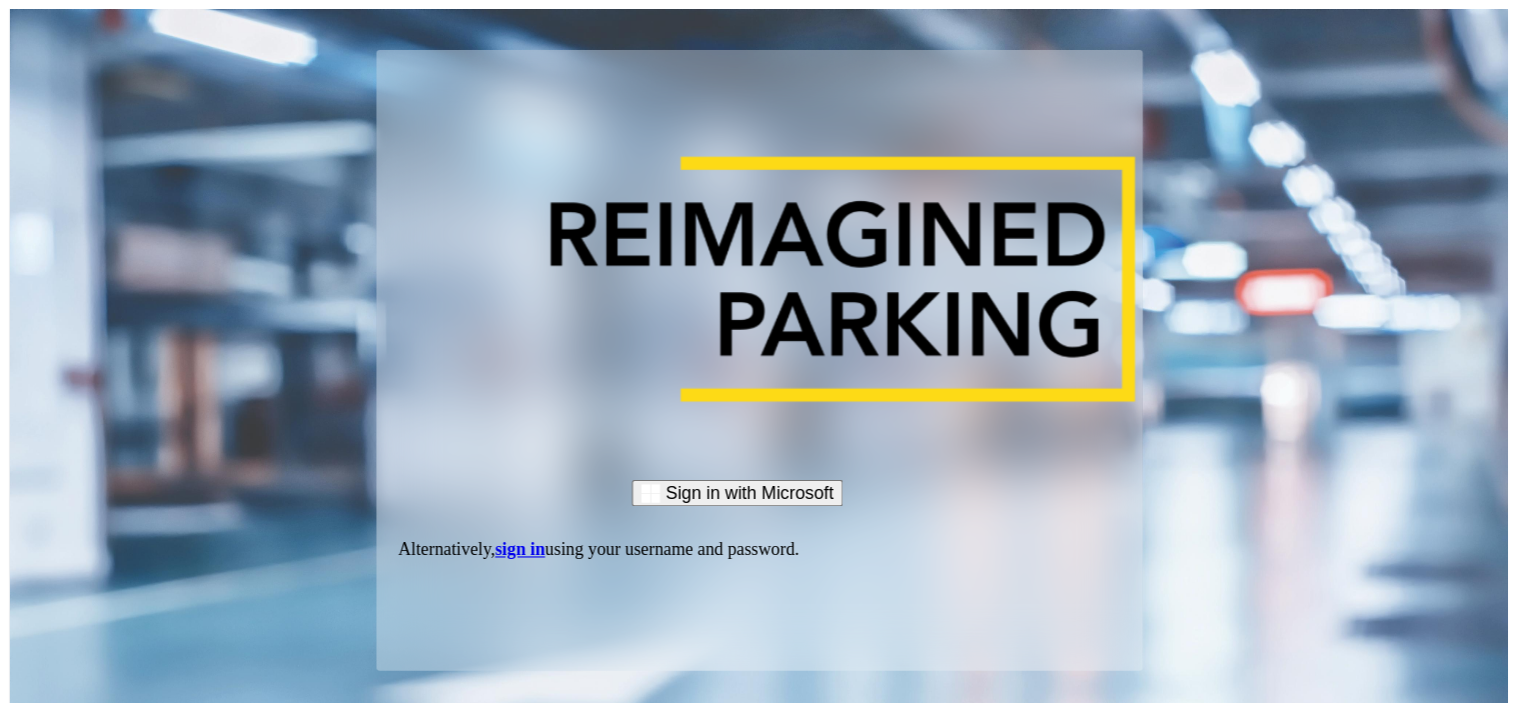 scroll, scrollTop: 0, scrollLeft: 0, axis: both 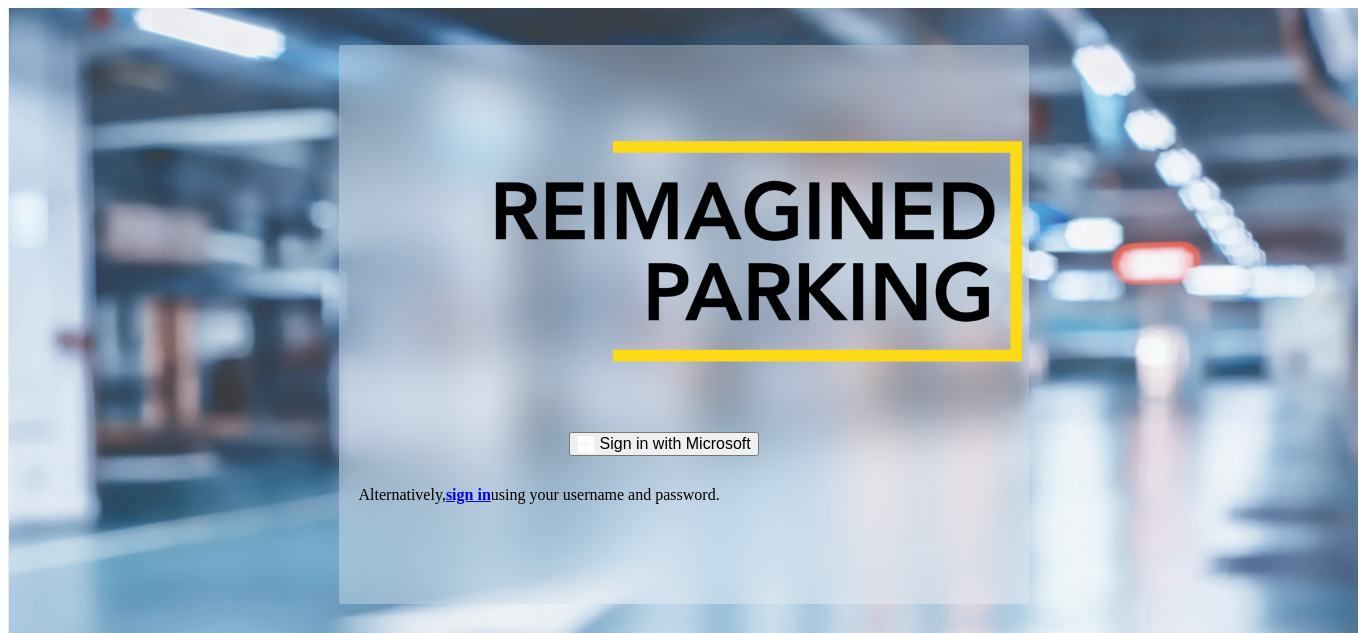 click on "sign in" at bounding box center [468, 494] 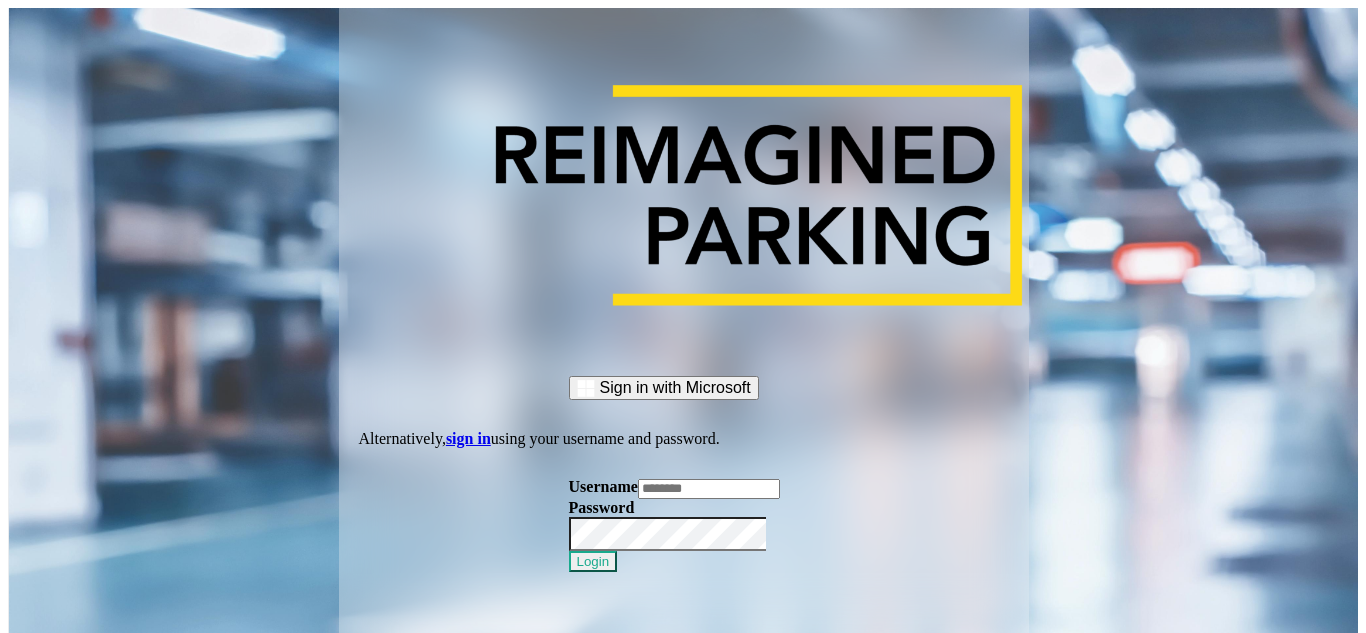 click at bounding box center (709, 489) 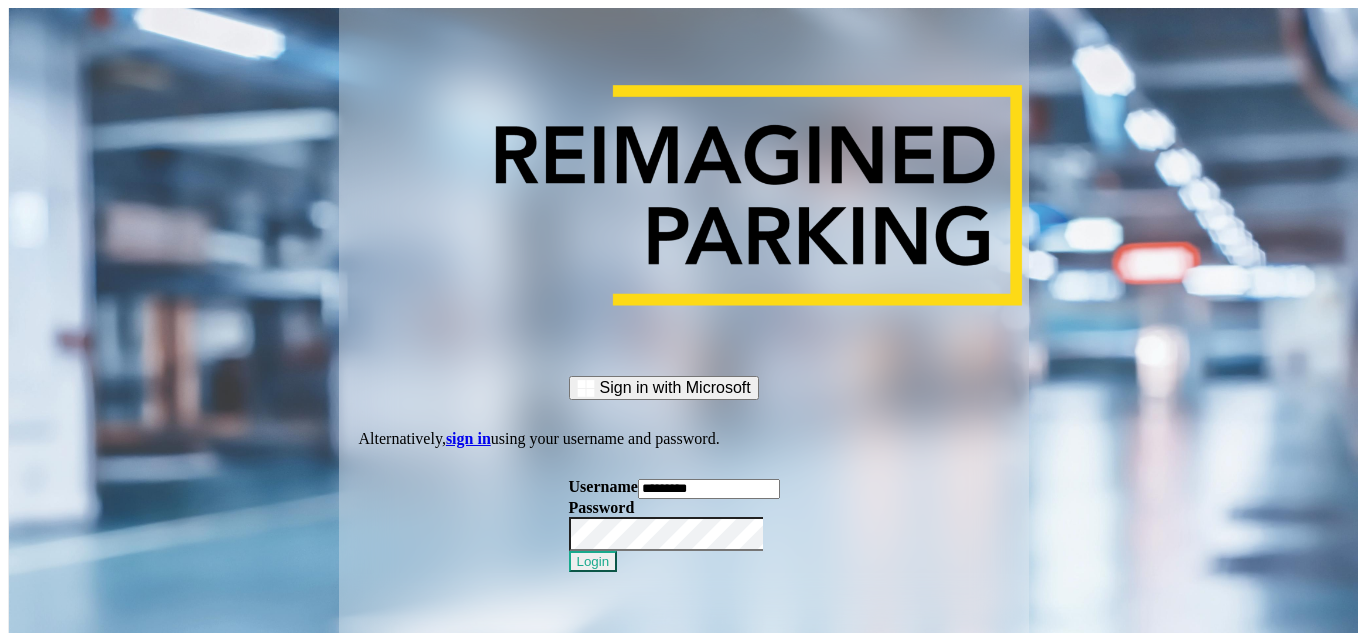 type on "*********" 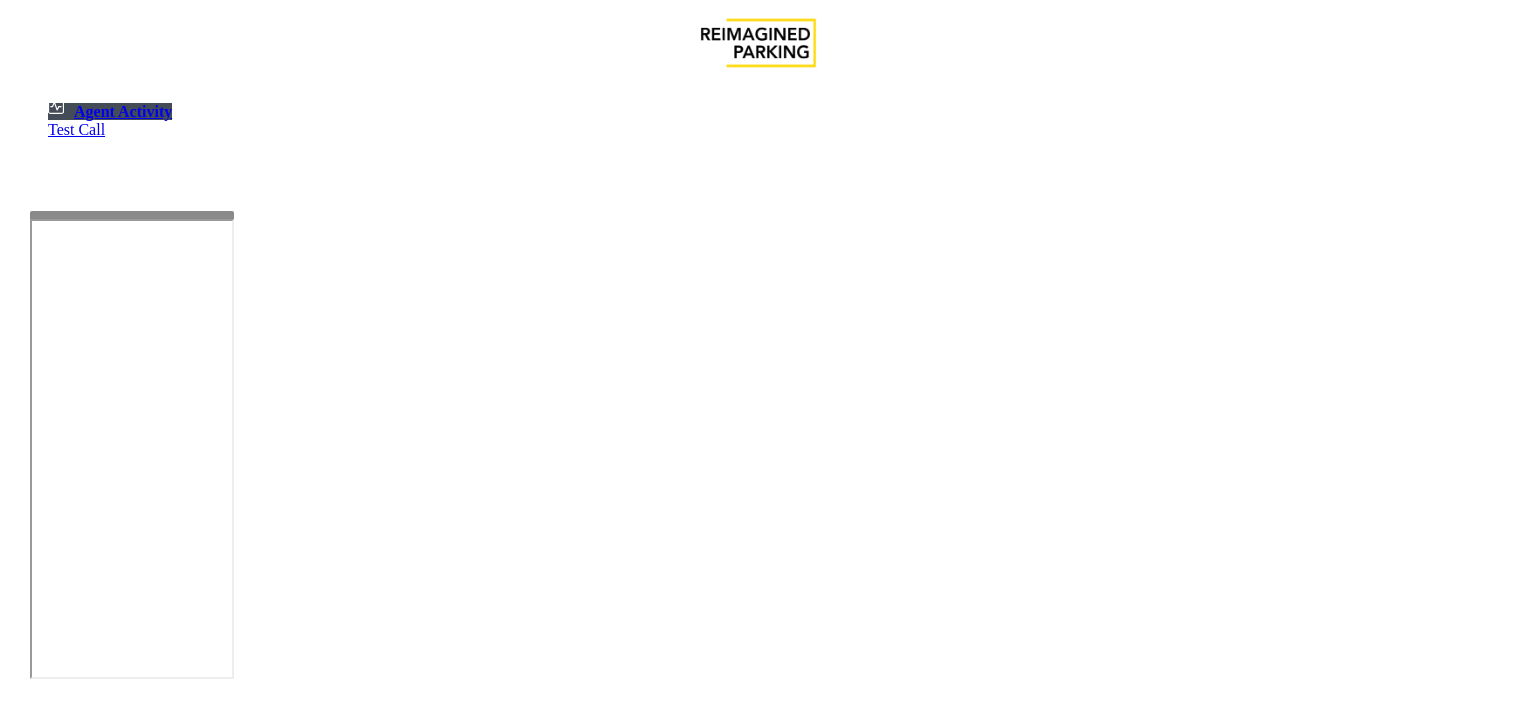scroll, scrollTop: 0, scrollLeft: 0, axis: both 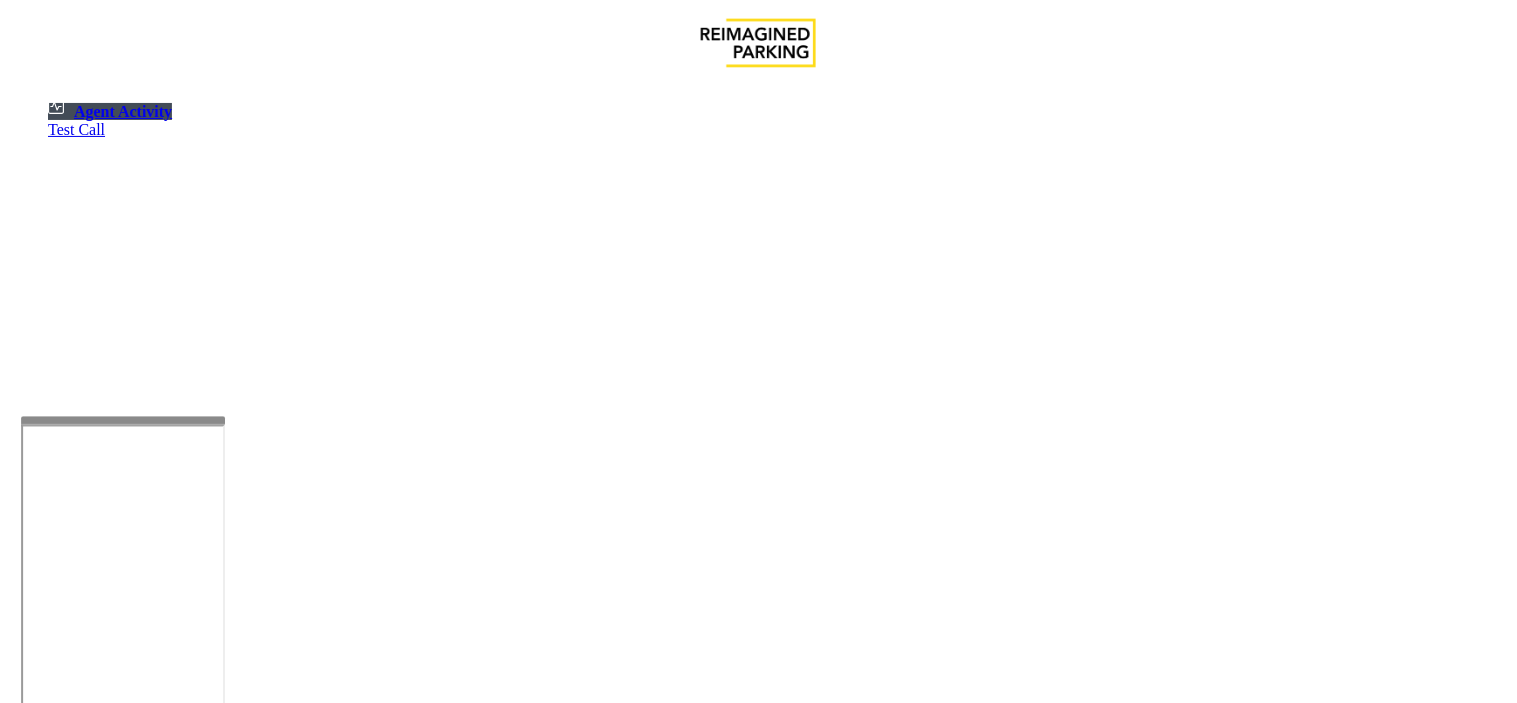 click at bounding box center (123, 421) 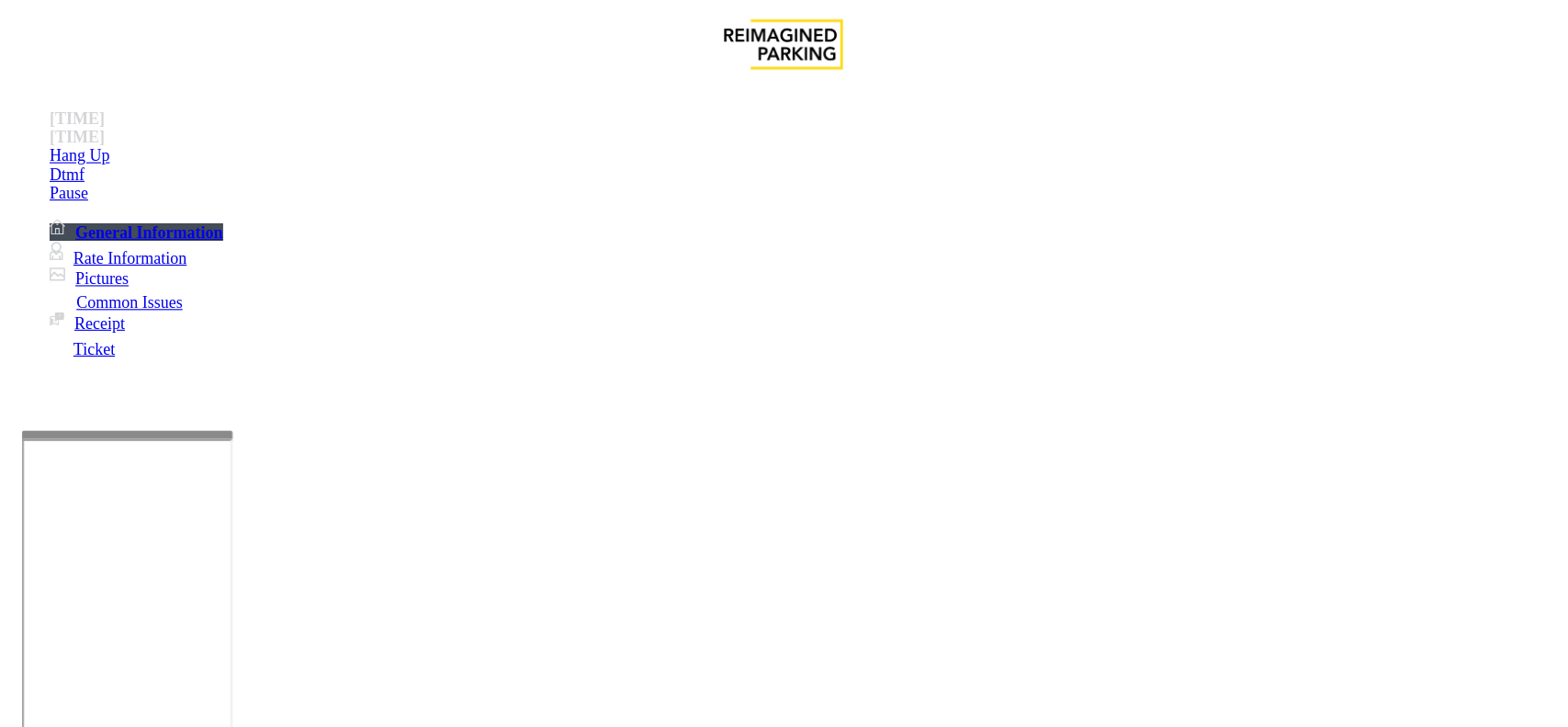 scroll, scrollTop: 510, scrollLeft: 0, axis: vertical 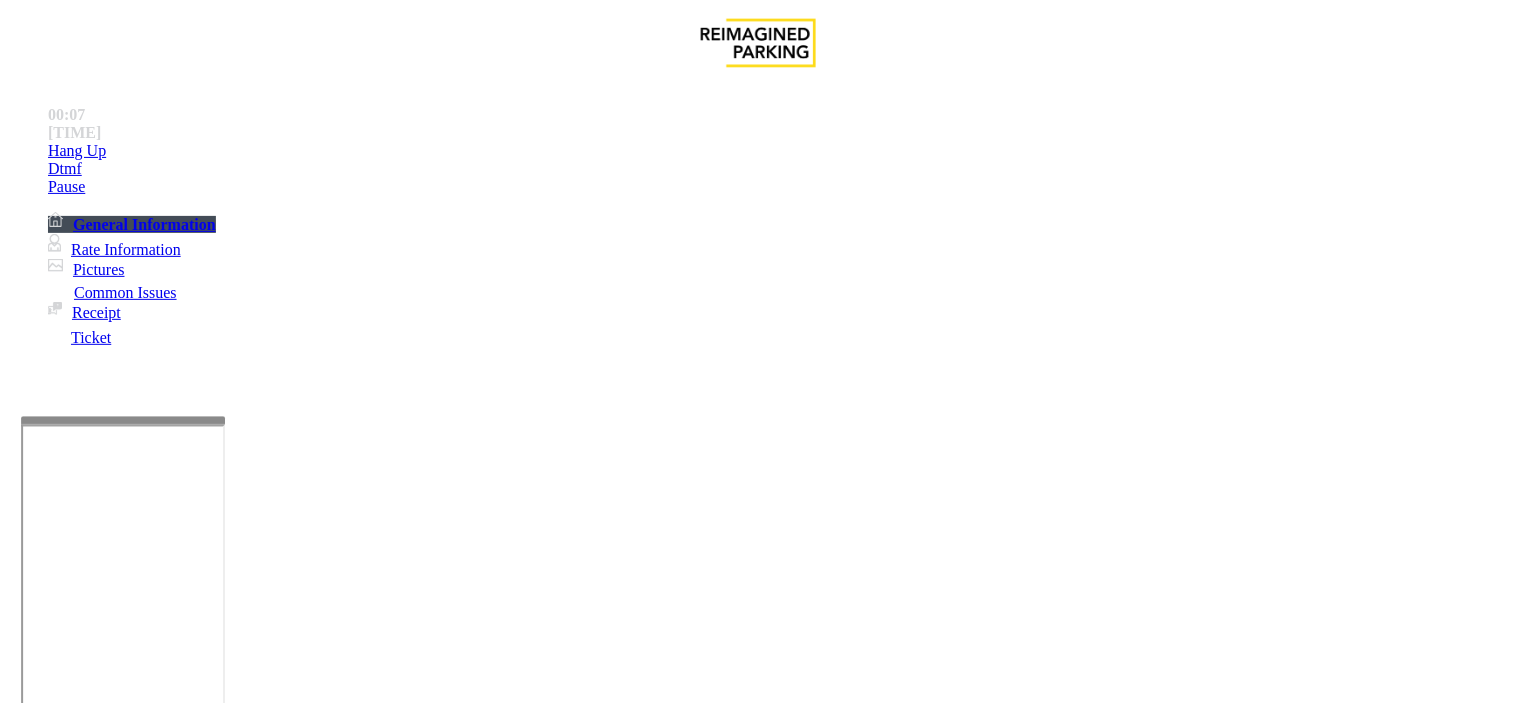click on "Other" at bounding box center (565, 1356) 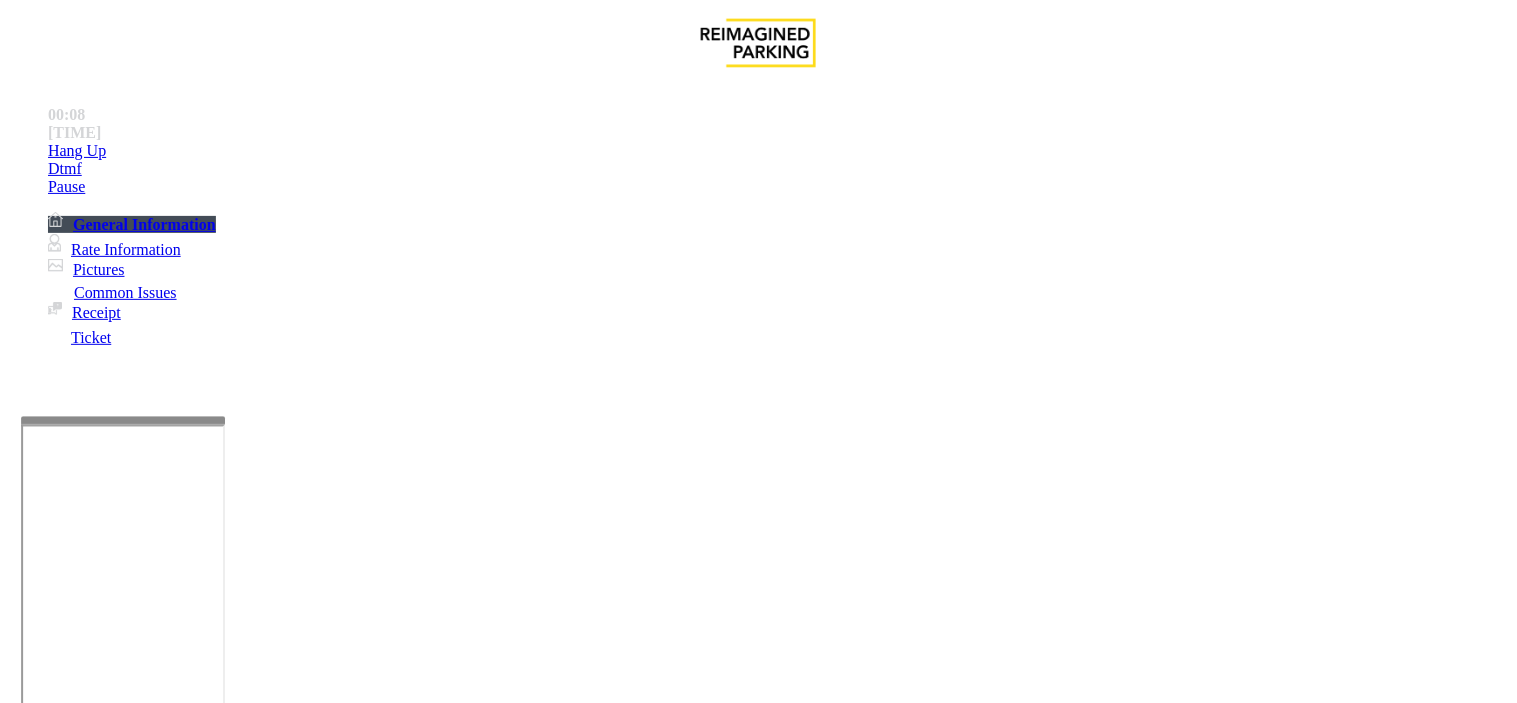 click on "Issue" at bounding box center (42, 1323) 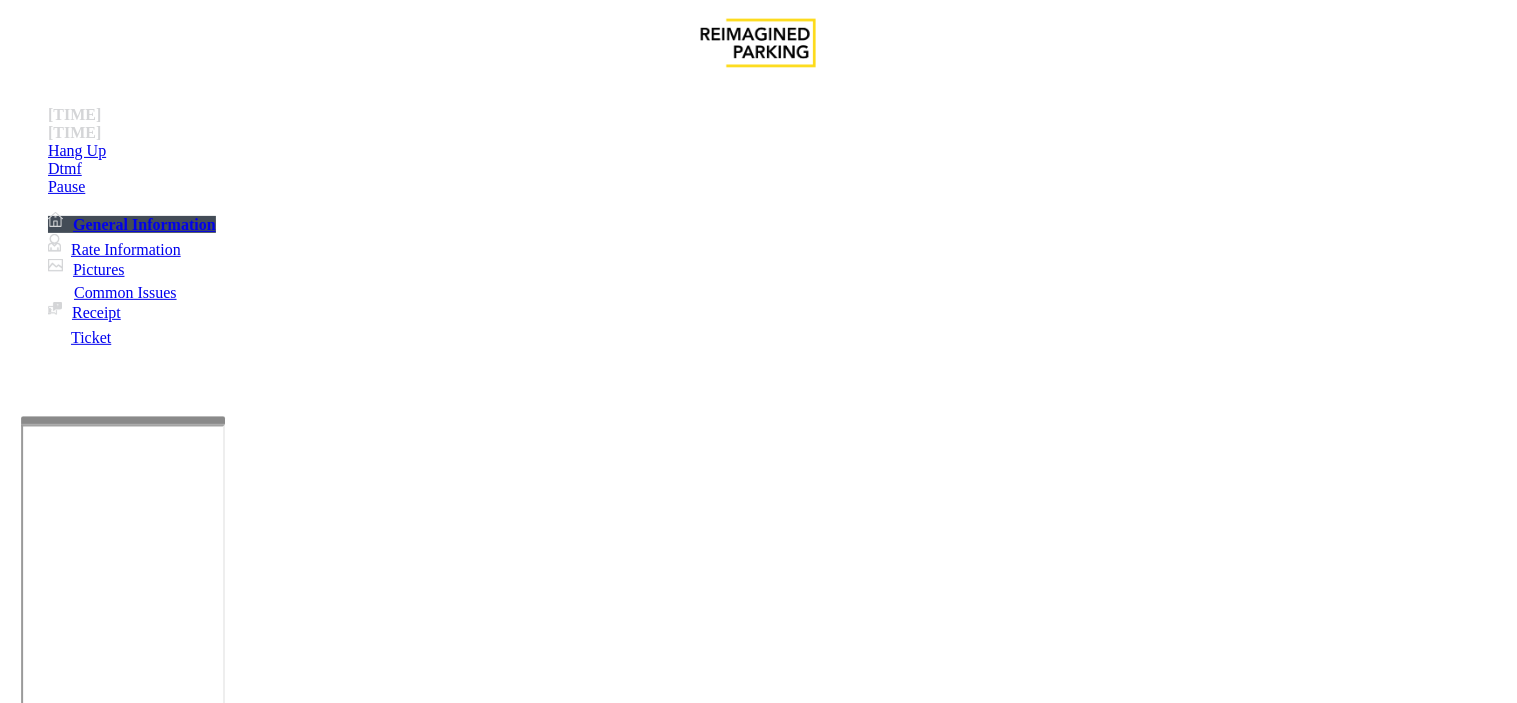 click on "Services" at bounding box center [624, 1356] 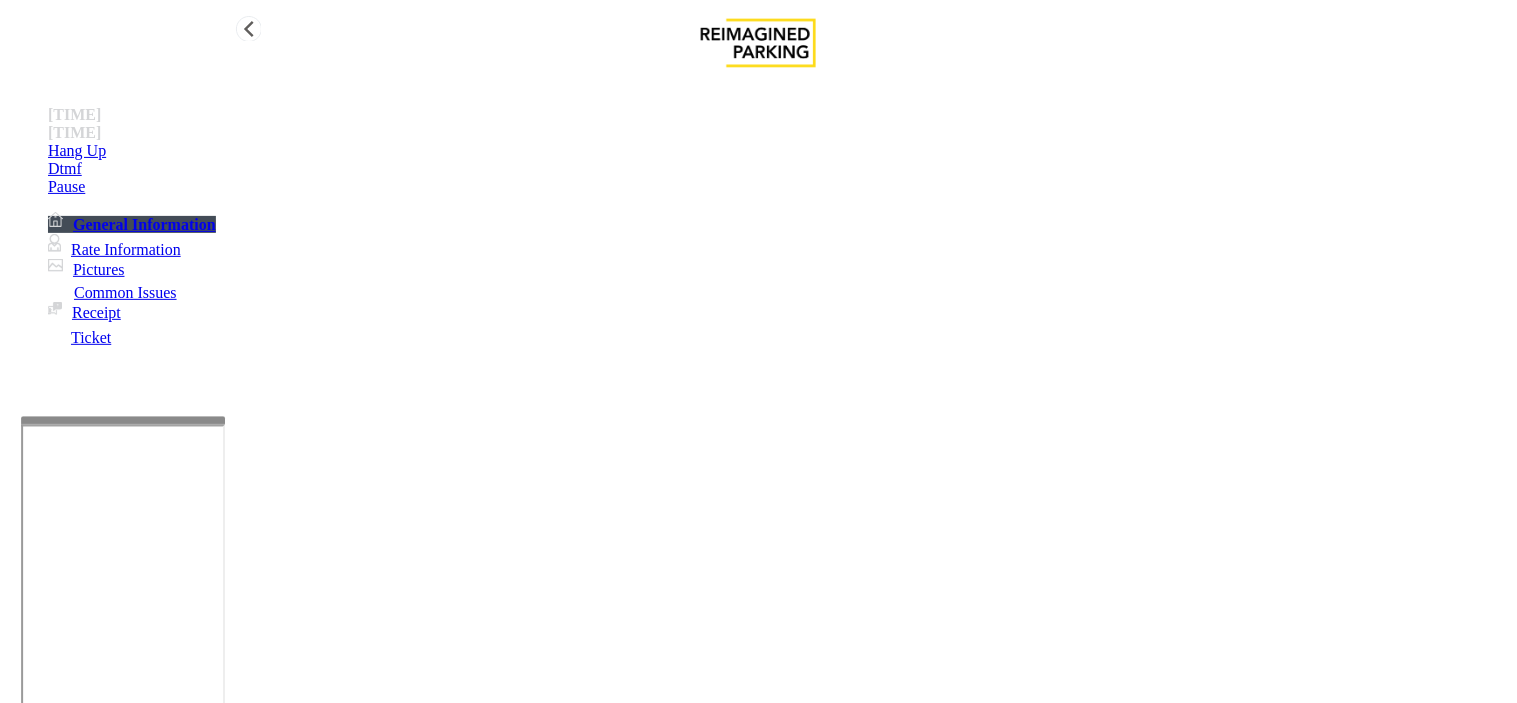 click on "Hang Up" at bounding box center (778, 151) 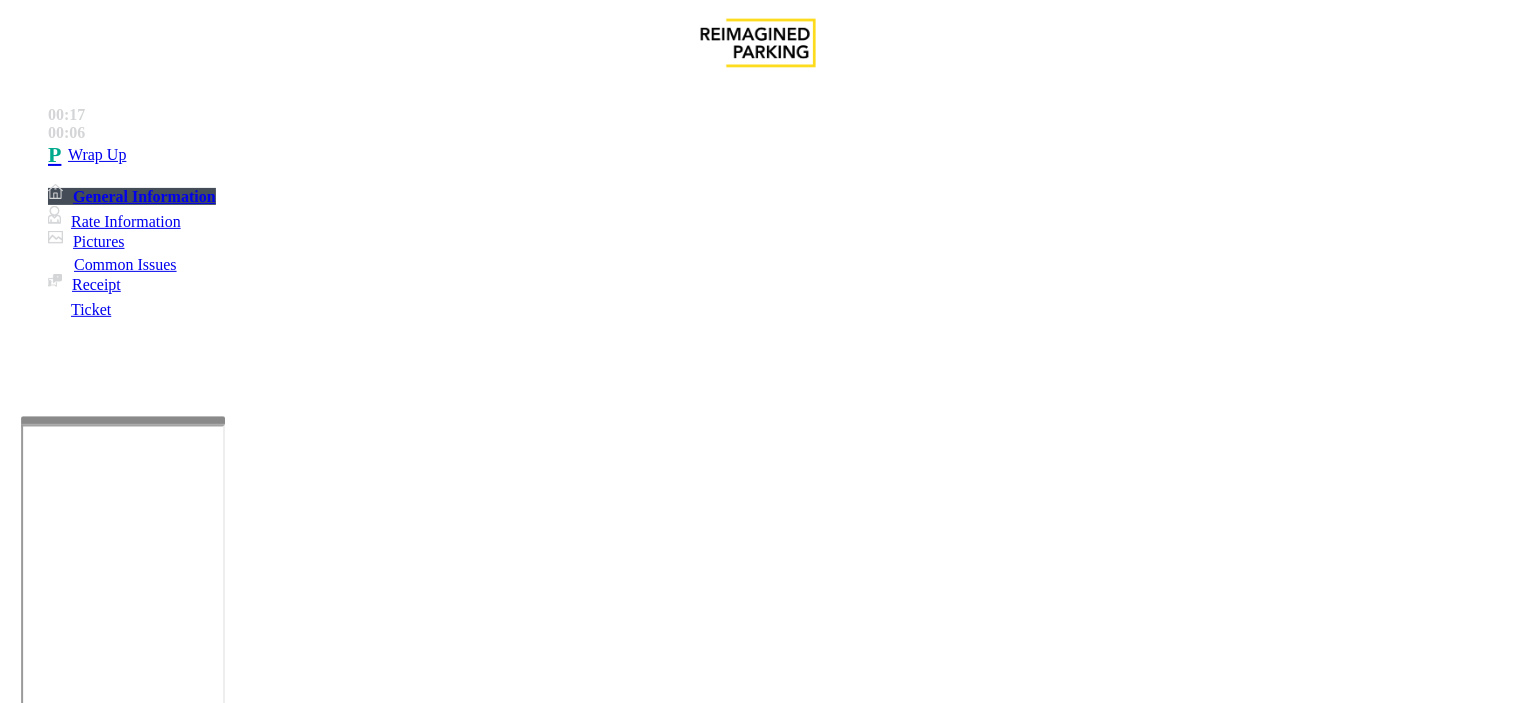 click on "Vendor" at bounding box center (323, 1356) 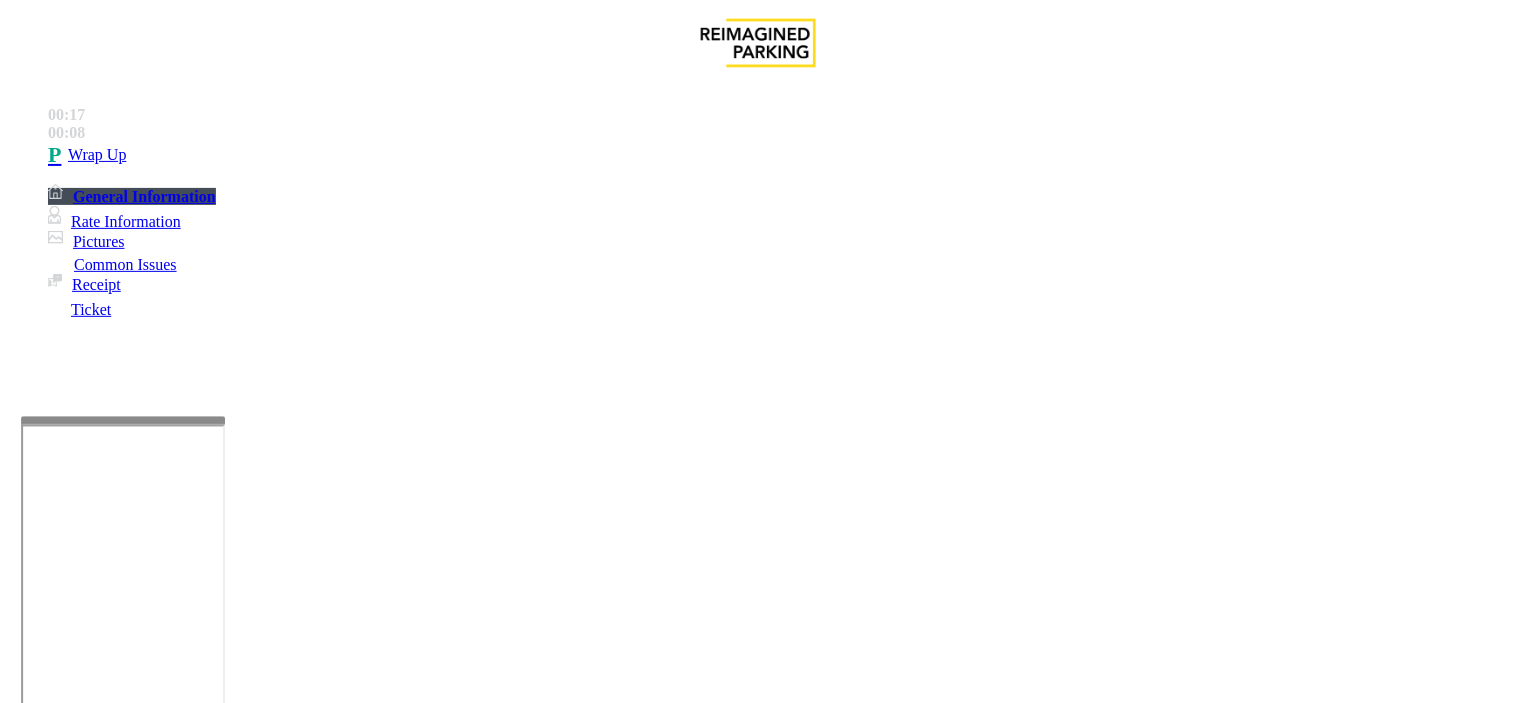 click at bounding box center [96, 1378] 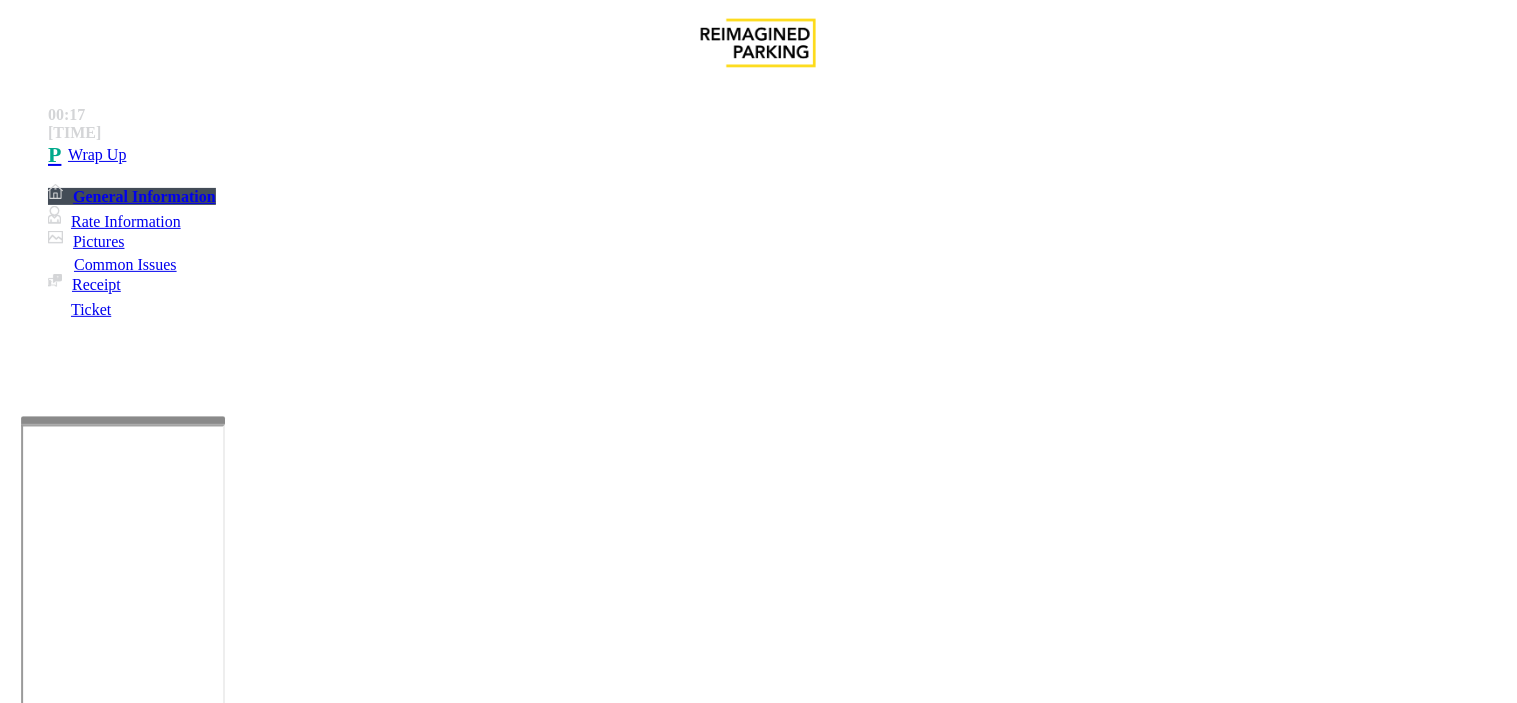 type on "********" 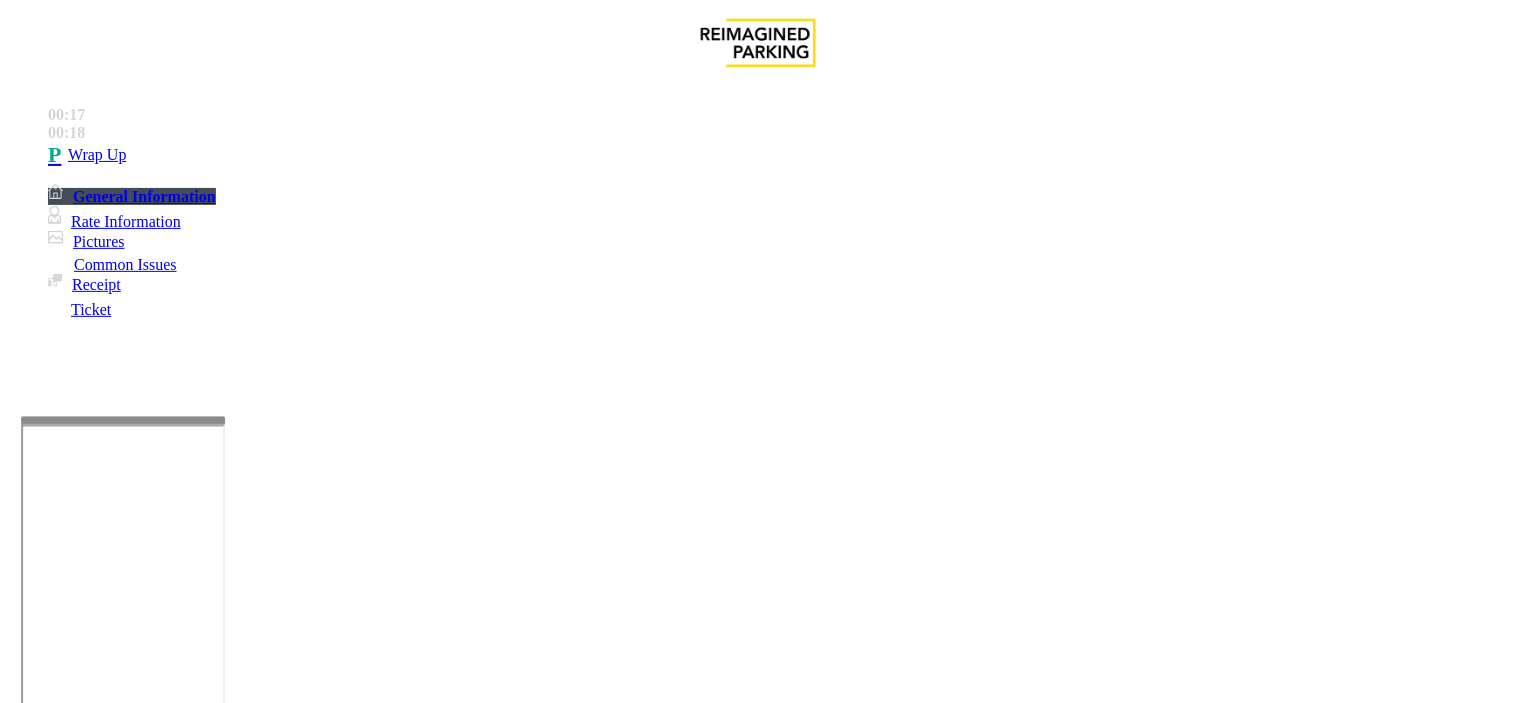 paste on "**********" 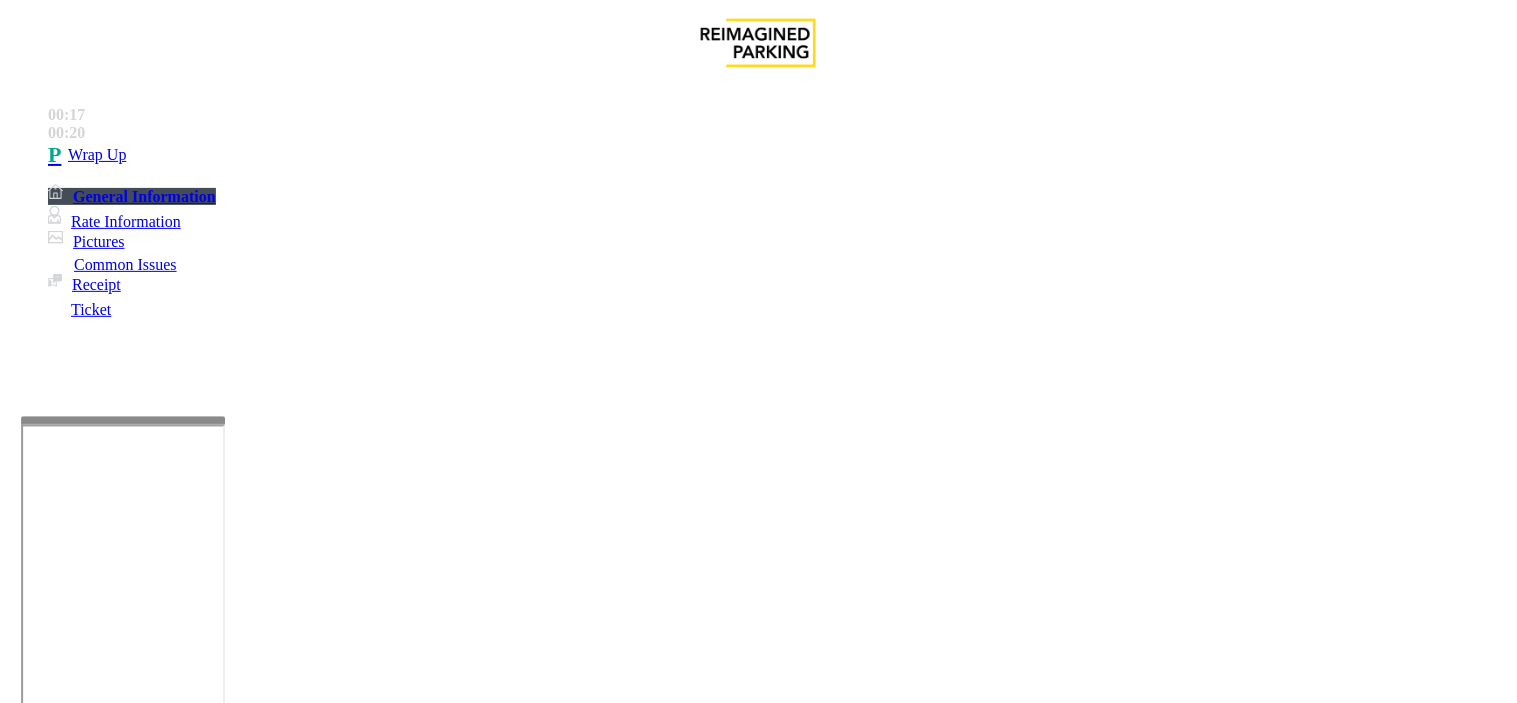 click on "Vendor" at bounding box center (758, 1341) 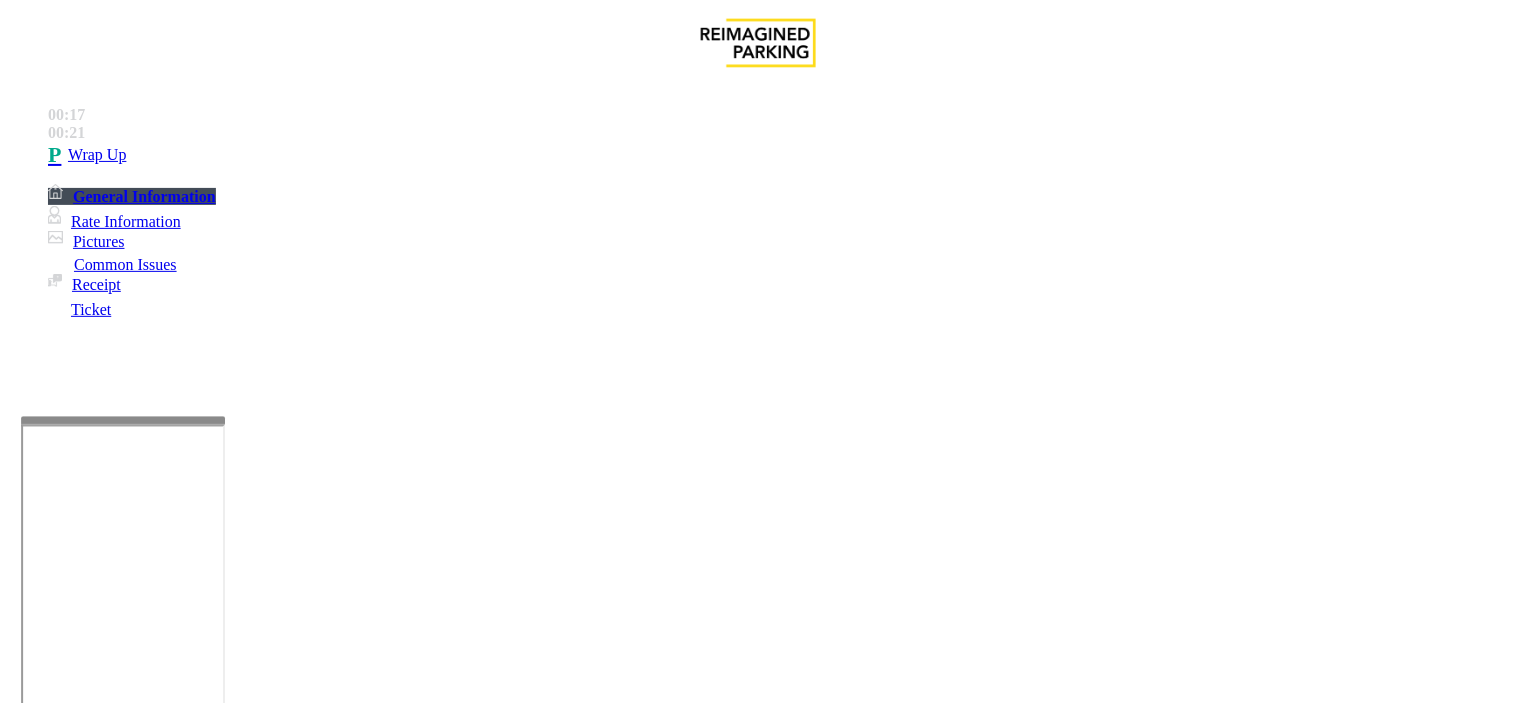 click at bounding box center [246, 1658] 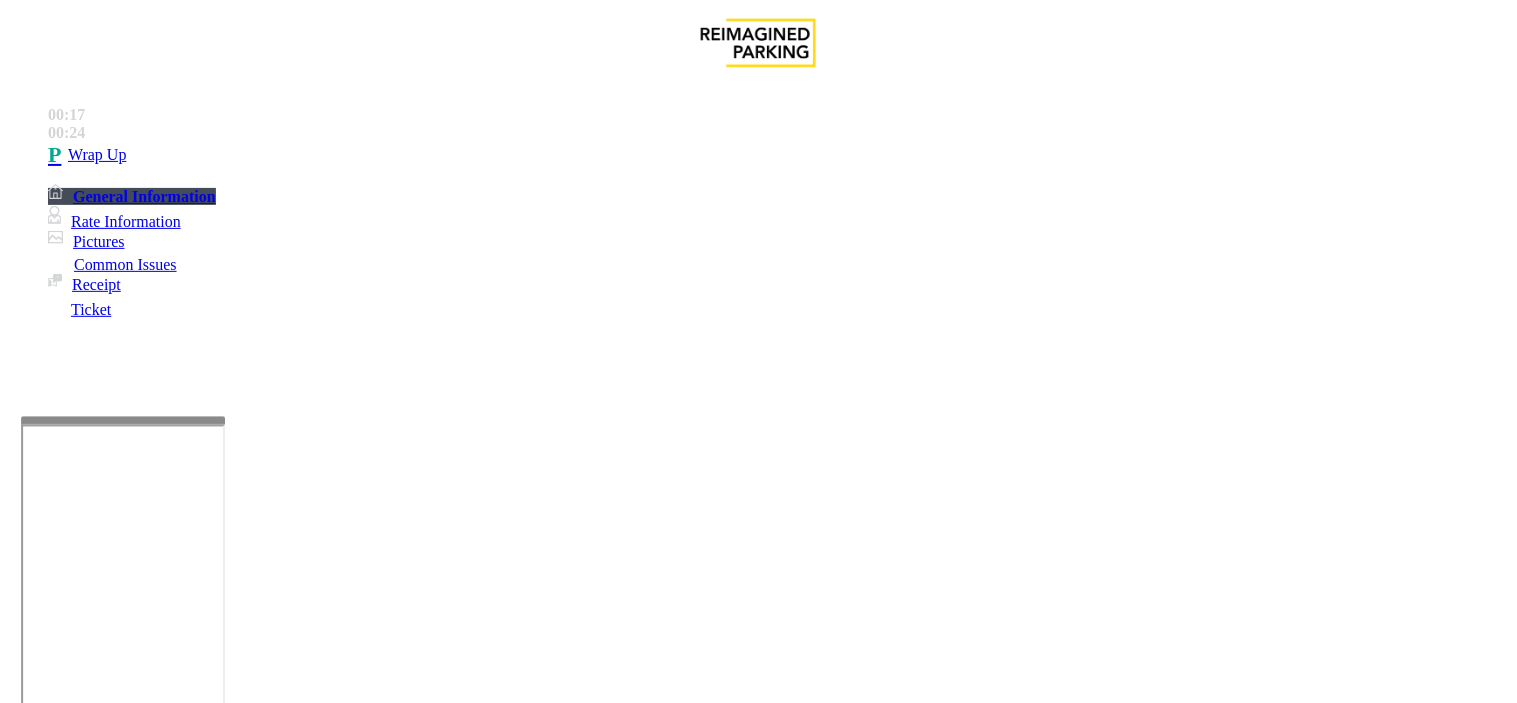 paste on "**********" 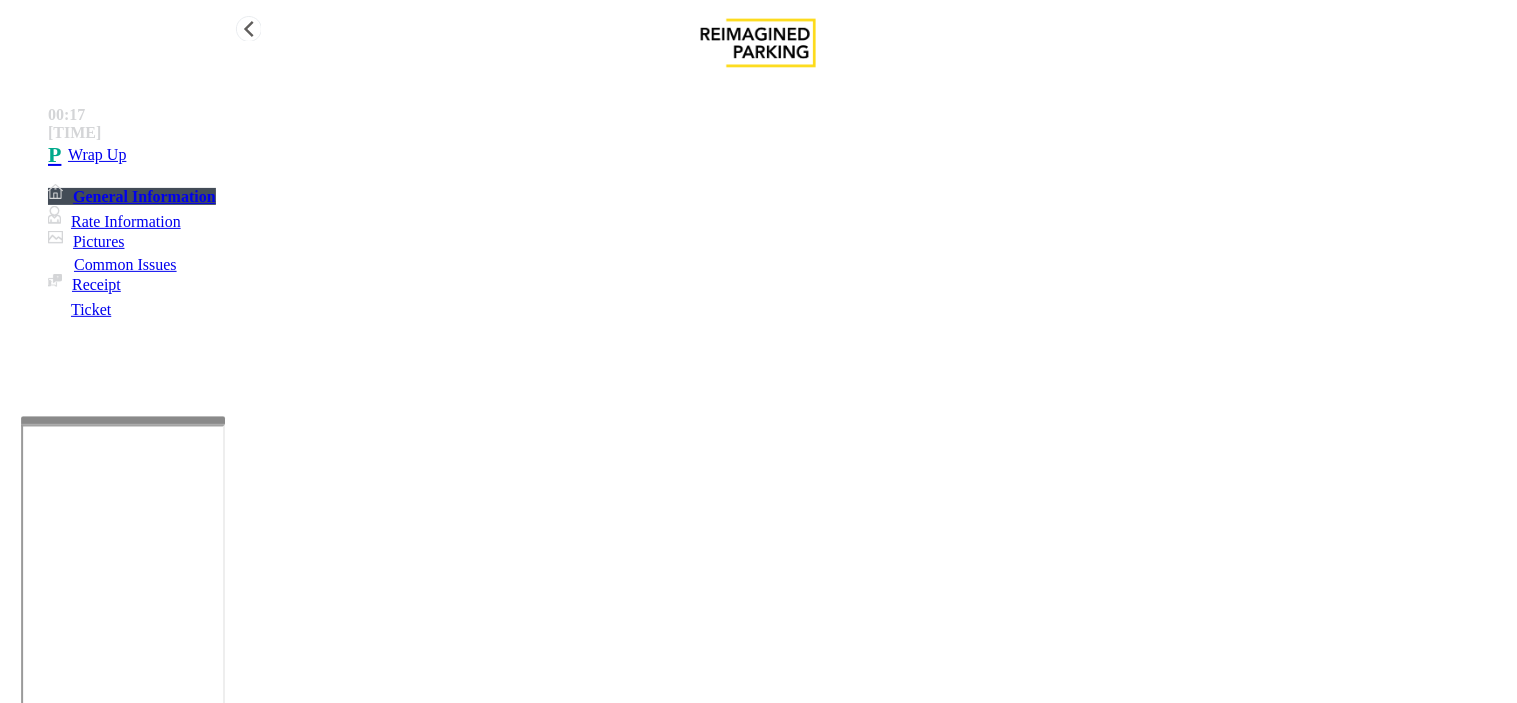 type on "**********" 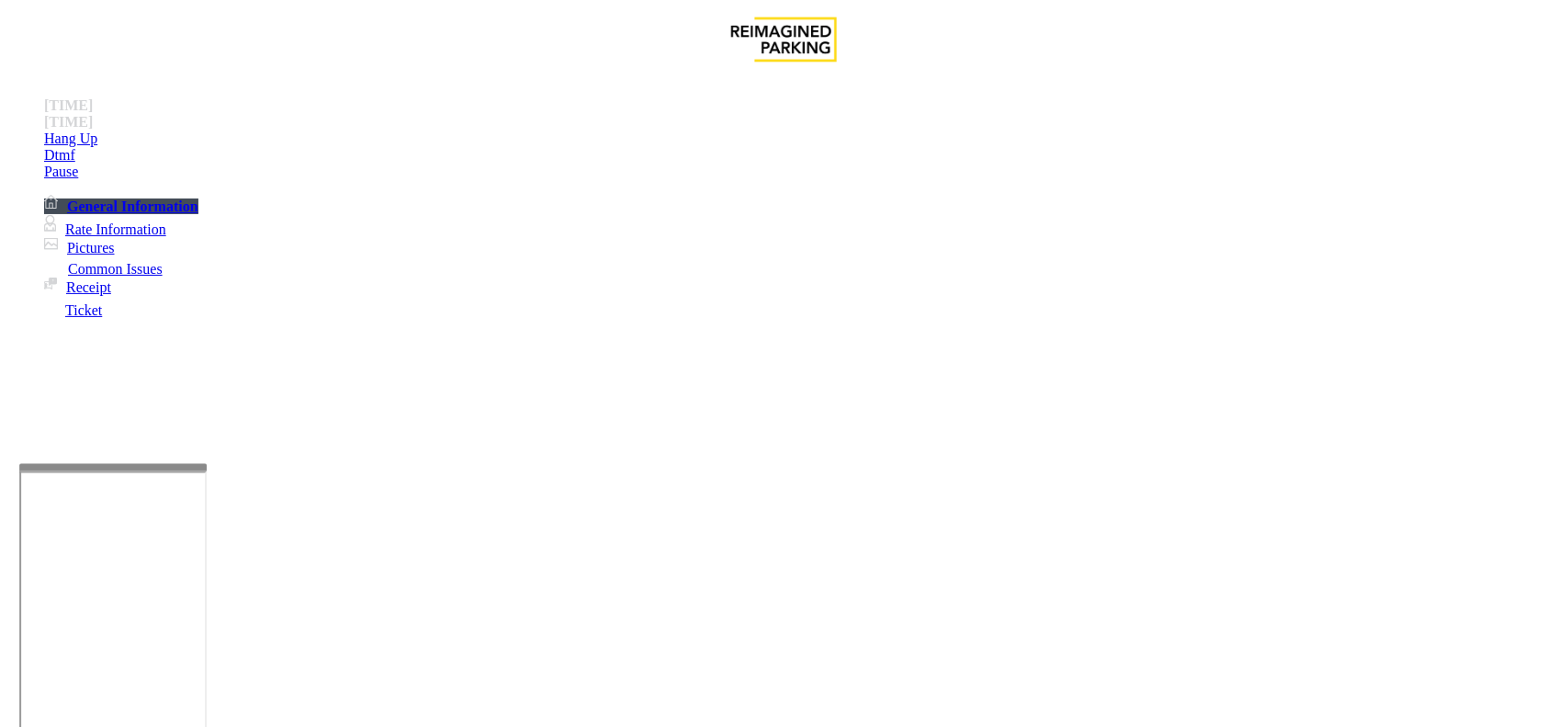 scroll, scrollTop: 1264, scrollLeft: 0, axis: vertical 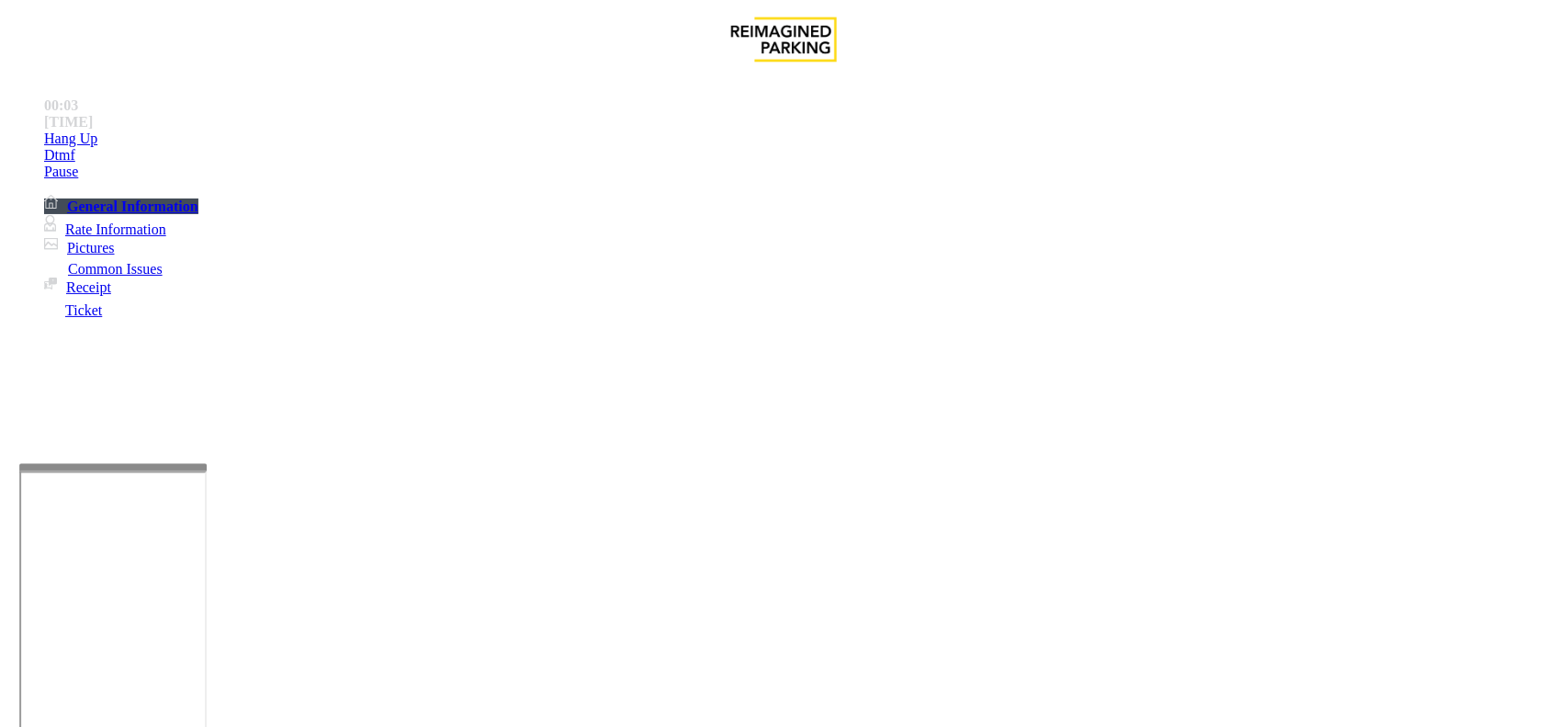 click on "LAN[NUMBER] - 850 Le" at bounding box center (58, 3485) 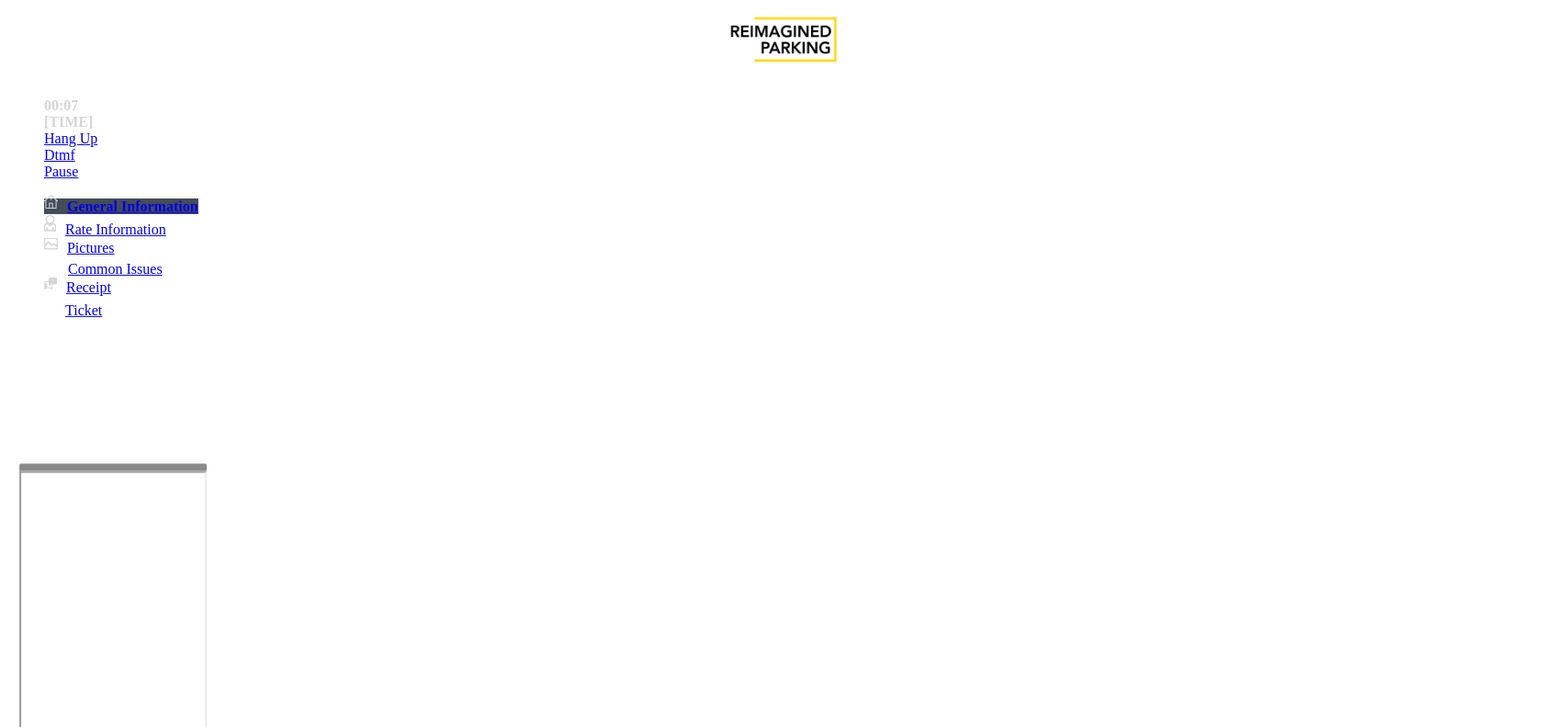 scroll, scrollTop: 460, scrollLeft: 0, axis: vertical 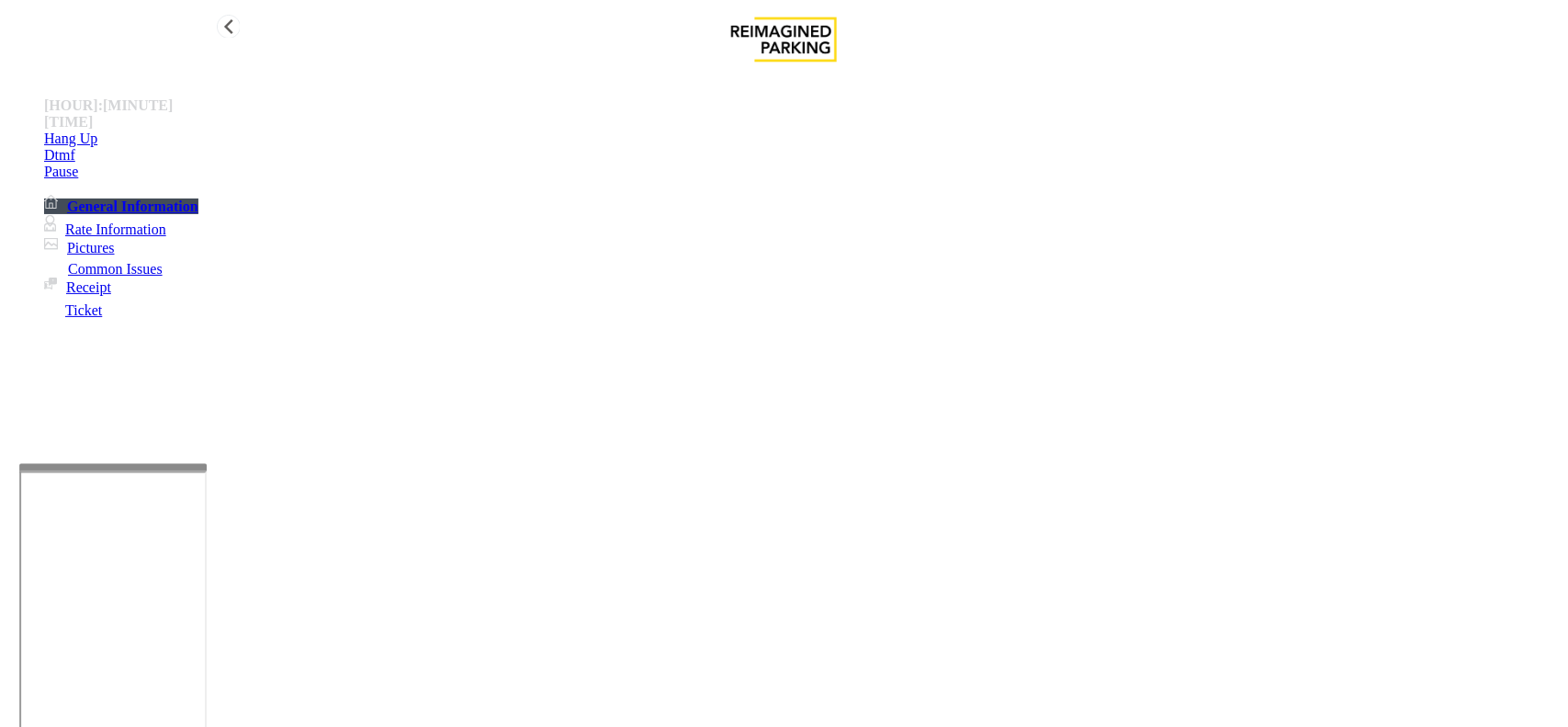 click on "Hang Up" at bounding box center [802, 139] 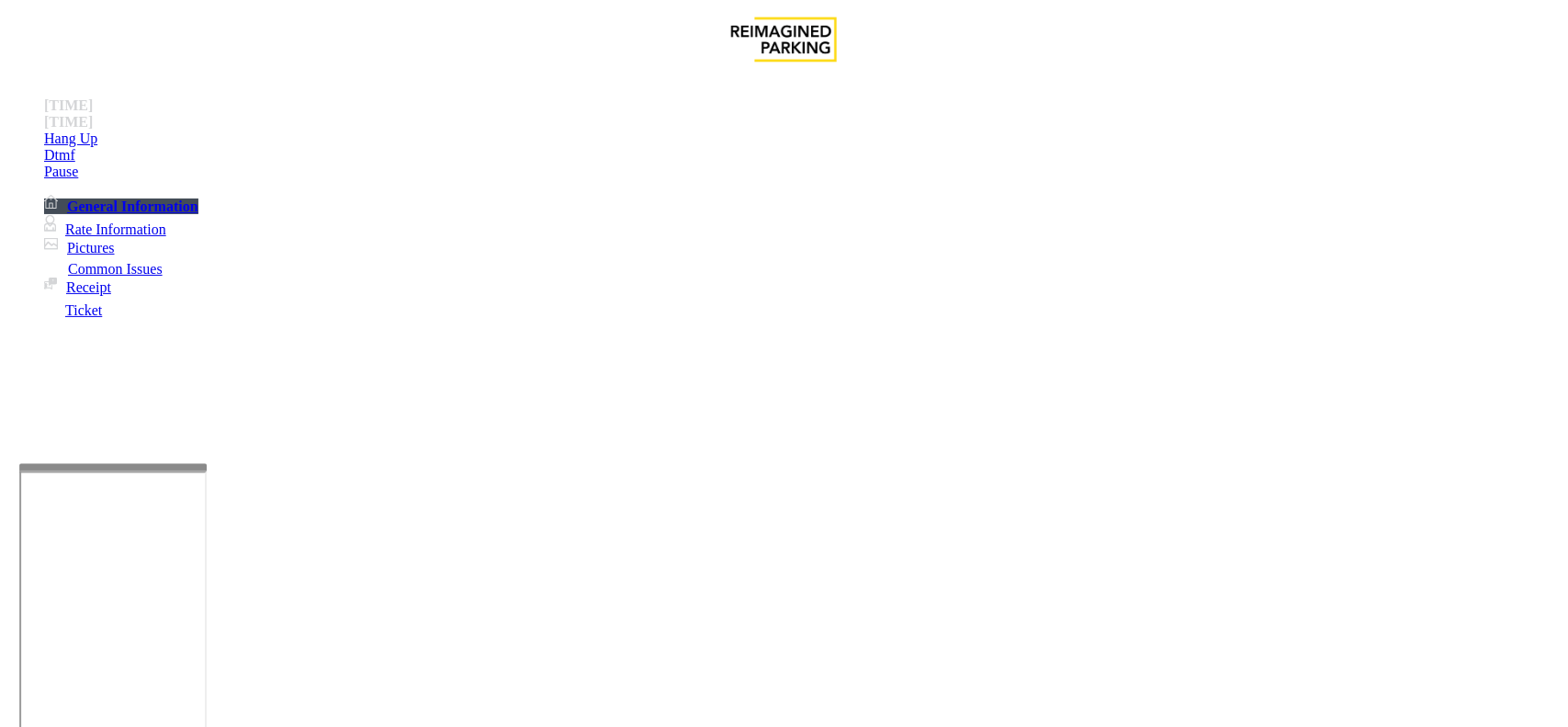 click on "Intercom Issue/No Response" at bounding box center (853, 1327) 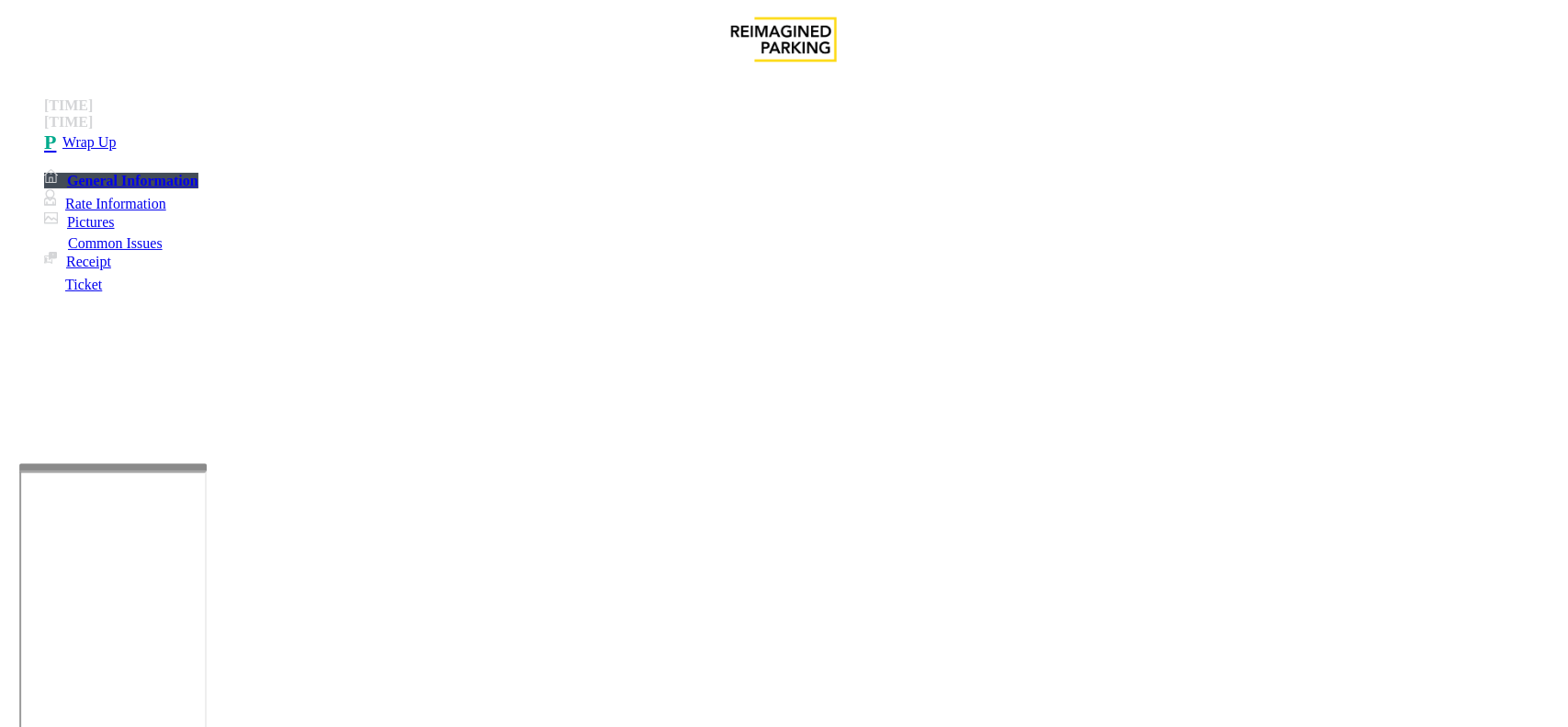 click on "No Response/Unable to hear parker" at bounding box center [130, 1327] 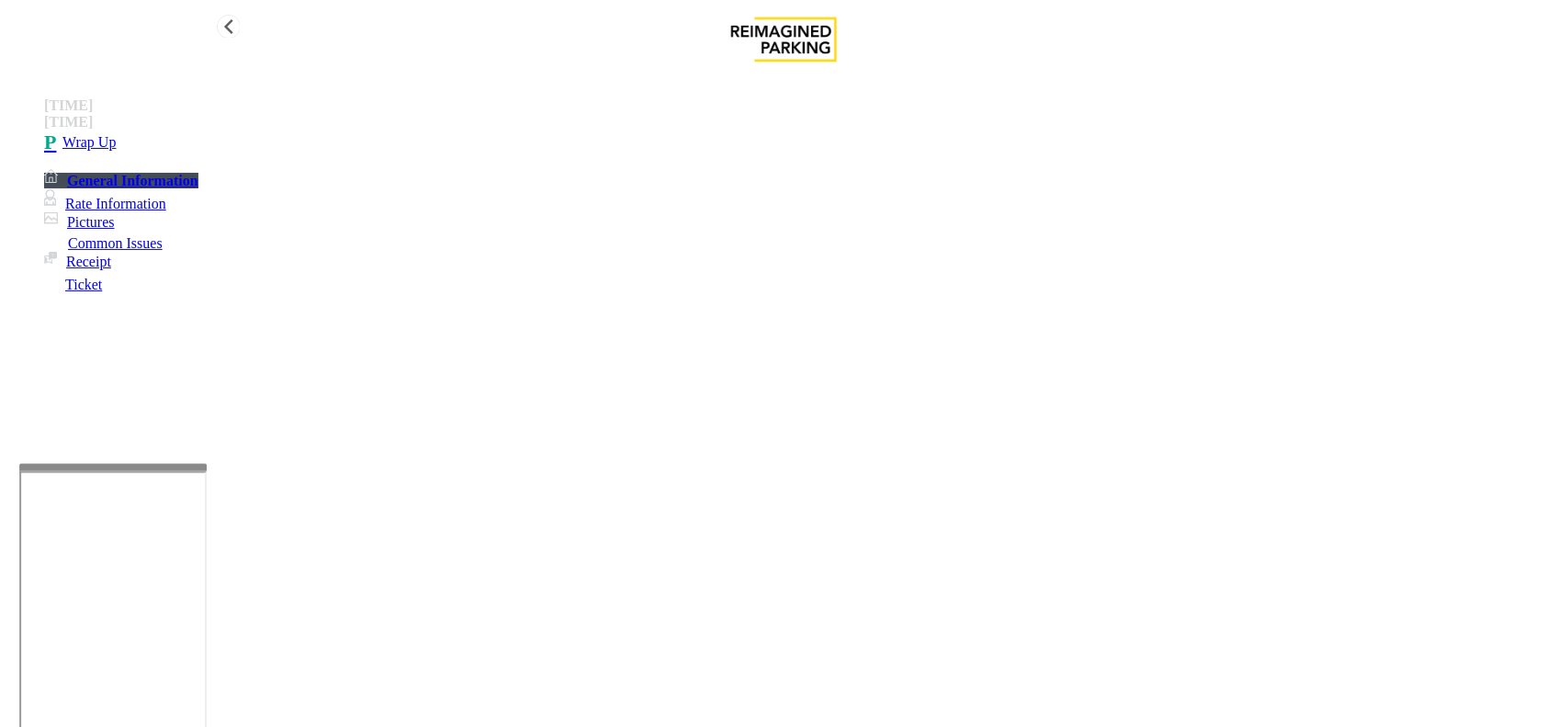 type on "**********" 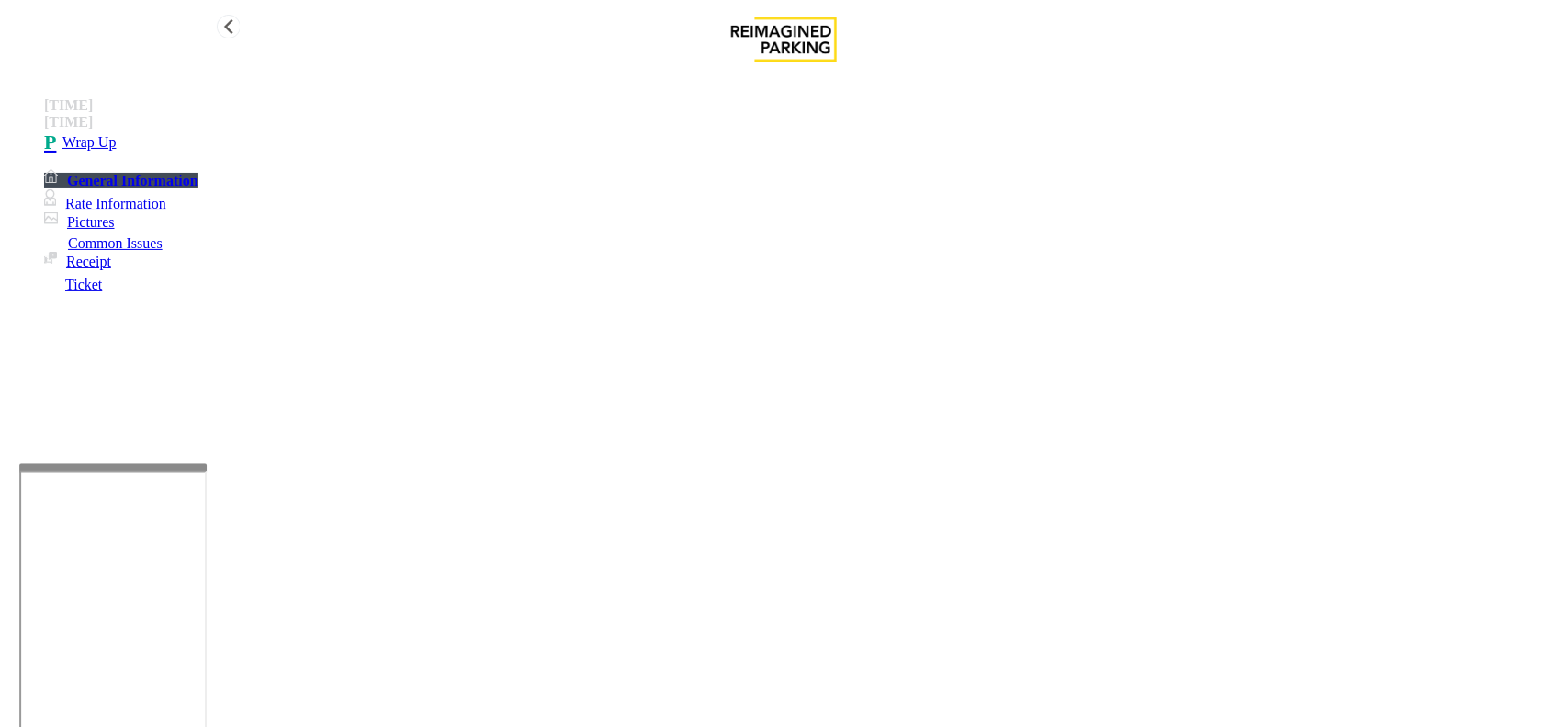 click on "Wrap Up" at bounding box center [802, 142] 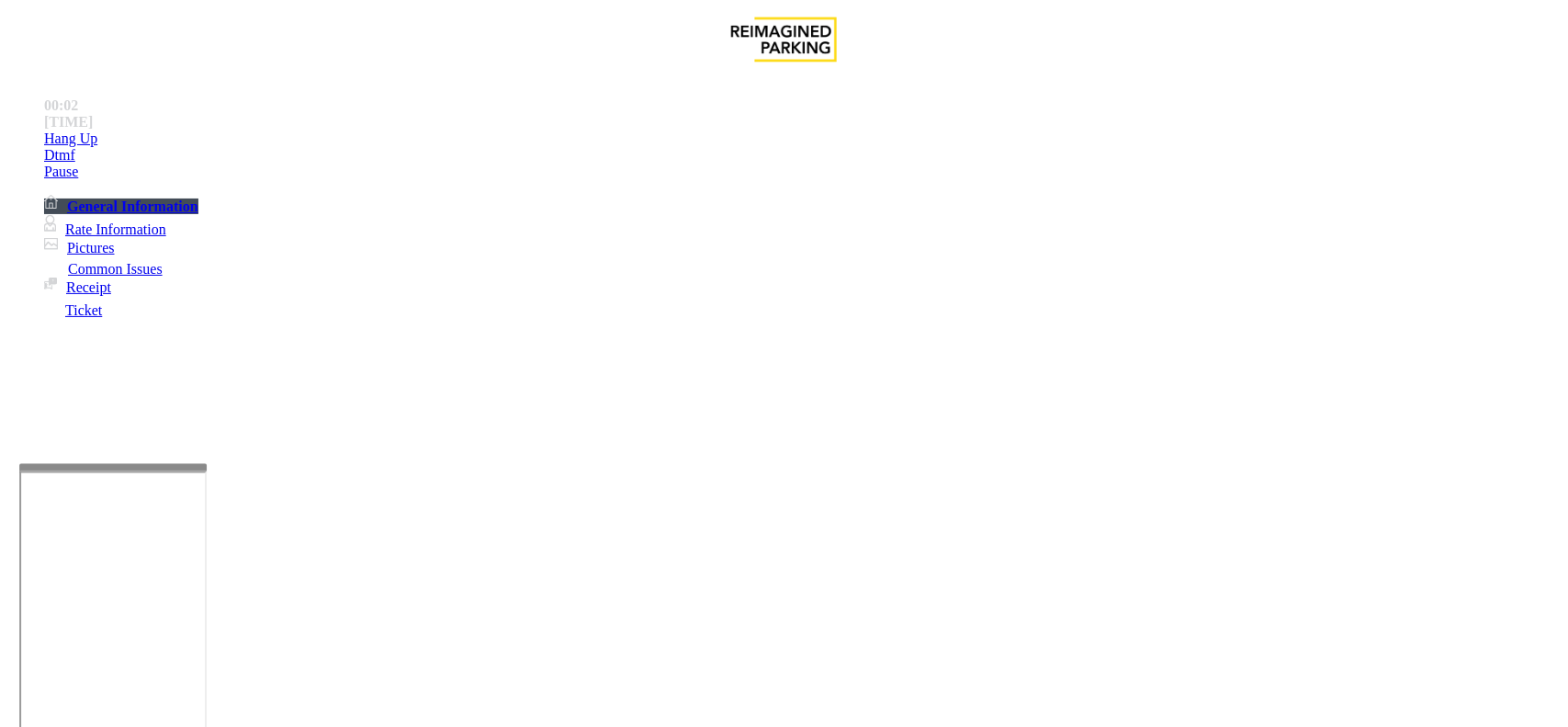 scroll, scrollTop: 1034, scrollLeft: 0, axis: vertical 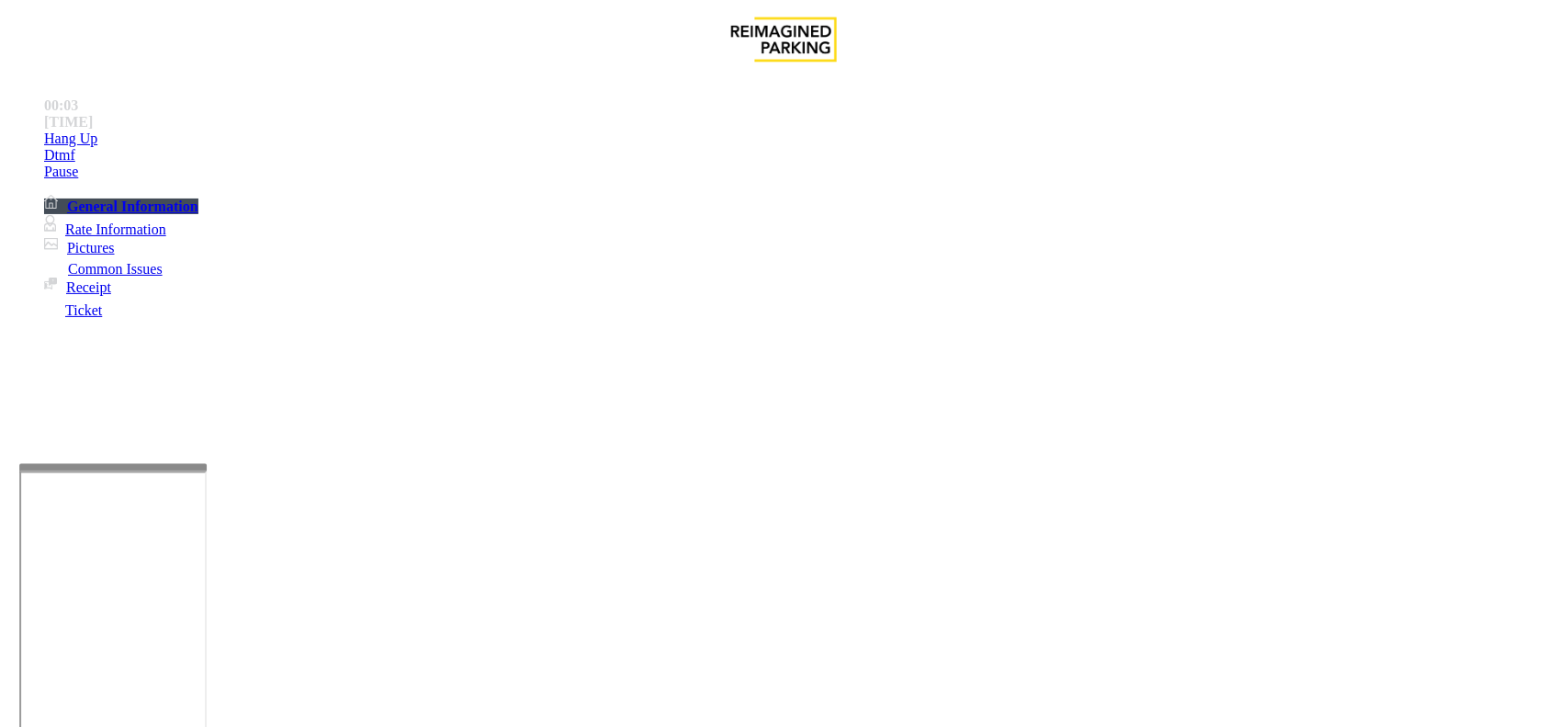 click on "LAN21063800 - AMLI2ND" at bounding box center [42, 2434] 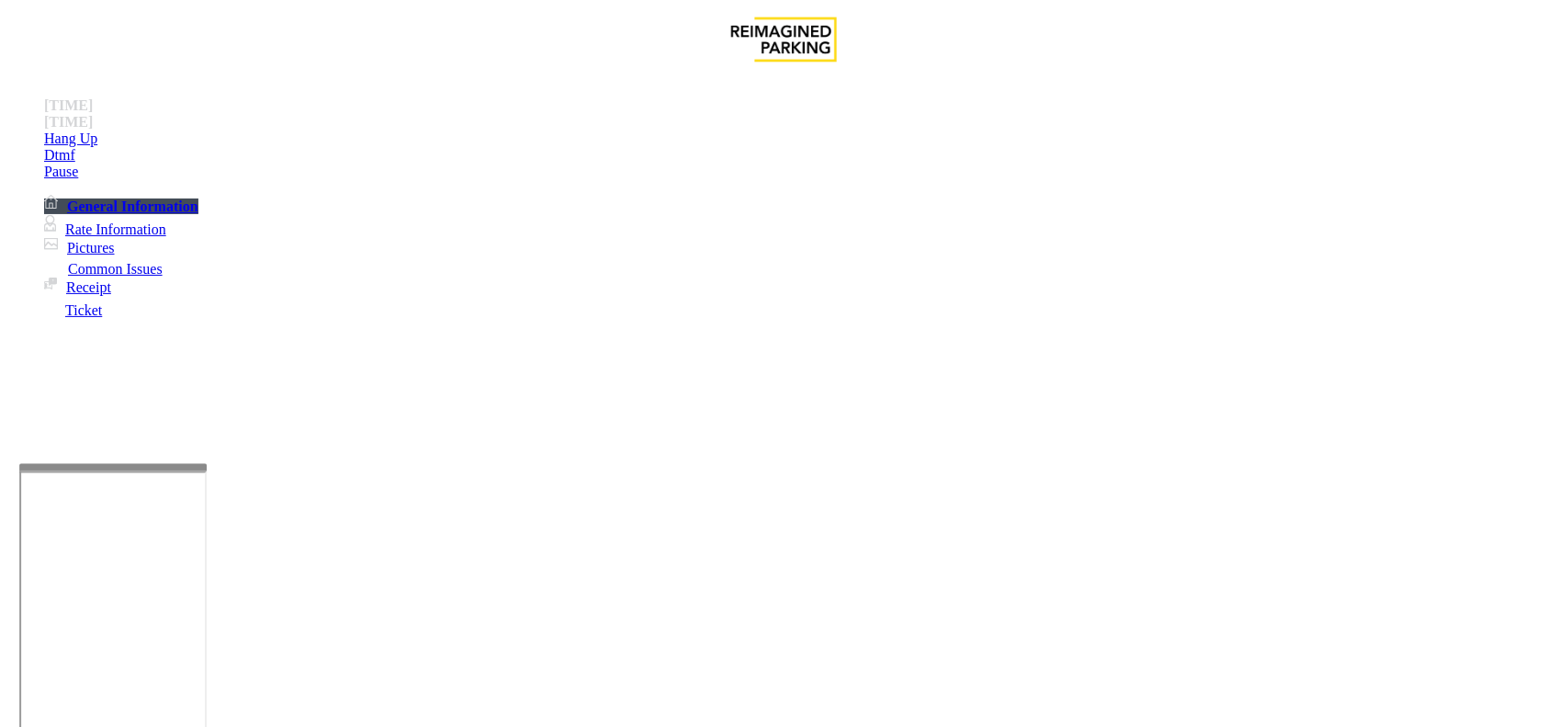copy on "LAN[NUMBER]" 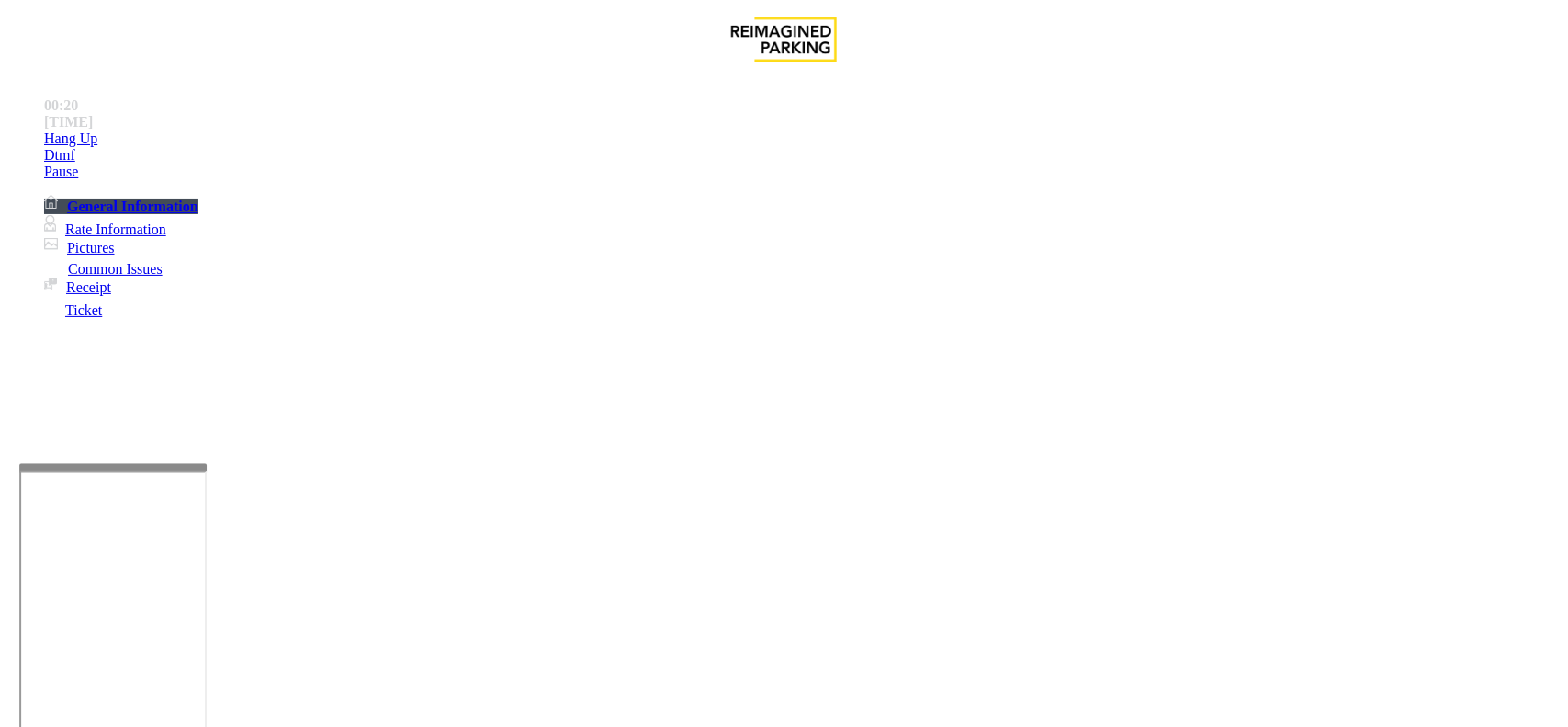 scroll, scrollTop: 2298, scrollLeft: 0, axis: vertical 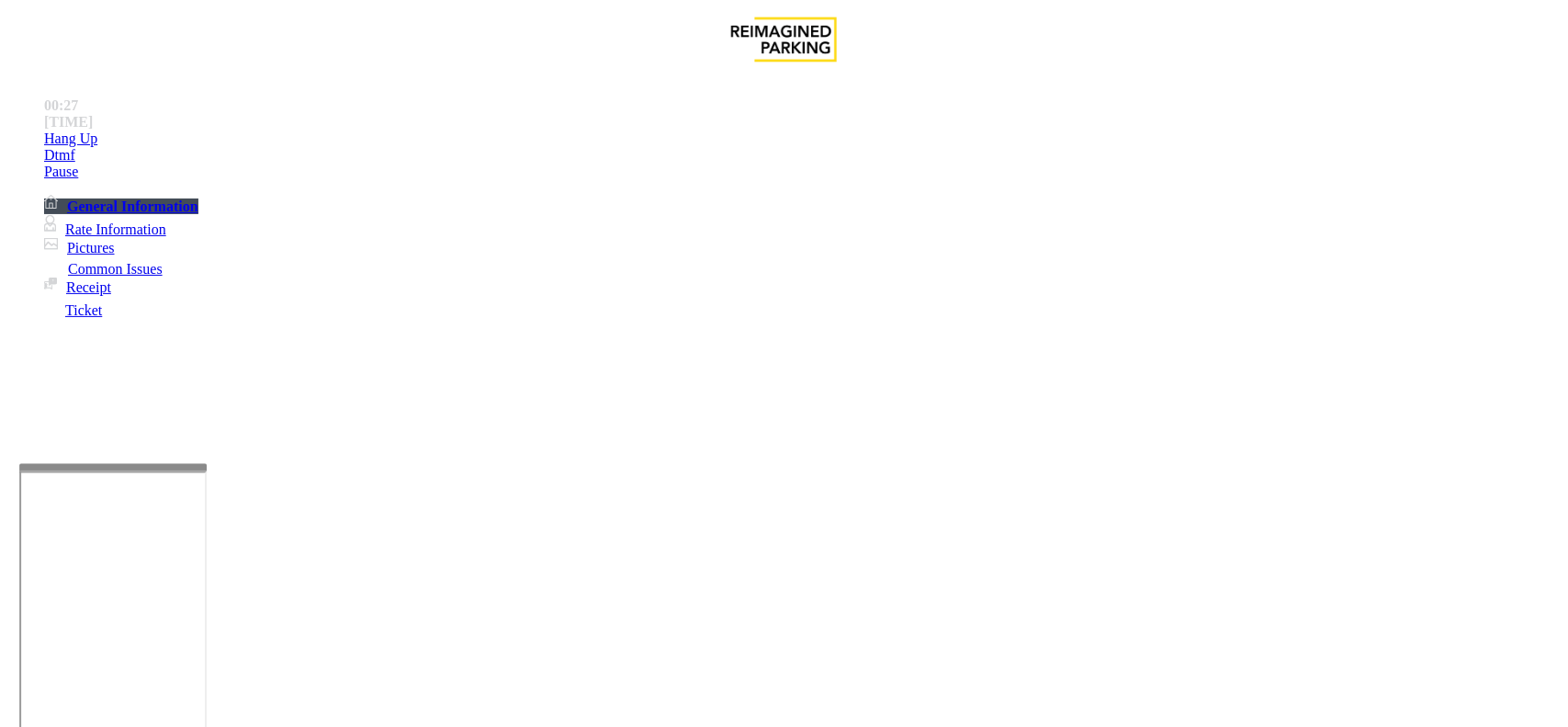 click on "Validation Issue" at bounding box center [341, 1327] 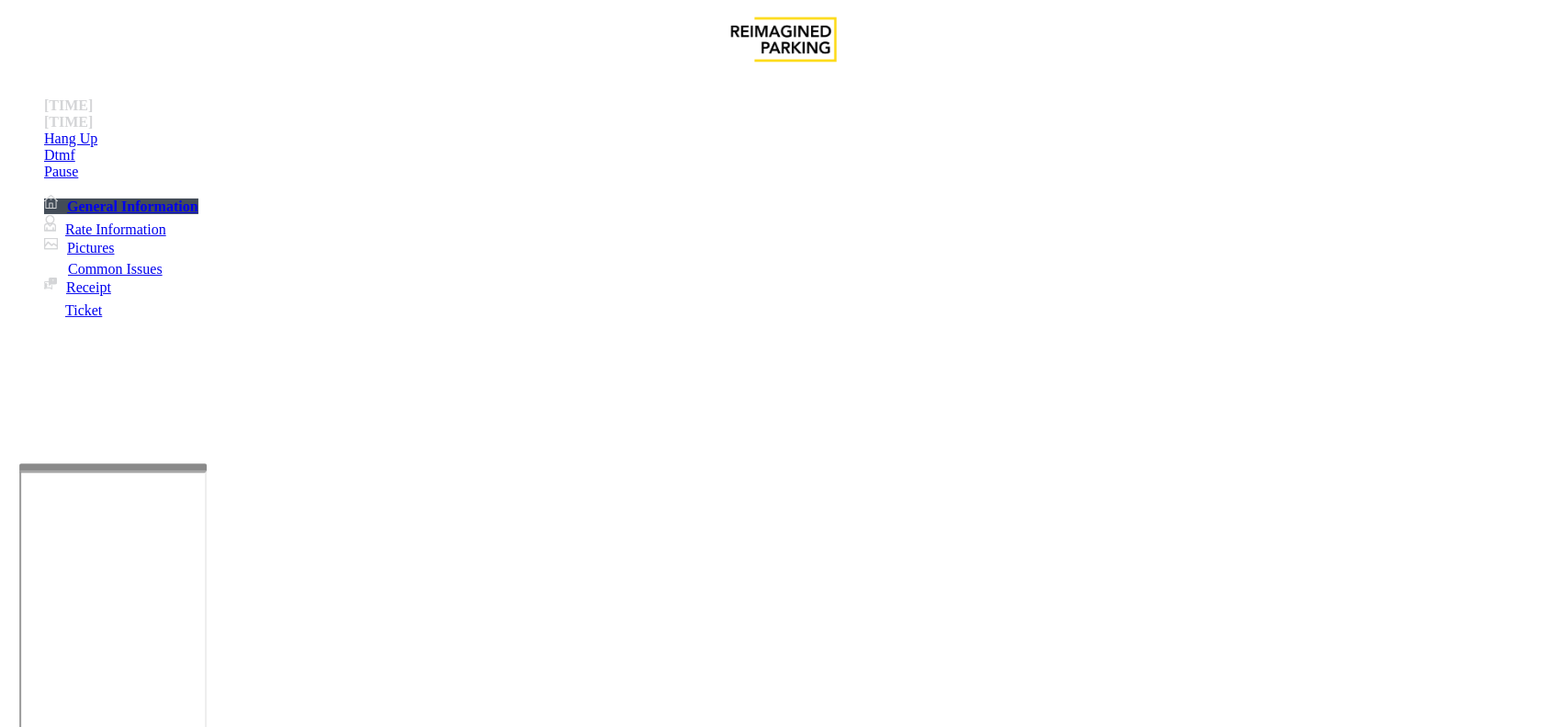 click on "Validation Error" at bounding box center [241, 1327] 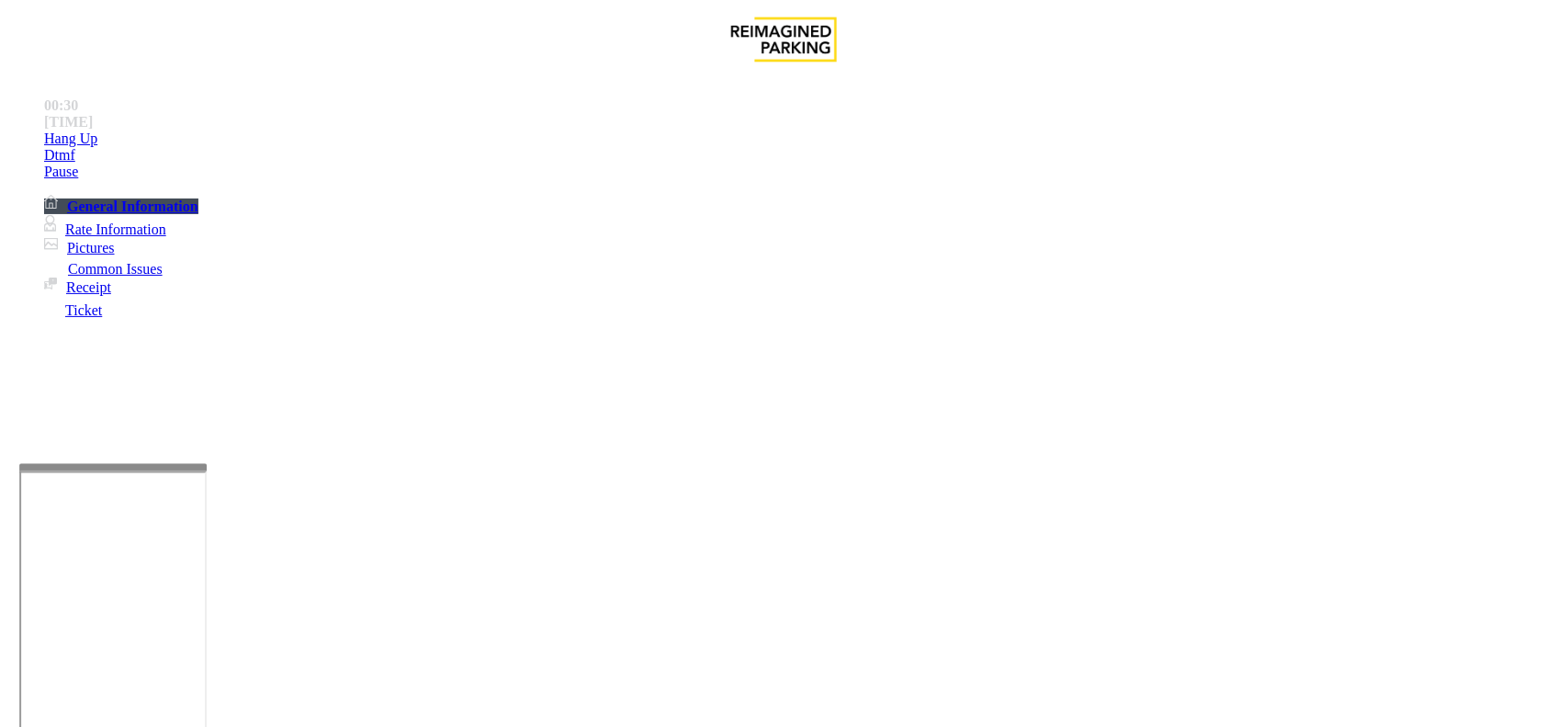 click on "Solid core" at bounding box center [785, 2557] 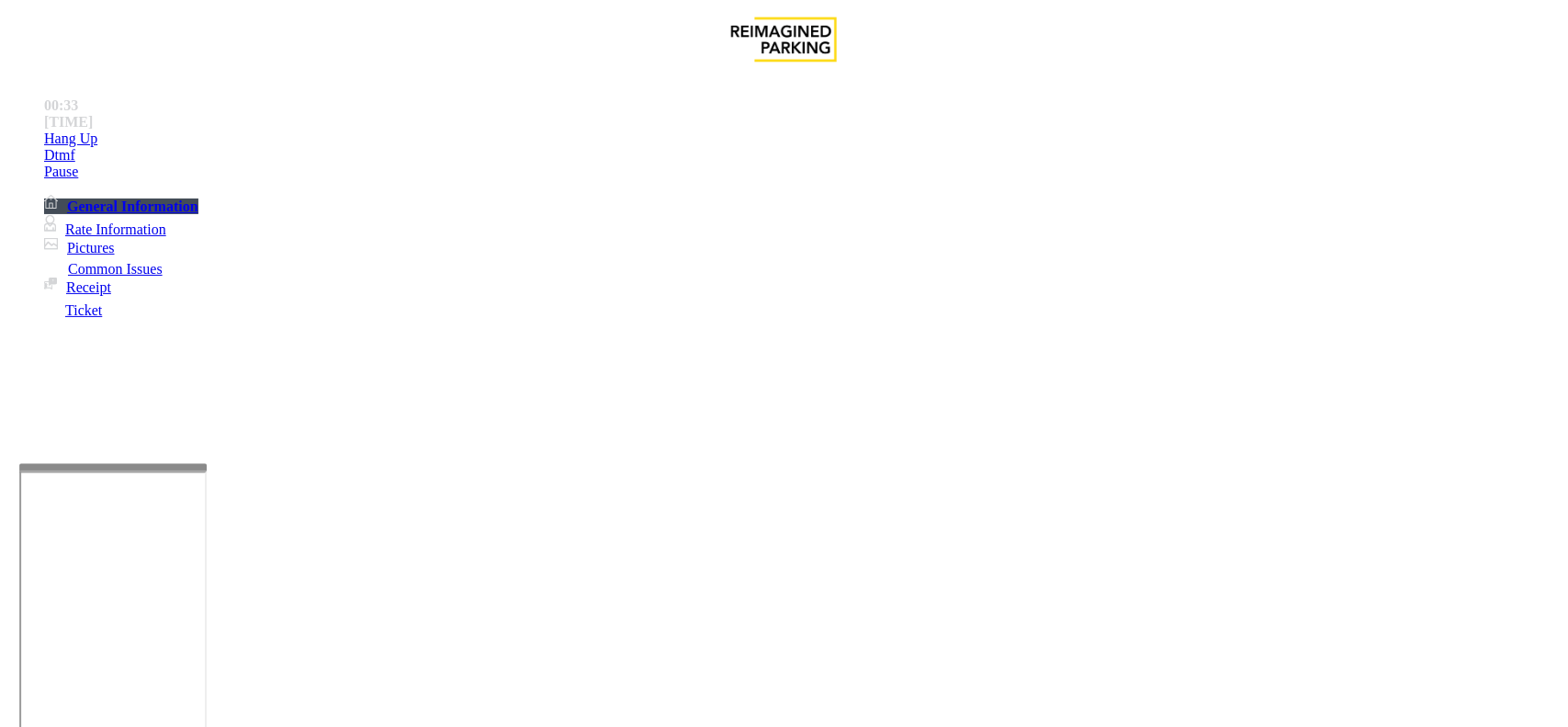 type on "**********" 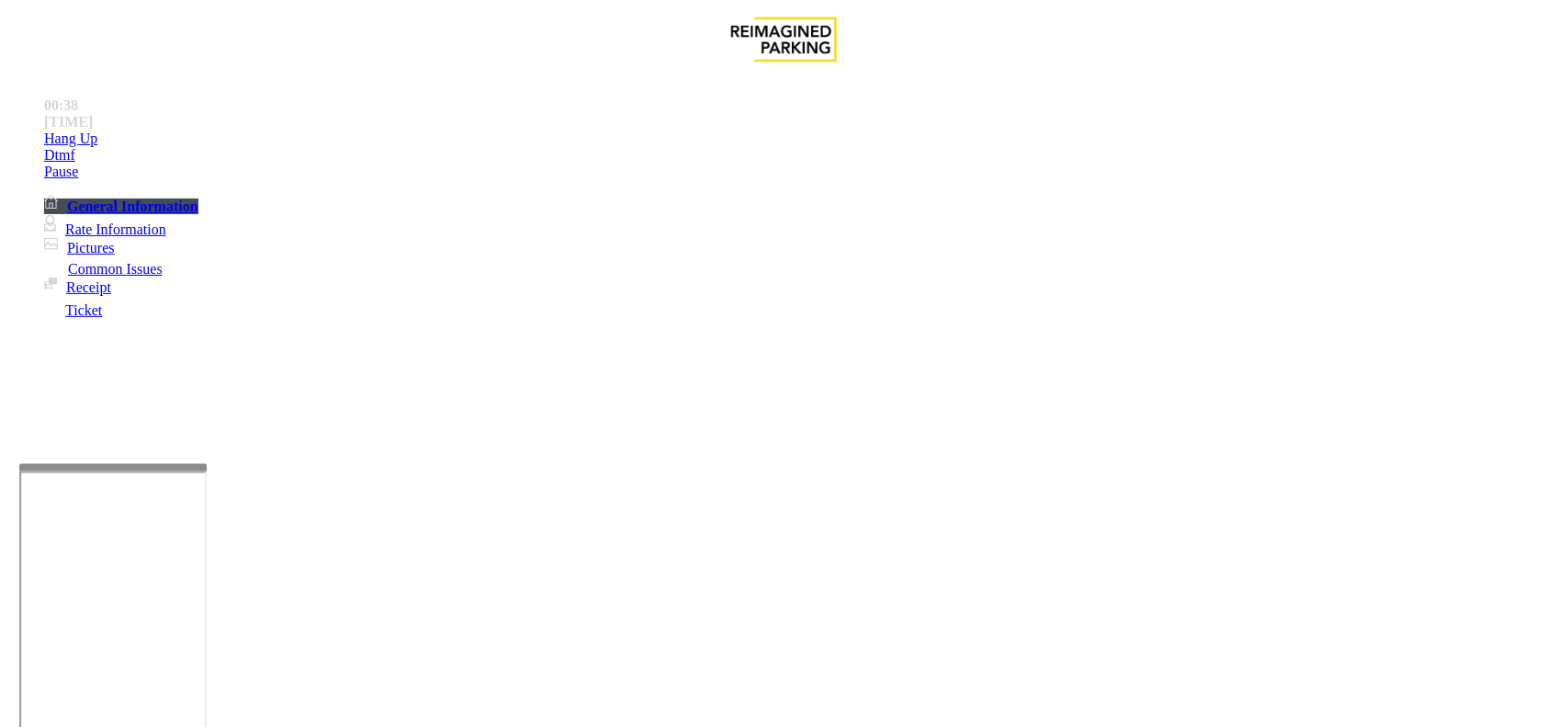 scroll, scrollTop: 345, scrollLeft: 0, axis: vertical 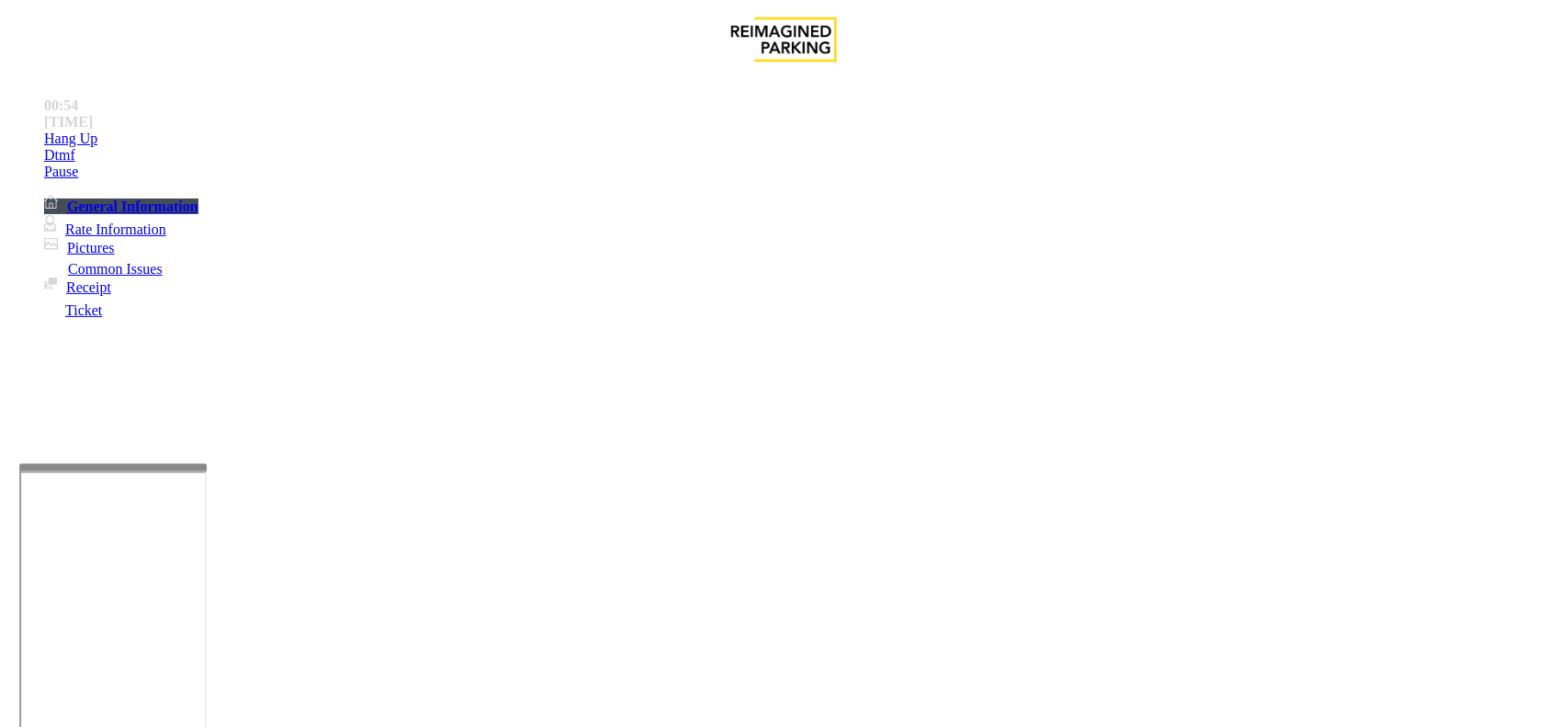 click at bounding box center [88, 1372] 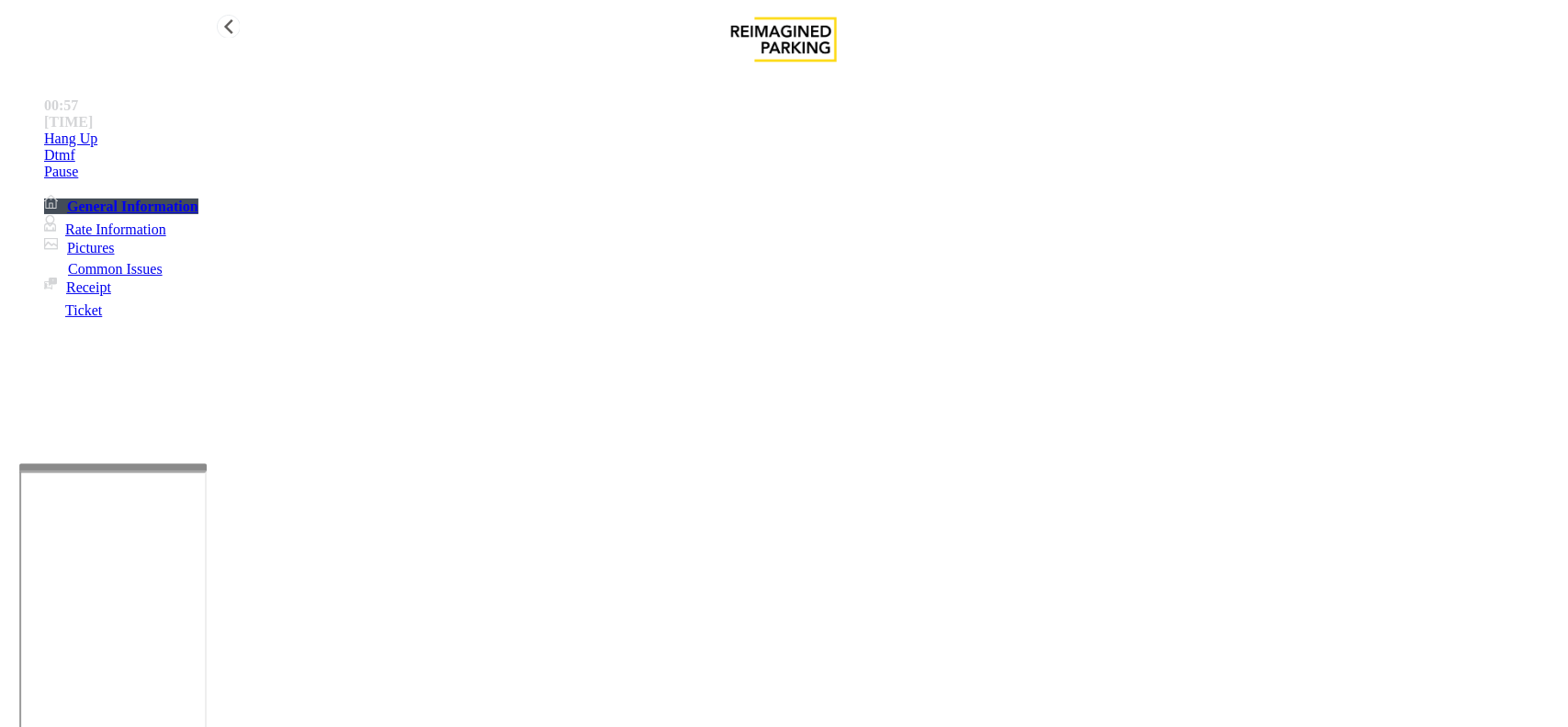 click on "Hang Up" at bounding box center [802, 139] 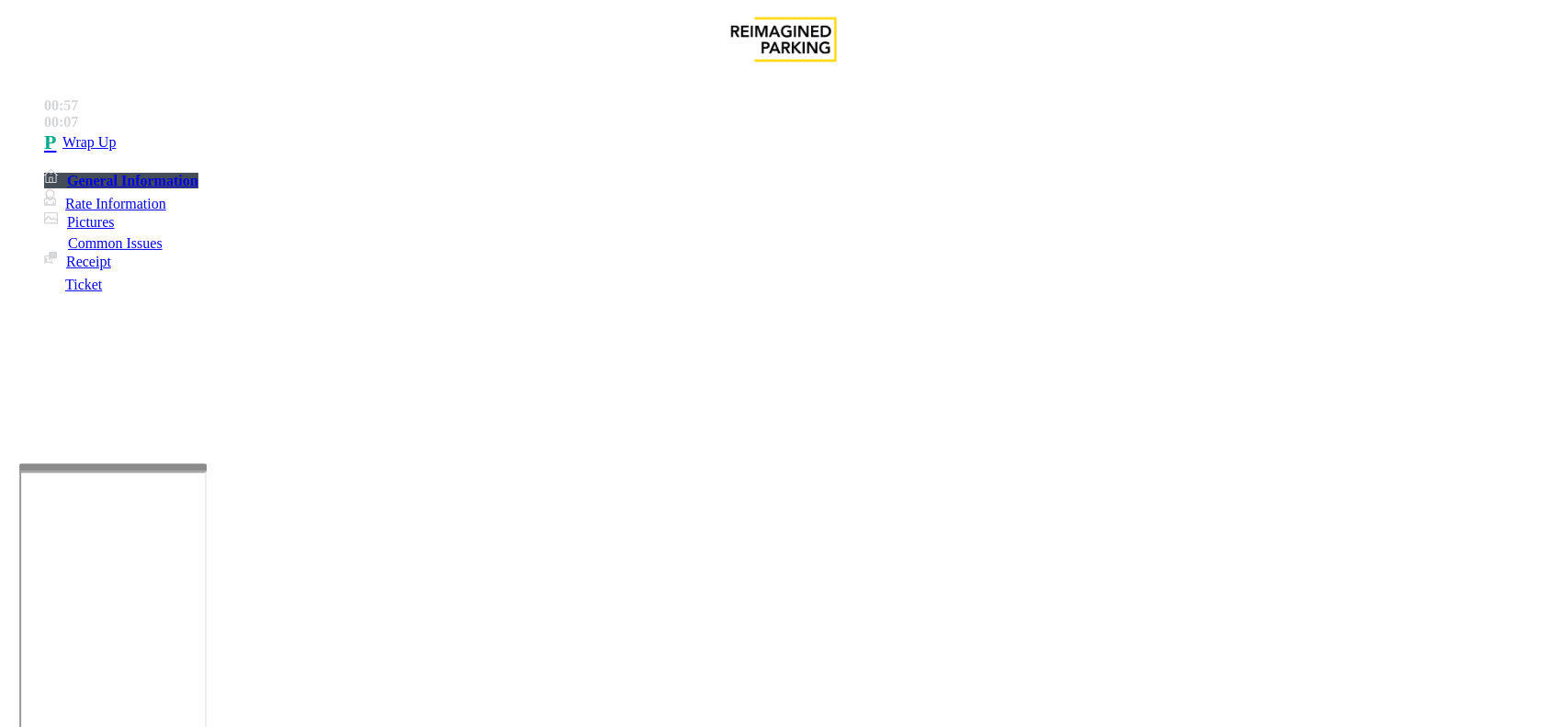 click at bounding box center [254, 1538] 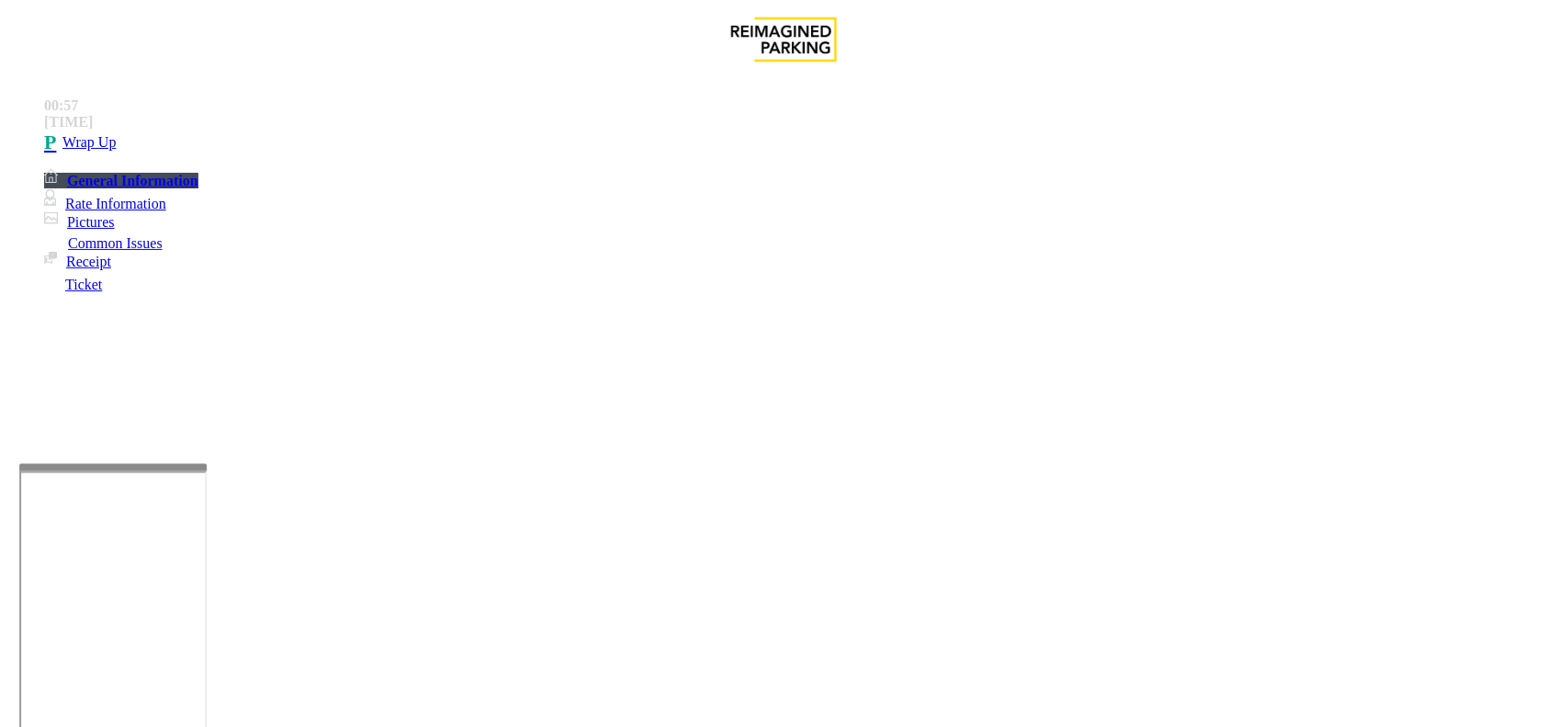 click on "Validation Error" at bounding box center (784, 1313) 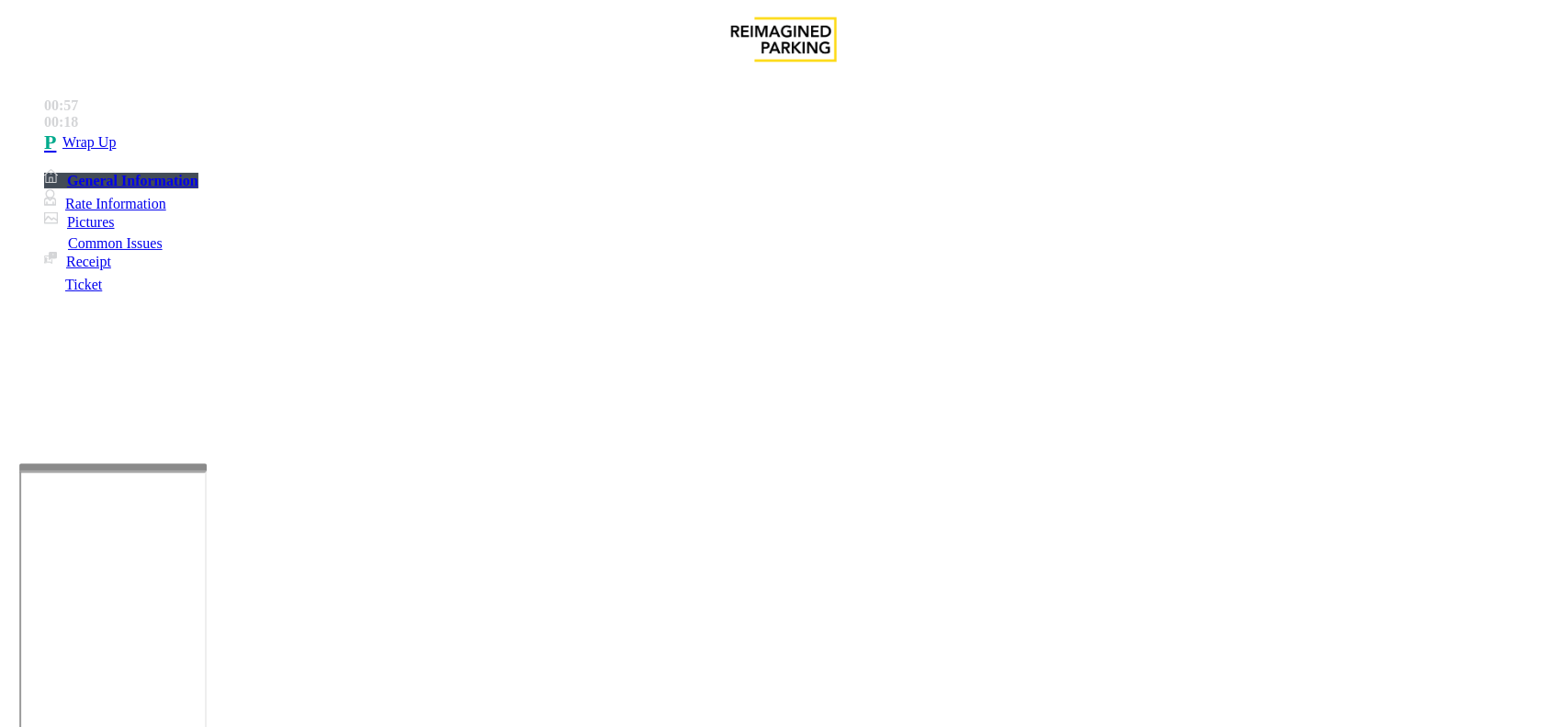 click at bounding box center [254, 1538] 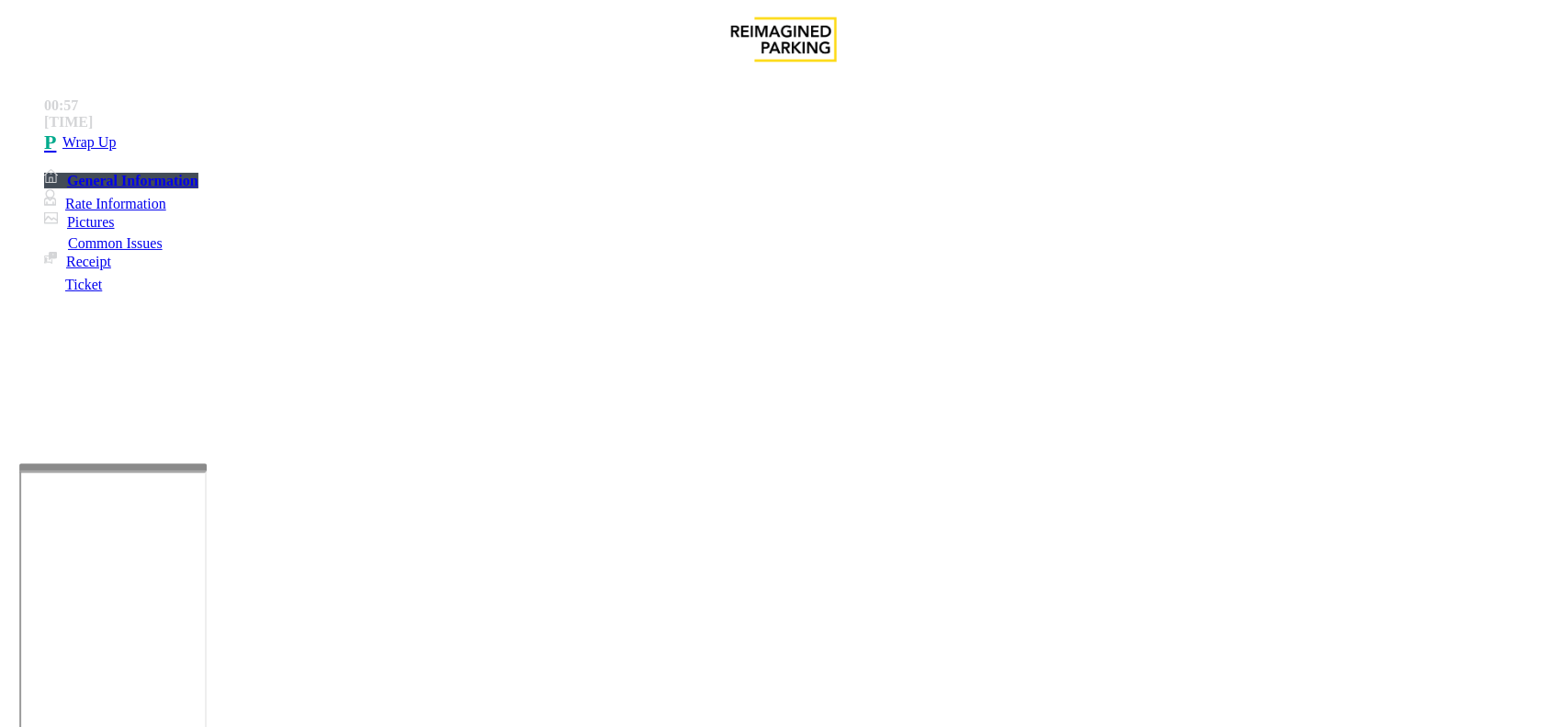 type on "**********" 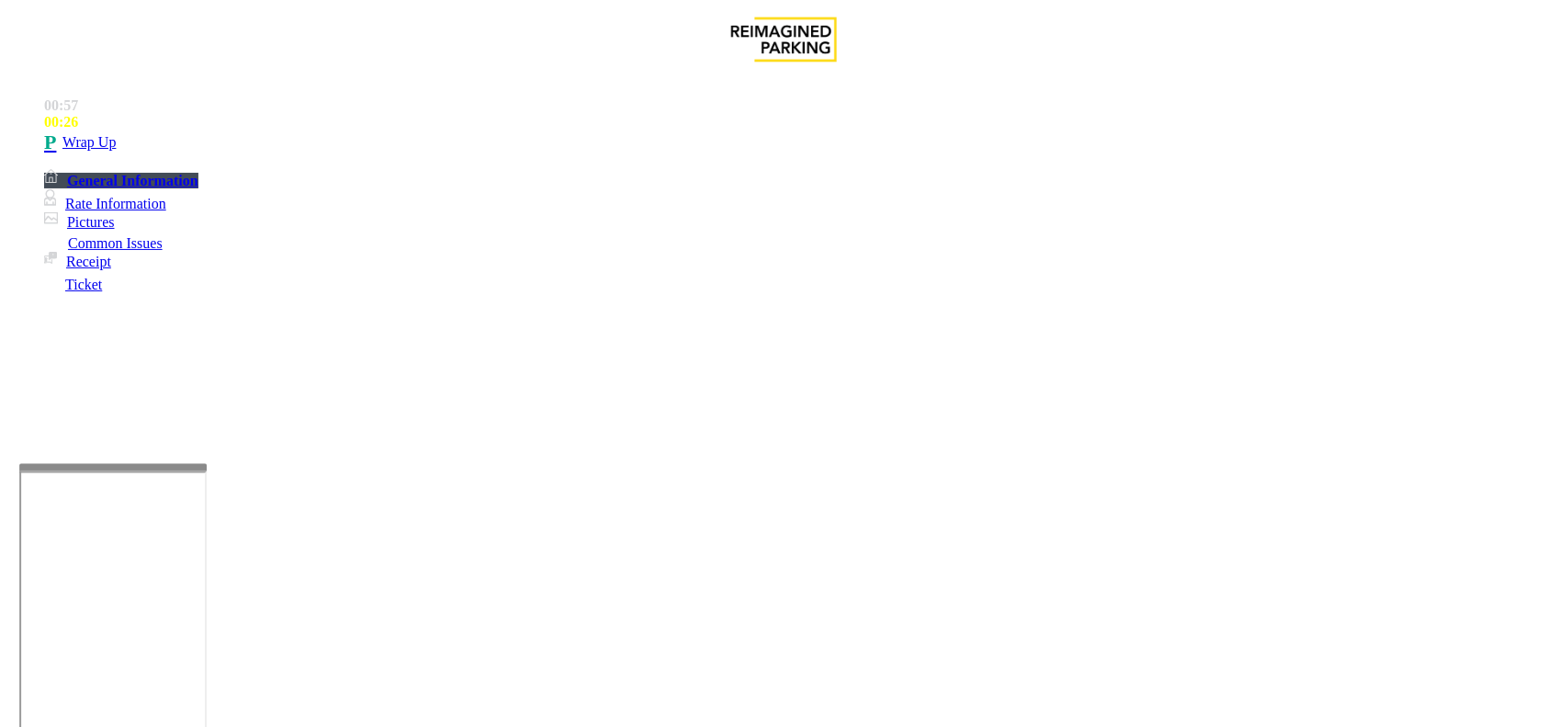 click at bounding box center [88, 1347] 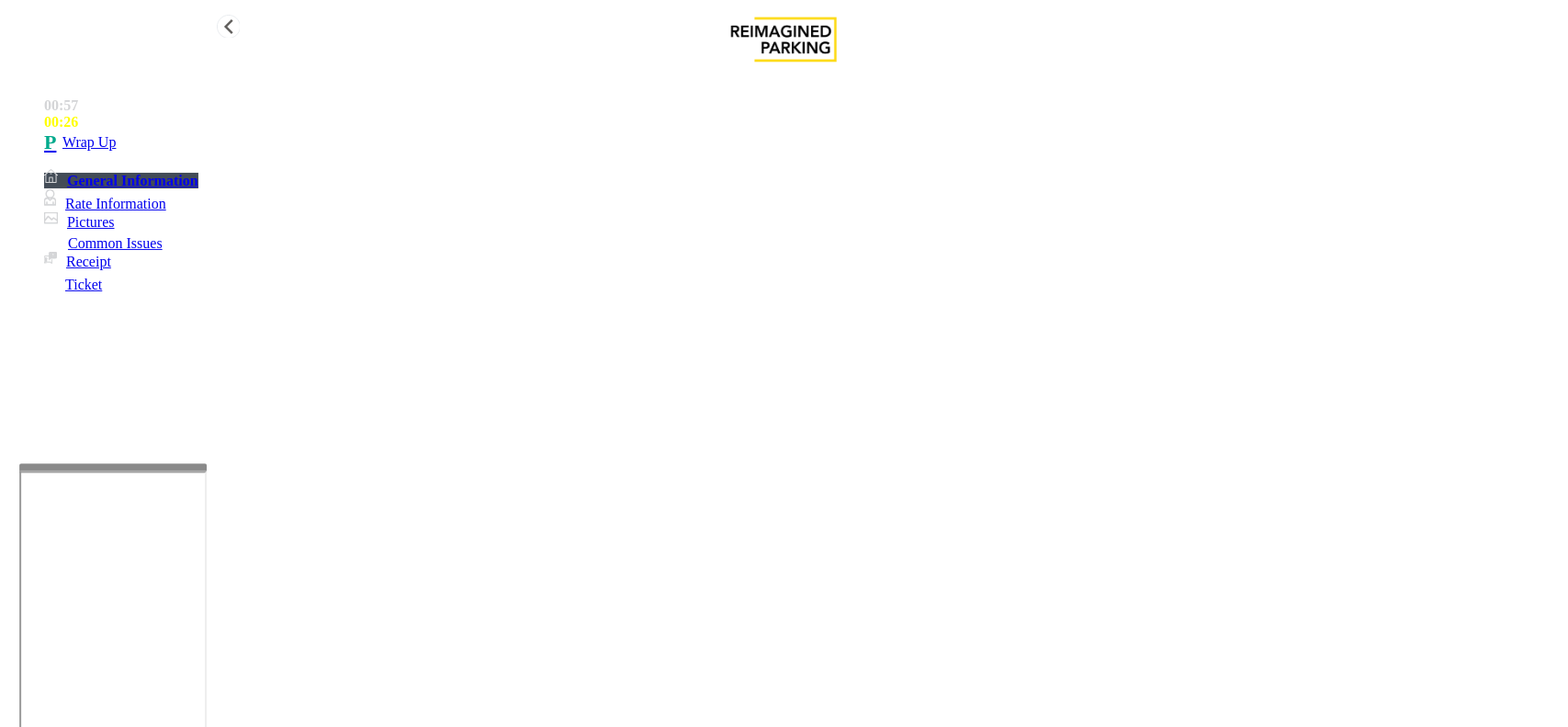 type on "**" 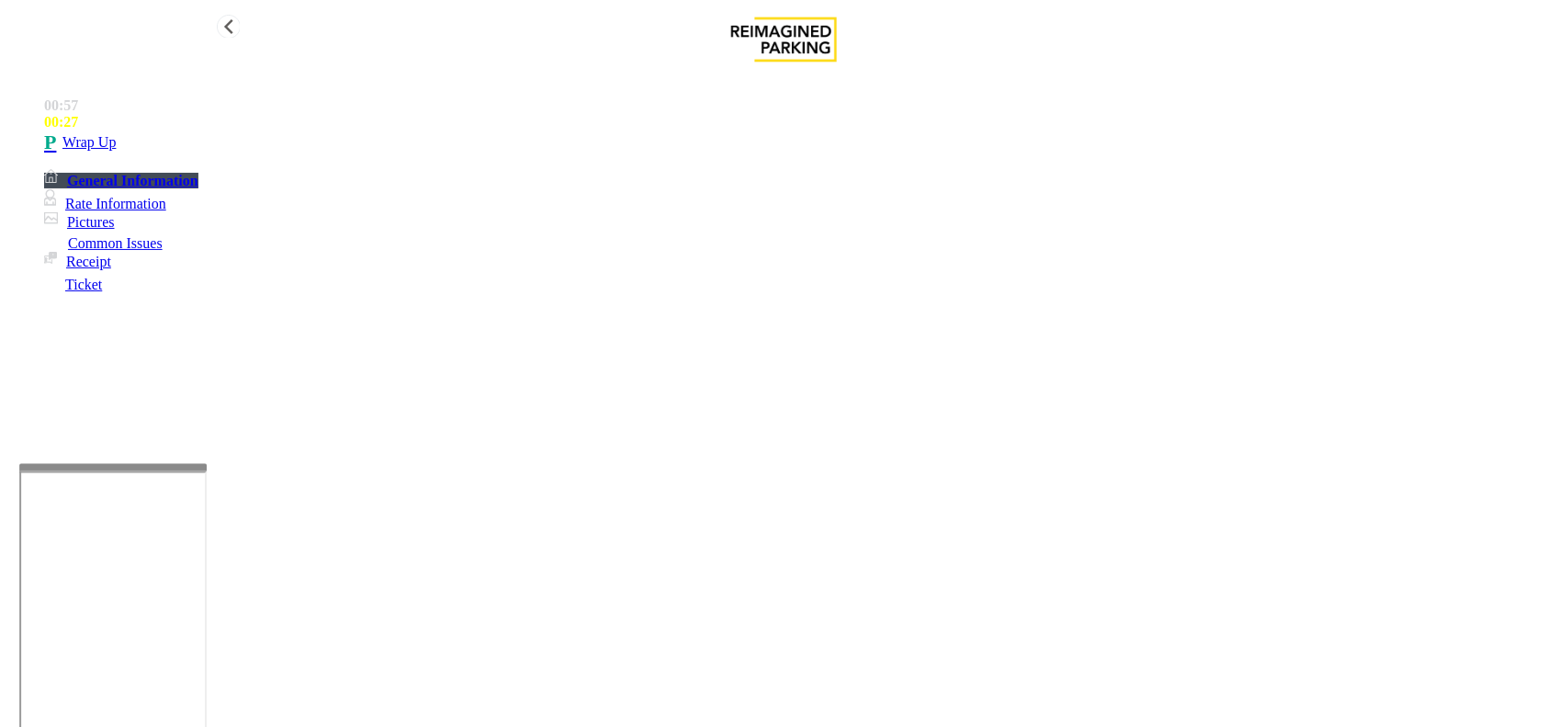click on "Wrap Up" at bounding box center (802, 142) 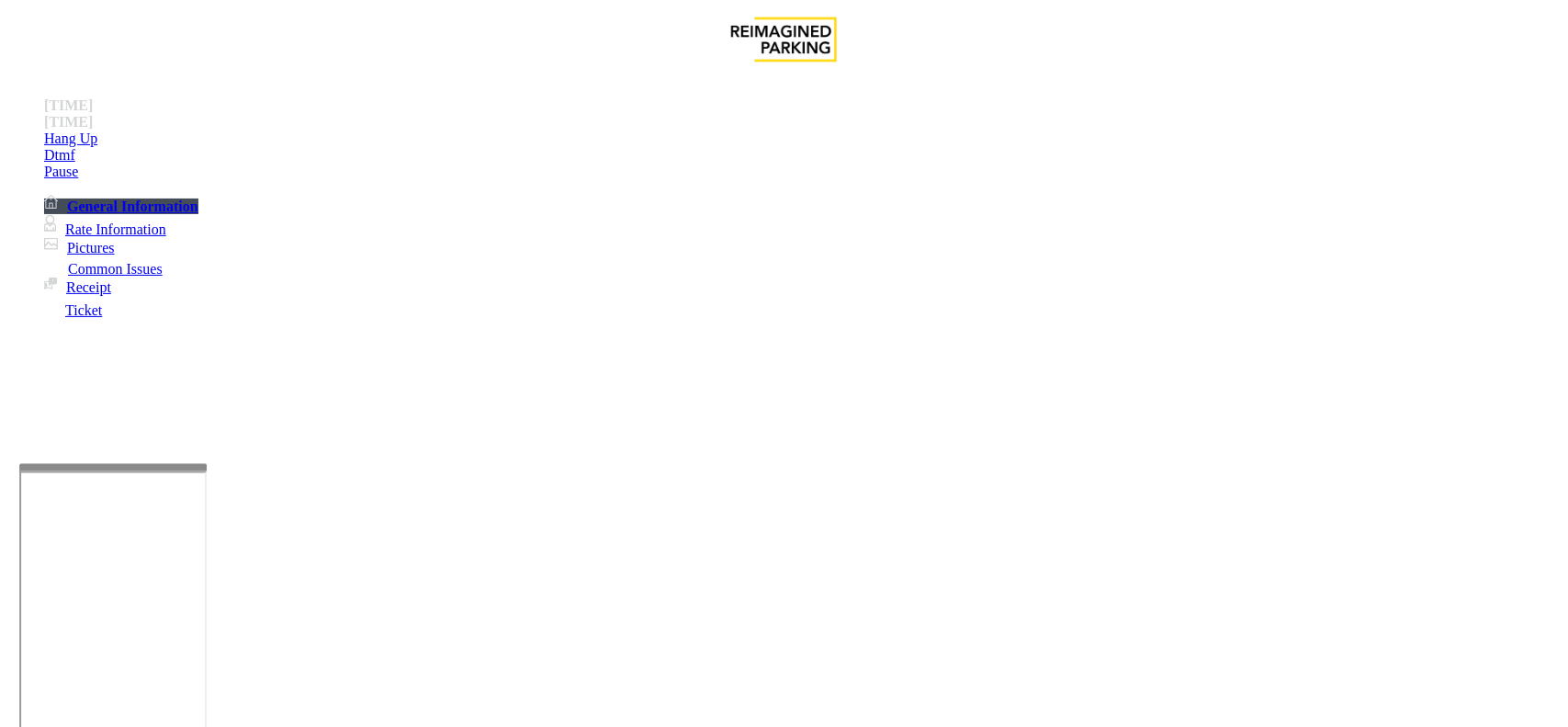 scroll, scrollTop: 153, scrollLeft: 0, axis: vertical 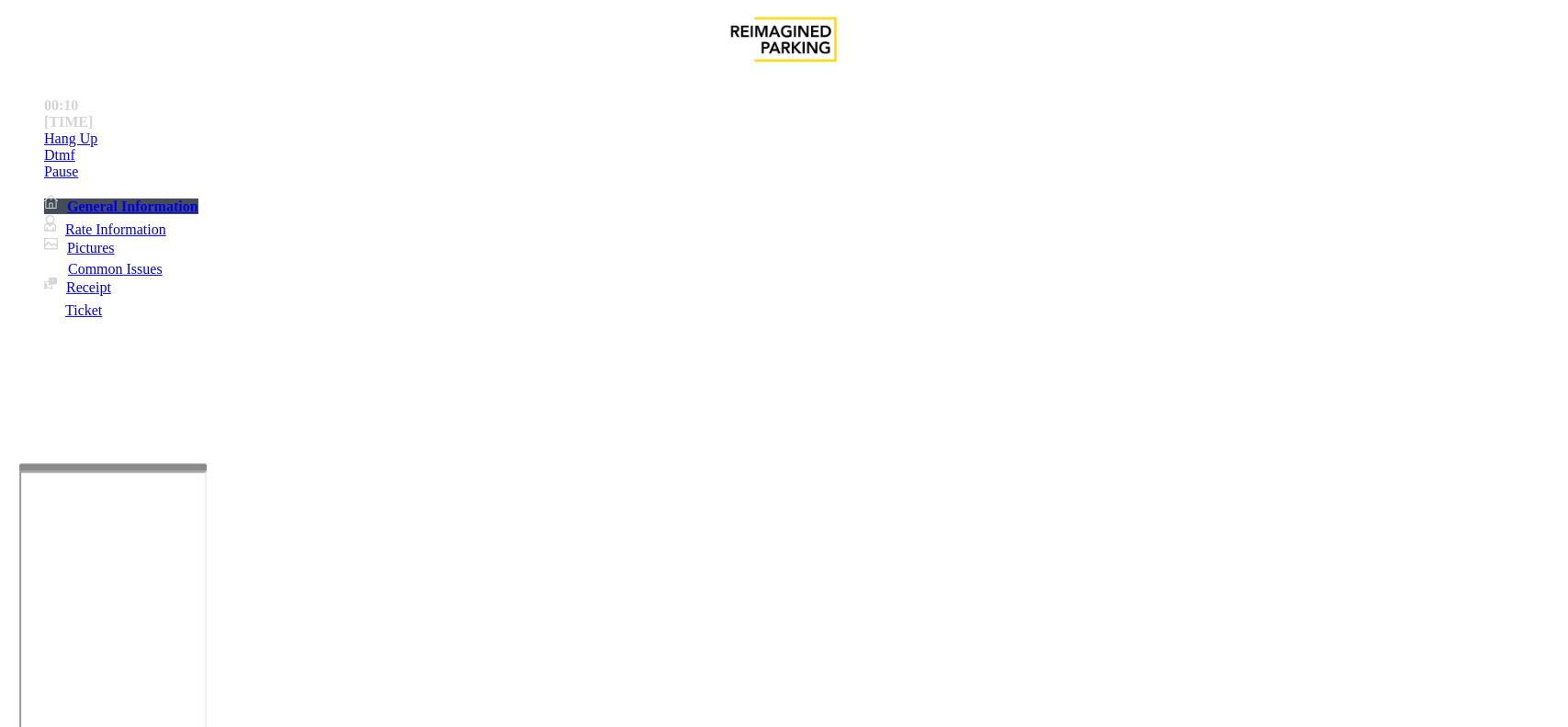 click on "Issue" at bounding box center (39, 1297) 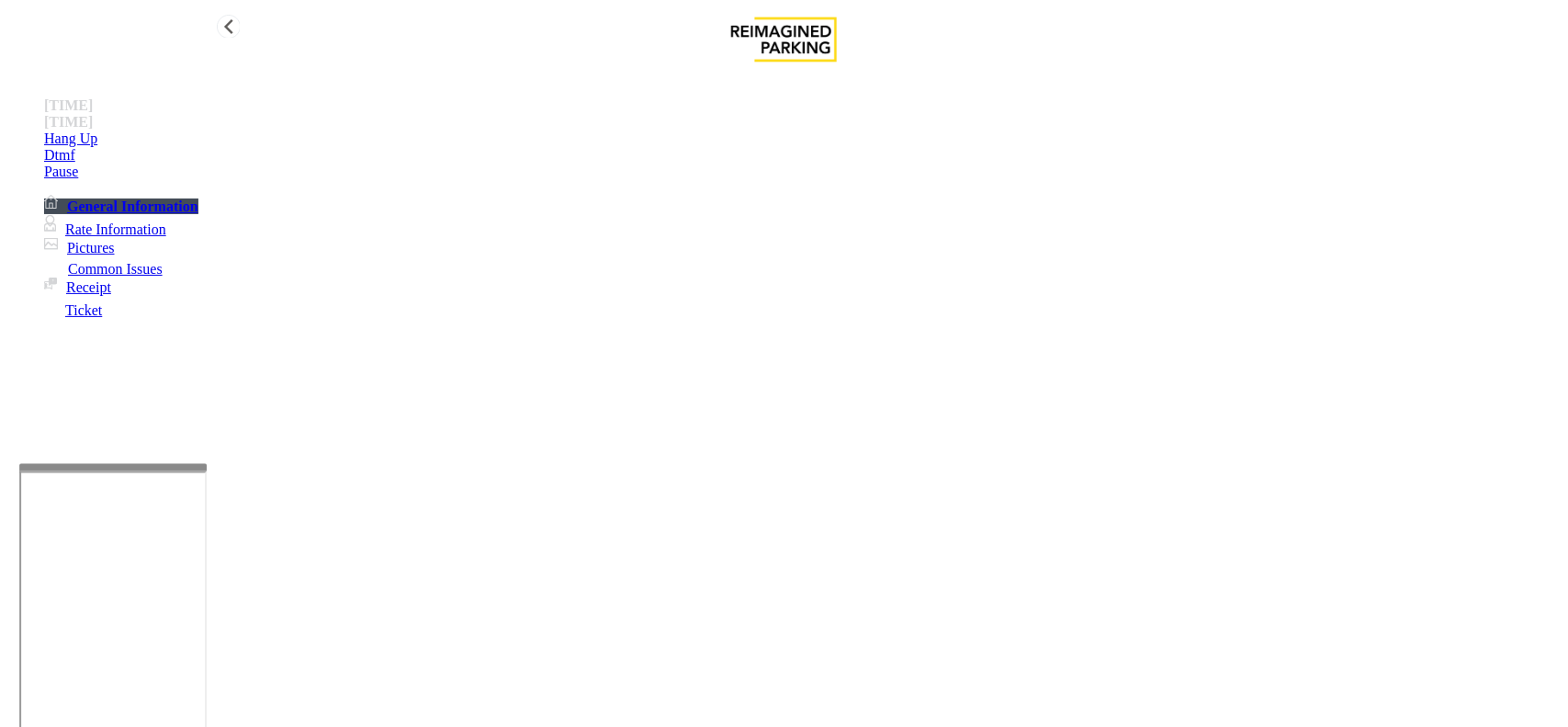 click on "Hang Up" at bounding box center (71, 139) 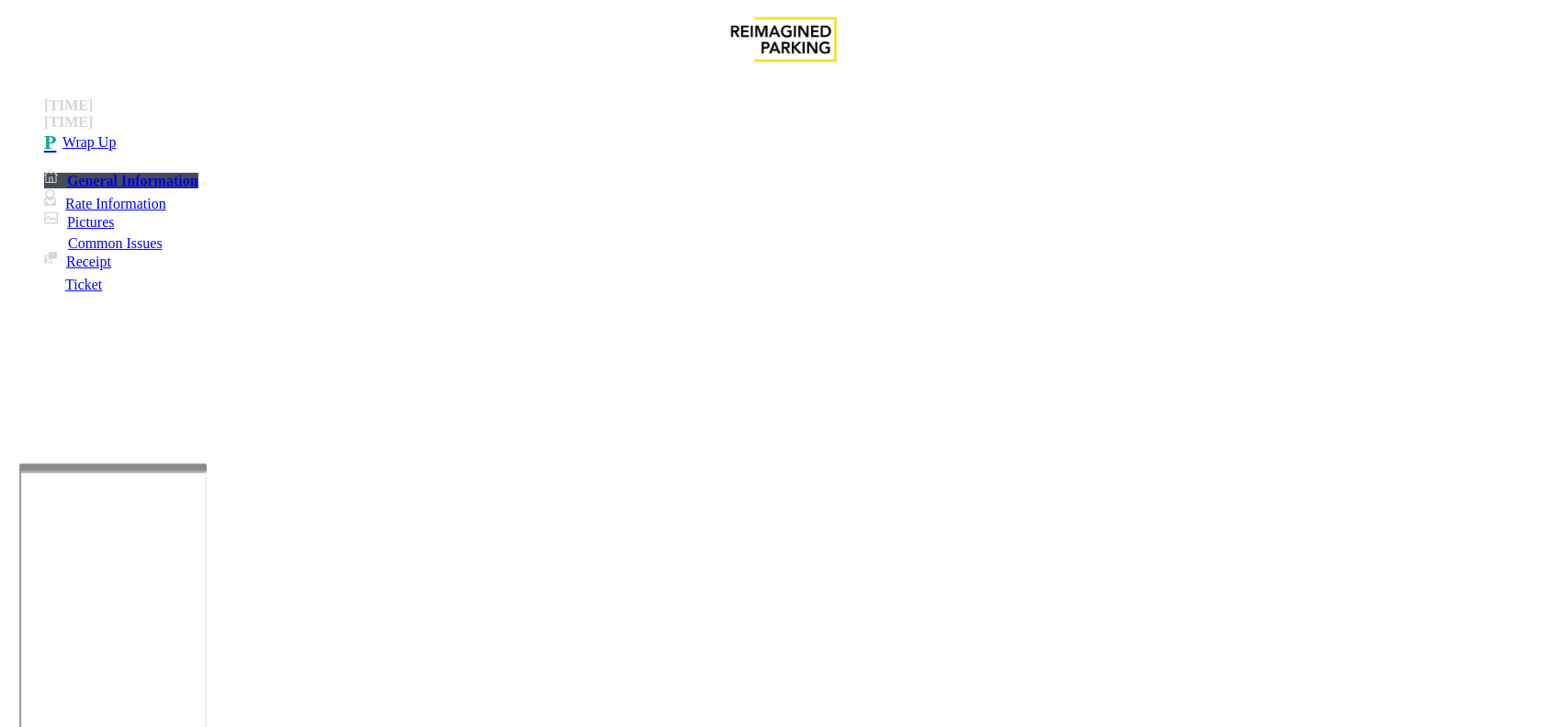 click on "Equipment Issue" at bounding box center [444, 1327] 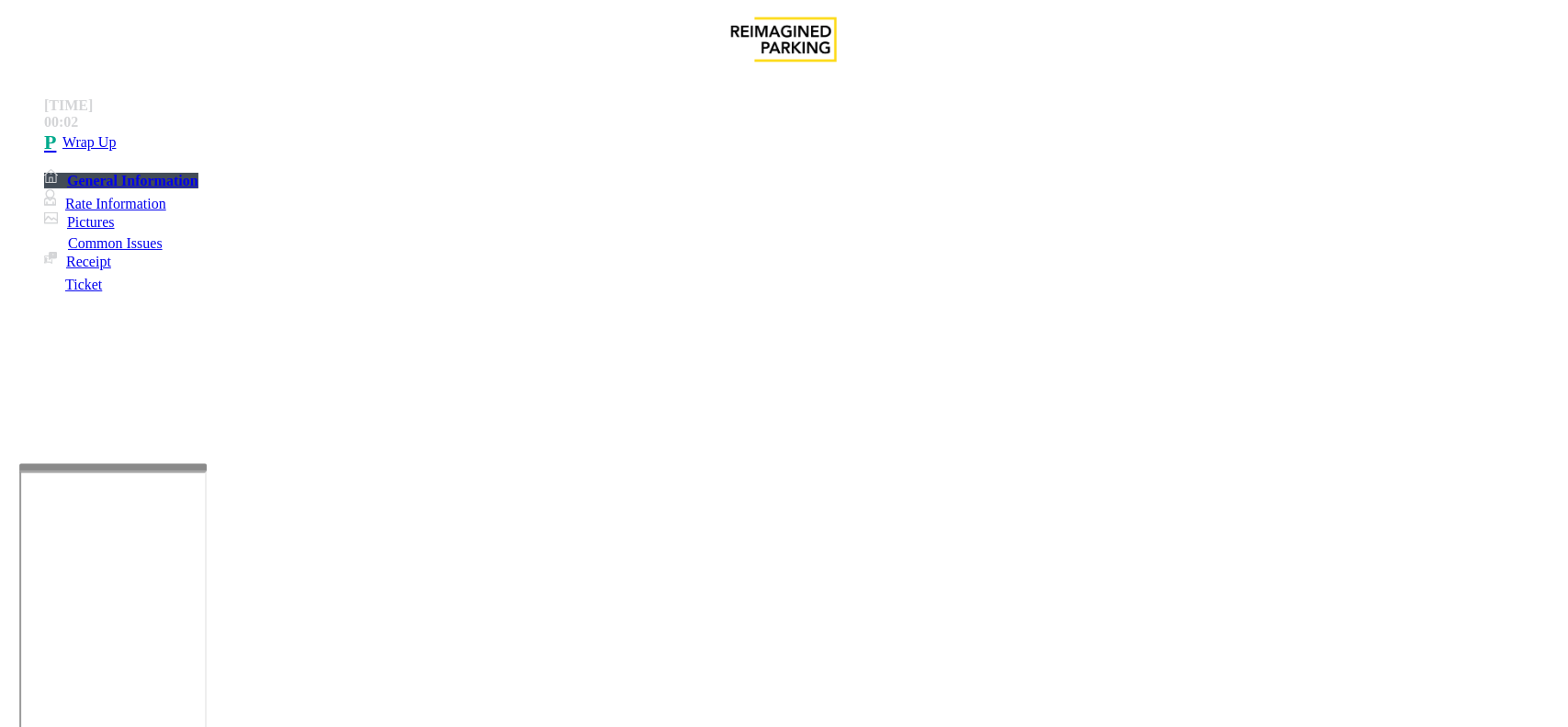 click on "Gate / Door Won't Open" at bounding box center (528, 1327) 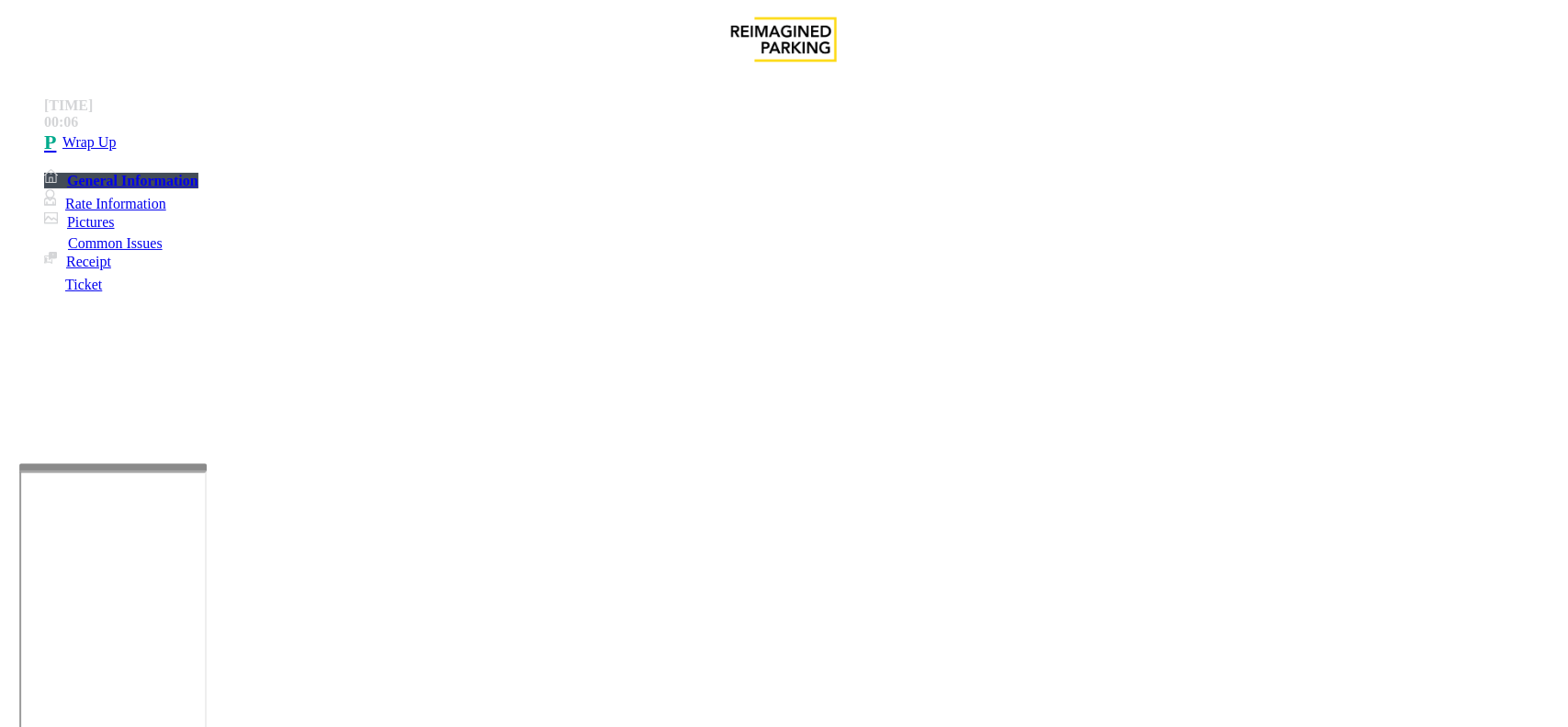 paste on "**********" 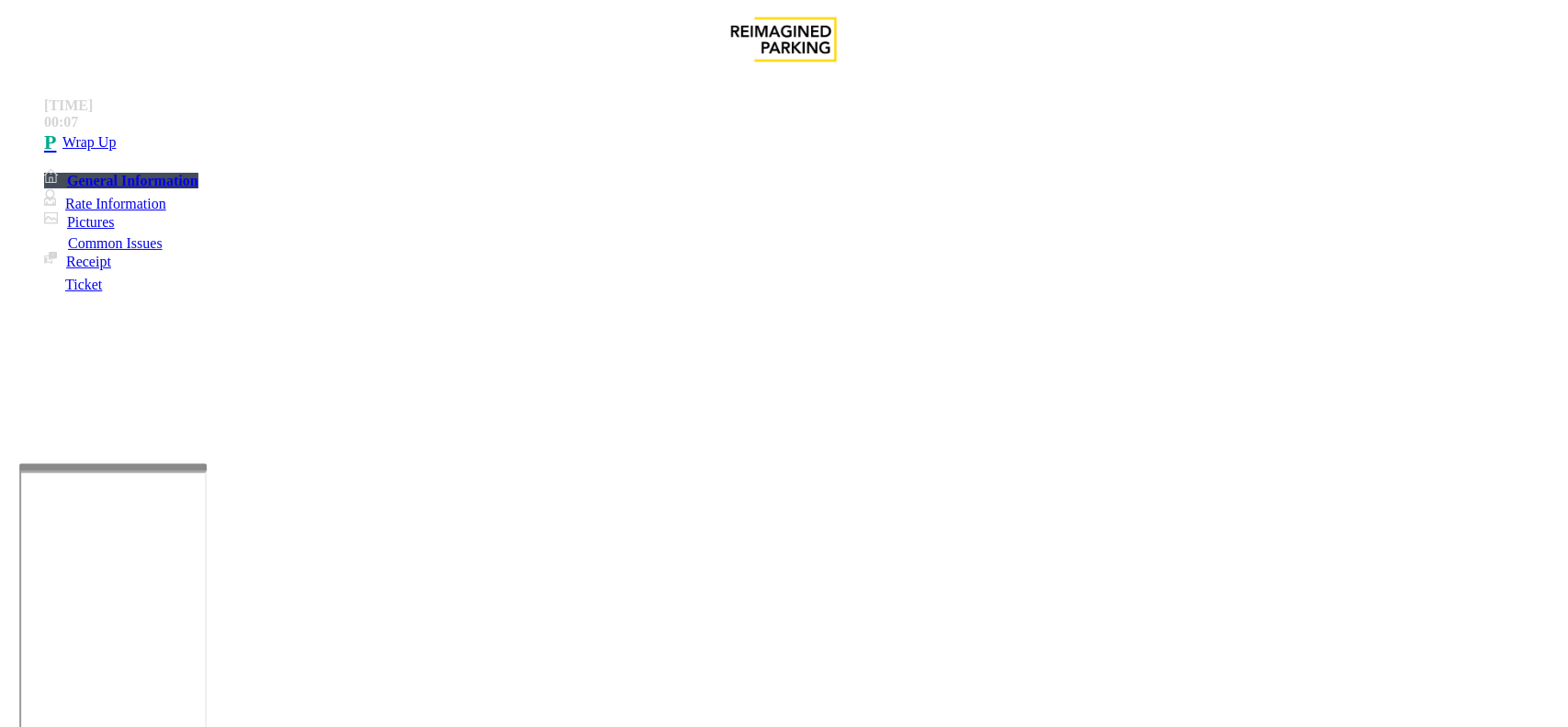 click on "Gate / Door Won't Open" at bounding box center (784, 1313) 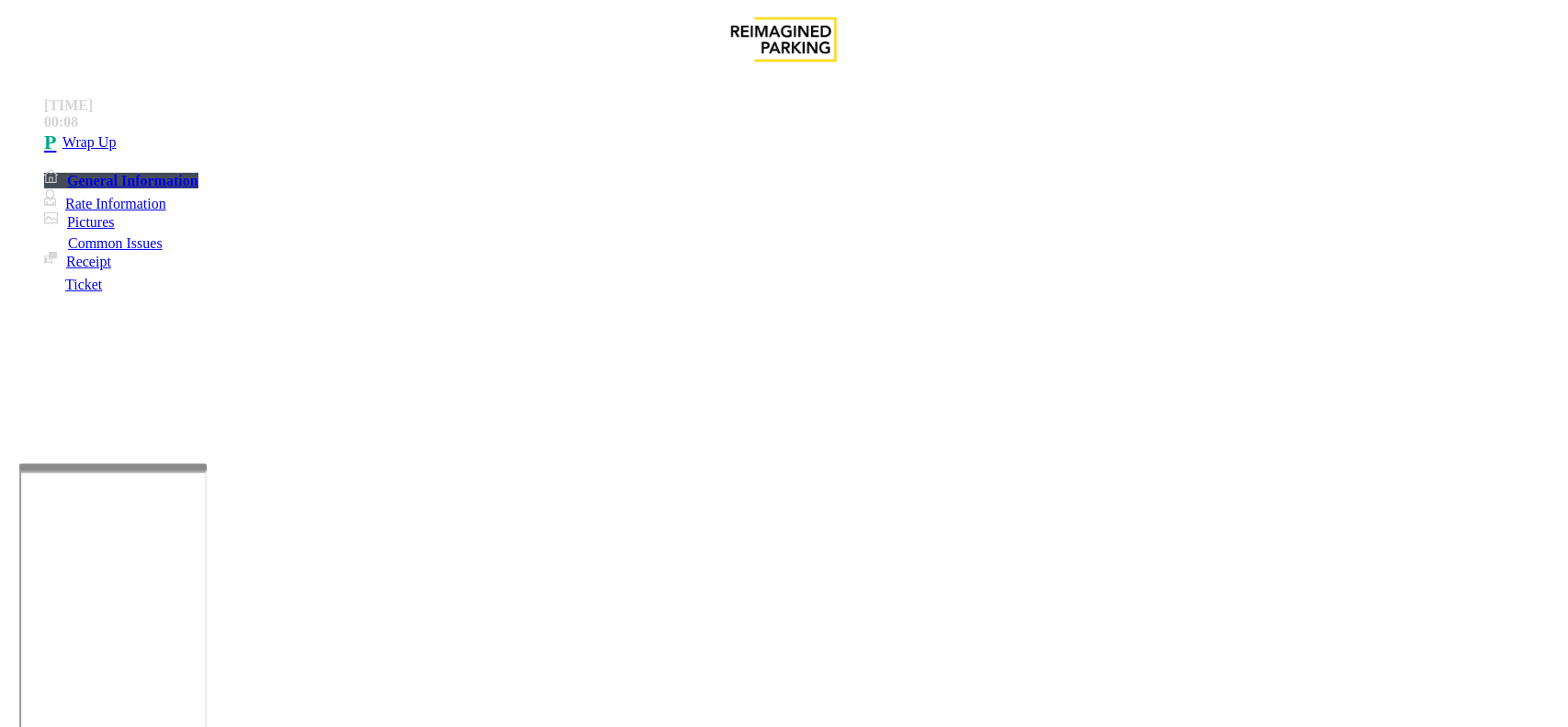 paste on "**********" 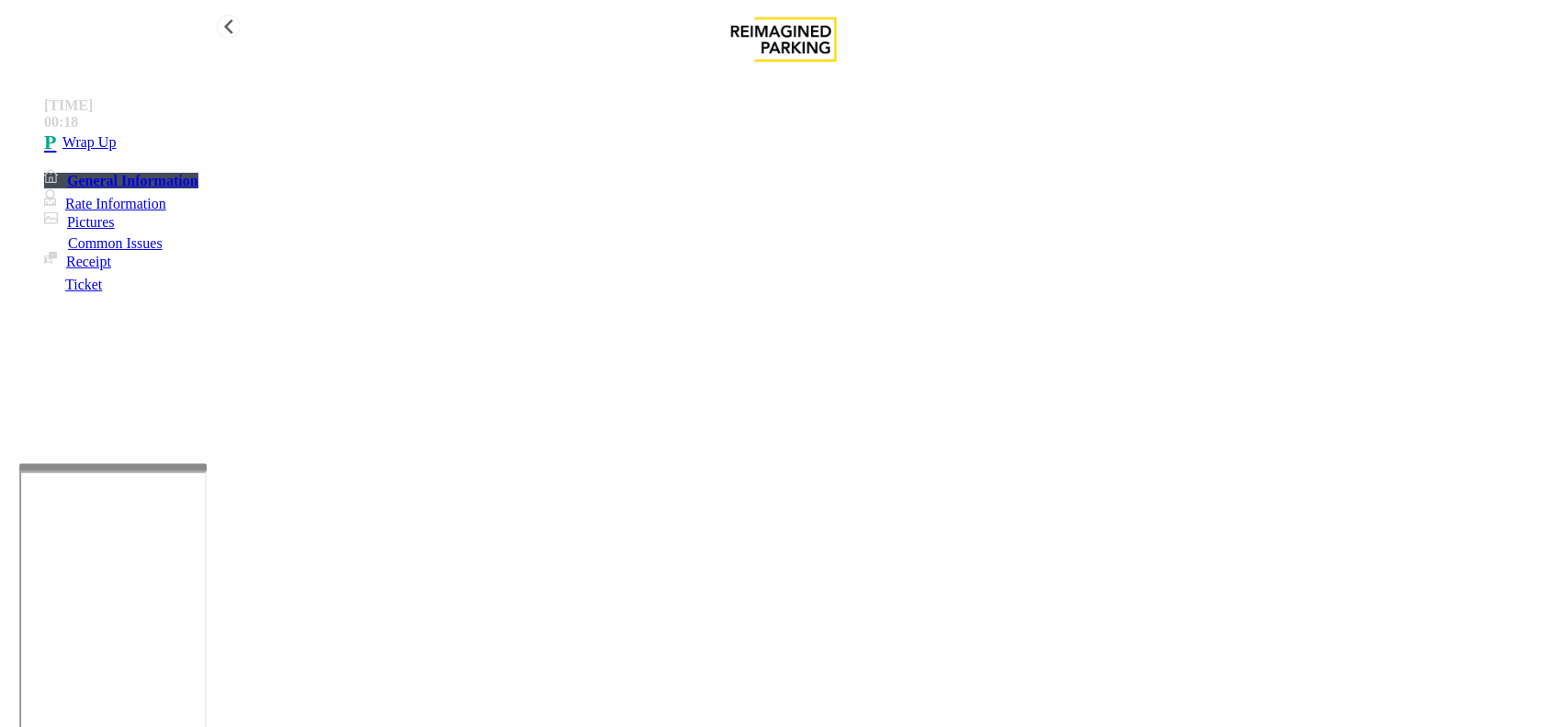 type on "**********" 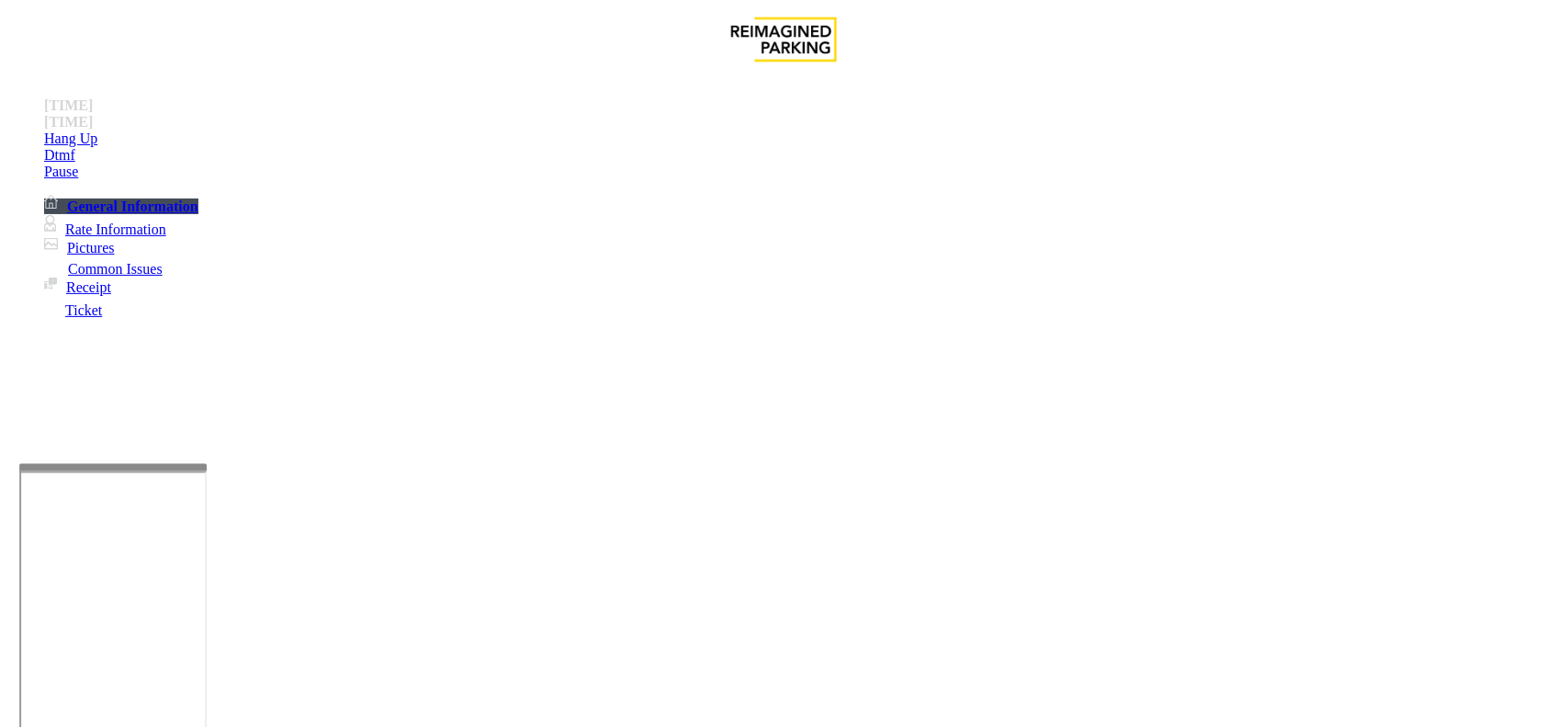 scroll, scrollTop: 460, scrollLeft: 0, axis: vertical 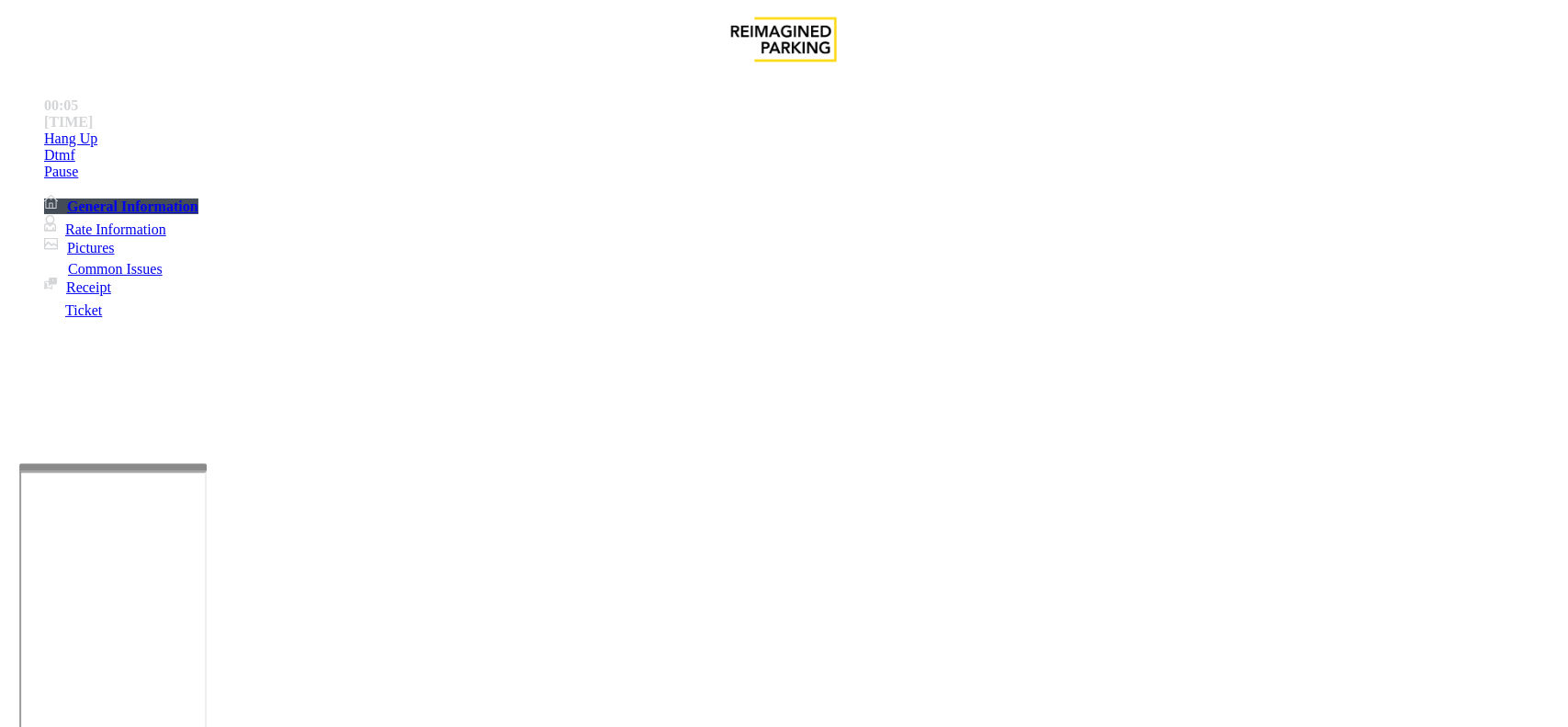 click on "TIBA - [CODE]" at bounding box center [58, 2531] 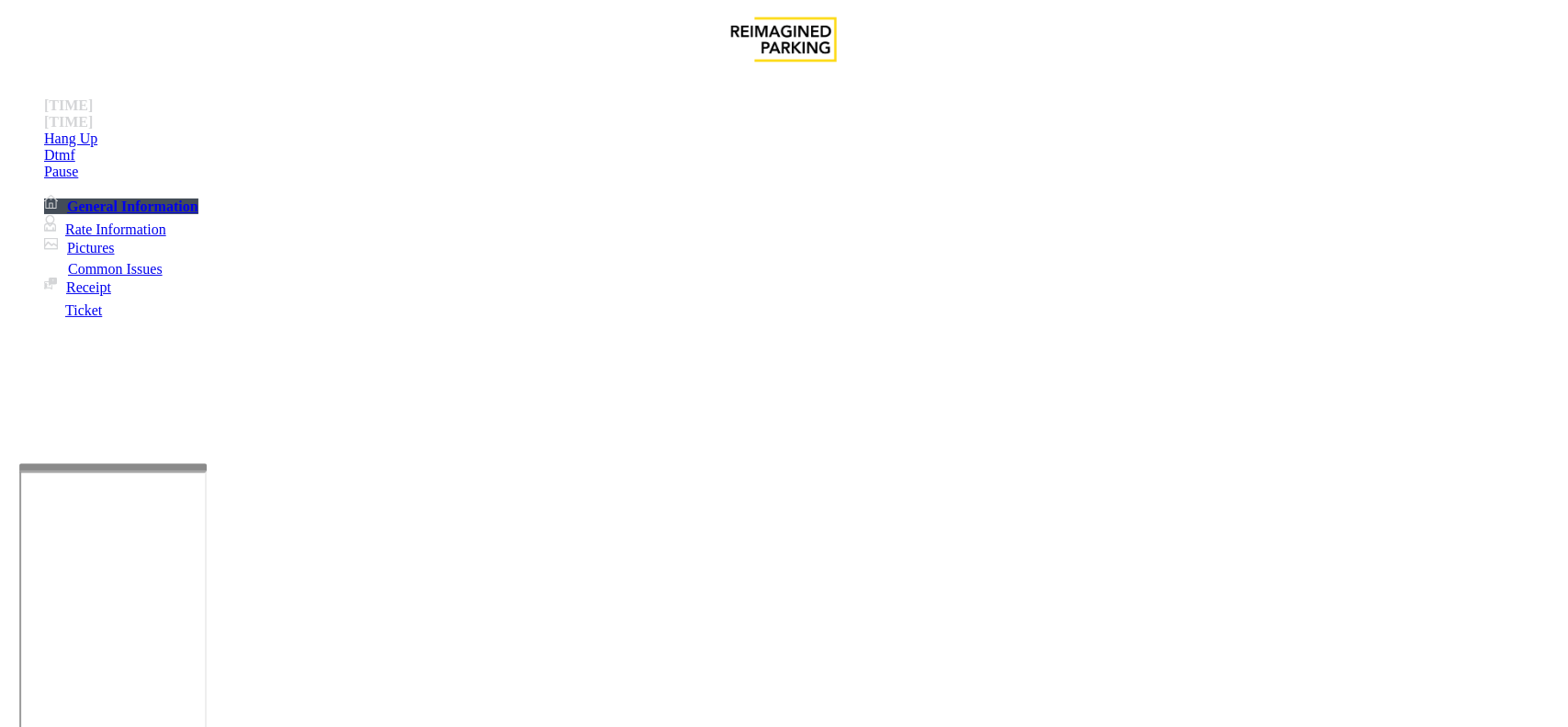 click on "TIBA - [CODE]" at bounding box center [58, 2531] 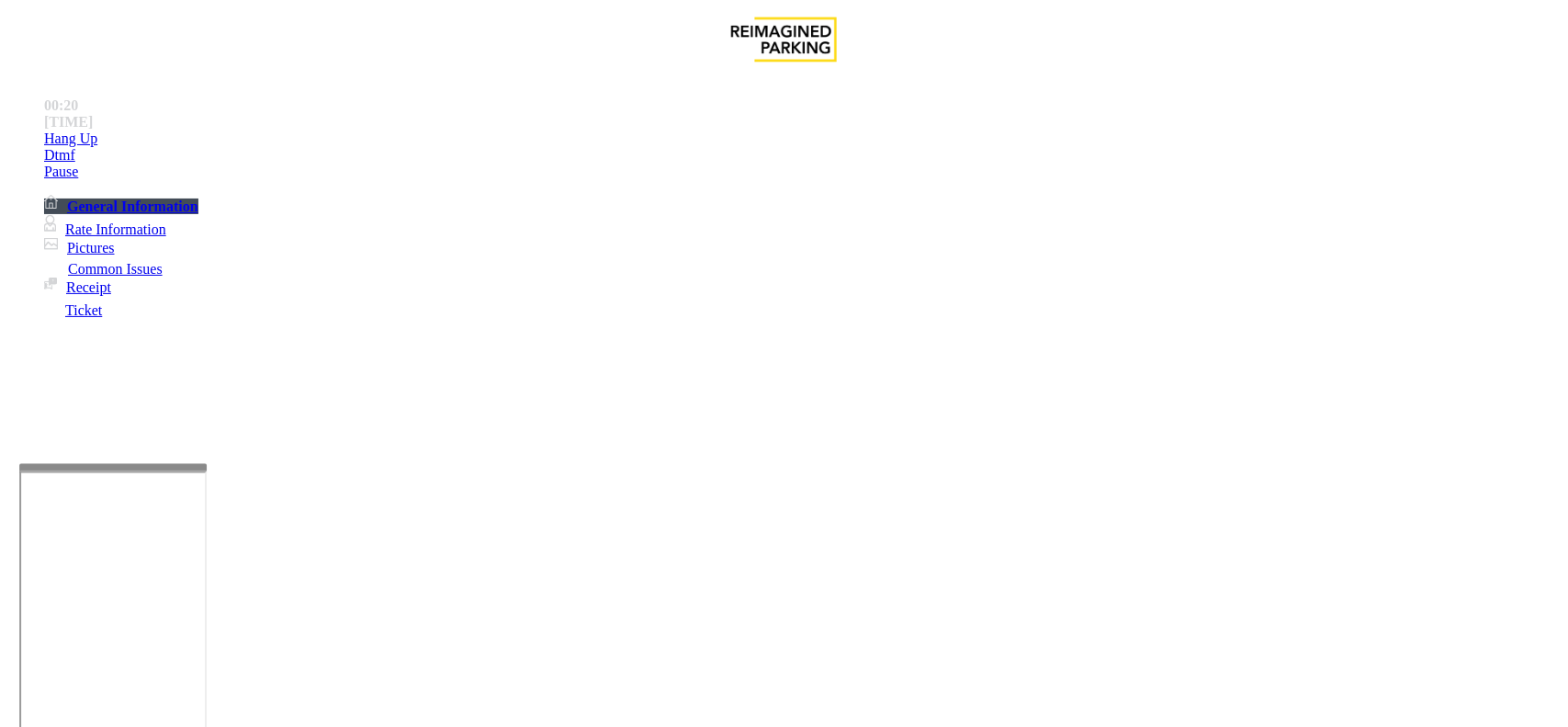 scroll, scrollTop: 115, scrollLeft: 0, axis: vertical 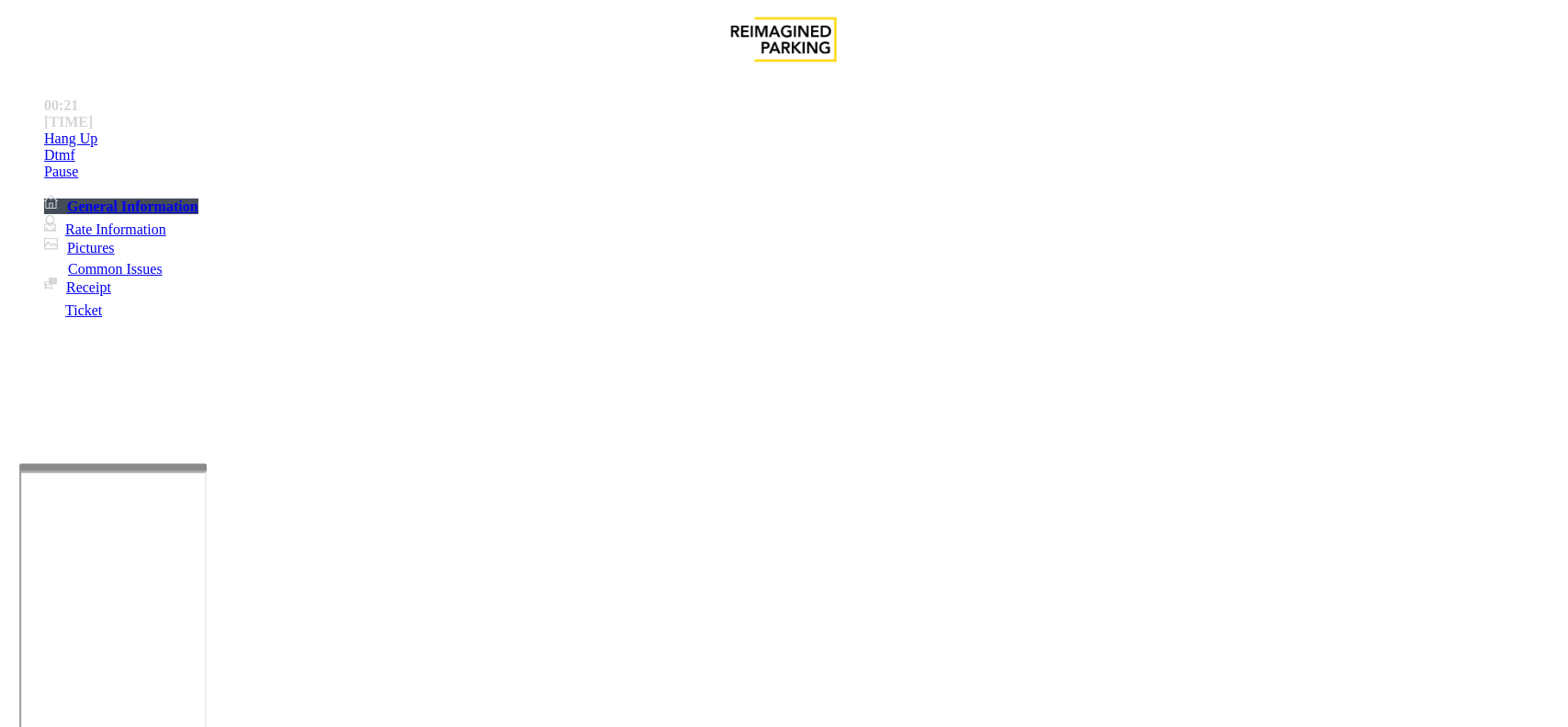 type on "**********" 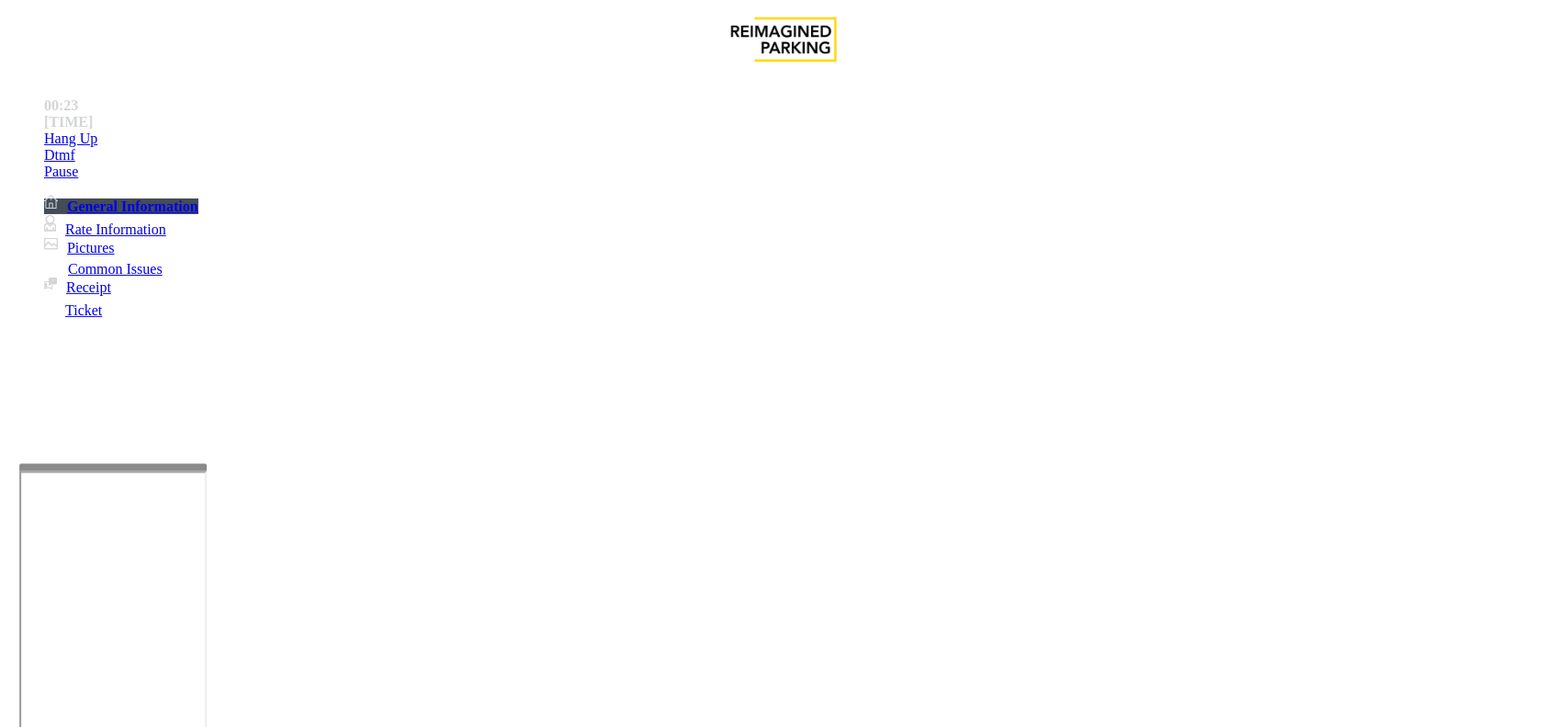 drag, startPoint x: 785, startPoint y: 426, endPoint x: 934, endPoint y: 433, distance: 149.16434 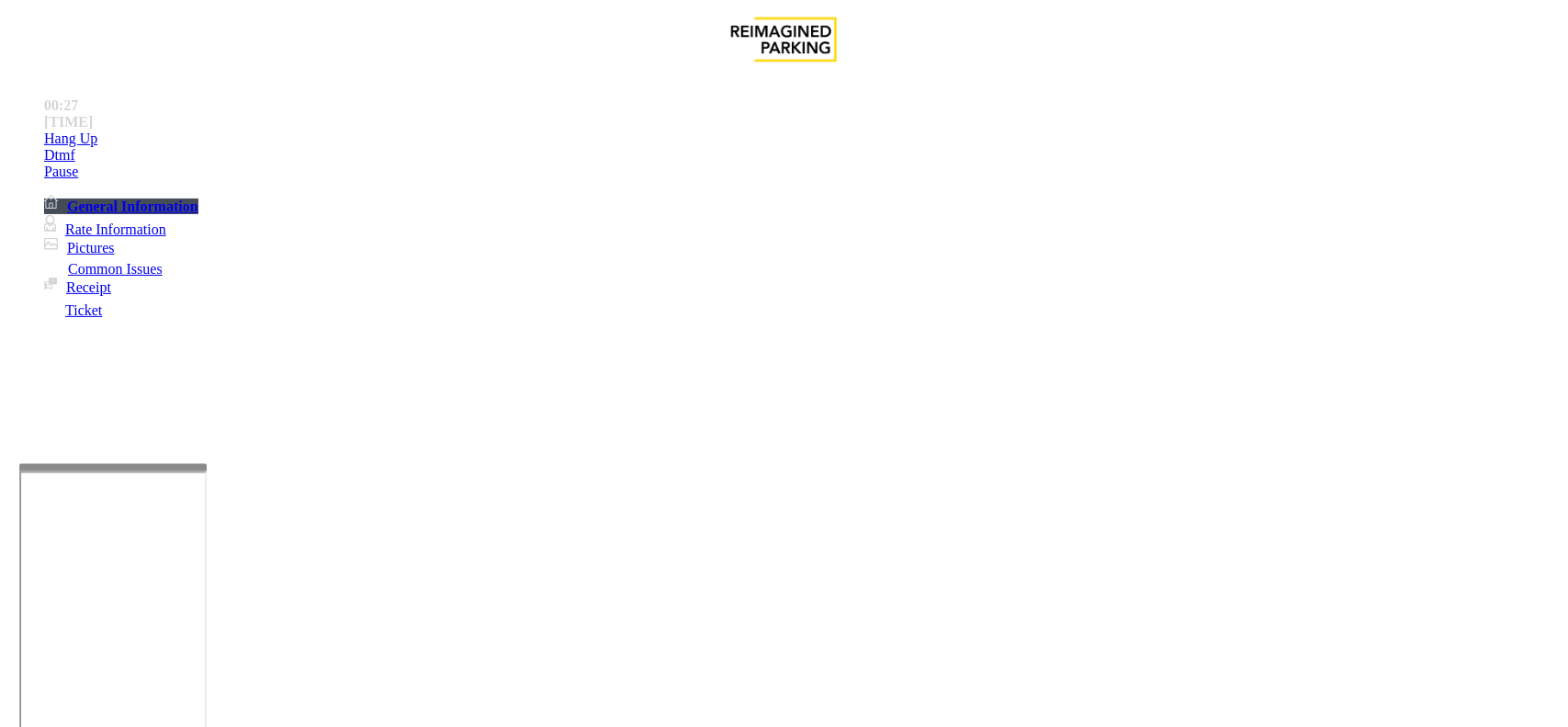 click on "[LICENSE] - [LOCATION] - [LOCATION] ([LETTER])" at bounding box center [784, 2759] 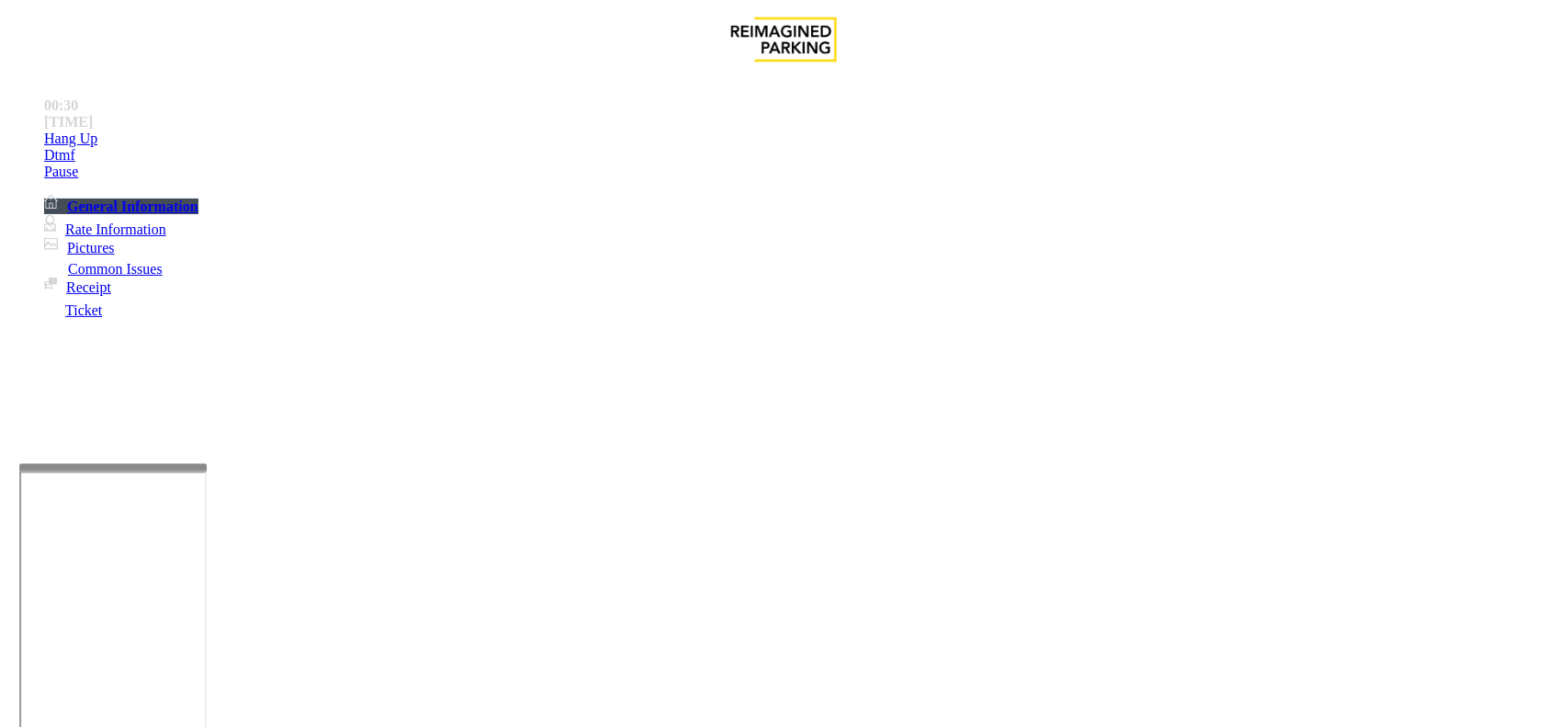 drag, startPoint x: 783, startPoint y: 425, endPoint x: 985, endPoint y: 435, distance: 202.24737 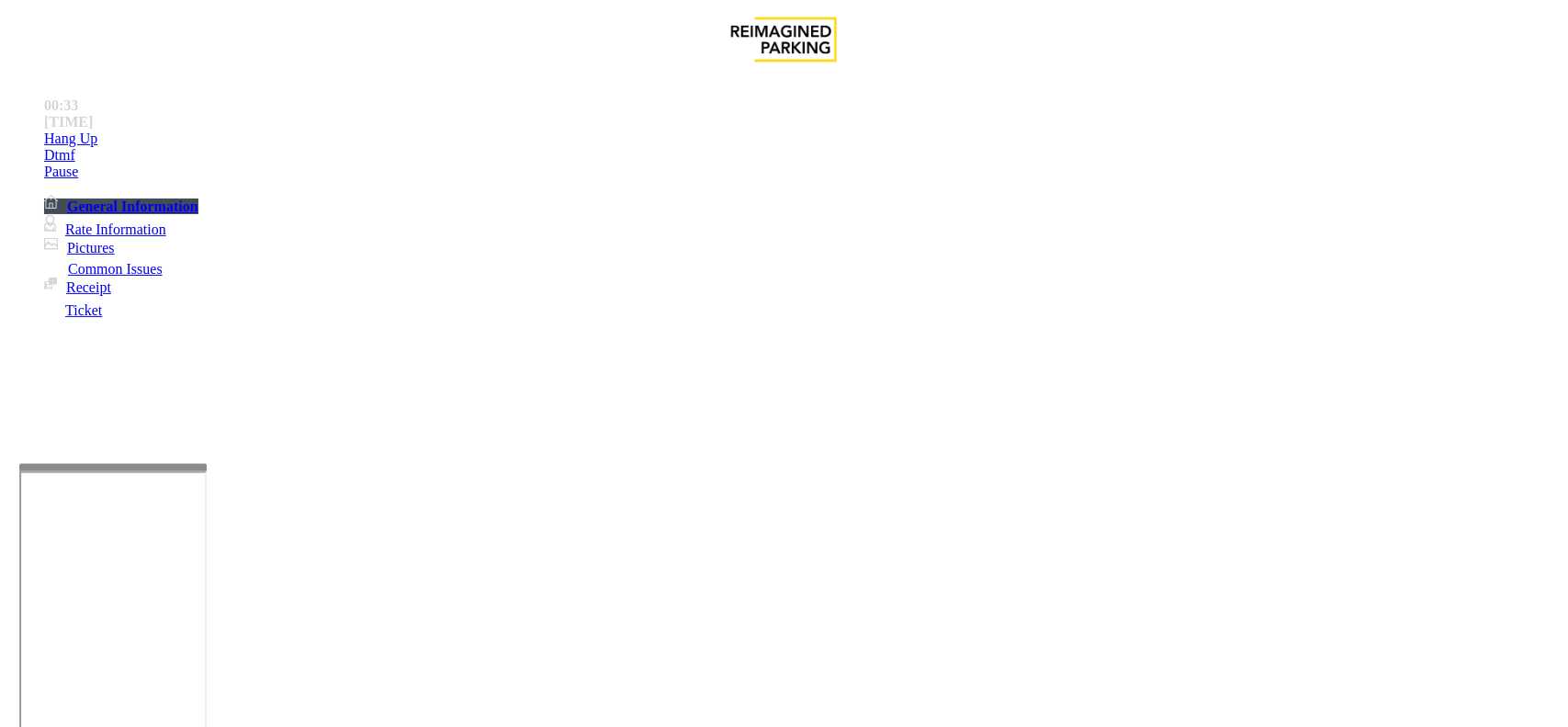 type on "**********" 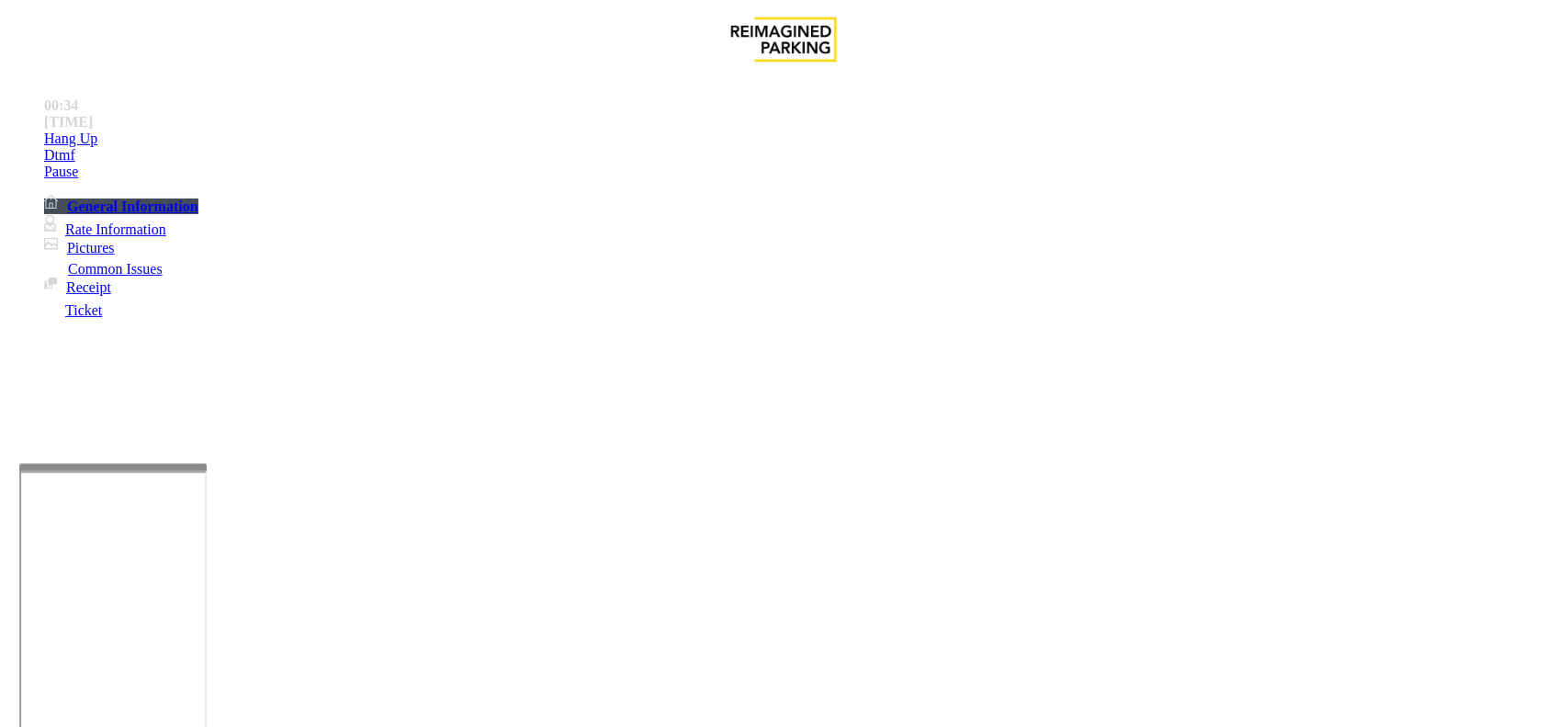 click on "Ticket Date:" at bounding box center [57, 1444] 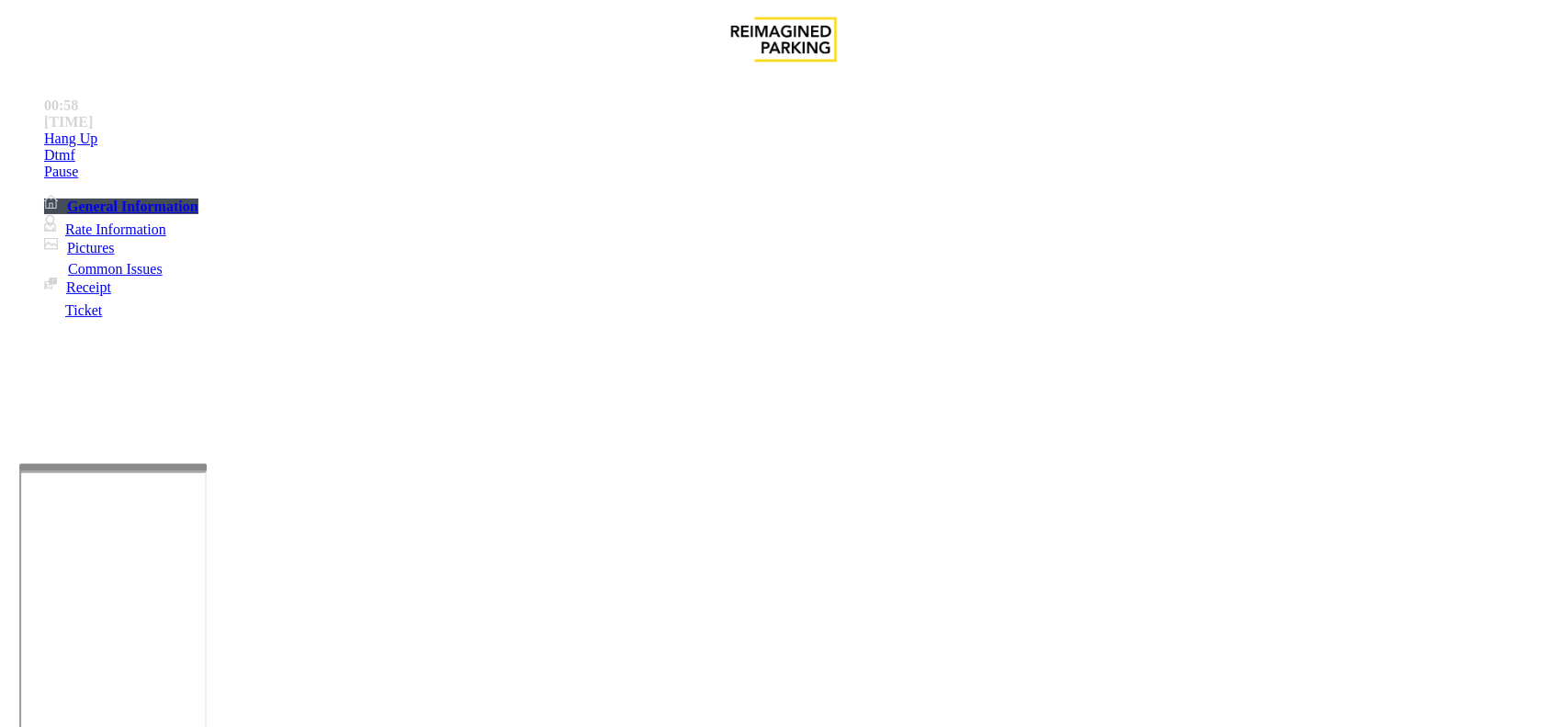 click on "Validation Error" at bounding box center (784, 1313) 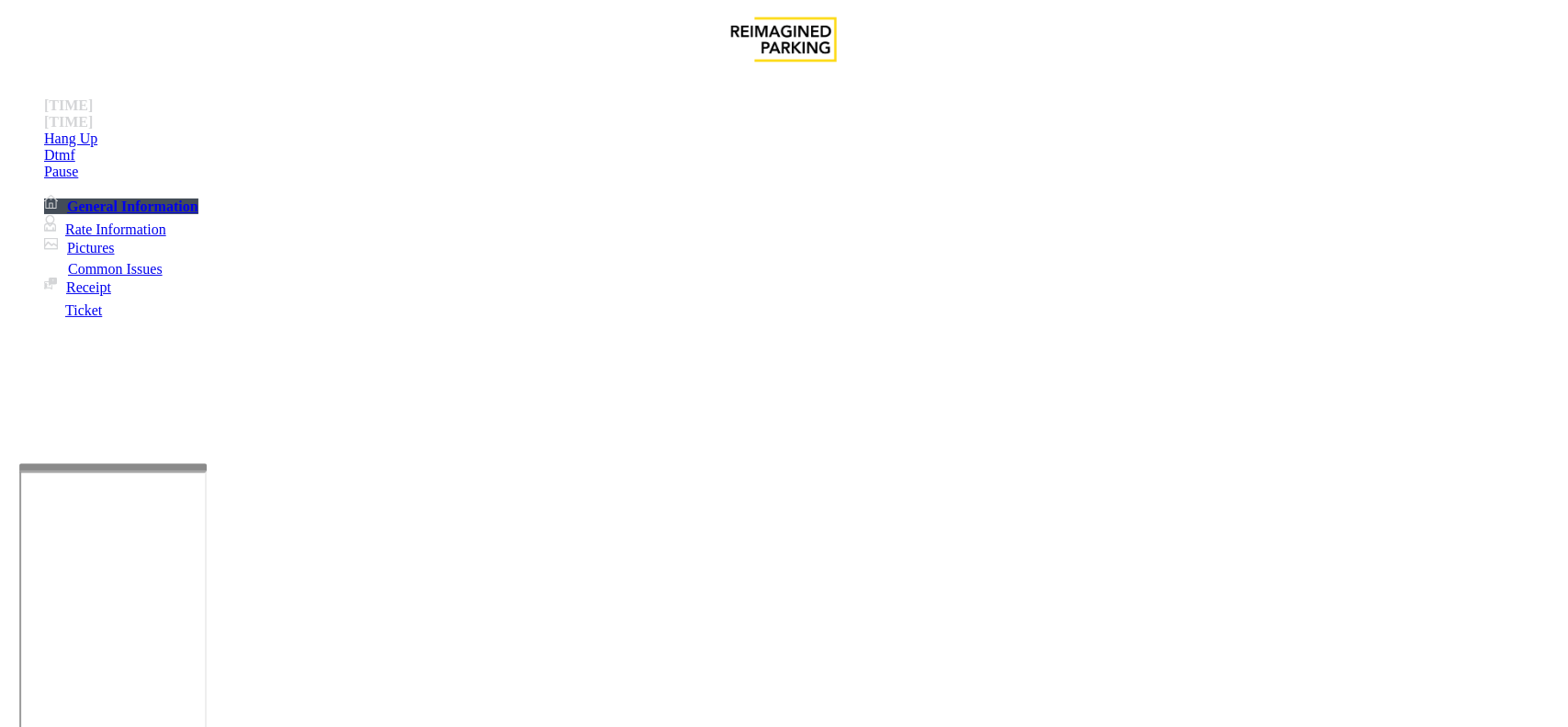 click on "Validation Error" at bounding box center [784, 1313] 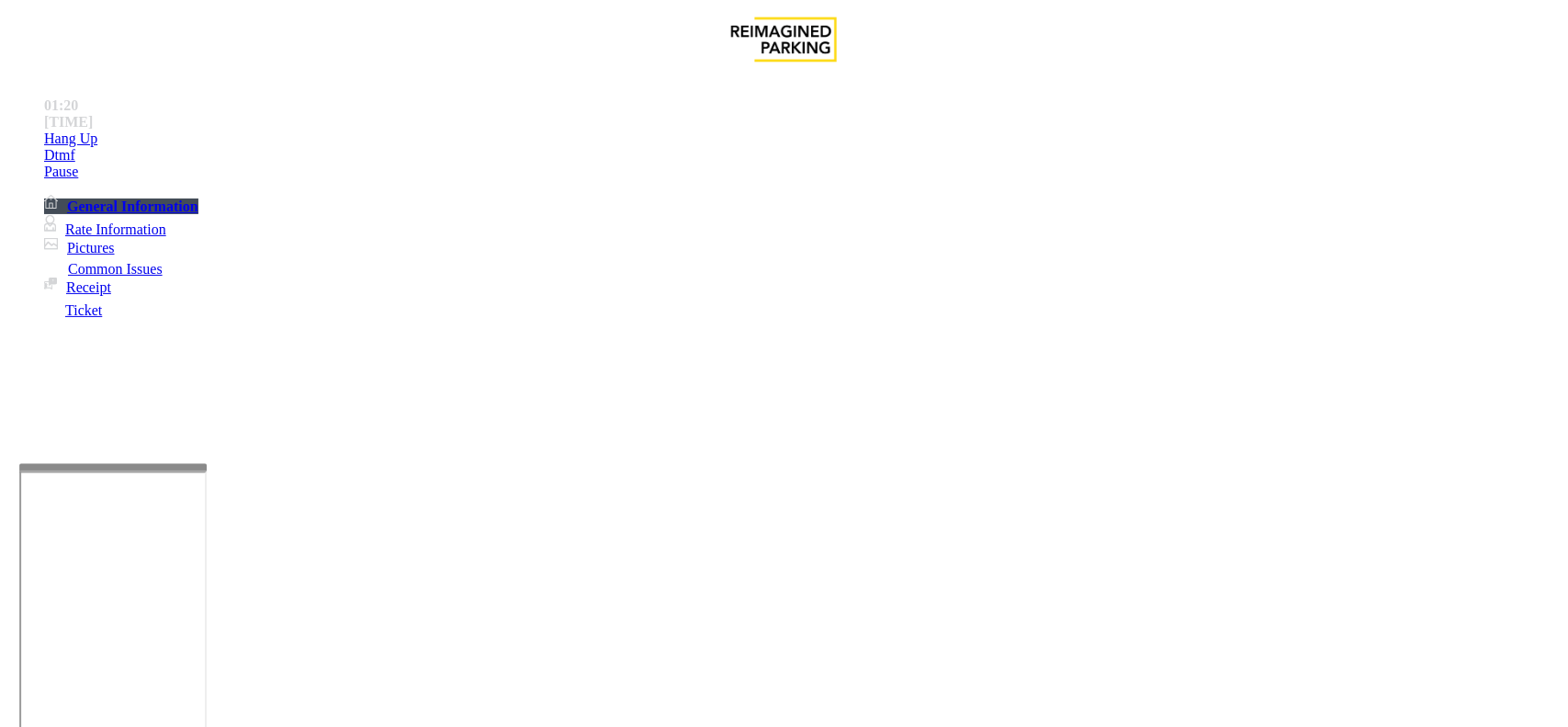 type on "*******" 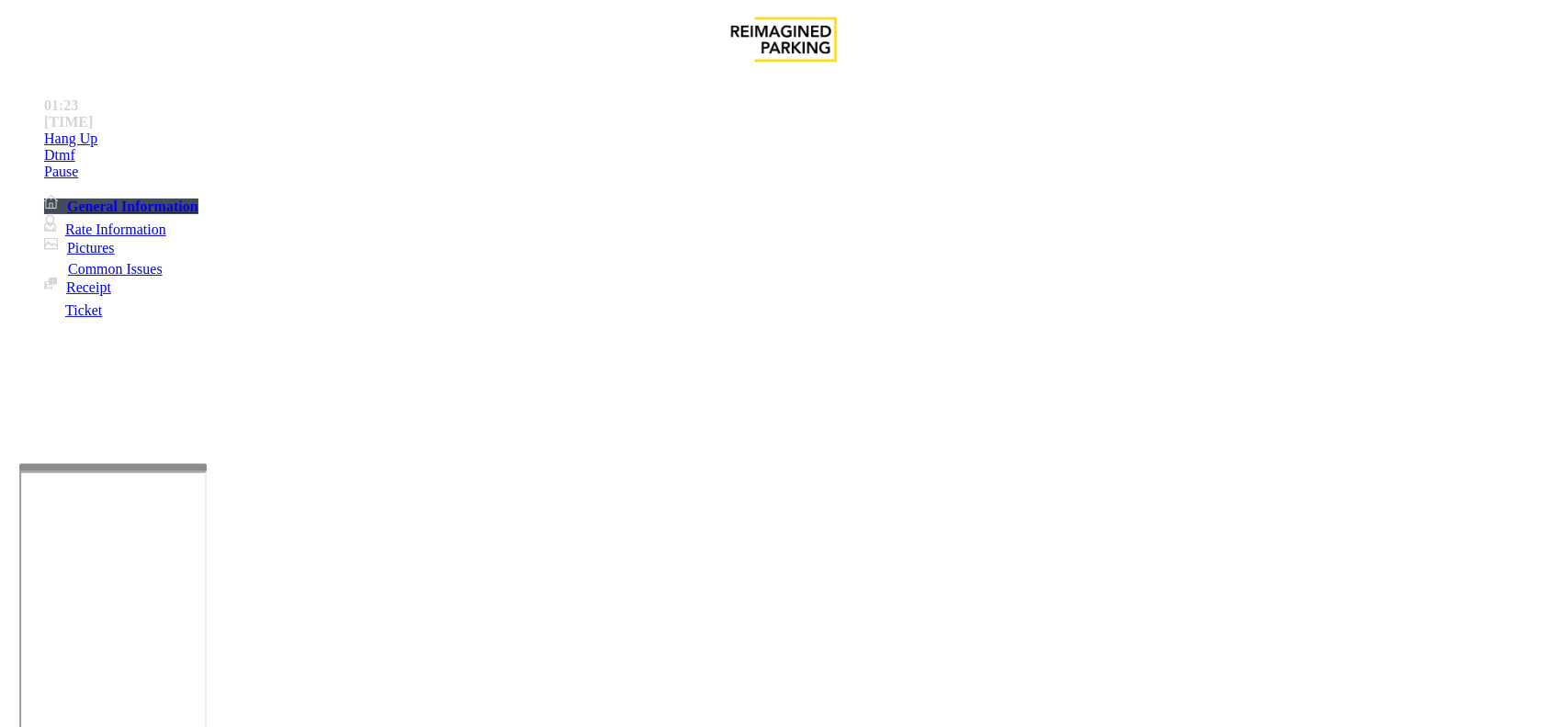 scroll, scrollTop: 804, scrollLeft: 0, axis: vertical 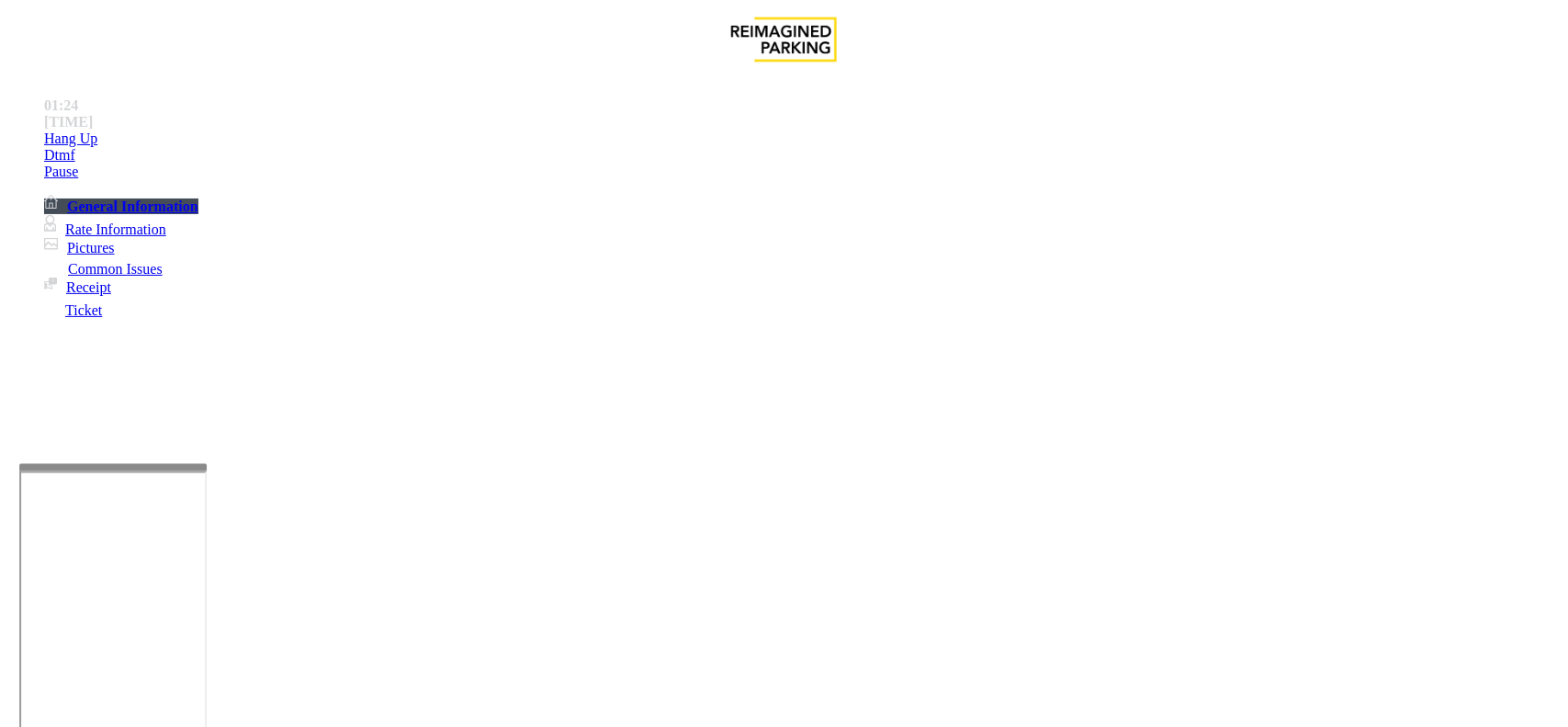 click on "Click Here" at bounding box center [673, 3740] 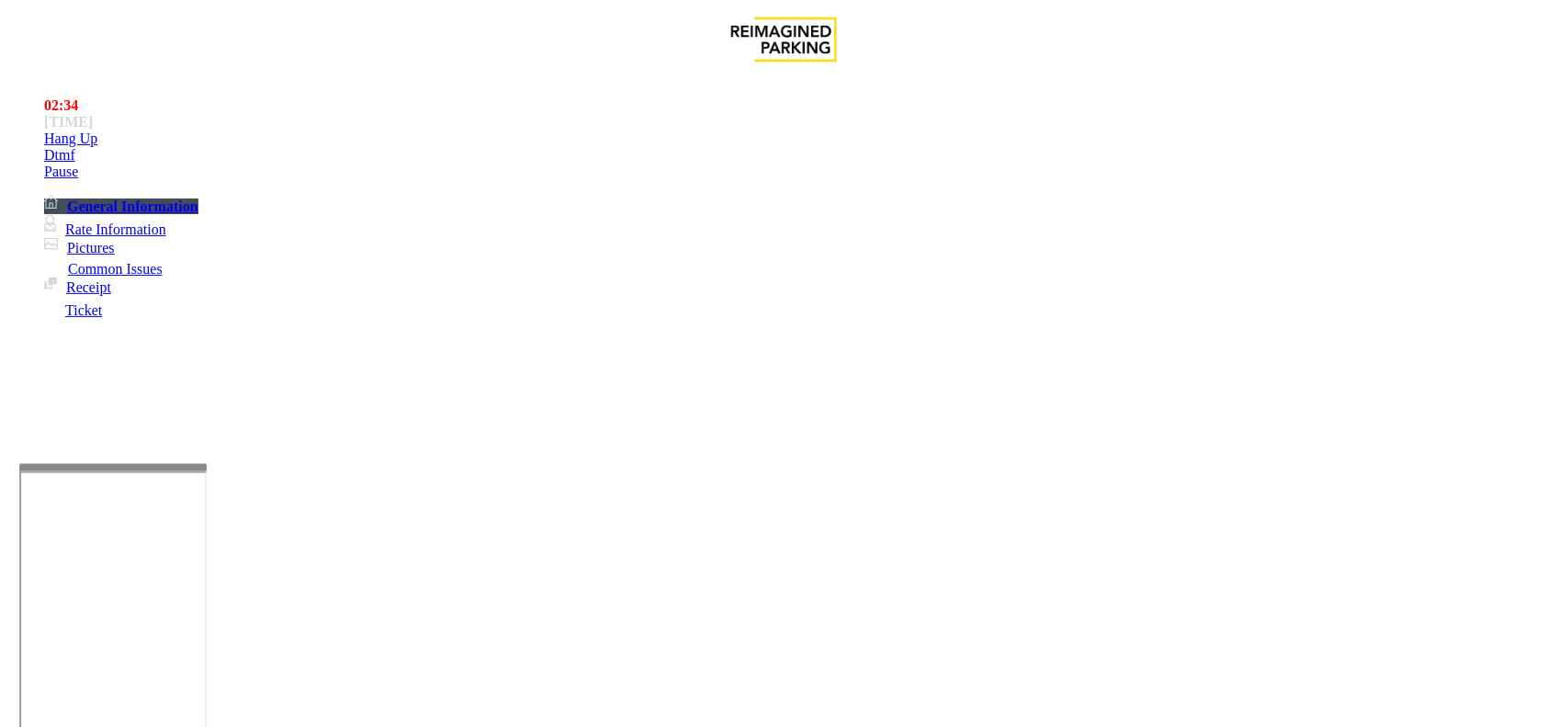 scroll, scrollTop: 0, scrollLeft: 0, axis: both 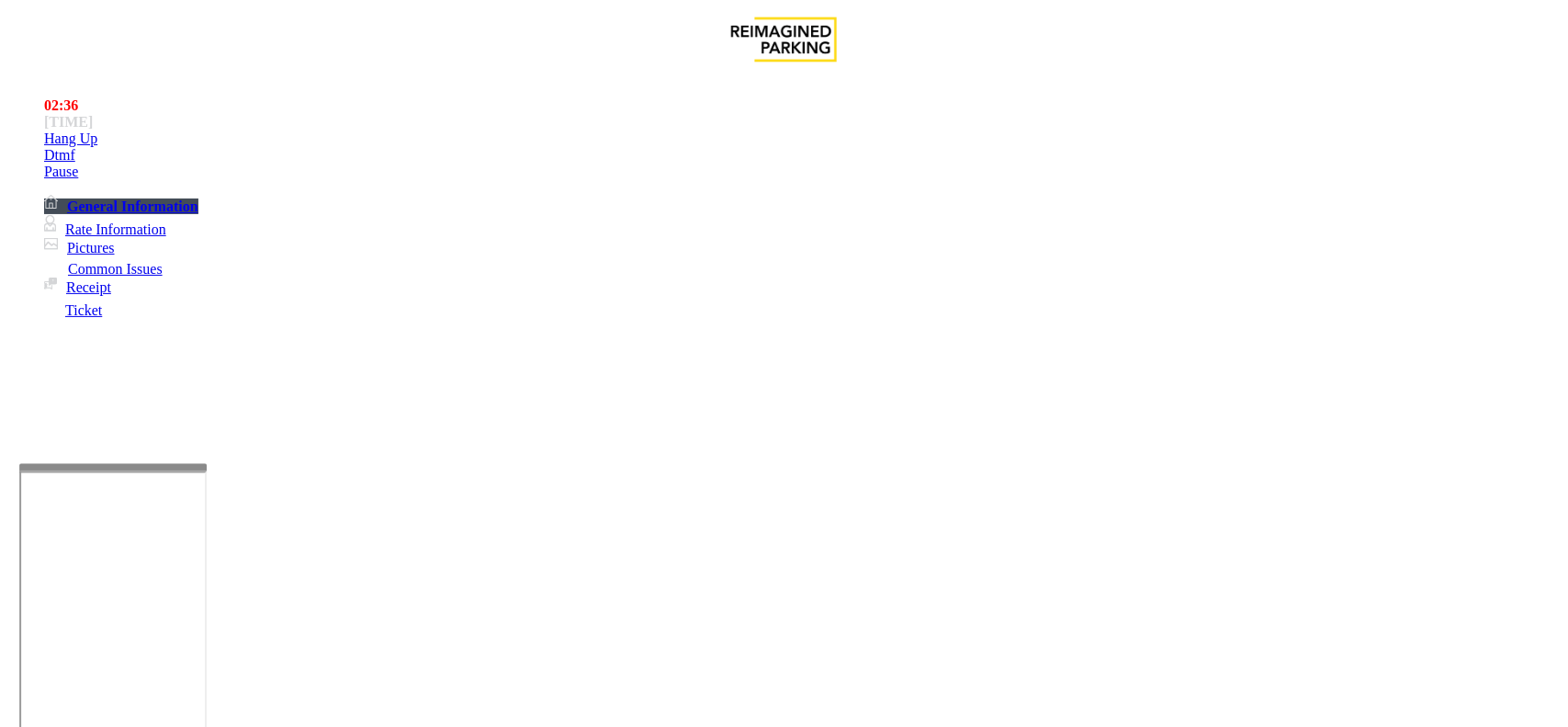drag, startPoint x: 788, startPoint y: 540, endPoint x: 966, endPoint y: 544, distance: 178.04494 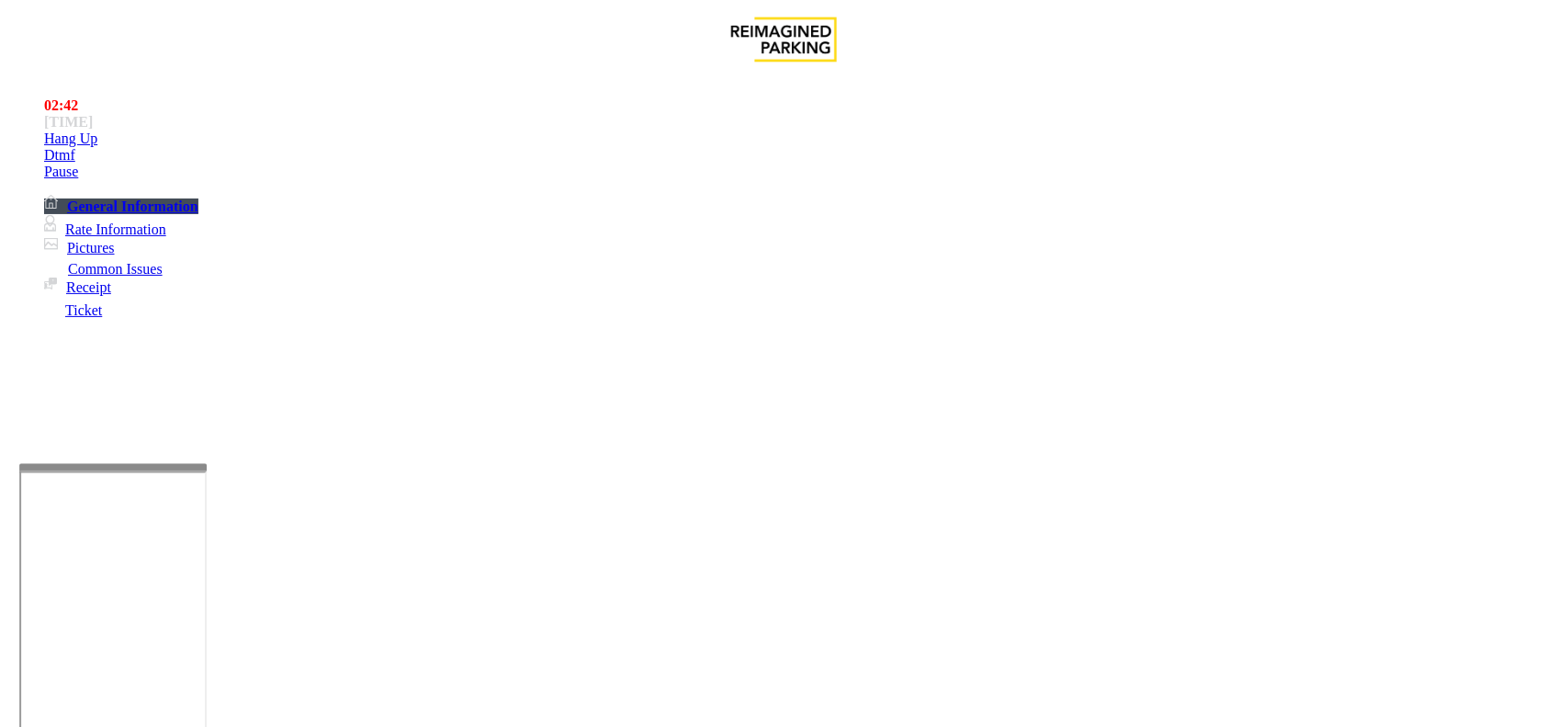 click at bounding box center [88, 1347] 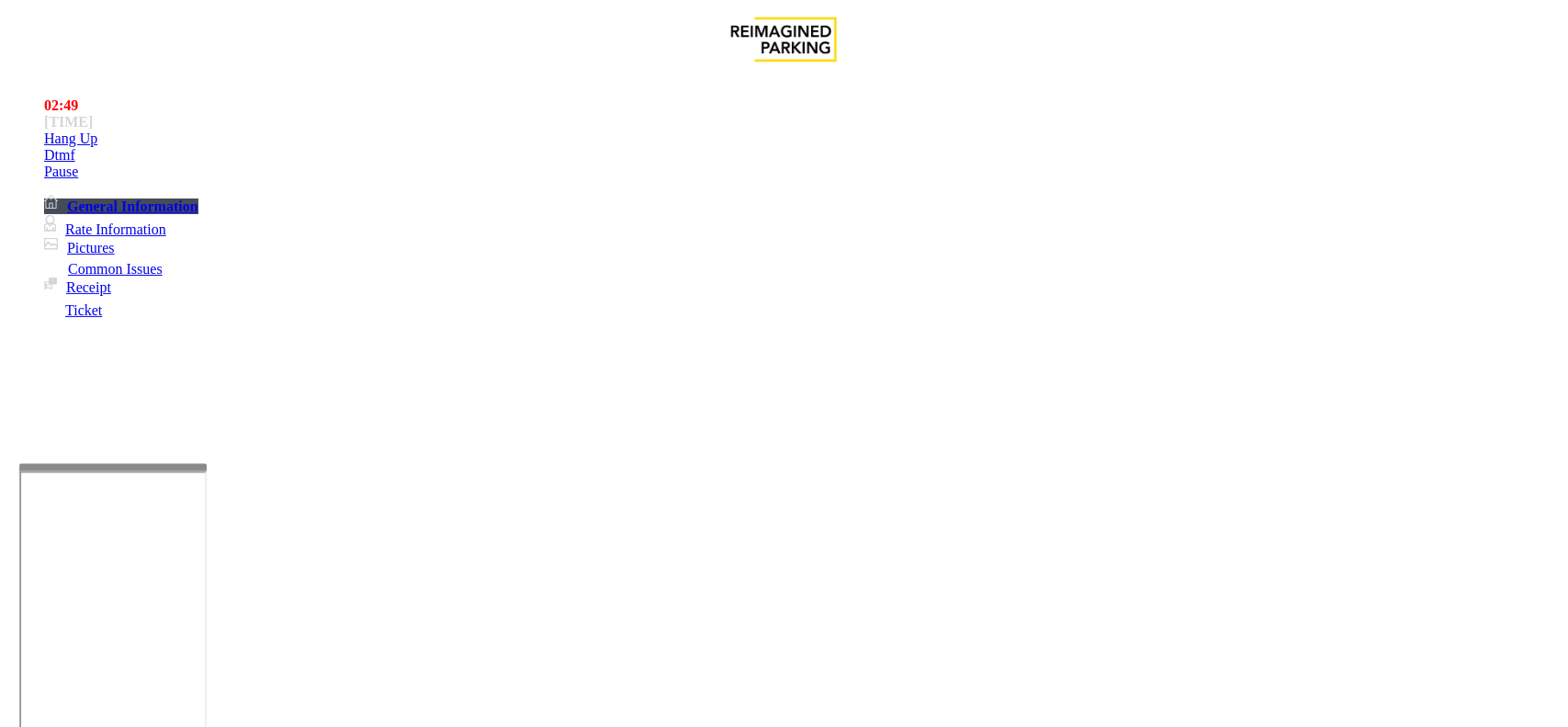 click on "Validation Error" at bounding box center (784, 1313) 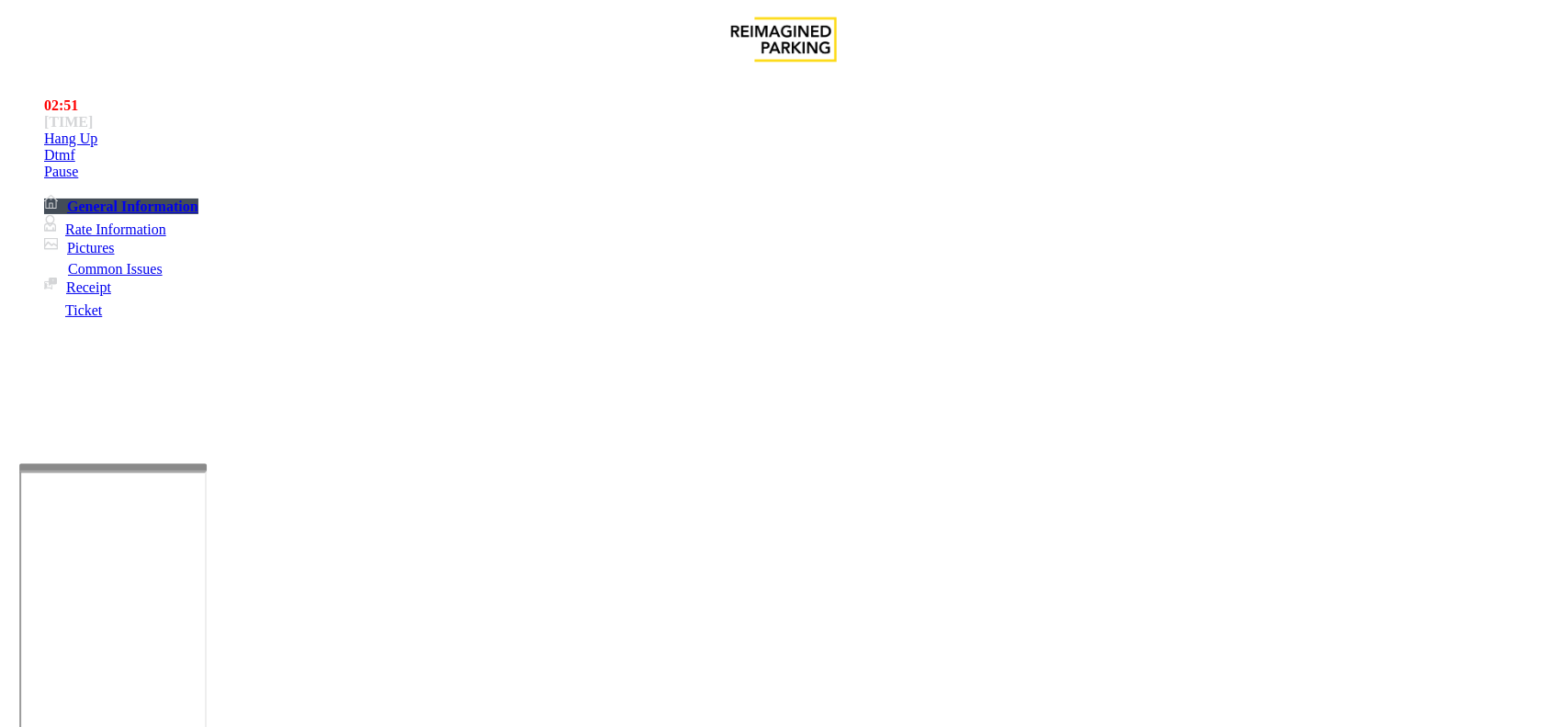 click at bounding box center (254, 1647) 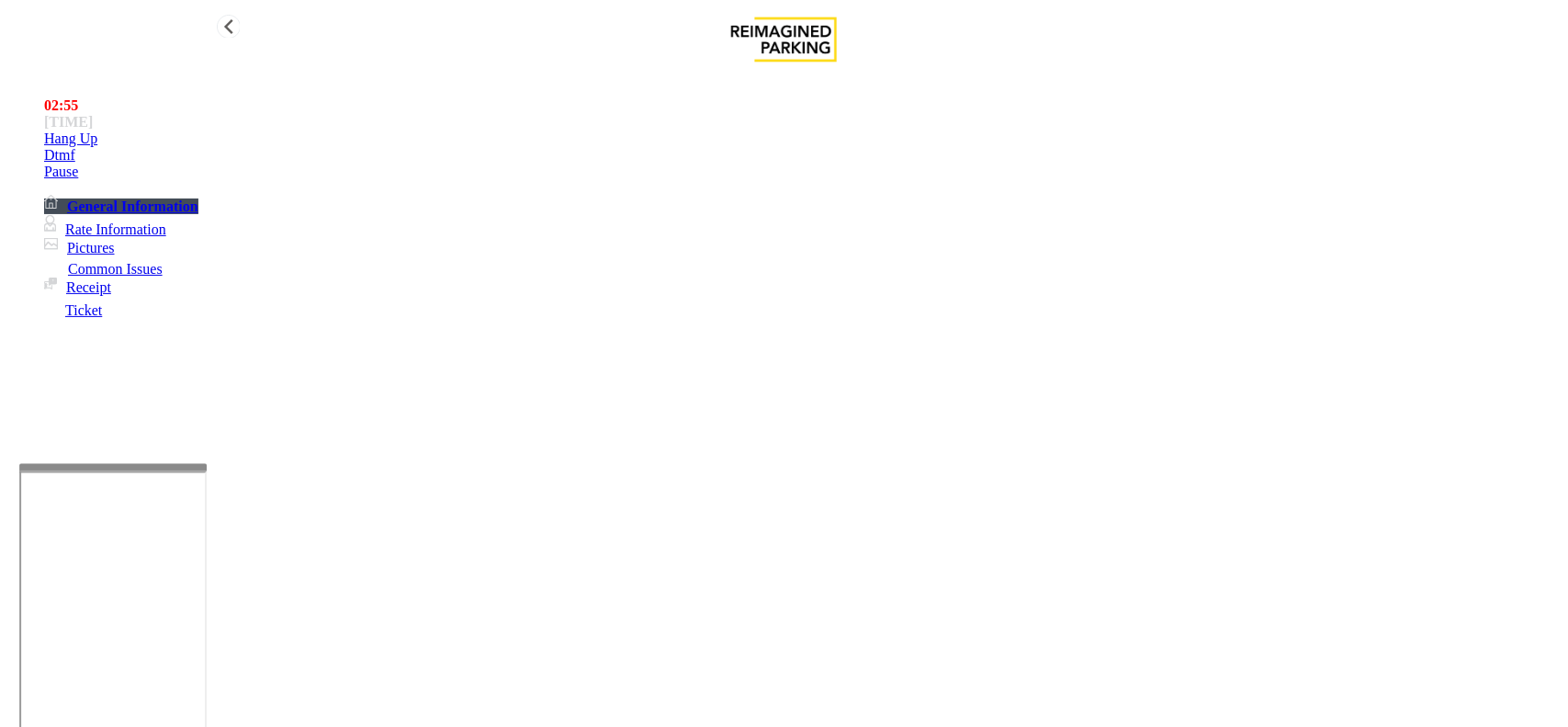 type on "**********" 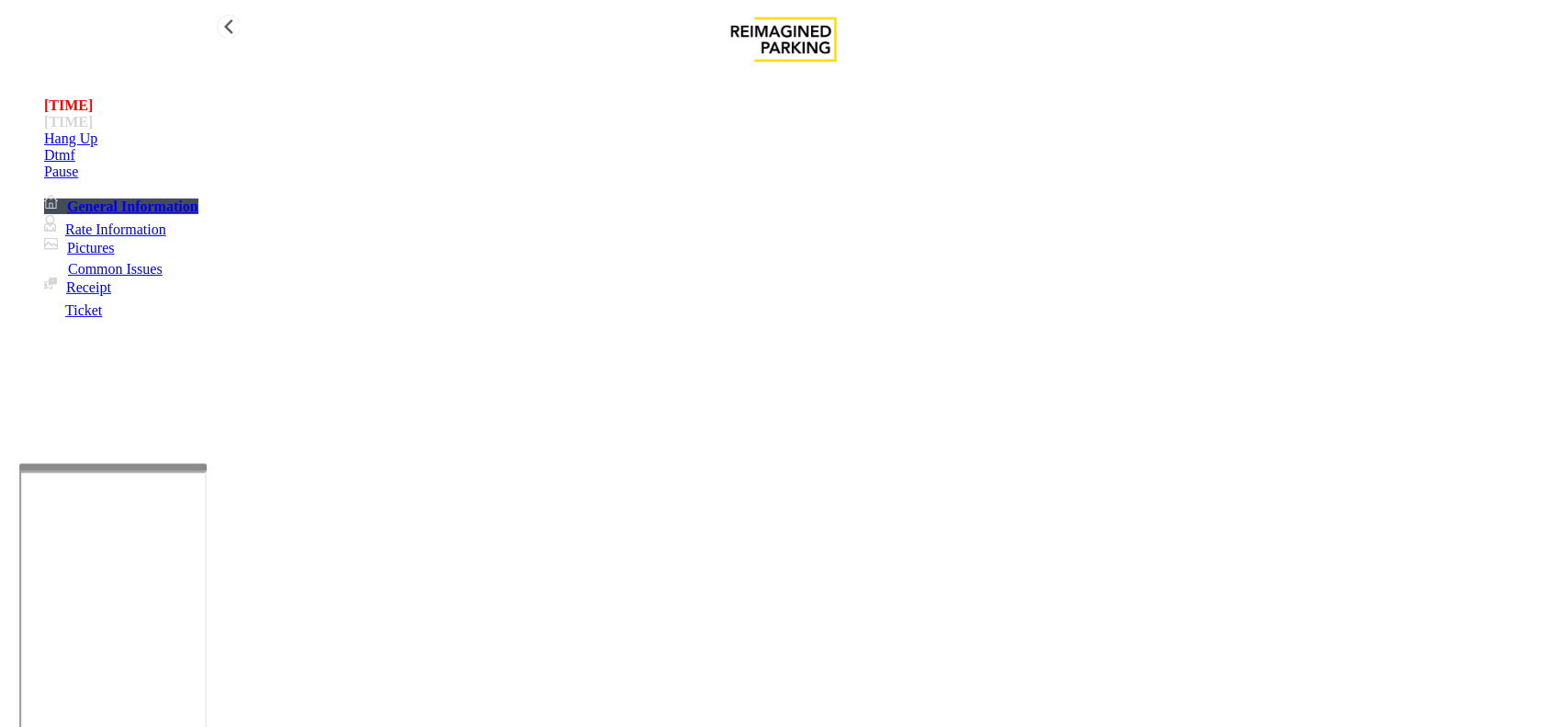 click on "Hang Up" at bounding box center [802, 139] 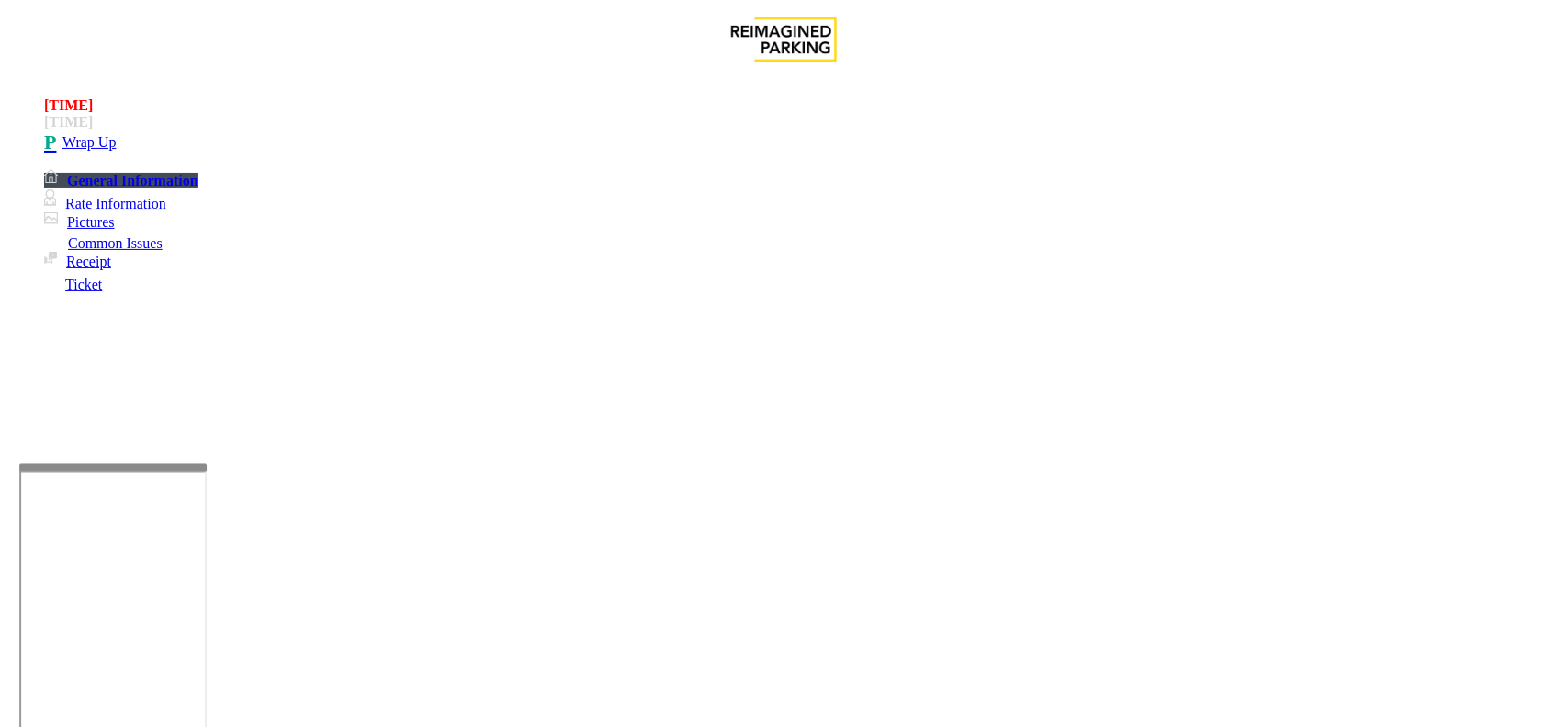 click at bounding box center [88, 1347] 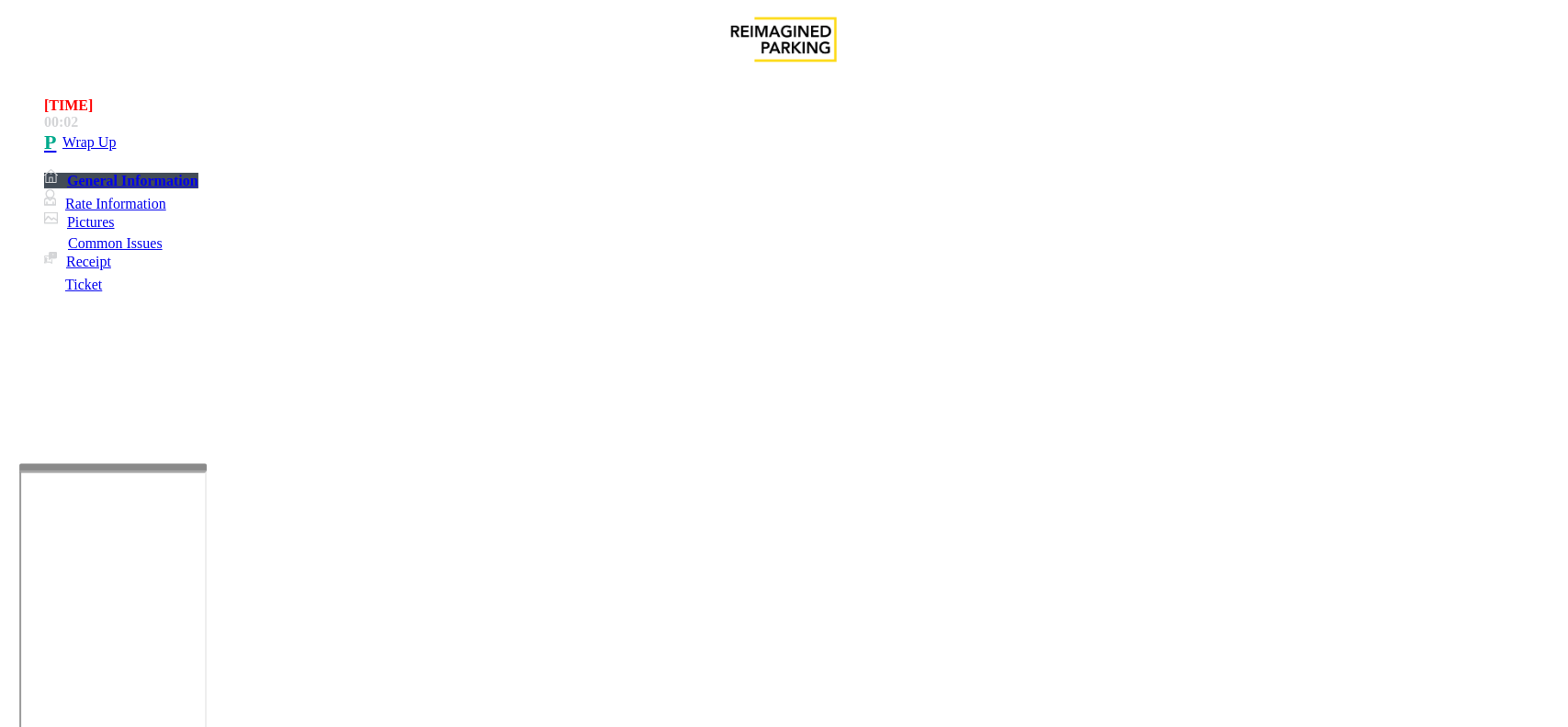 type on "**" 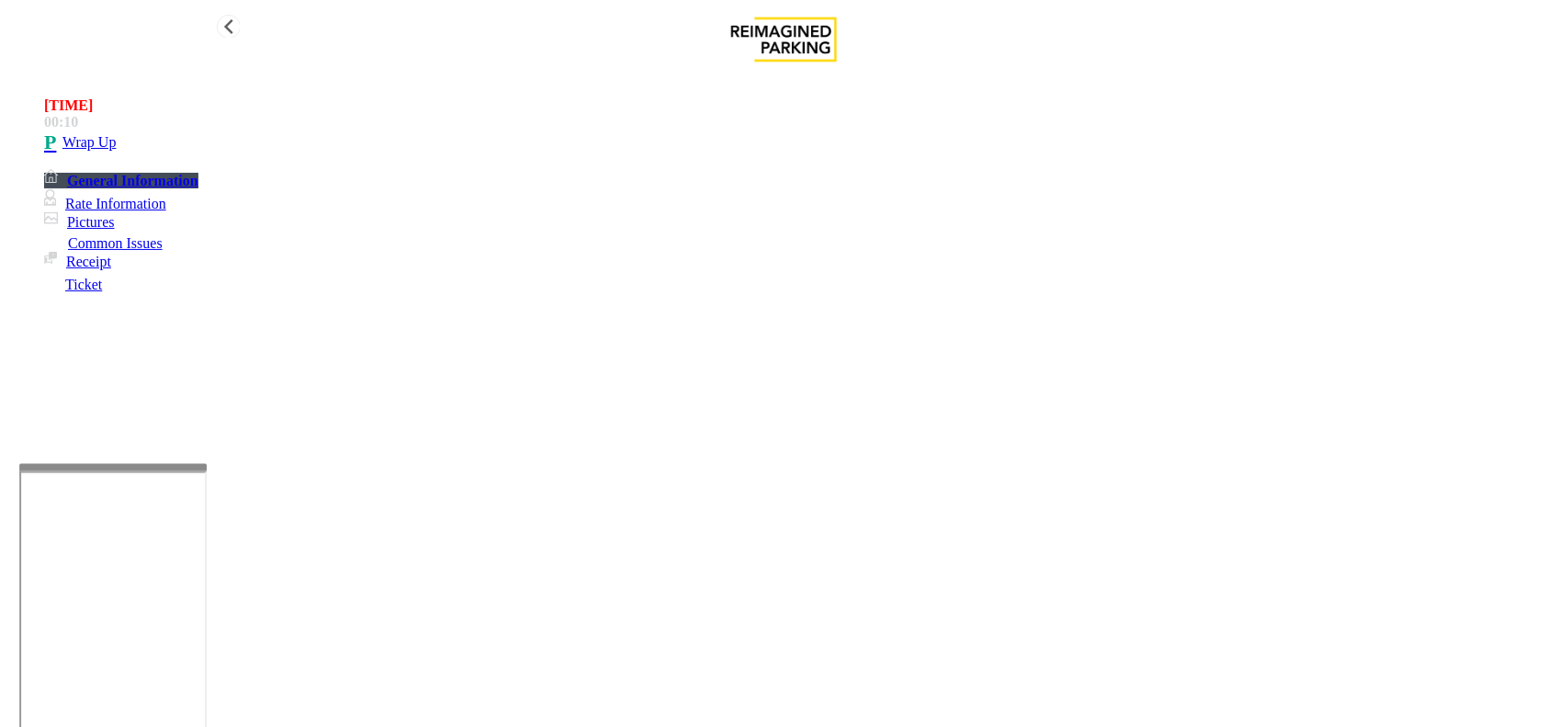 type on "**********" 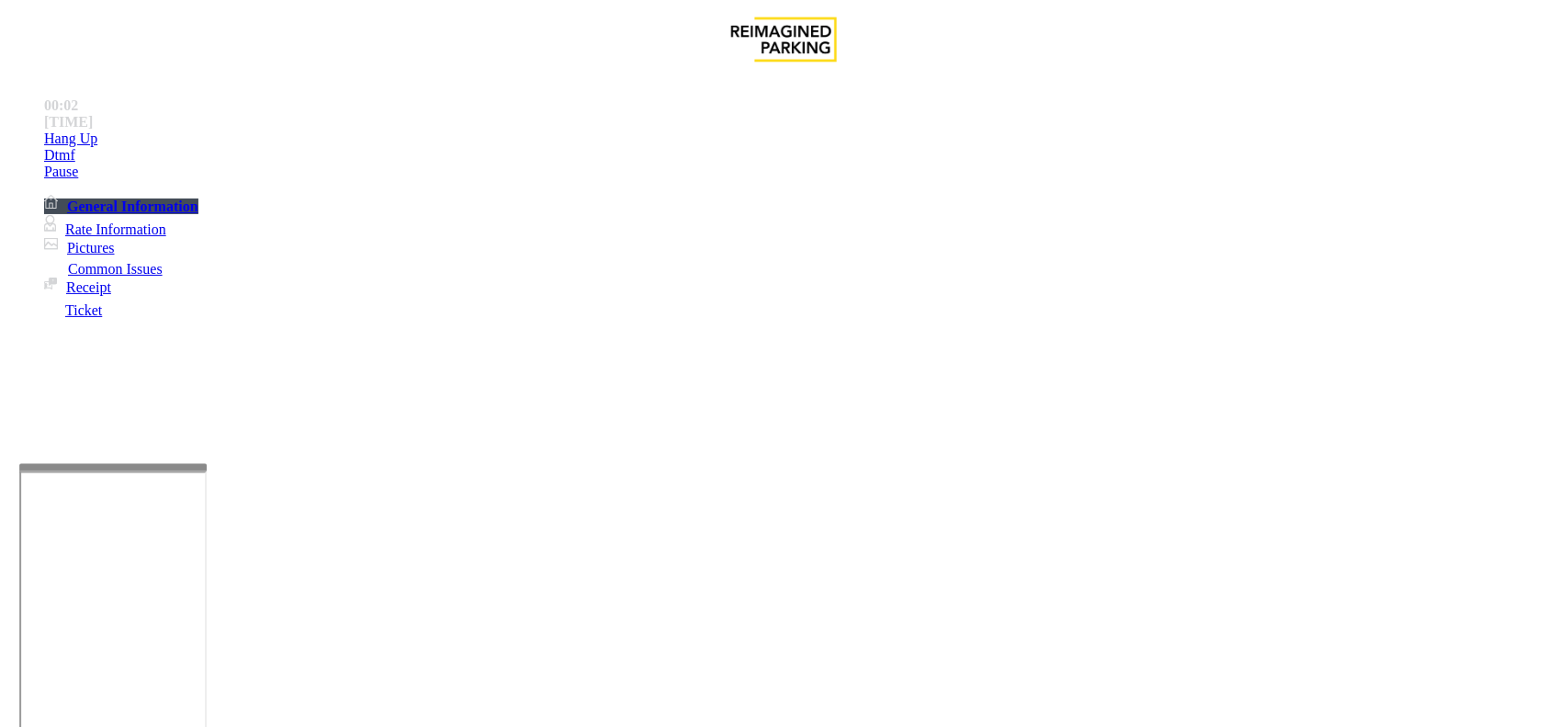 scroll, scrollTop: 345, scrollLeft: 0, axis: vertical 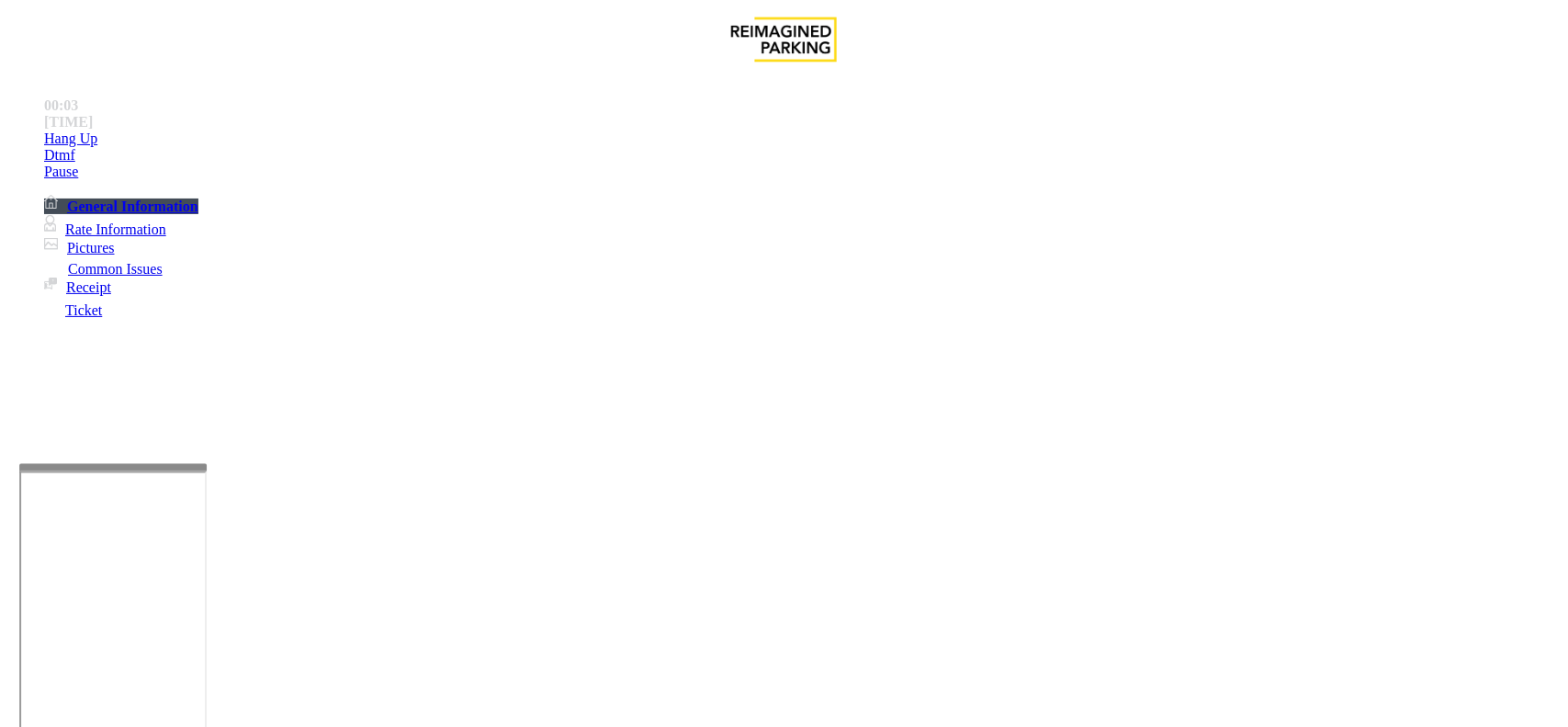 click on "Username: remote" at bounding box center (784, 2100) 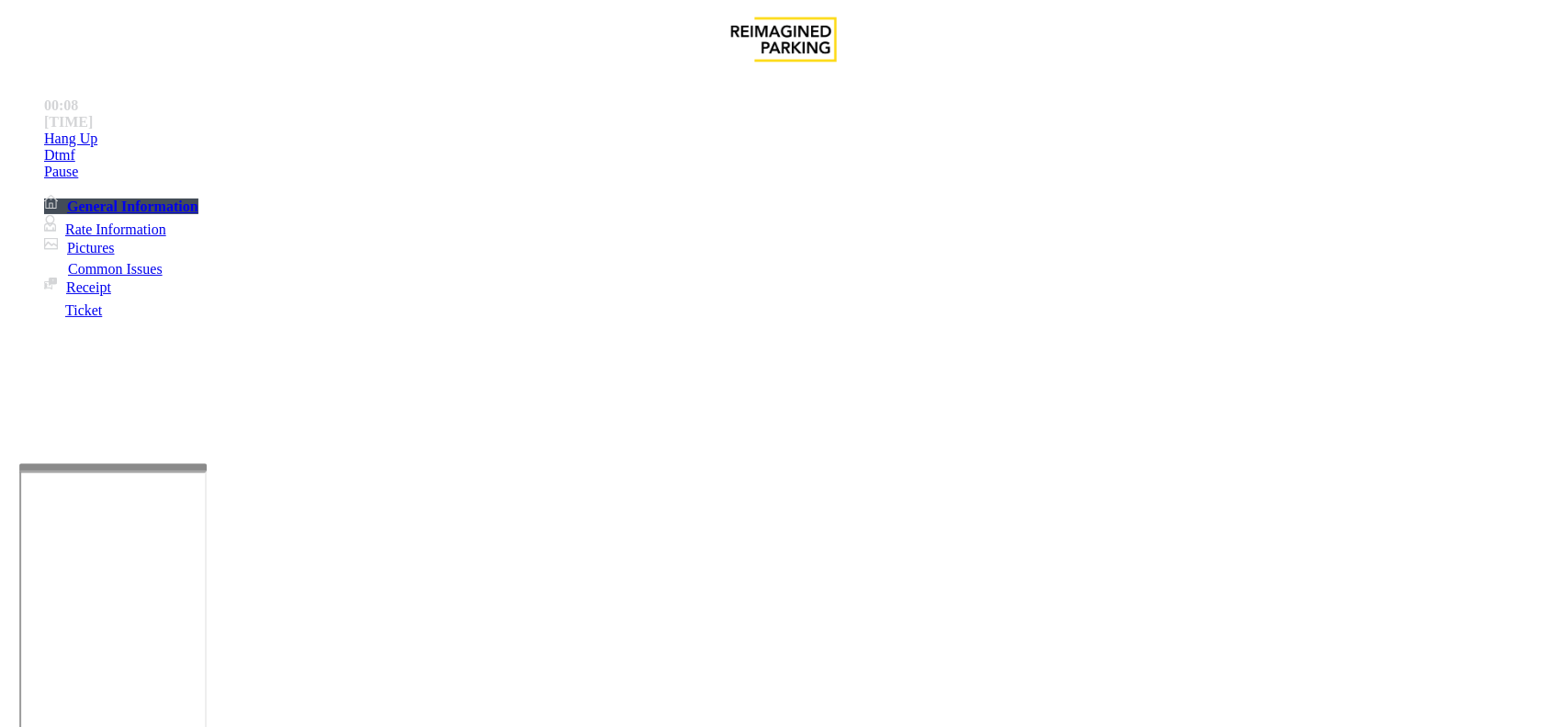 click on "Username: remote" at bounding box center [637, 2099] 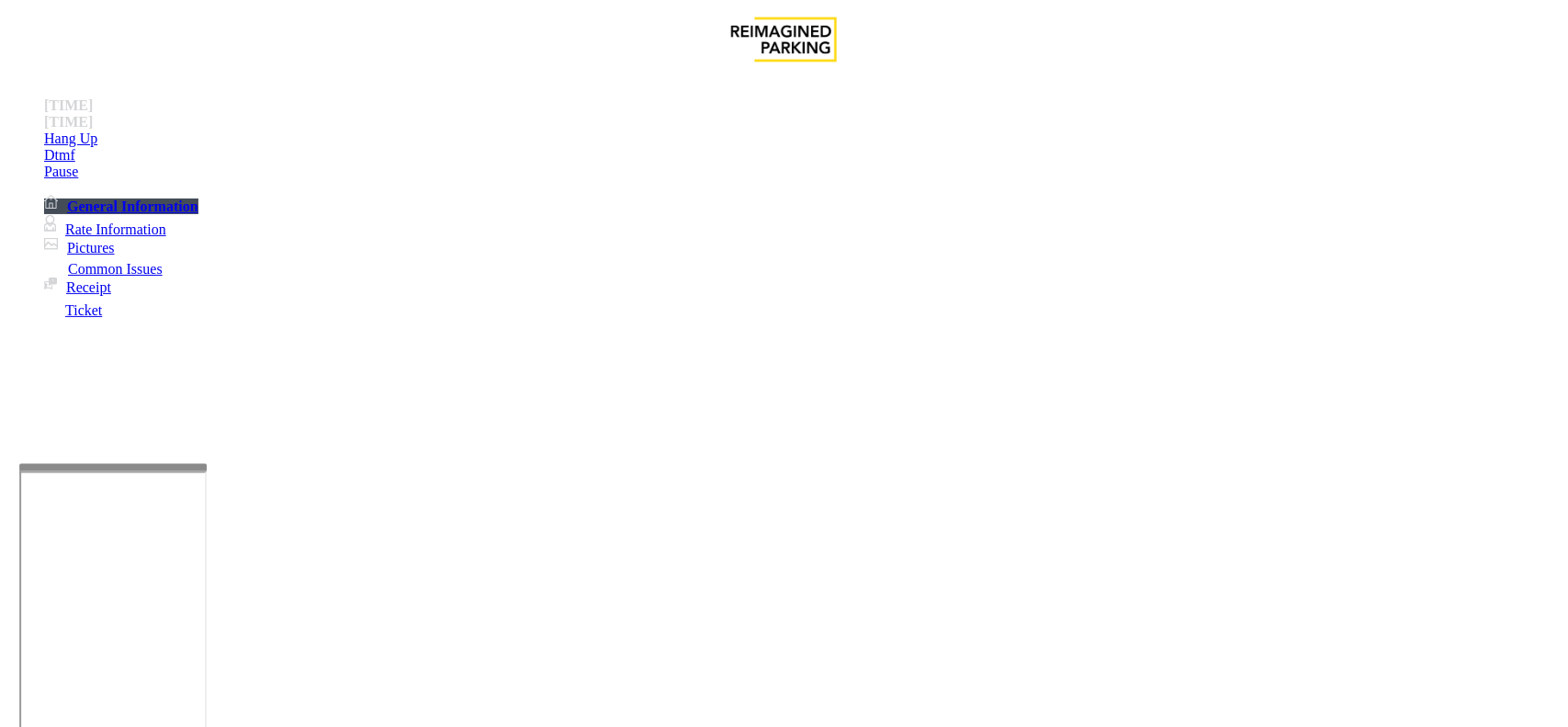 click on "Username: remote" at bounding box center [637, 2099] 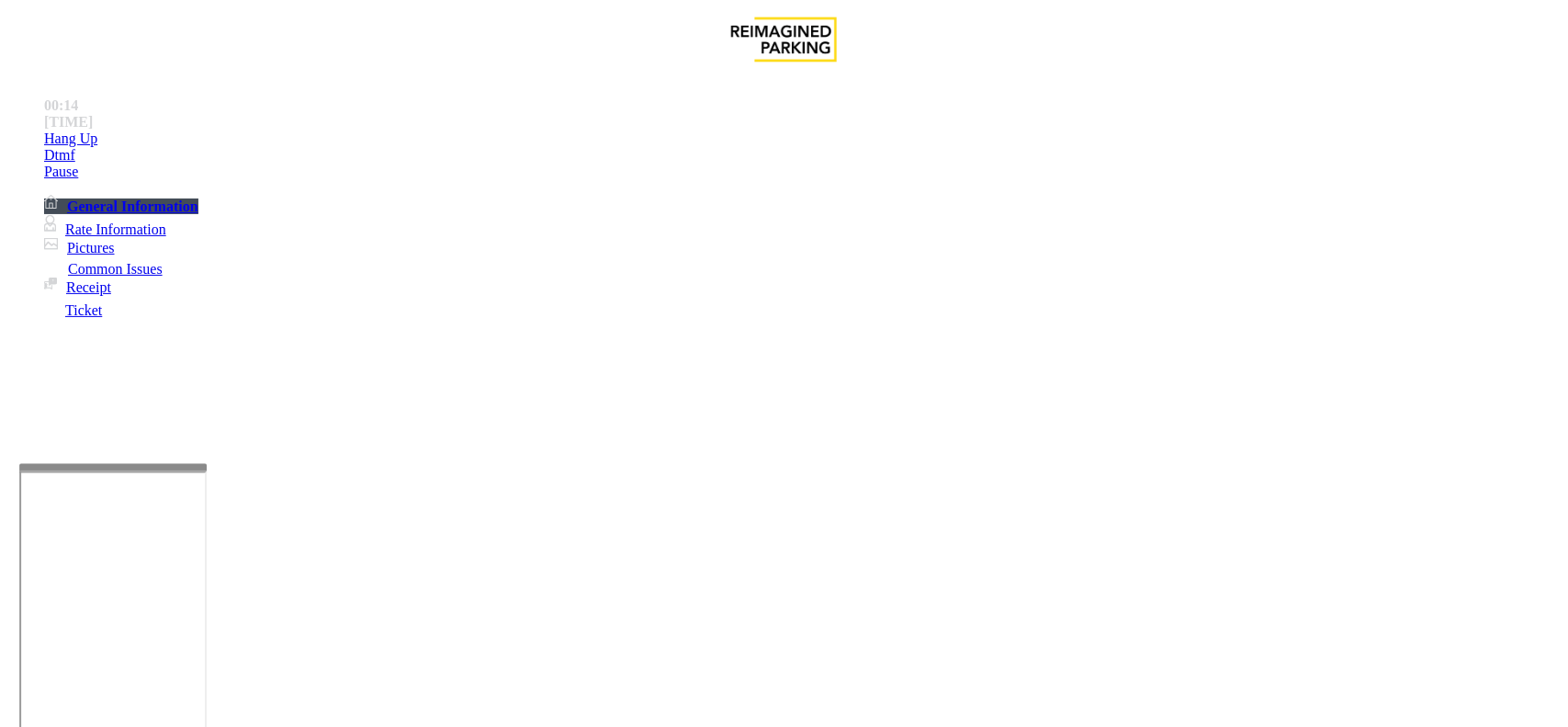 drag, startPoint x: 1110, startPoint y: 303, endPoint x: 1190, endPoint y: 306, distance: 80.05623 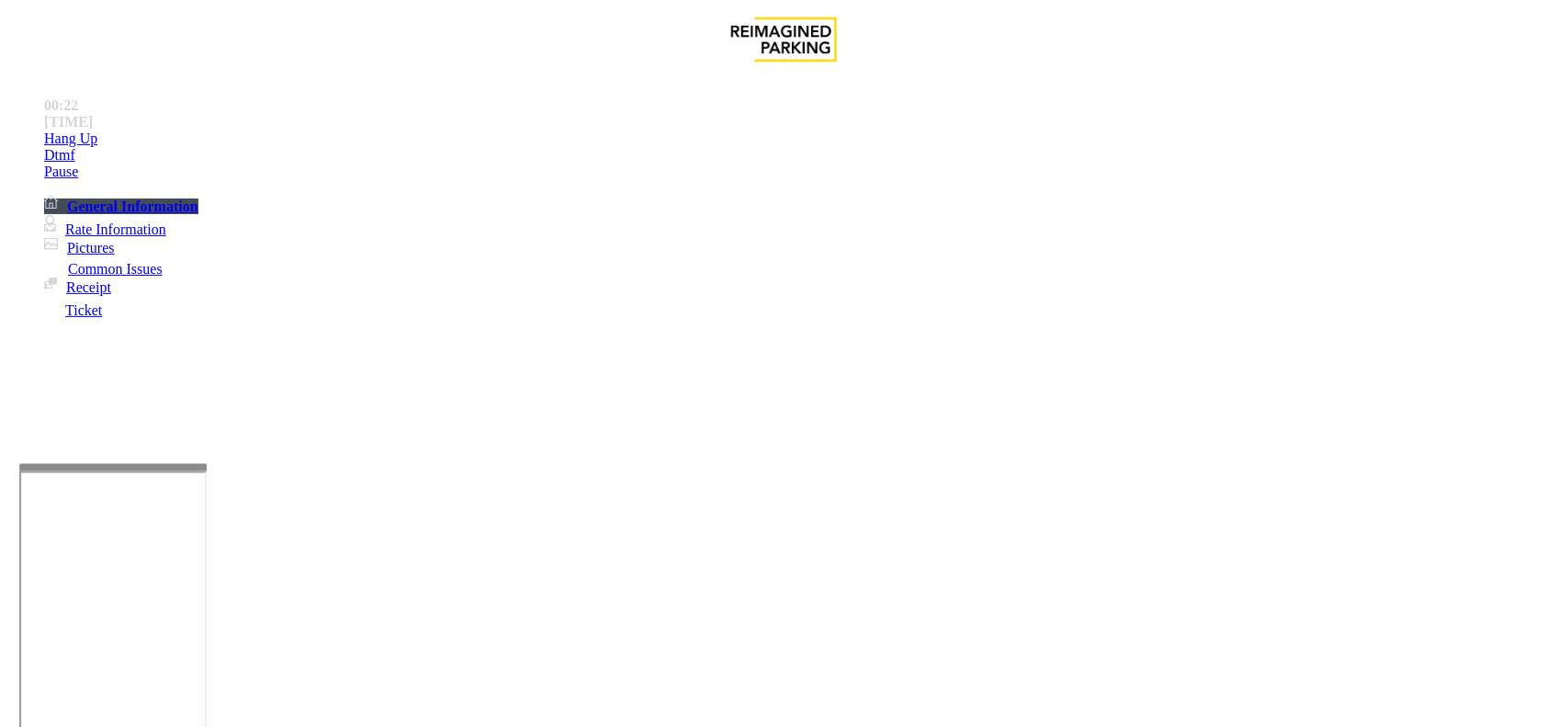 click on "Ticket Issue" at bounding box center (65, 1327) 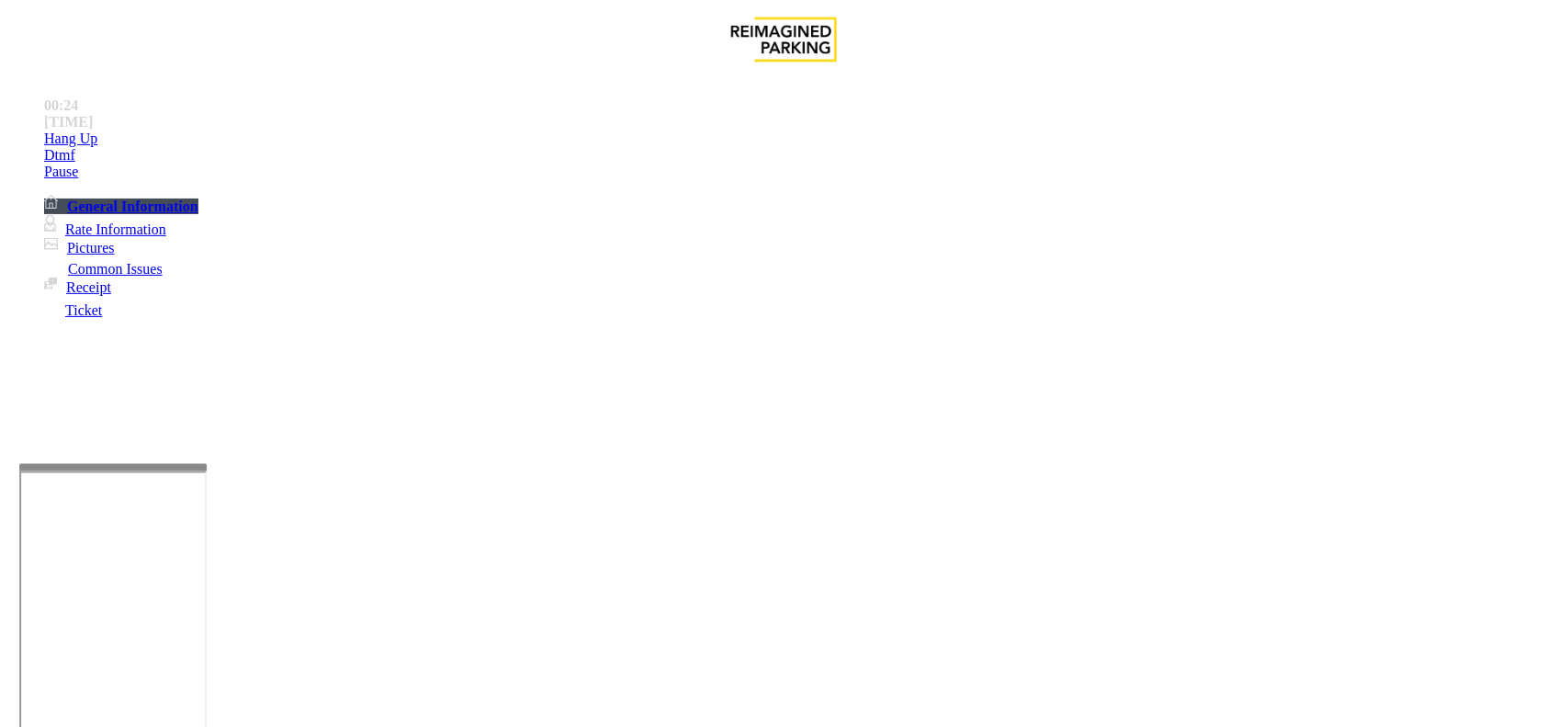 click on "Lost Ticket" at bounding box center [182, 1327] 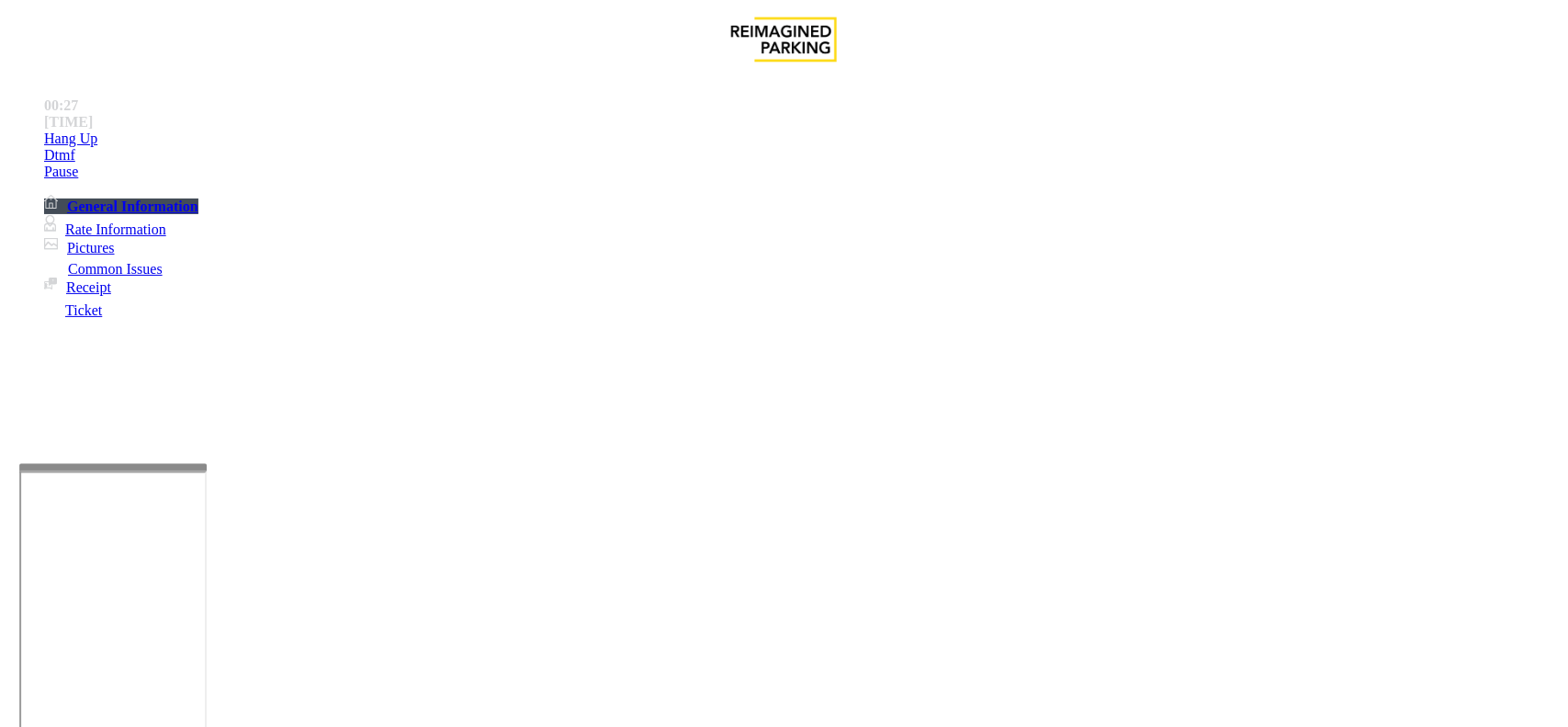 click on "Password: R3ef@nb24" at bounding box center [637, 2541] 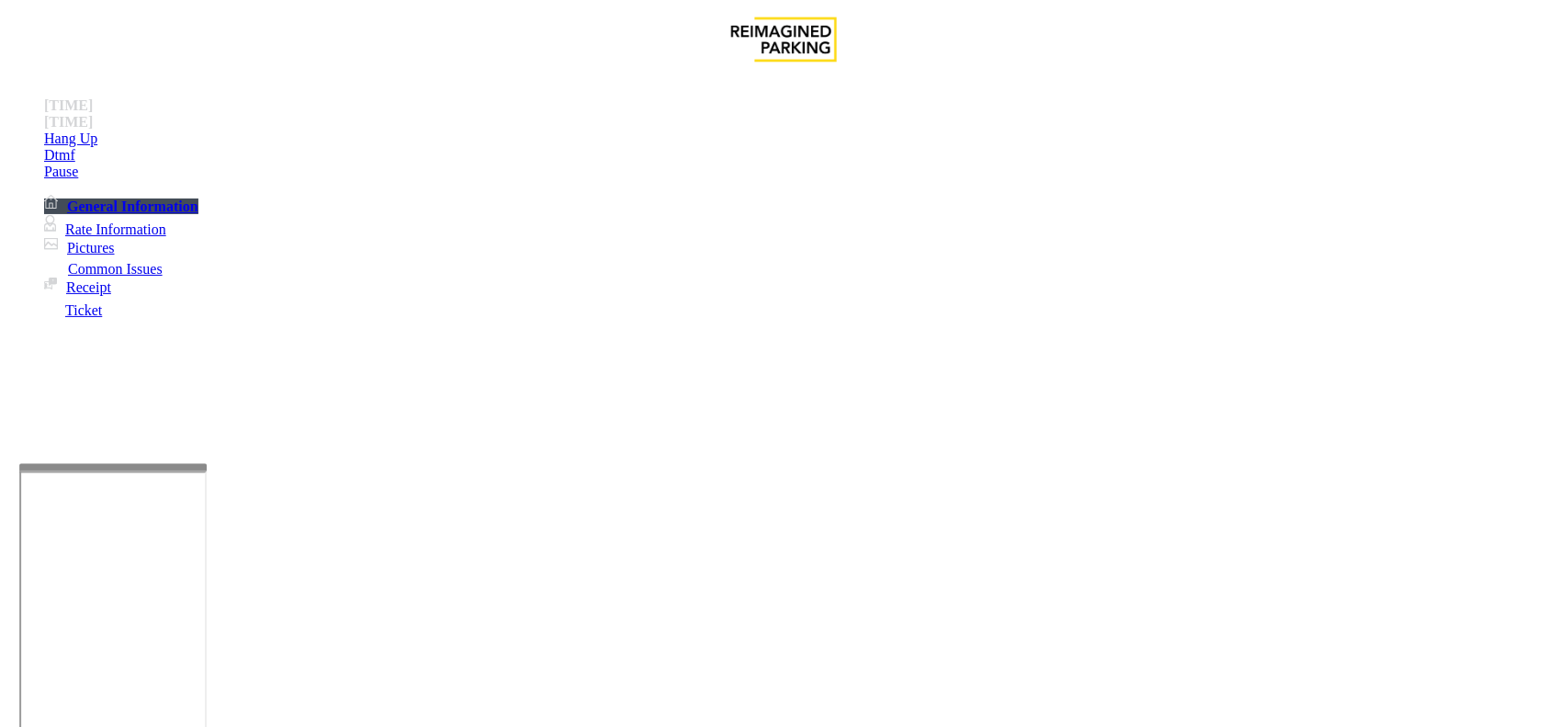 drag, startPoint x: 1110, startPoint y: 304, endPoint x: 1192, endPoint y: 310, distance: 82.219219 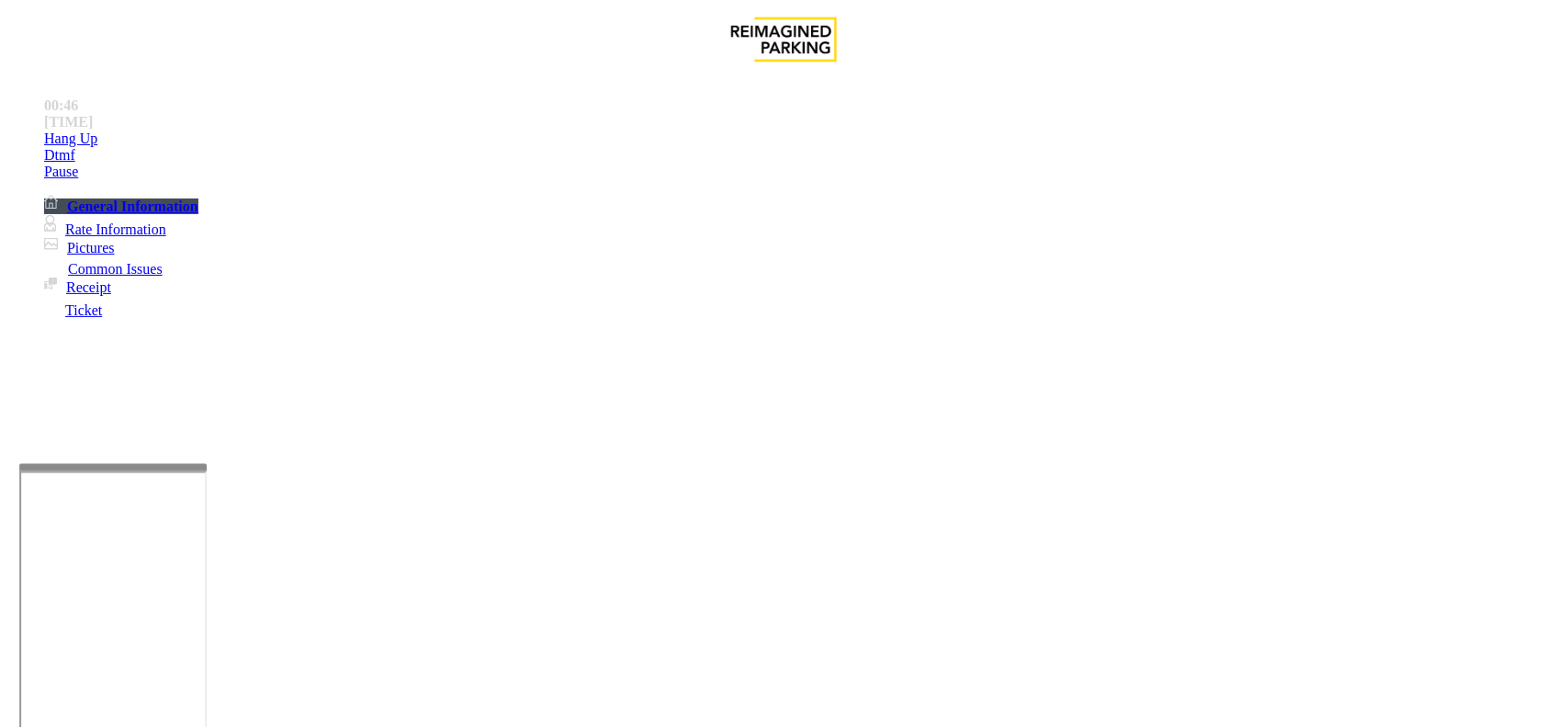 scroll, scrollTop: 230, scrollLeft: 0, axis: vertical 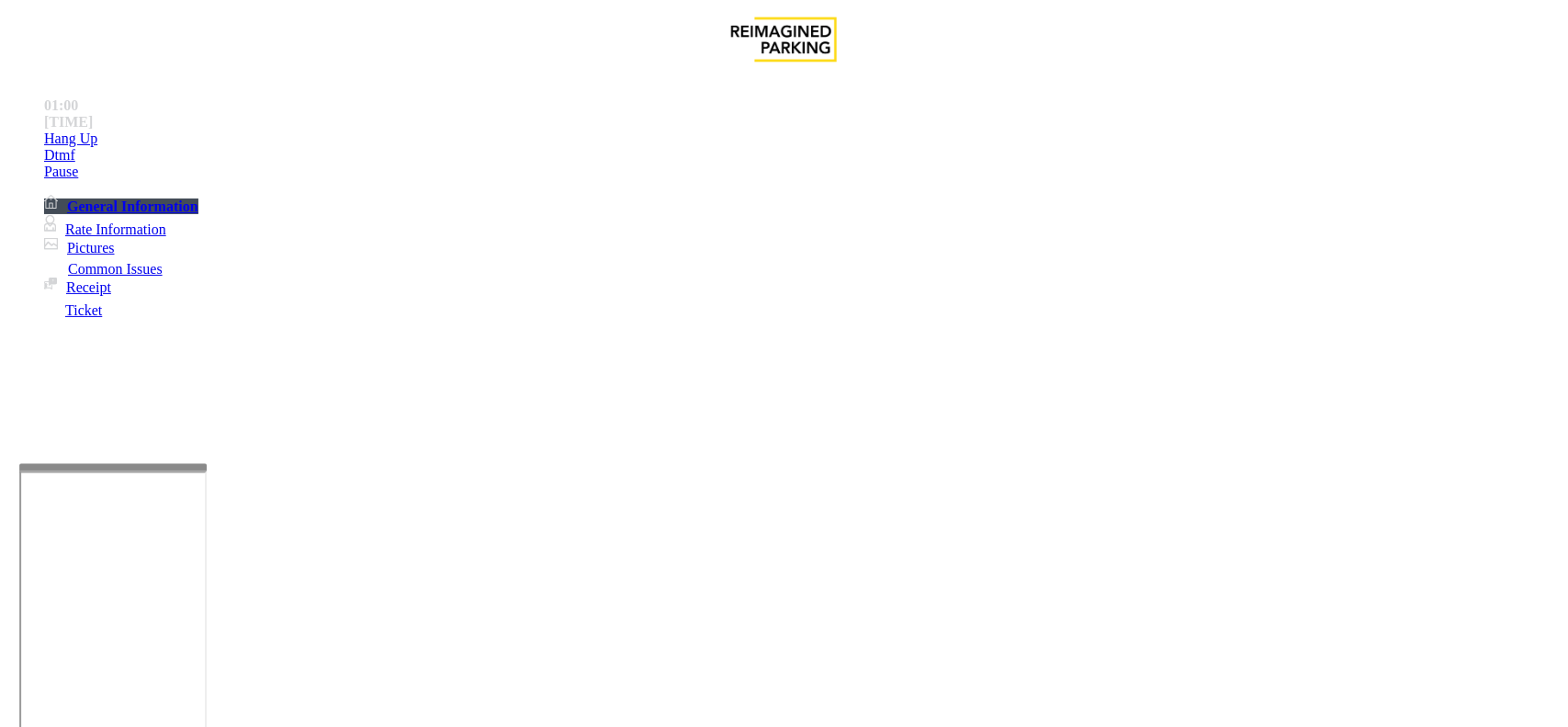 click on "**********" at bounding box center (784, 1537) 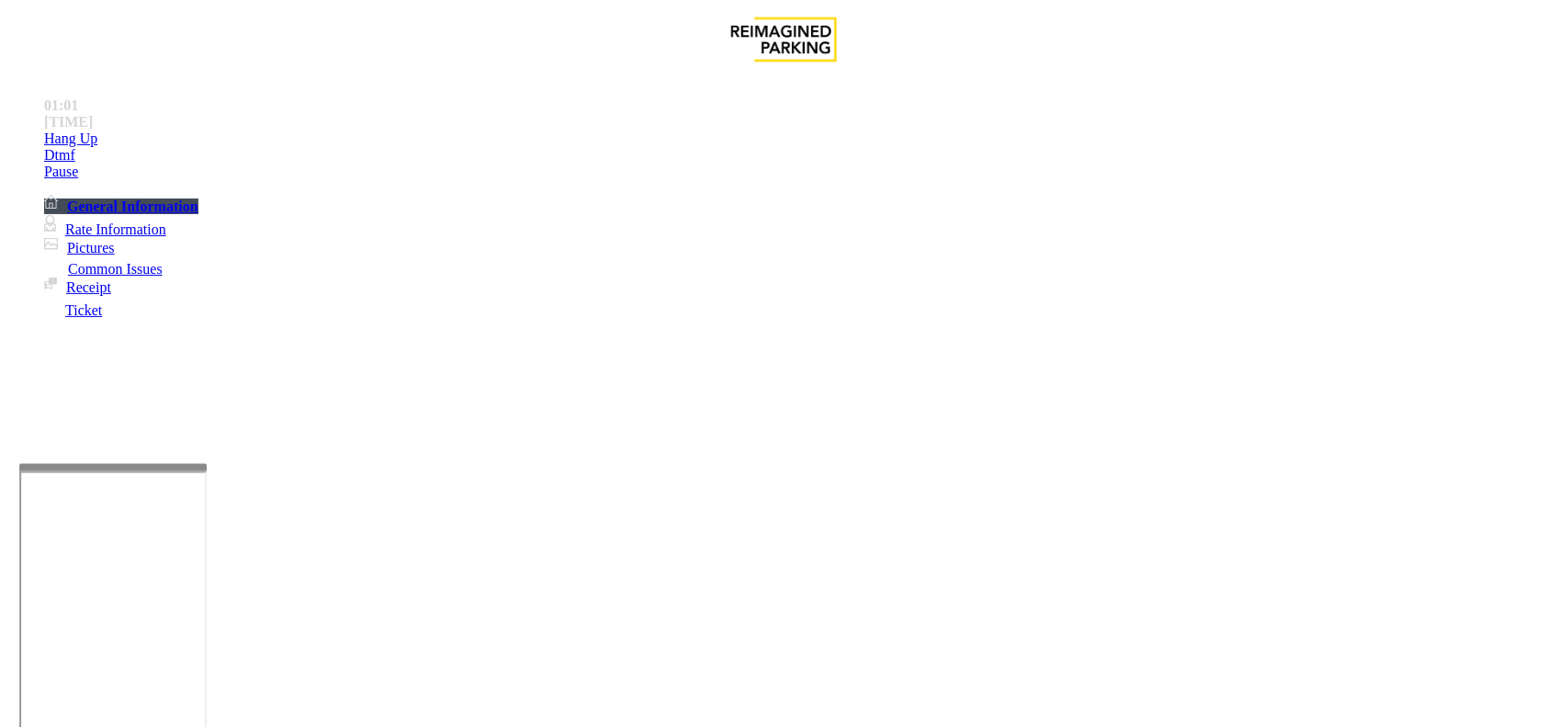 click on "Lost Ticket" at bounding box center [784, 1313] 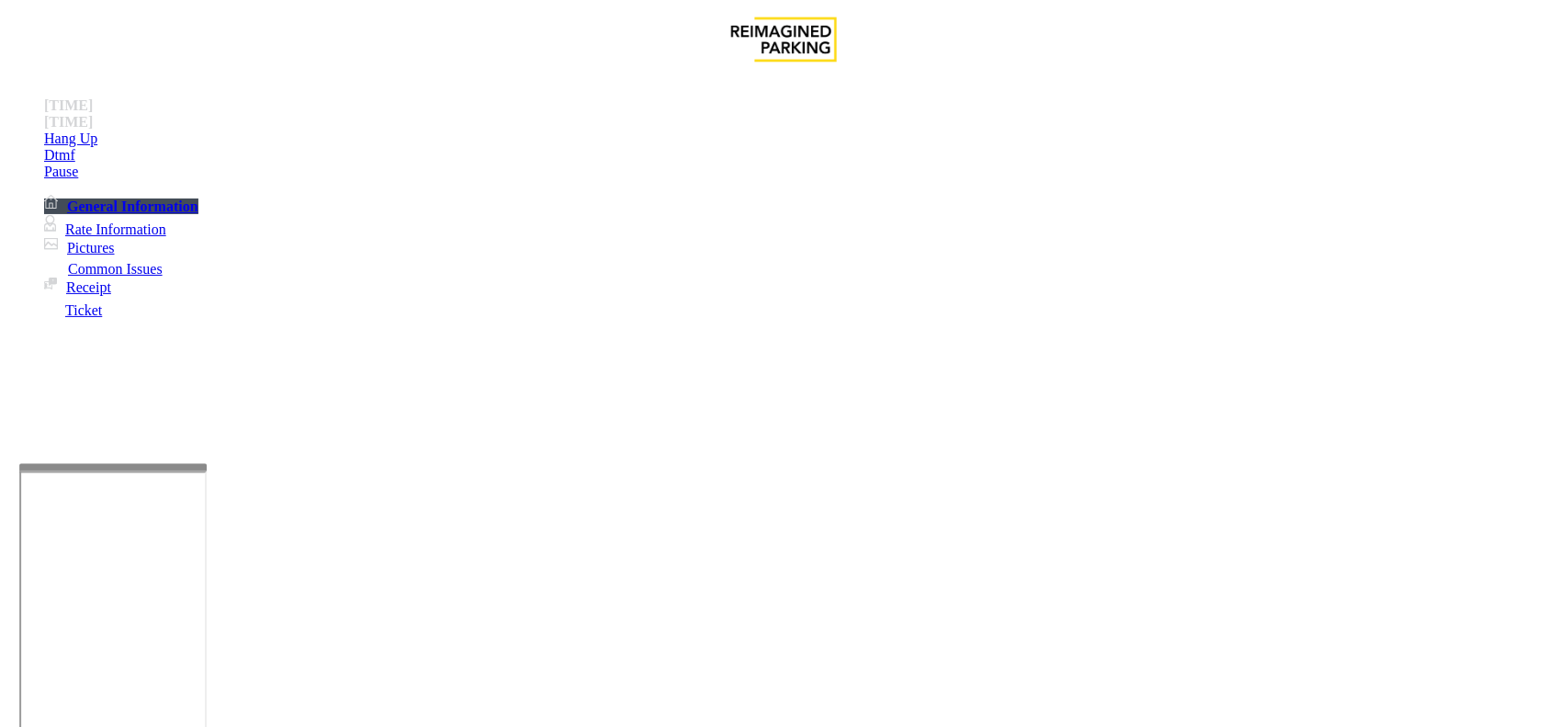 click at bounding box center [262, 1548] 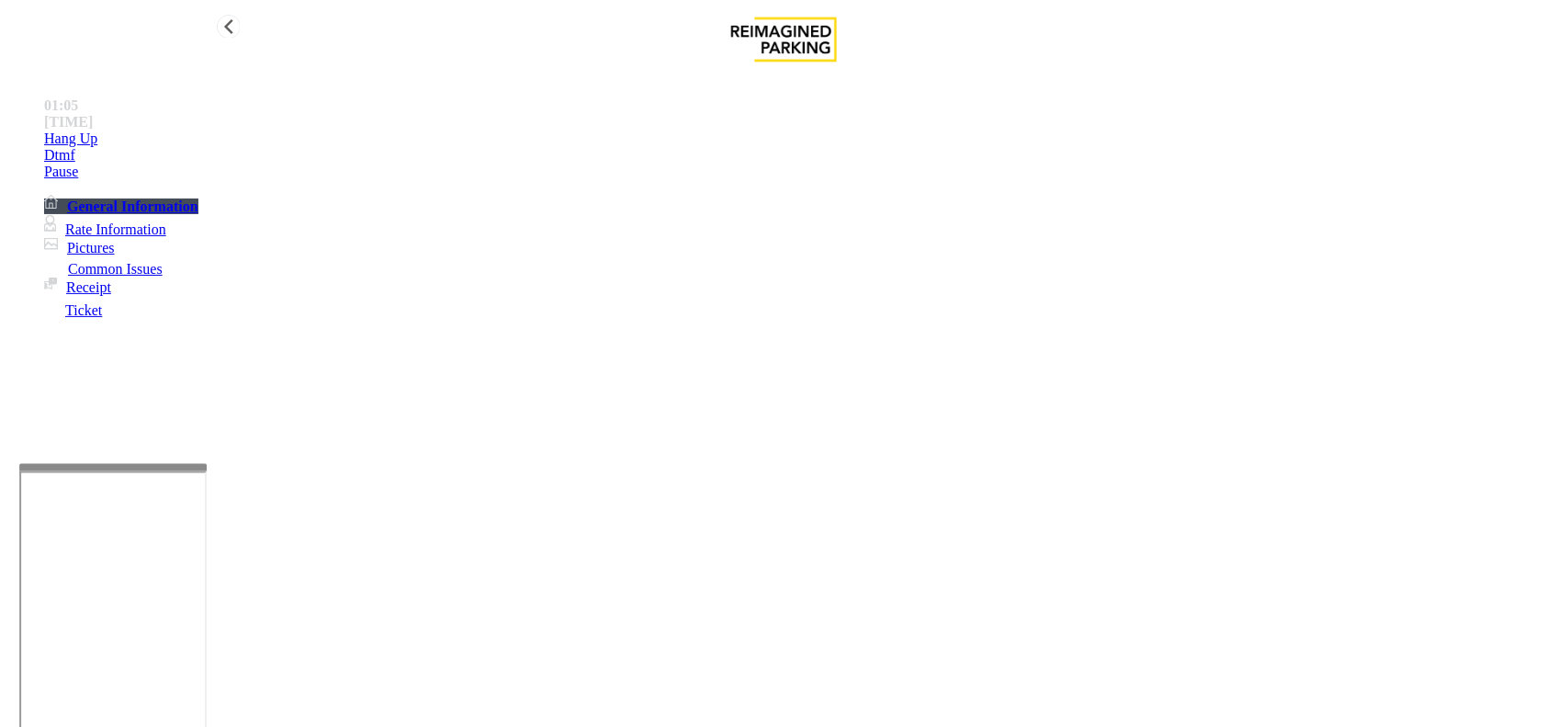 click on "Hang Up" at bounding box center (802, 139) 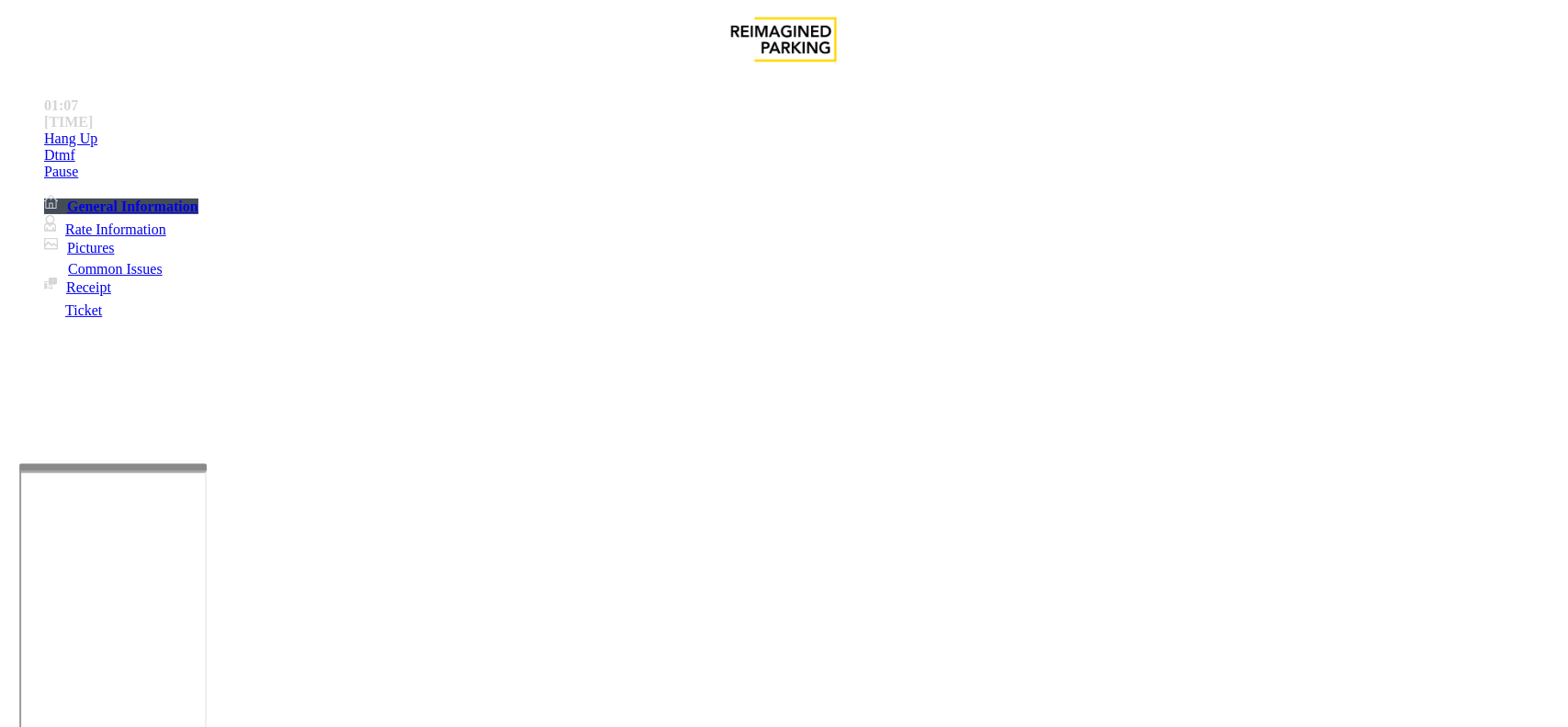 click at bounding box center (262, 1548) 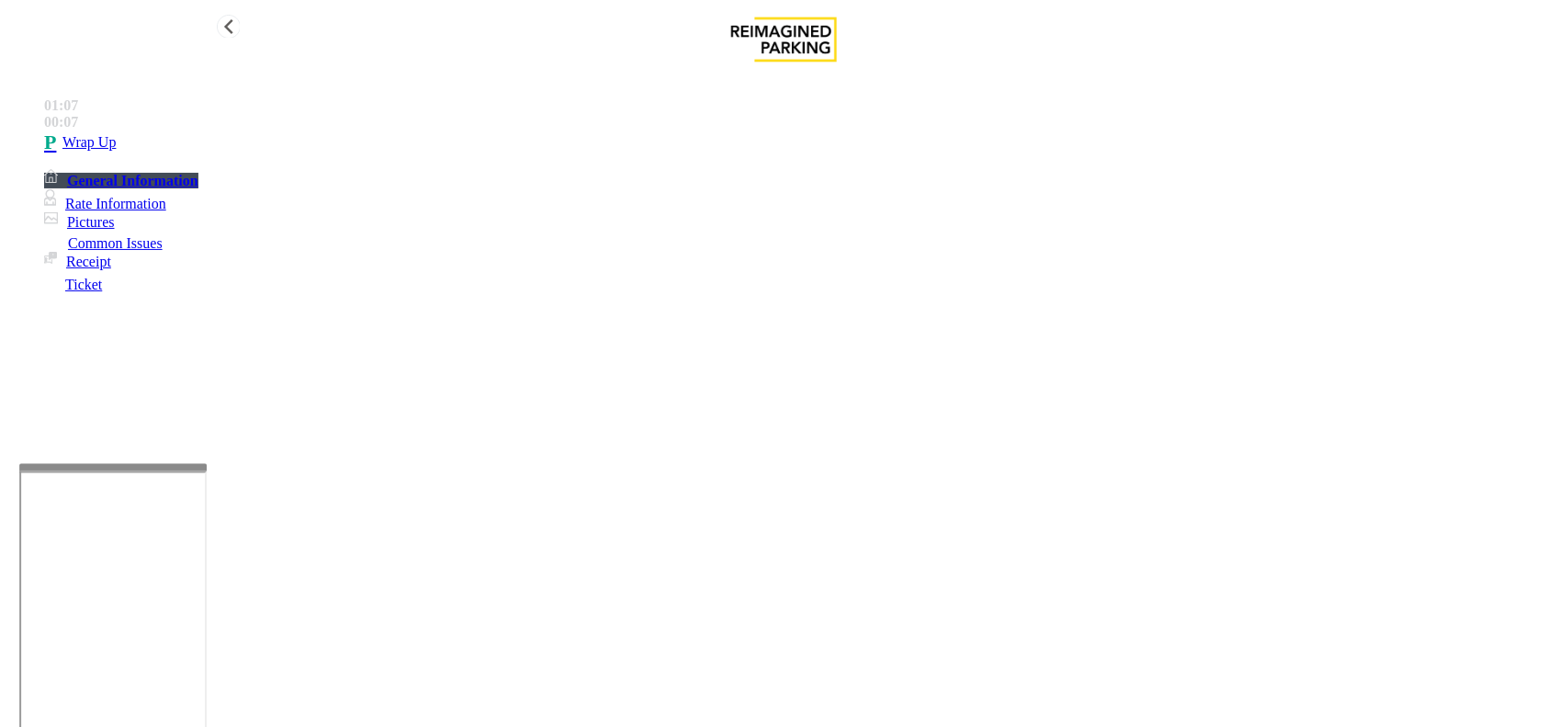 type on "**********" 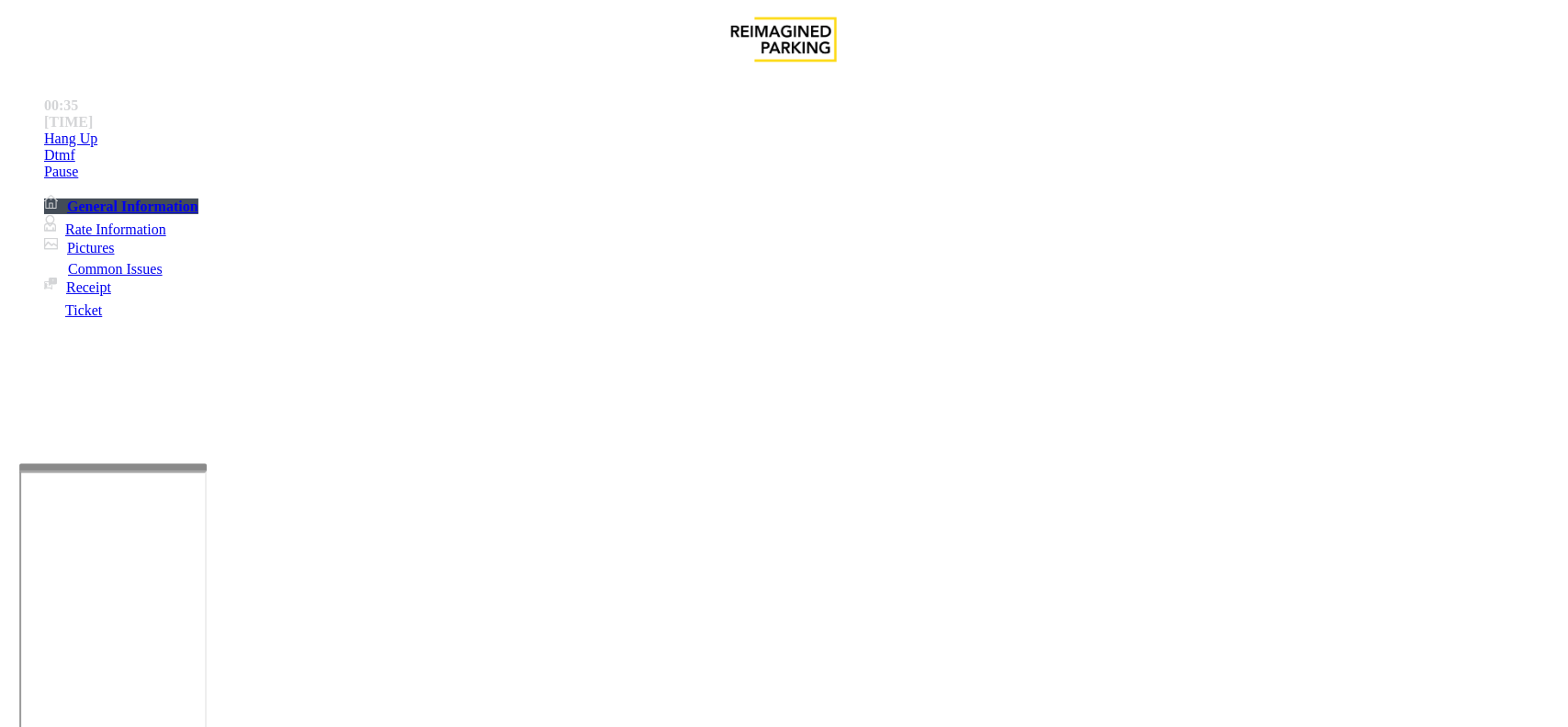 scroll, scrollTop: 1264, scrollLeft: 0, axis: vertical 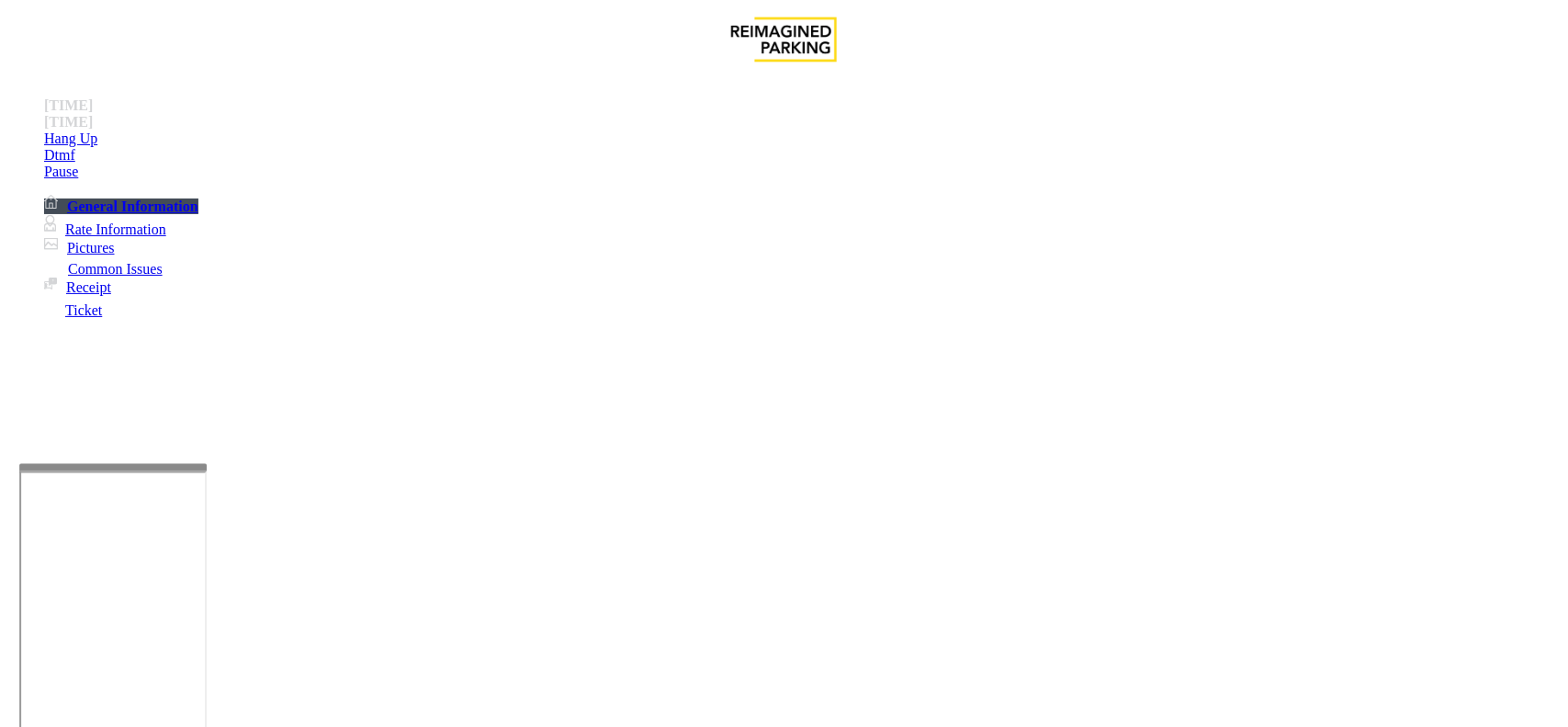 drag, startPoint x: 796, startPoint y: 488, endPoint x: 764, endPoint y: 467, distance: 38.275318 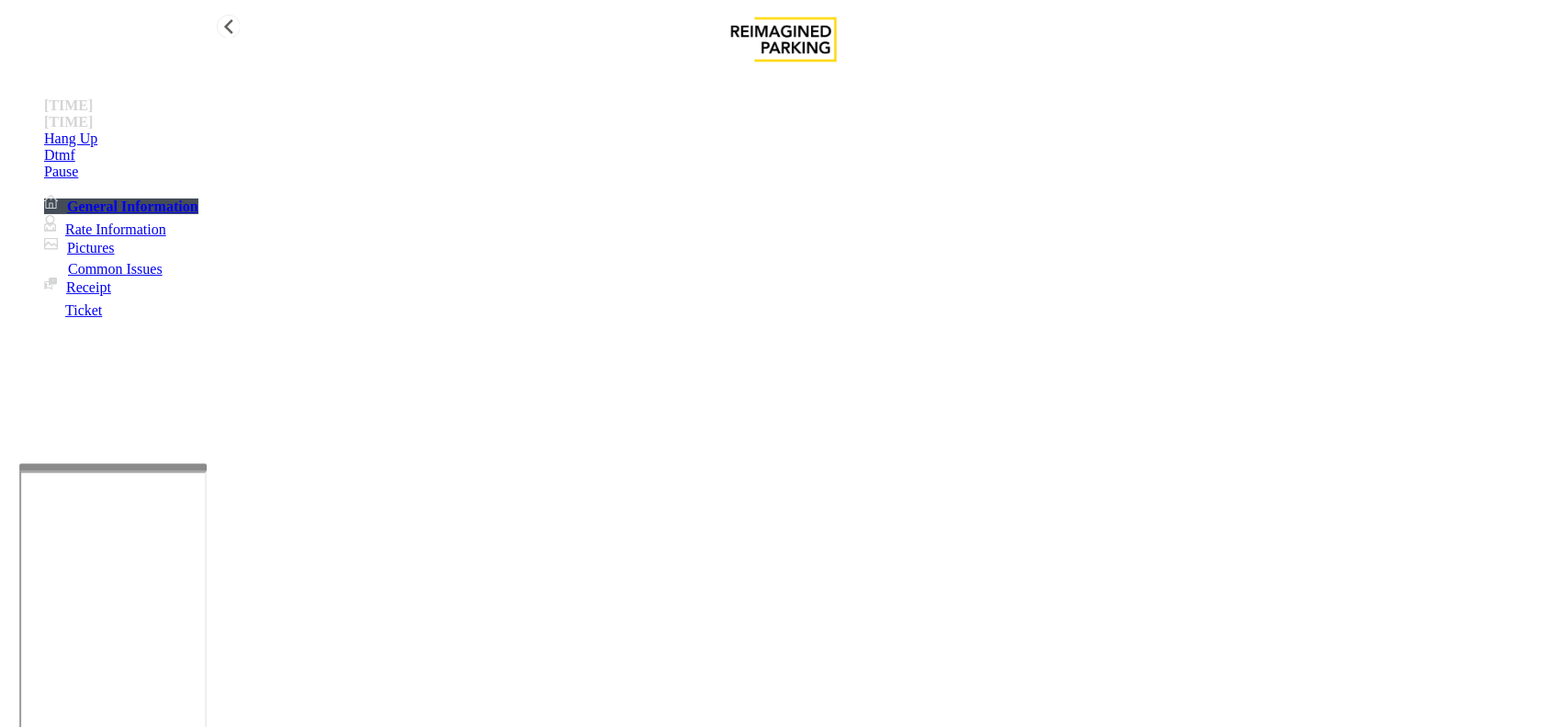 click on "Hang Up" at bounding box center [802, 139] 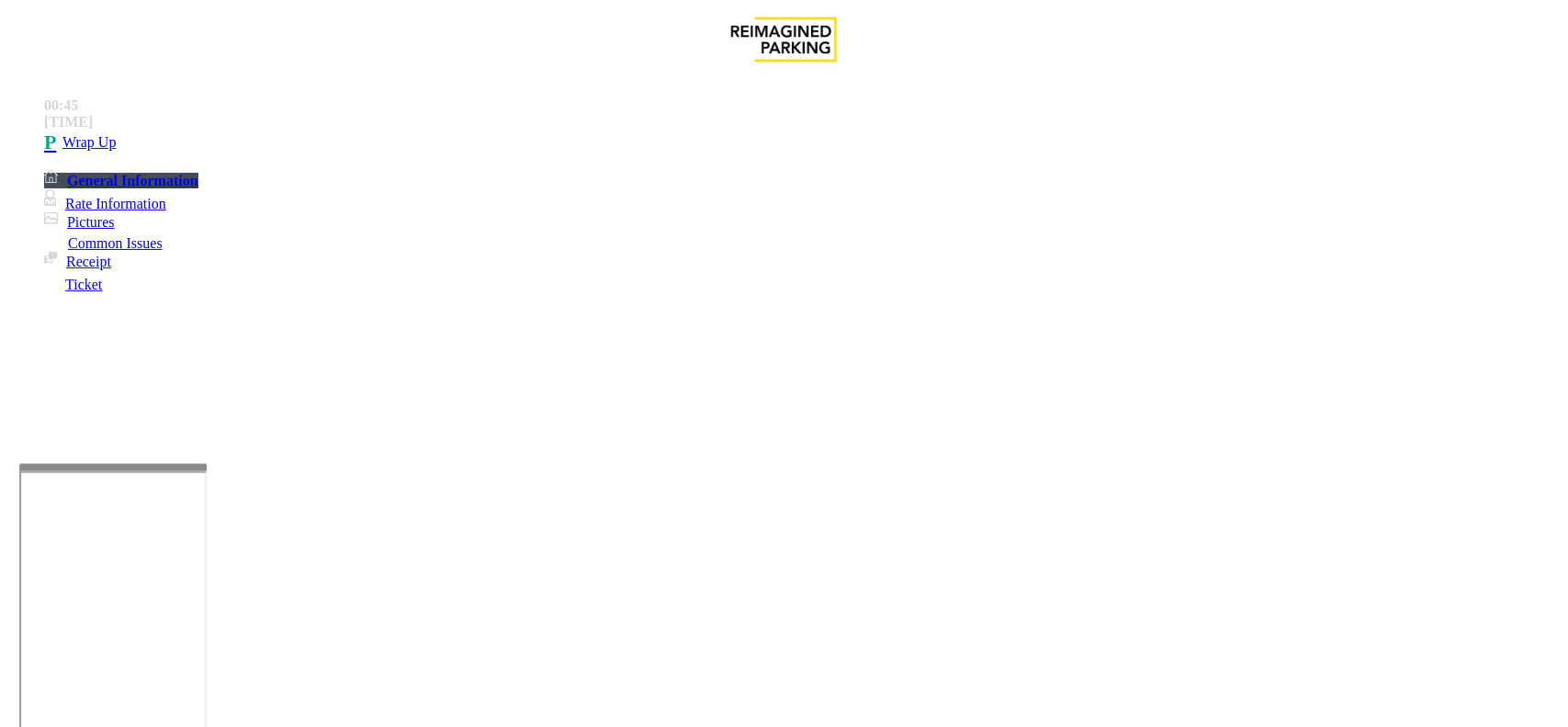 click on "No Assistance Needed" at bounding box center (1009, 1327) 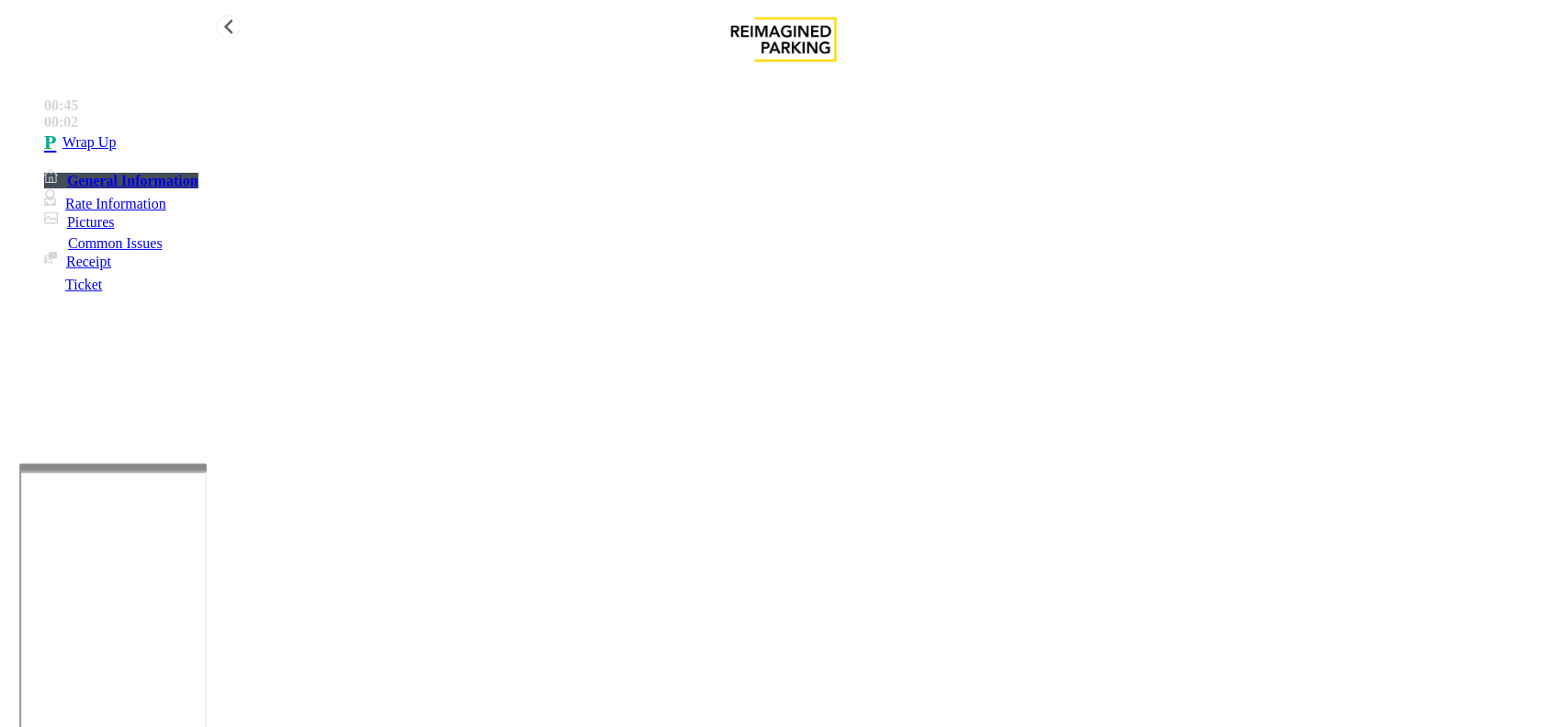 type on "**********" 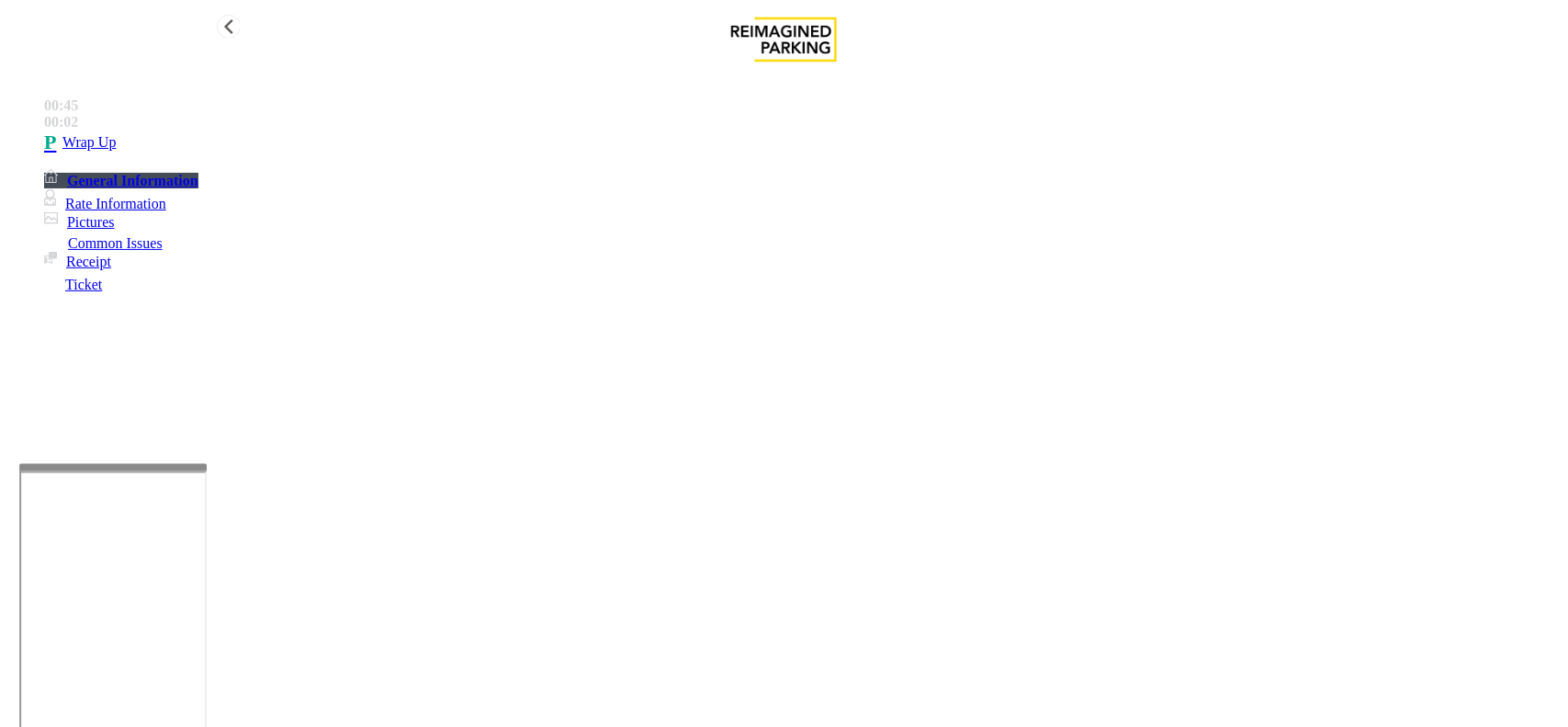 click on "Wrap Up" at bounding box center [802, 142] 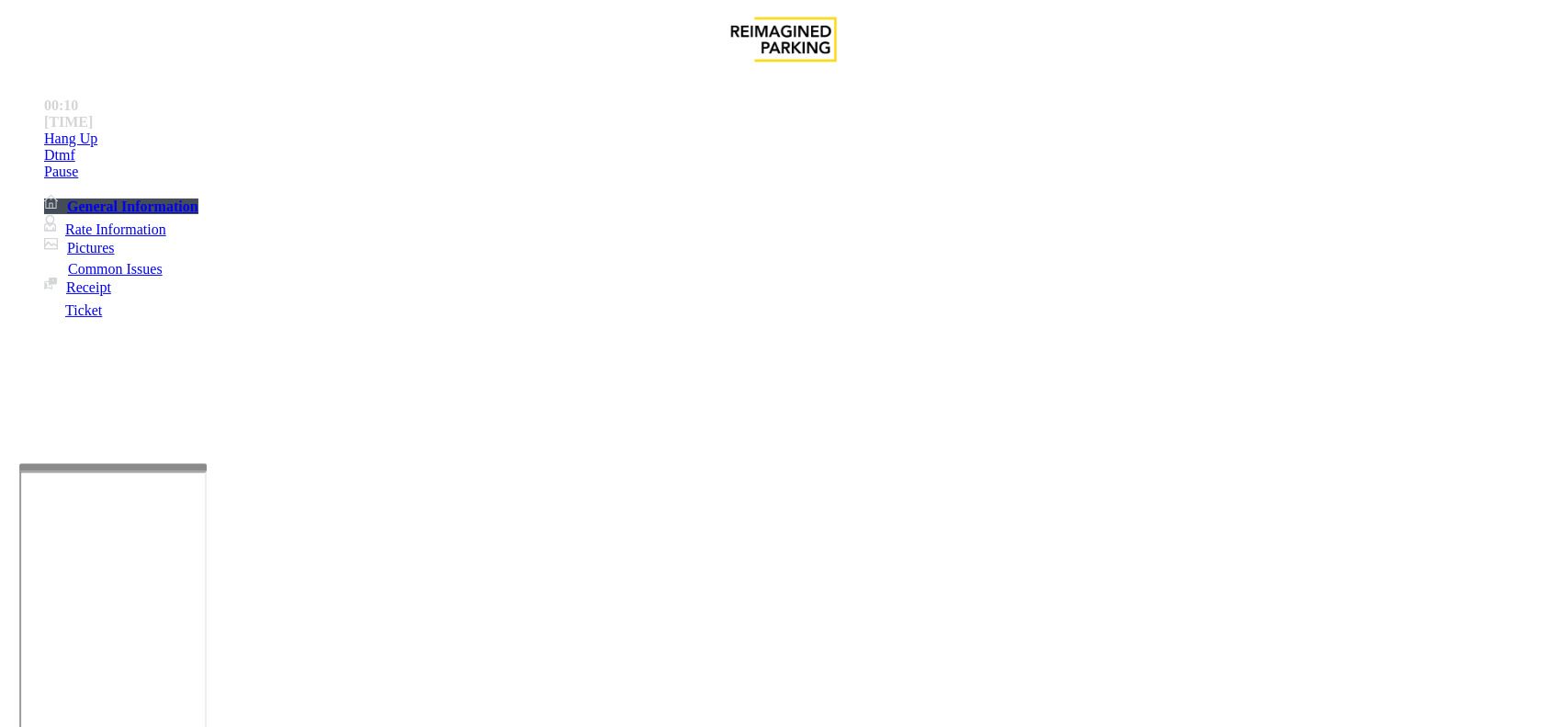 scroll, scrollTop: 574, scrollLeft: 0, axis: vertical 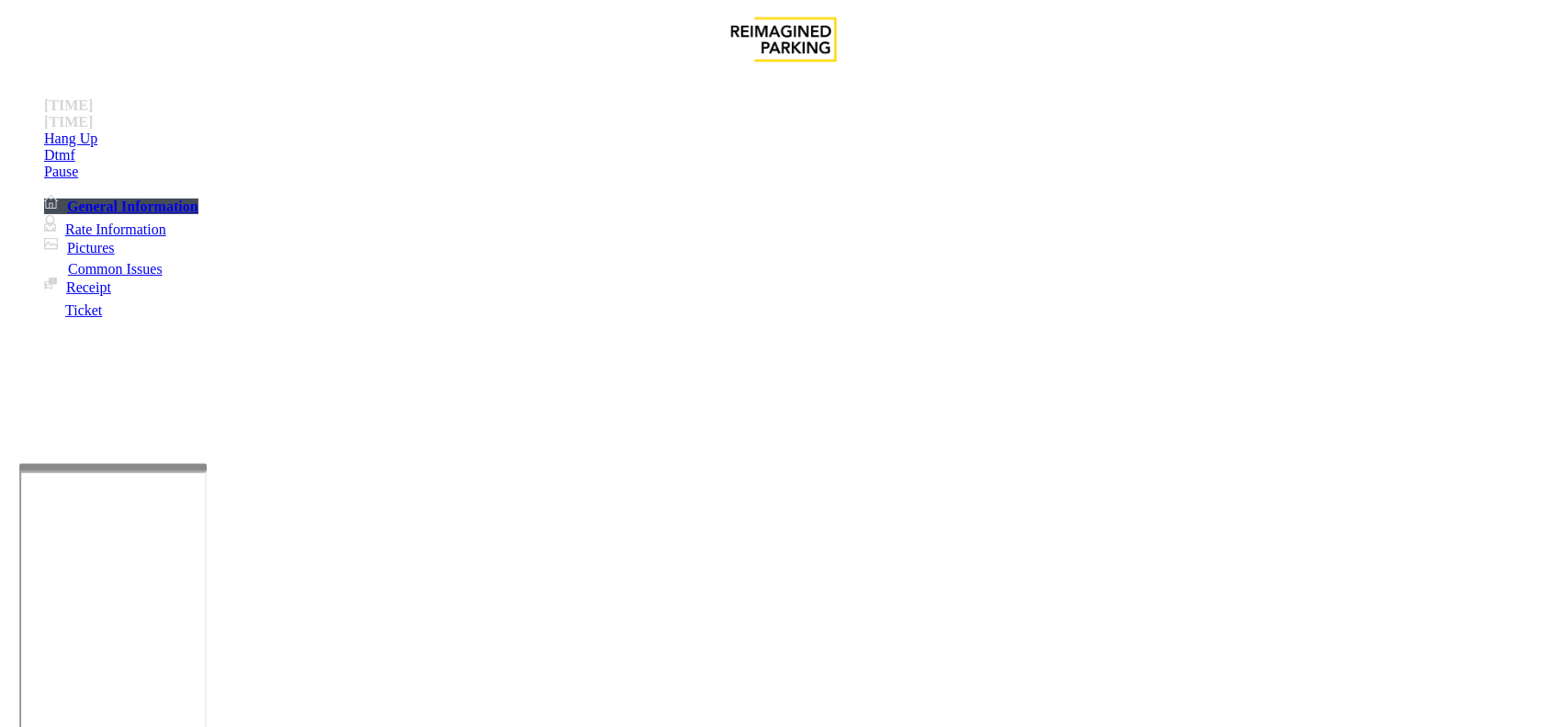 click on "Intercom Issue/No Response" at bounding box center [691, 1327] 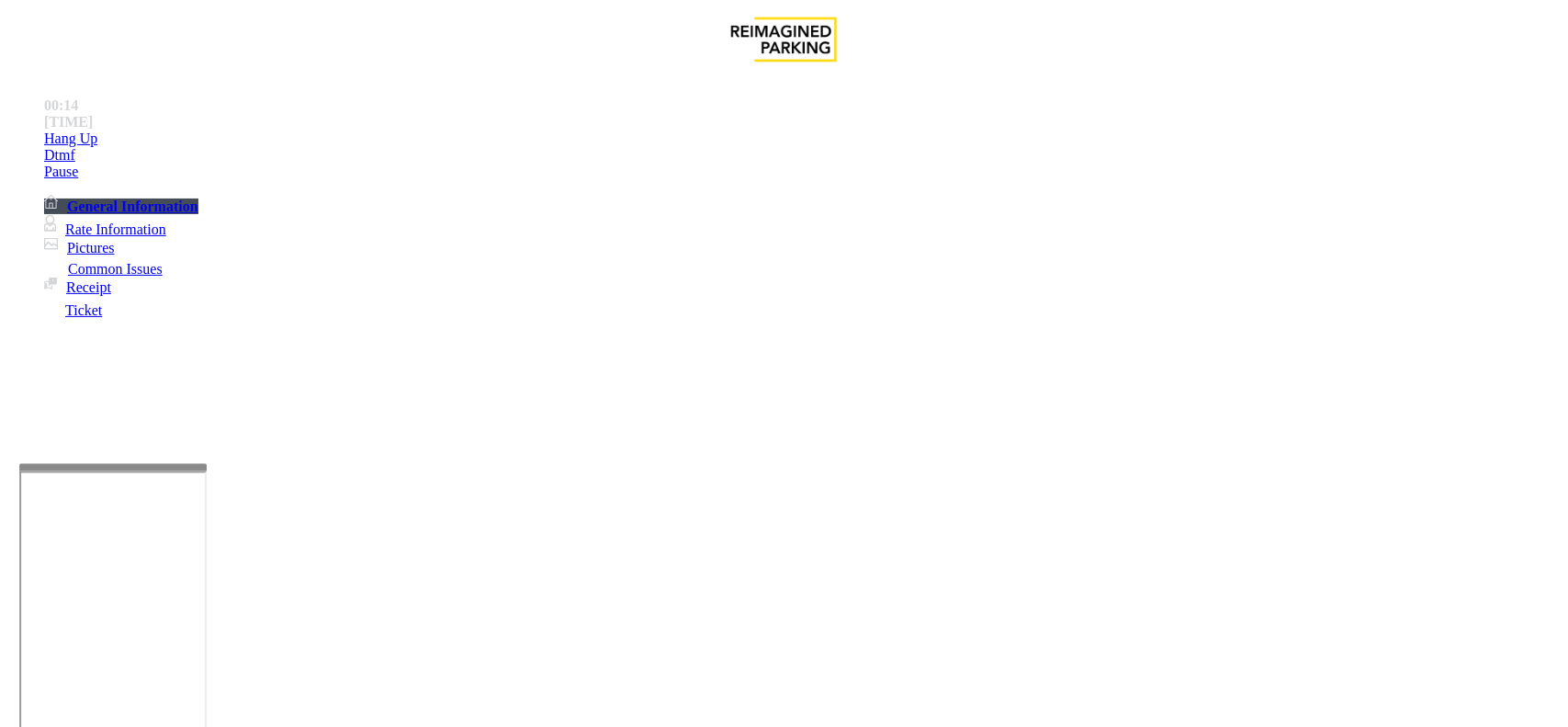 click on "No Response/Unable to hear parker" at bounding box center [784, 1313] 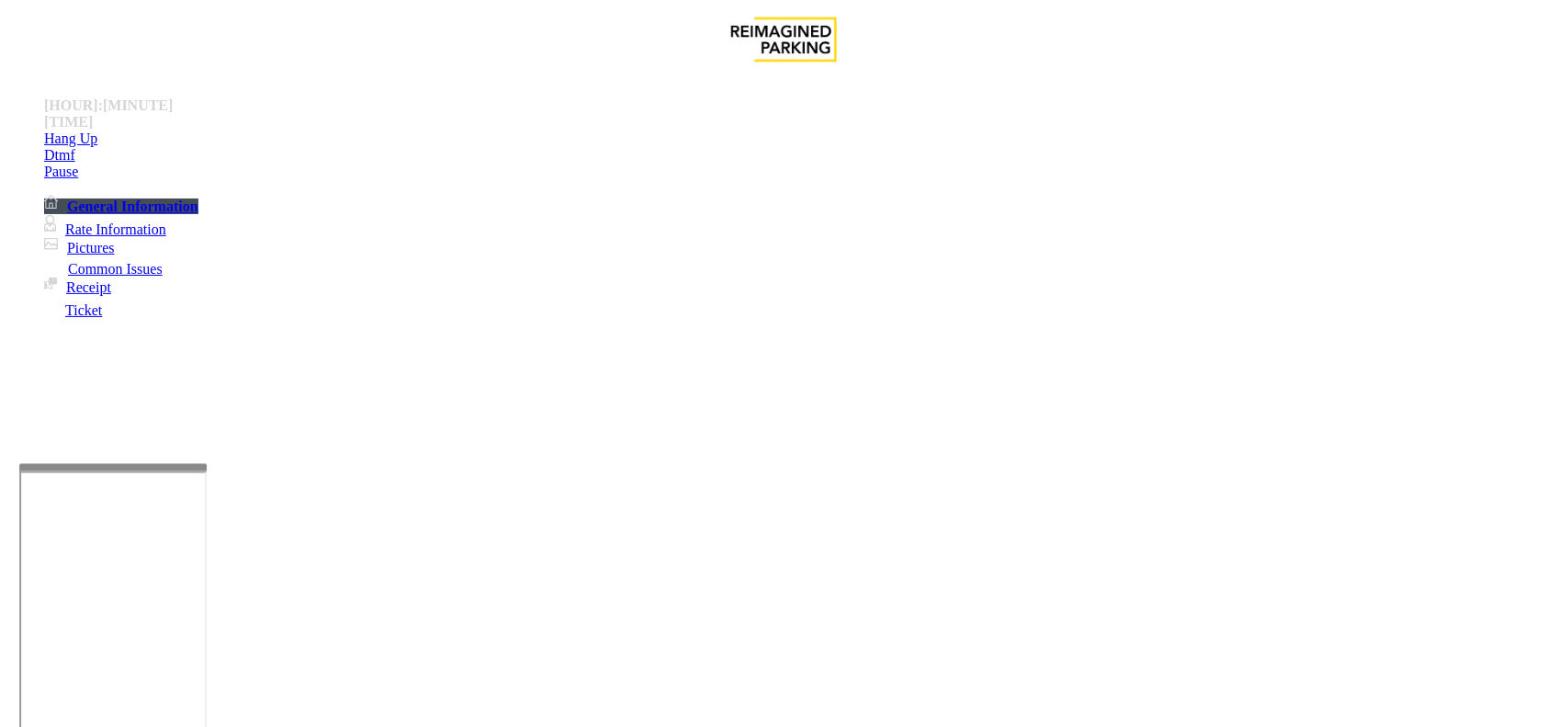 click on "No Response/Unable to hear parker" at bounding box center (784, 1313) 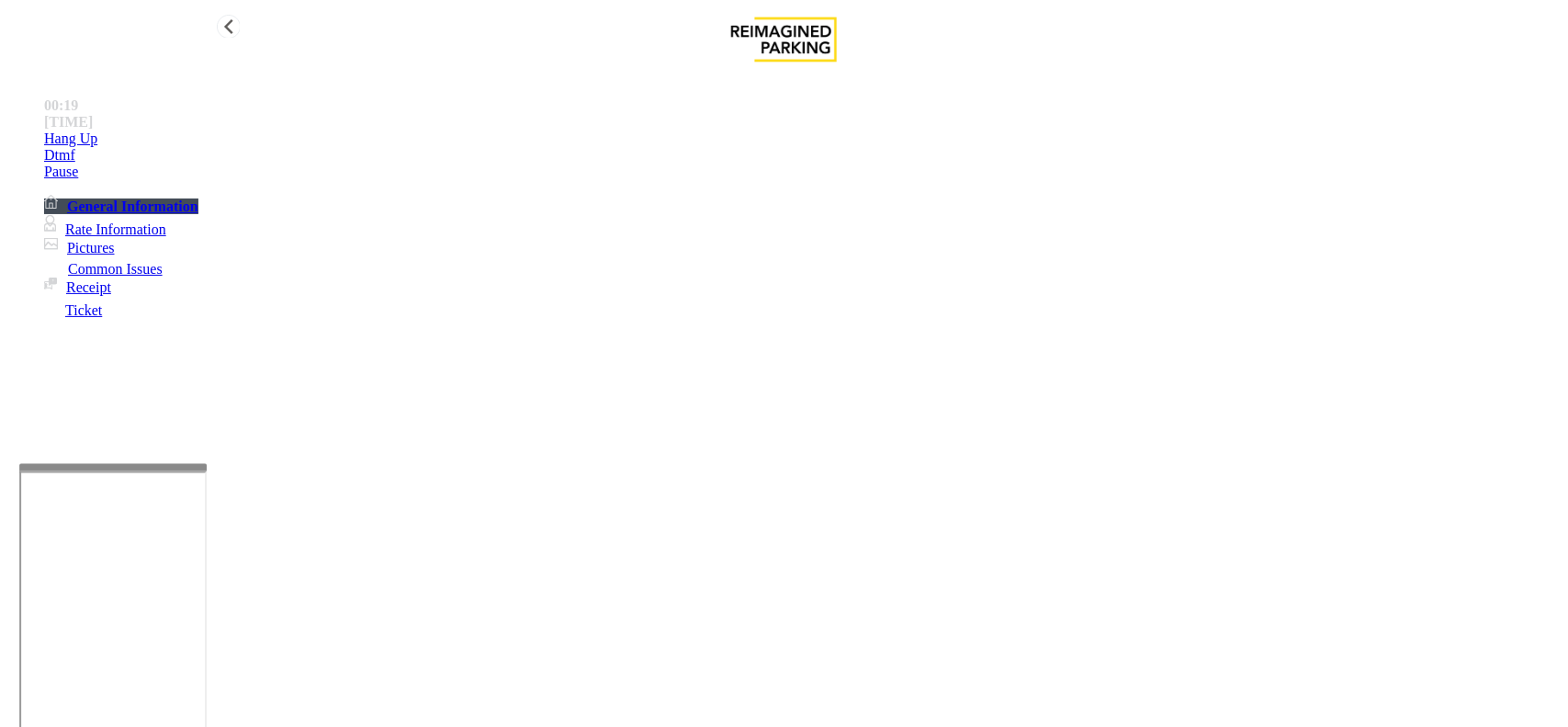 type on "**********" 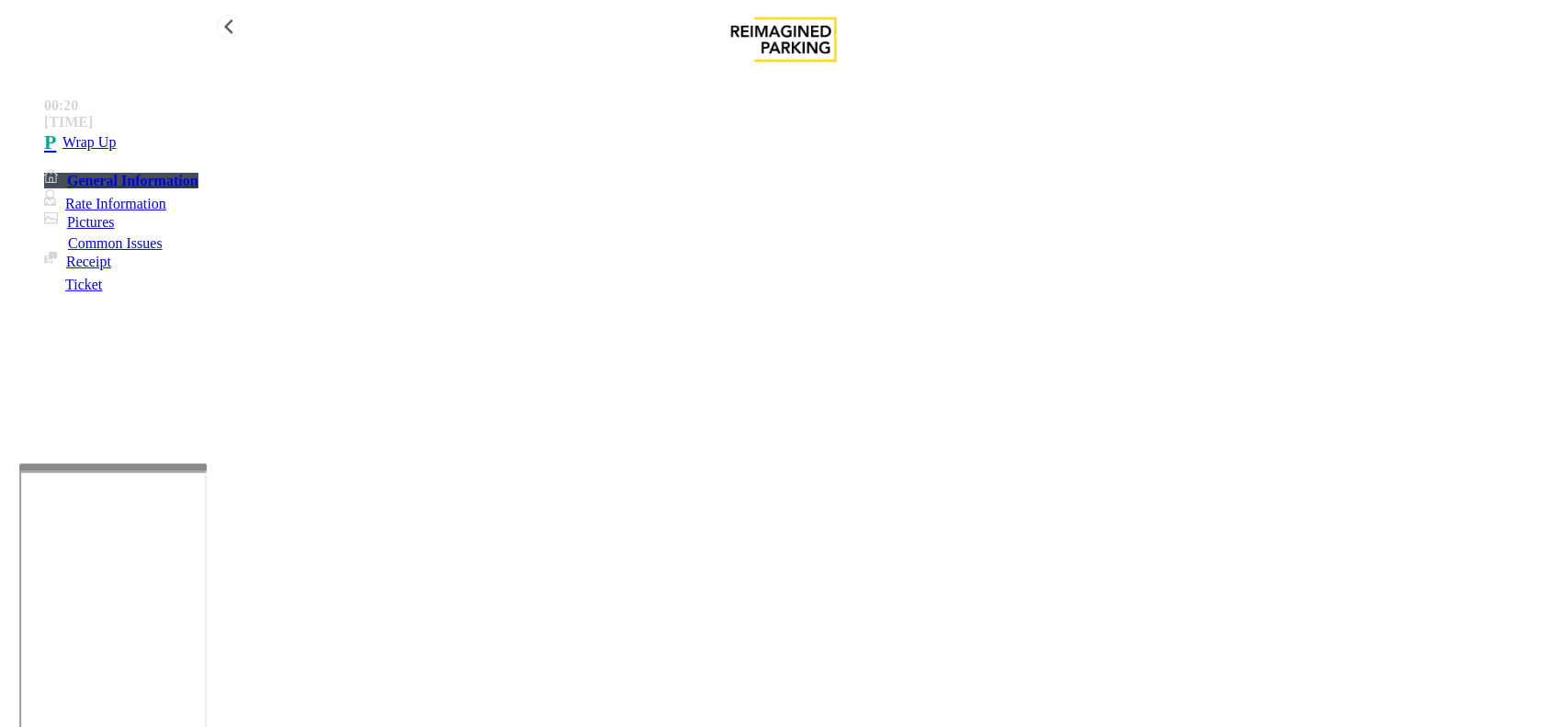 click on "Wrap Up" at bounding box center [802, 142] 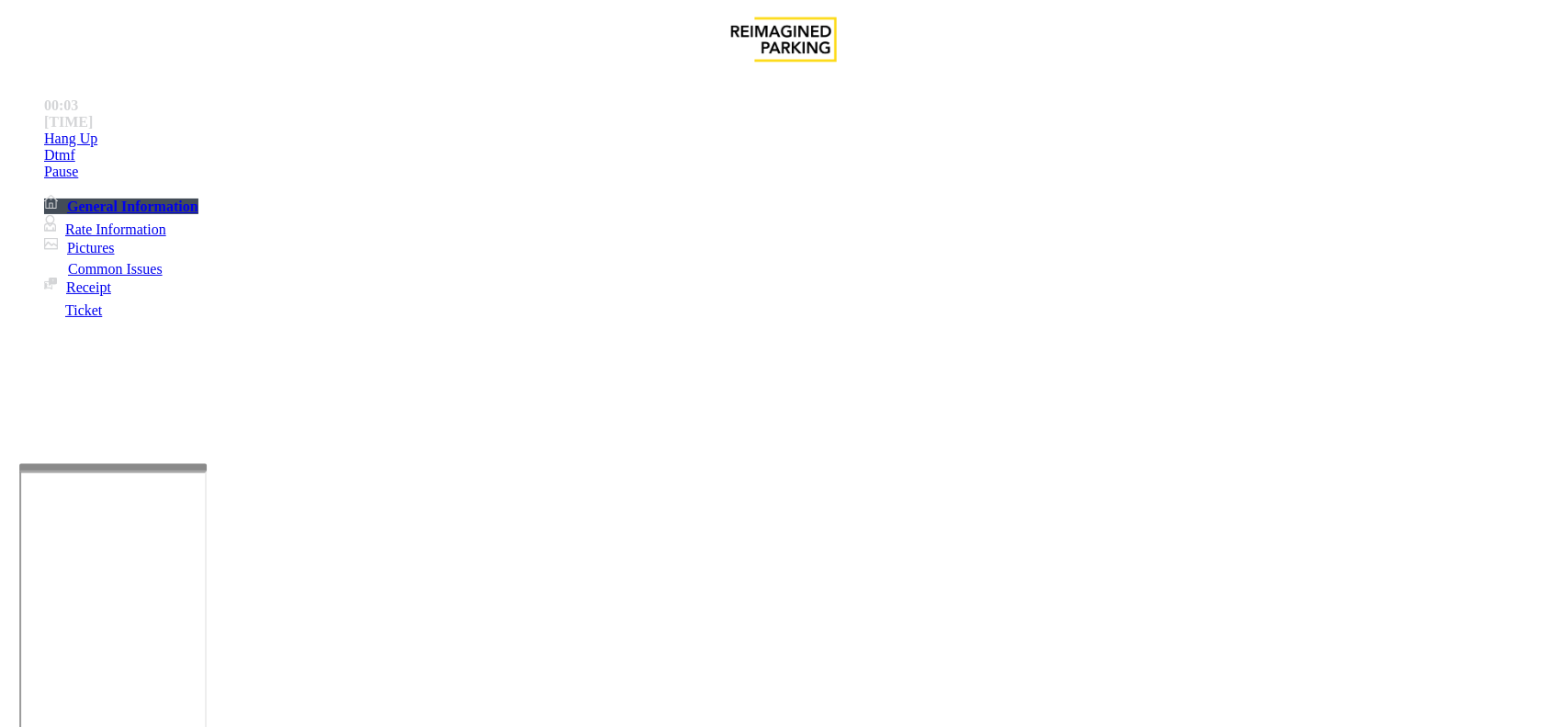 scroll, scrollTop: 153, scrollLeft: 0, axis: vertical 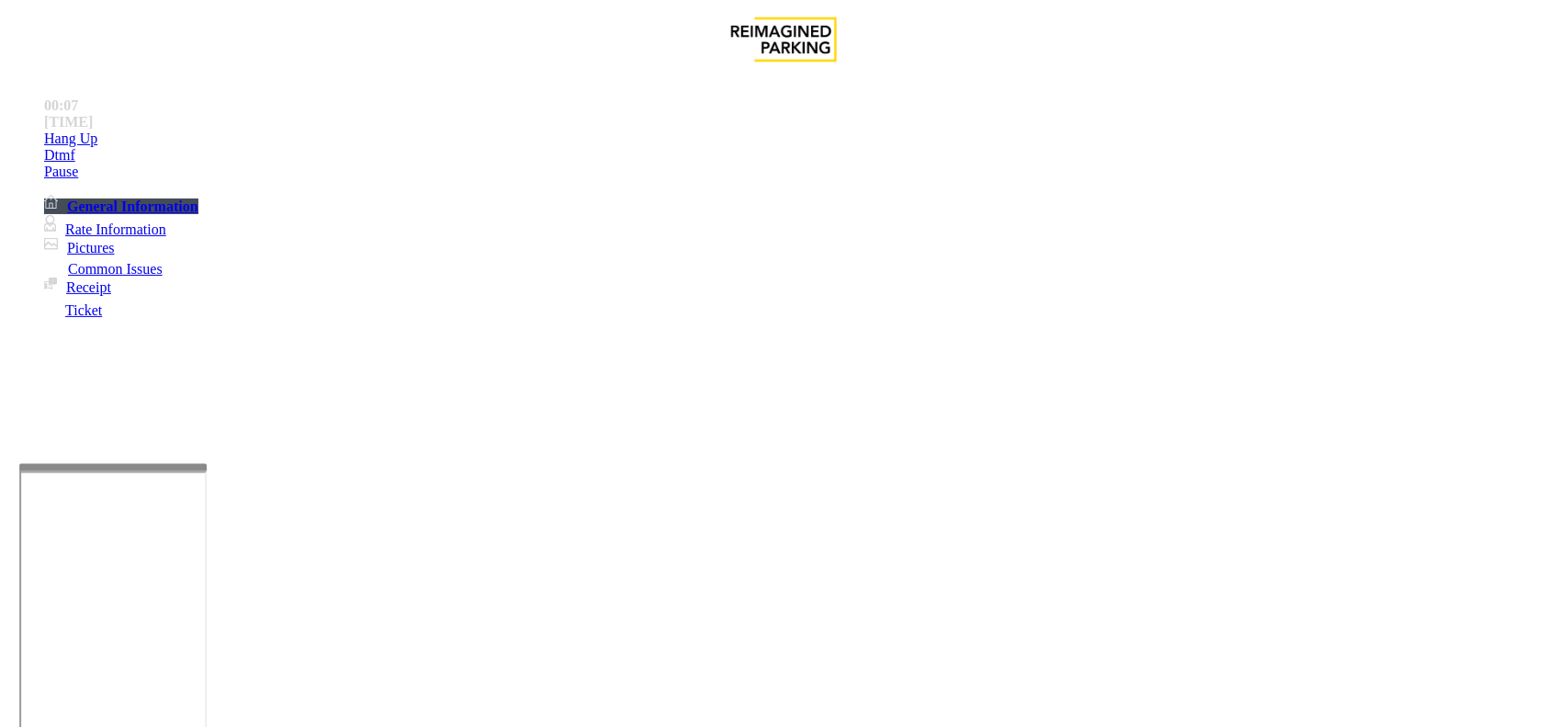 click on "Intercom Issue/No Response" at bounding box center [853, 1327] 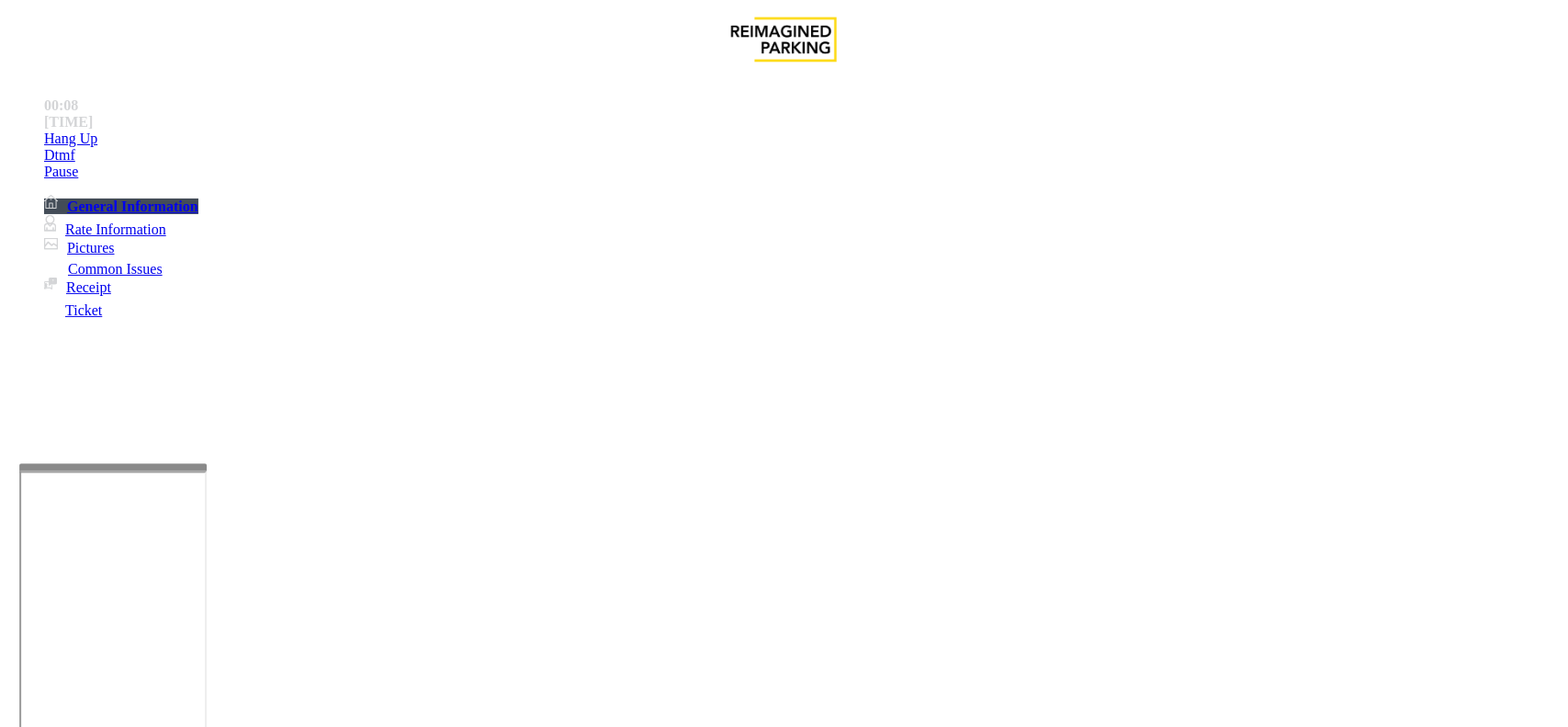 click on "No Response/Unable to hear parker" at bounding box center [130, 1327] 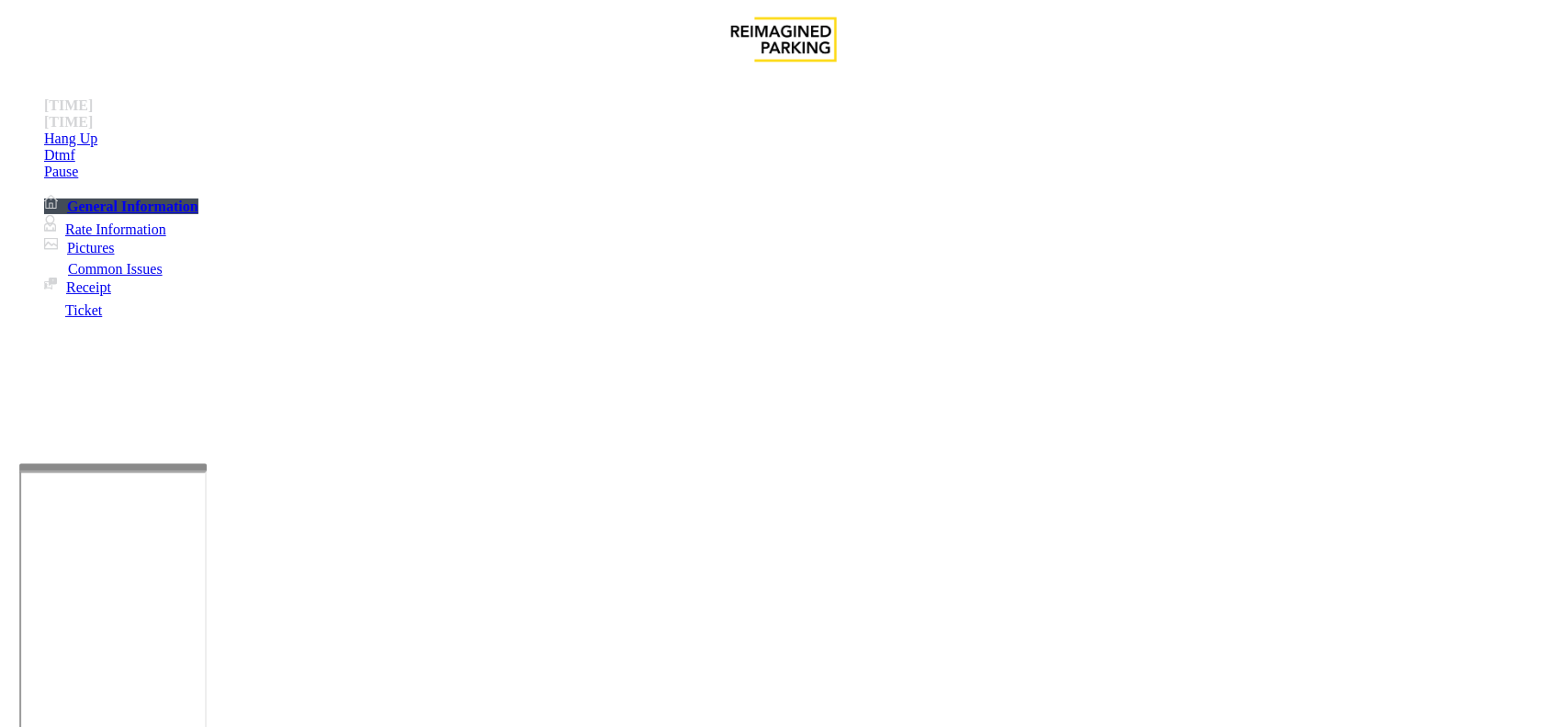 click on "No Response/Unable to hear parker" at bounding box center [784, 1313] 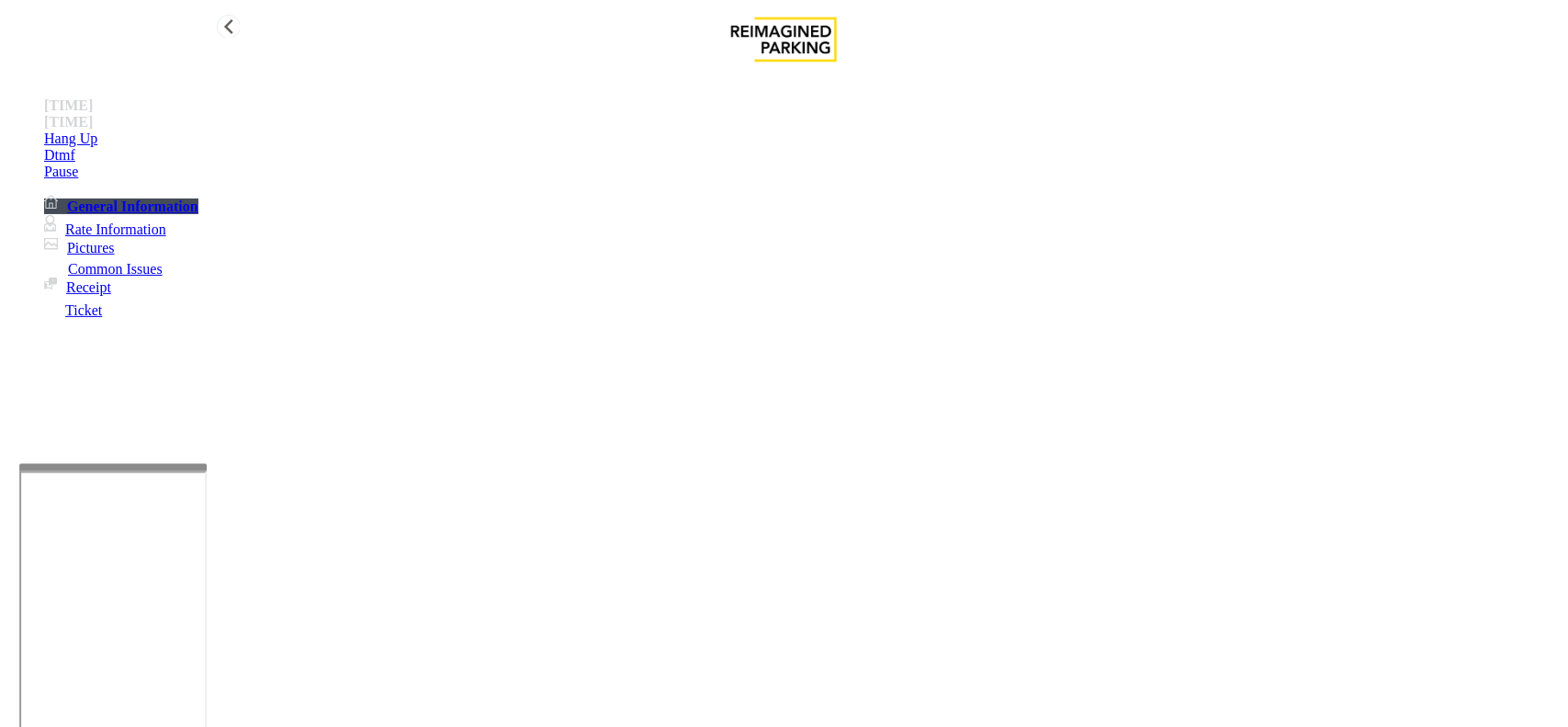 type on "**********" 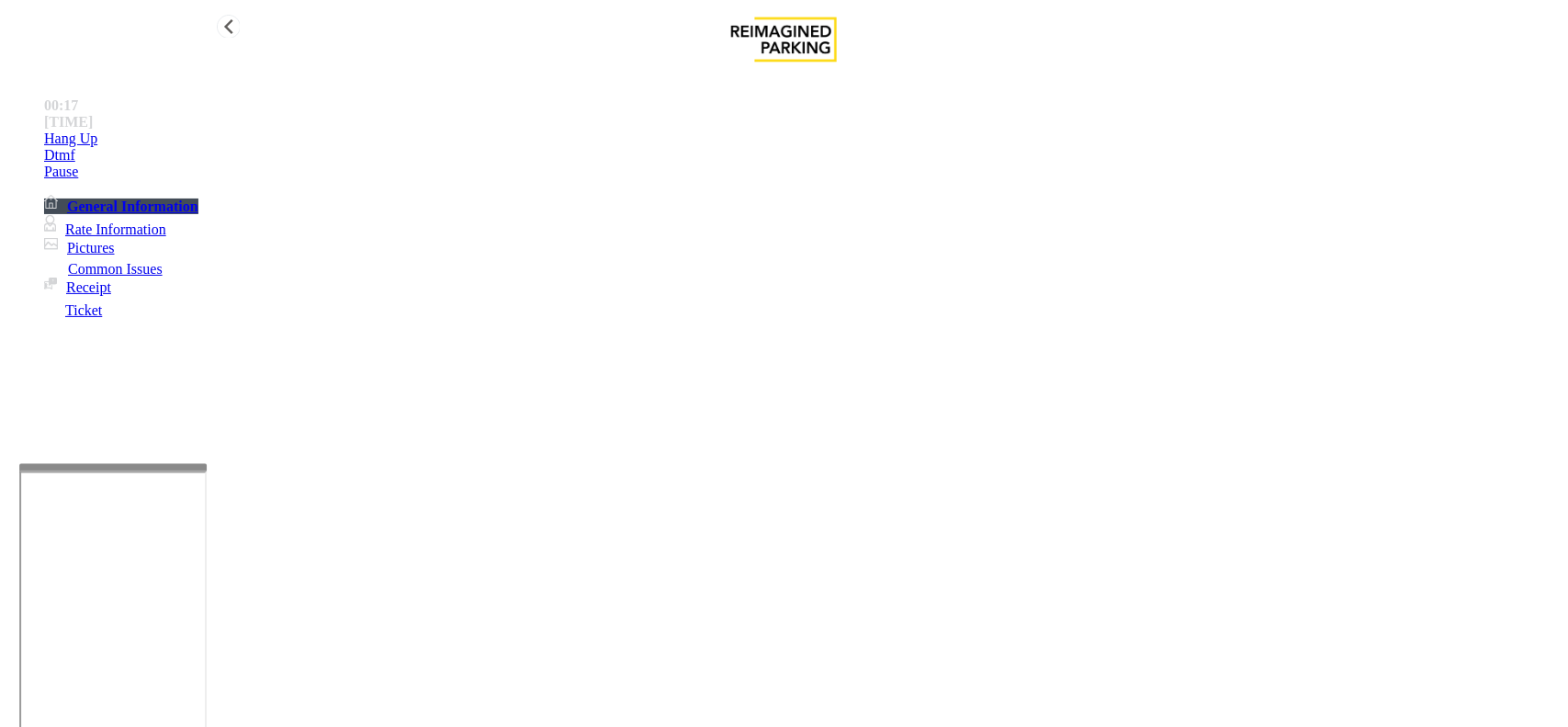 click on "Hang Up" at bounding box center [802, 139] 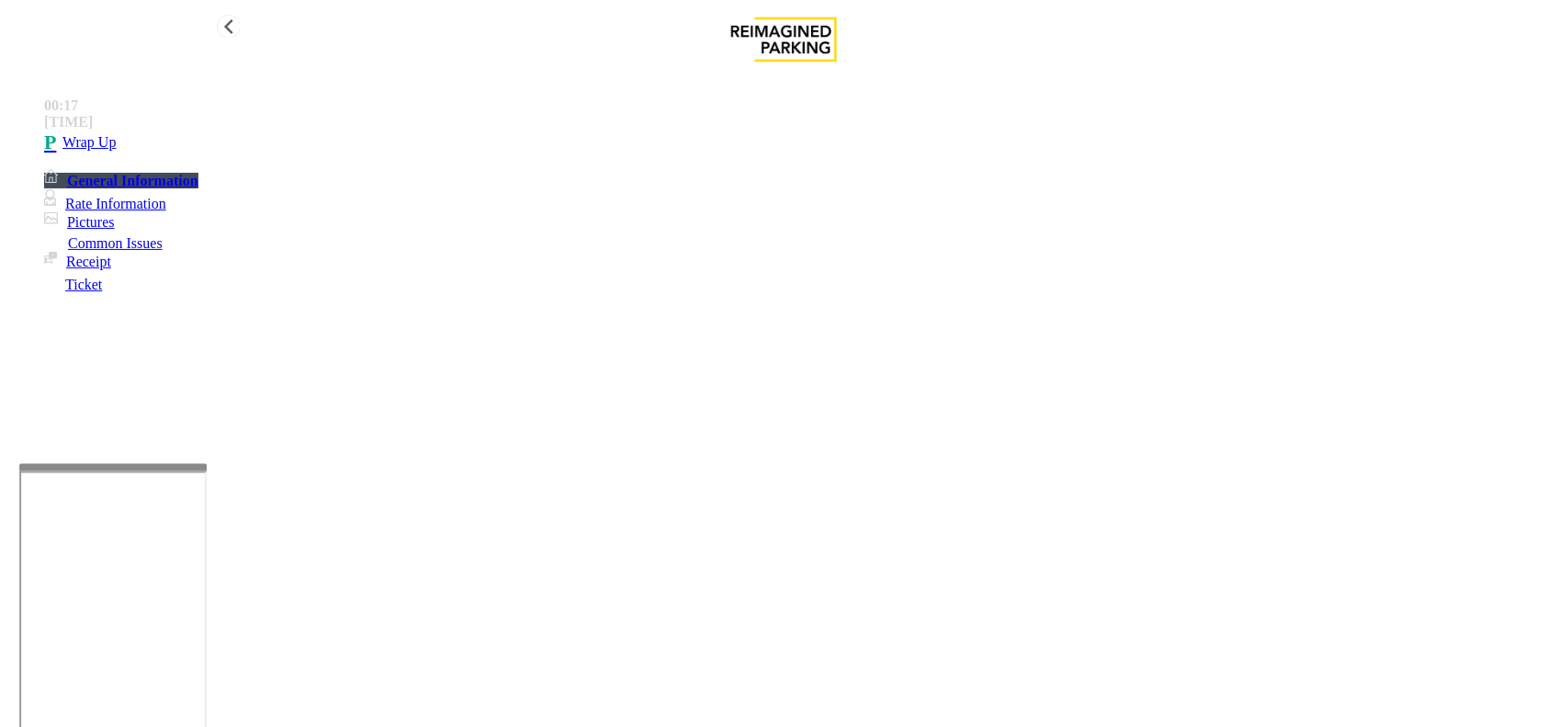 click on "Wrap Up" at bounding box center (802, 142) 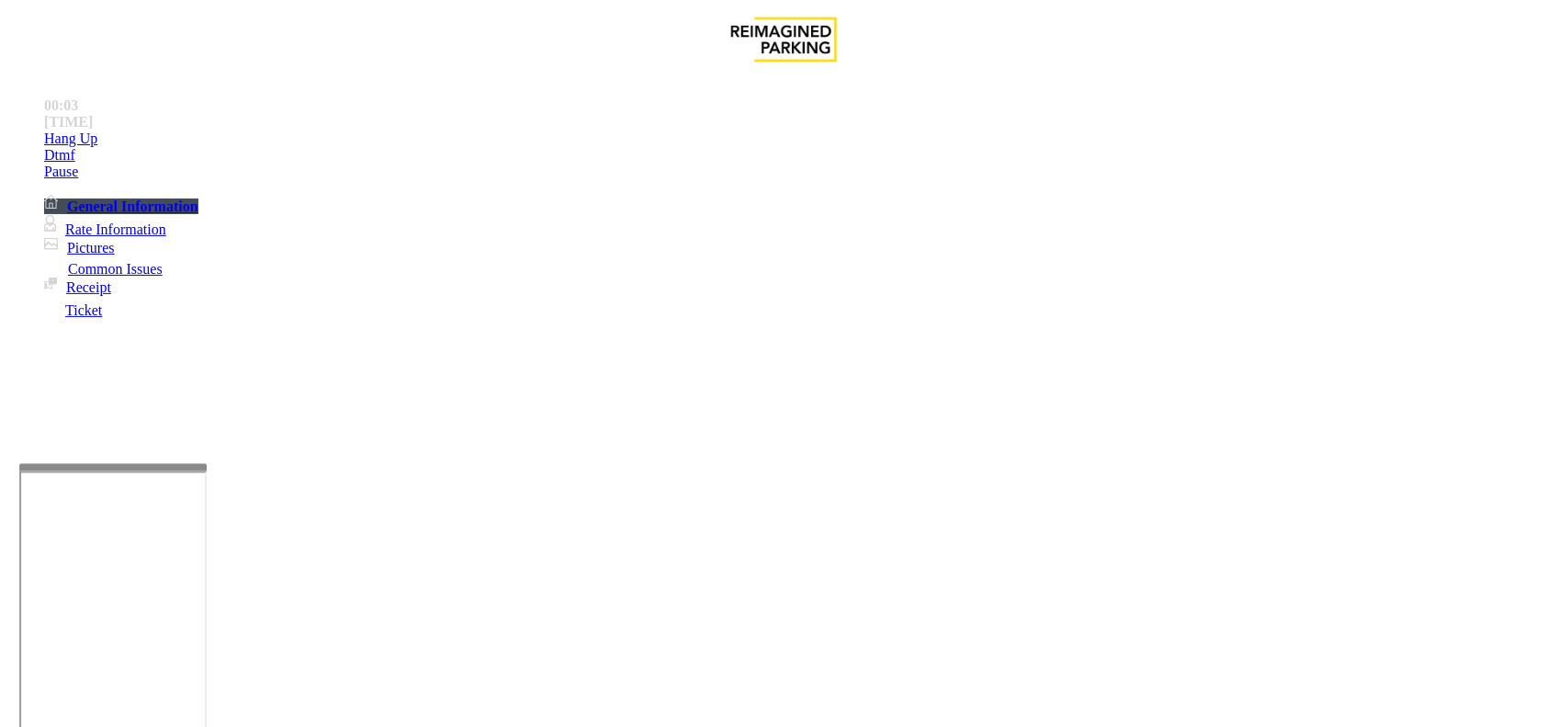 scroll, scrollTop: 574, scrollLeft: 0, axis: vertical 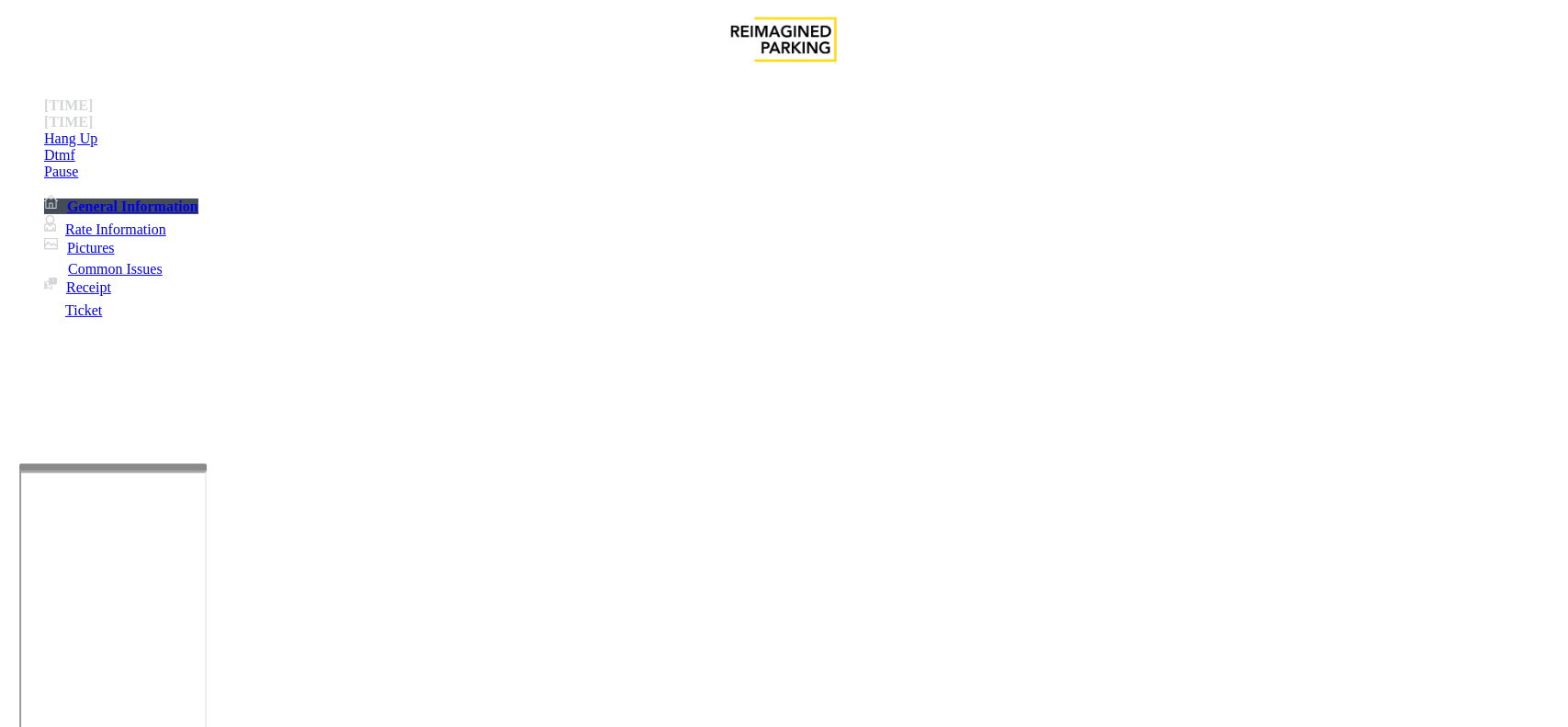 click on "[CODE]" at bounding box center (42, 2825) 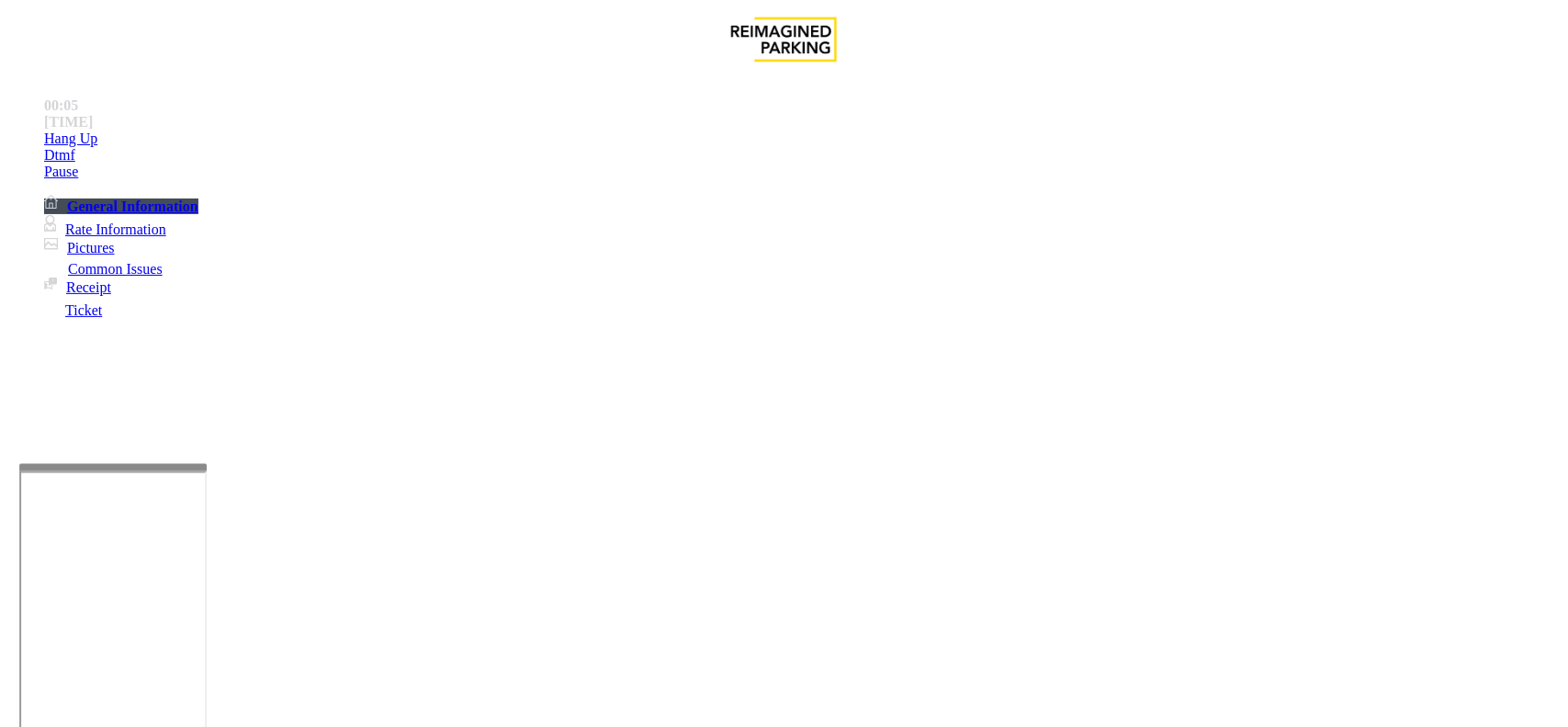 copy on "[CODE]" 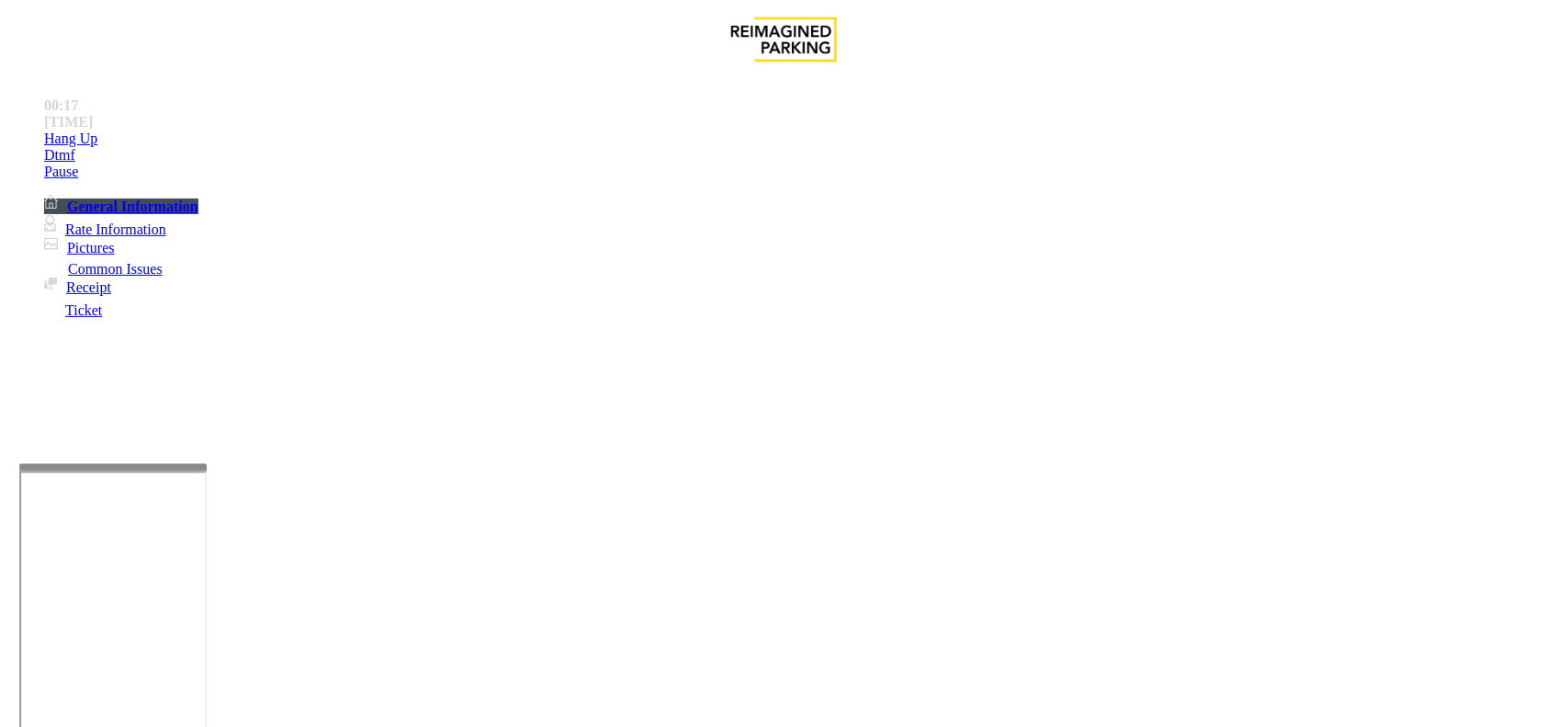 click on "Payment Issue" at bounding box center (153, 1327) 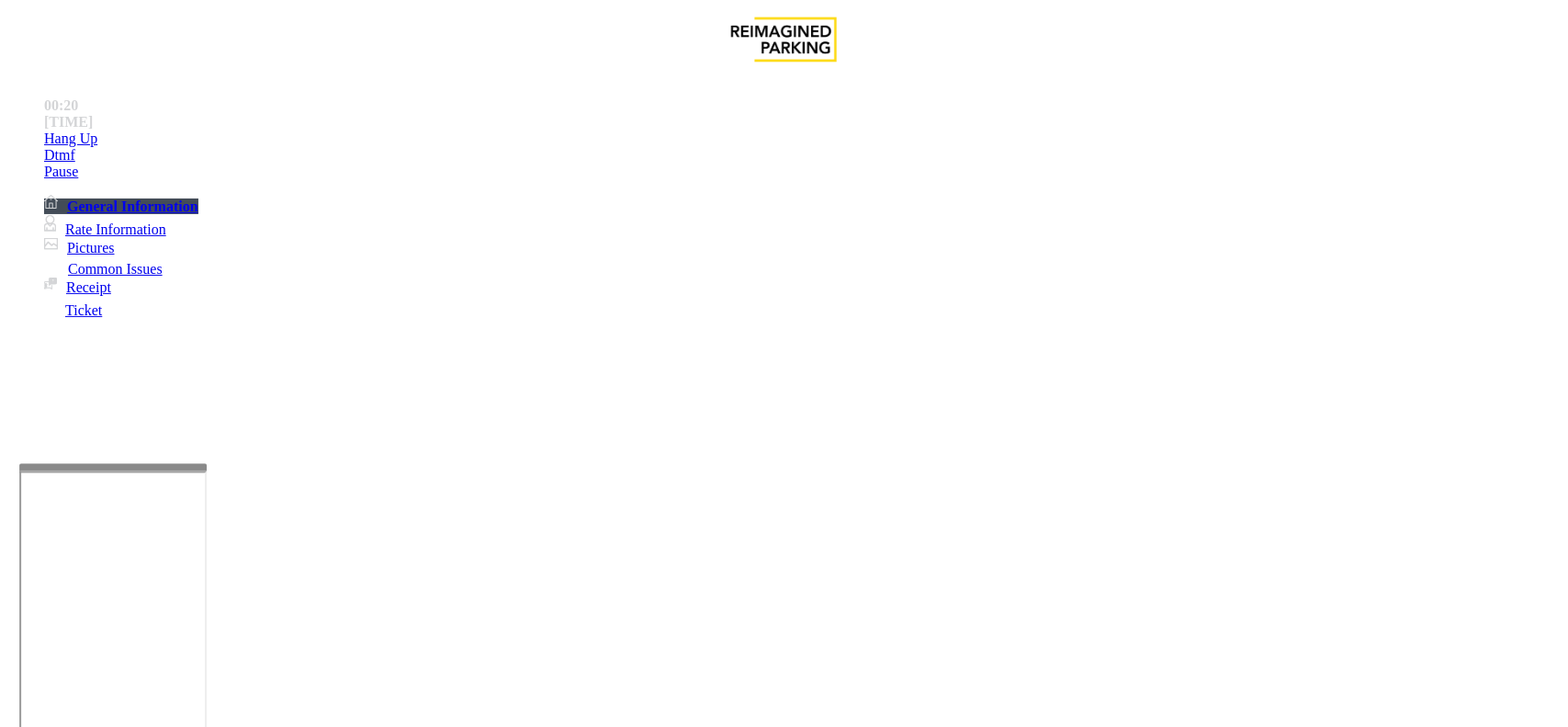 click on "Credit Card Not Reading" at bounding box center [272, 1327] 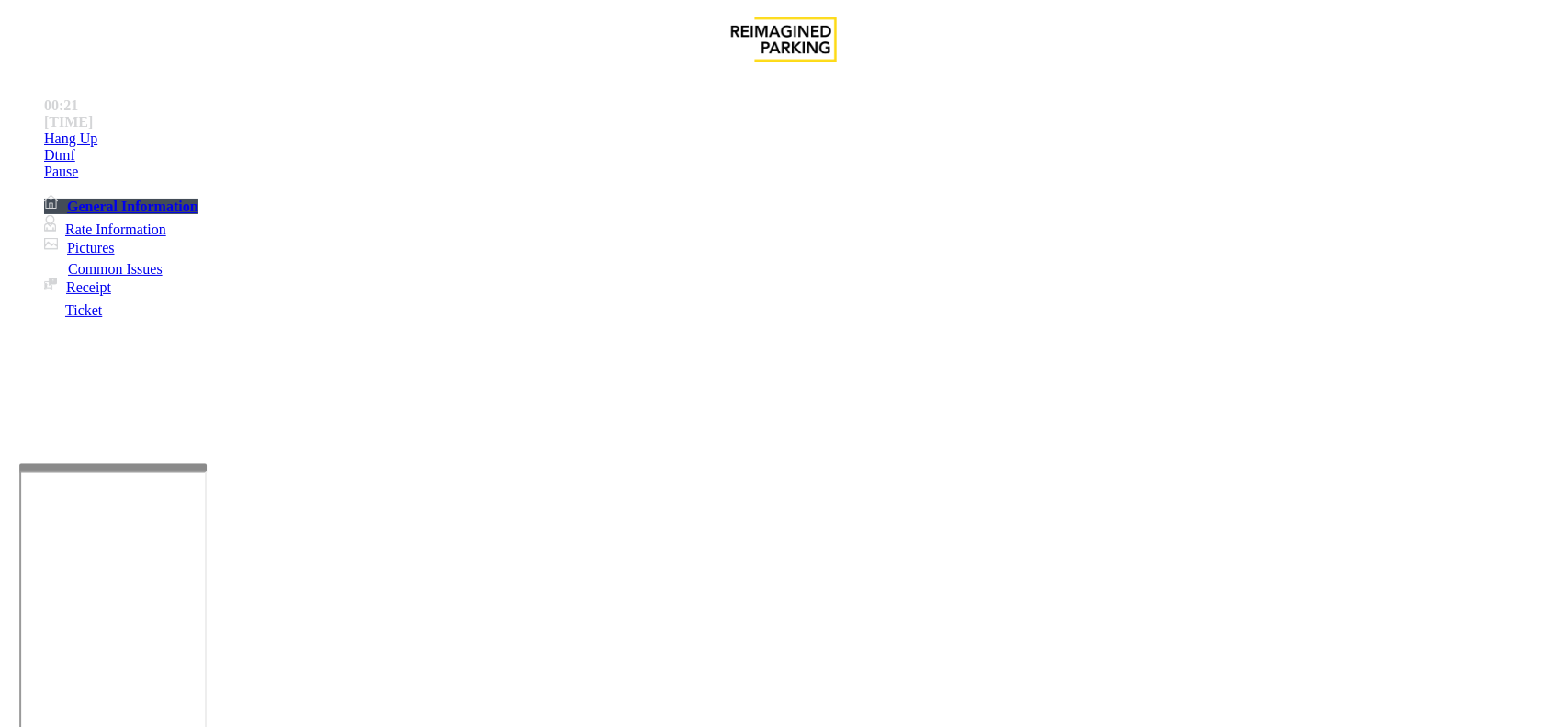 scroll, scrollTop: 804, scrollLeft: 0, axis: vertical 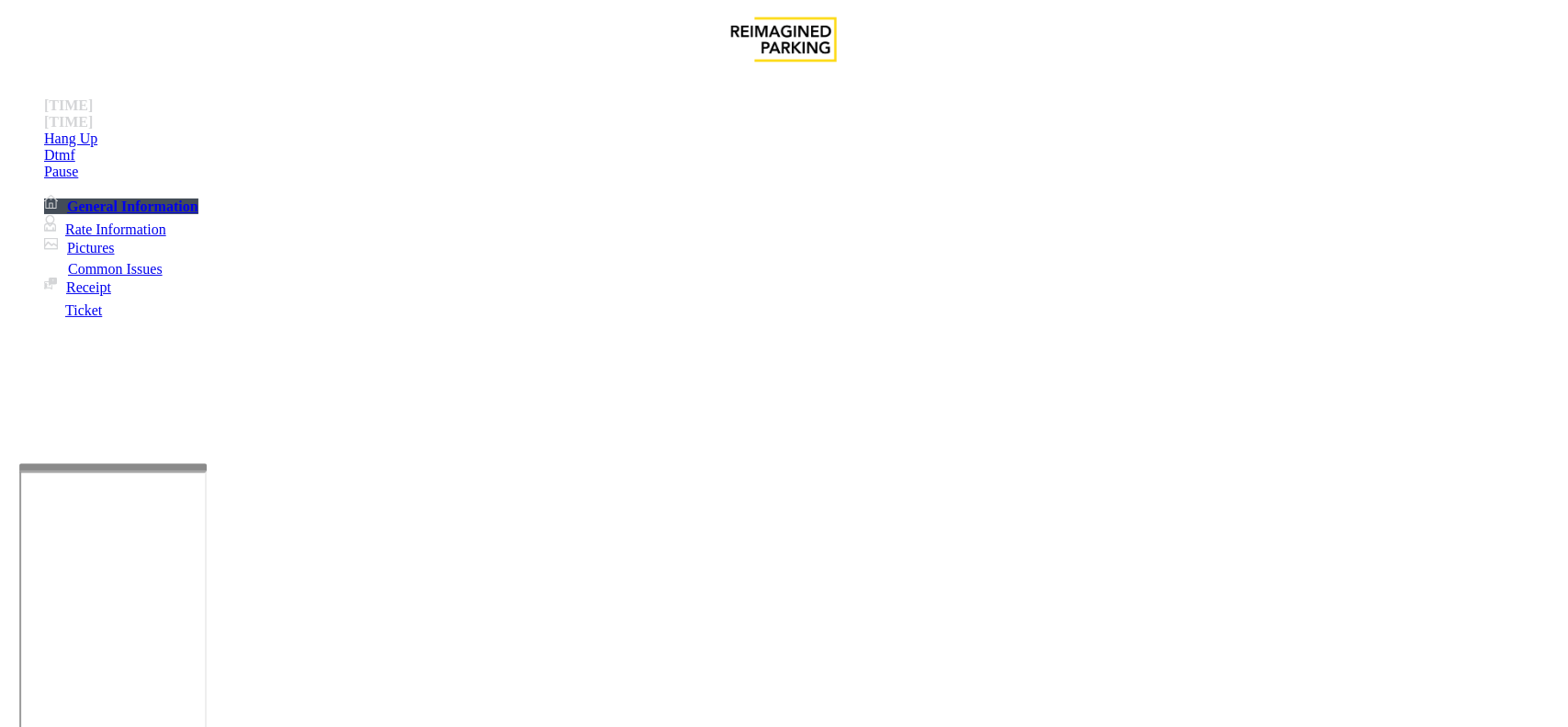 click on "Credit Card Not Reading" at bounding box center [784, 1313] 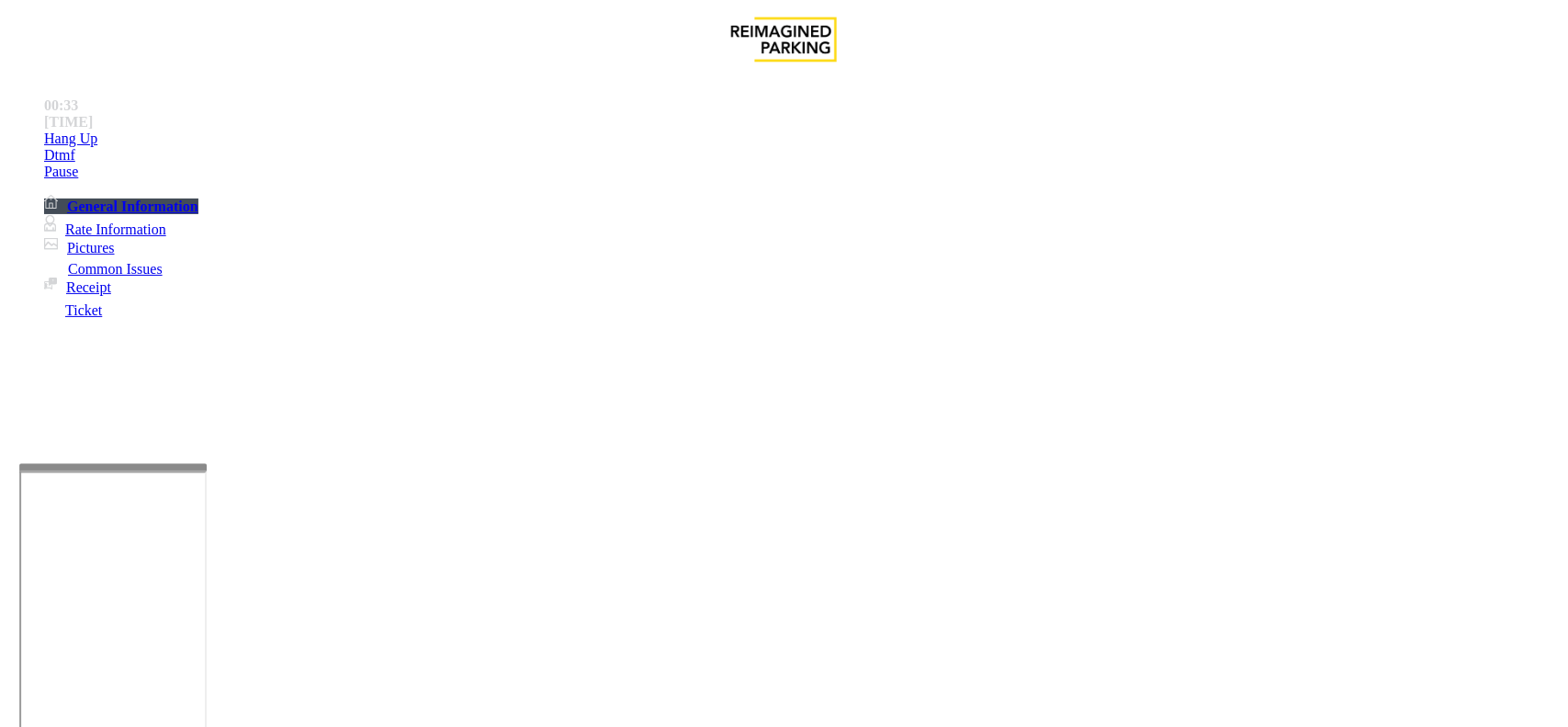 click at bounding box center (254, 1647) 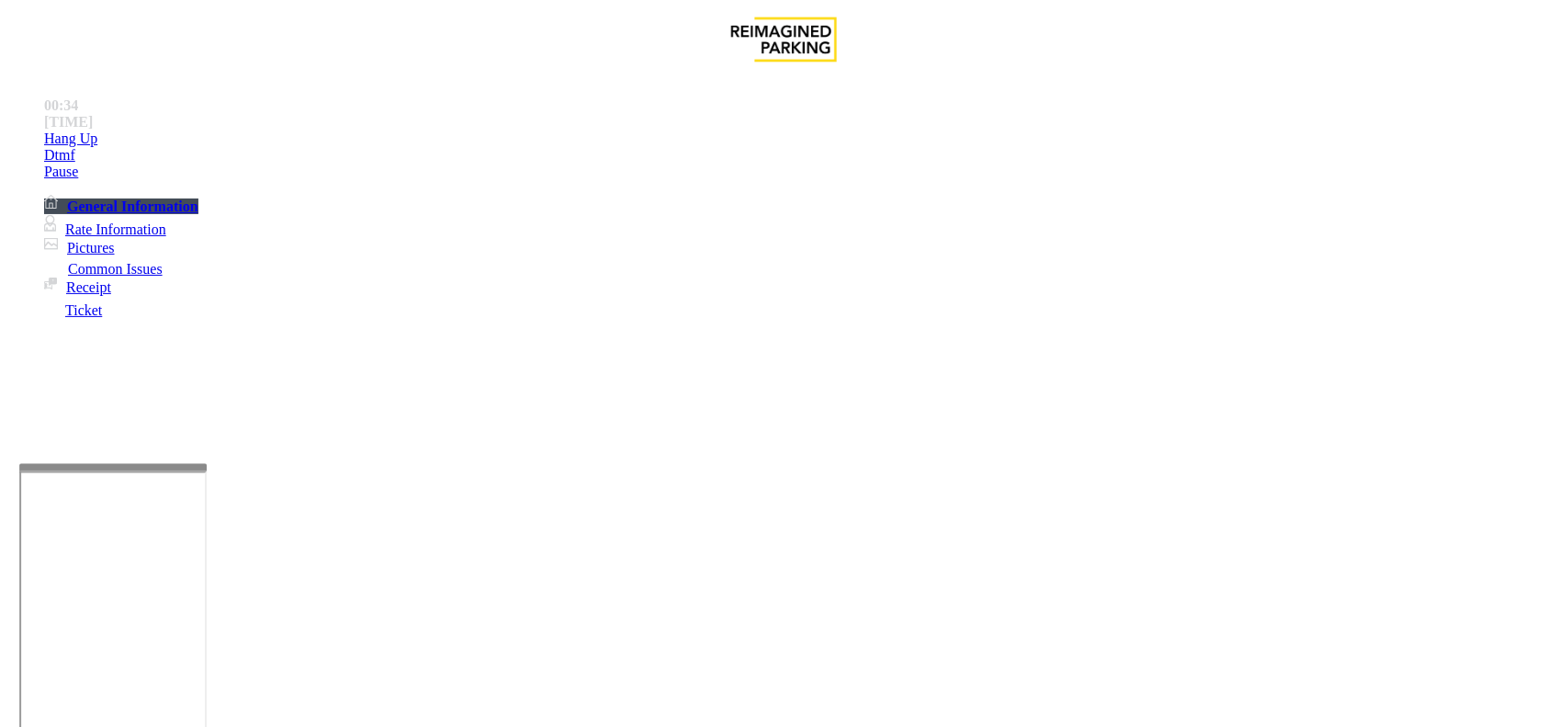 click at bounding box center [254, 1647] 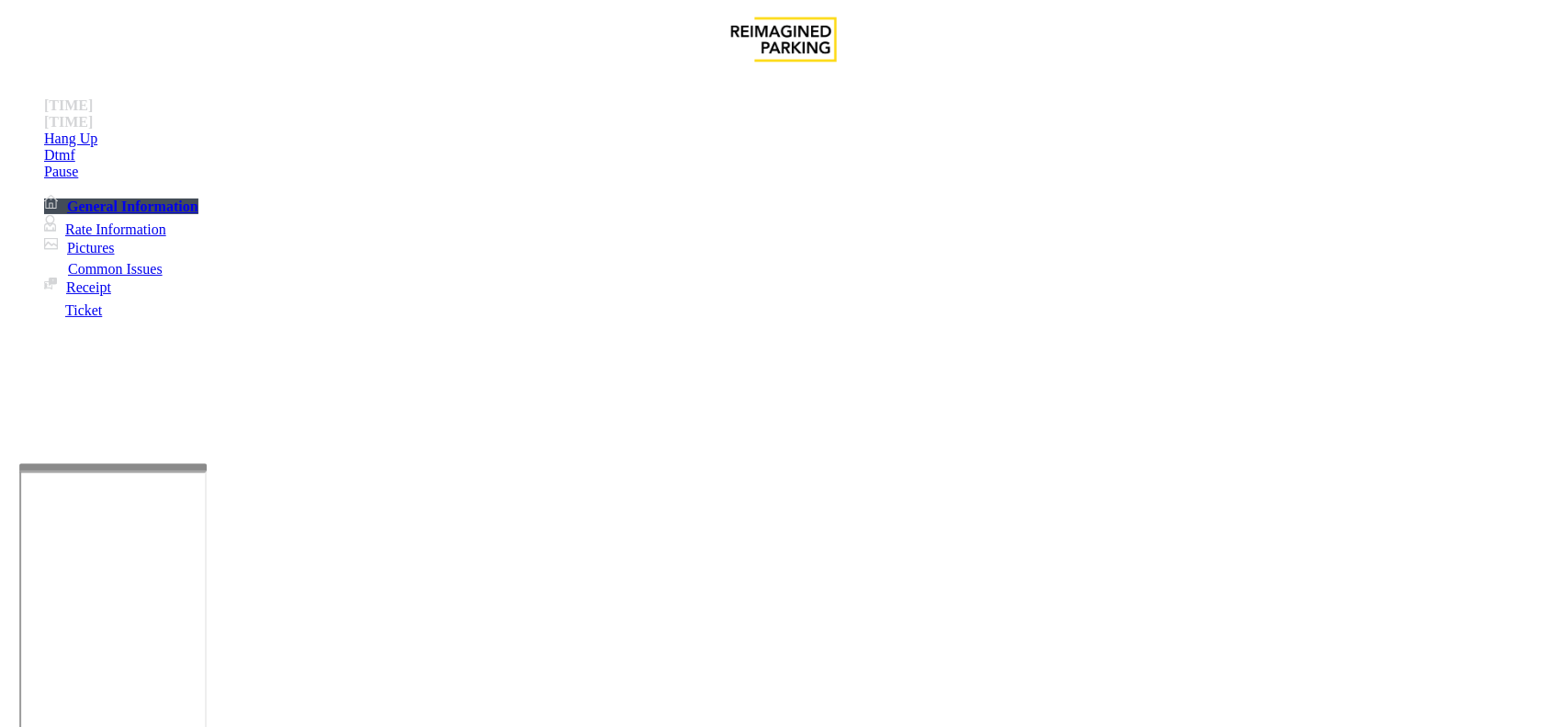 type on "**********" 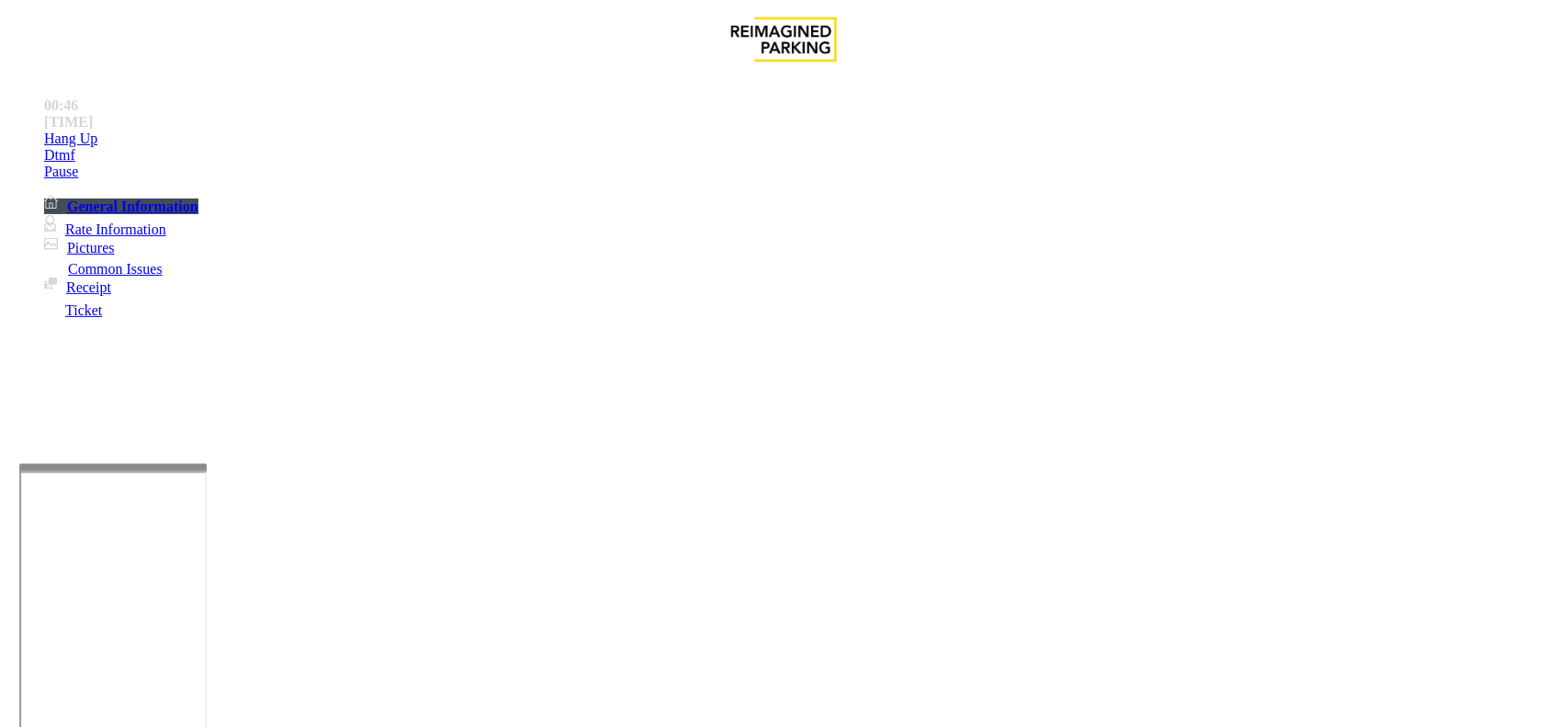 type on "*******" 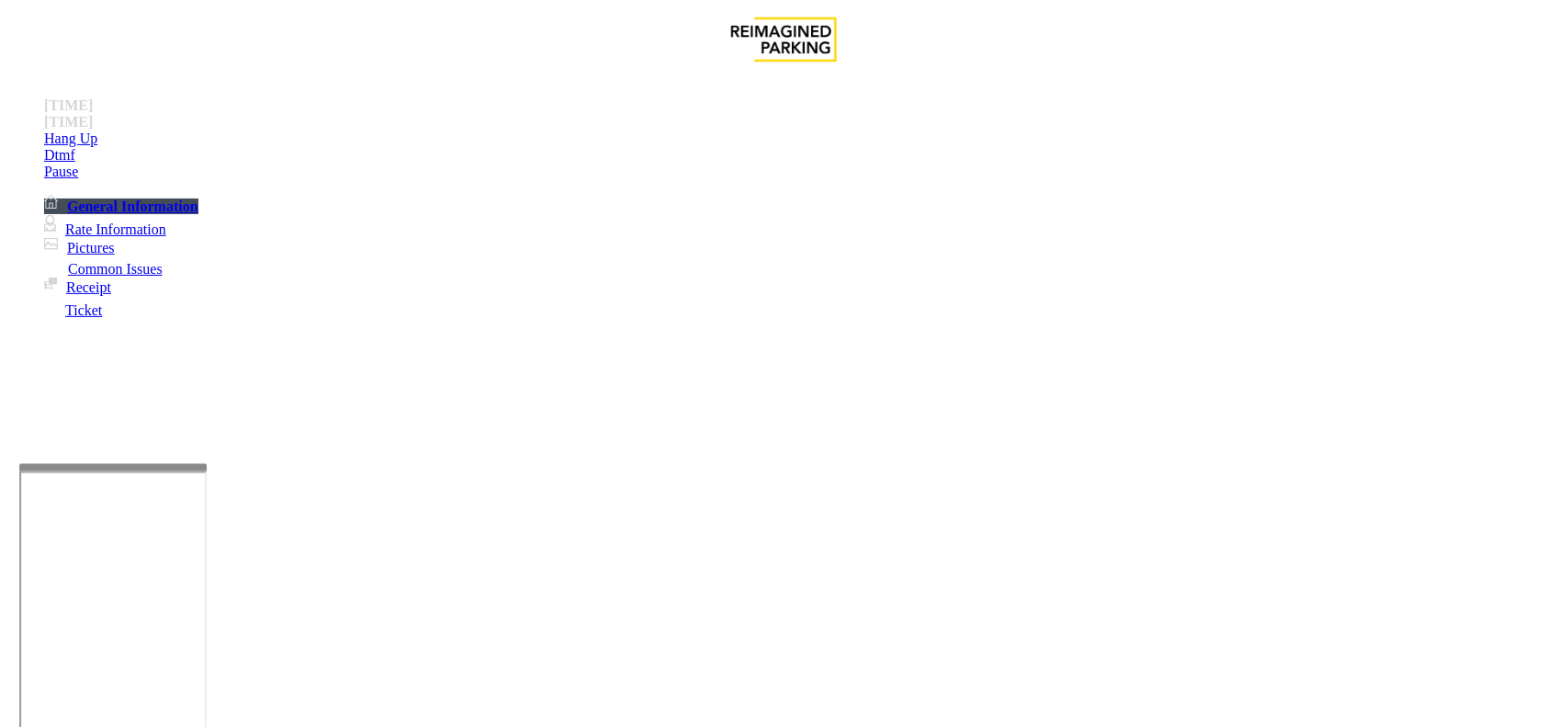 click at bounding box center [254, 1647] 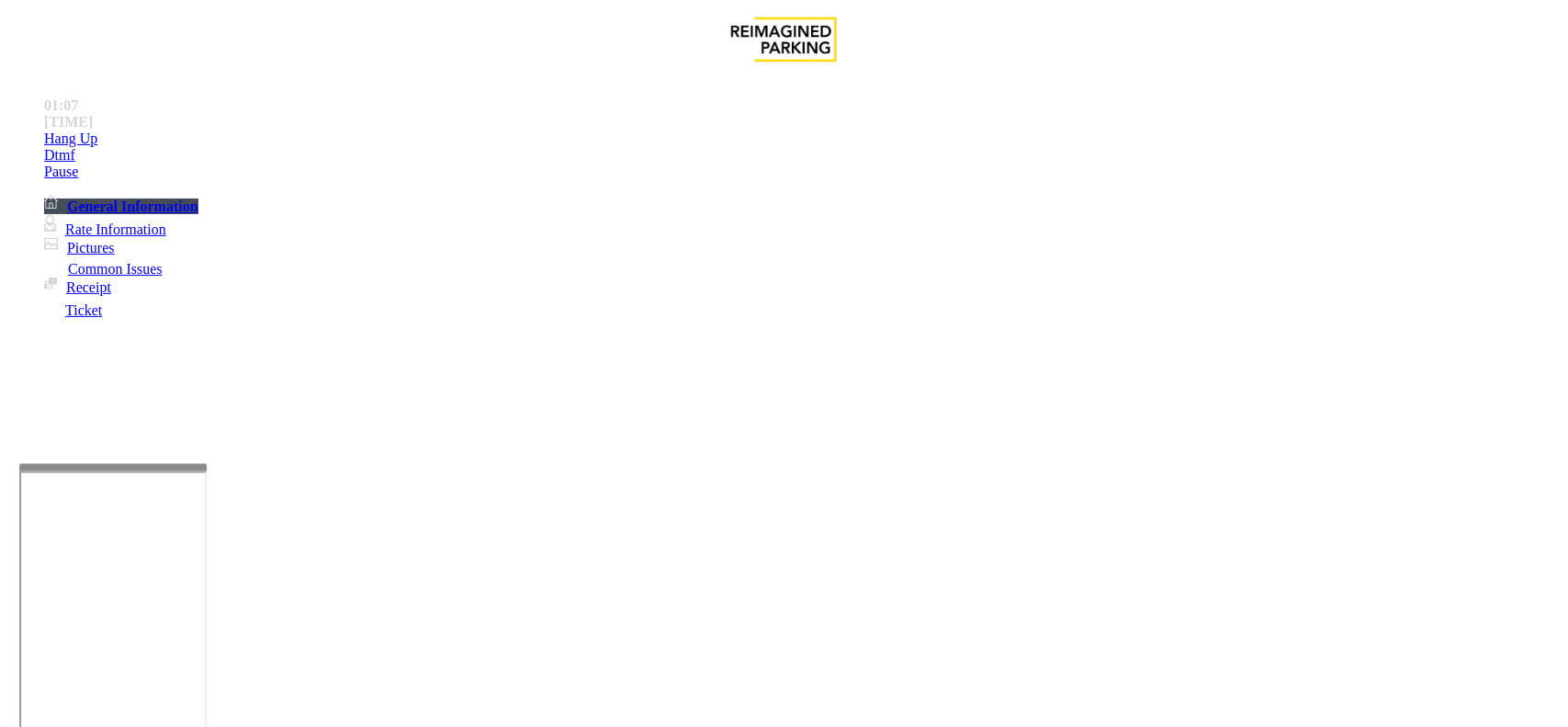 drag, startPoint x: 327, startPoint y: 580, endPoint x: 552, endPoint y: 598, distance: 225.71885 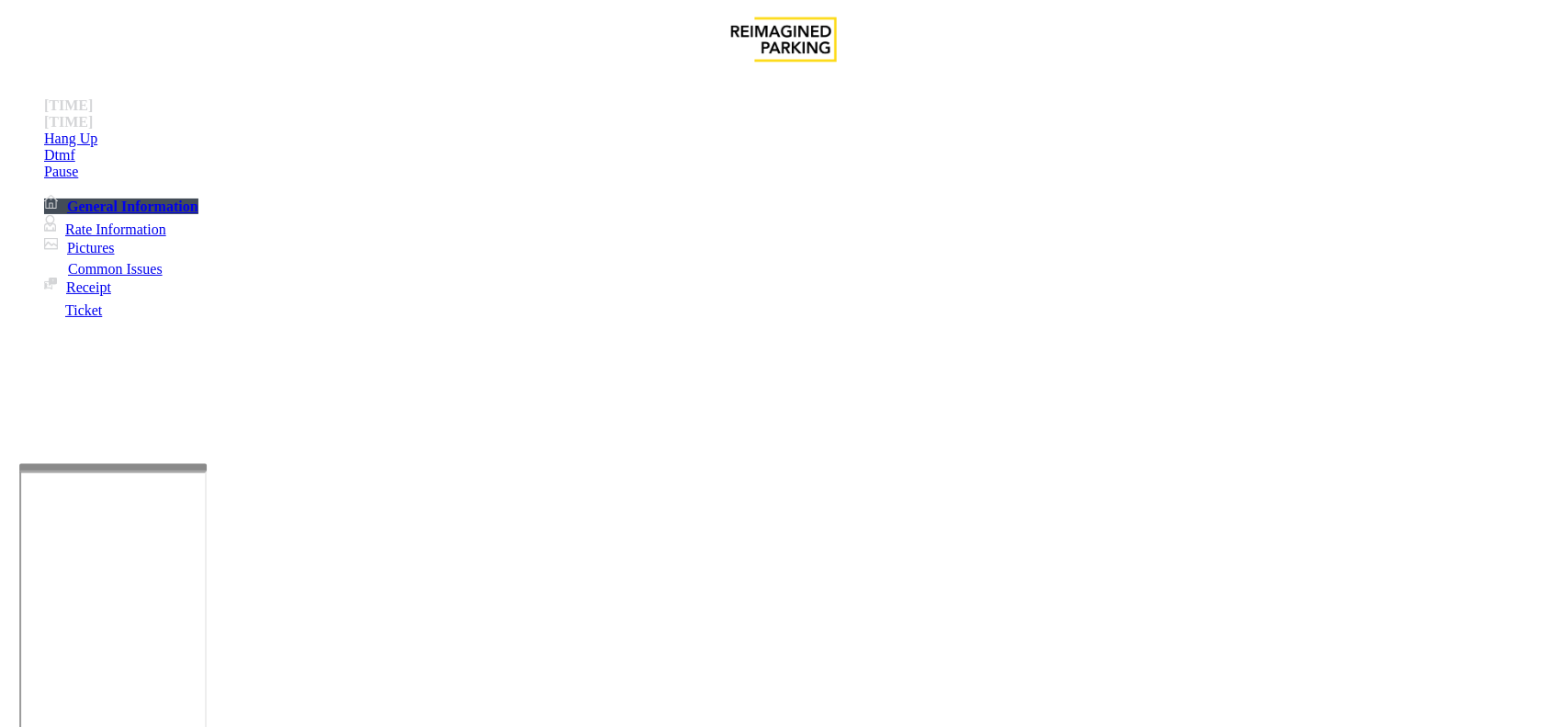 scroll, scrollTop: 345, scrollLeft: 0, axis: vertical 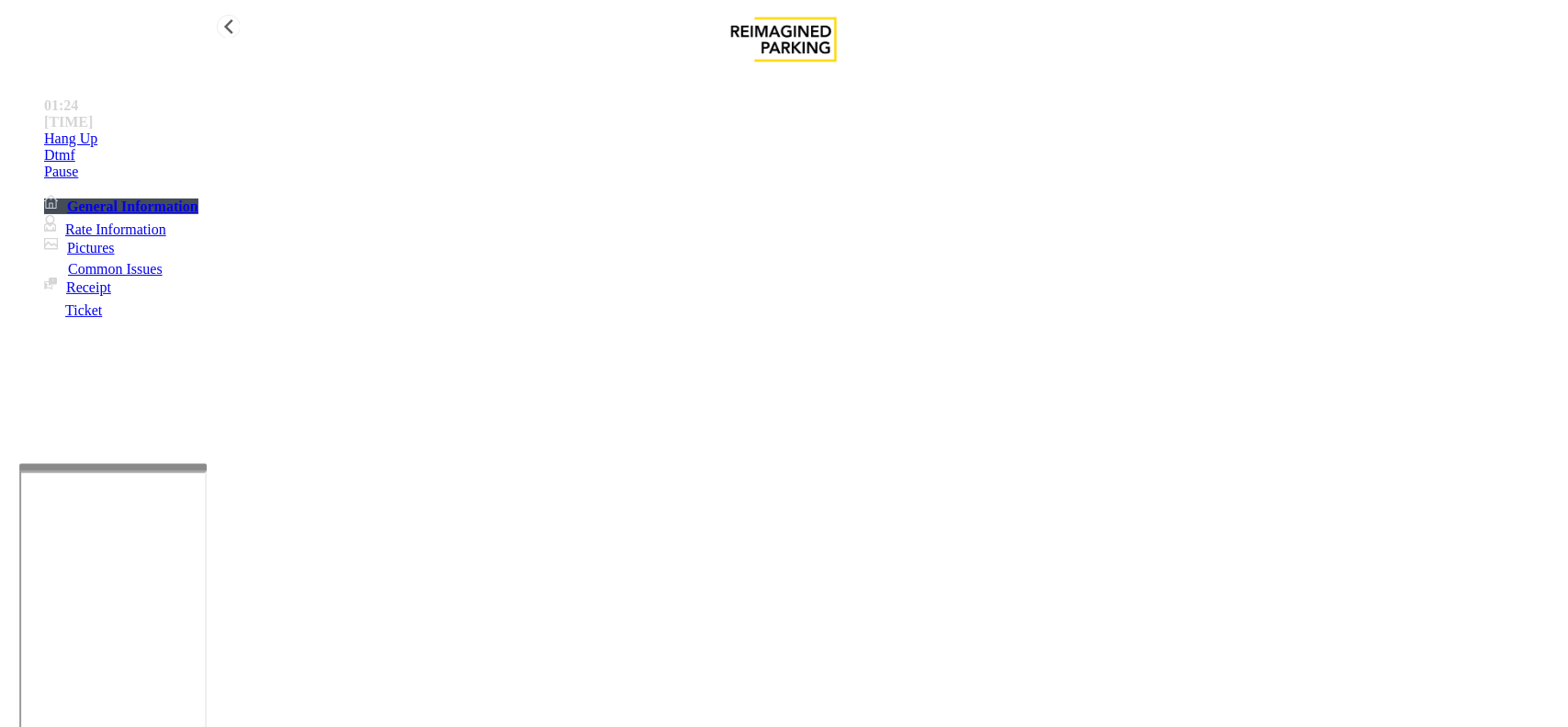 click on "Hang Up" at bounding box center (802, 139) 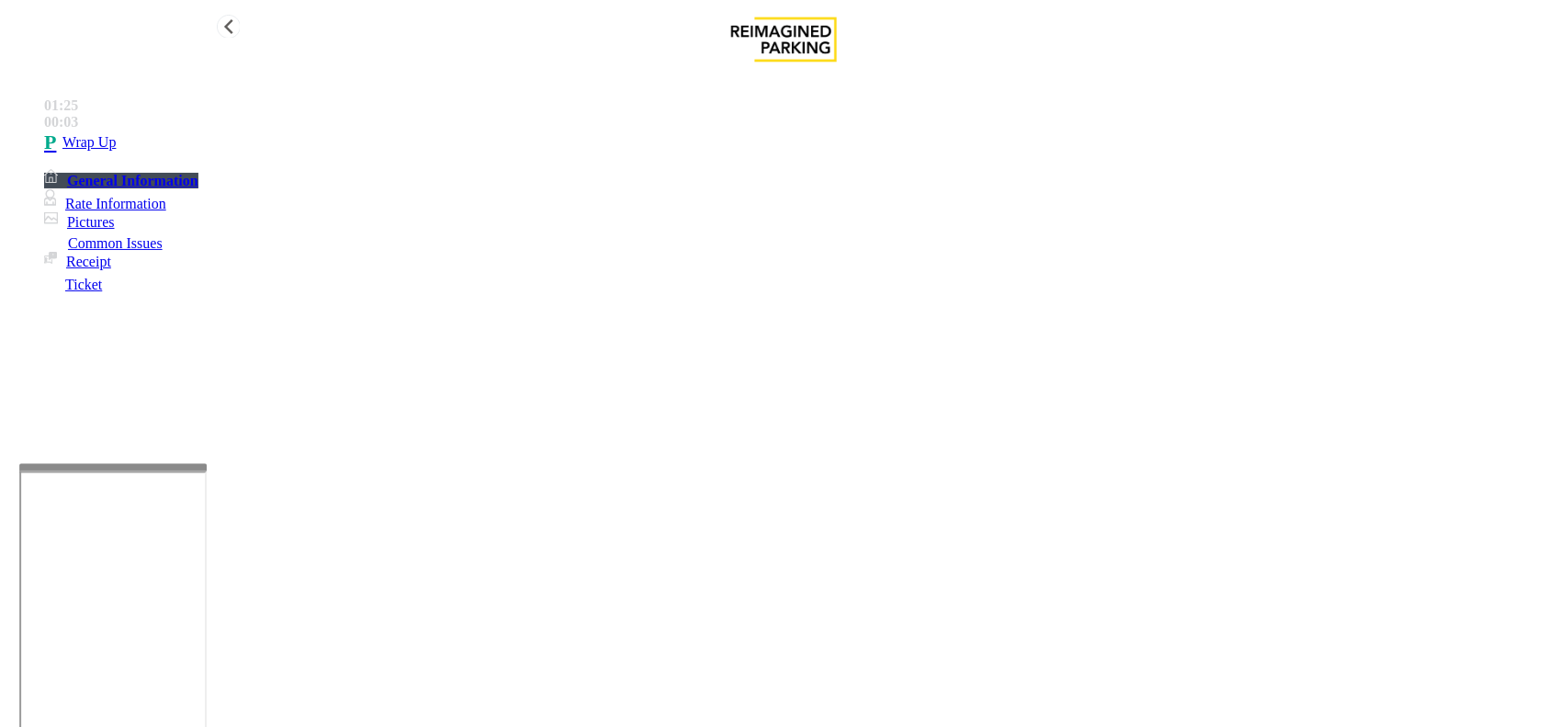 type on "**********" 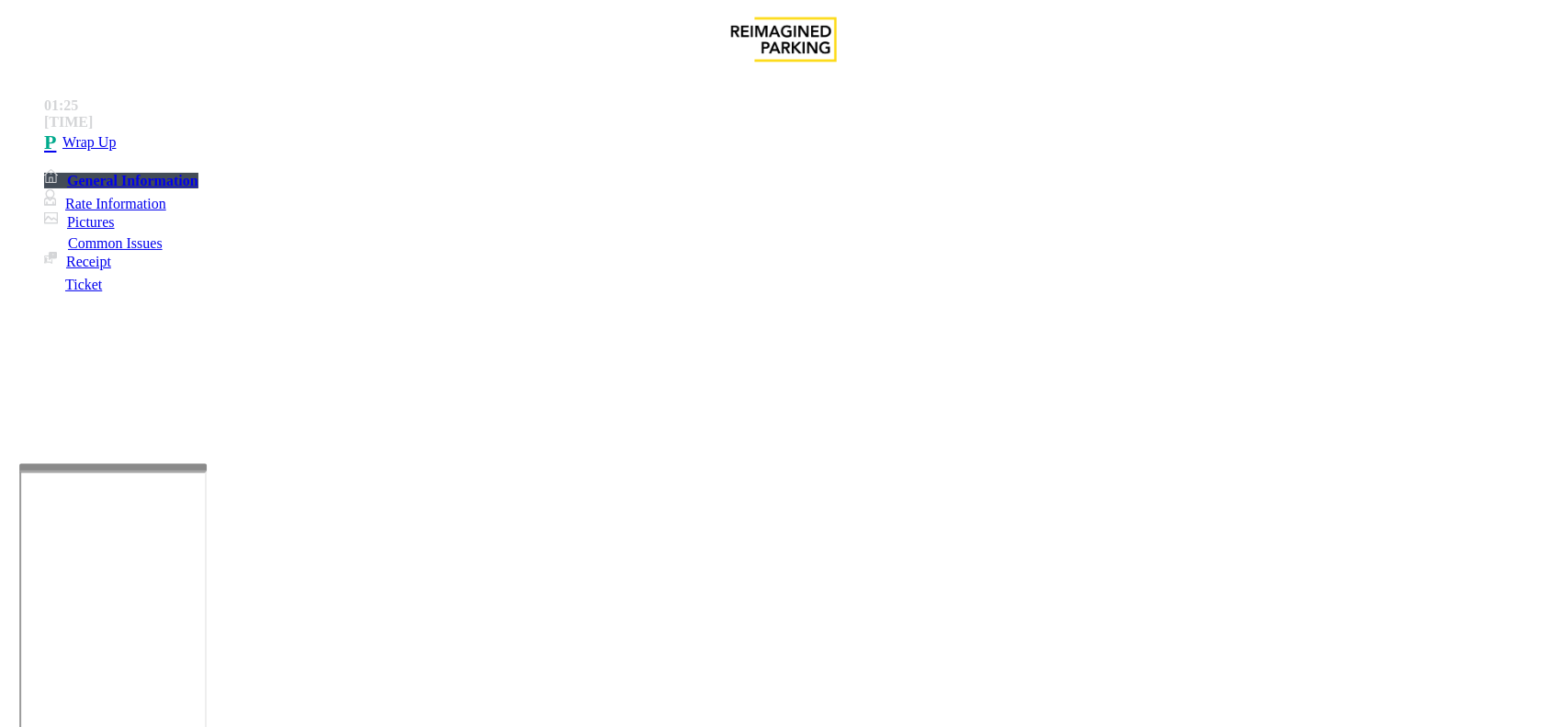 click at bounding box center (88, 1347) 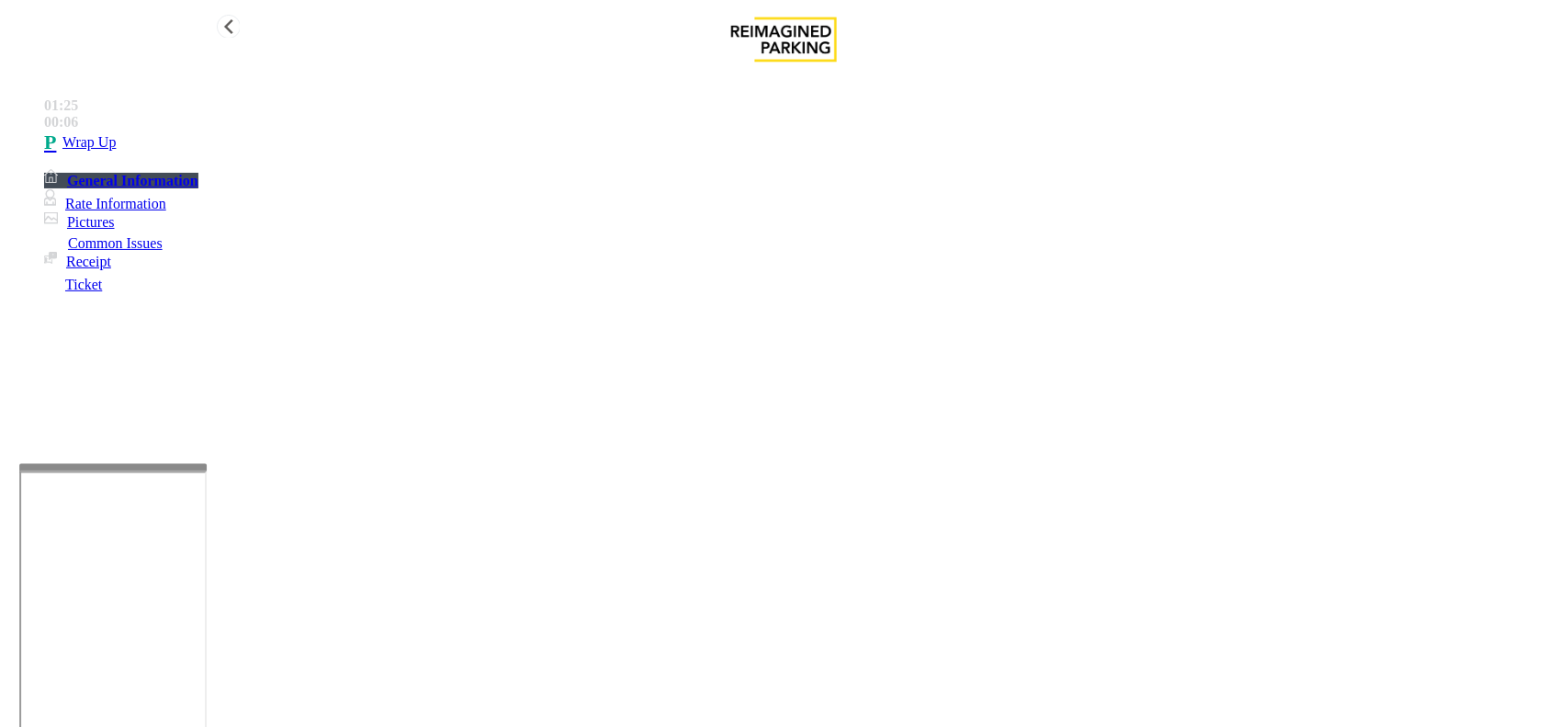 type on "**" 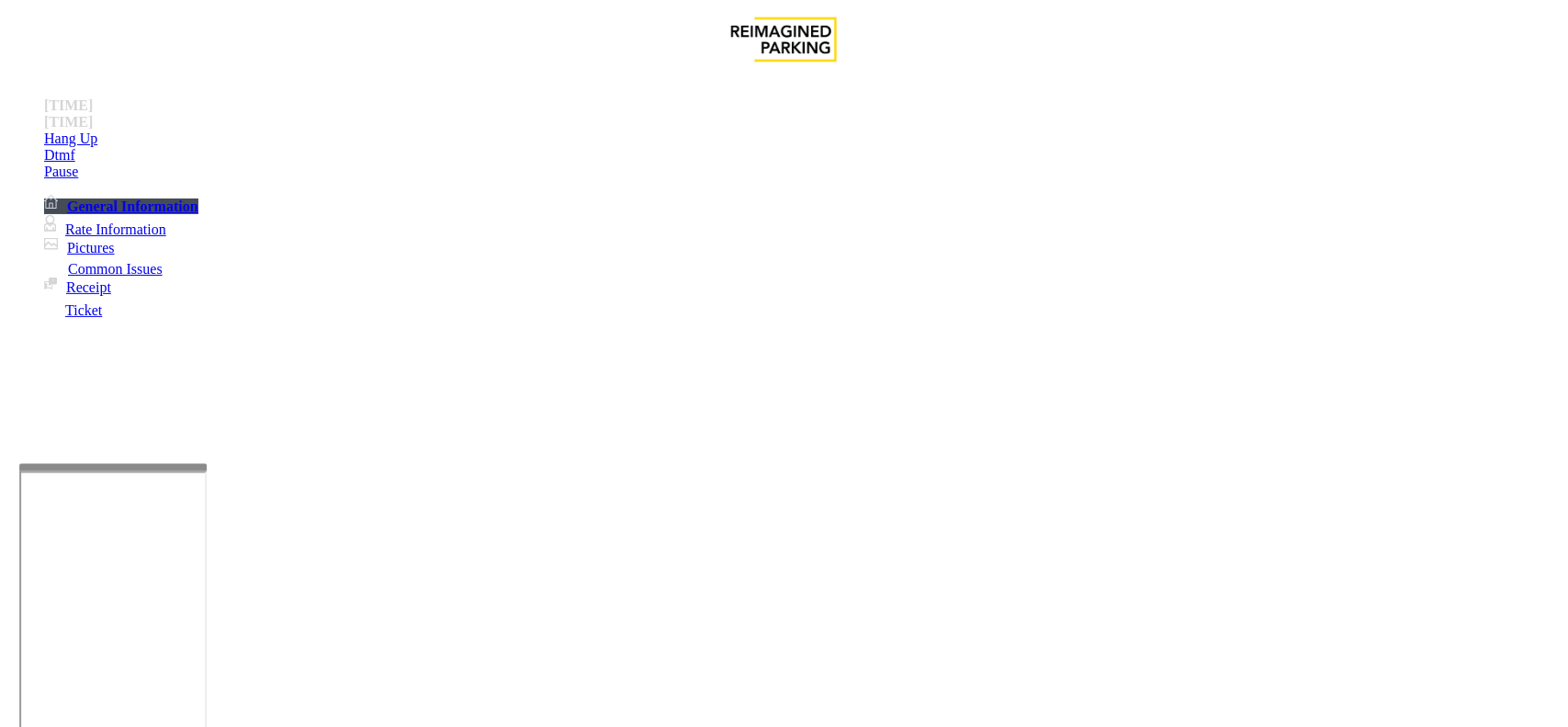 scroll, scrollTop: 689, scrollLeft: 0, axis: vertical 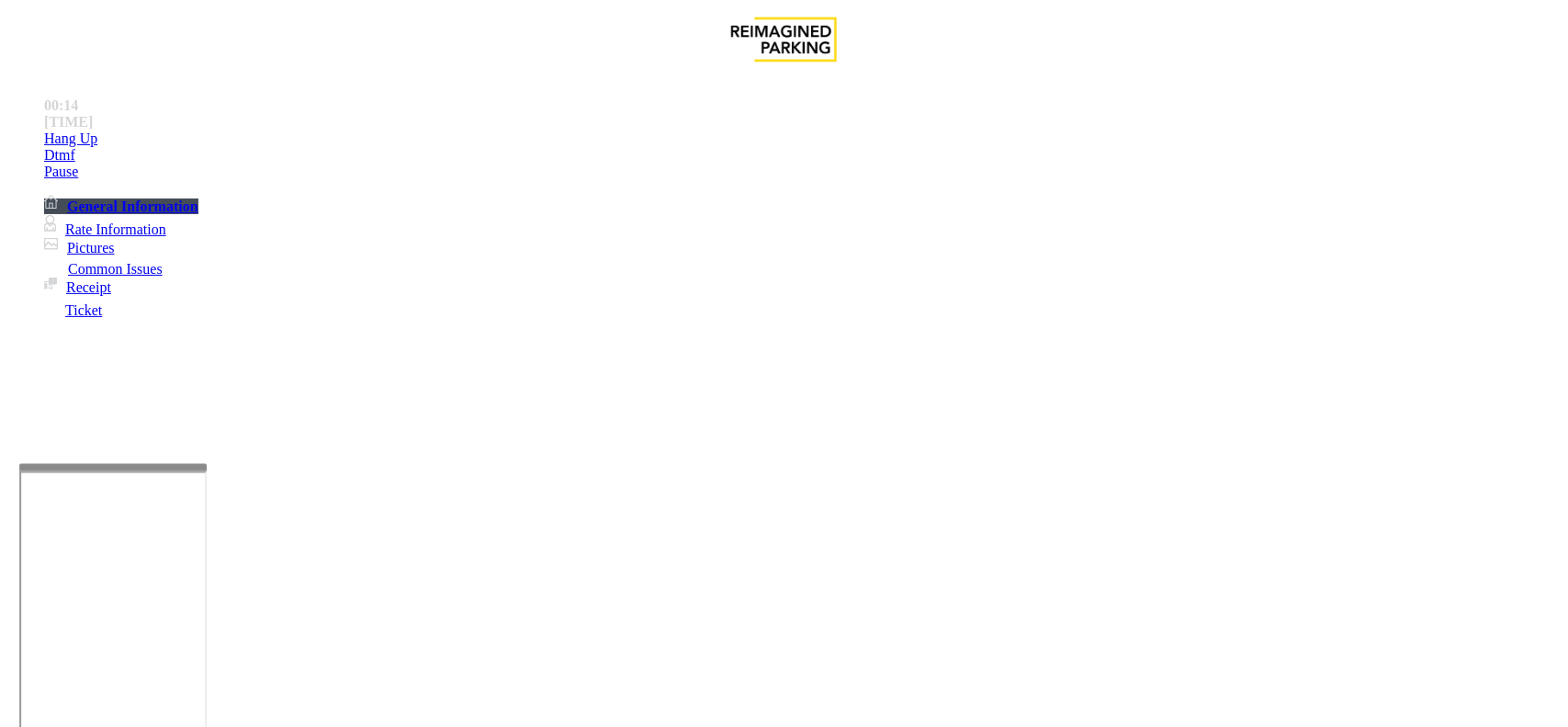 click on "Credit Card Not Reading" at bounding box center (272, 1327) 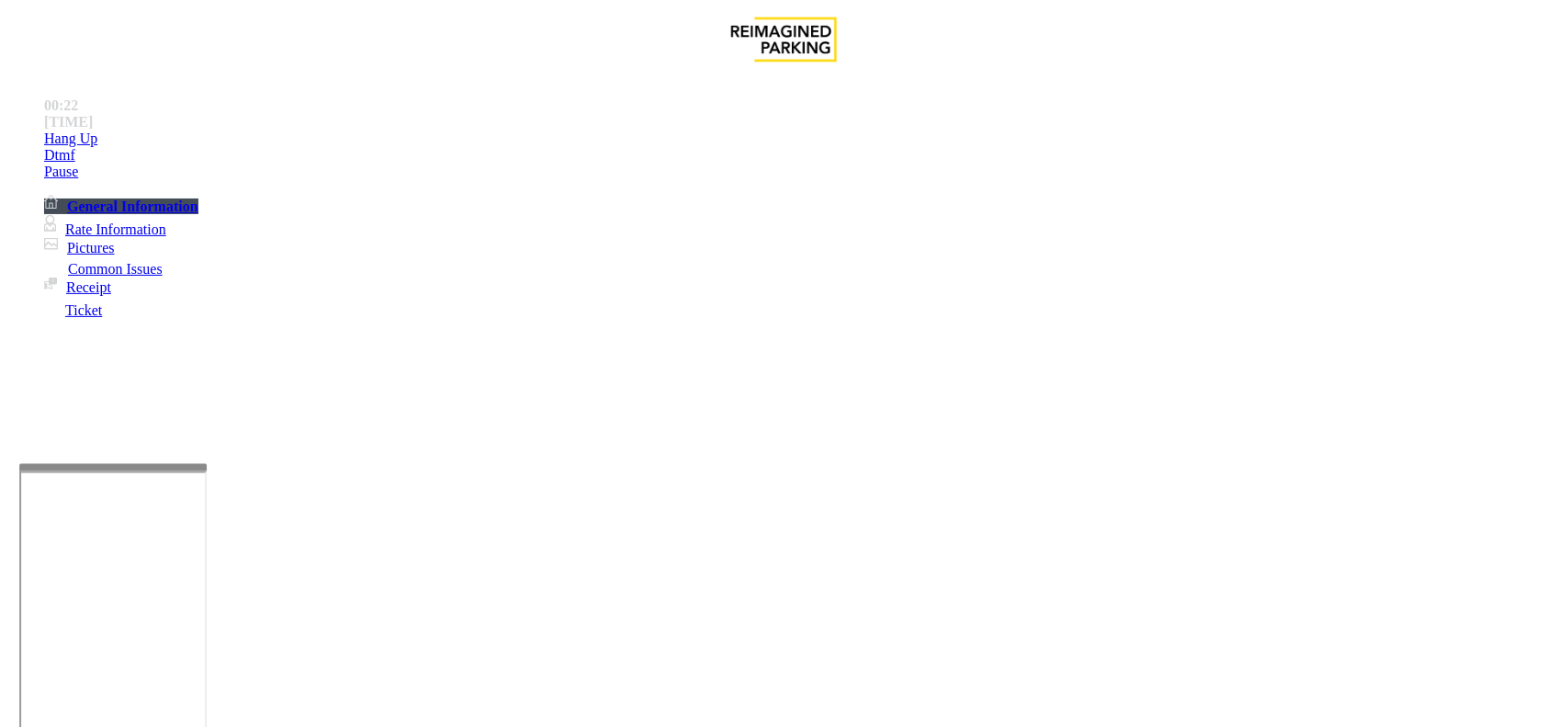 click on "Credit Card Not Reading" at bounding box center [784, 1313] 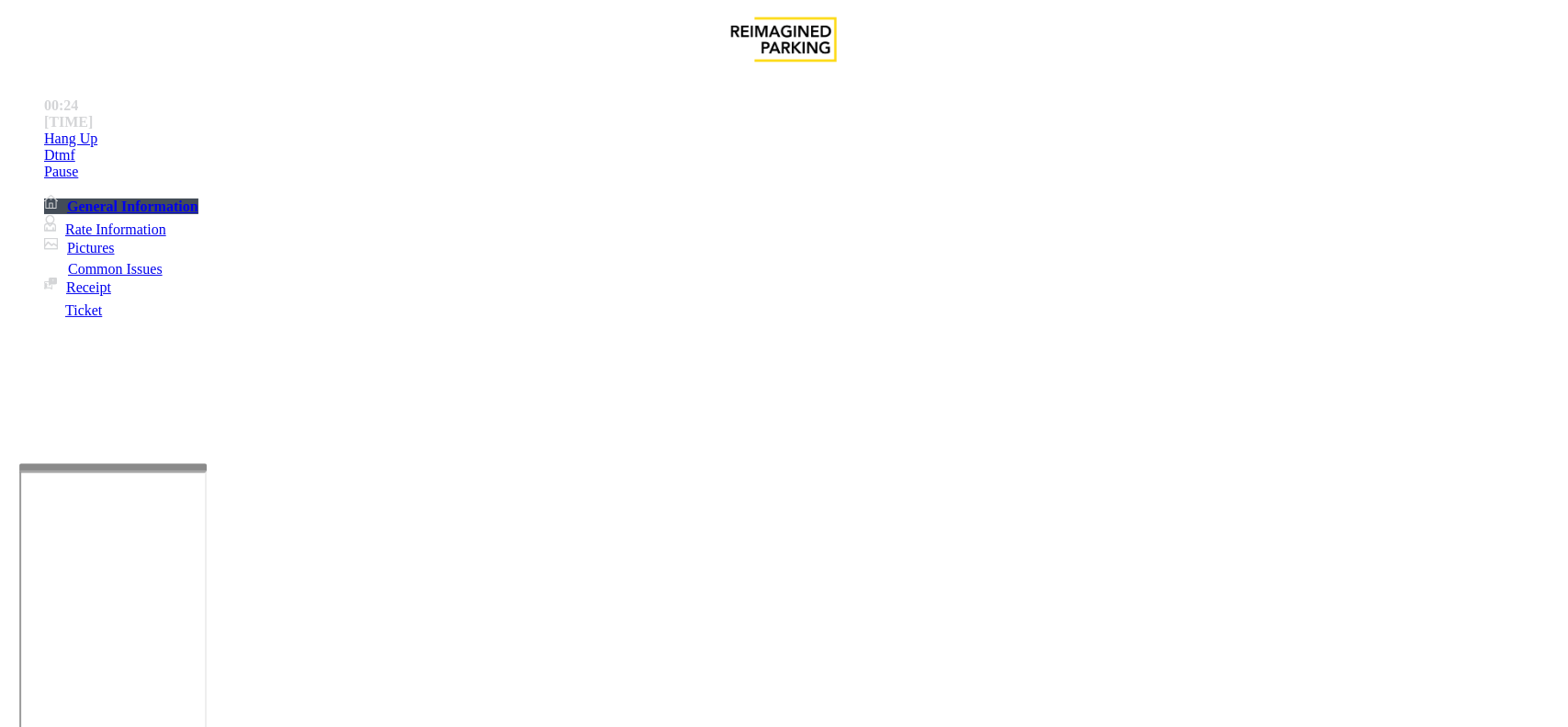 click at bounding box center (254, 1647) 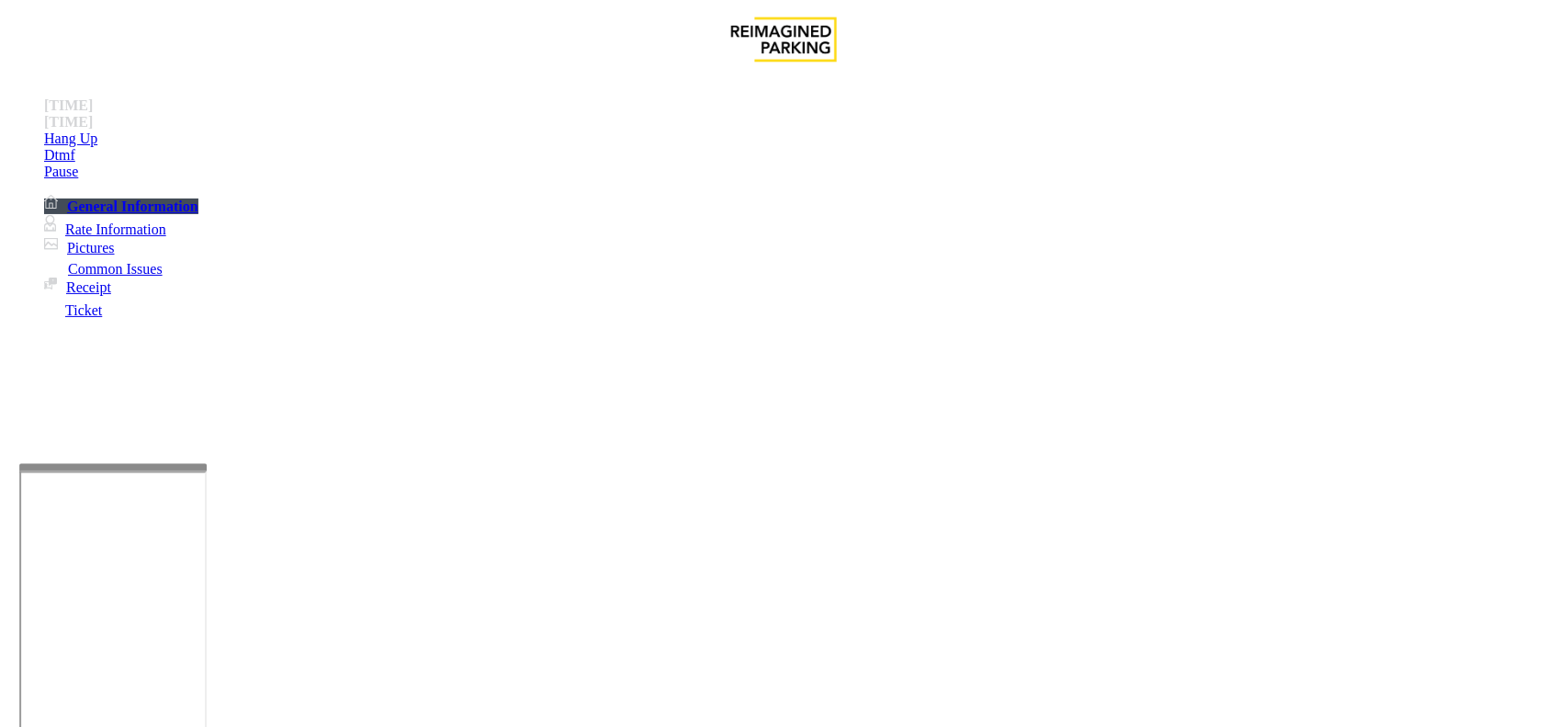 click at bounding box center (254, 1647) 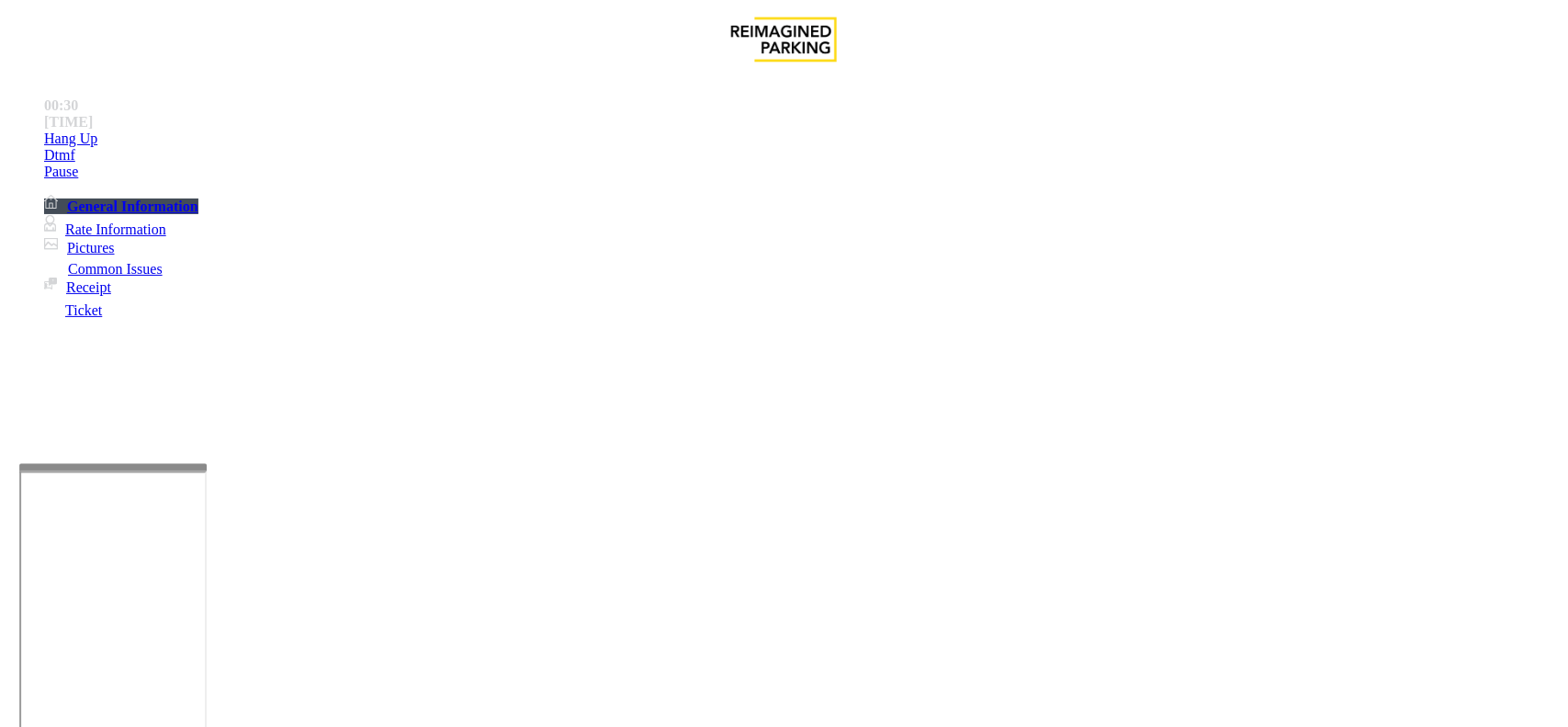 type on "**********" 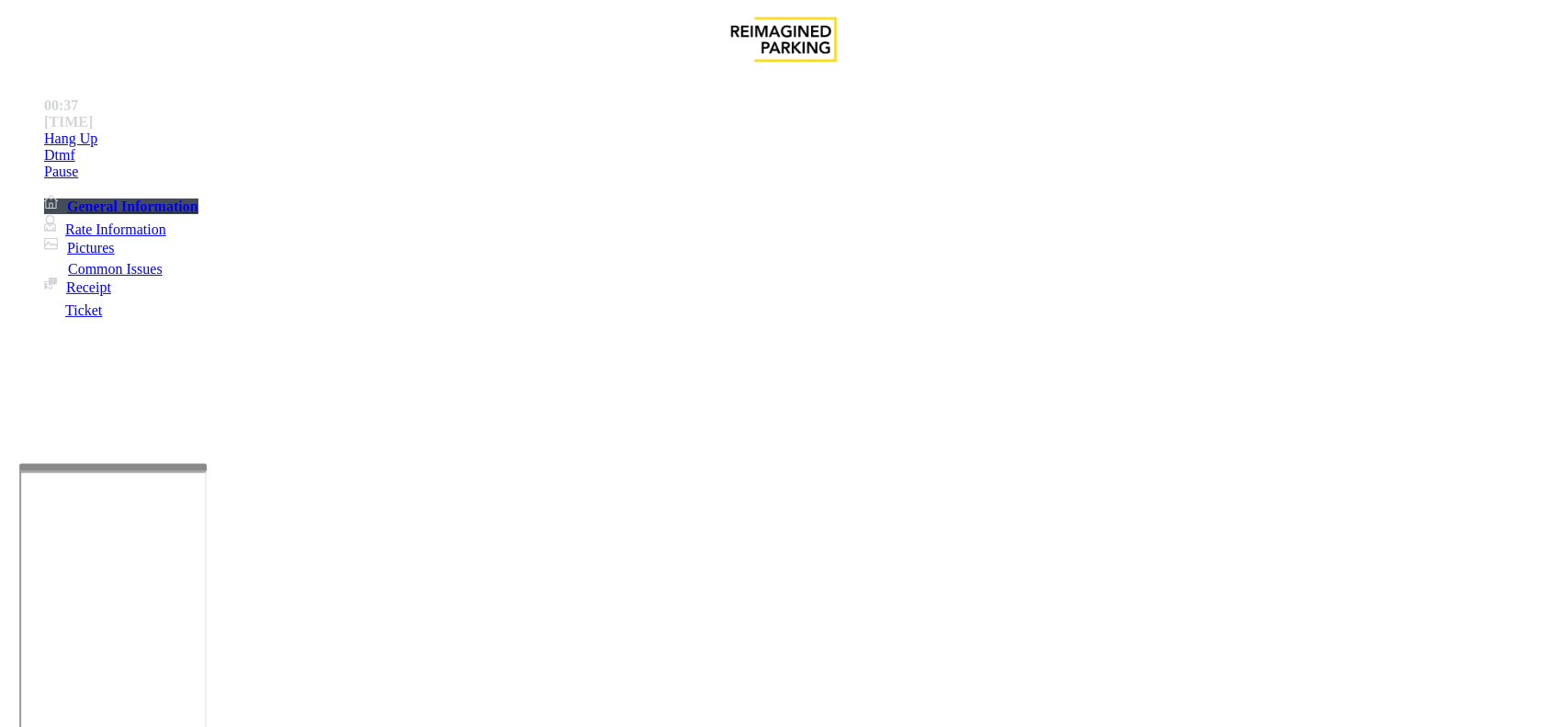 type on "*******" 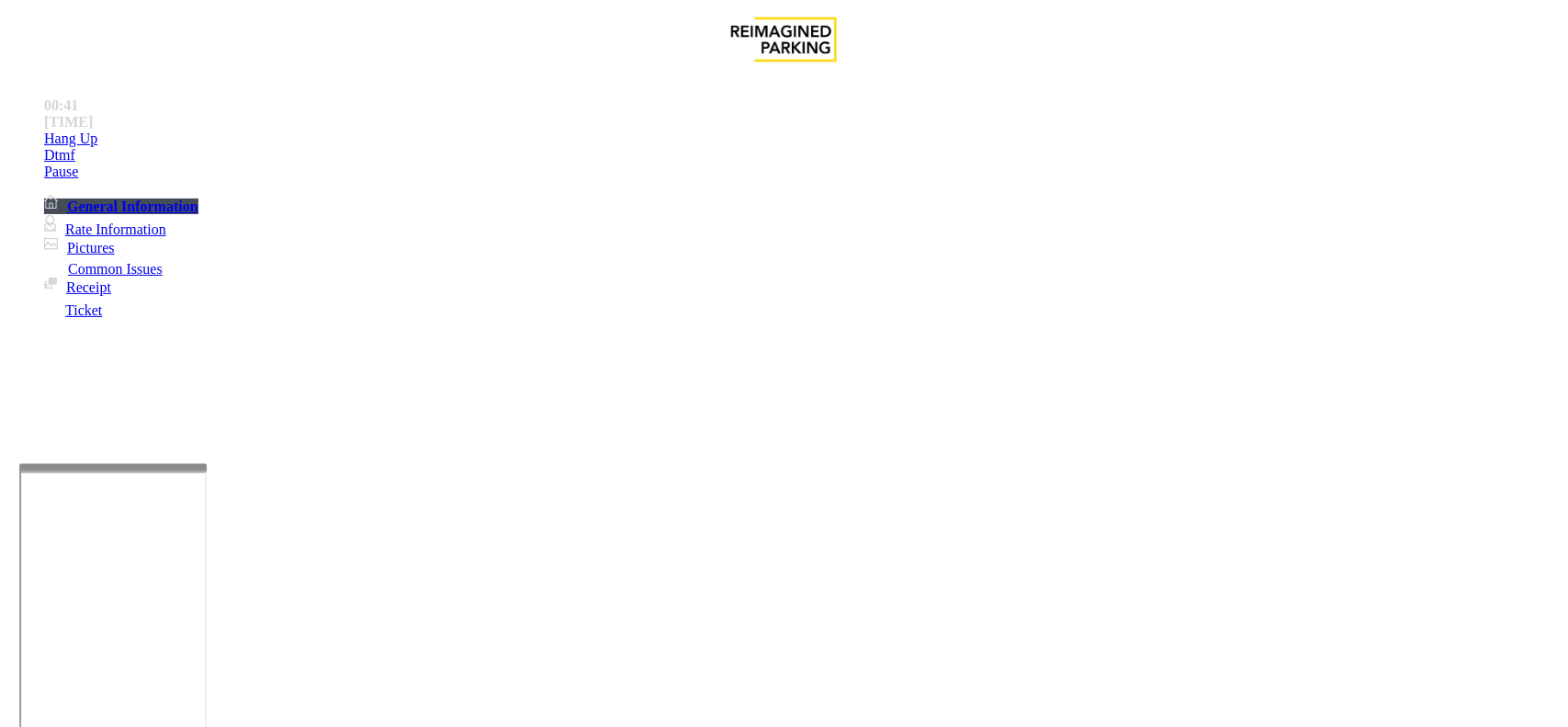 scroll, scrollTop: 345, scrollLeft: 0, axis: vertical 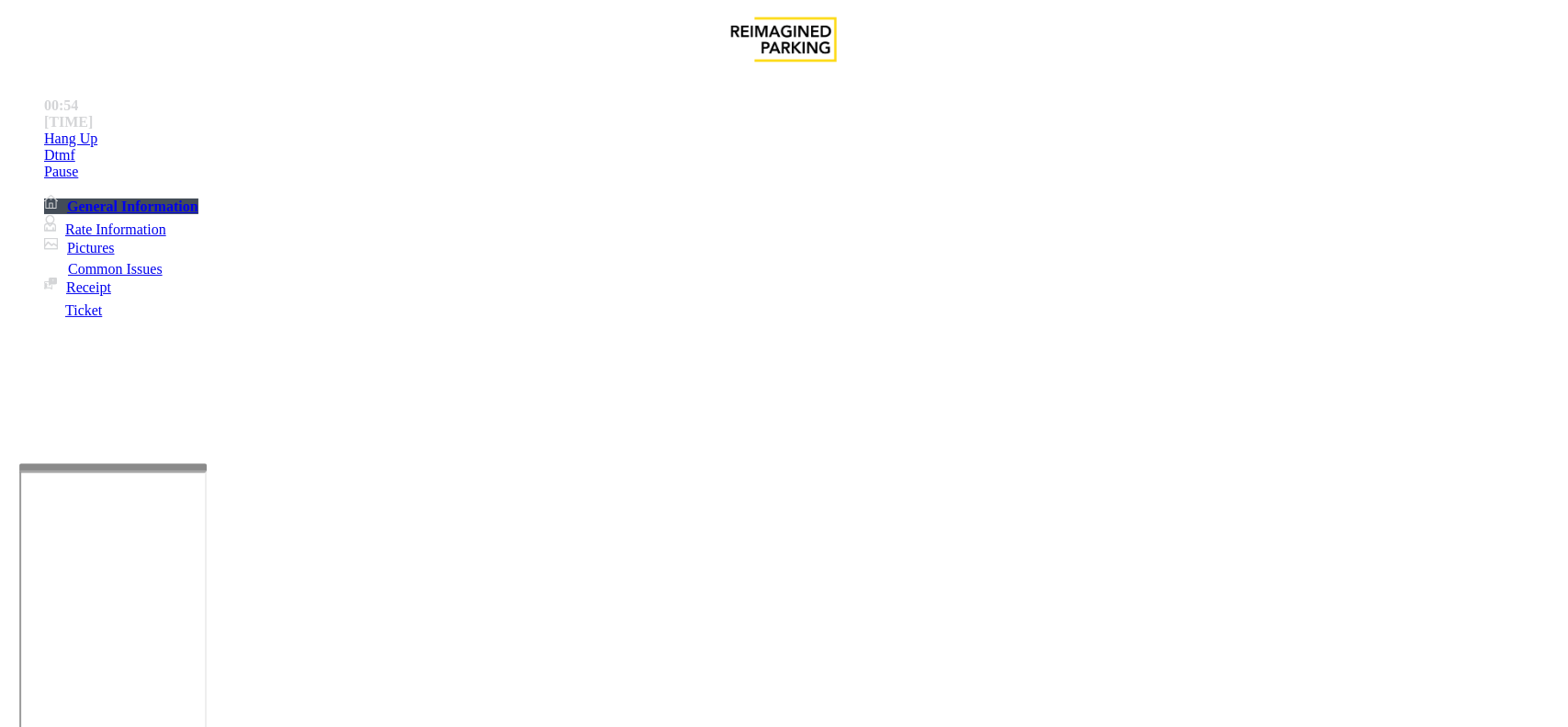 type on "*******" 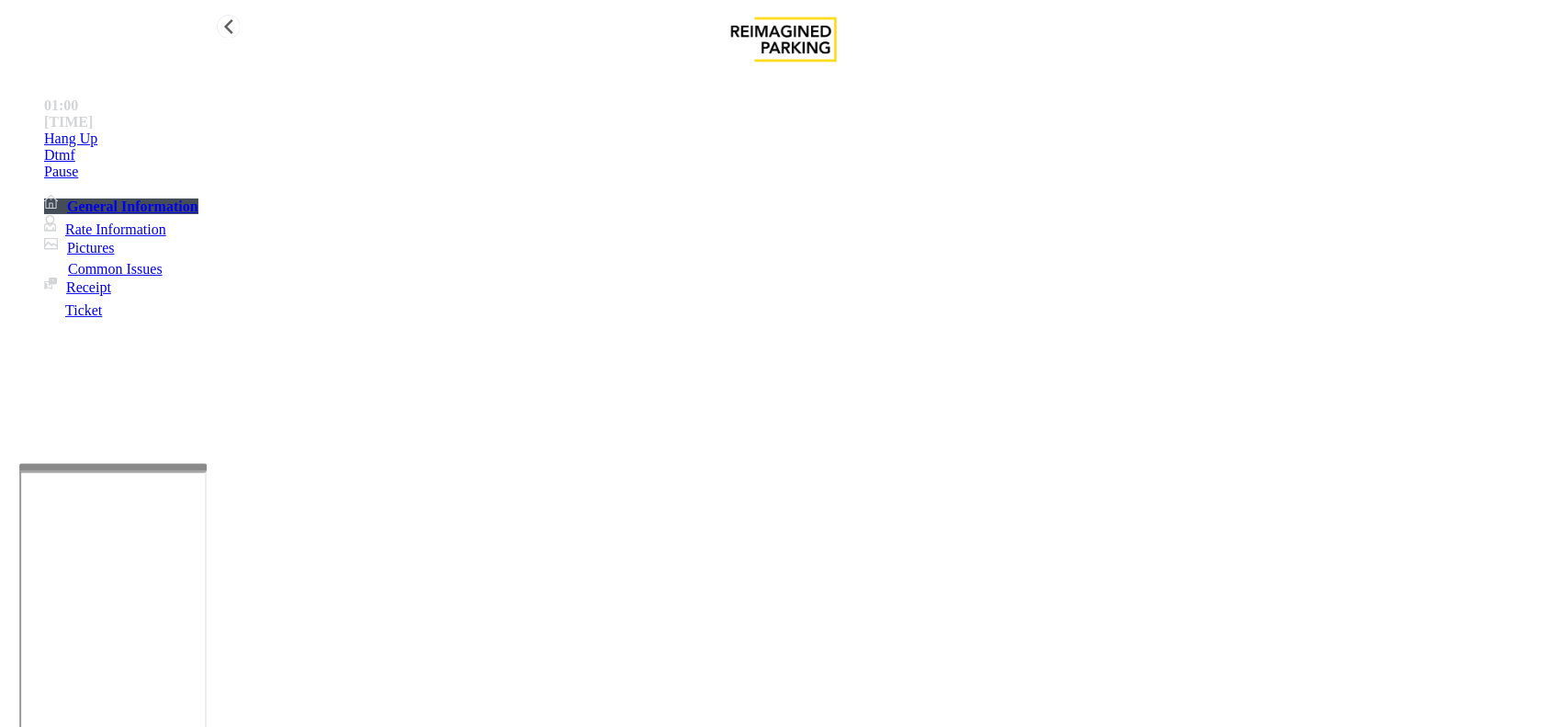 type on "**********" 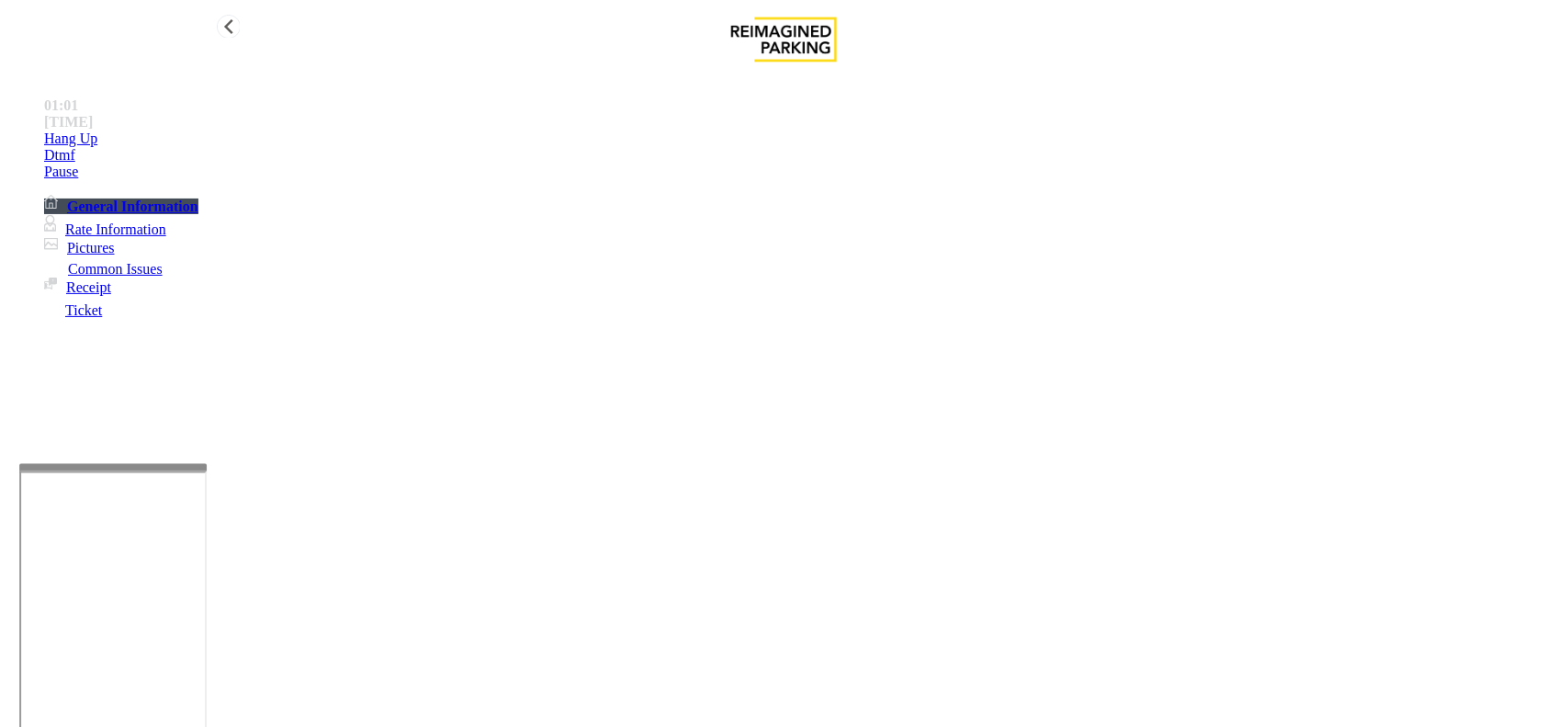 click on "Hang Up" at bounding box center [802, 139] 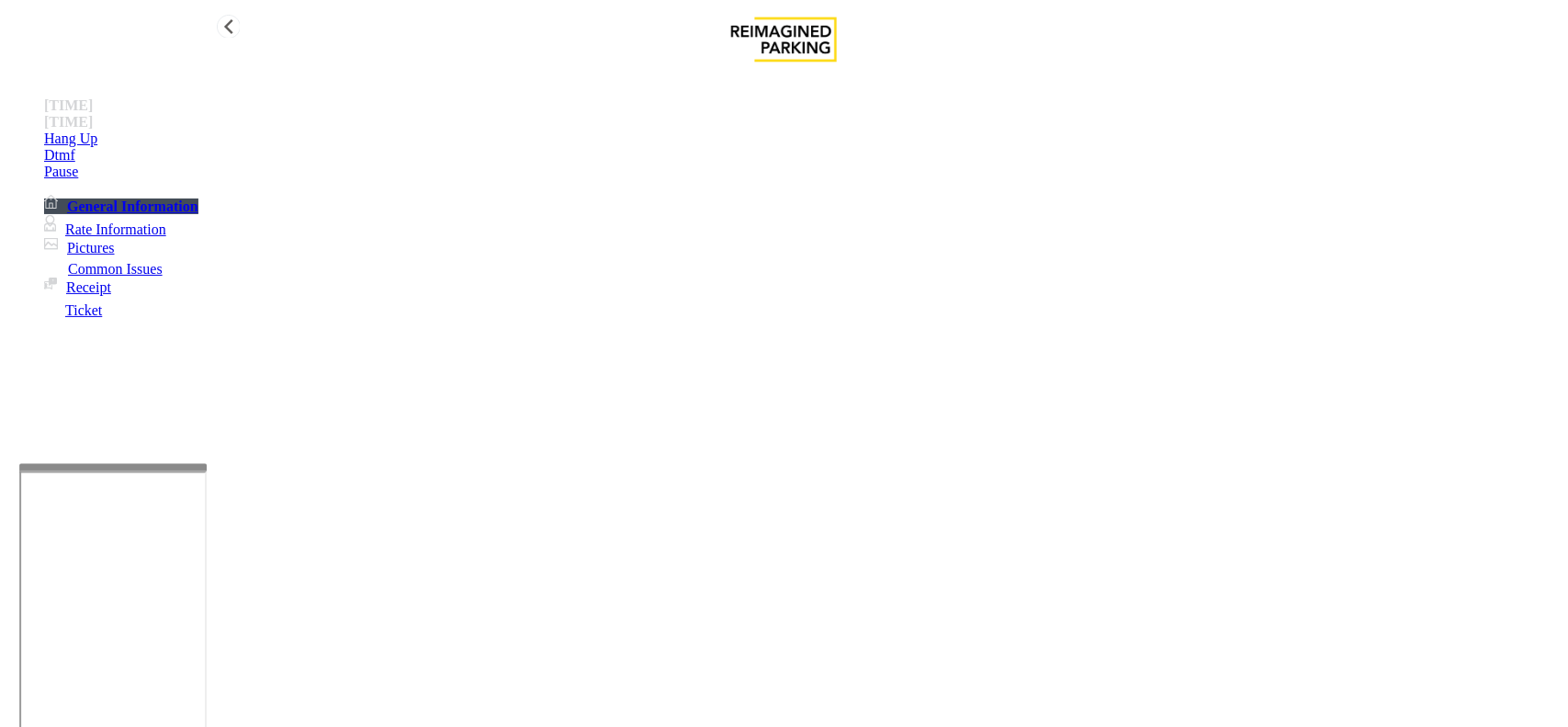 click on "Hang Up" at bounding box center [802, 139] 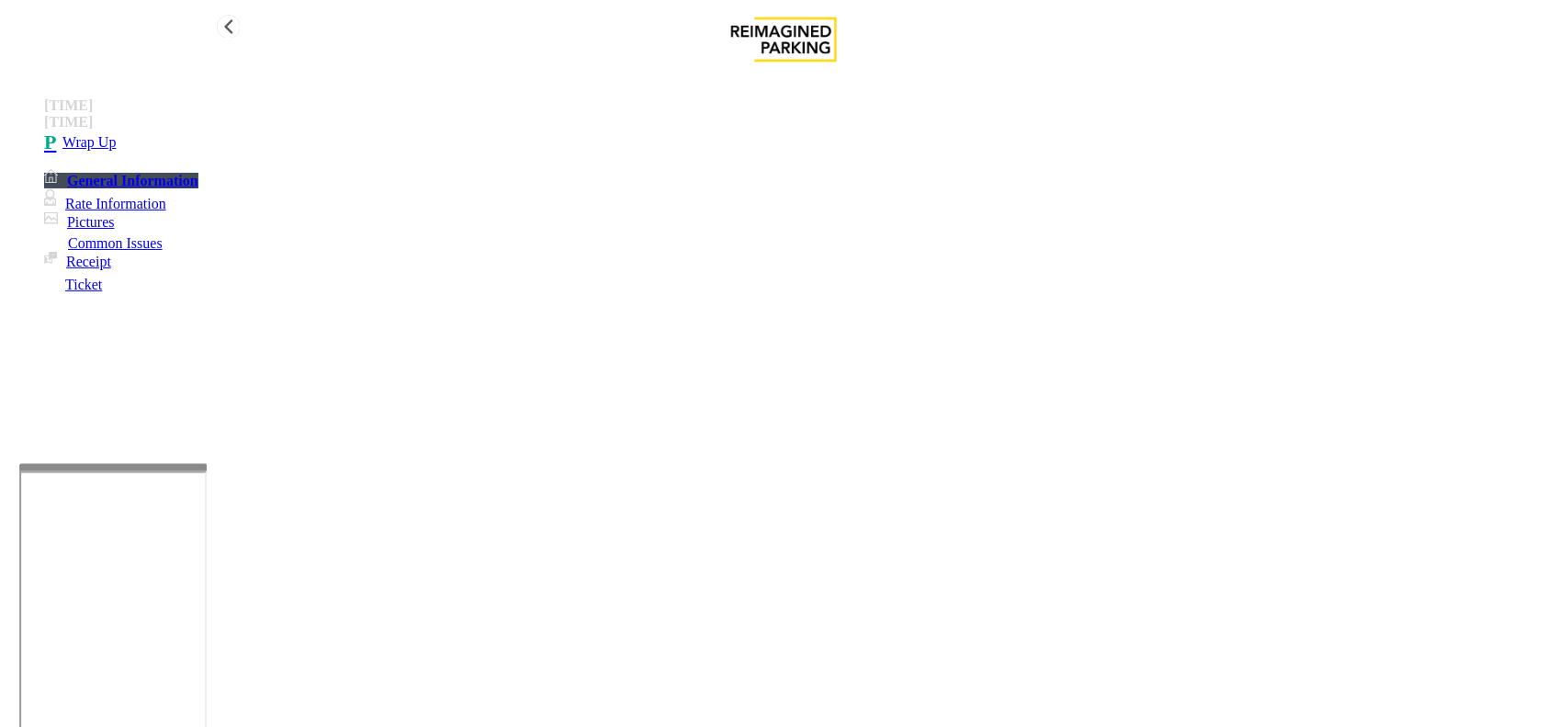 click on "Wrap Up" at bounding box center (802, 142) 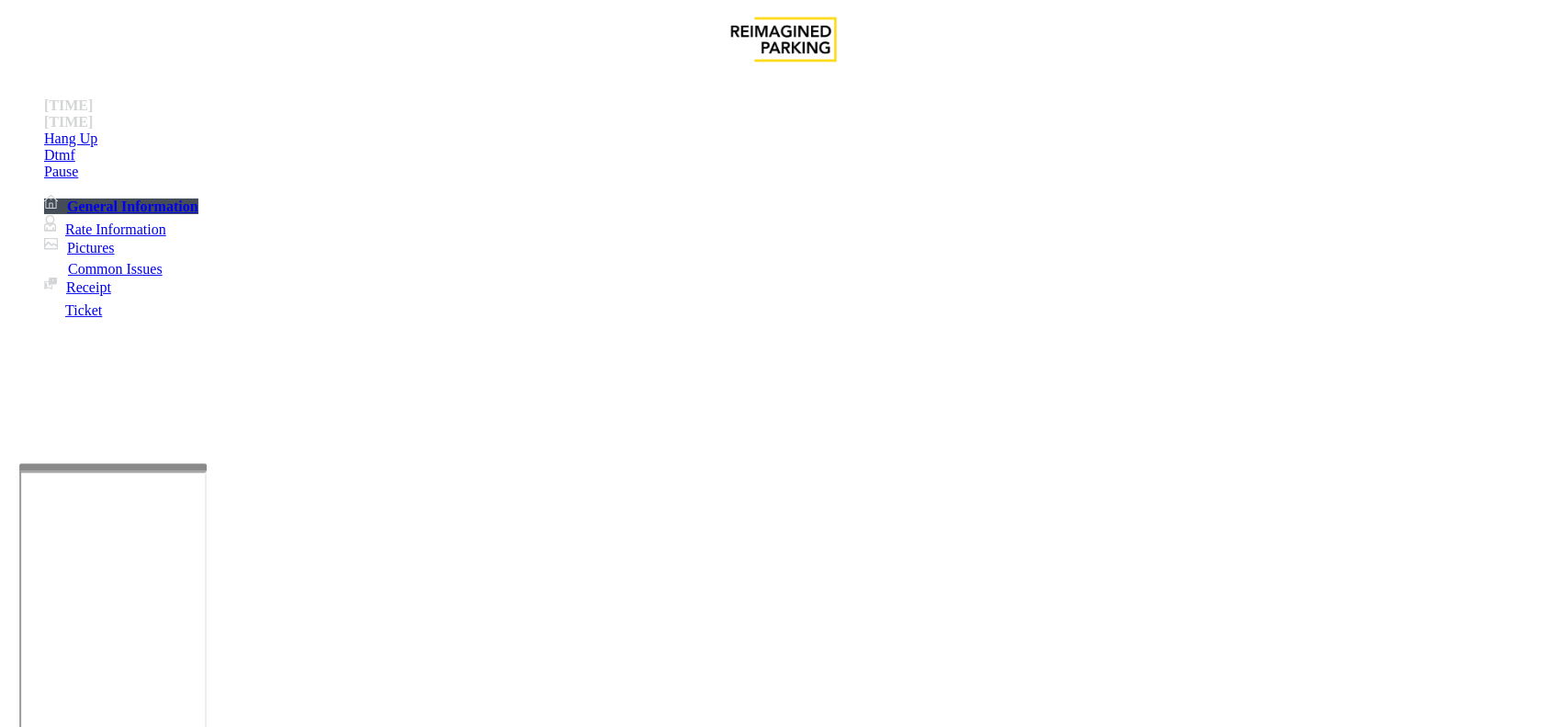 scroll, scrollTop: 345, scrollLeft: 0, axis: vertical 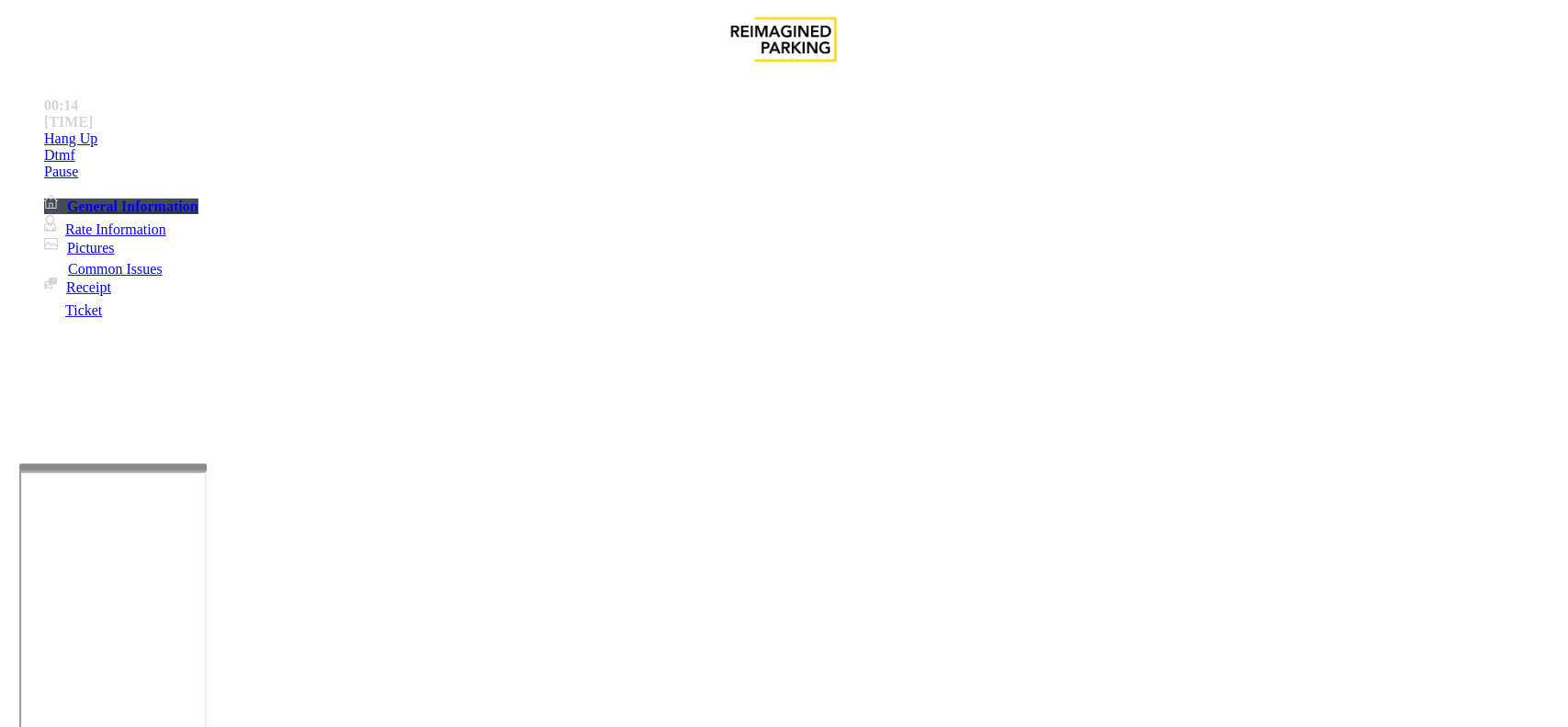 click on "Validation Issue" at bounding box center (341, 1327) 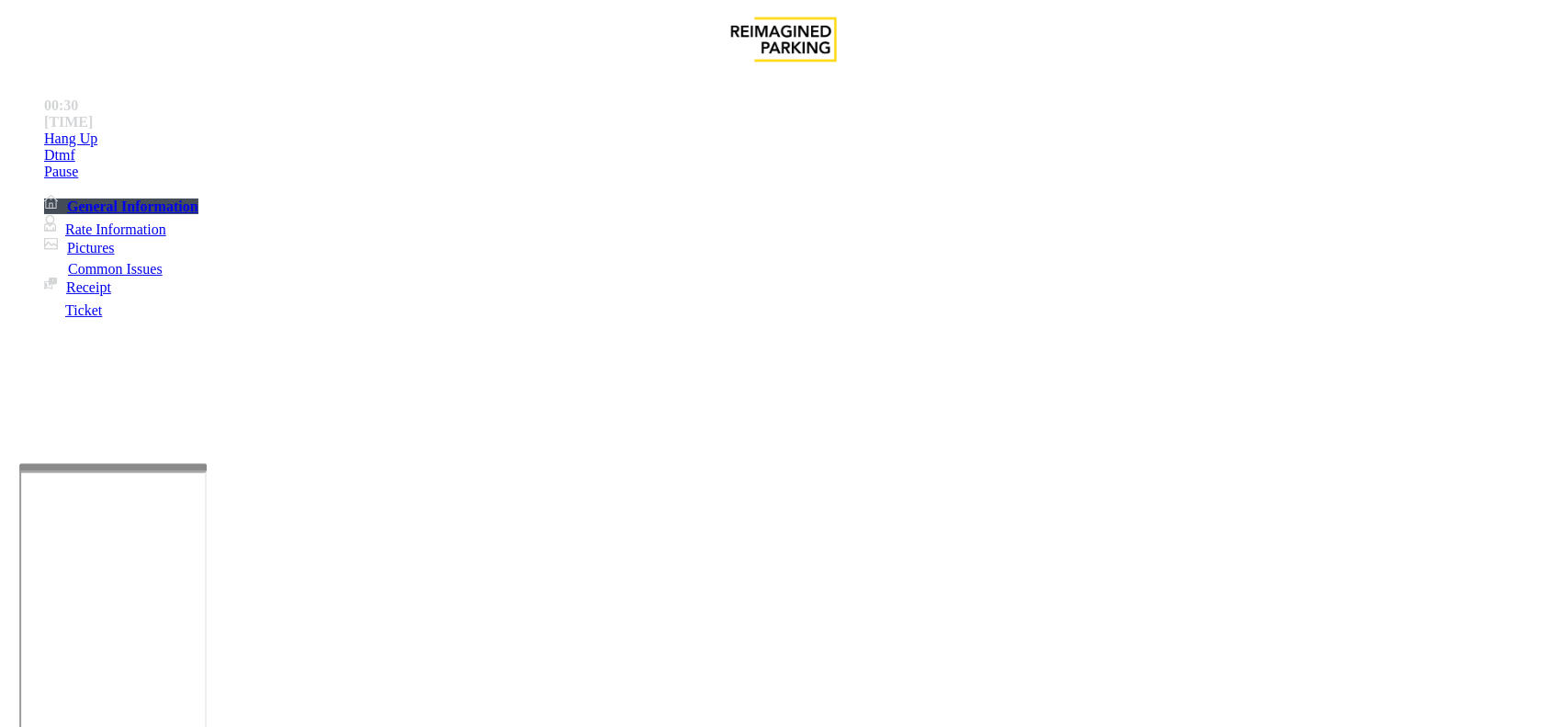 drag, startPoint x: 787, startPoint y: 196, endPoint x: 905, endPoint y: 213, distance: 119.21829 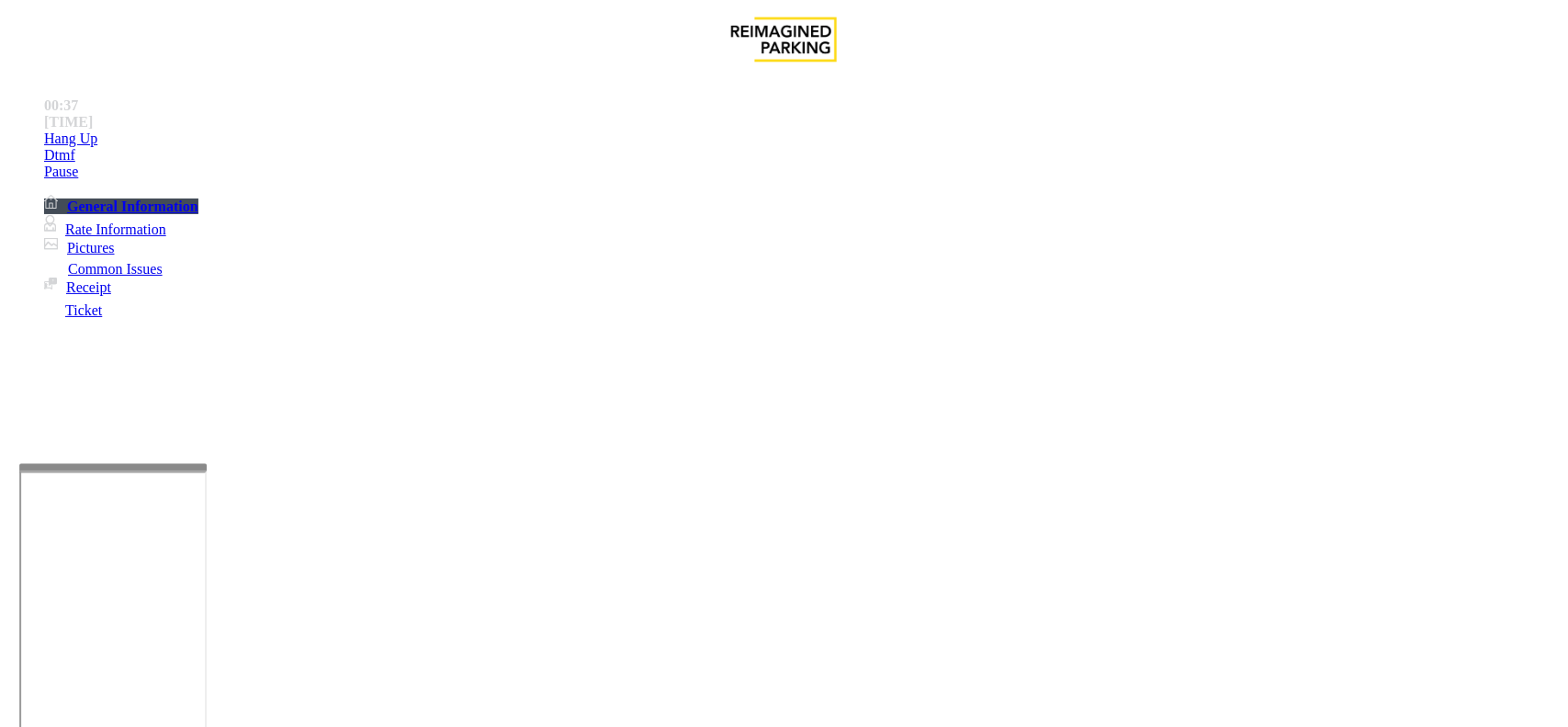 click on "**********" at bounding box center [88, 1372] 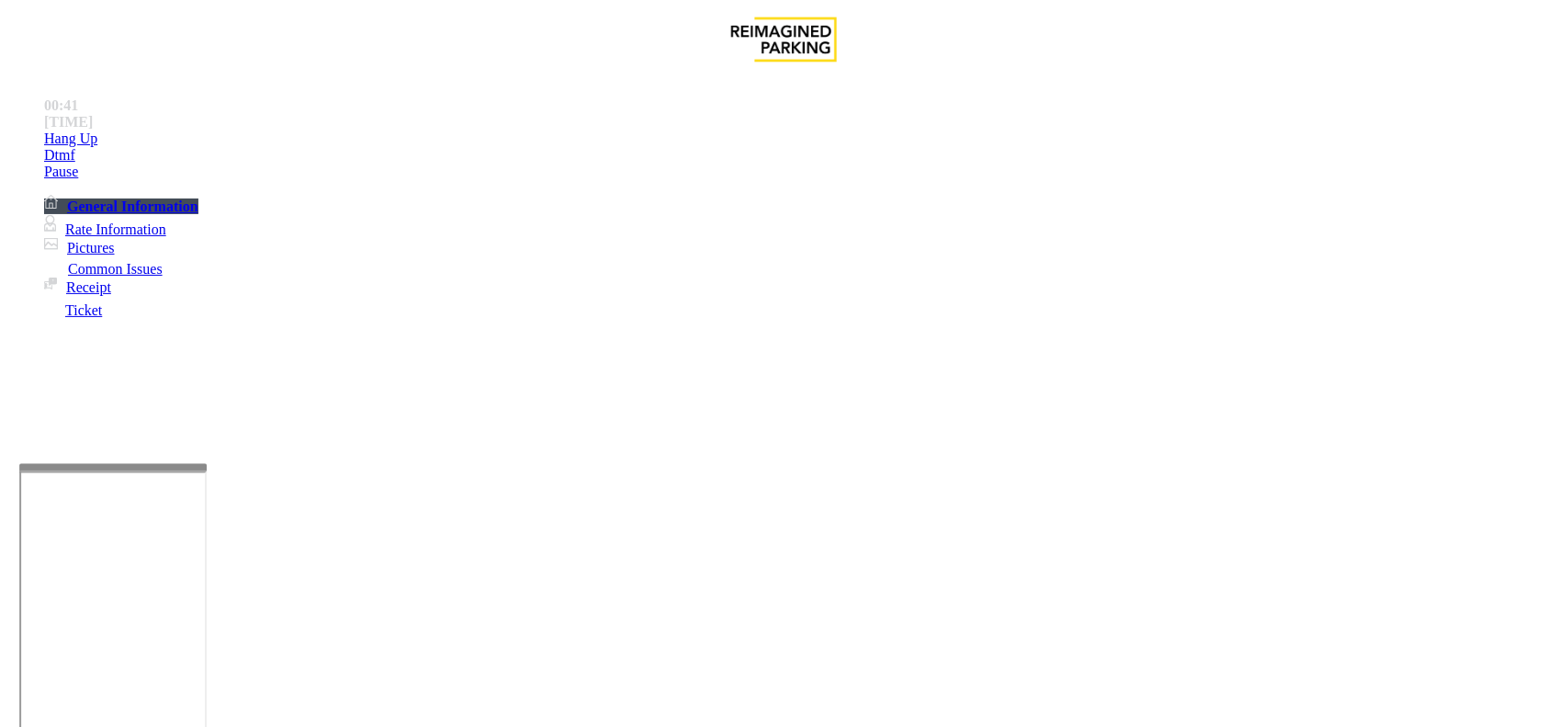 type on "**********" 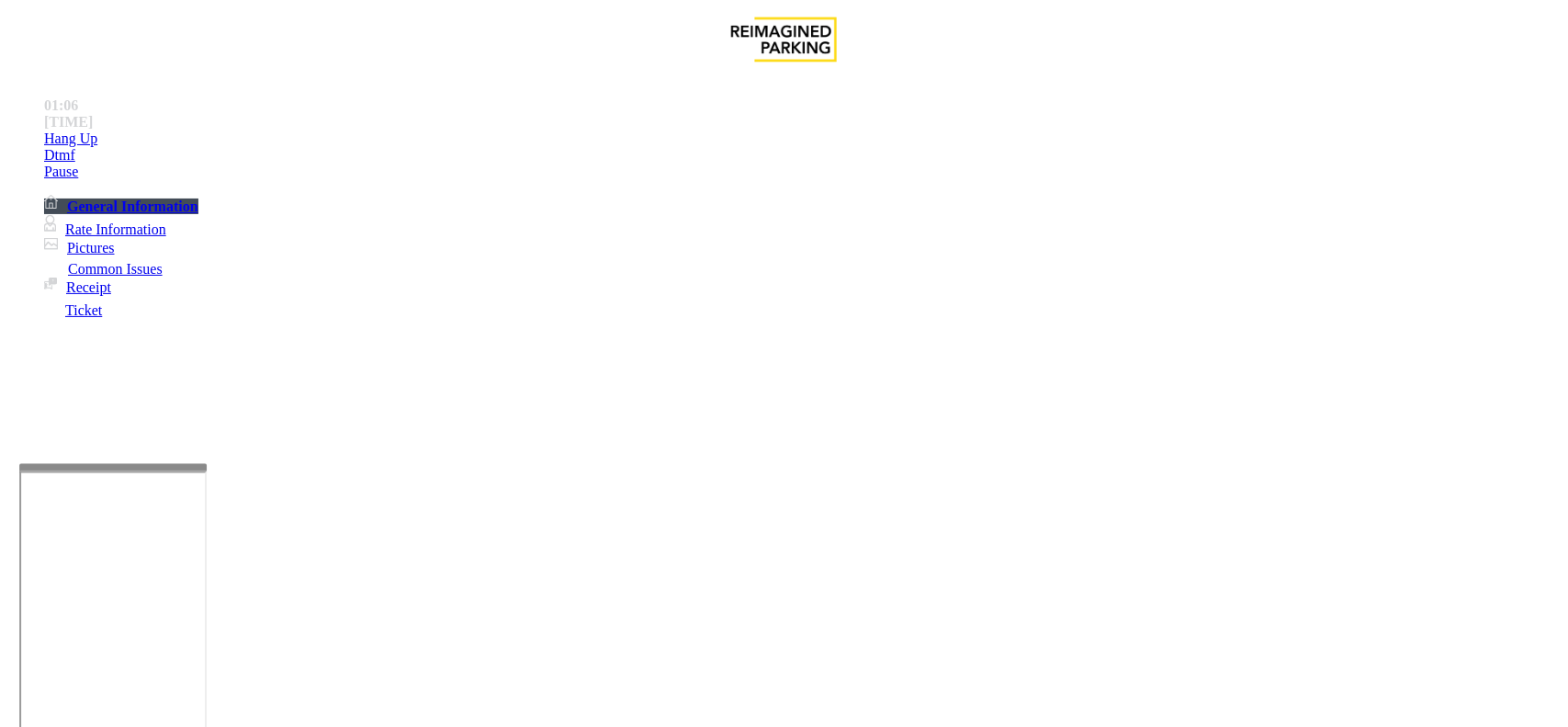 type on "*******" 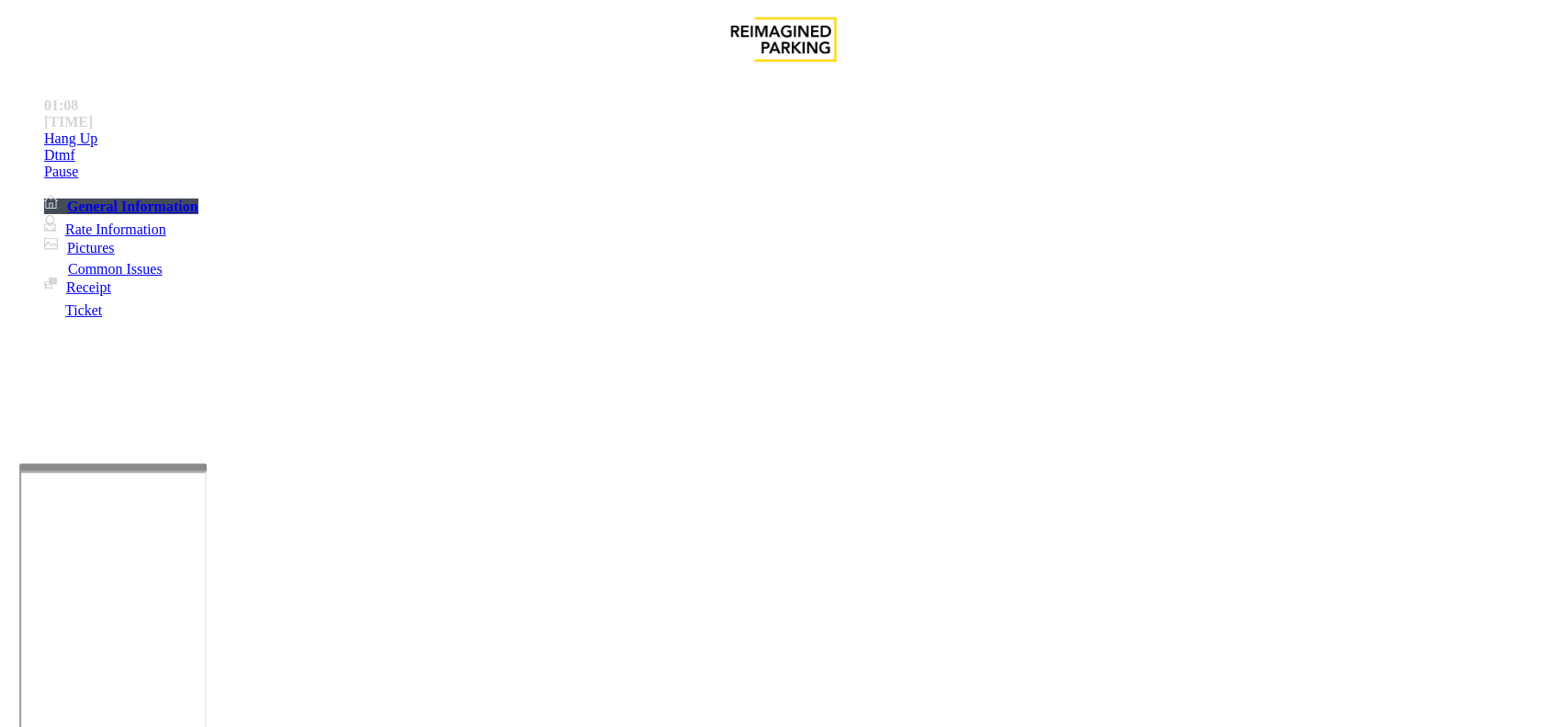 drag, startPoint x: 347, startPoint y: 324, endPoint x: 287, endPoint y: 314, distance: 60.82763 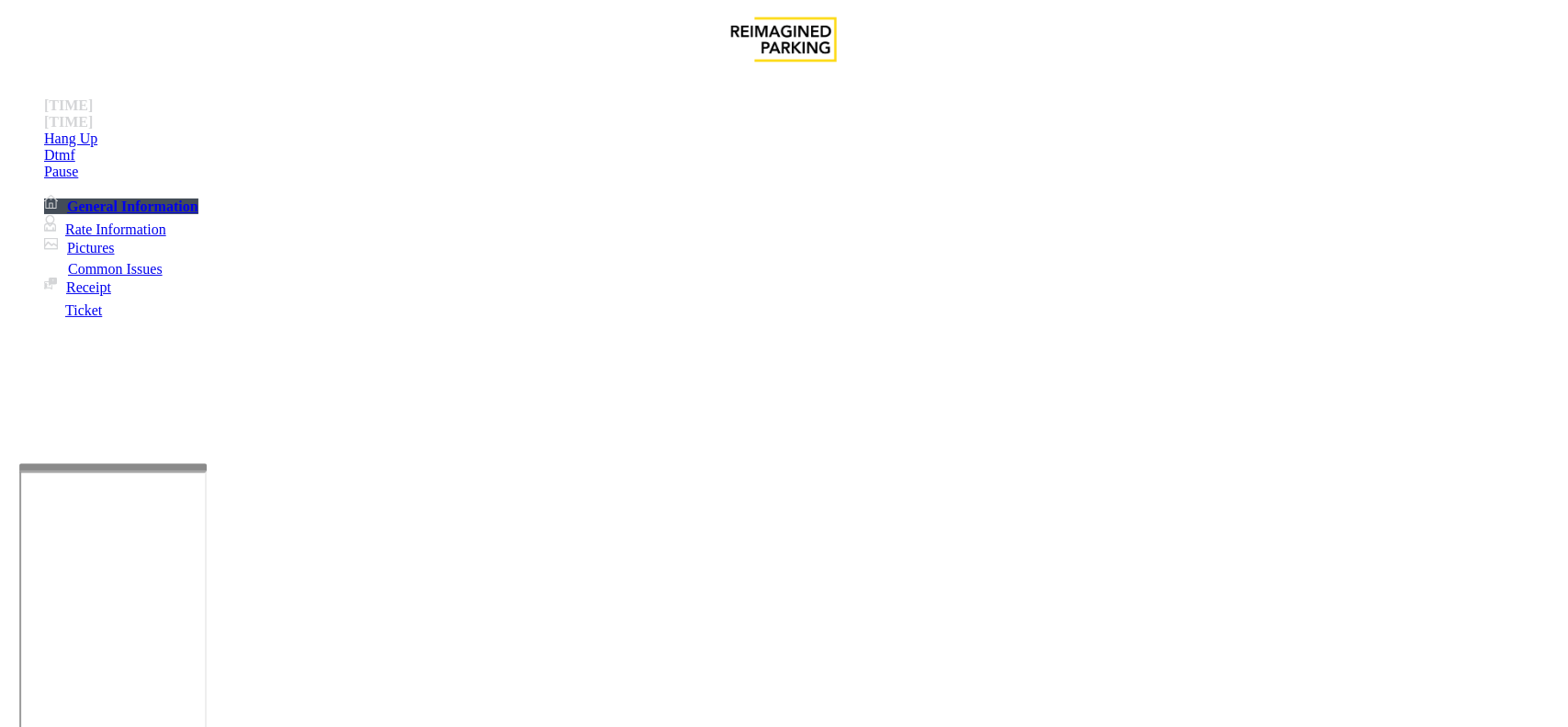 click on "Validation Error" at bounding box center [784, 1313] 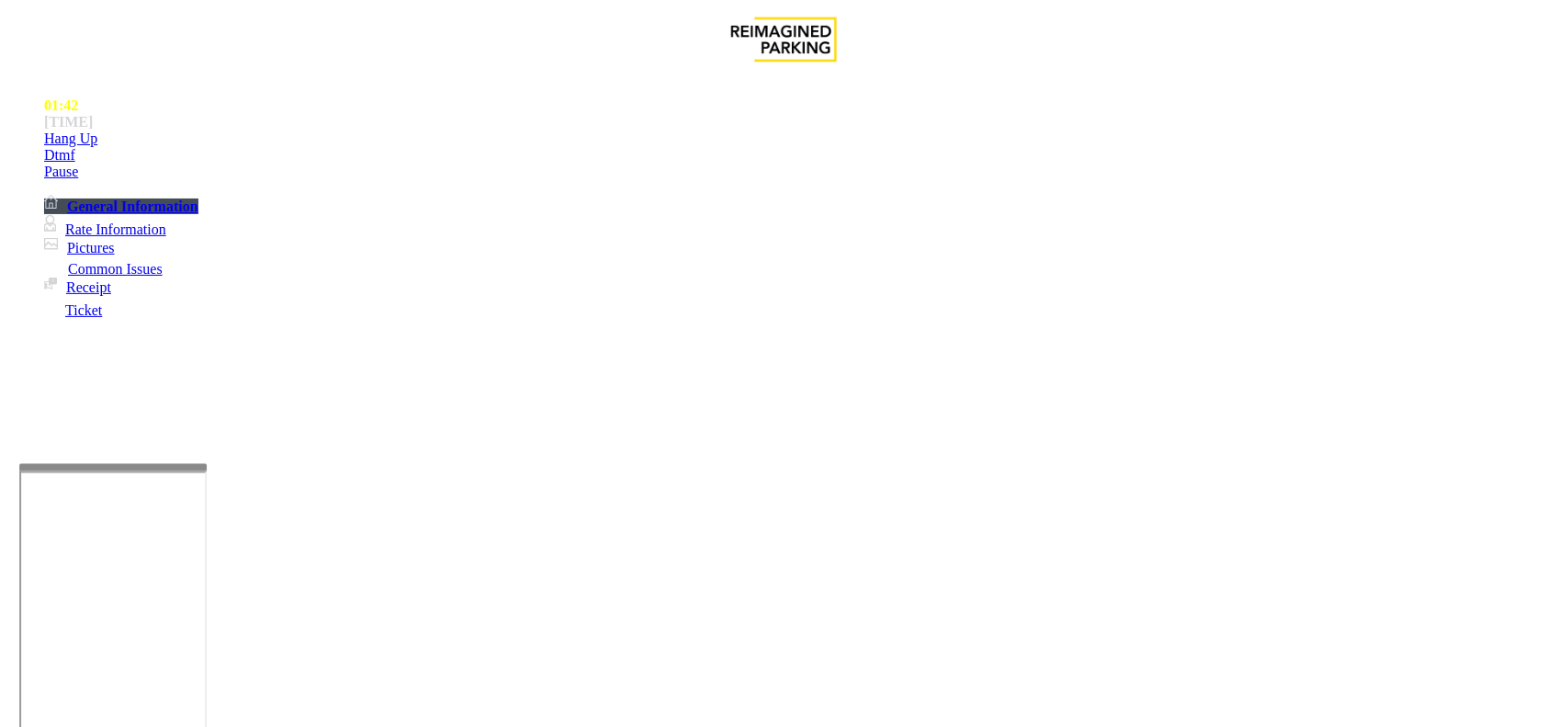 click at bounding box center [88, 1422] 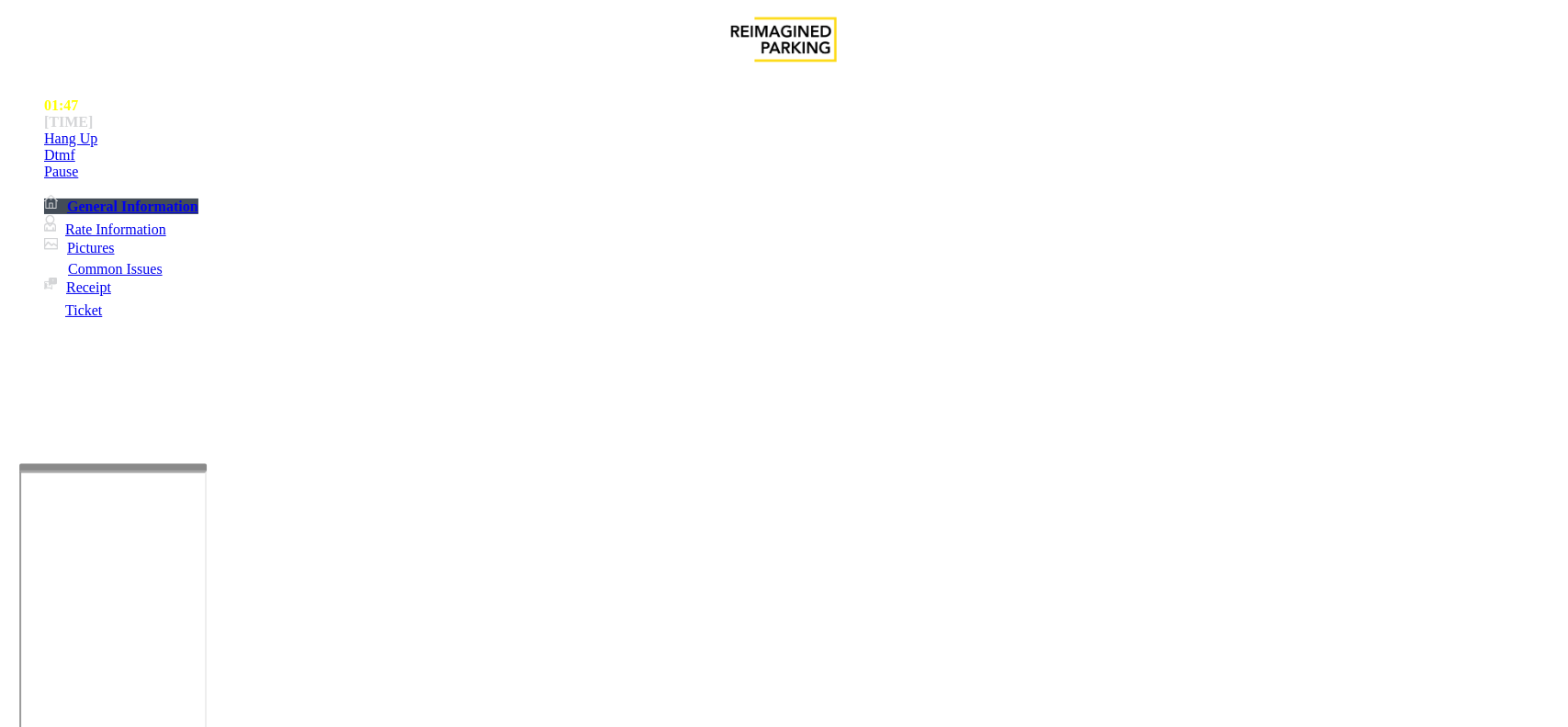 click at bounding box center (88, 1397) 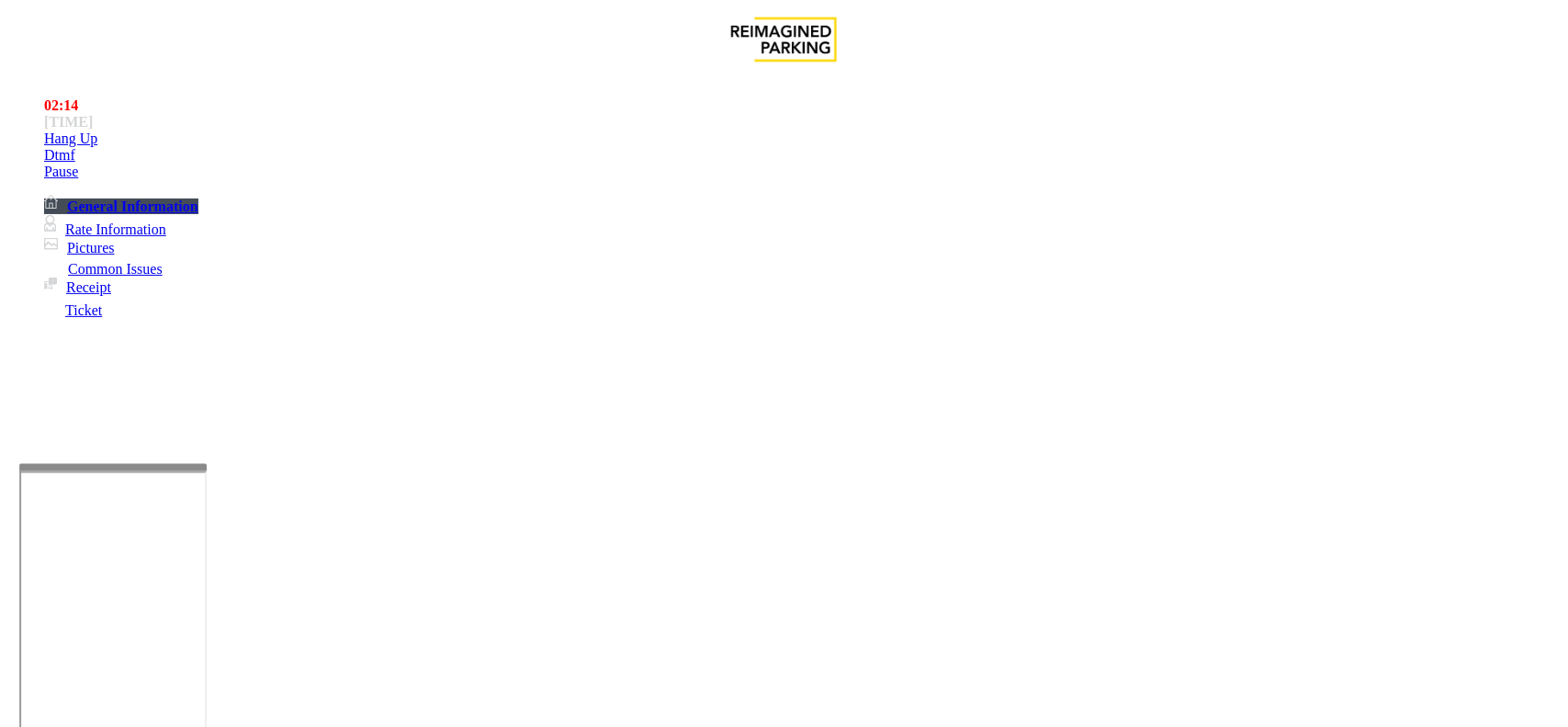 click at bounding box center (88, 1422) 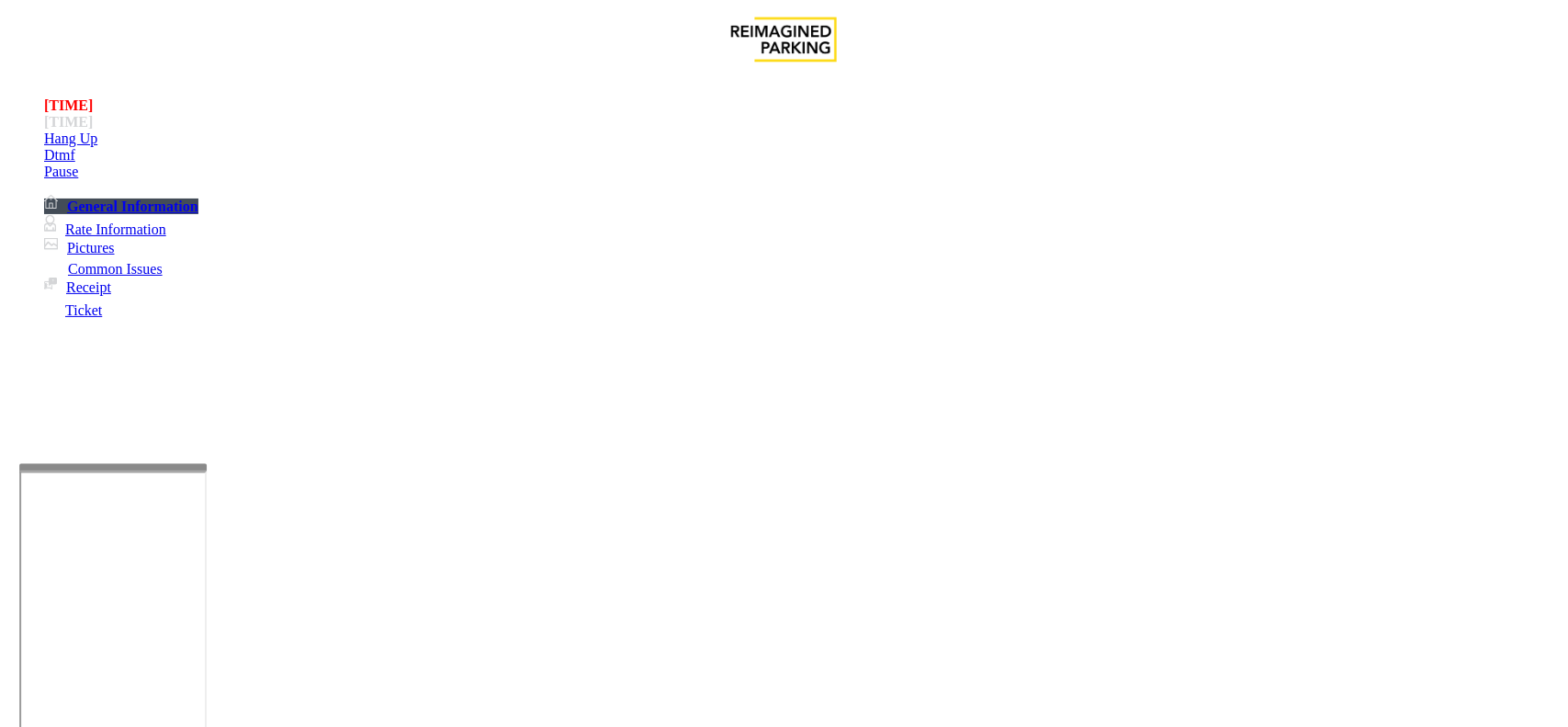 drag, startPoint x: 301, startPoint y: 323, endPoint x: 243, endPoint y: 328, distance: 58.21512 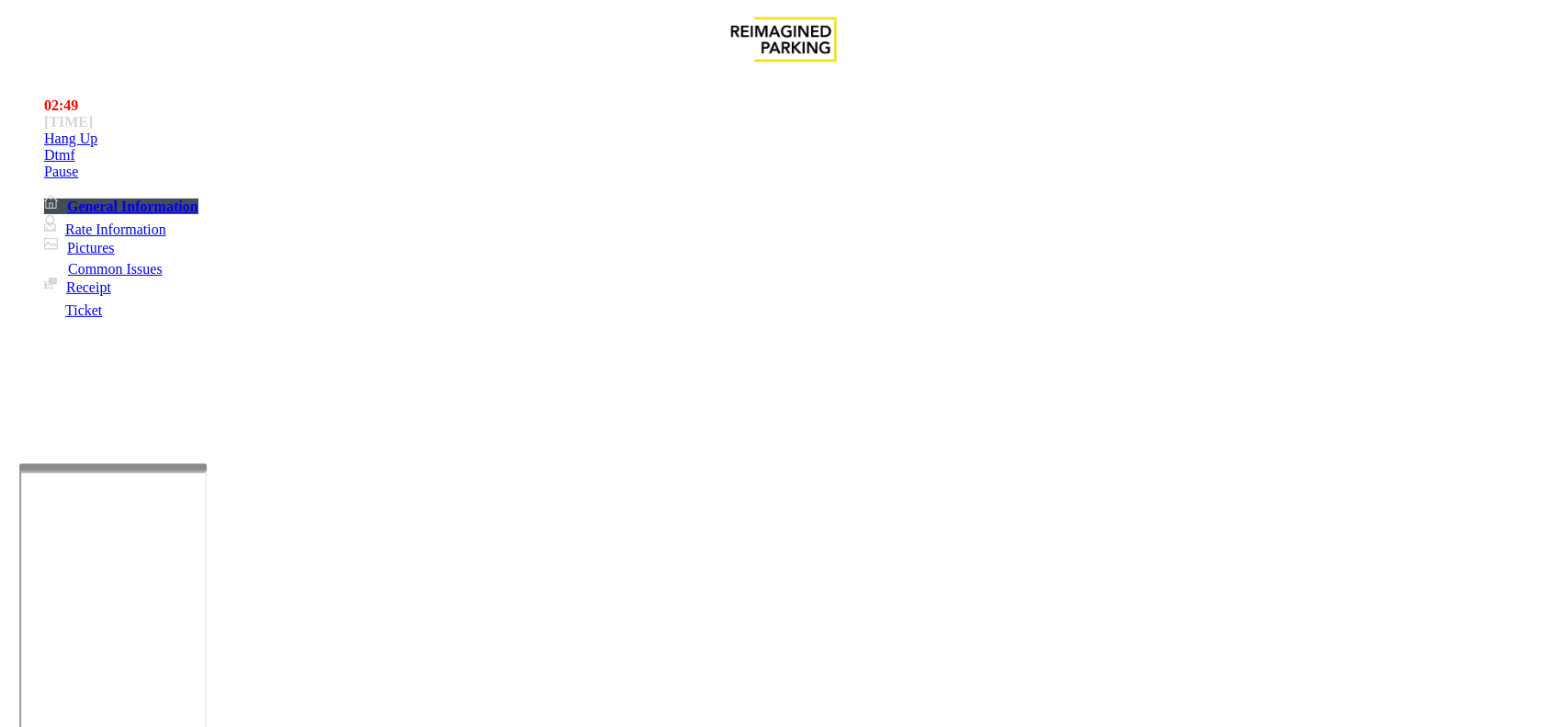 click at bounding box center [88, 1489] 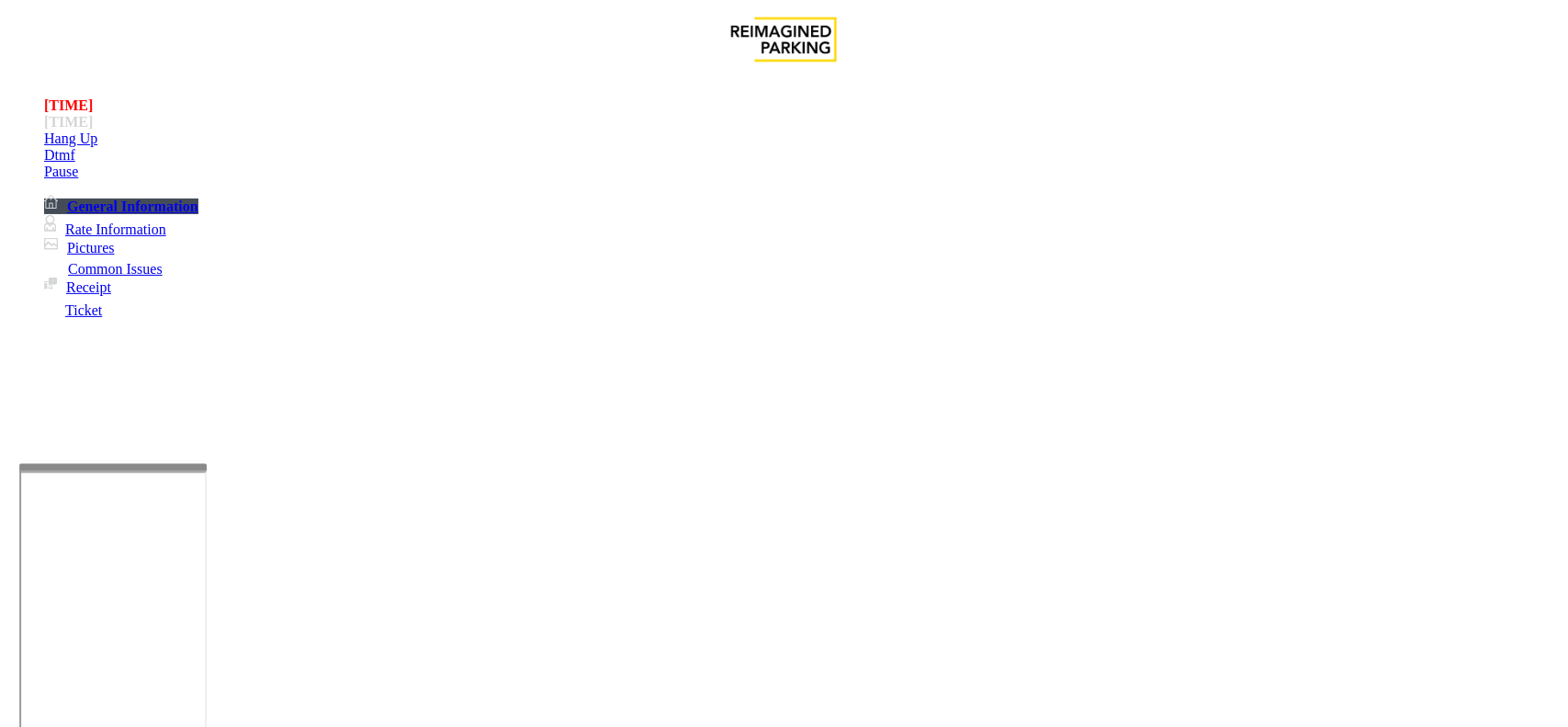 click on "****" at bounding box center [88, 1422] 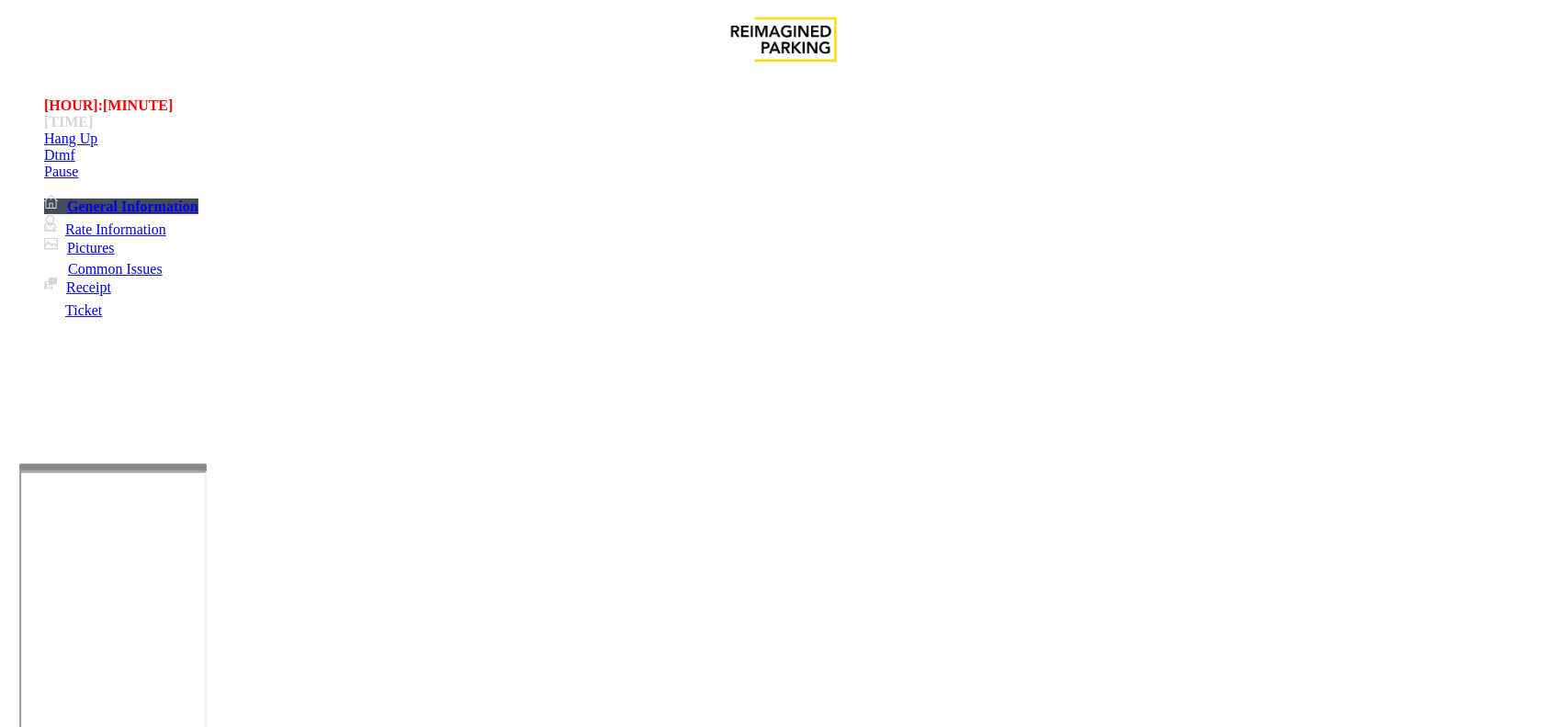 type on "*******" 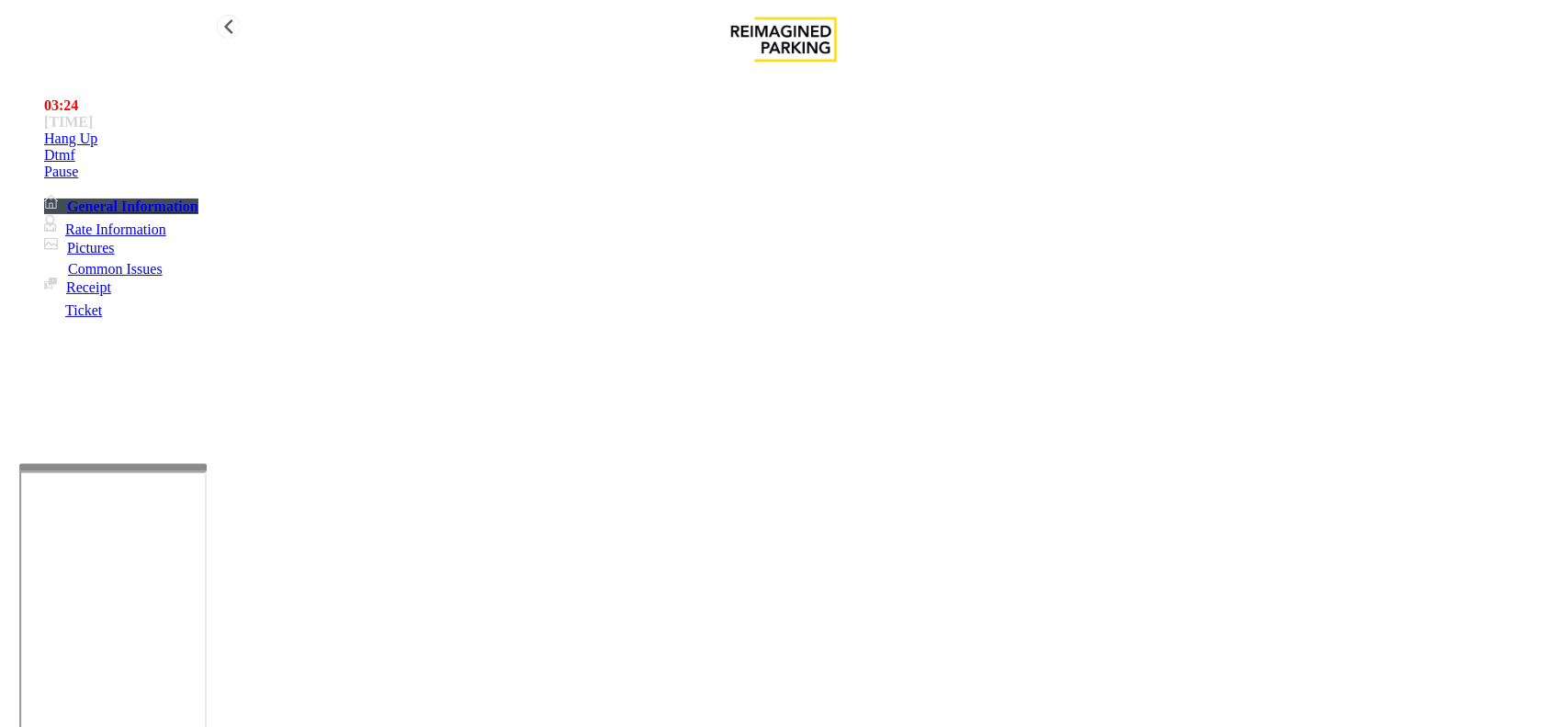 type on "**********" 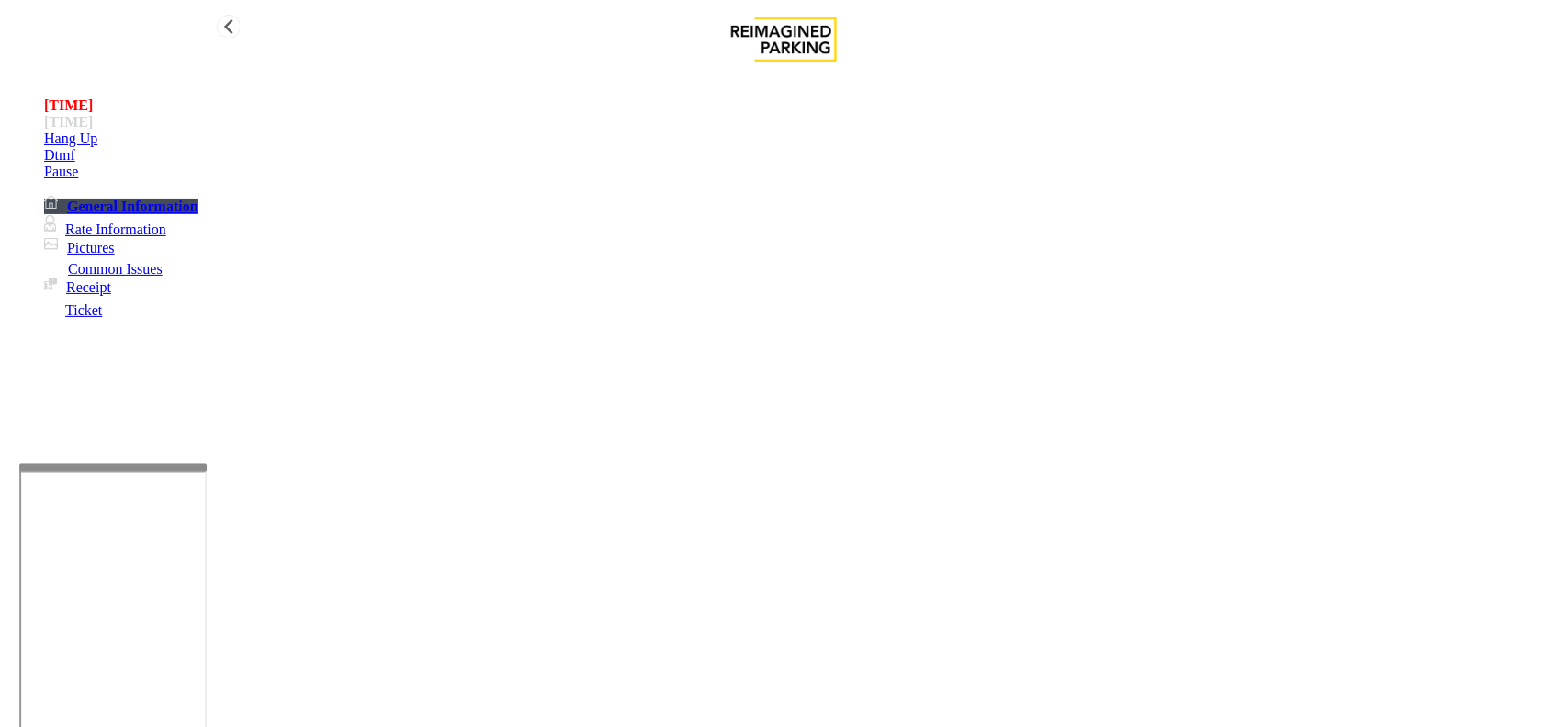 click on "Hang Up" at bounding box center [802, 139] 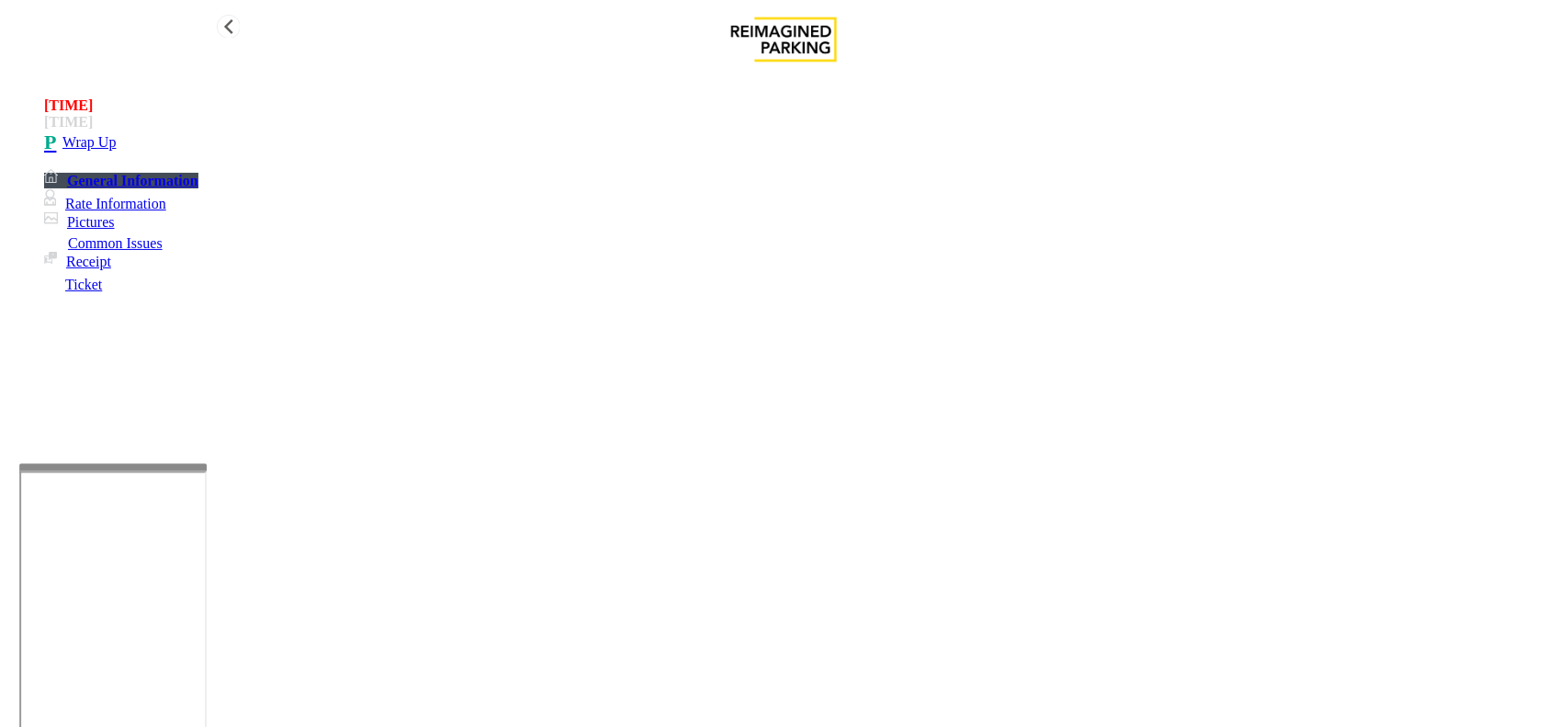 click on "Wrap Up" at bounding box center [802, 142] 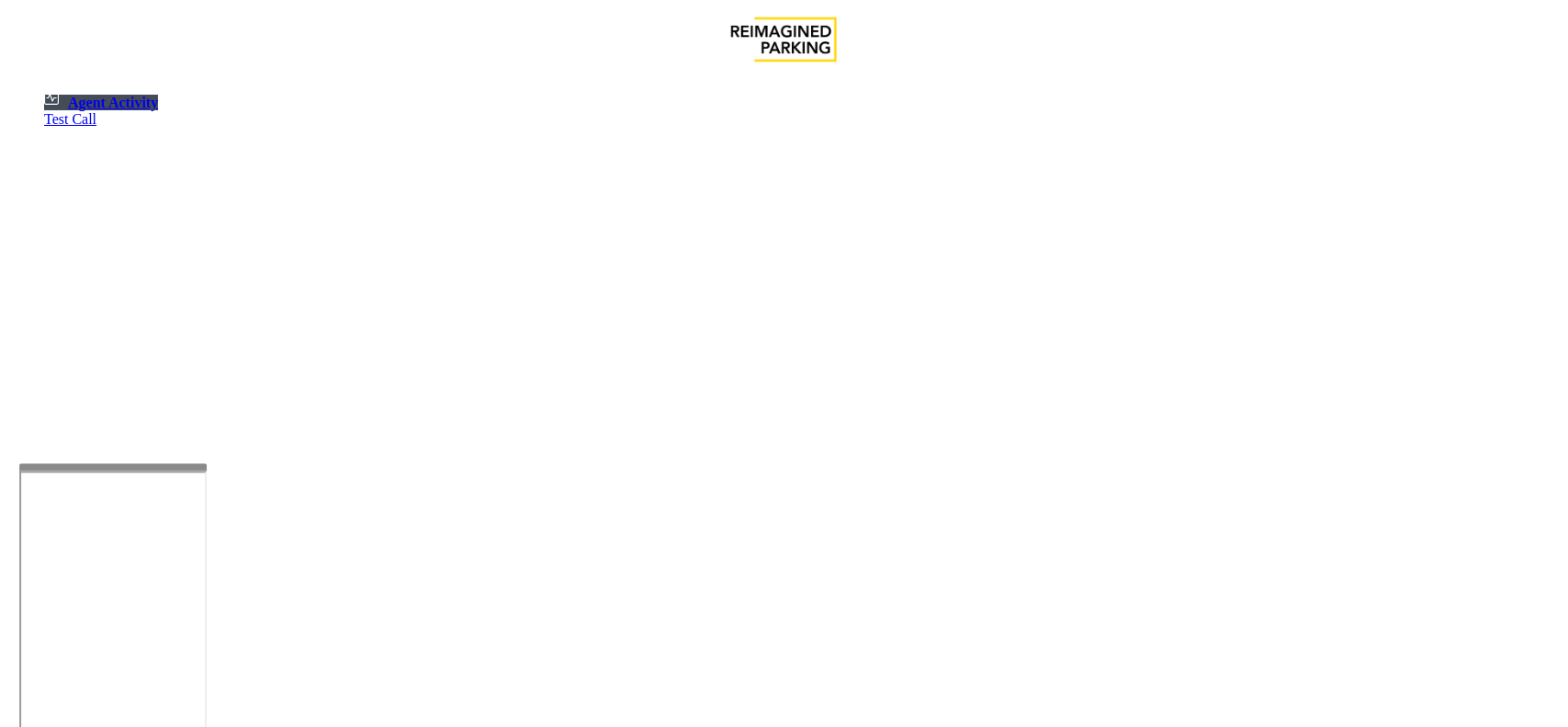 click at bounding box center (73, 1372) 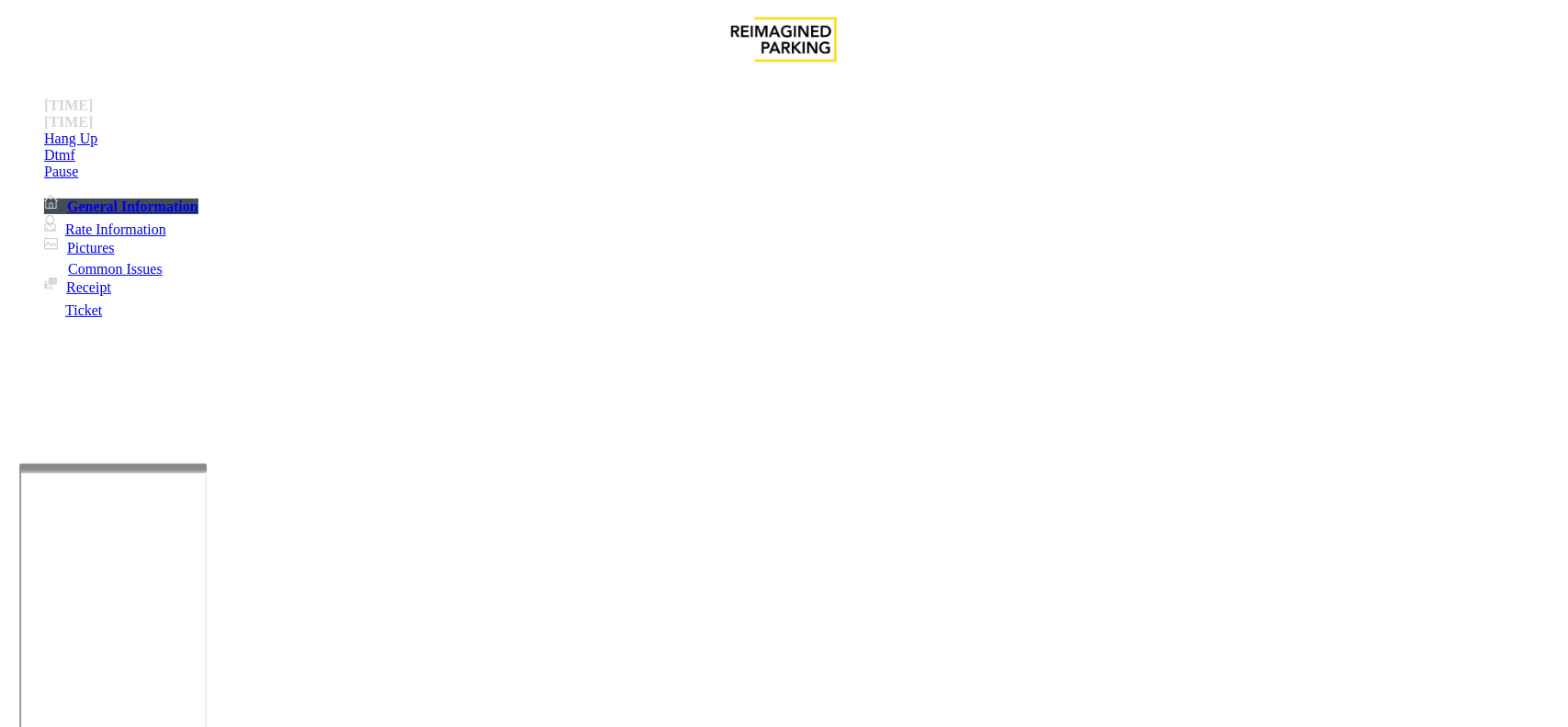 click on "Ticket Issue" at bounding box center (65, 1327) 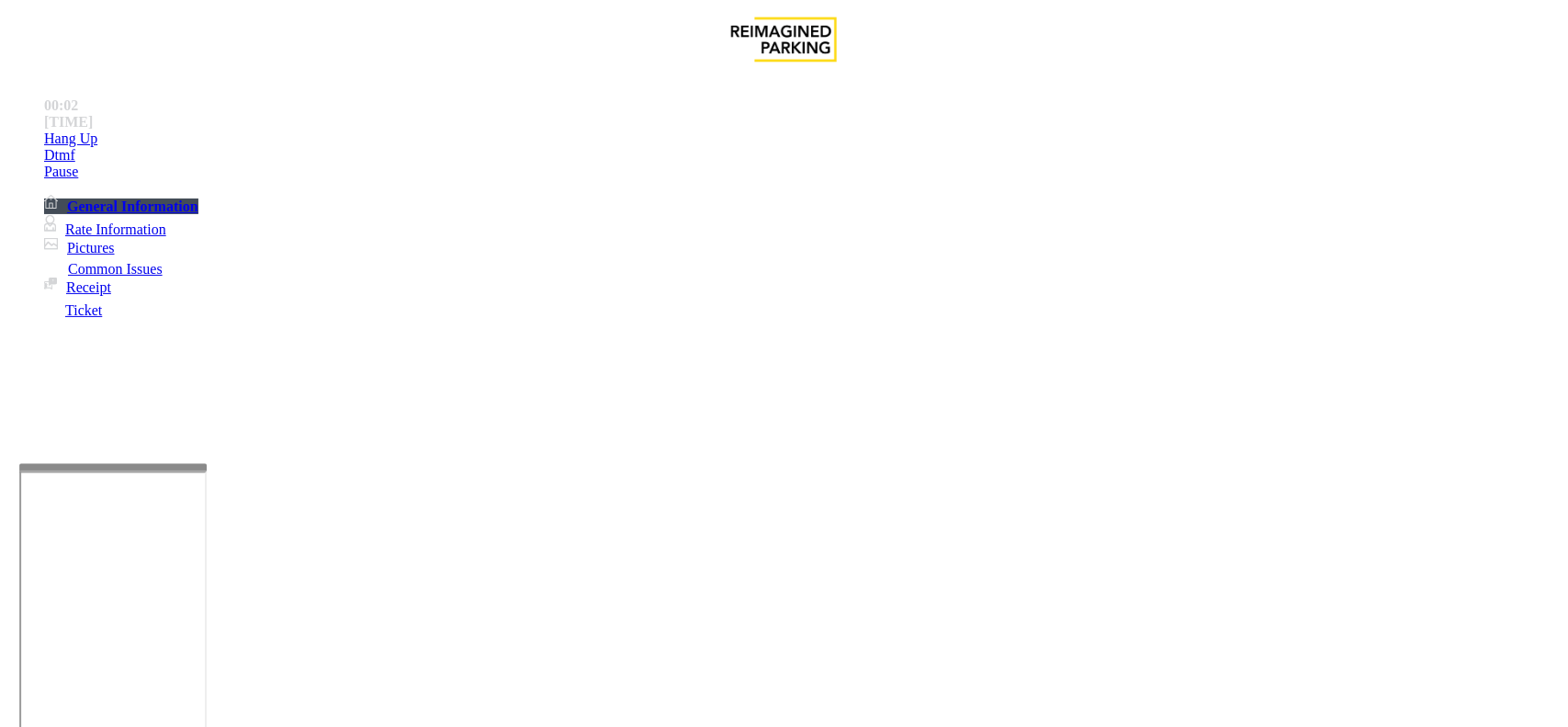click on "Ticket Unreadable" at bounding box center (276, 1327) 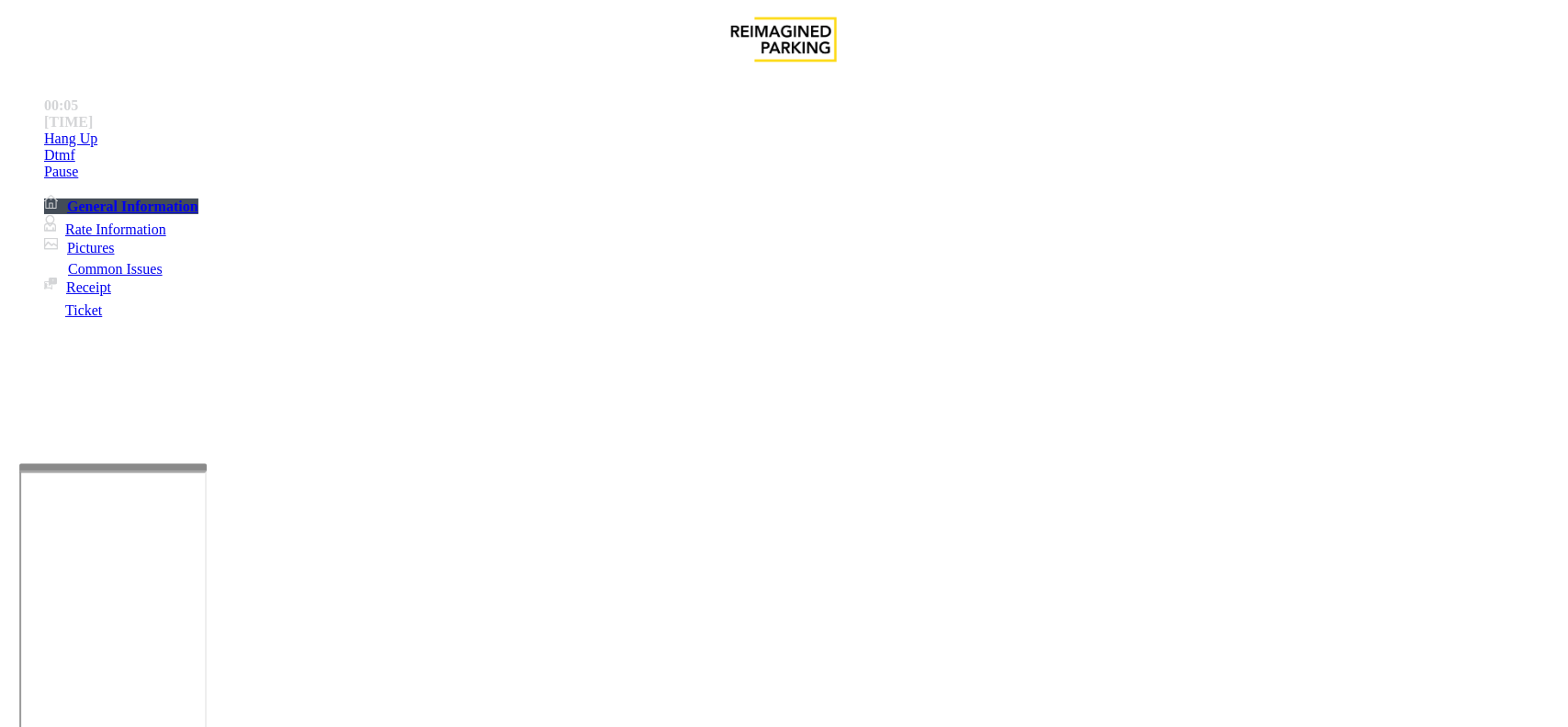 click on "Ticket Unreadable" at bounding box center (784, 1313) 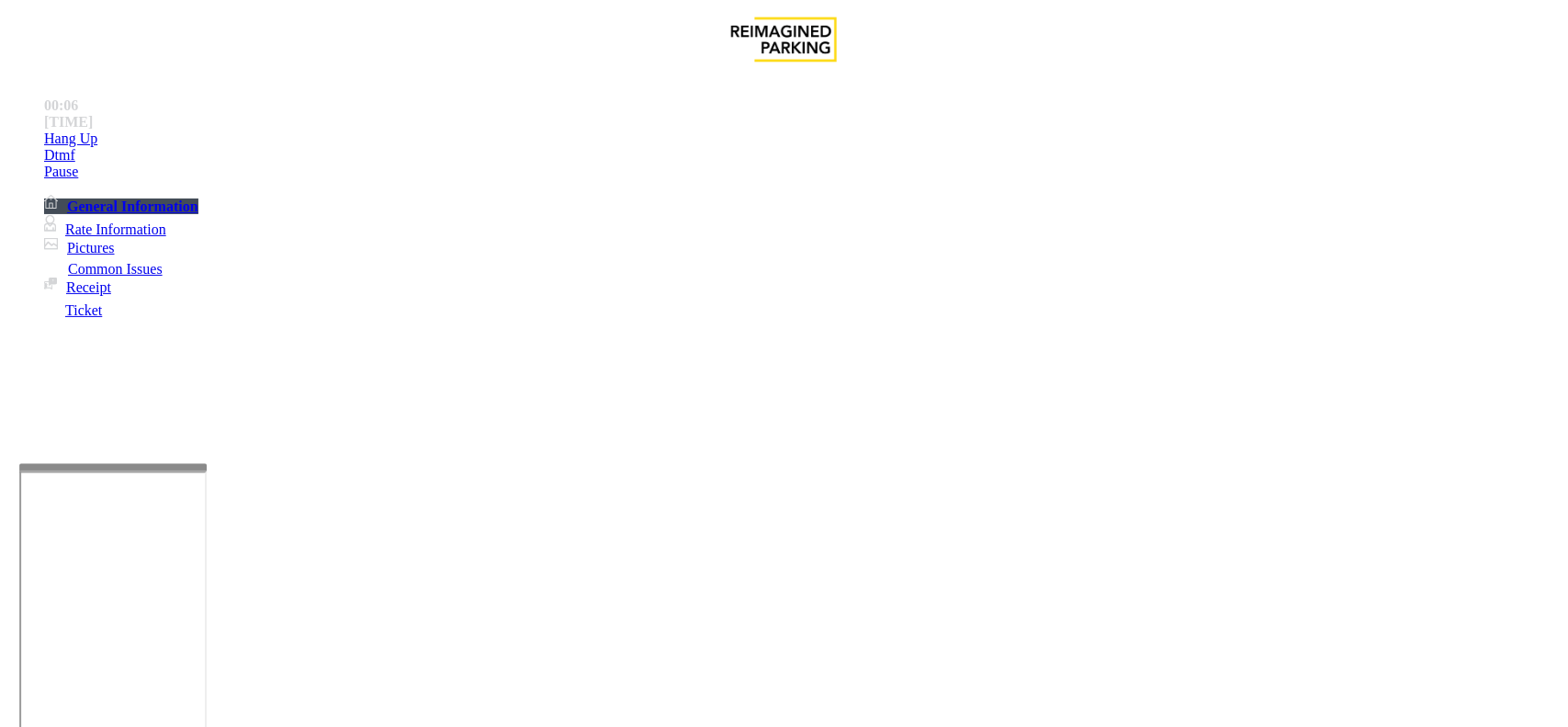 click at bounding box center [254, 1597] 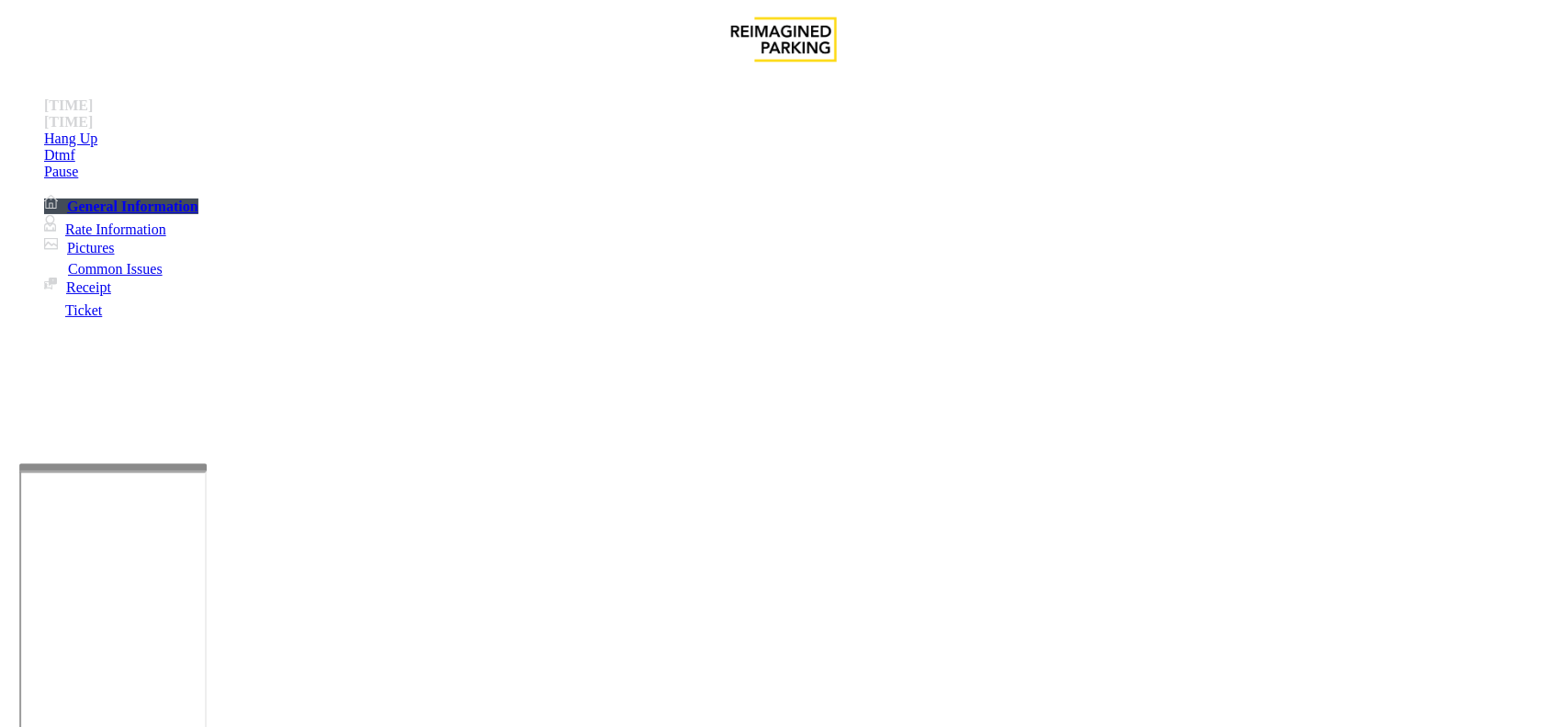 click at bounding box center (254, 1597) 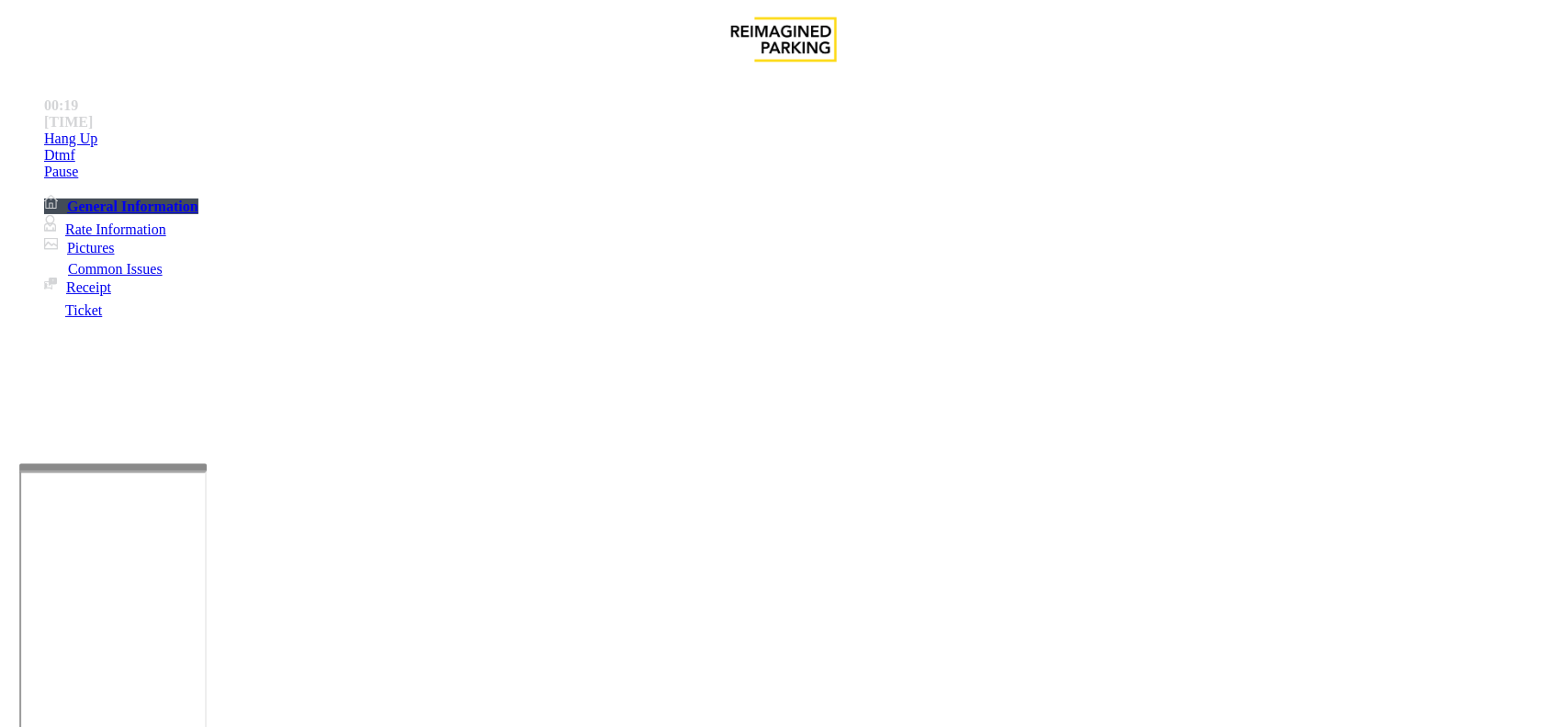 type on "**********" 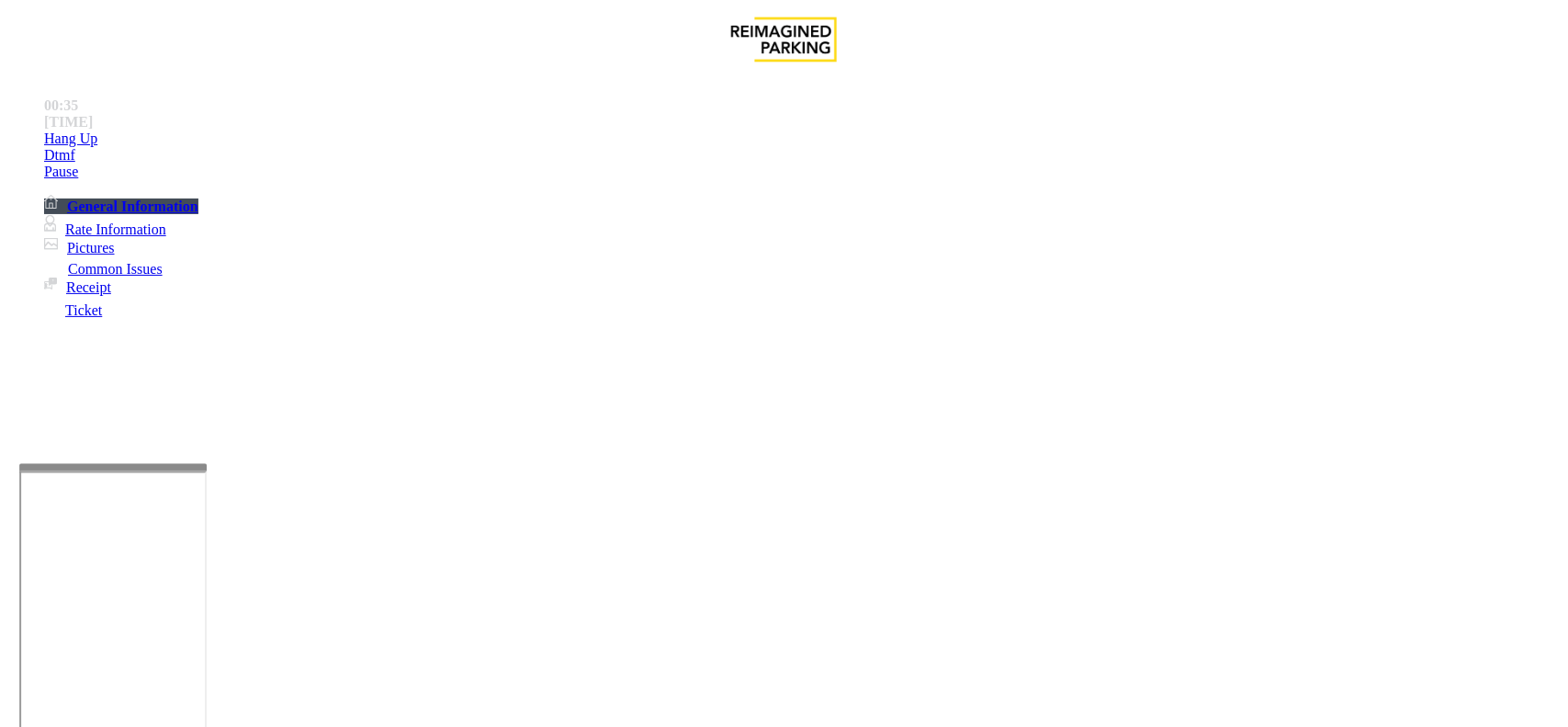 type on "*********" 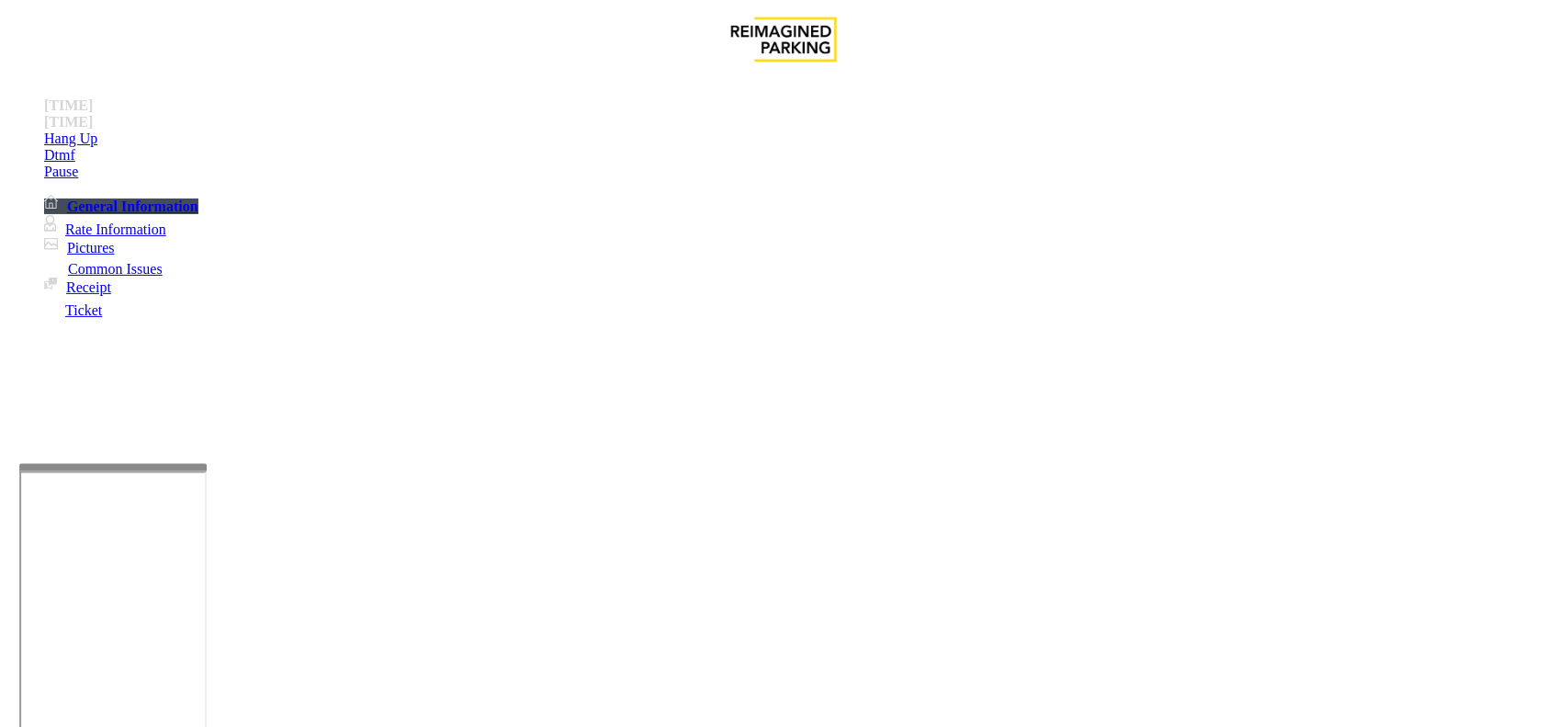 type on "********" 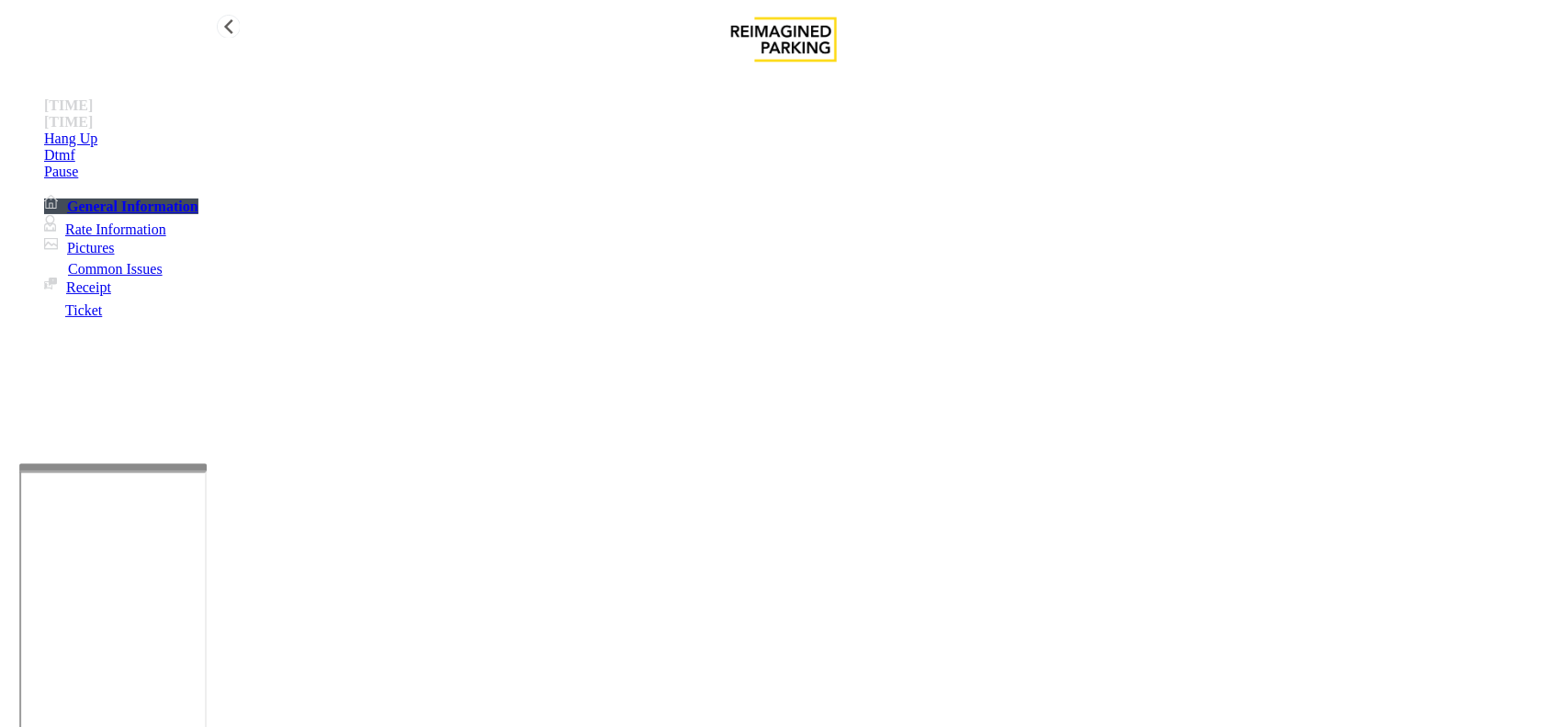 type on "**********" 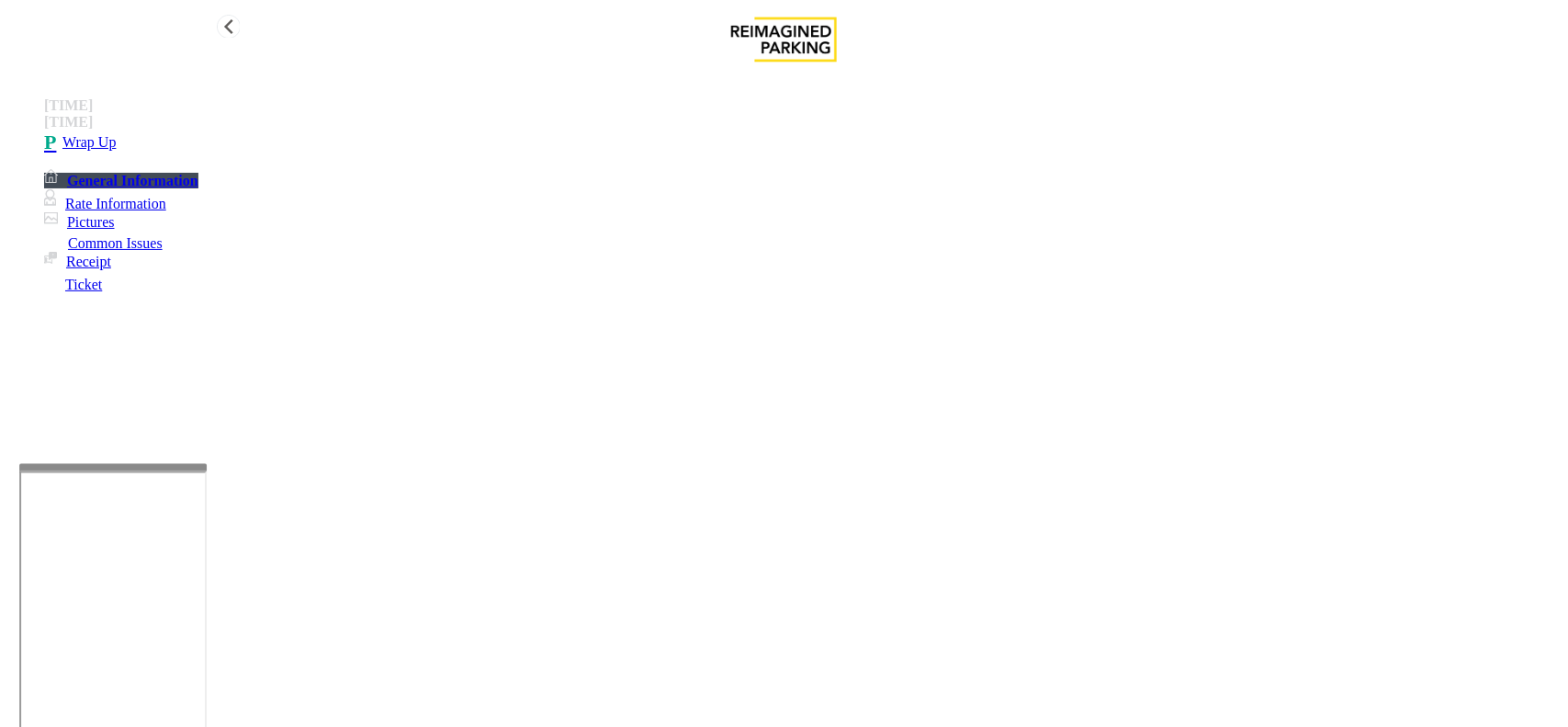 click on "Wrap Up" at bounding box center [89, 142] 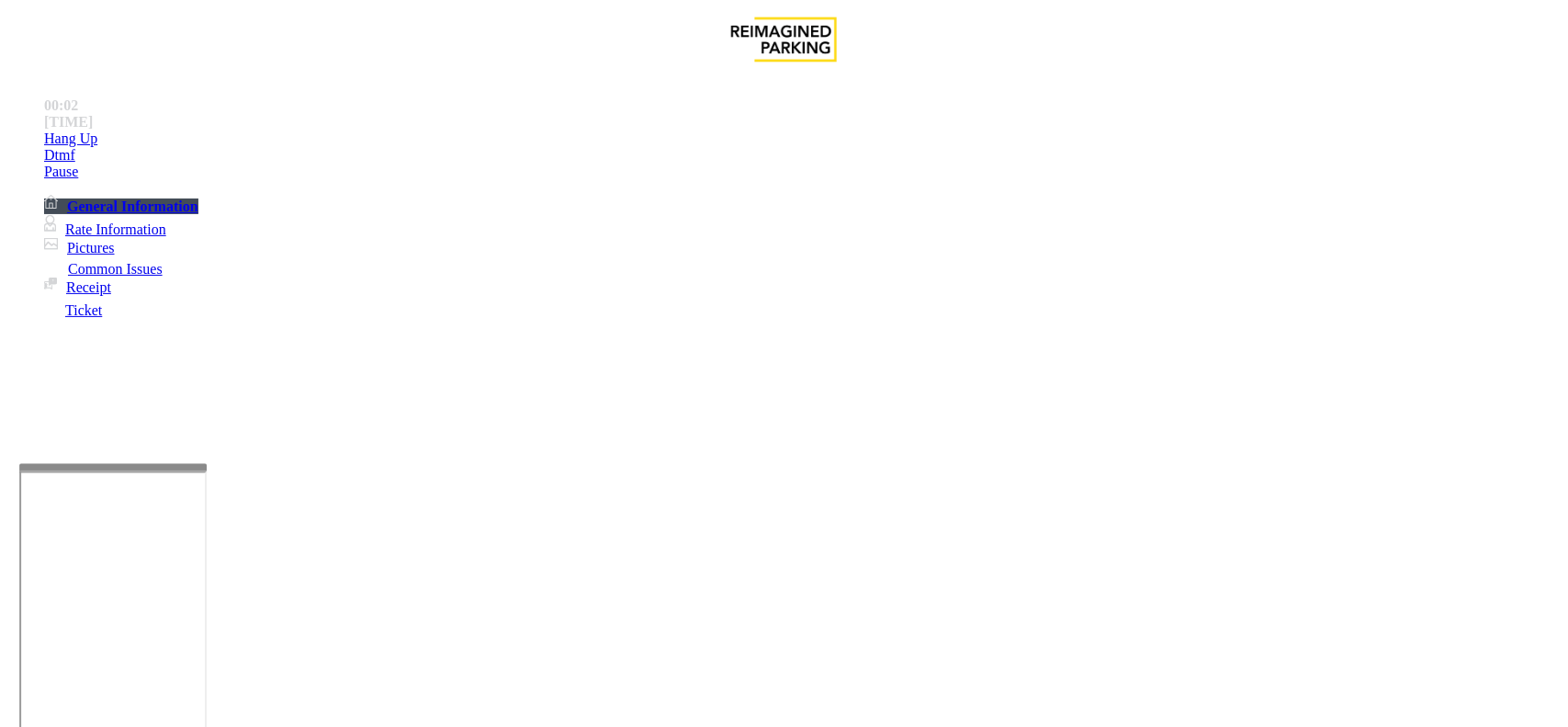 scroll, scrollTop: 1264, scrollLeft: 0, axis: vertical 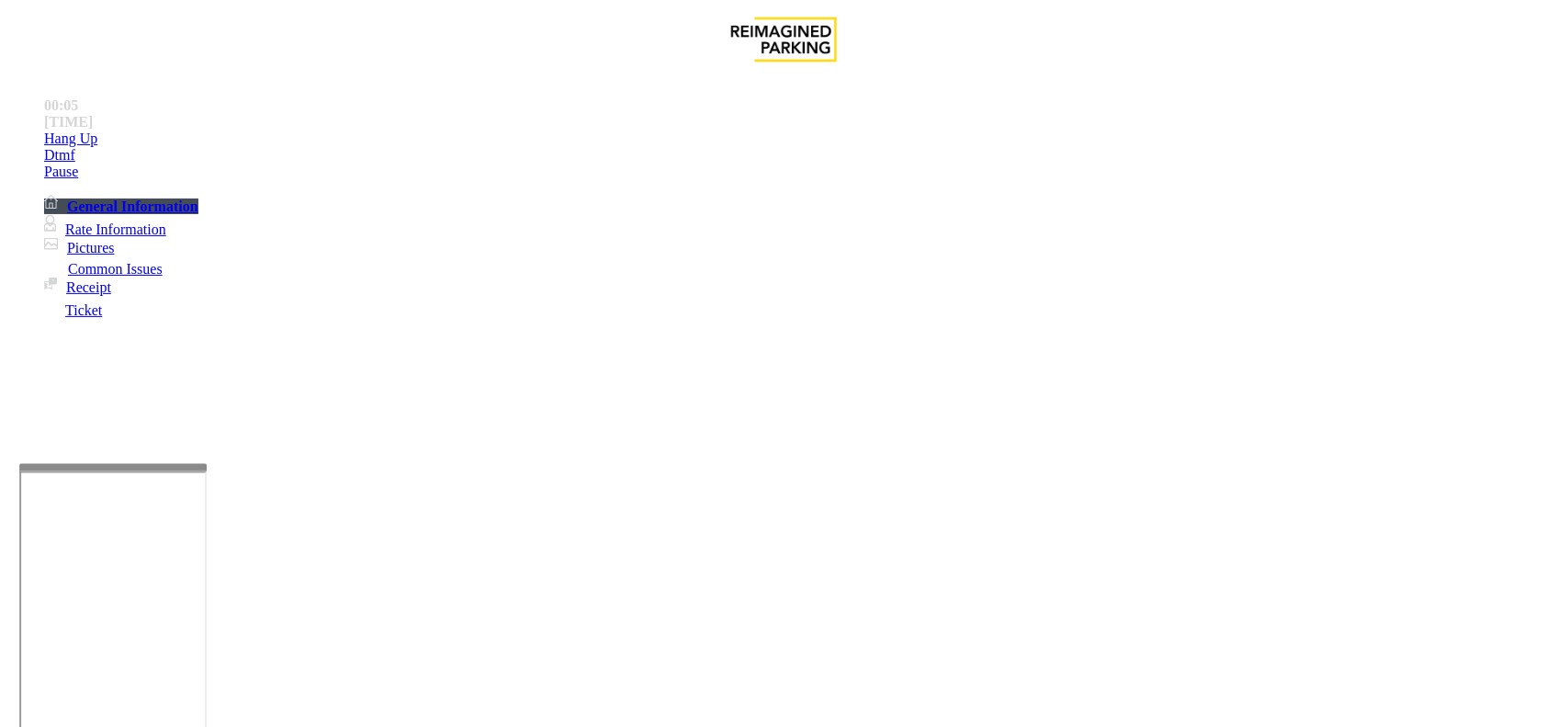 drag, startPoint x: 796, startPoint y: 484, endPoint x: 776, endPoint y: 467, distance: 26.248809 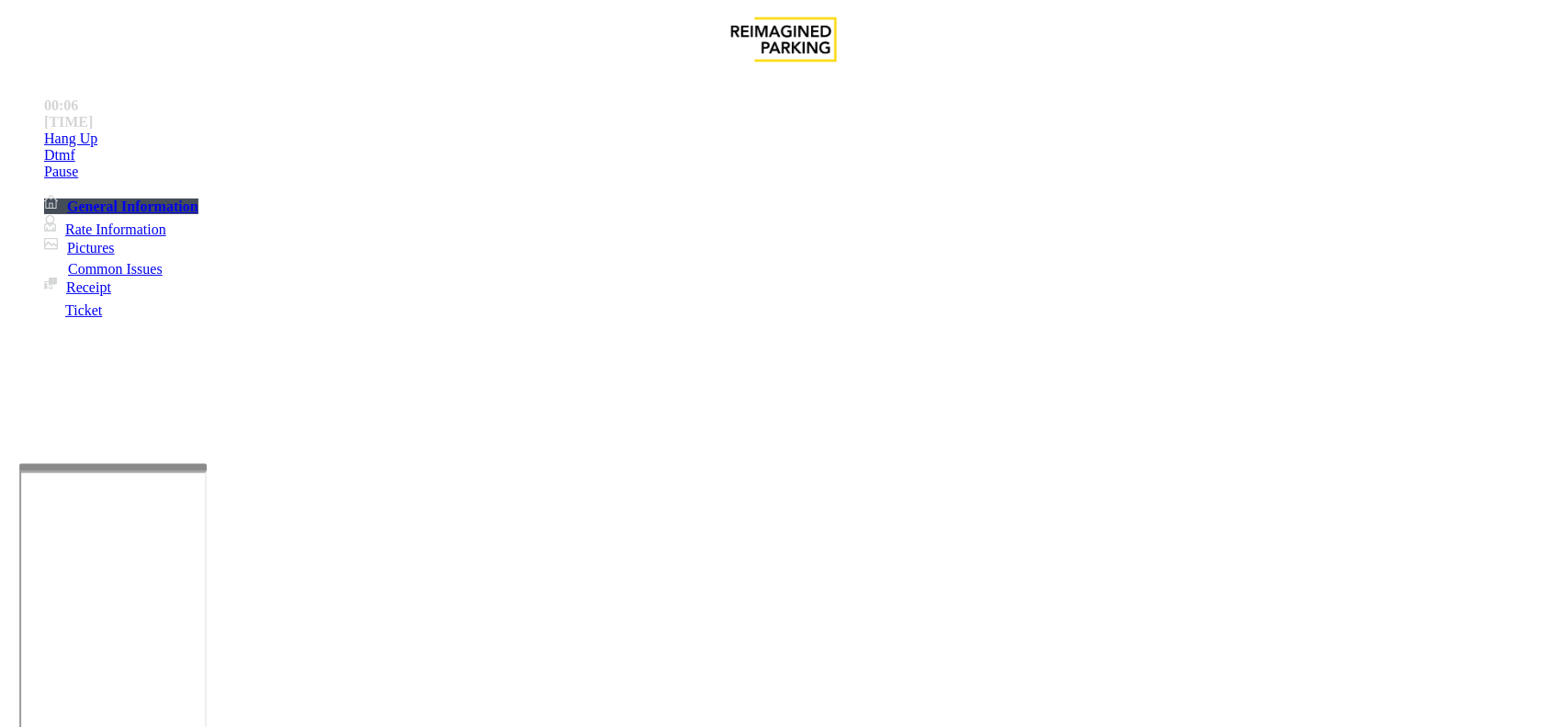 copy on "IMP009-0501" 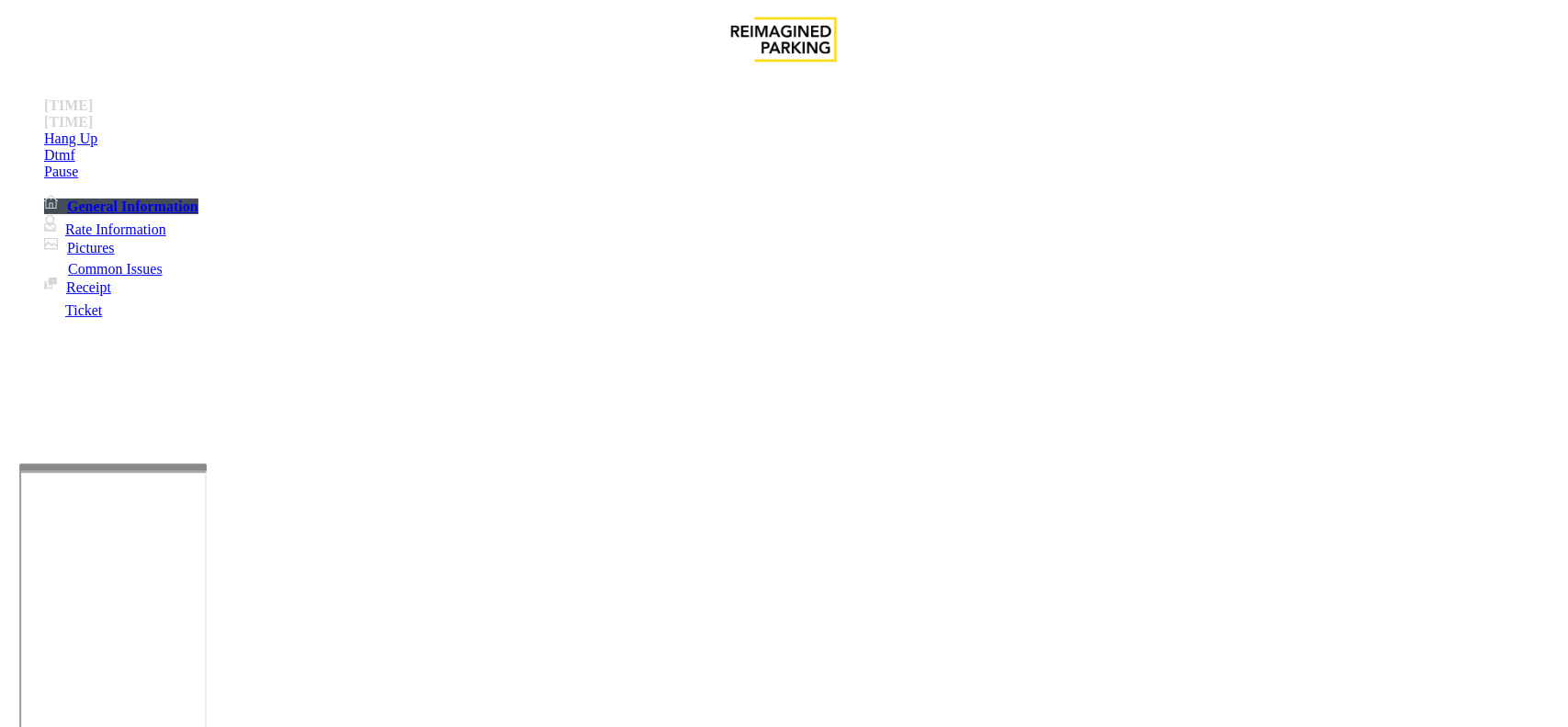 scroll, scrollTop: 1608, scrollLeft: 0, axis: vertical 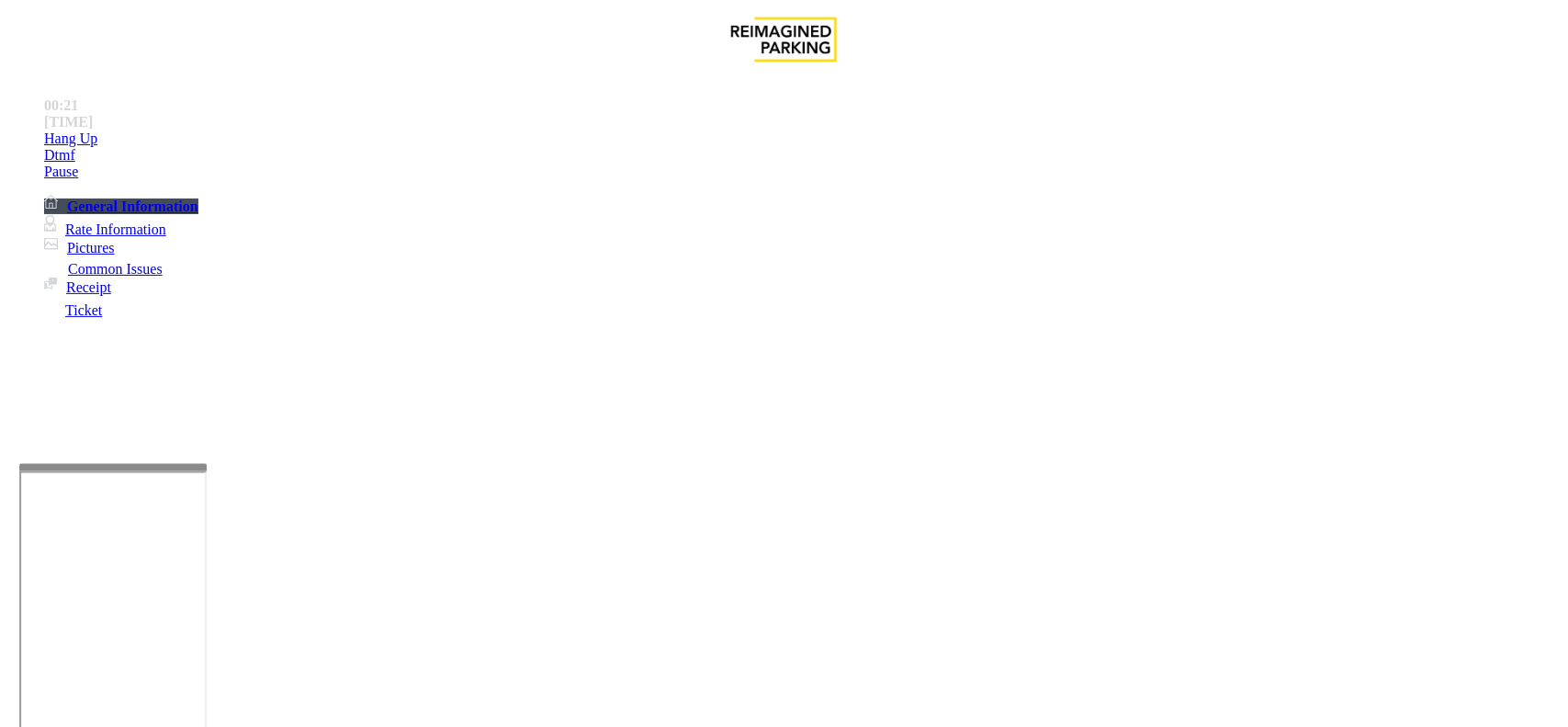 click on "Ticket Issue" at bounding box center (65, 1327) 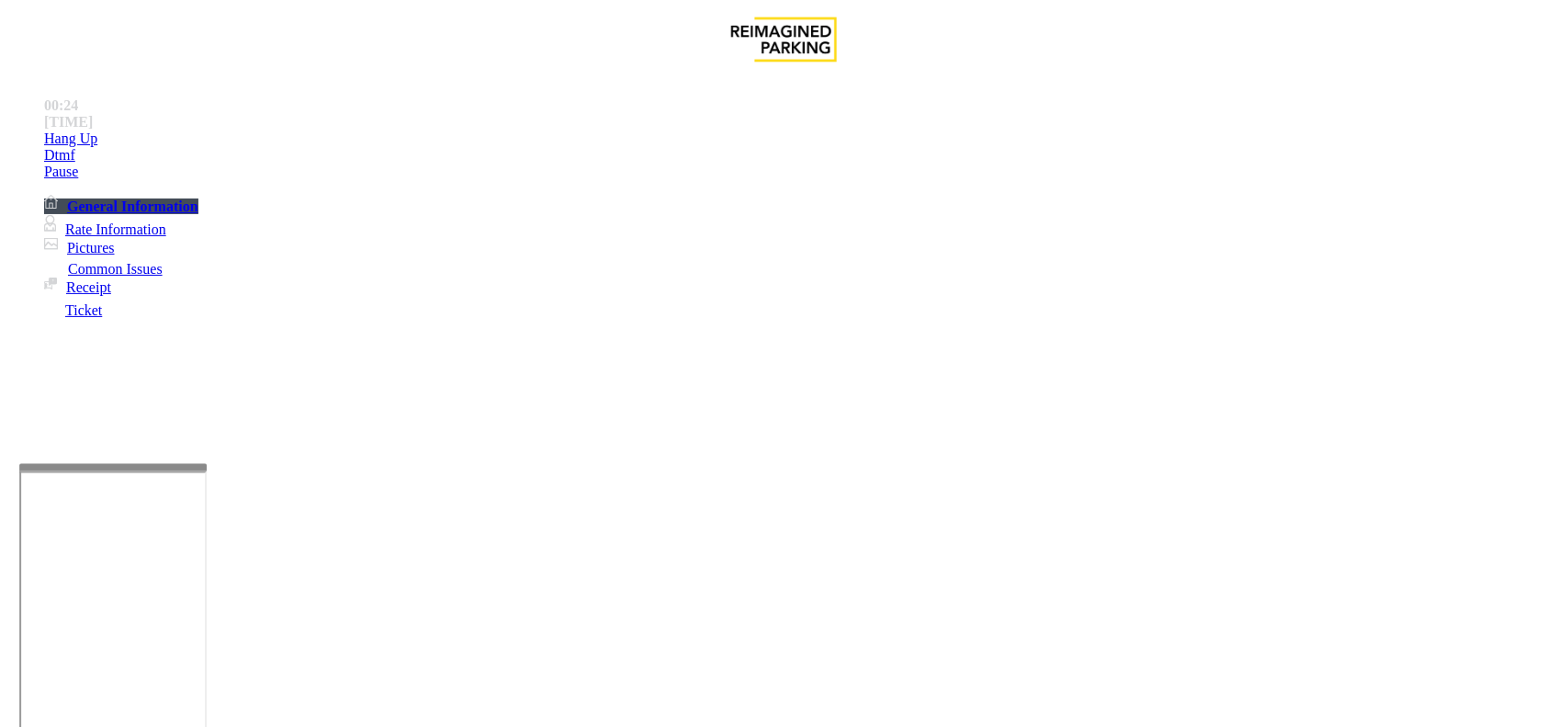 click at bounding box center (88, 1397) 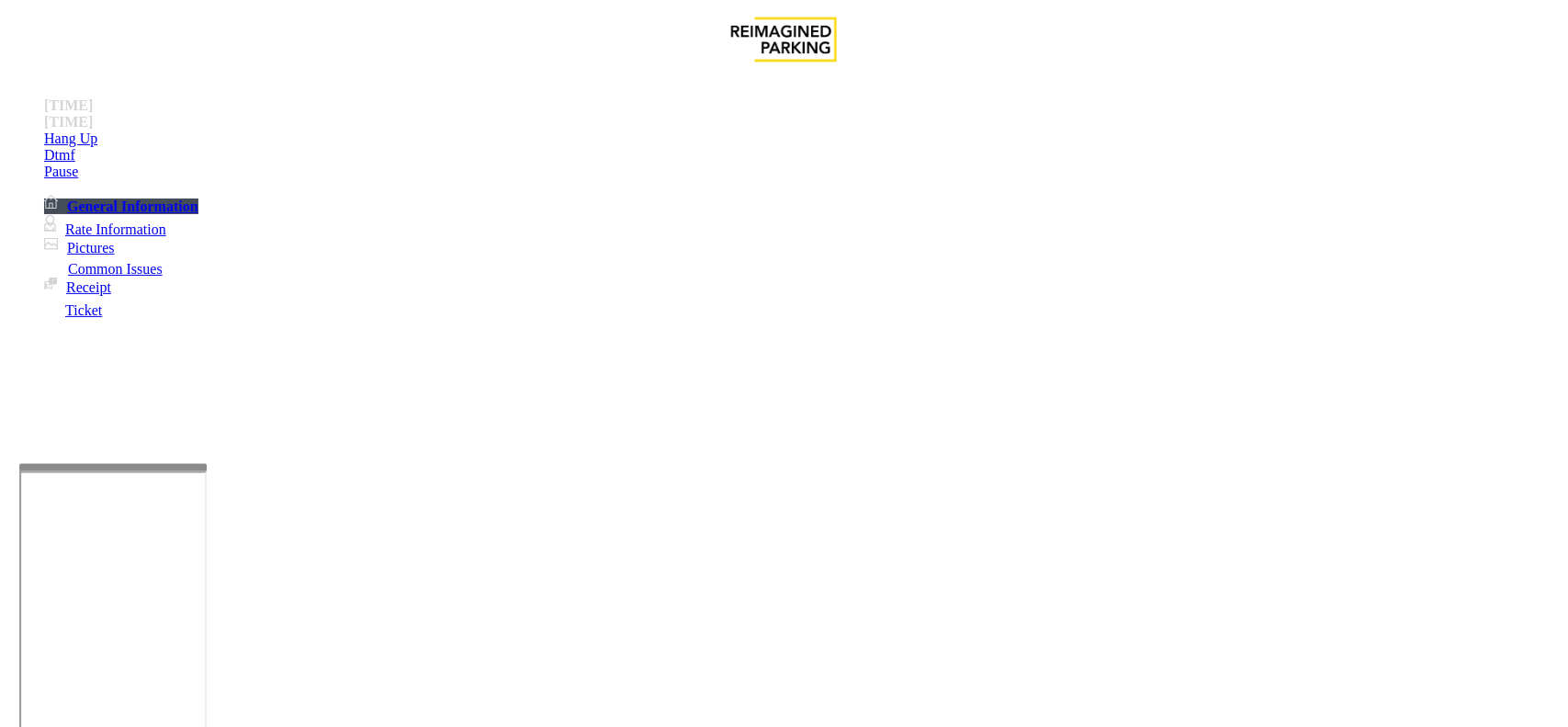 type on "********" 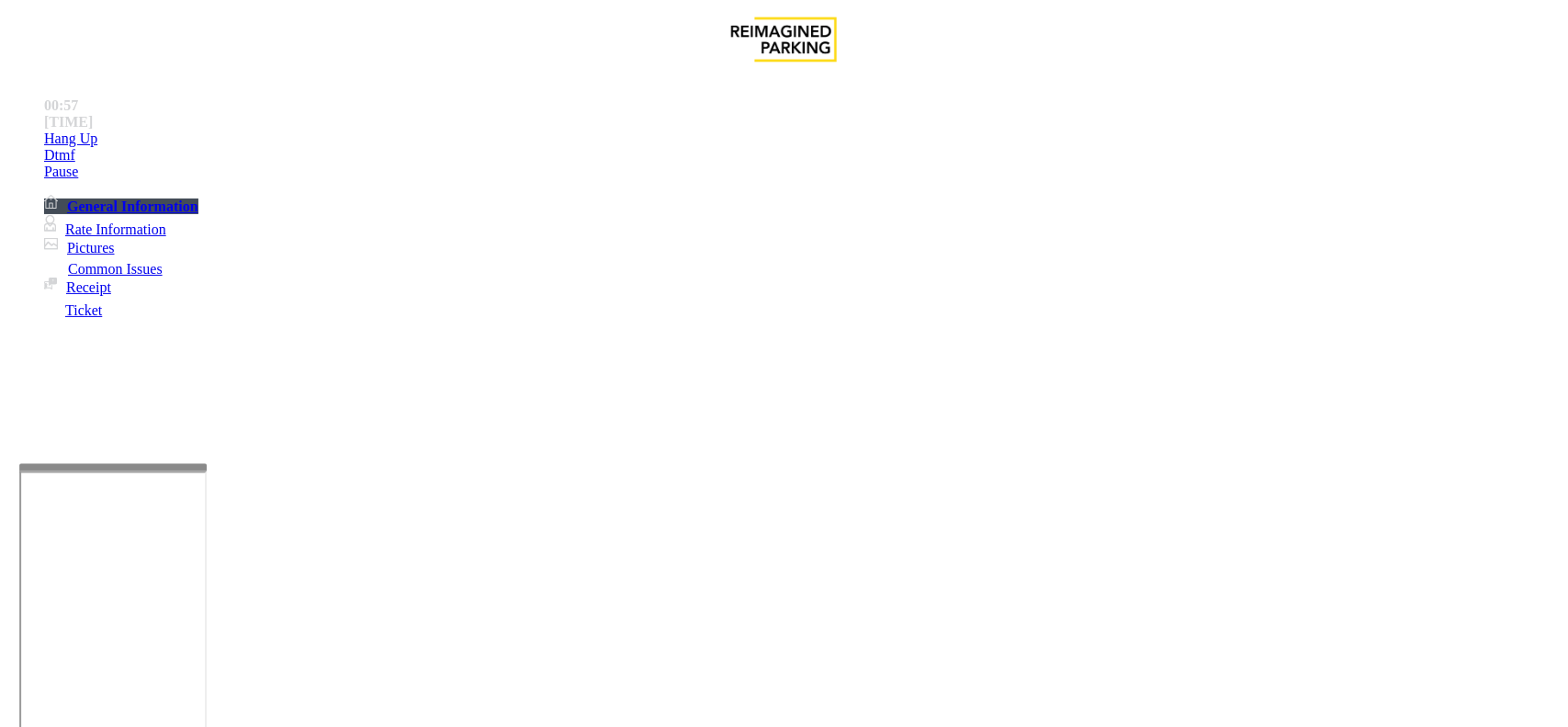 click on "Vend Gate" at bounding box center (63, 1725) 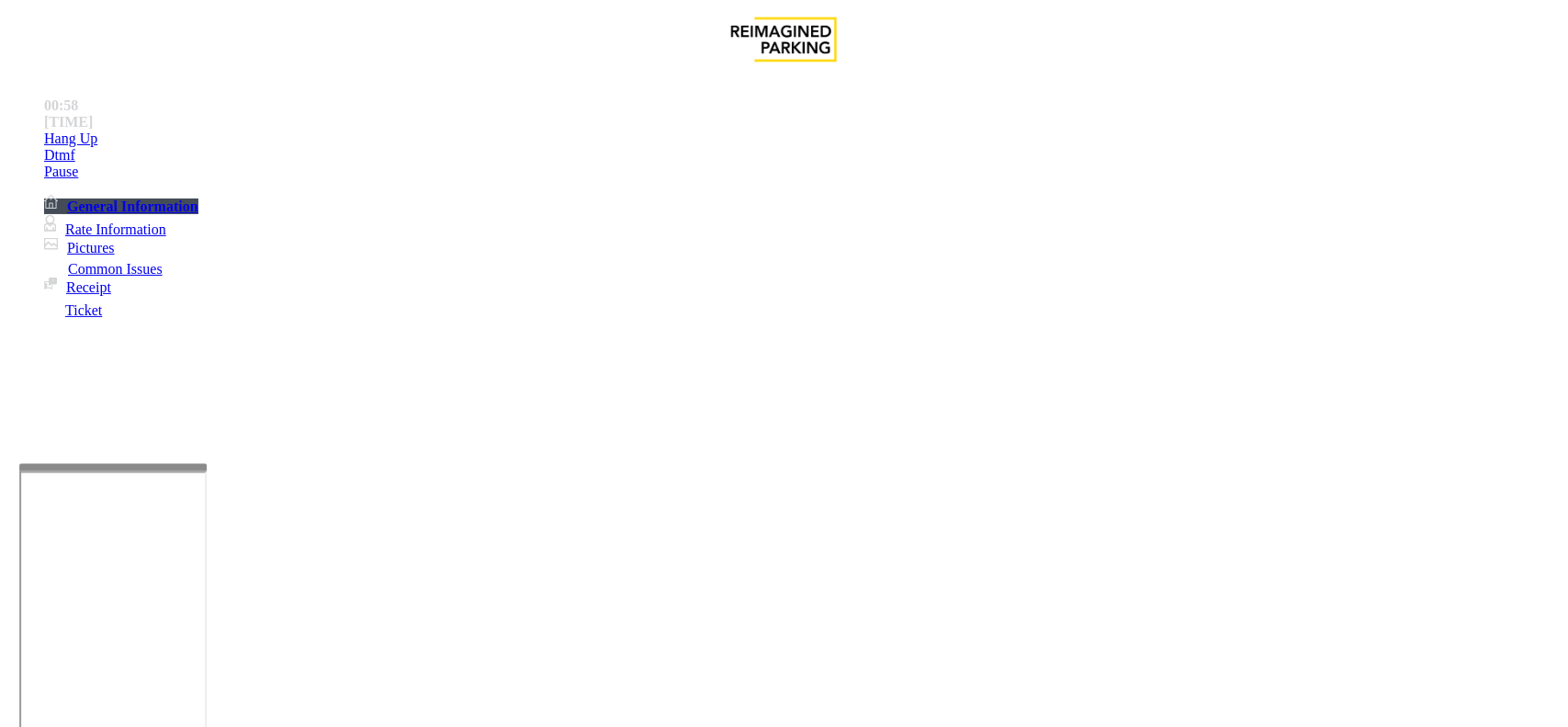 click on "Ticket Unreadable" at bounding box center (784, 1313) 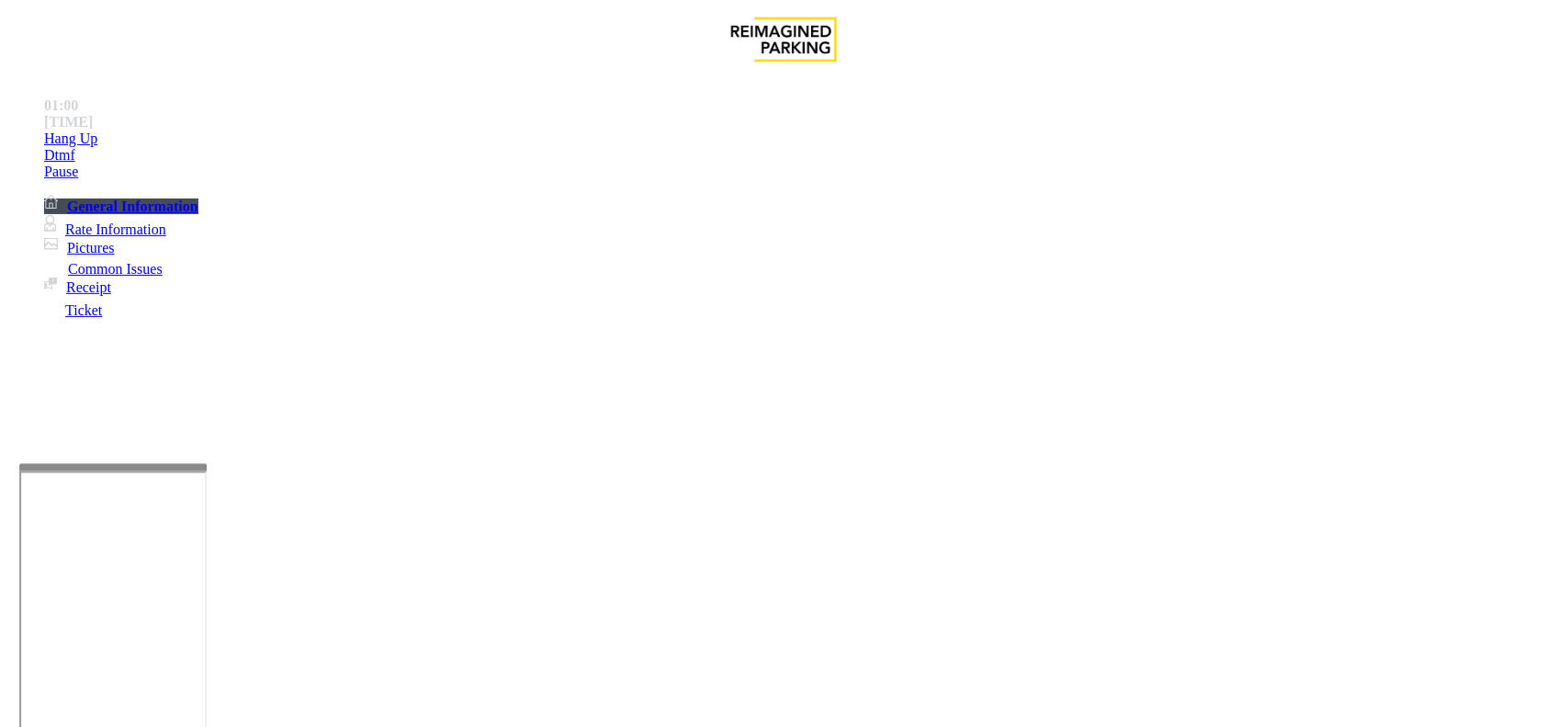 click at bounding box center [88, 1347] 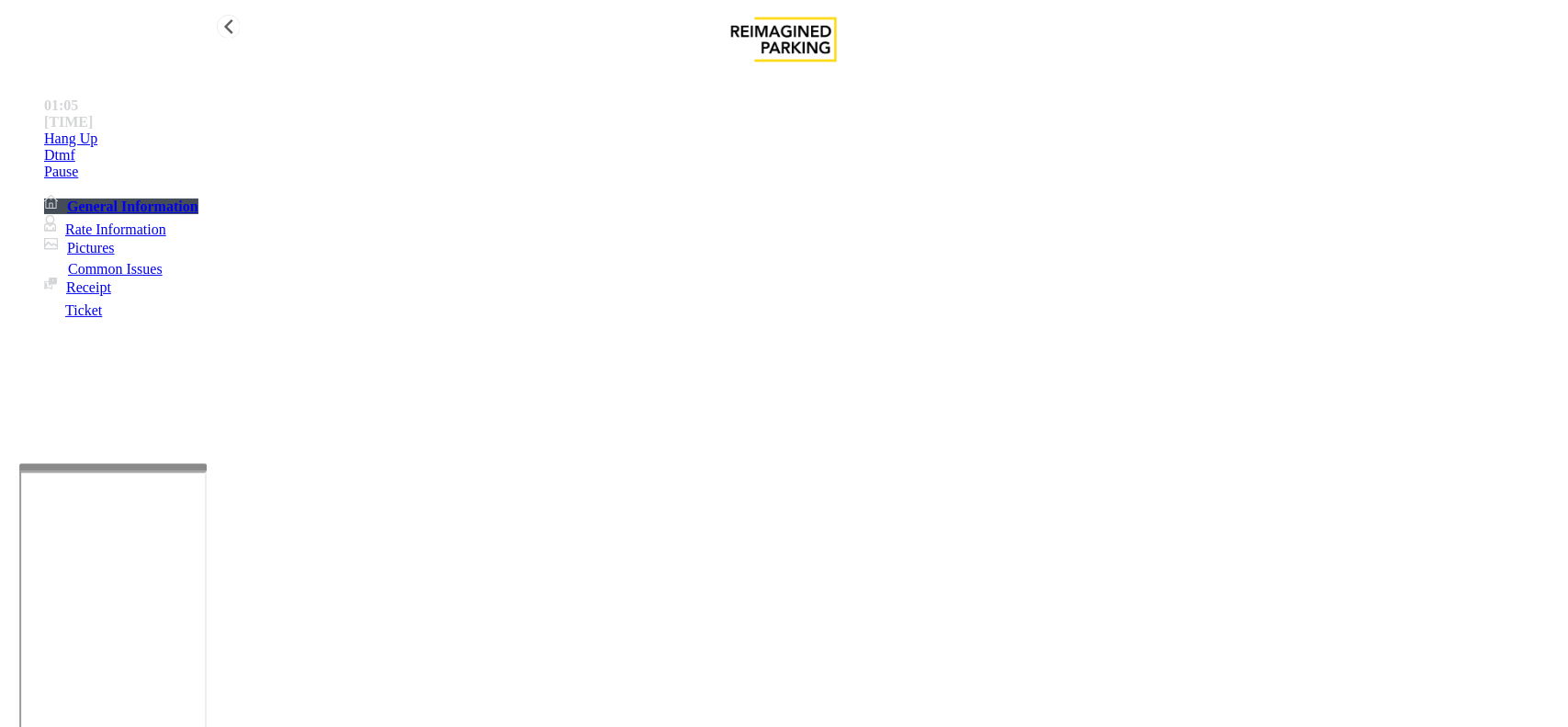 type on "**********" 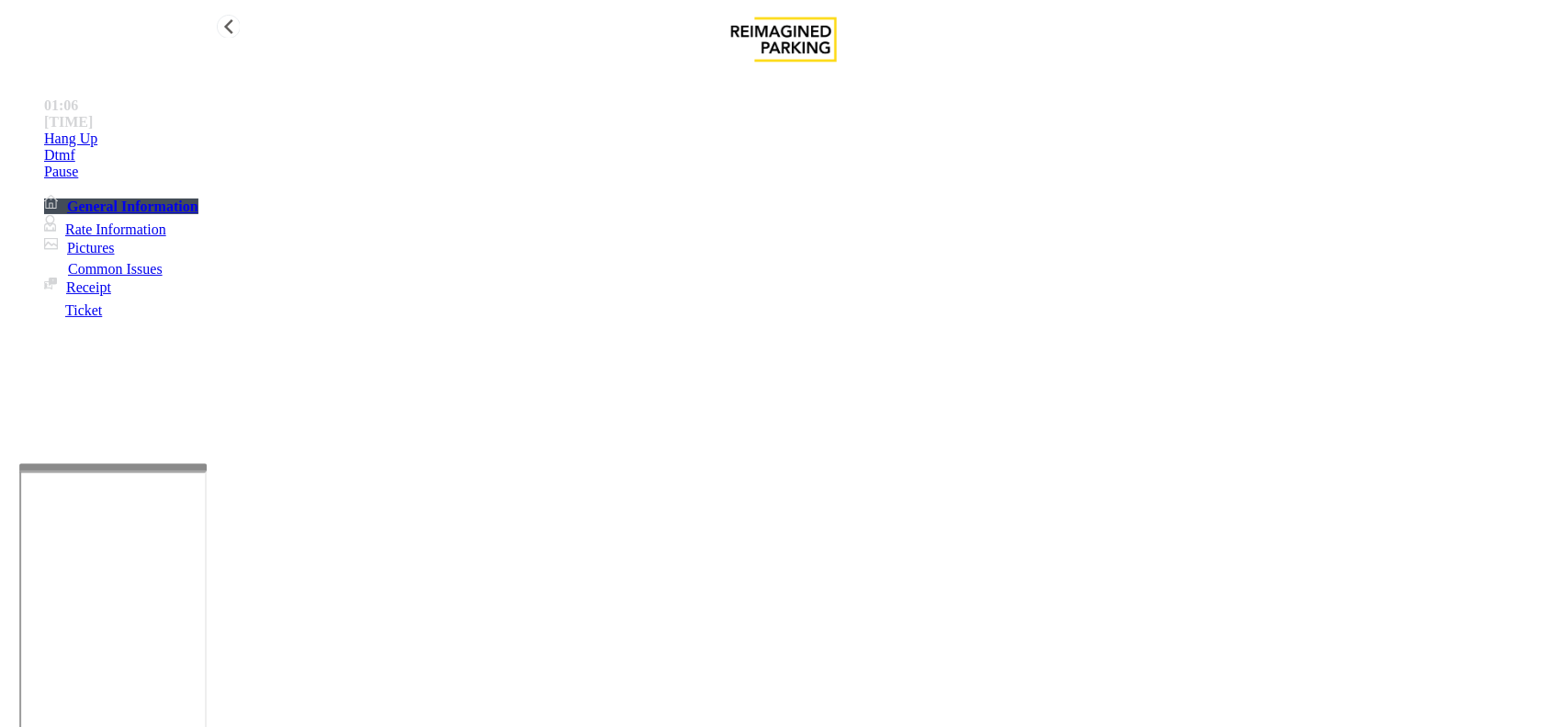 click on "Hang Up" at bounding box center (802, 139) 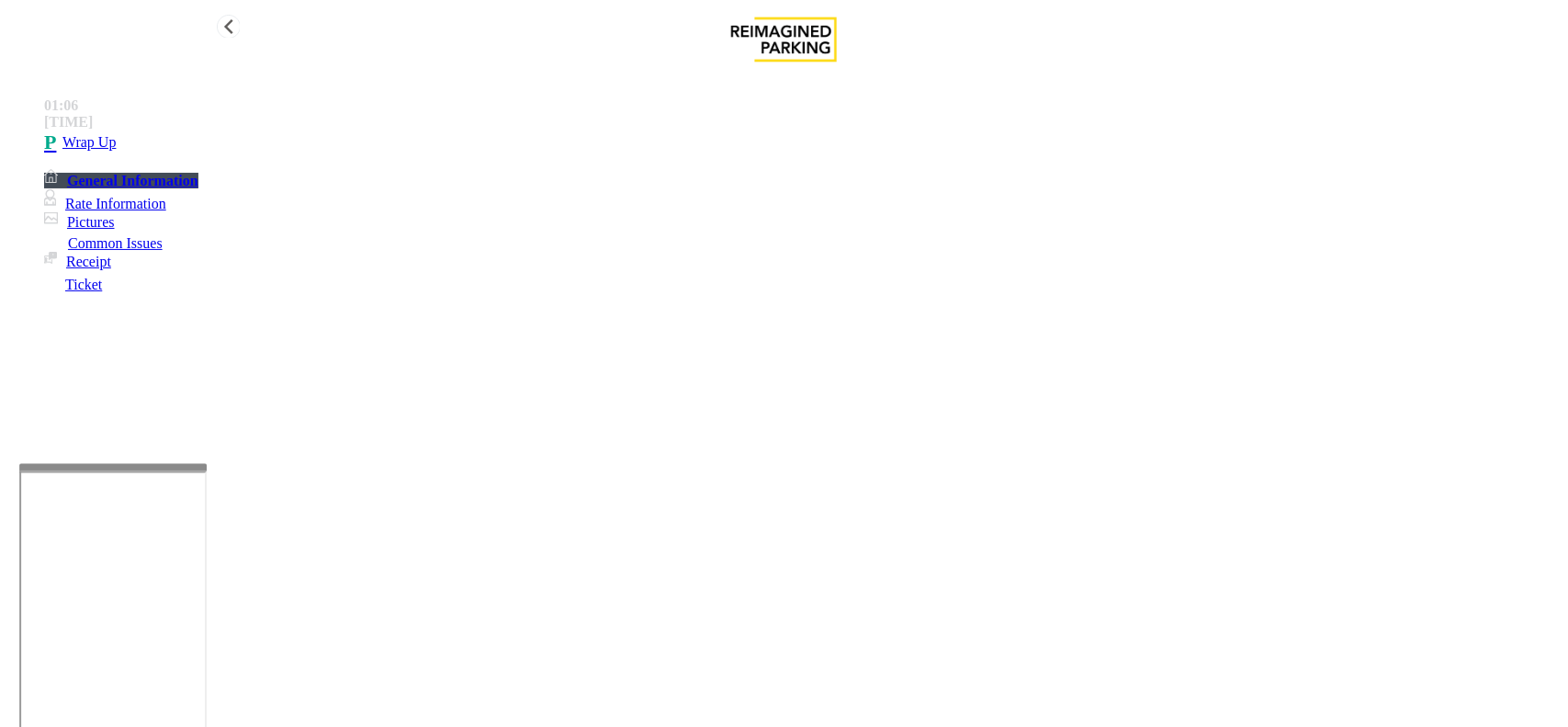 click on "Wrap Up" at bounding box center (802, 142) 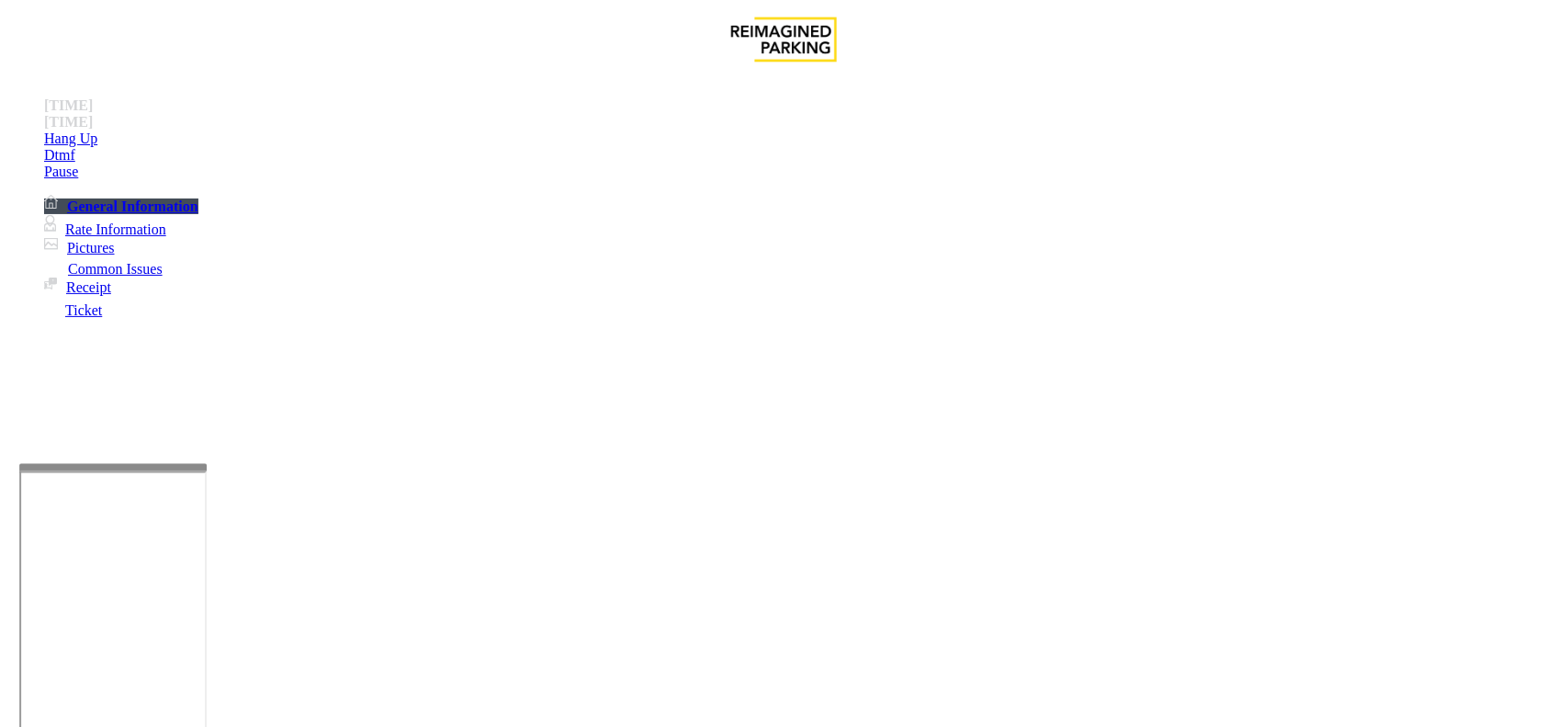 scroll, scrollTop: 804, scrollLeft: 0, axis: vertical 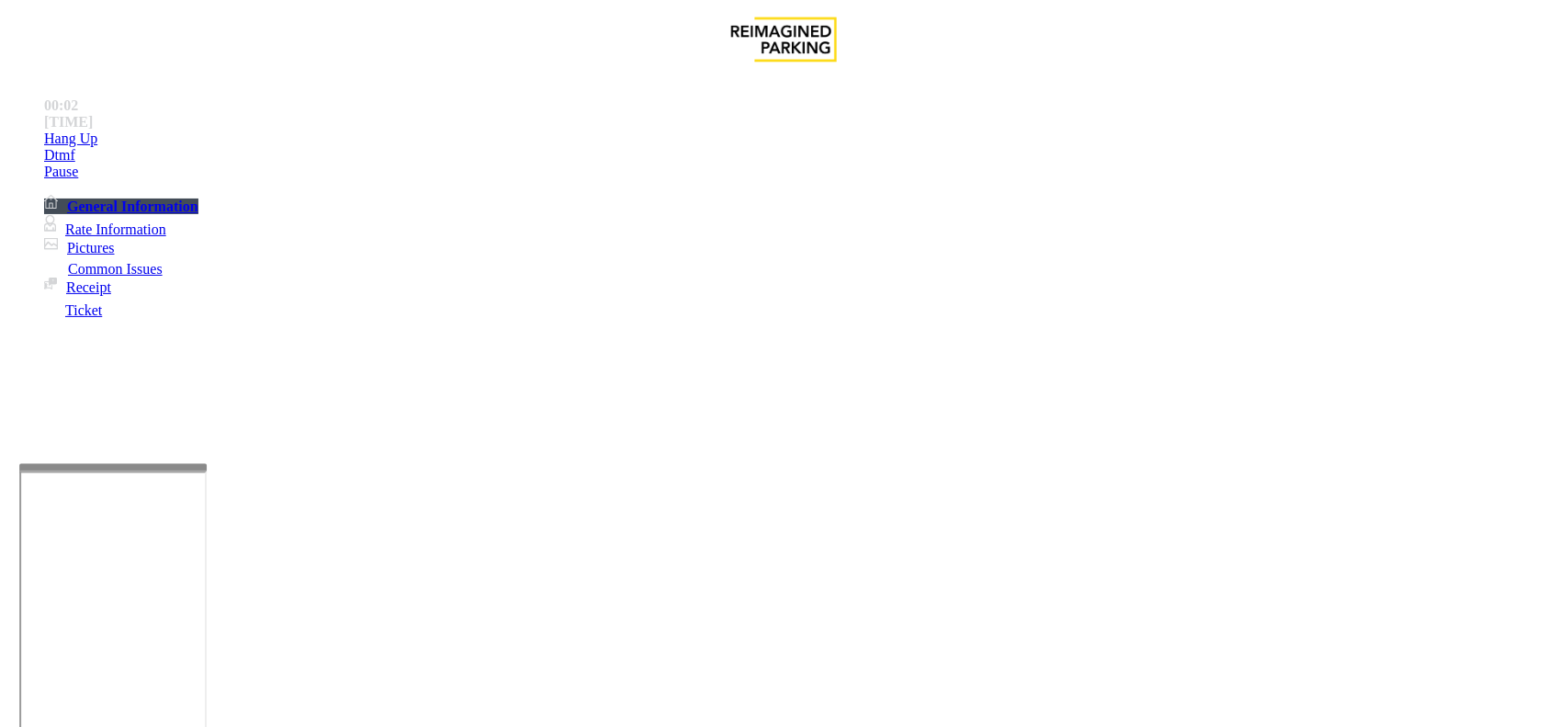 click on "https://www.parkjockey.com/en-us/manage/1633/status" at bounding box center (883, 2680) 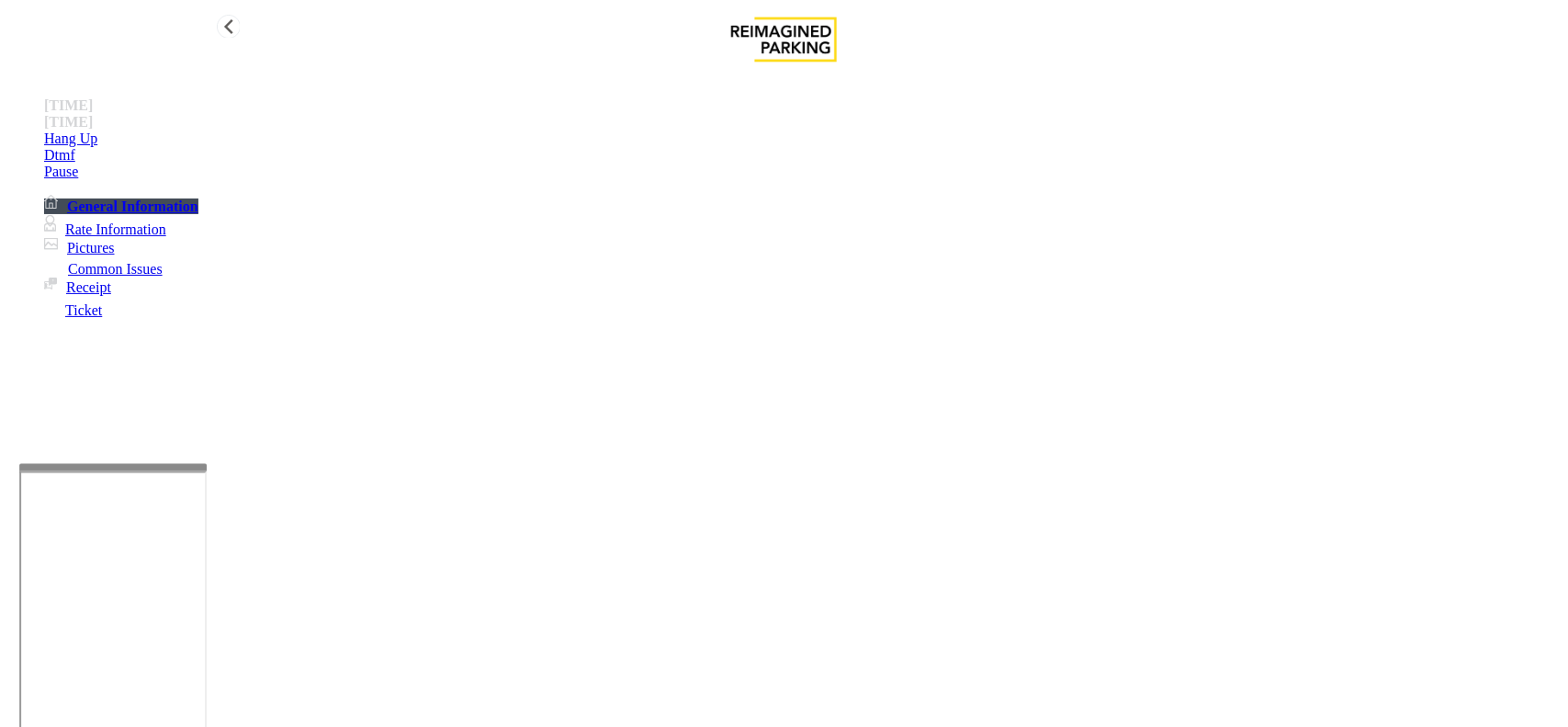 click on "Hang Up" at bounding box center [802, 139] 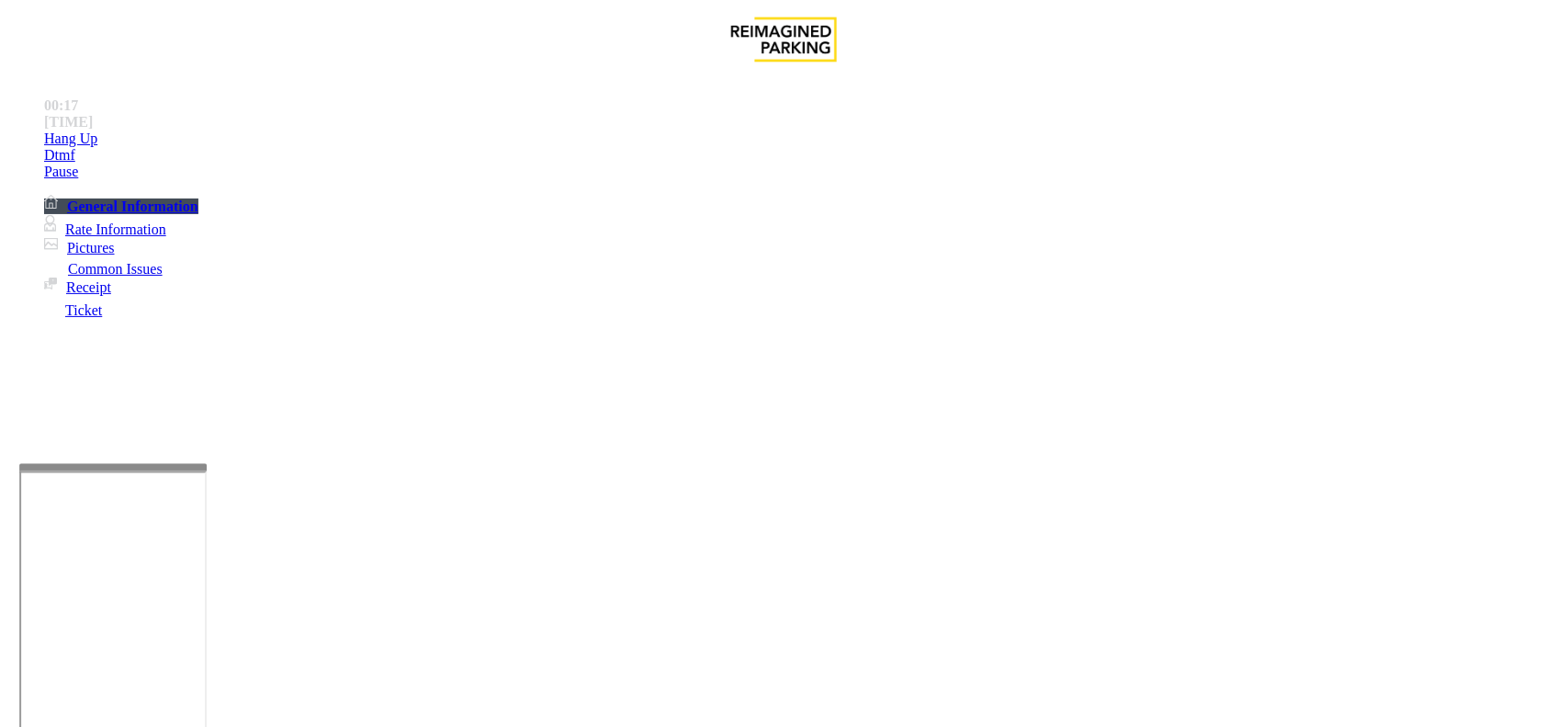 click on "Intercom Issue/No Response" at bounding box center [710, 1327] 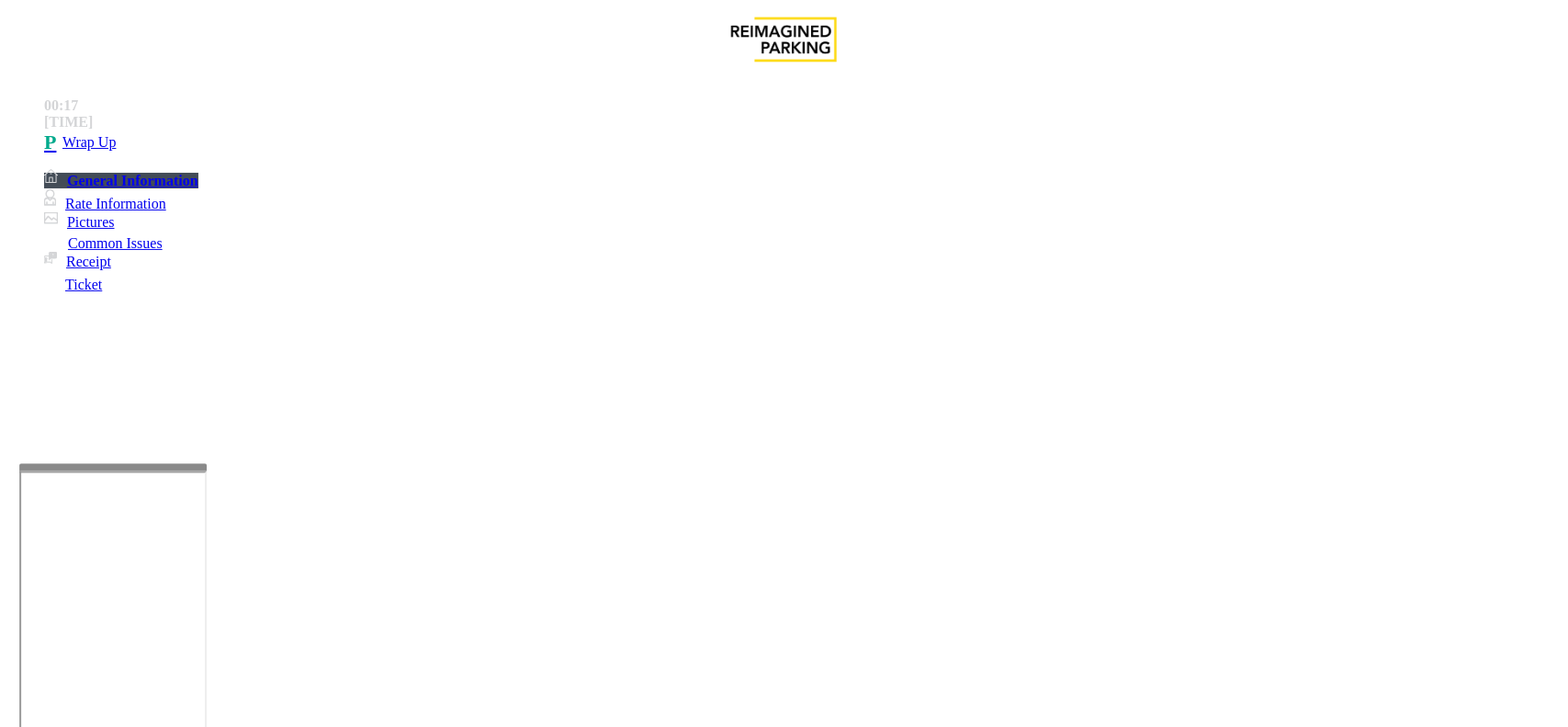 click on "No Response/Unable to hear parker" at bounding box center [130, 1327] 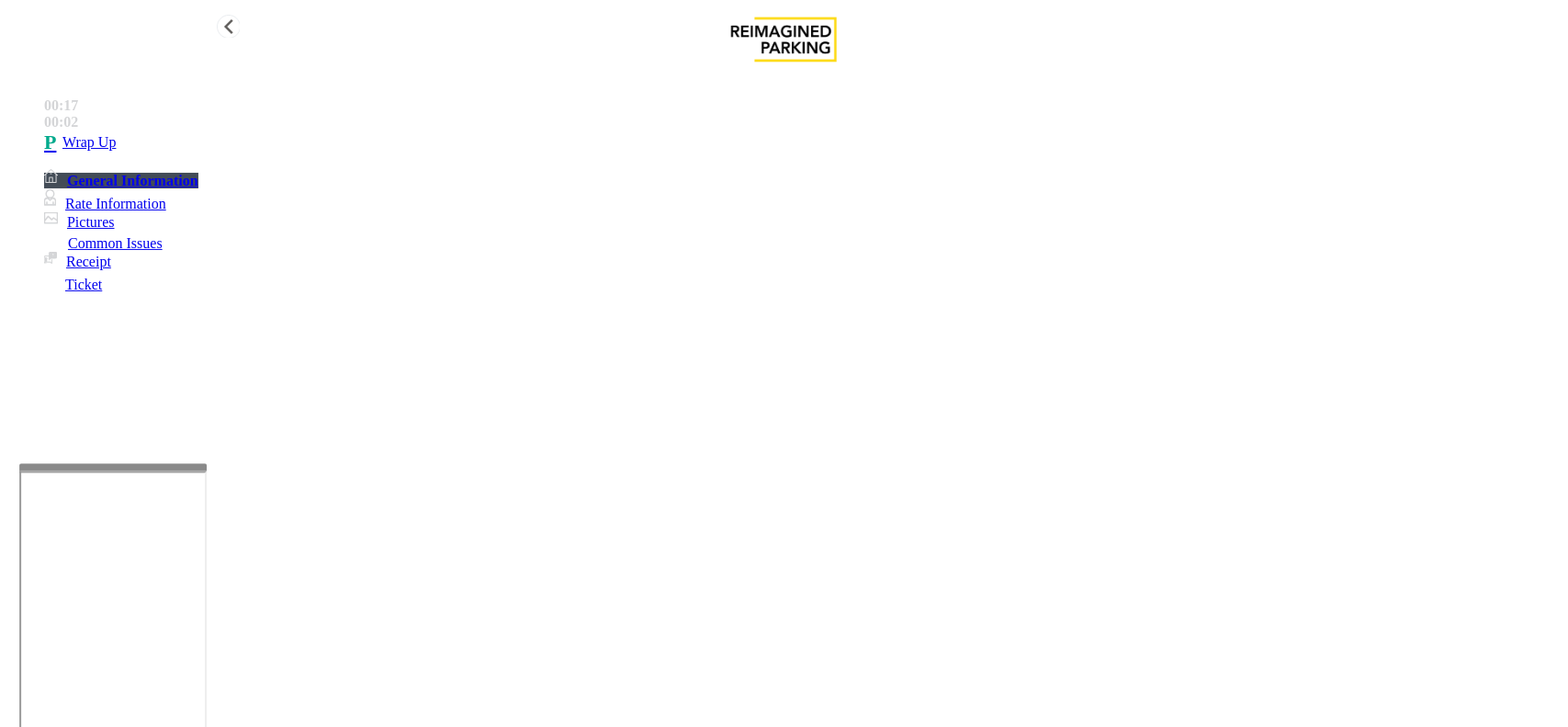 type on "**********" 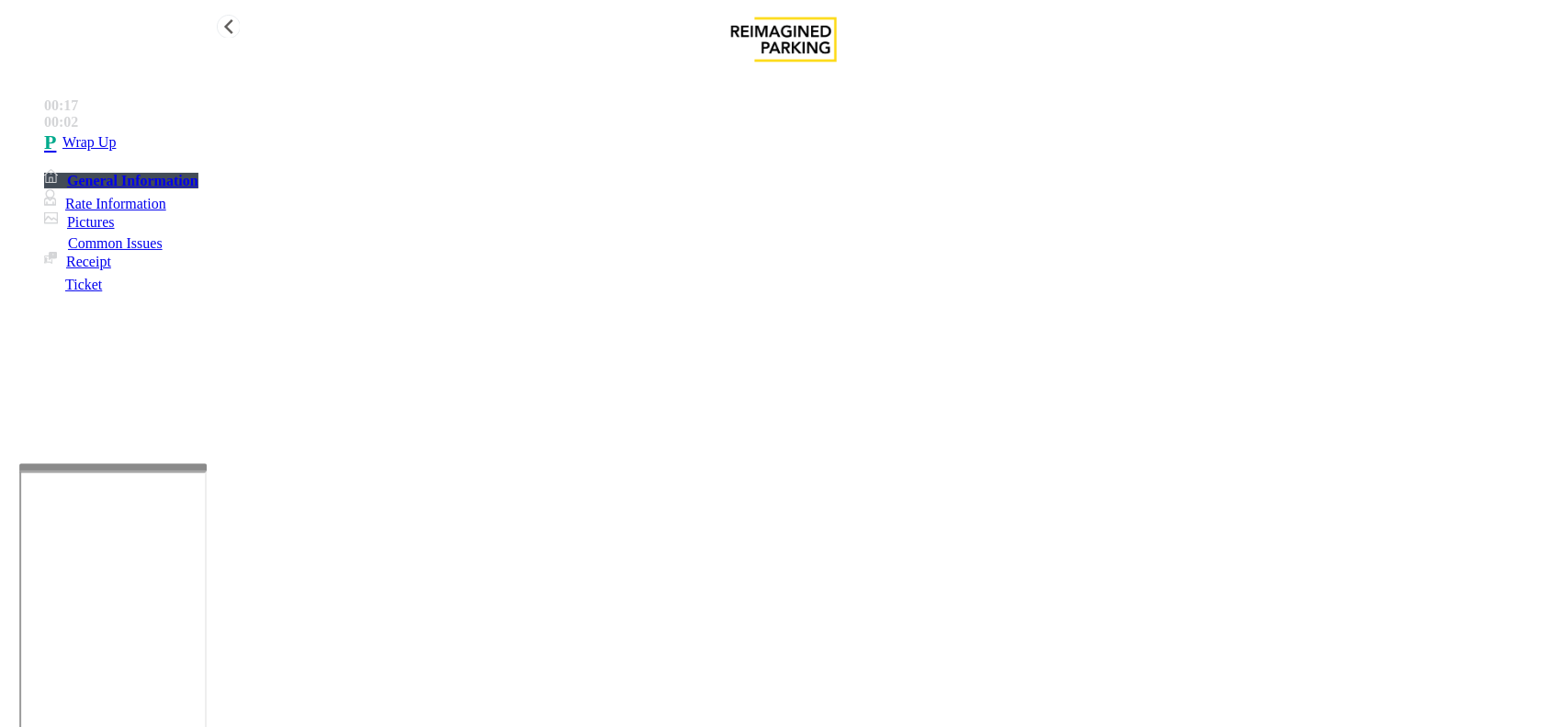 click on "Wrap Up" at bounding box center (802, 142) 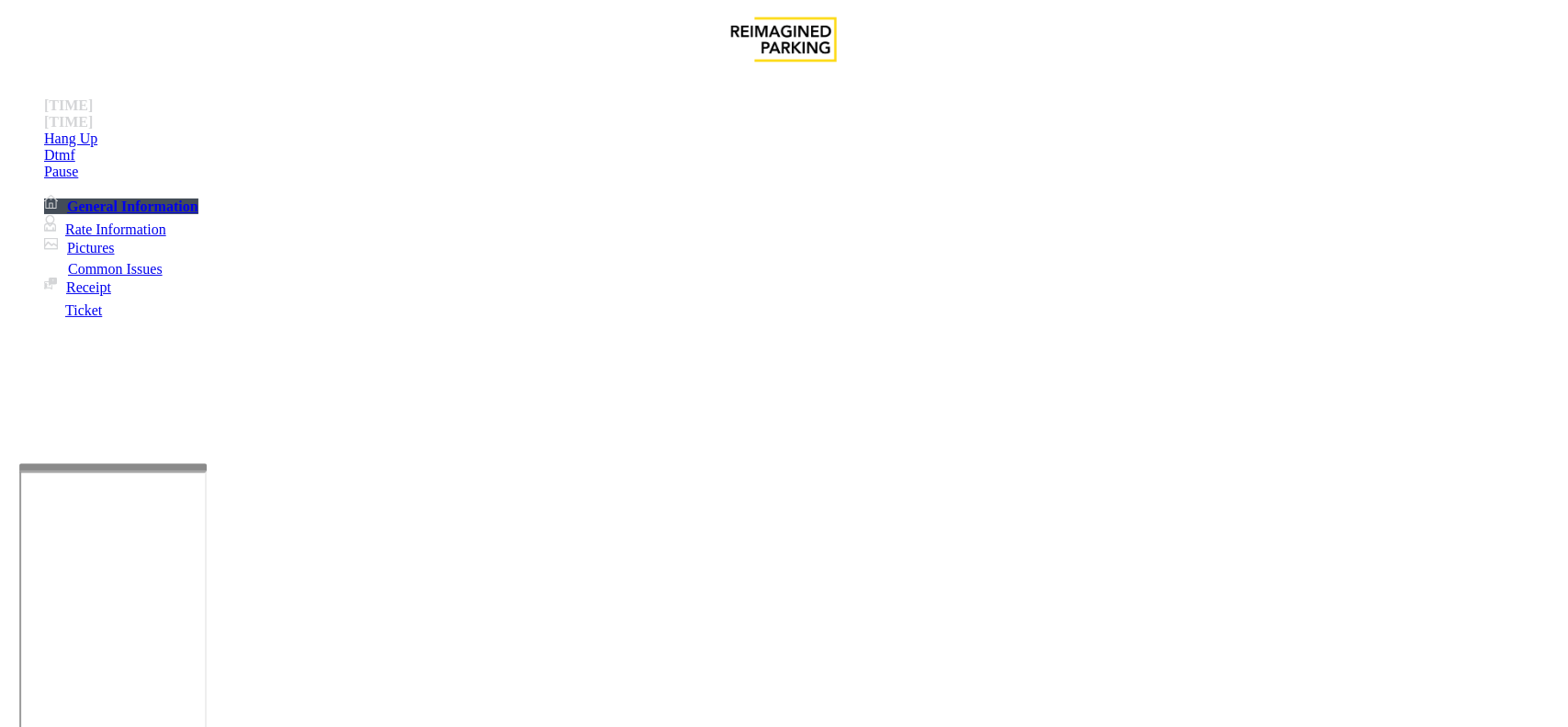 scroll, scrollTop: 460, scrollLeft: 0, axis: vertical 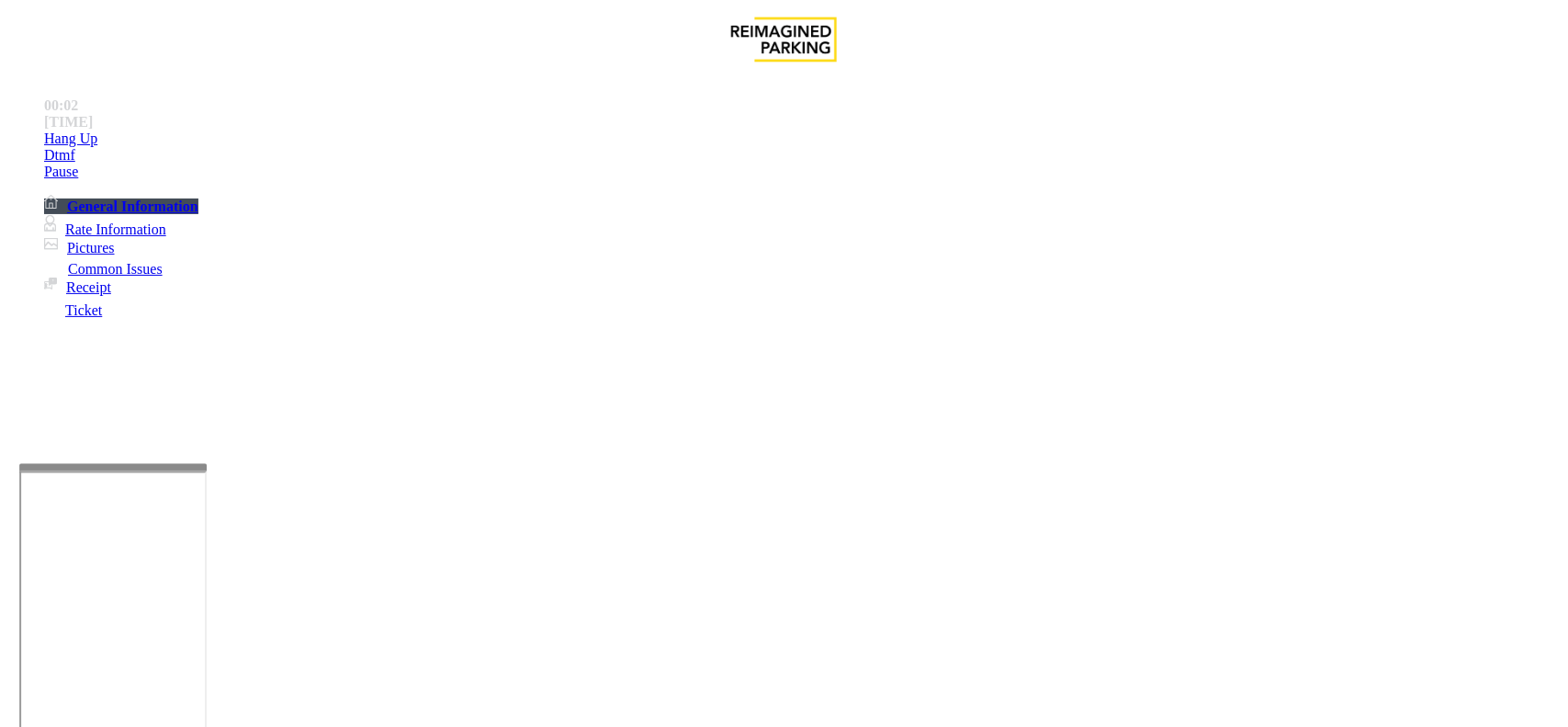 click on "Validation Error" at bounding box center [241, 1327] 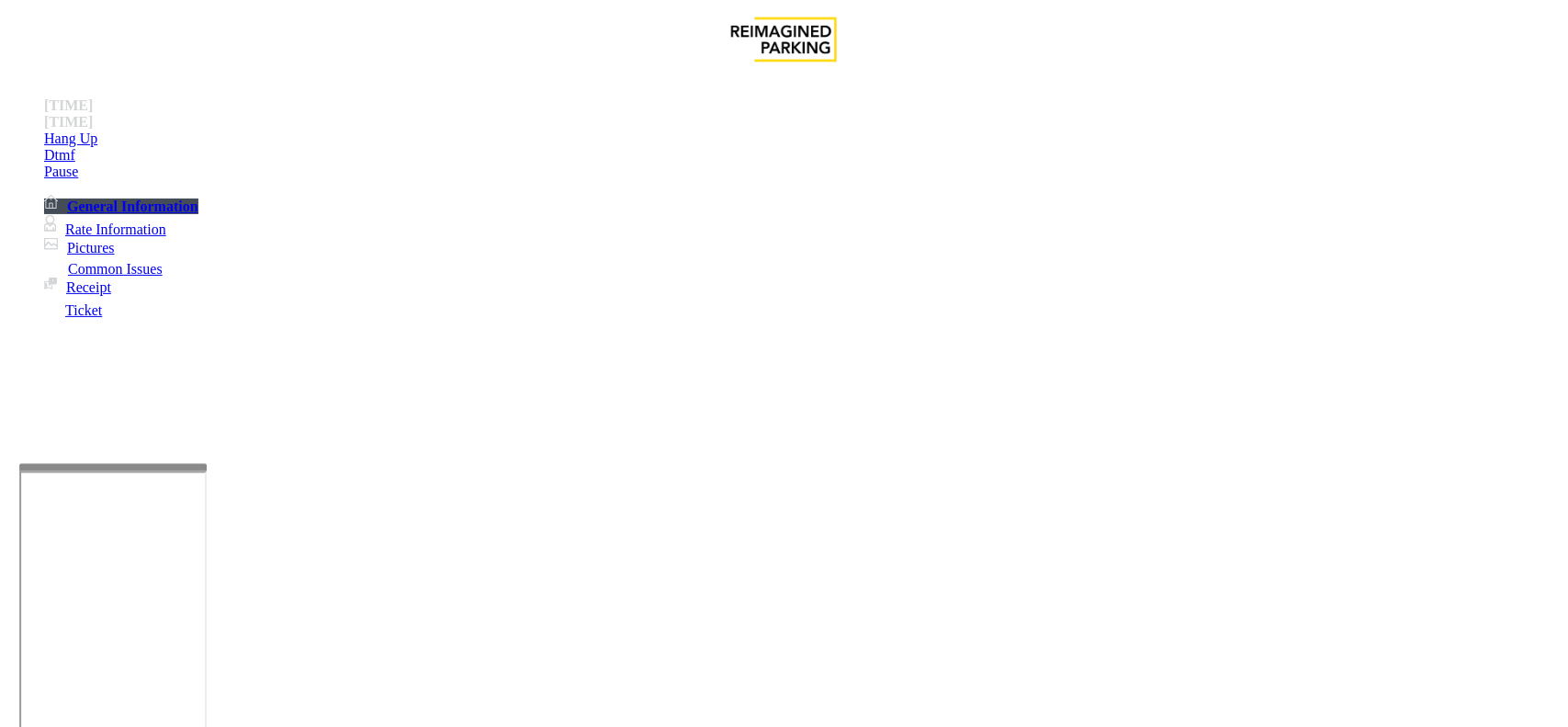 drag, startPoint x: 641, startPoint y: 283, endPoint x: 552, endPoint y: 335, distance: 103.077641 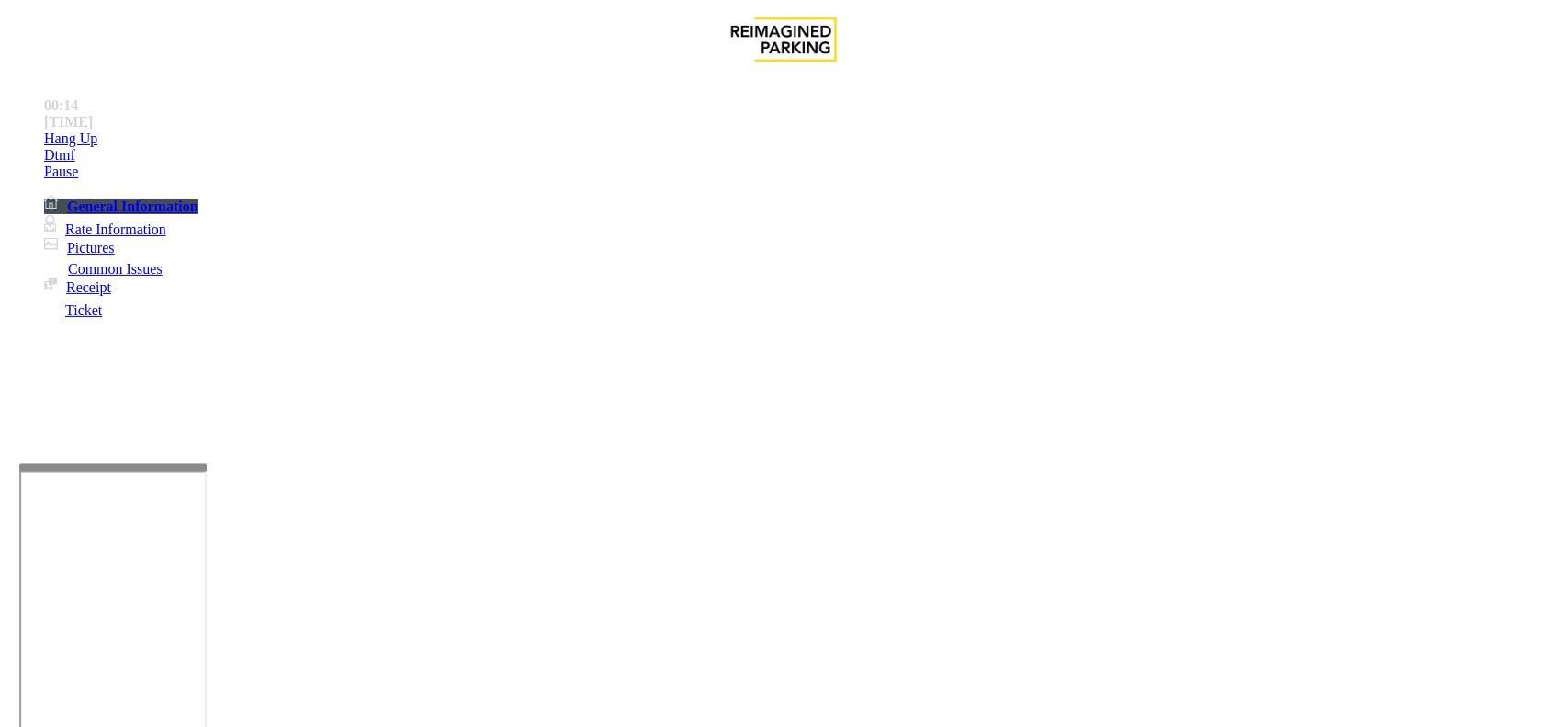 click at bounding box center (262, 1423) 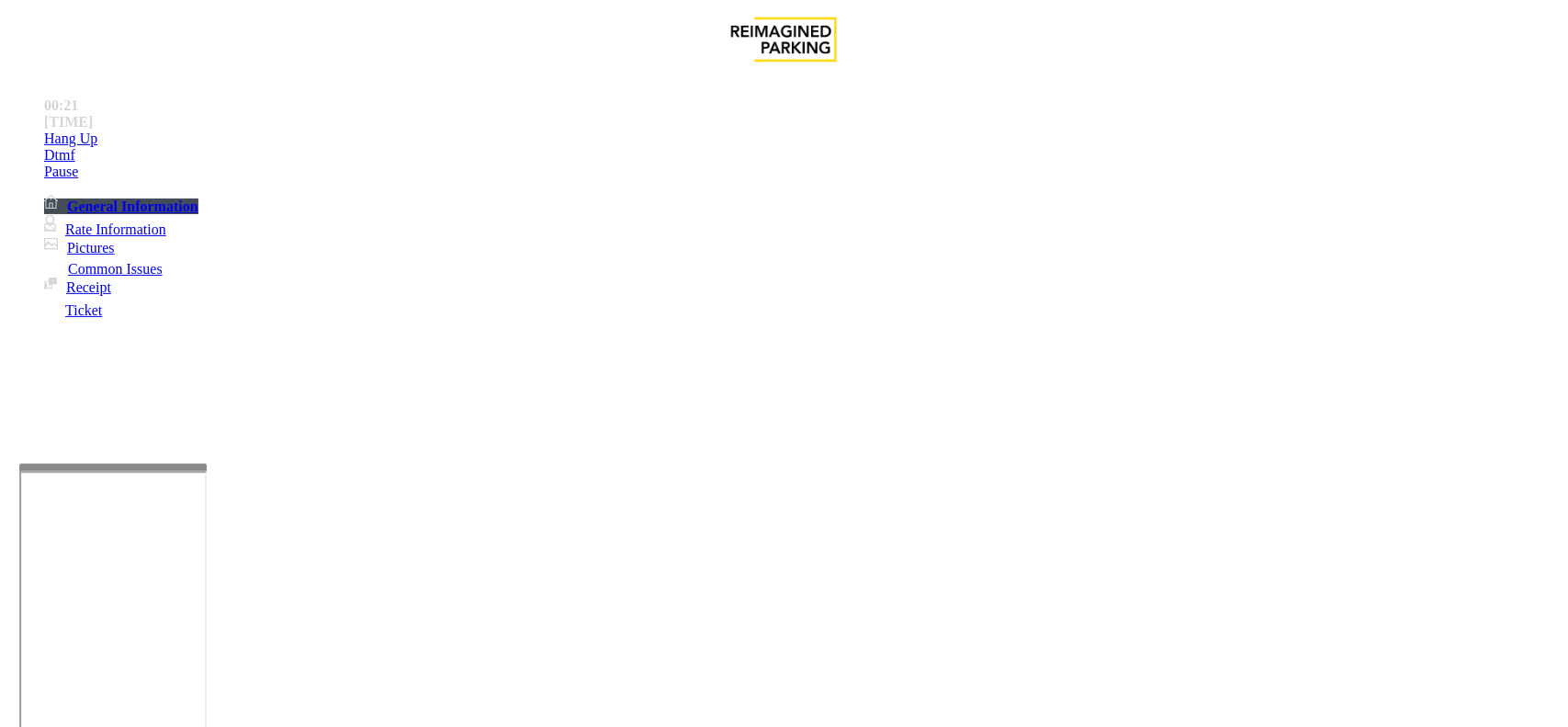 drag, startPoint x: 369, startPoint y: 311, endPoint x: 328, endPoint y: 304, distance: 41.59327 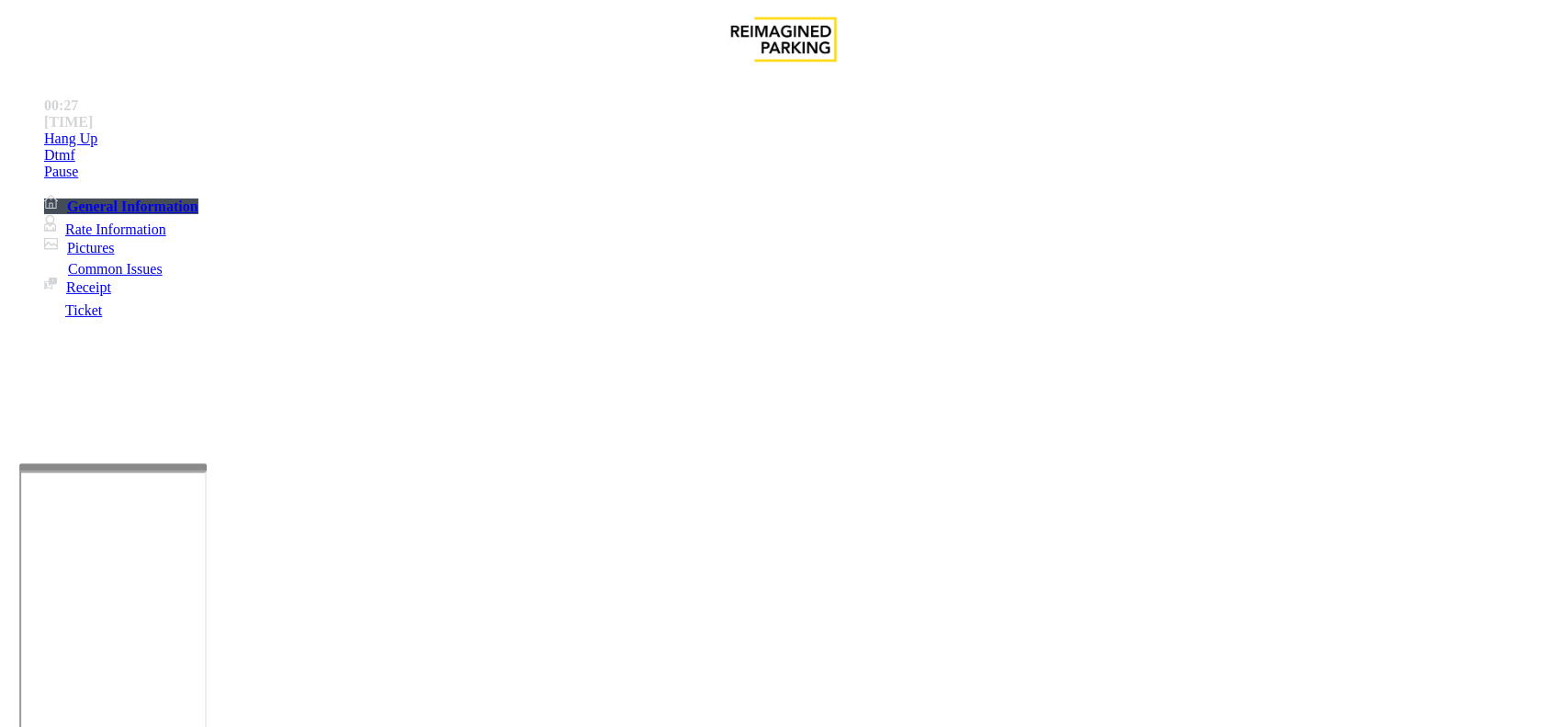 click at bounding box center [262, 1423] 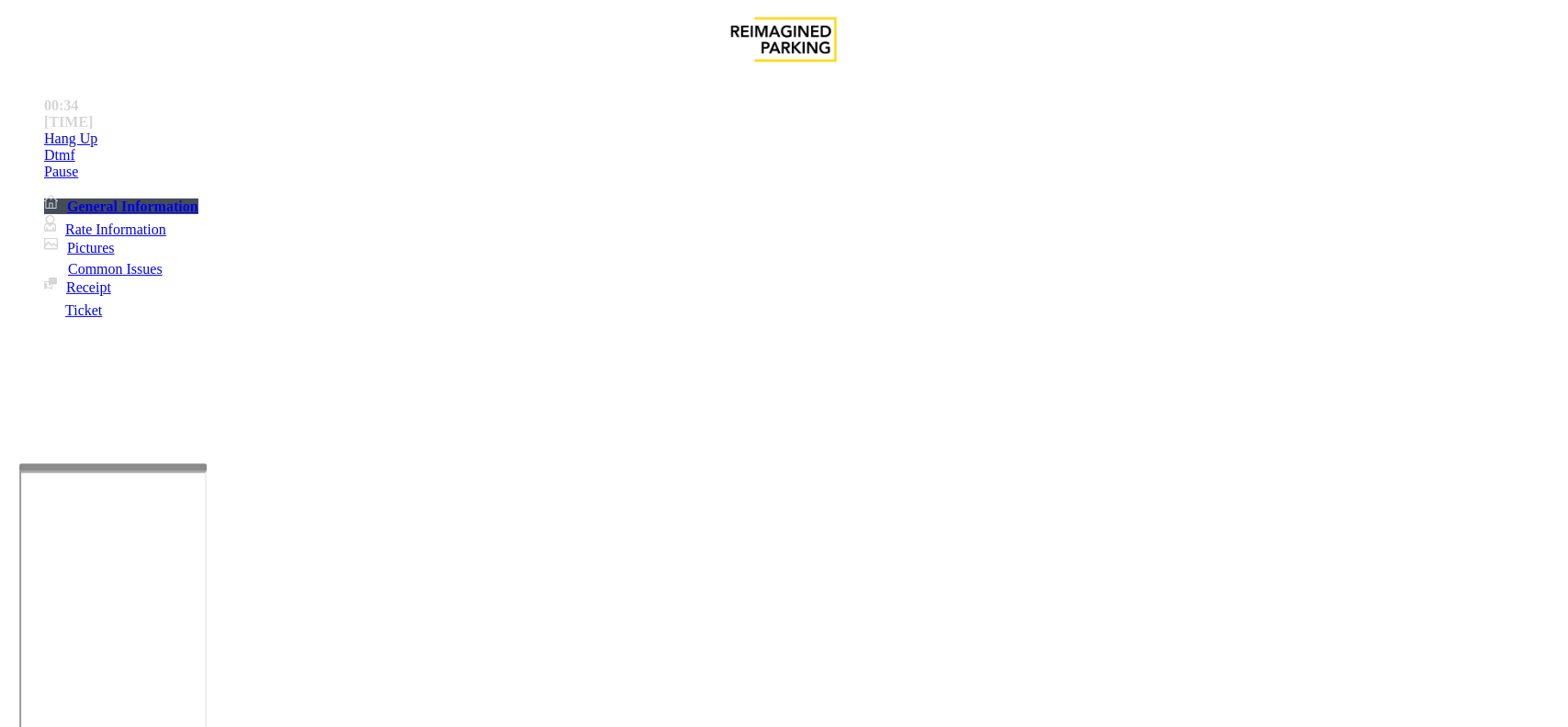 click on "Notes:                      Send alerts to manager  Vend Gate  * Vend will be performed using 1 tone" at bounding box center (784, 1461) 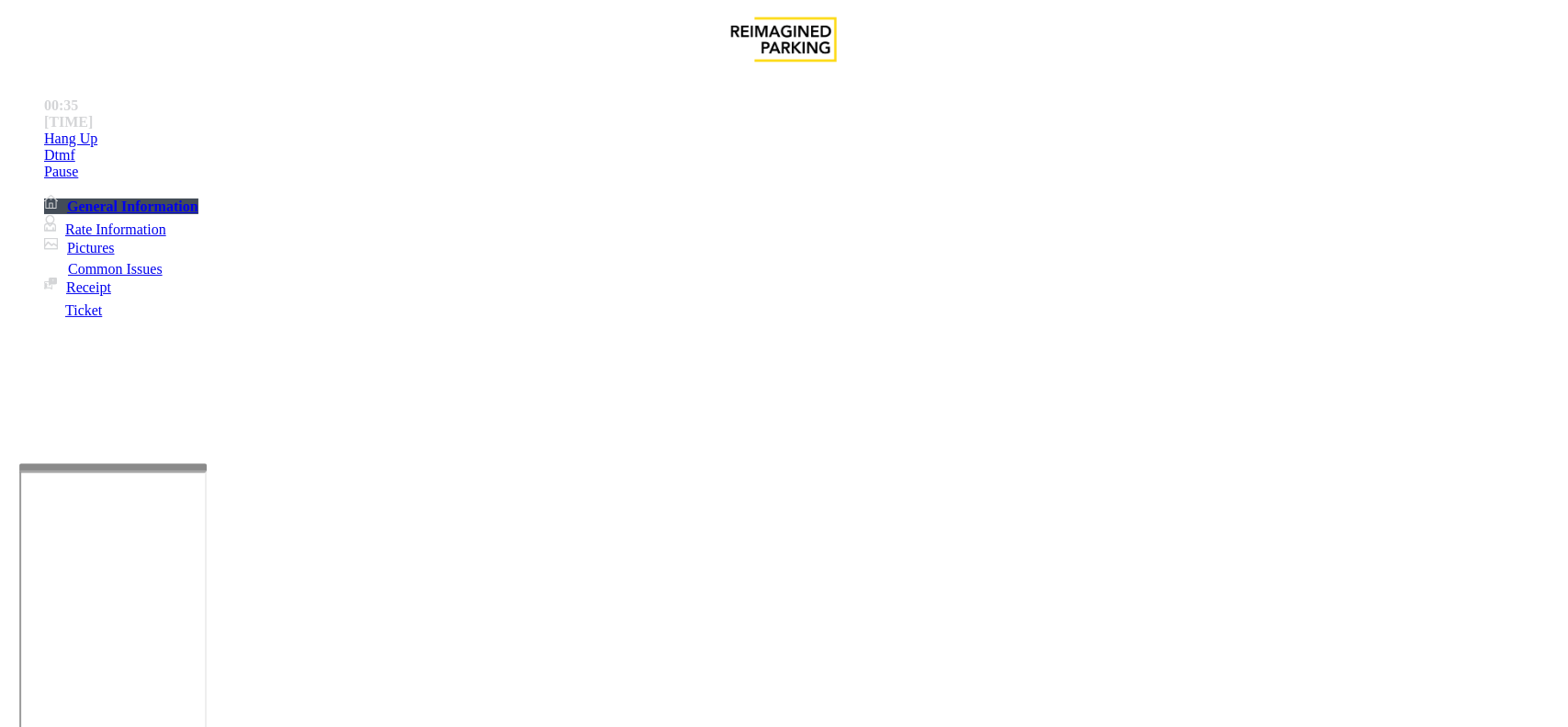 click on "Vend Gate" at bounding box center (63, 1560) 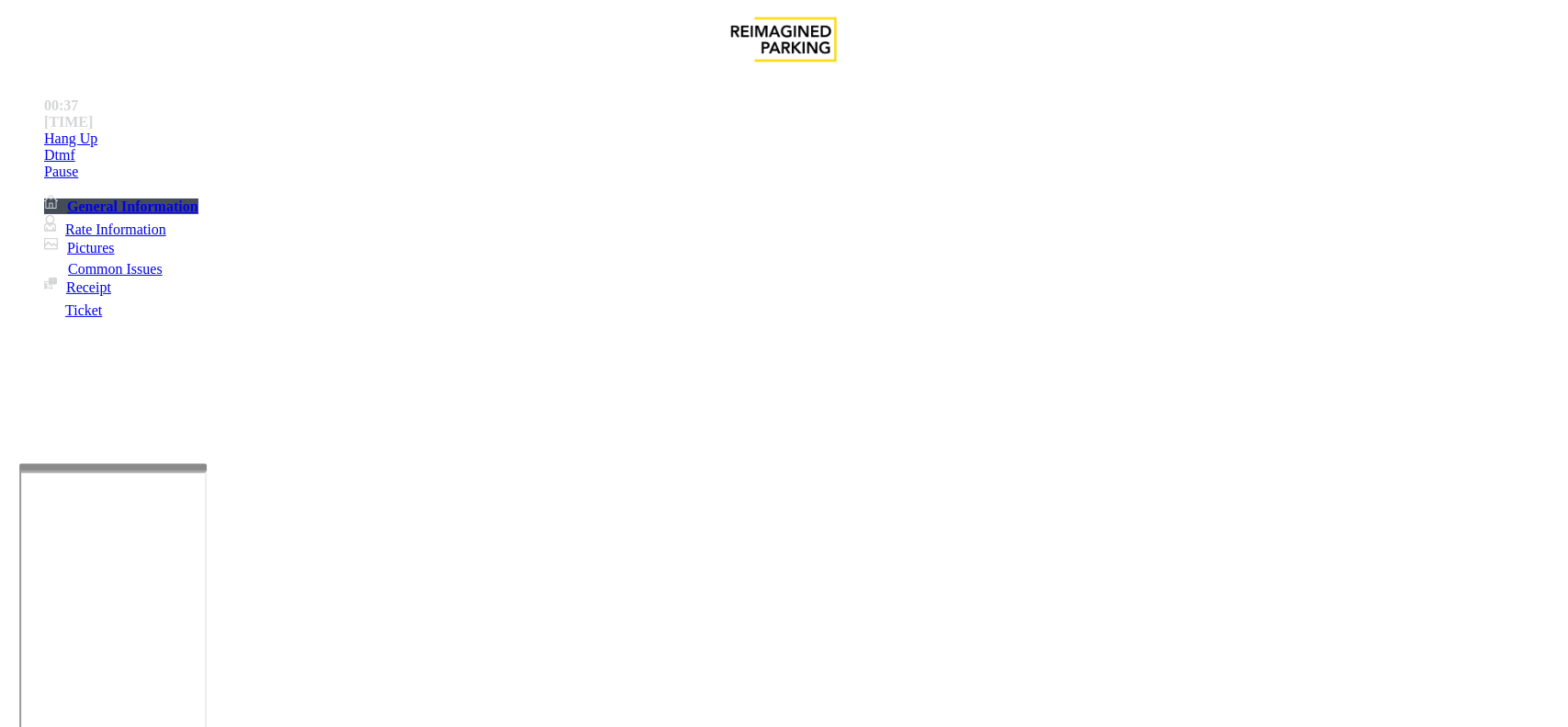 drag, startPoint x: 344, startPoint y: 288, endPoint x: 301, endPoint y: 287, distance: 43.011626 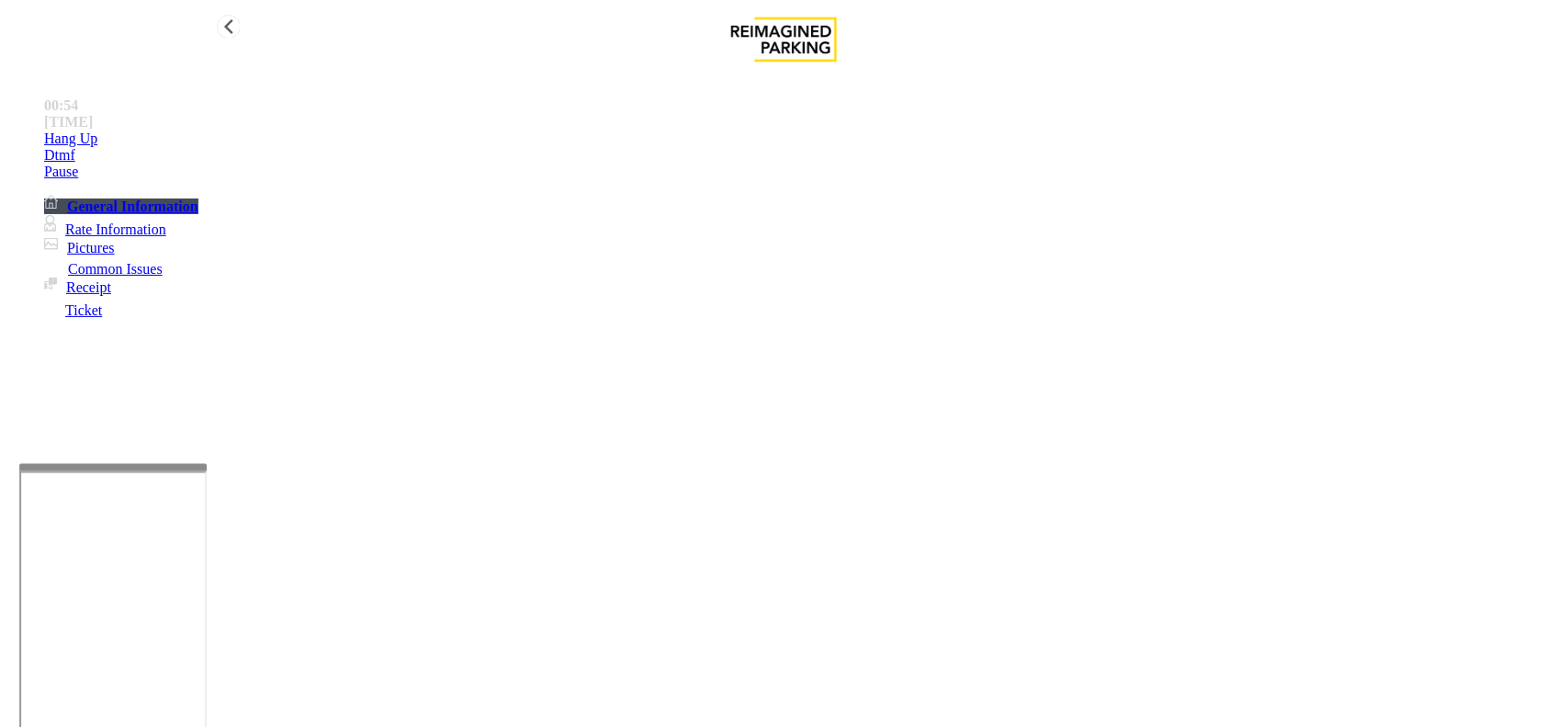 type on "**********" 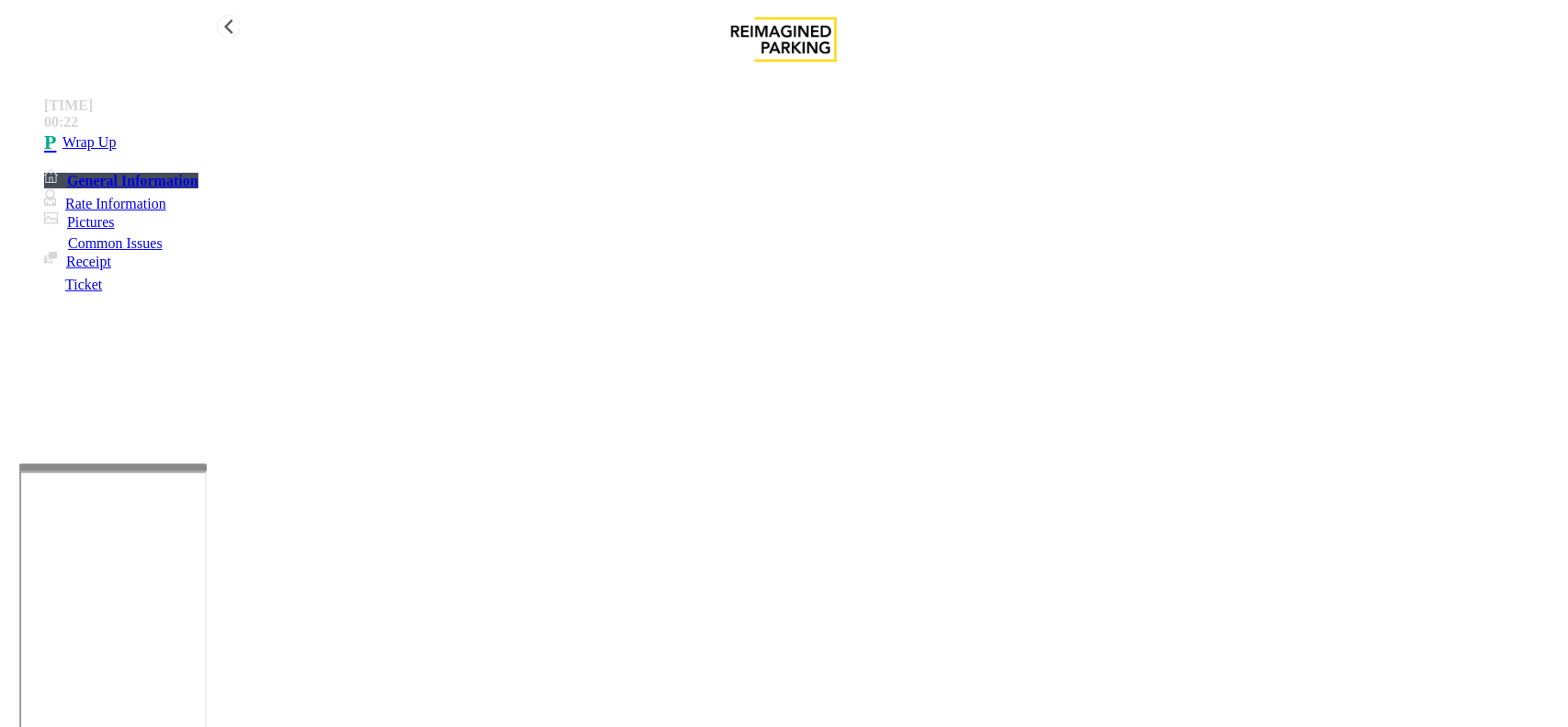 click on "Wrap Up" at bounding box center [802, 142] 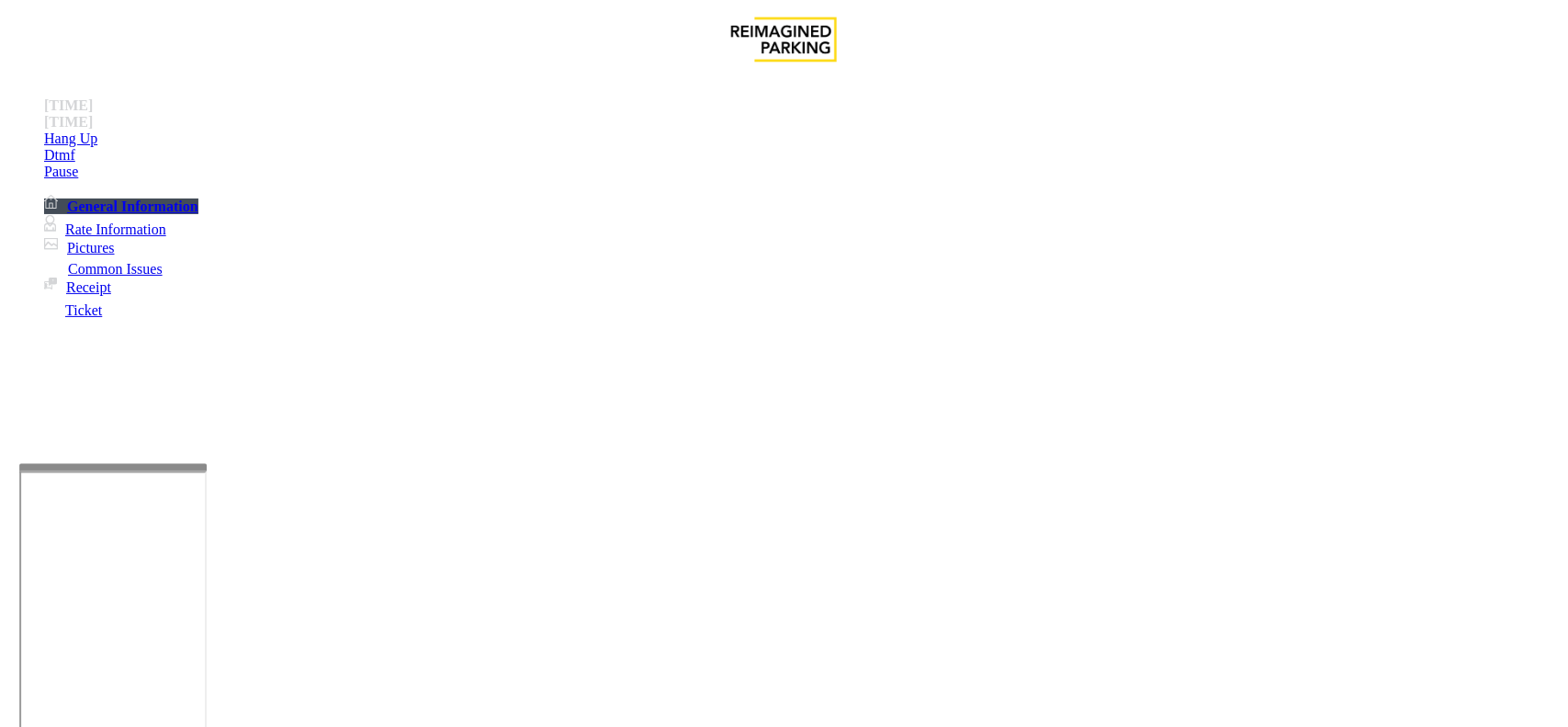 scroll, scrollTop: 345, scrollLeft: 0, axis: vertical 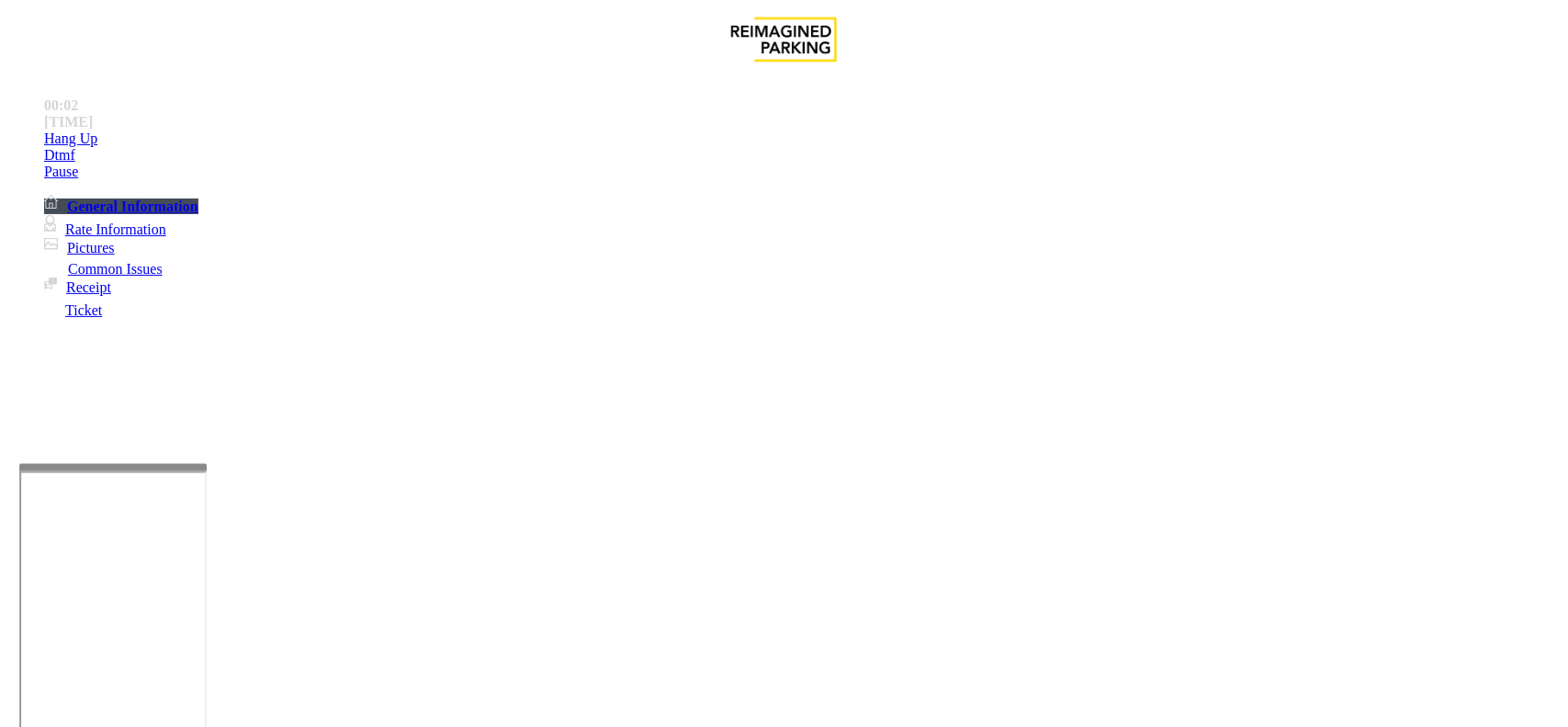 click on "Equipment Issue" at bounding box center [444, 1327] 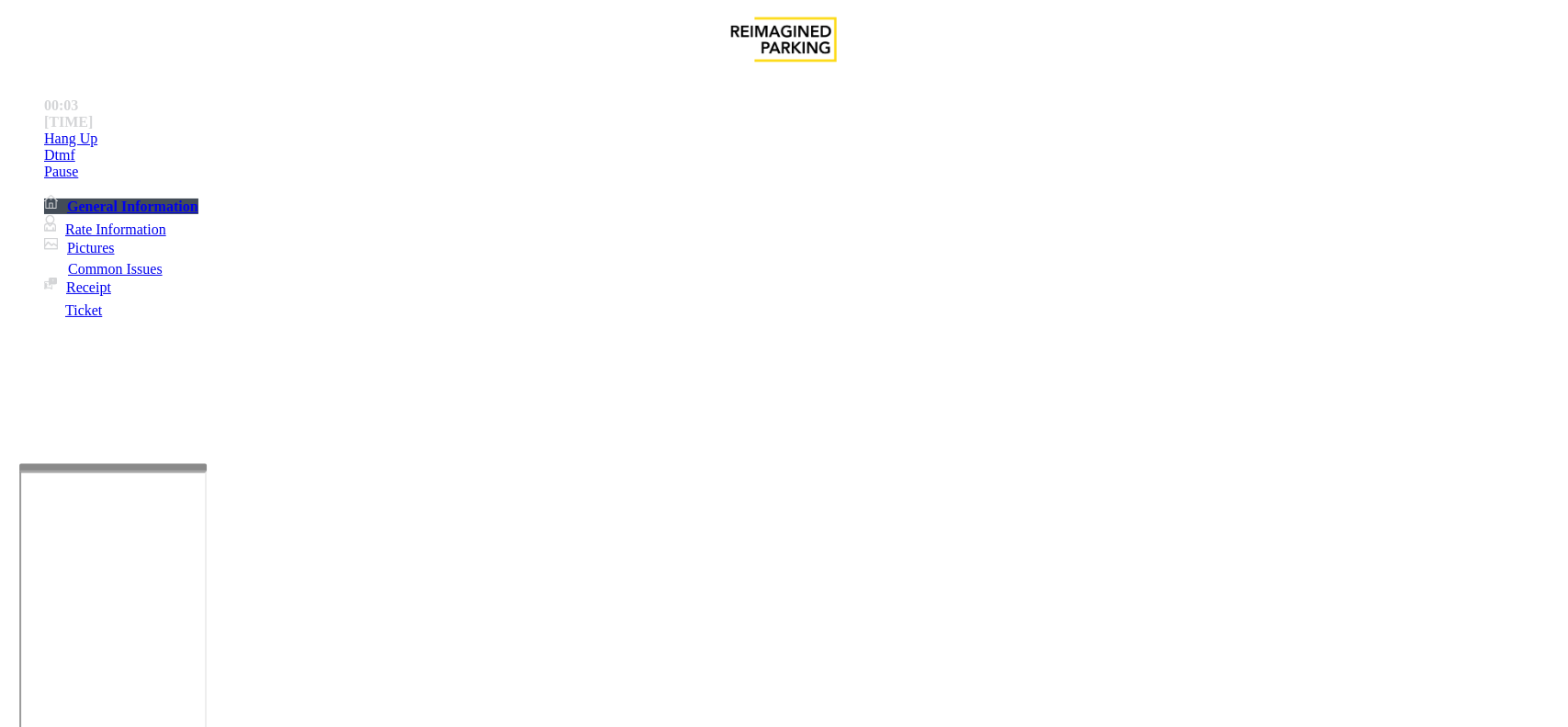 click on "Vend Gate" at bounding box center [63, 1740] 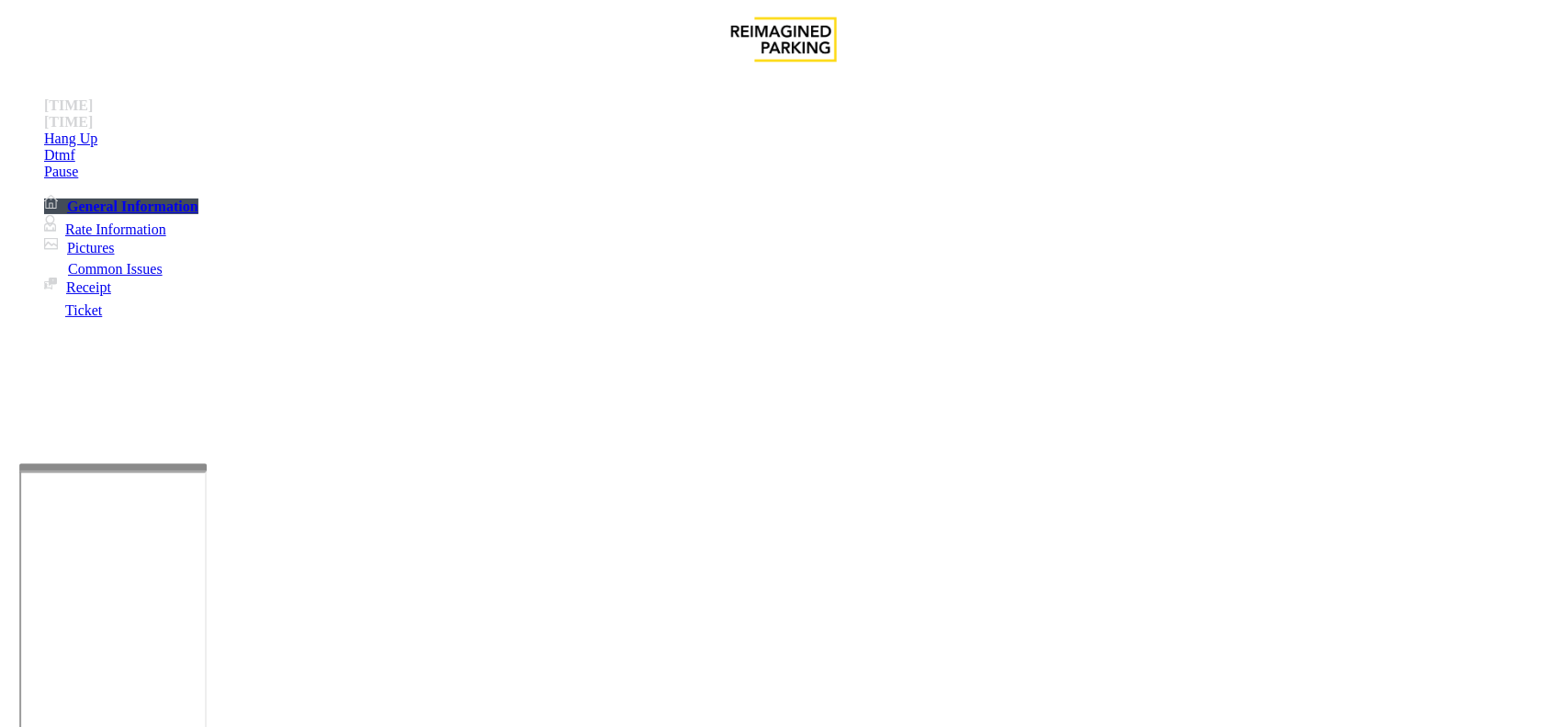 click on "Do not take any details until further notice. Simply vend the gates." at bounding box center [398, 3058] 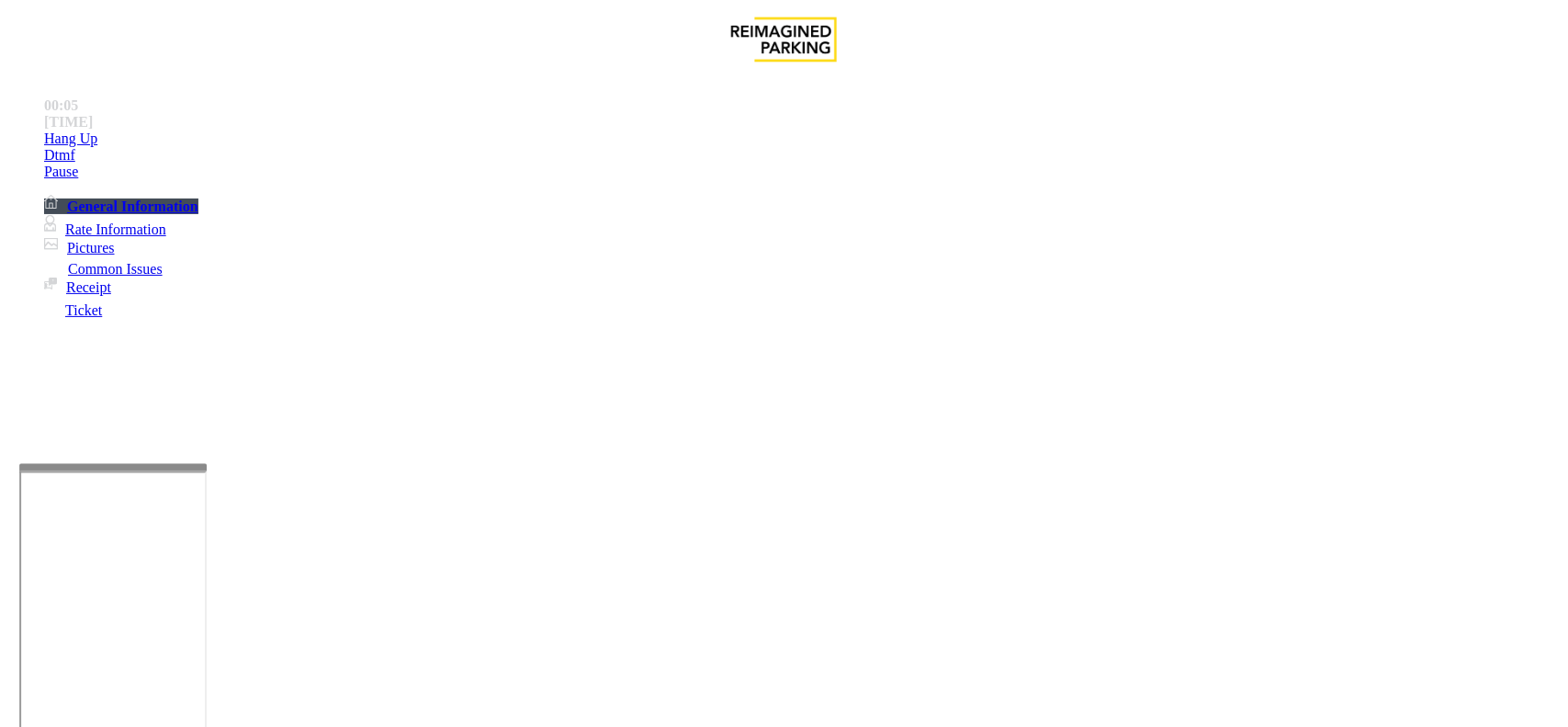 copy on "Do not take any details until further notice. Simply vend the gates." 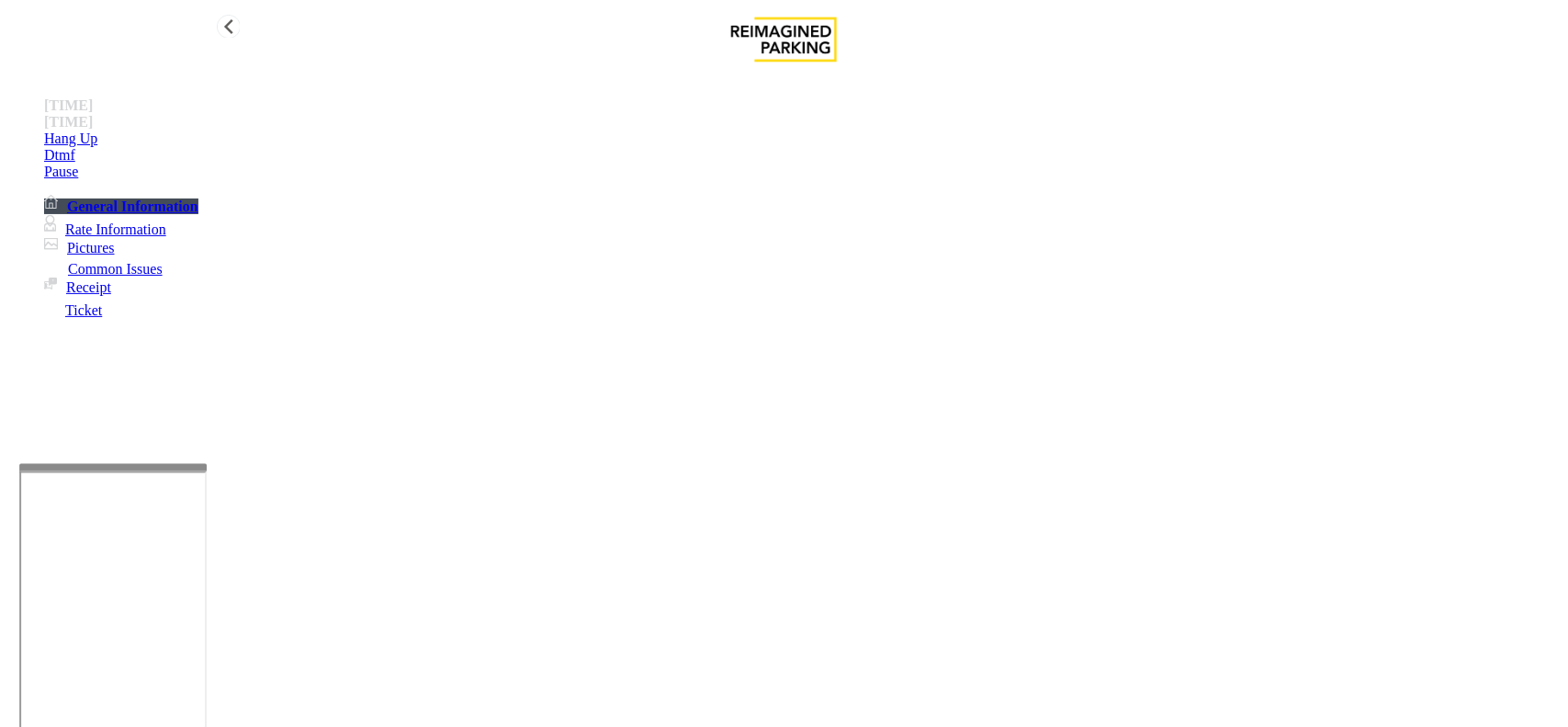 type on "**********" 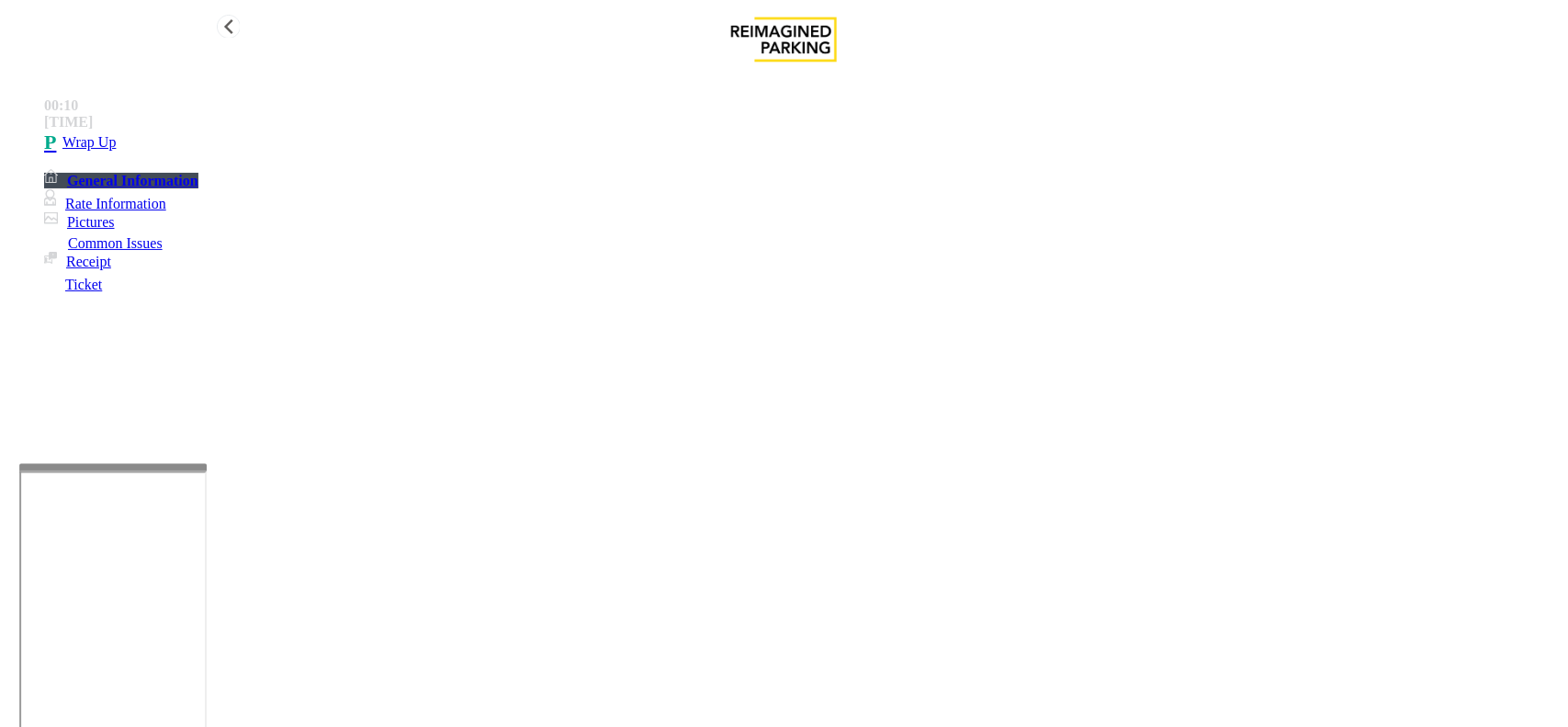 click on "Wrap Up" at bounding box center (802, 142) 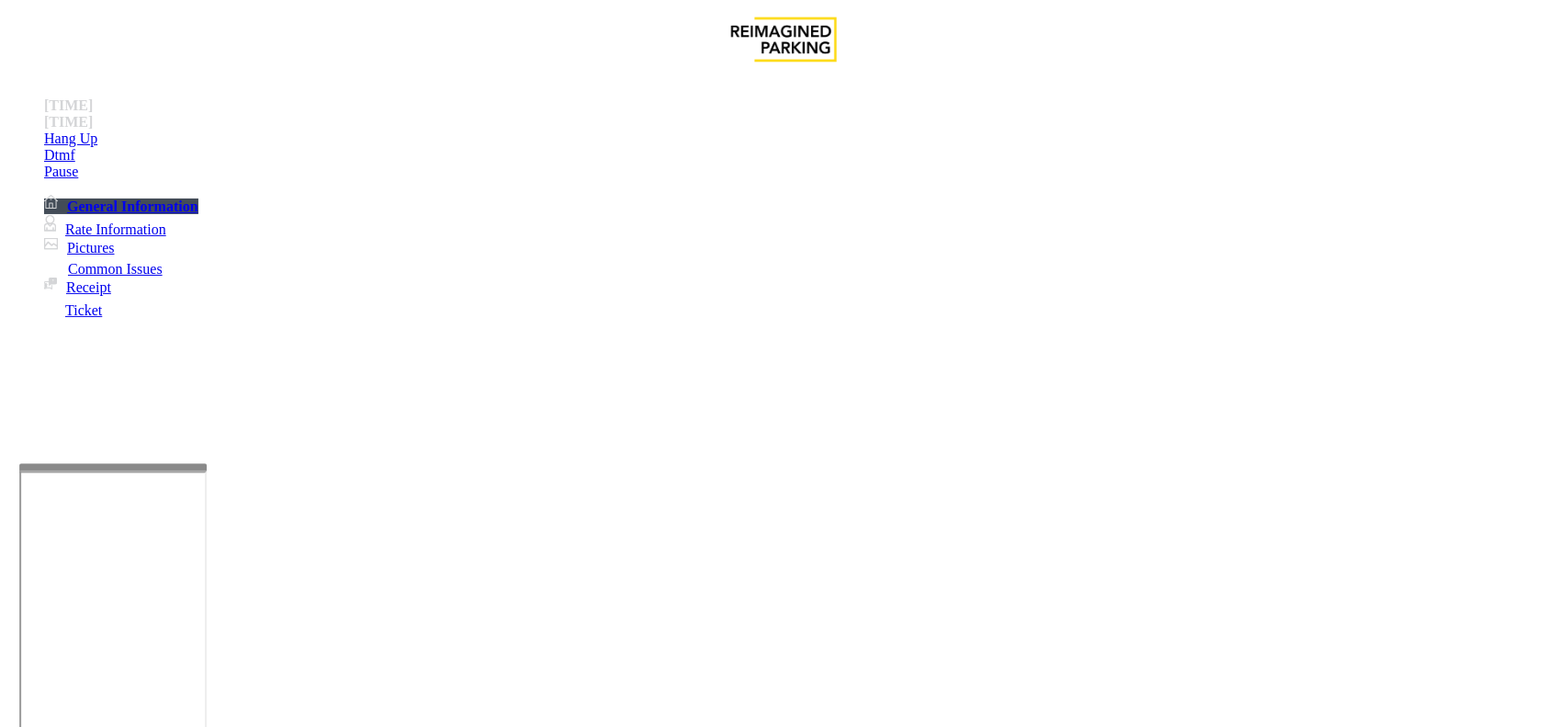 click on "Ticket Issue" at bounding box center (65, 1327) 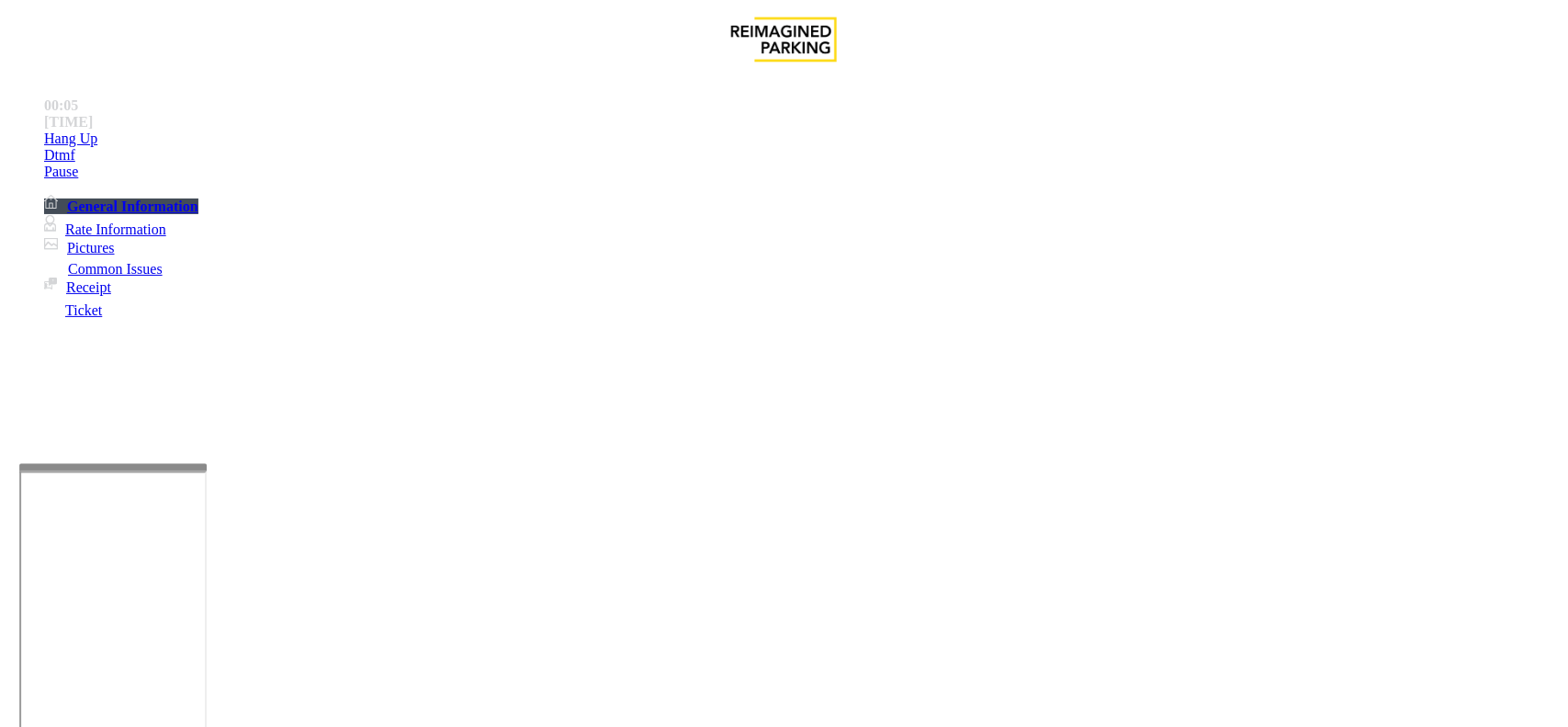 click on "Ticket Unreadable" at bounding box center (276, 1327) 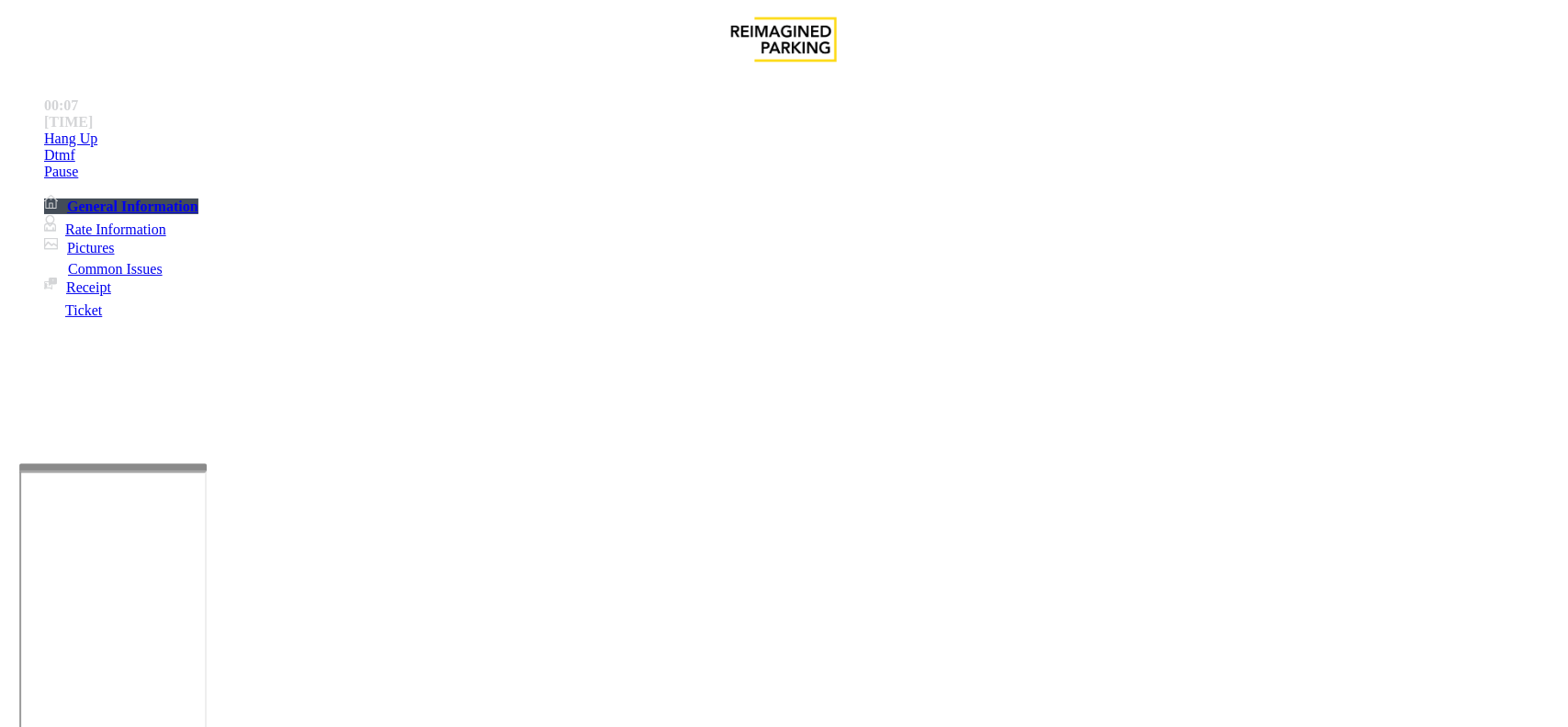 scroll, scrollTop: 804, scrollLeft: 0, axis: vertical 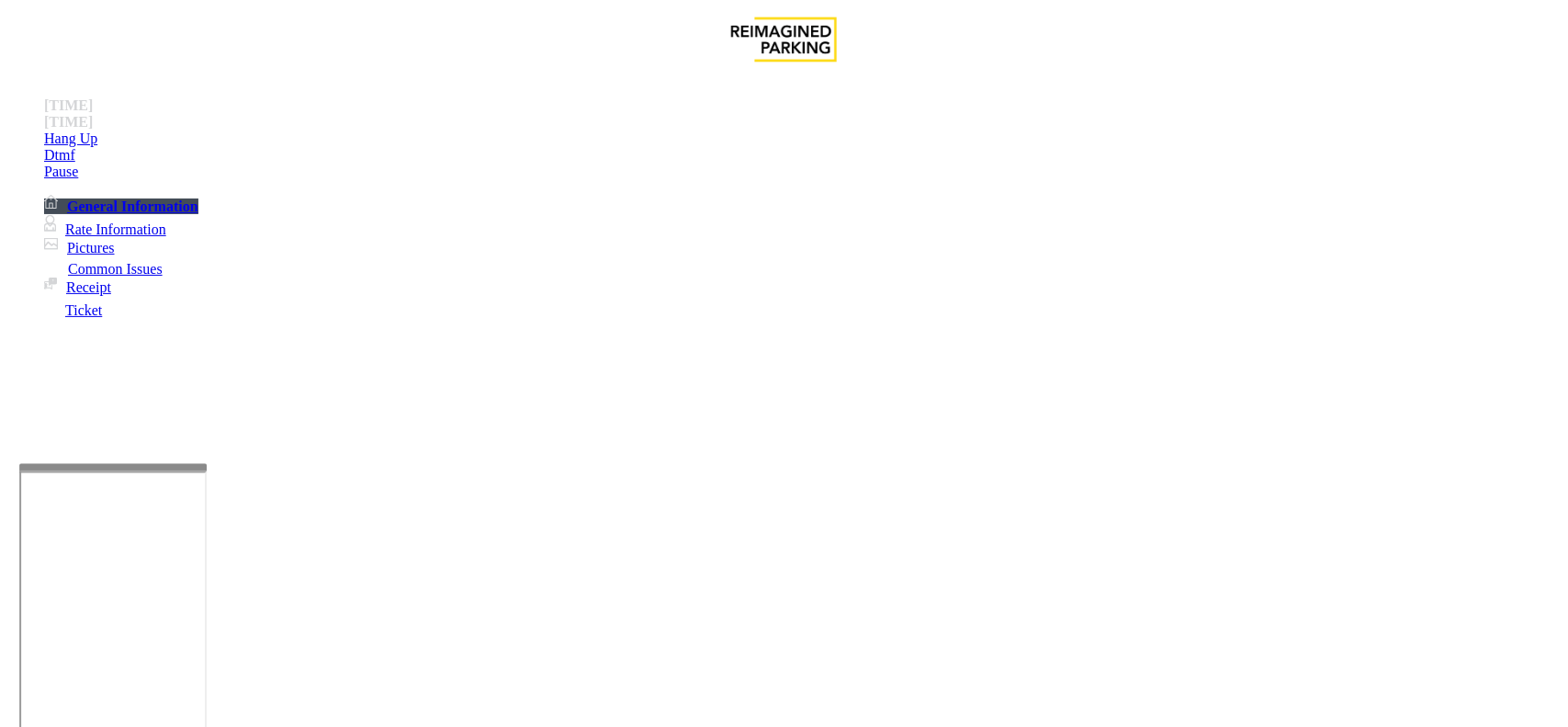 click on "Ticket Issue" at bounding box center (87, 1297) 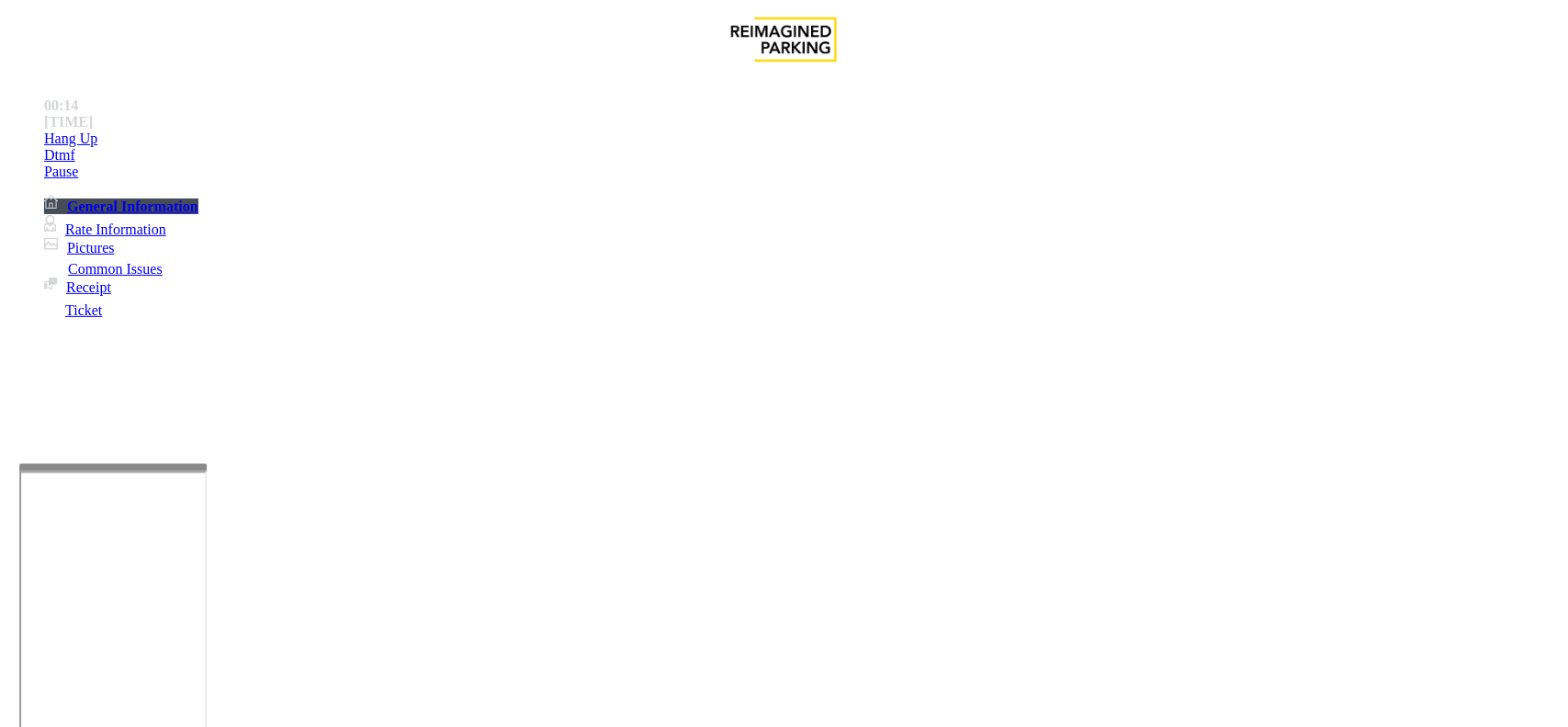 click on "Issue" at bounding box center (39, 1297) 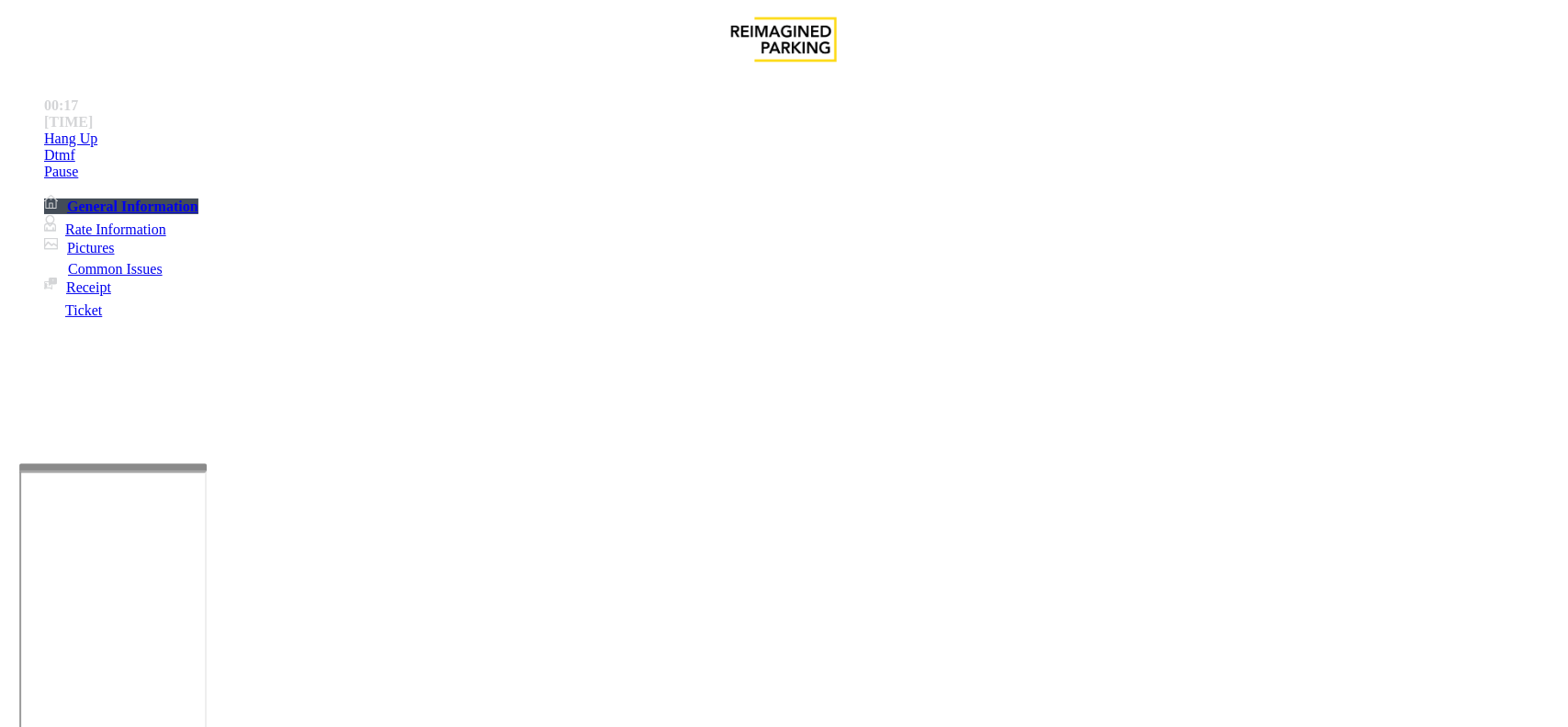 click on "Ticket Issue" at bounding box center (65, 1327) 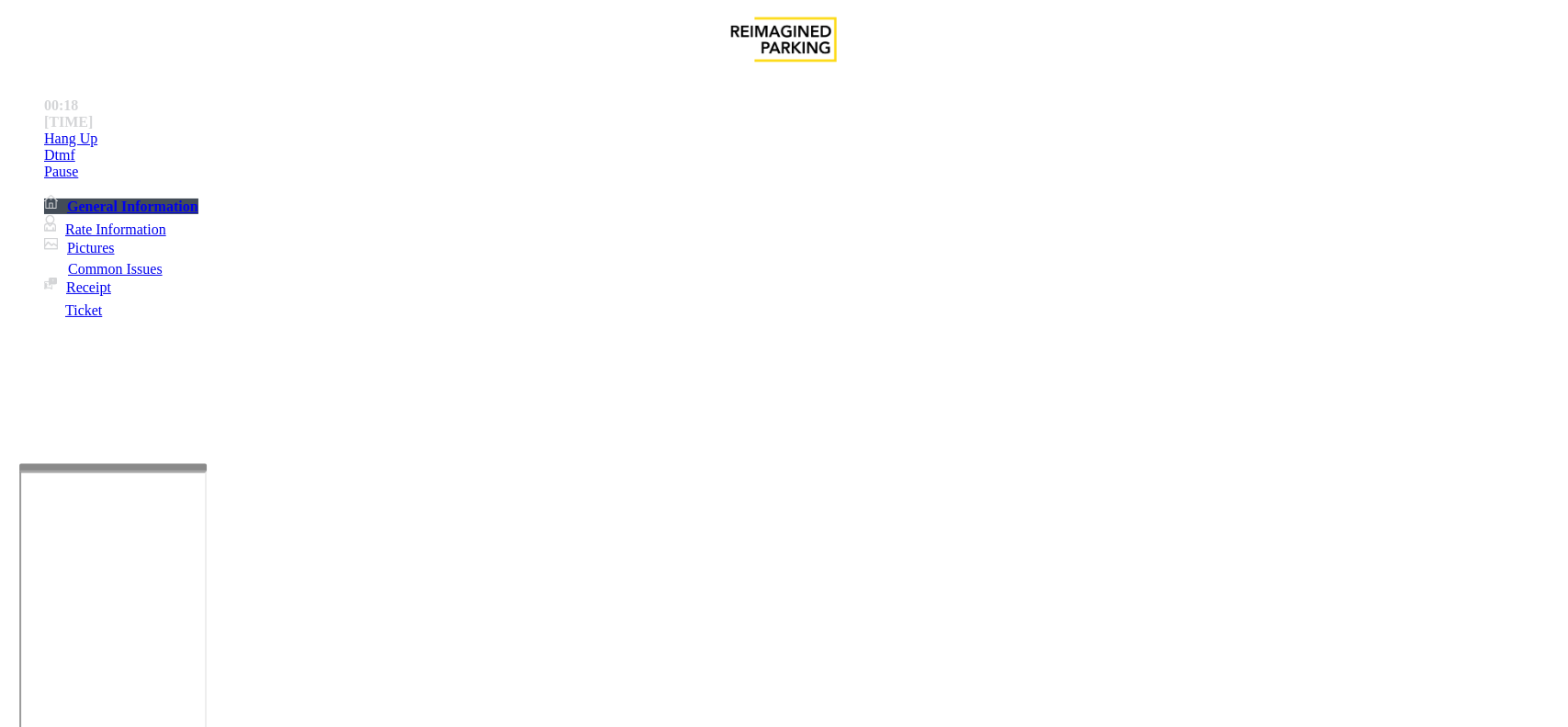 click on "Ticket Unreadable" at bounding box center [276, 1327] 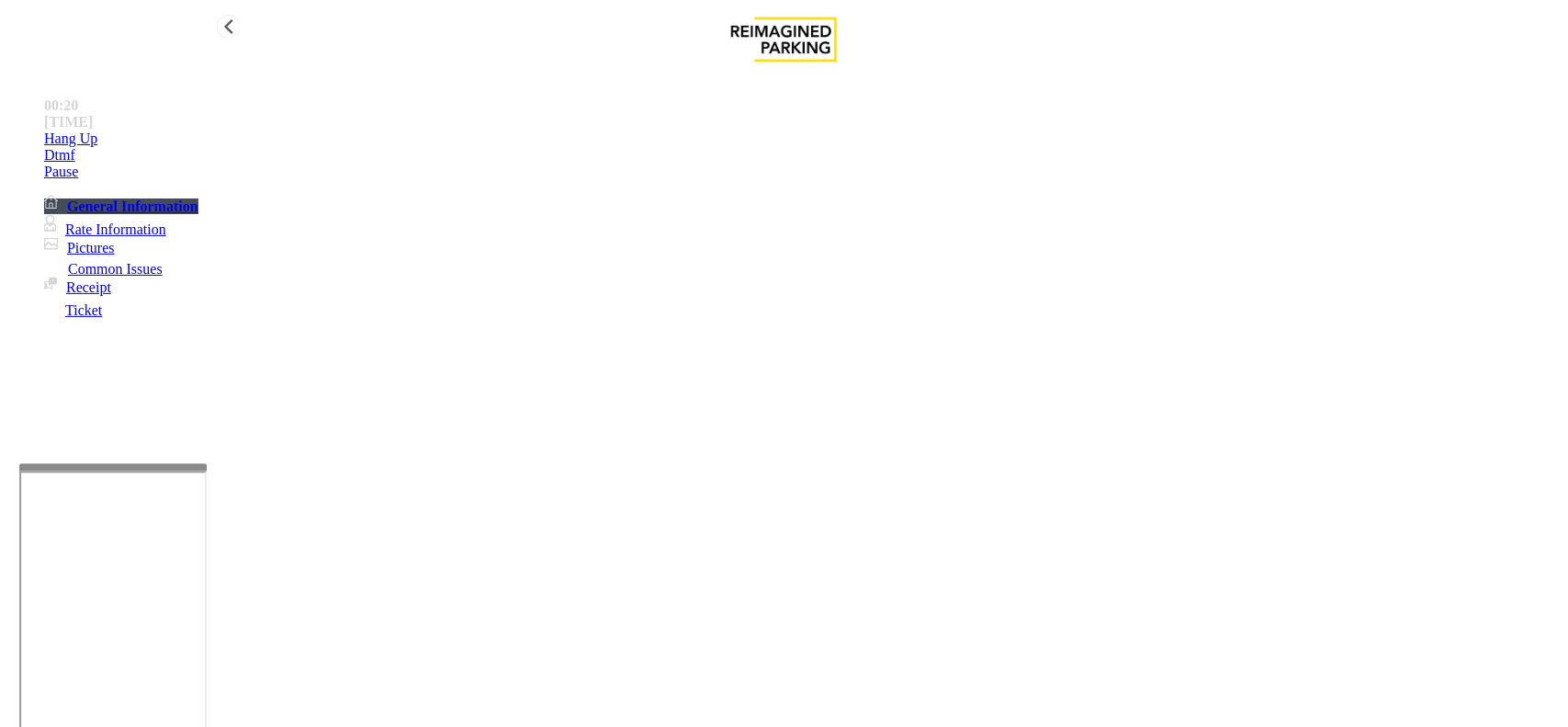 click on "Hang Up" at bounding box center [802, 139] 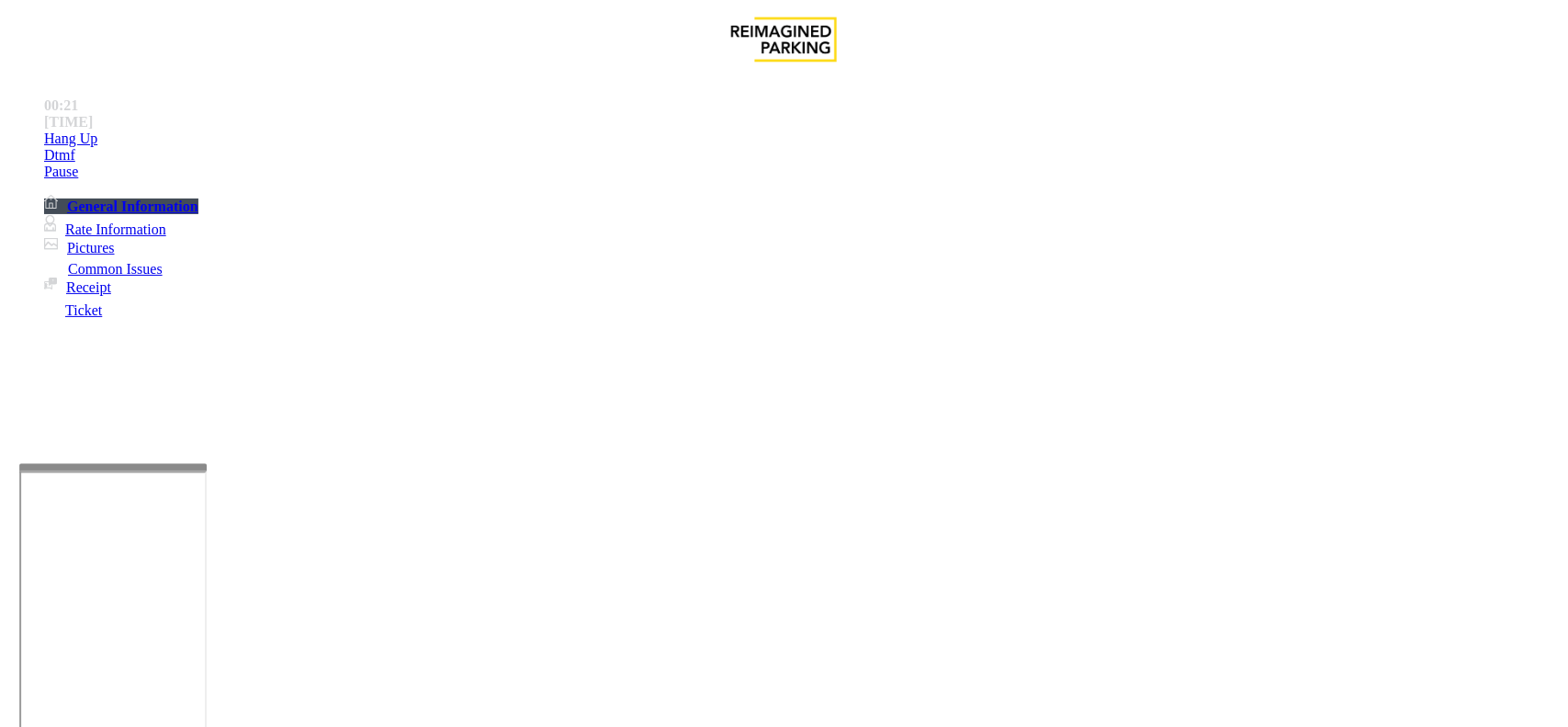 click at bounding box center (88, 1397) 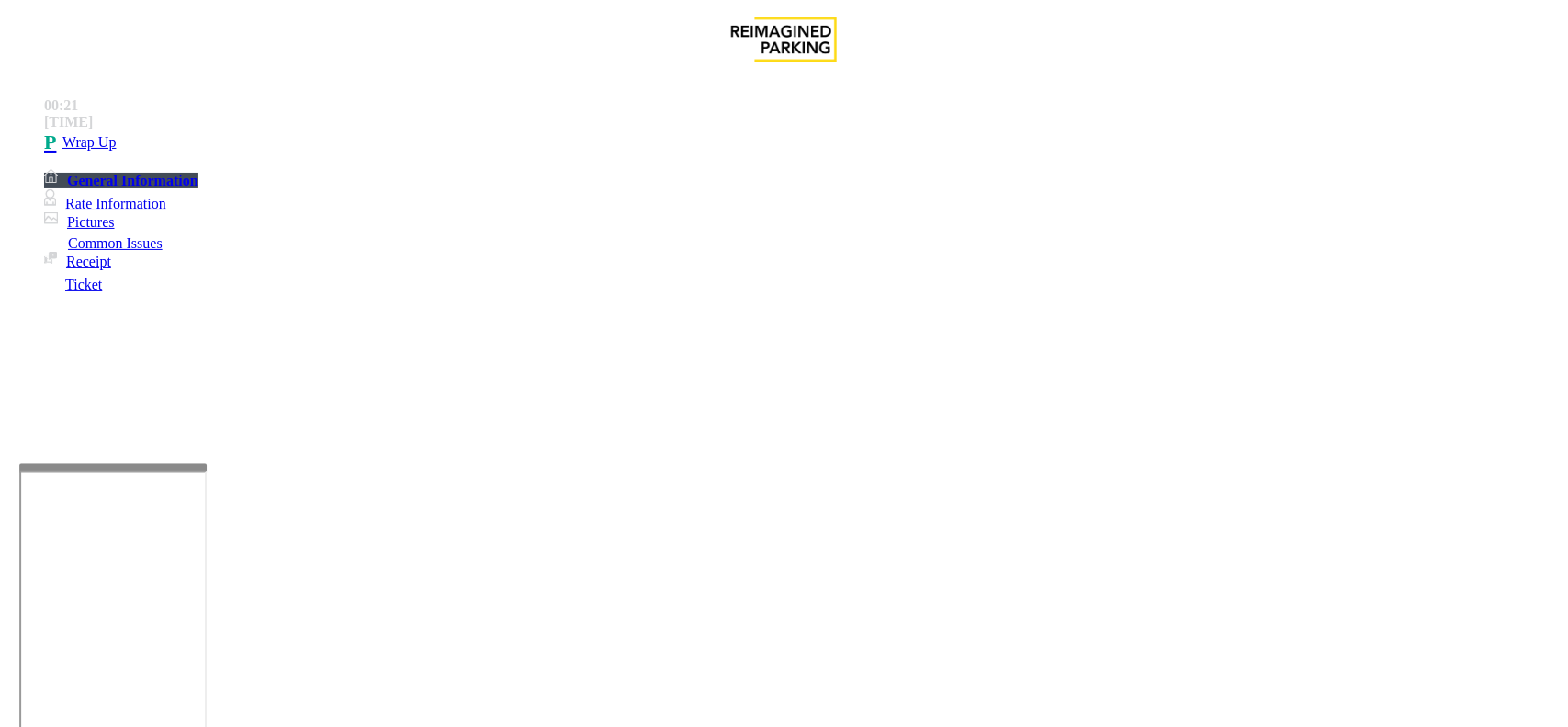 type on "**" 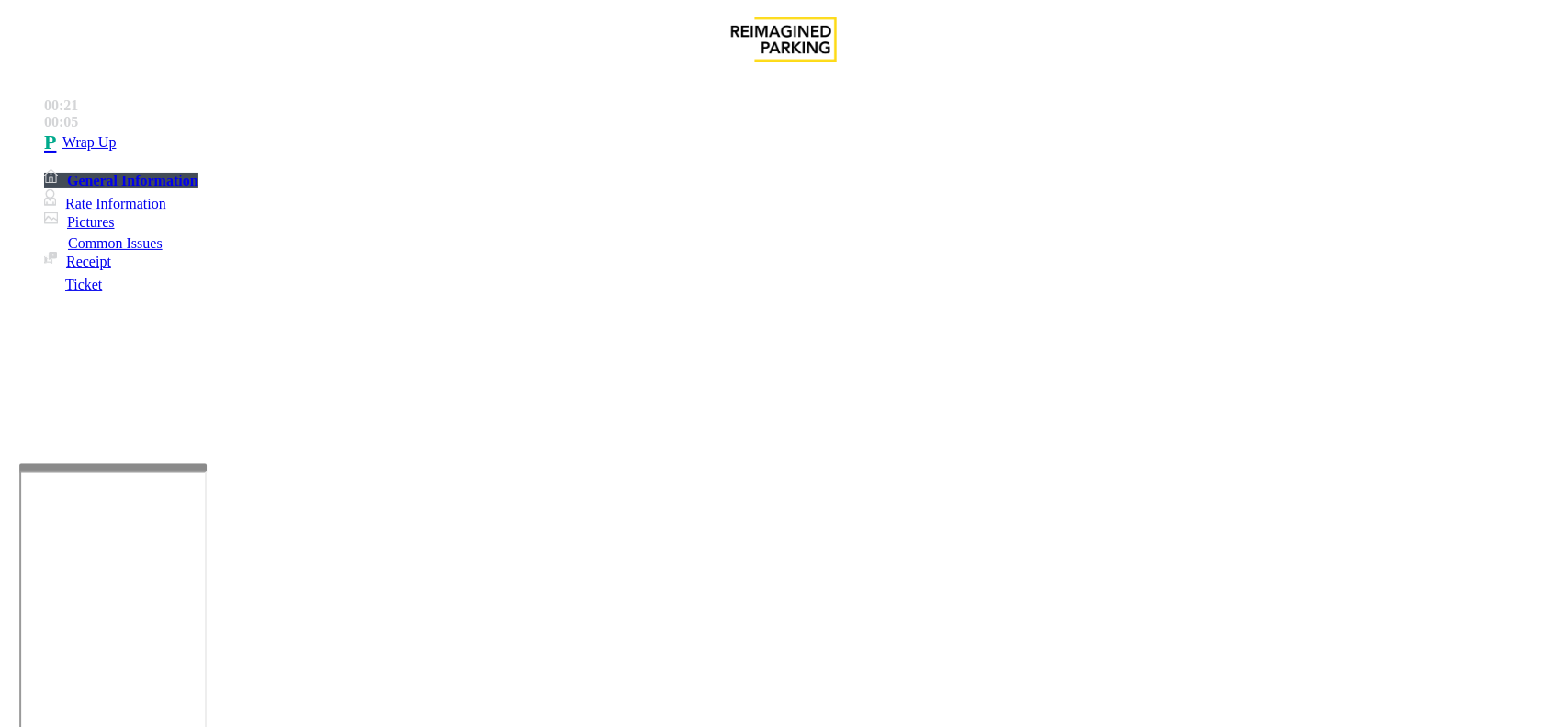 click on "Ticket Unreadable" at bounding box center [784, 1313] 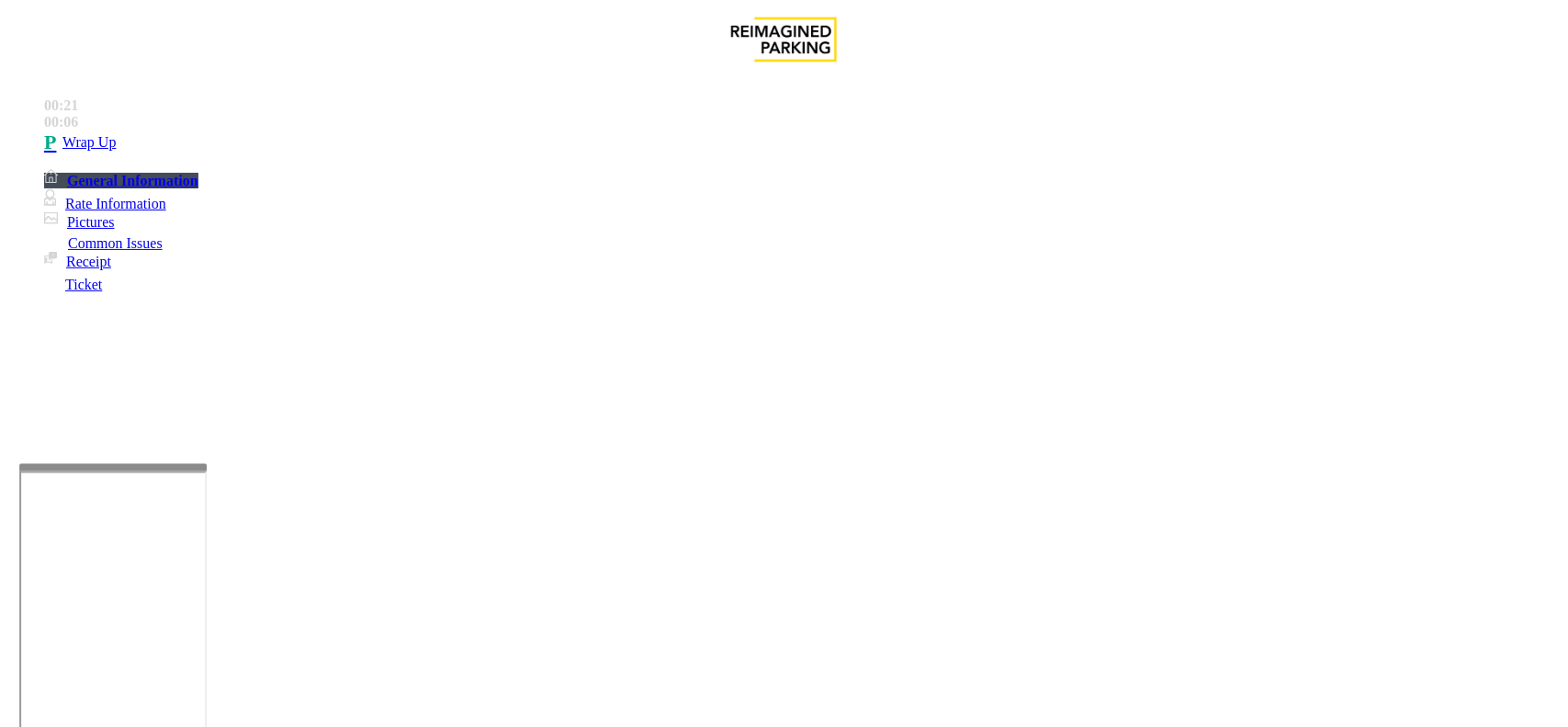 click on "Ticket Unreadable" at bounding box center [784, 1313] 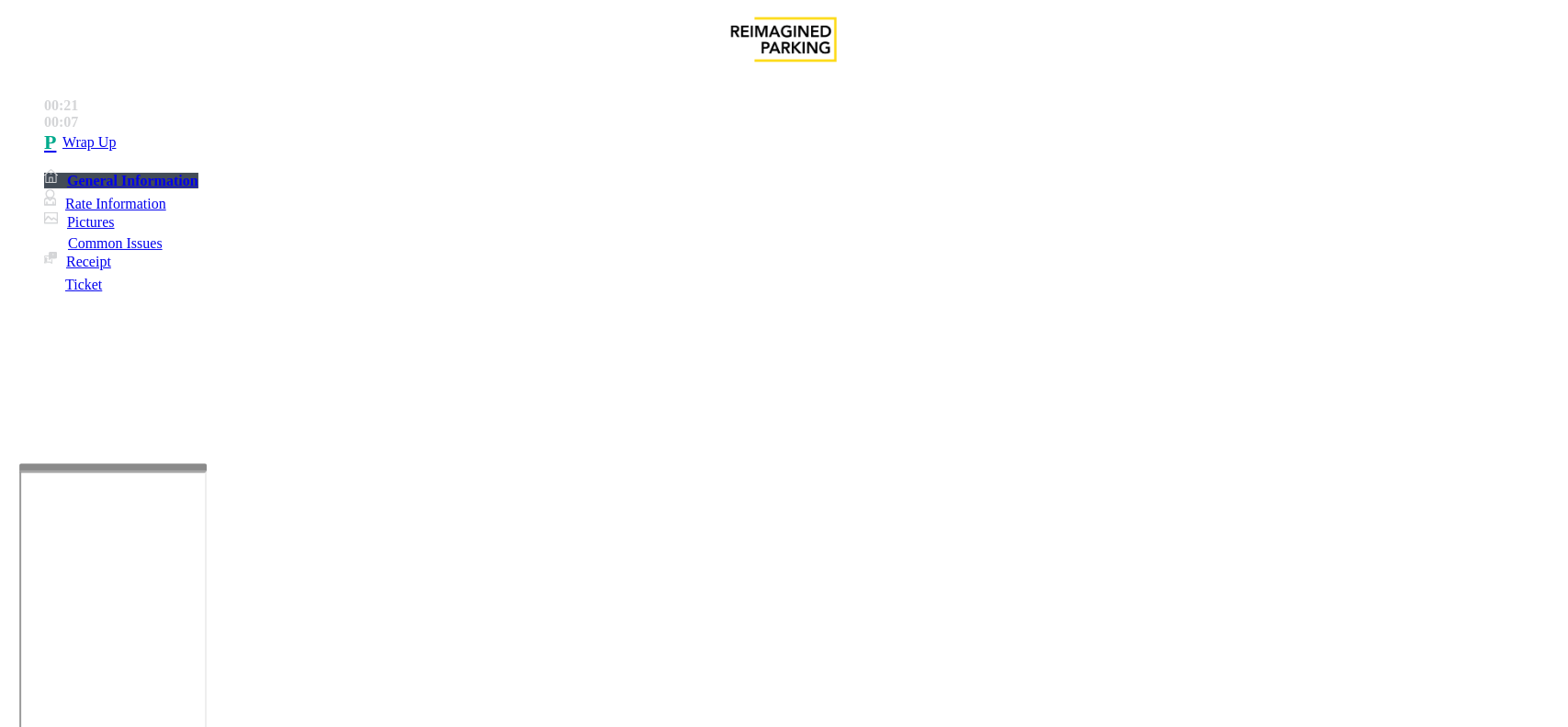 click at bounding box center (254, 1640) 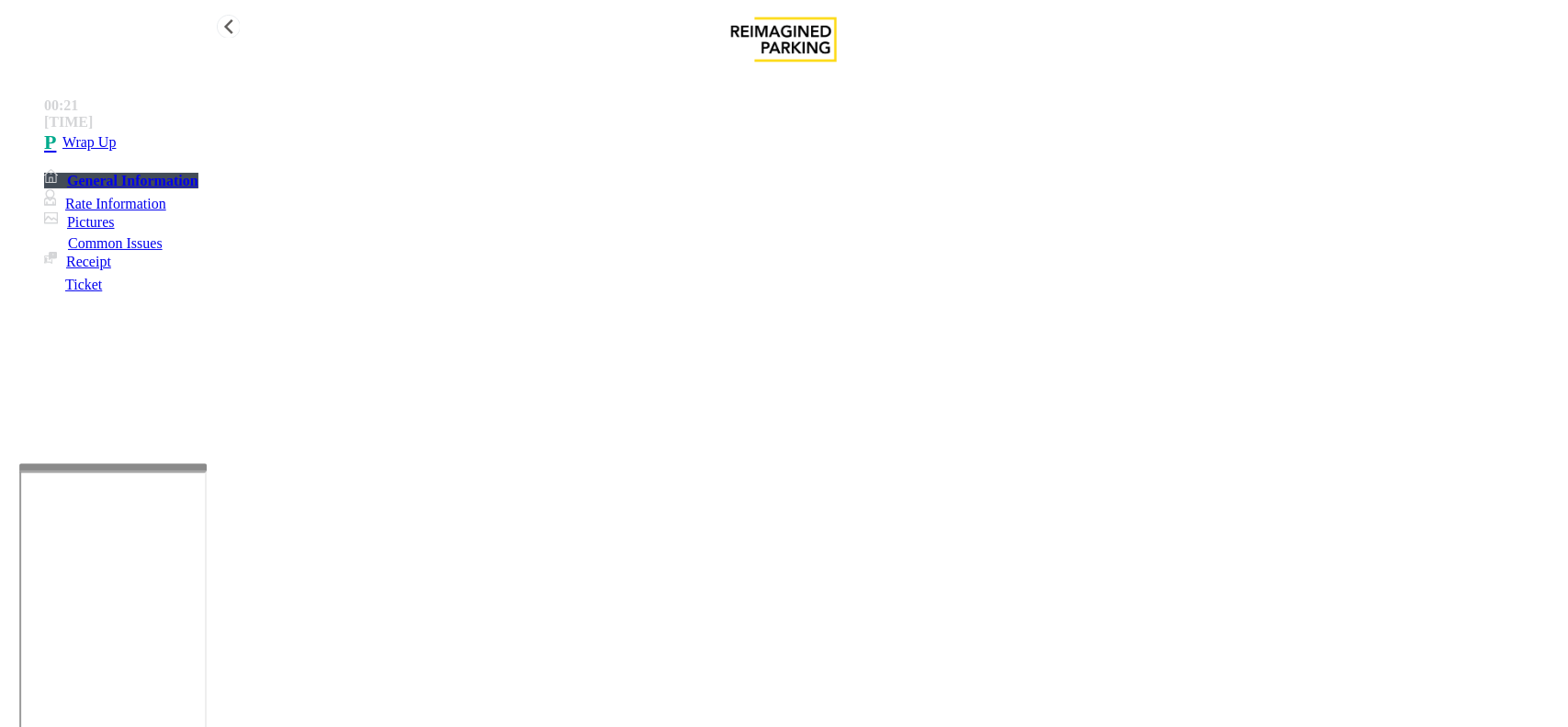 type on "**********" 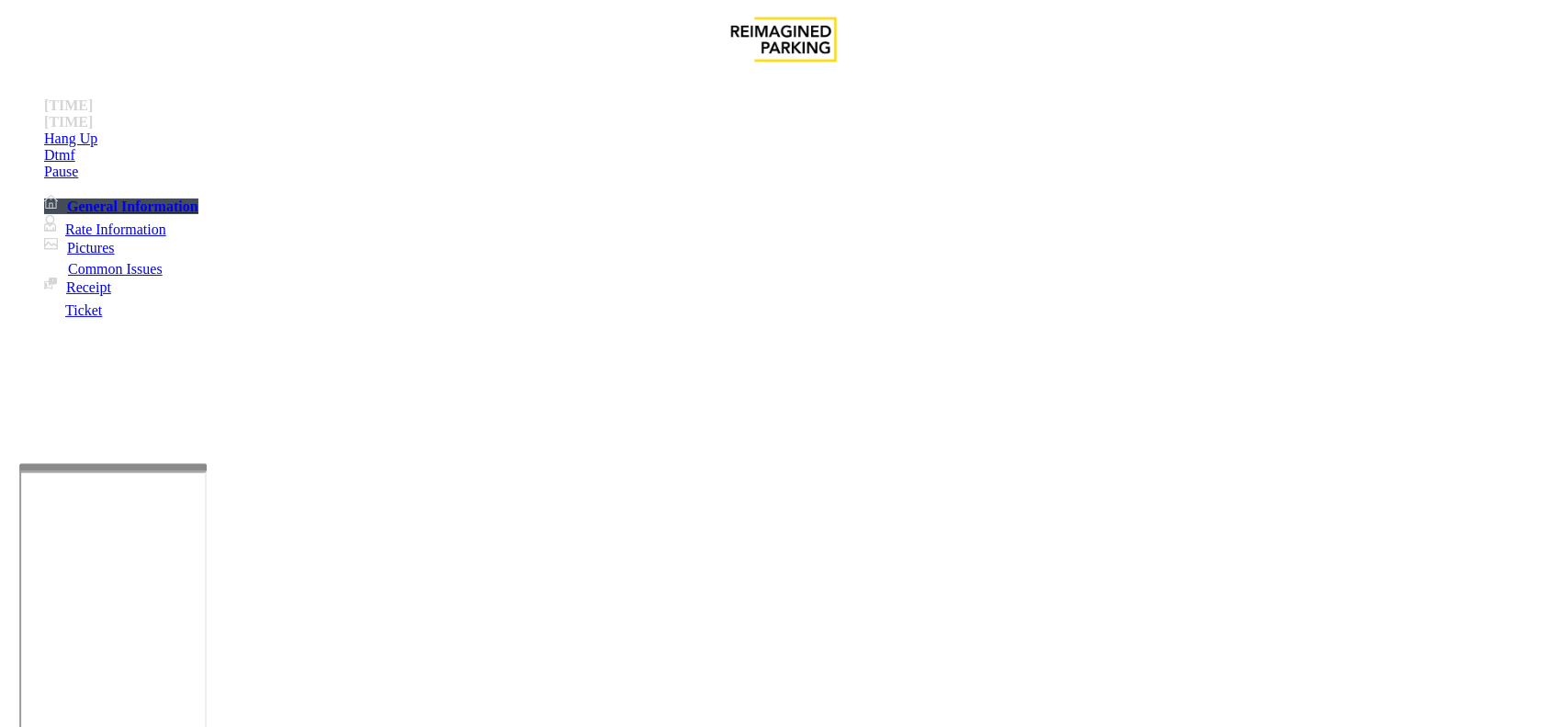 scroll, scrollTop: 574, scrollLeft: 0, axis: vertical 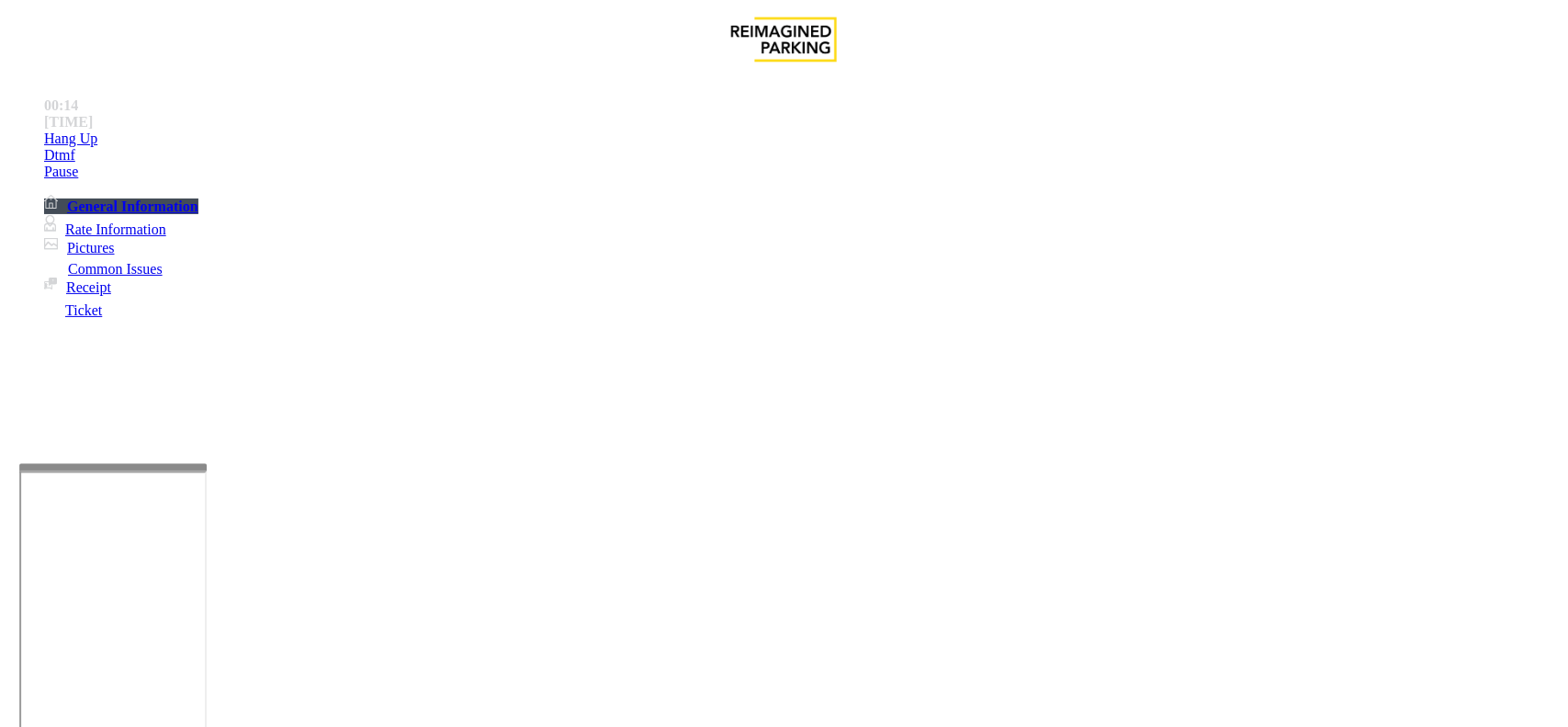 copy on "Pedestrian" 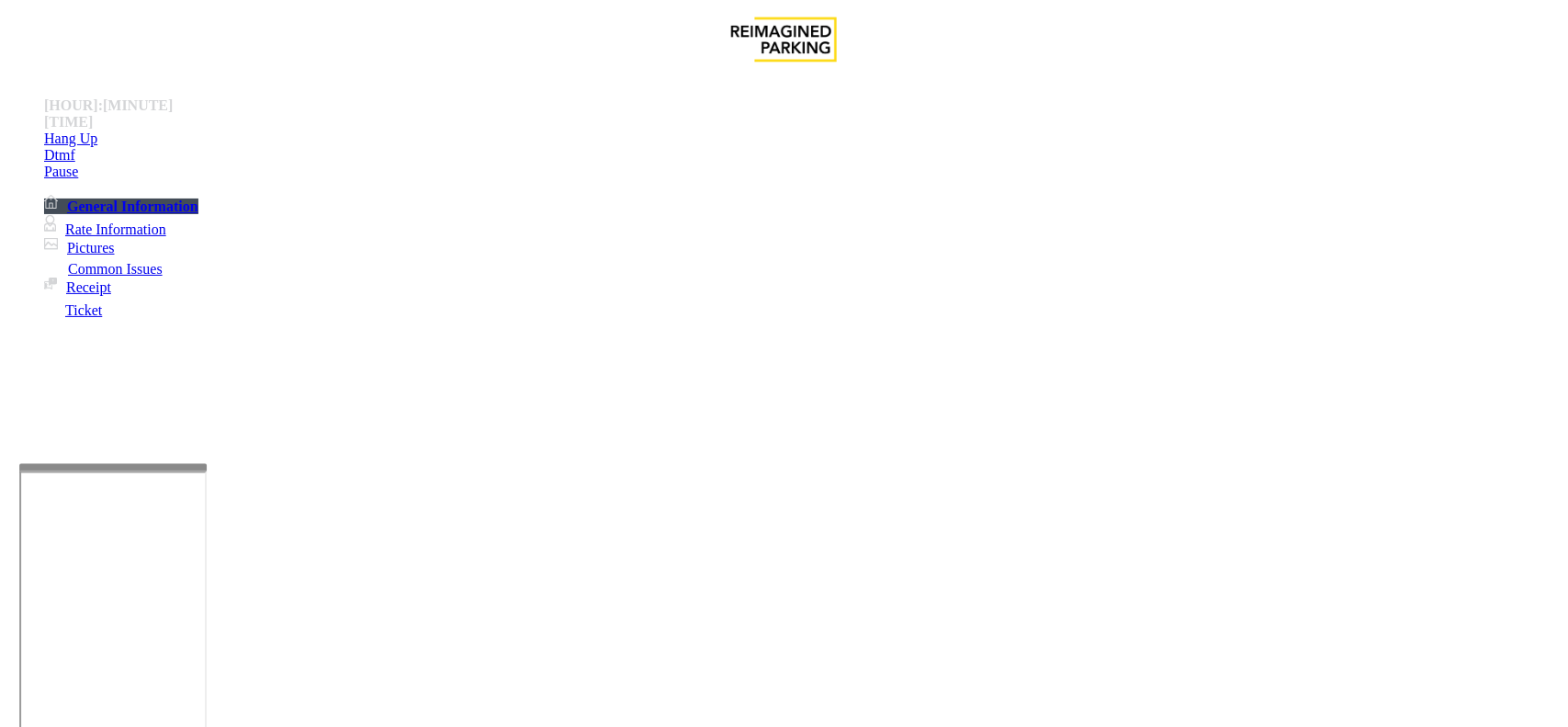 click on "TICKET" at bounding box center [537, 2323] 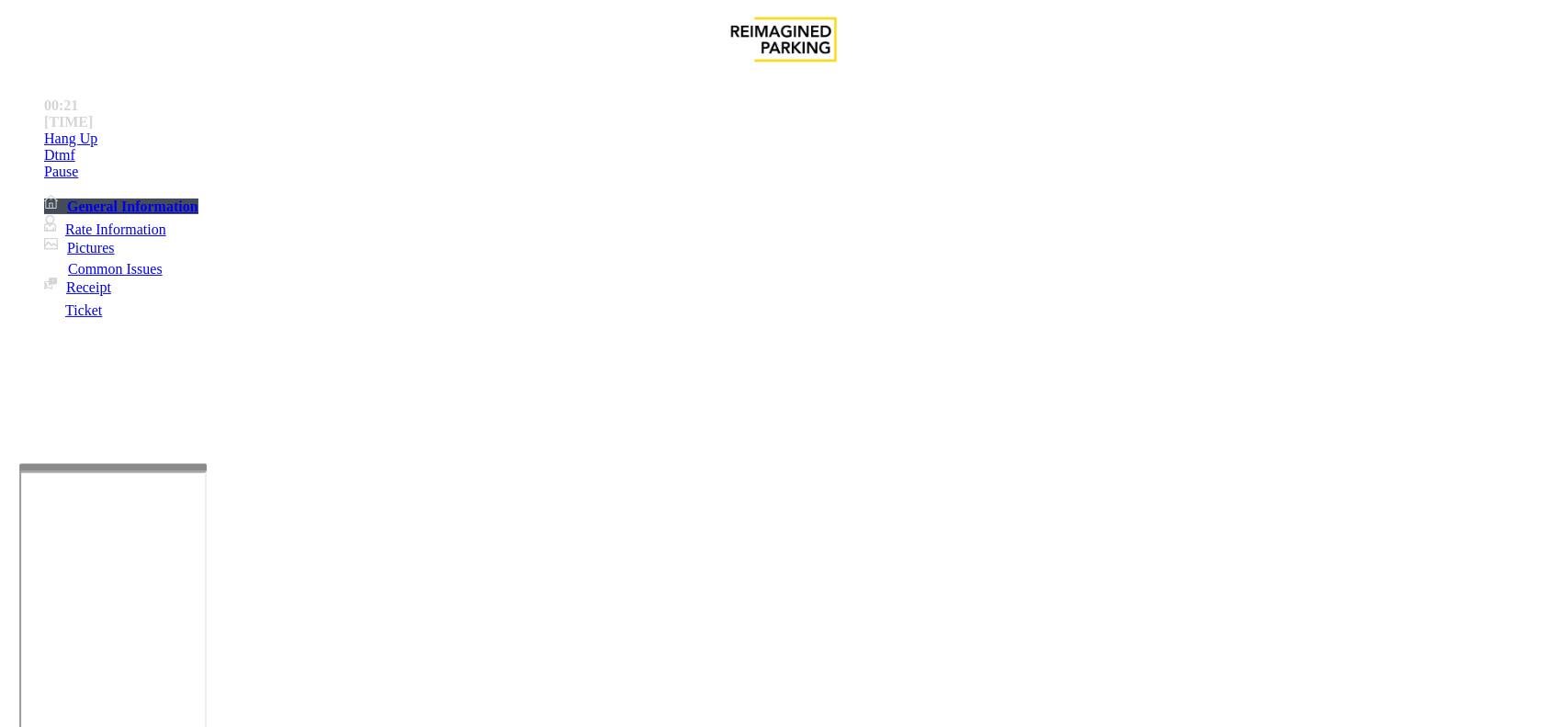 scroll, scrollTop: 919, scrollLeft: 0, axis: vertical 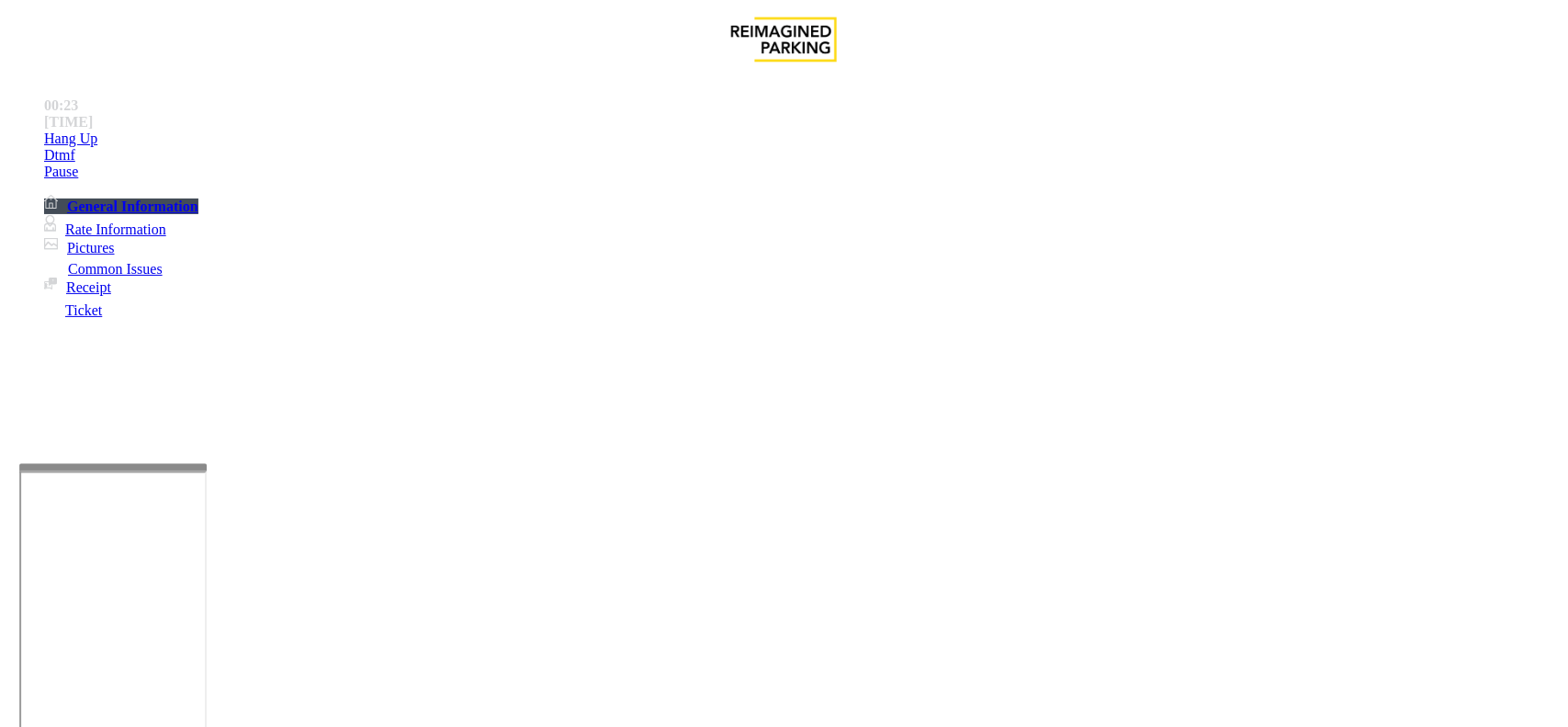 click on "Intercom Issue/No Response" at bounding box center [691, 1327] 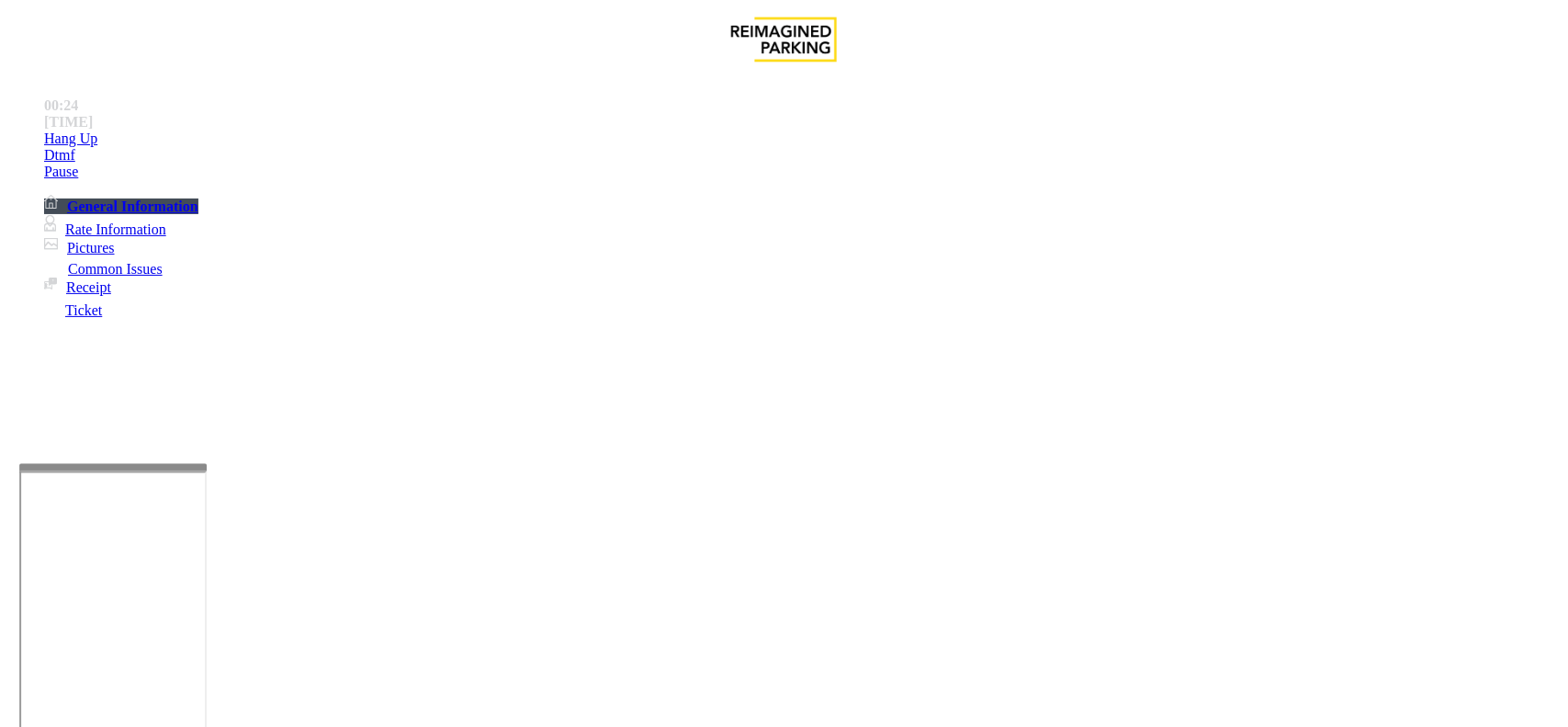 click on "No Response/Unable to hear parker" at bounding box center (130, 1327) 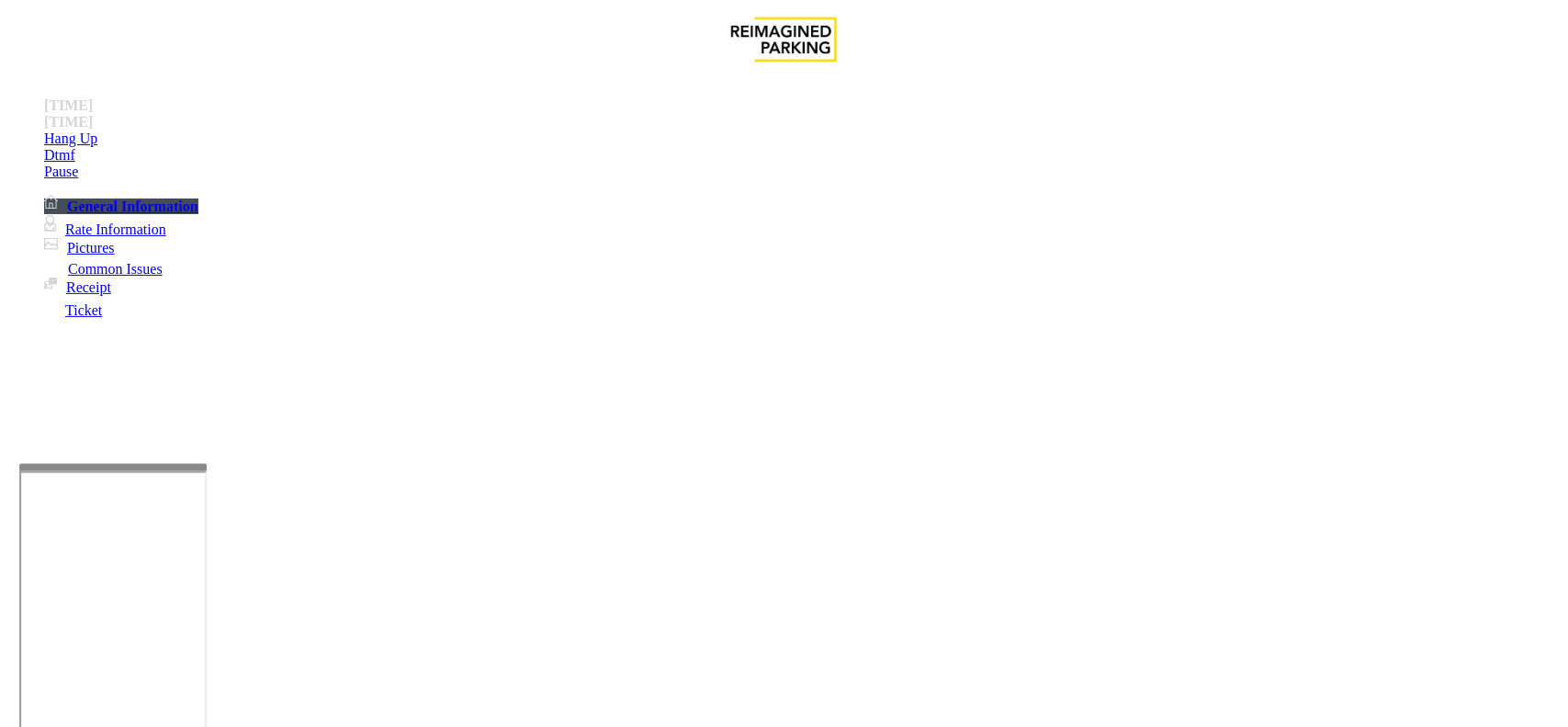 click at bounding box center (262, 1371) 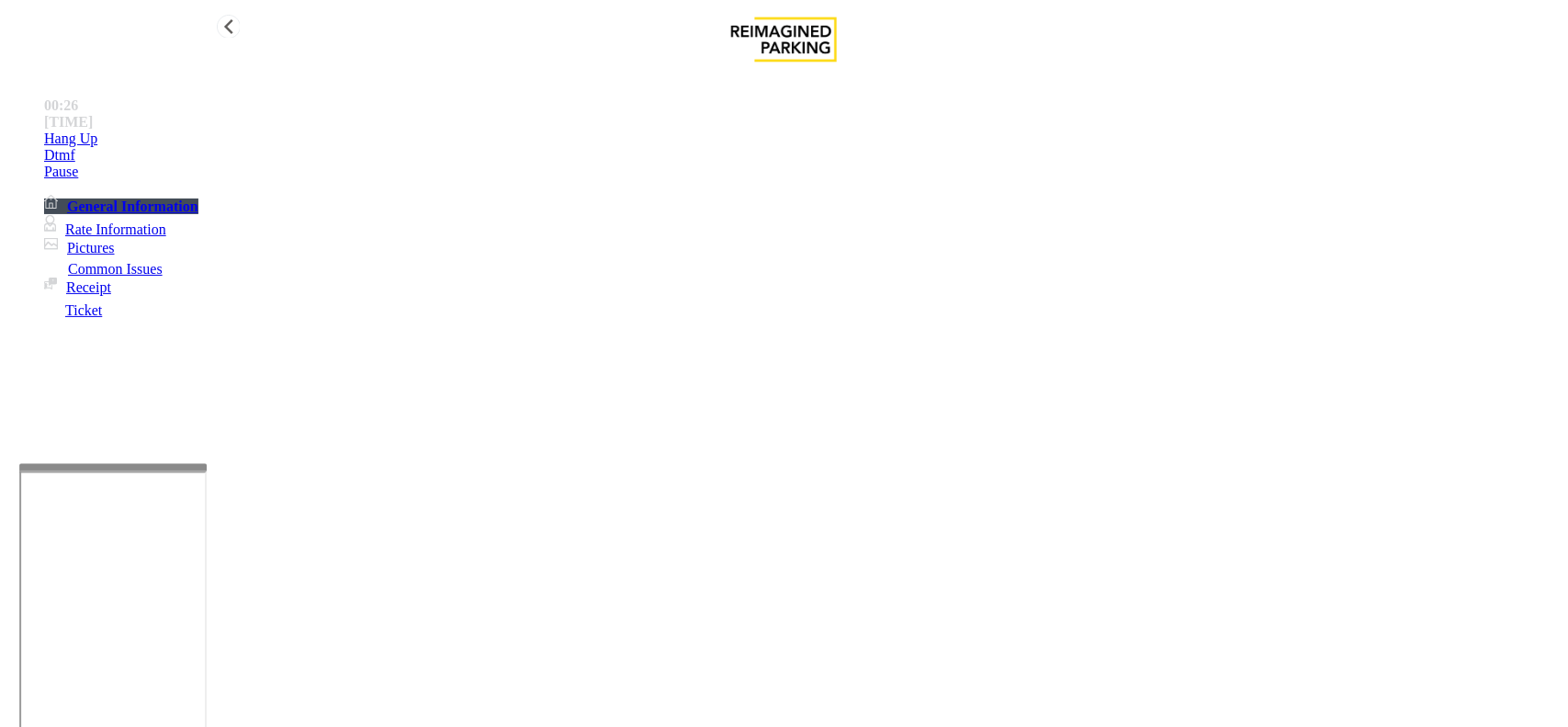 type on "**********" 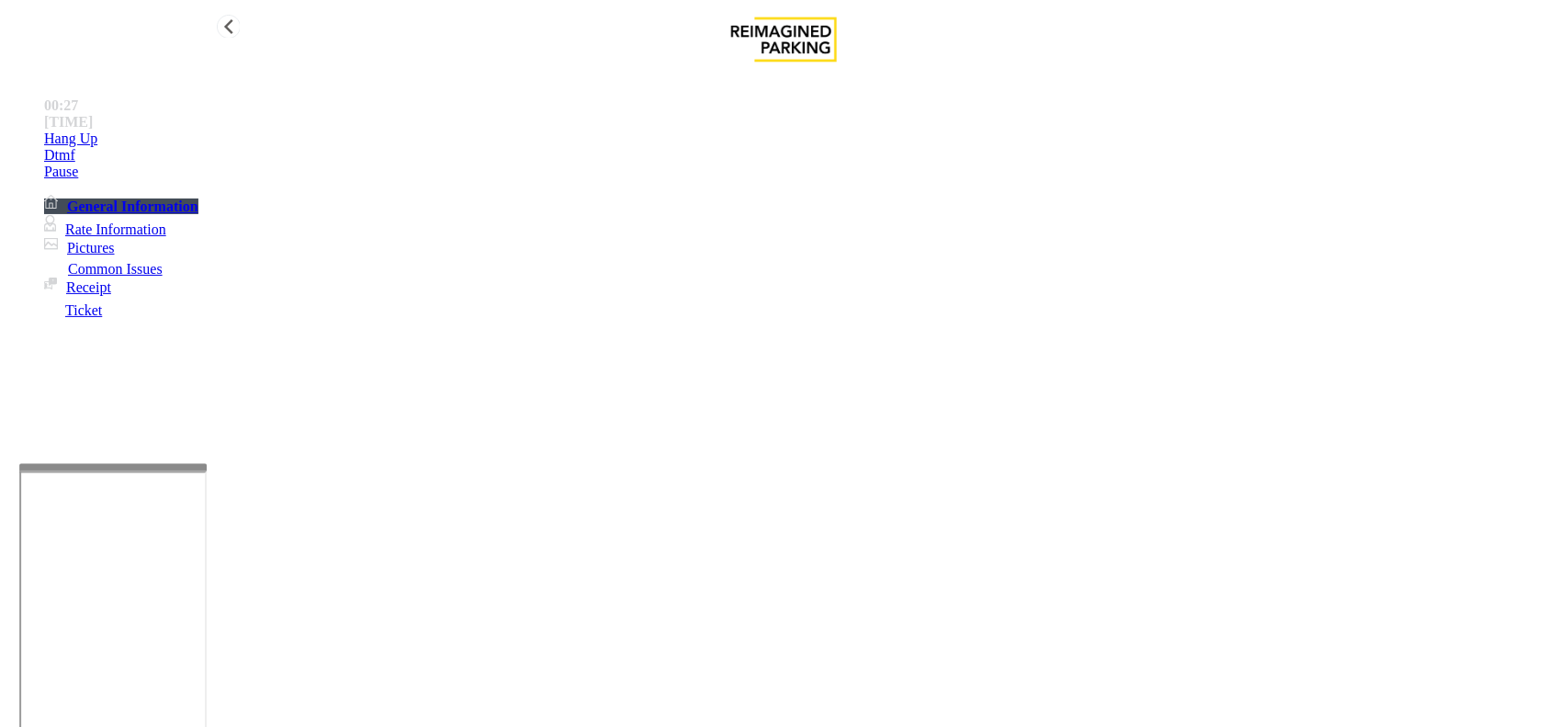 click on "Hang Up" at bounding box center [802, 139] 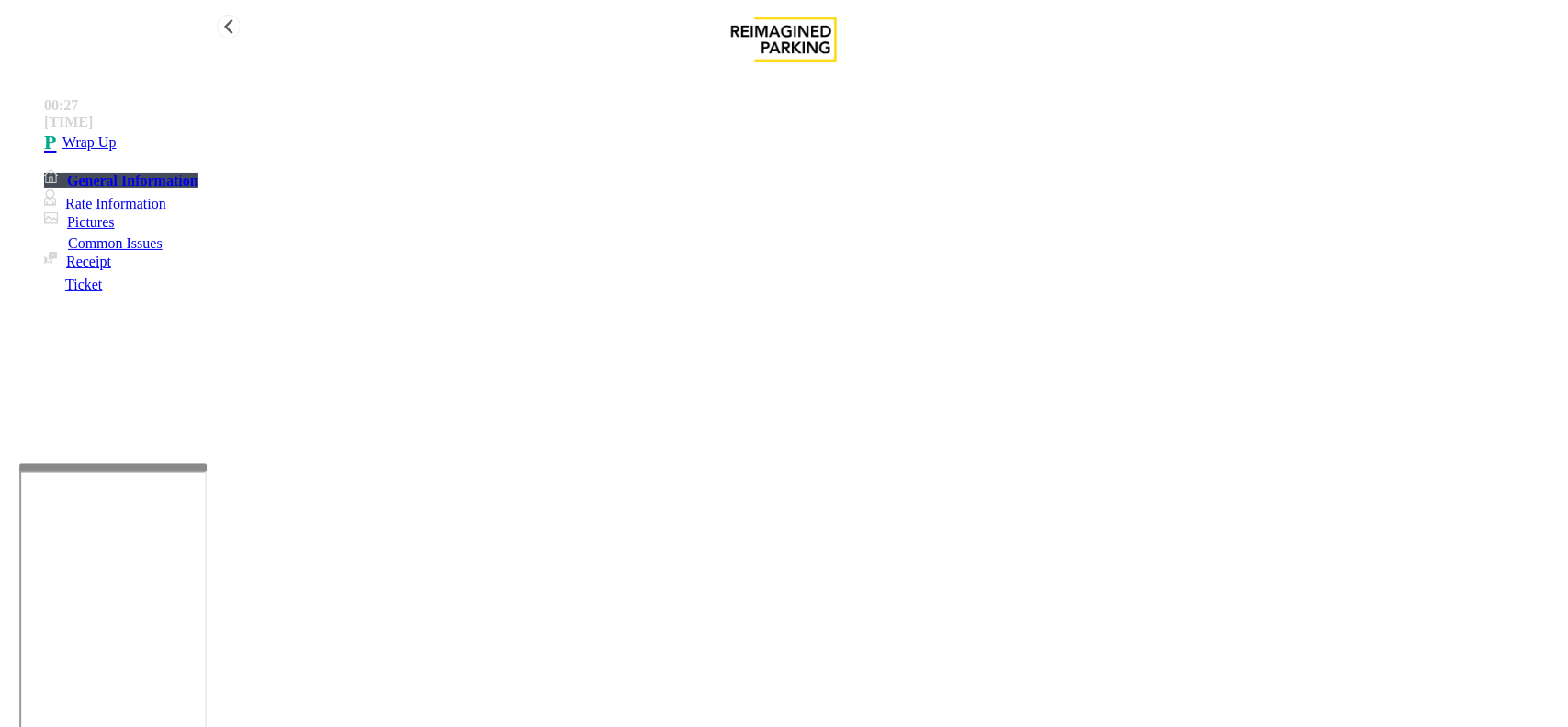 click on "Wrap Up" at bounding box center [802, 142] 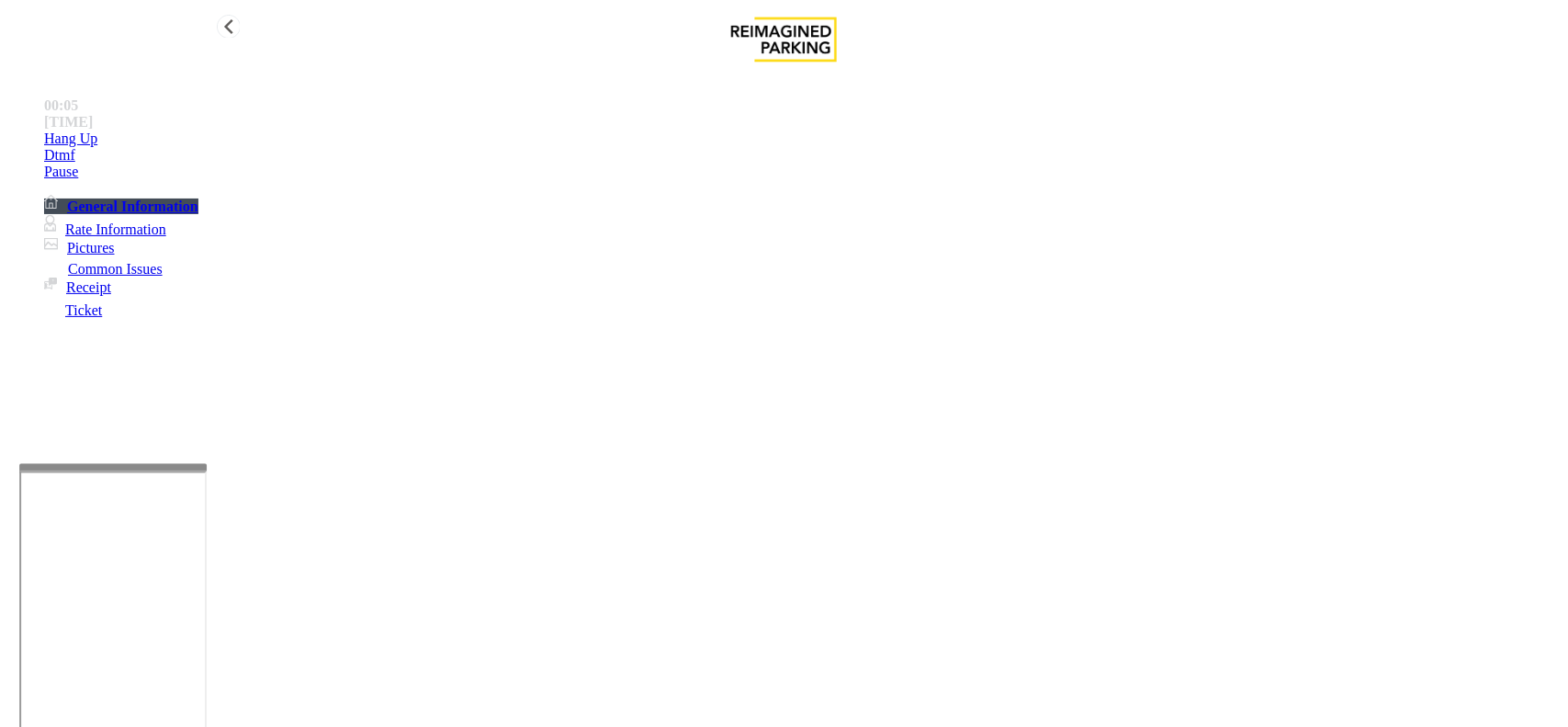 scroll, scrollTop: 460, scrollLeft: 0, axis: vertical 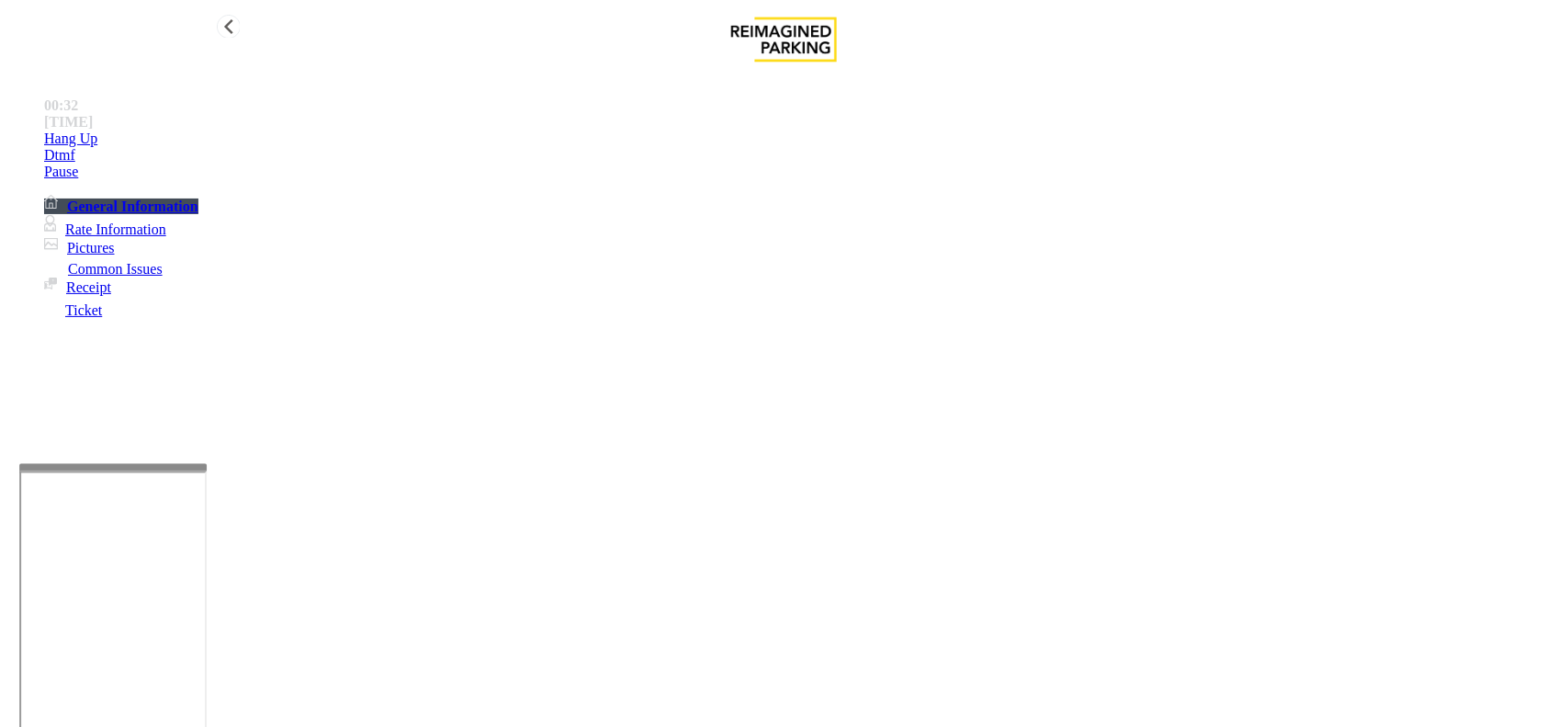 click on "https://www.parkjockey.com/en-us/manage/1633/status" at bounding box center [883, 2680] 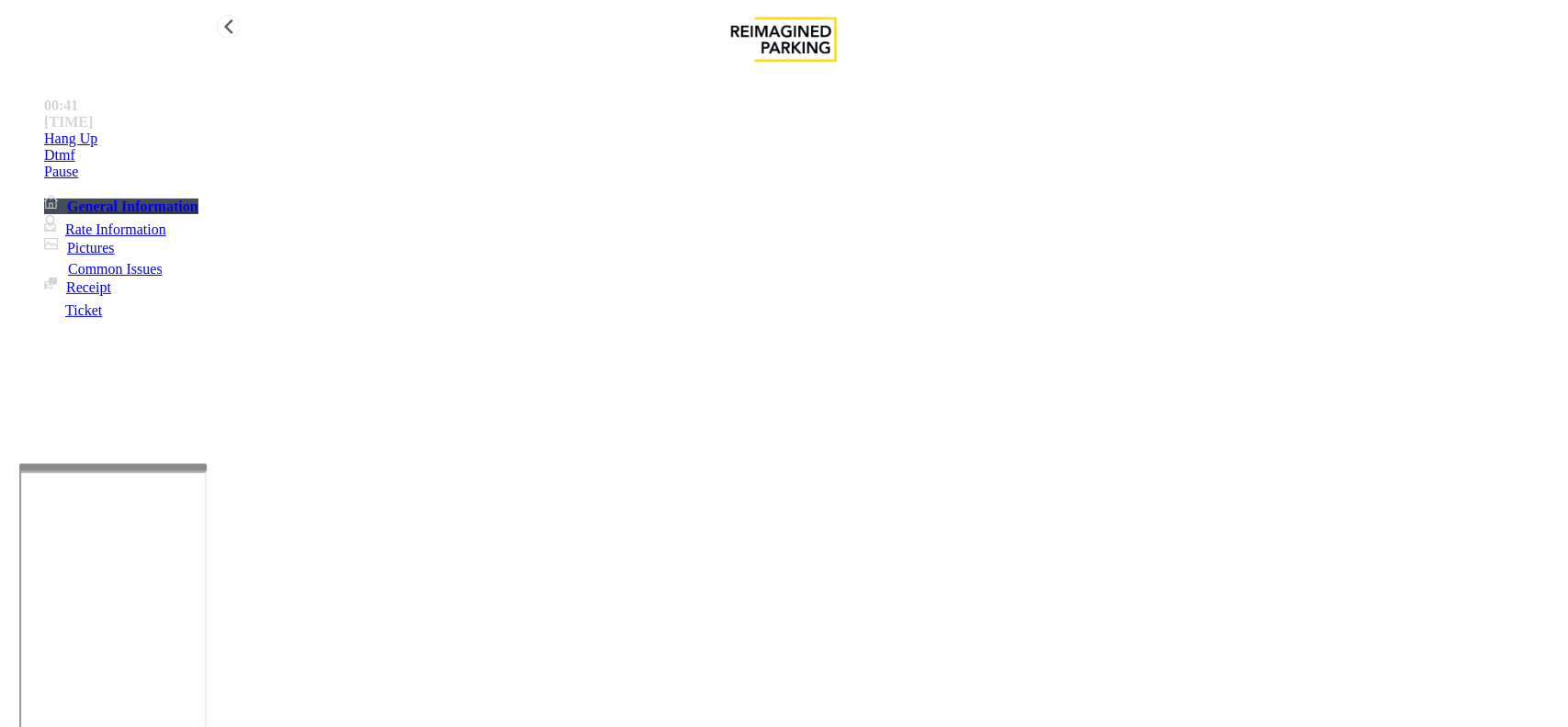 click on "LPR Issue" at bounding box center [196, 1327] 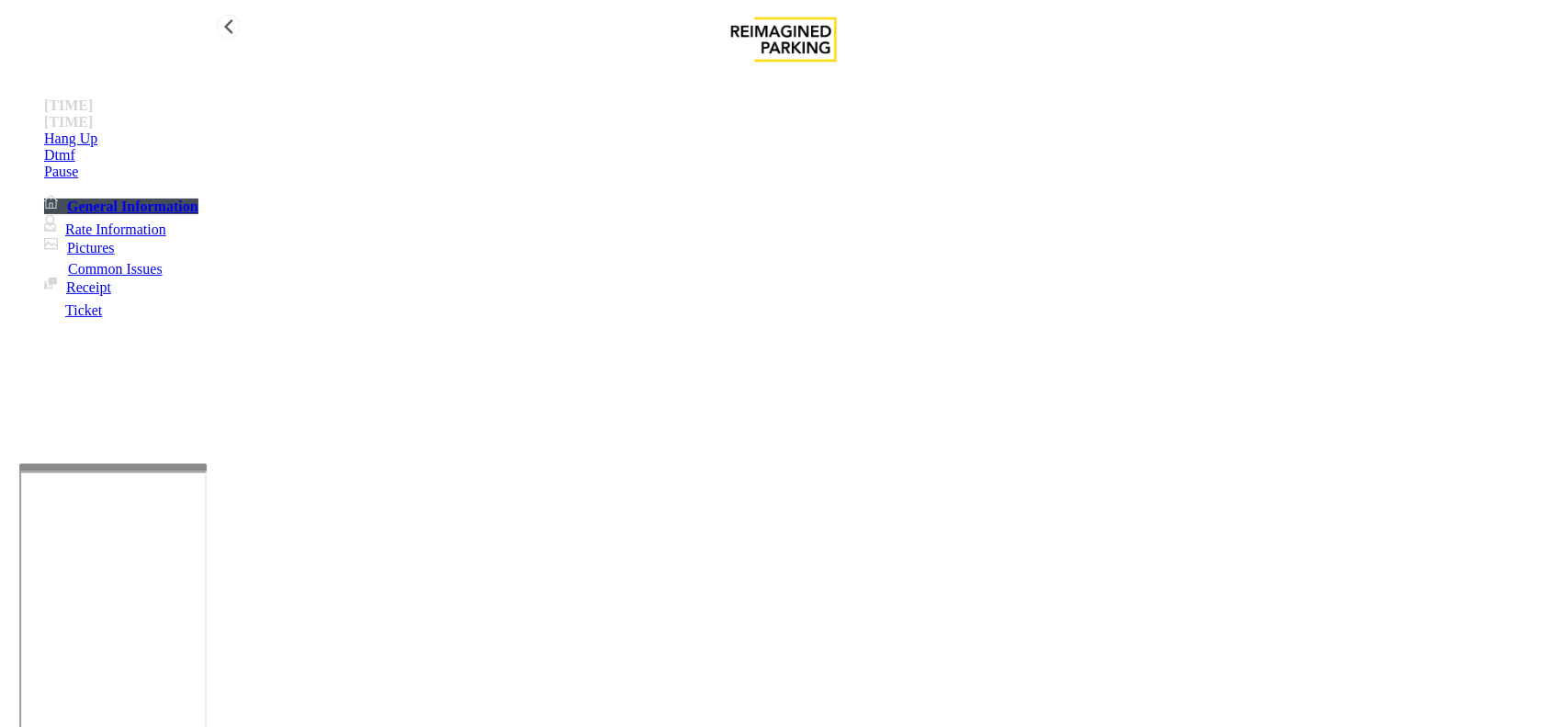 click on "Camera not working" at bounding box center (87, 1327) 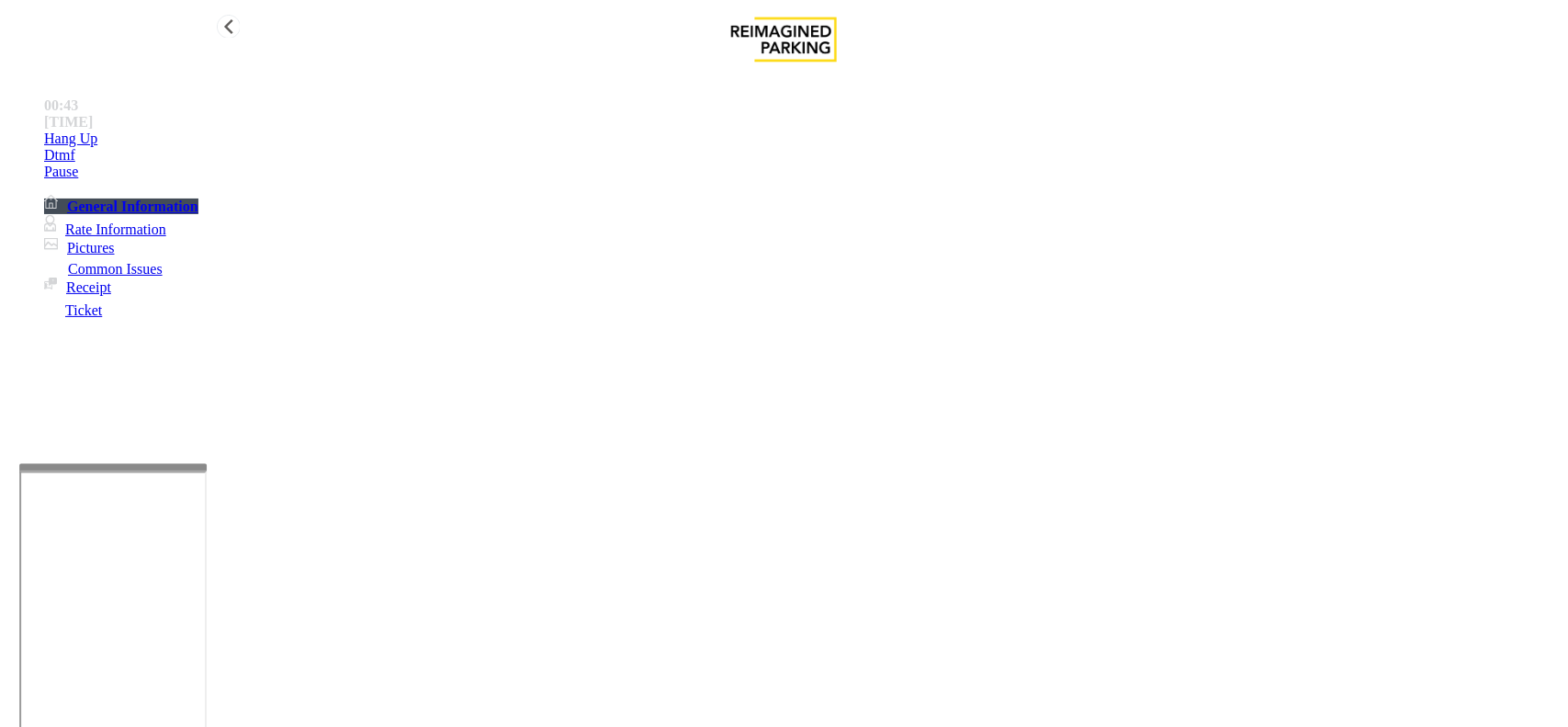 click at bounding box center [88, 1347] 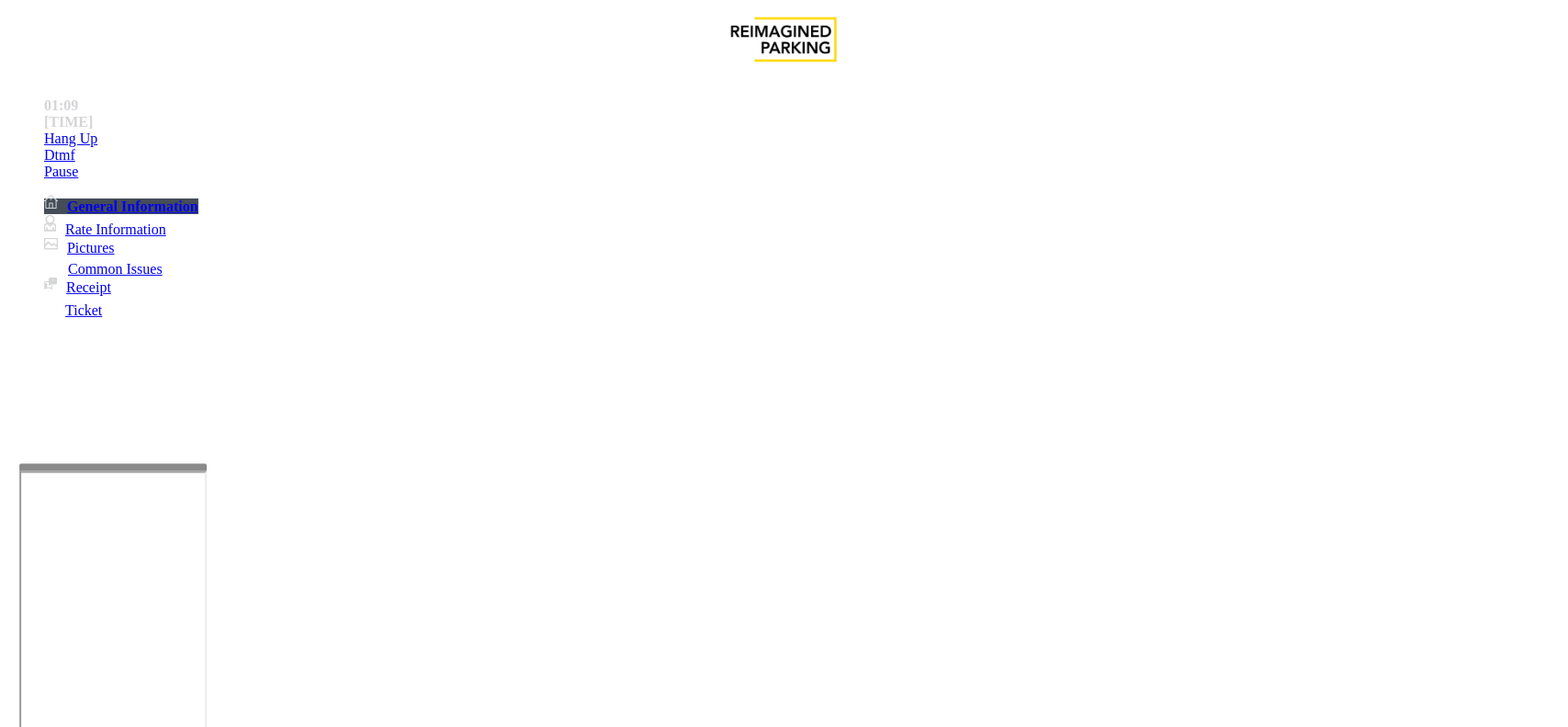 type on "*******" 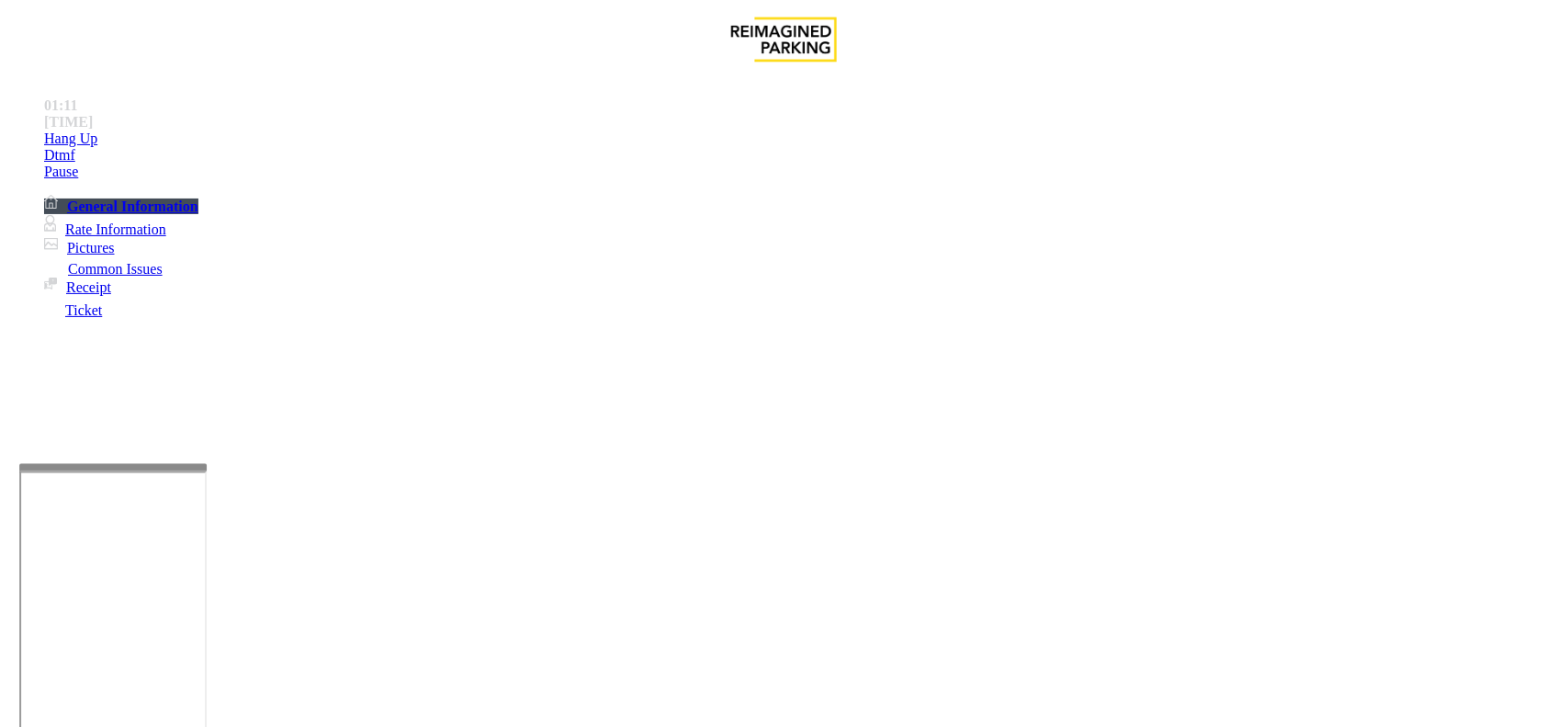click on "Camera not working" at bounding box center (784, 1313) 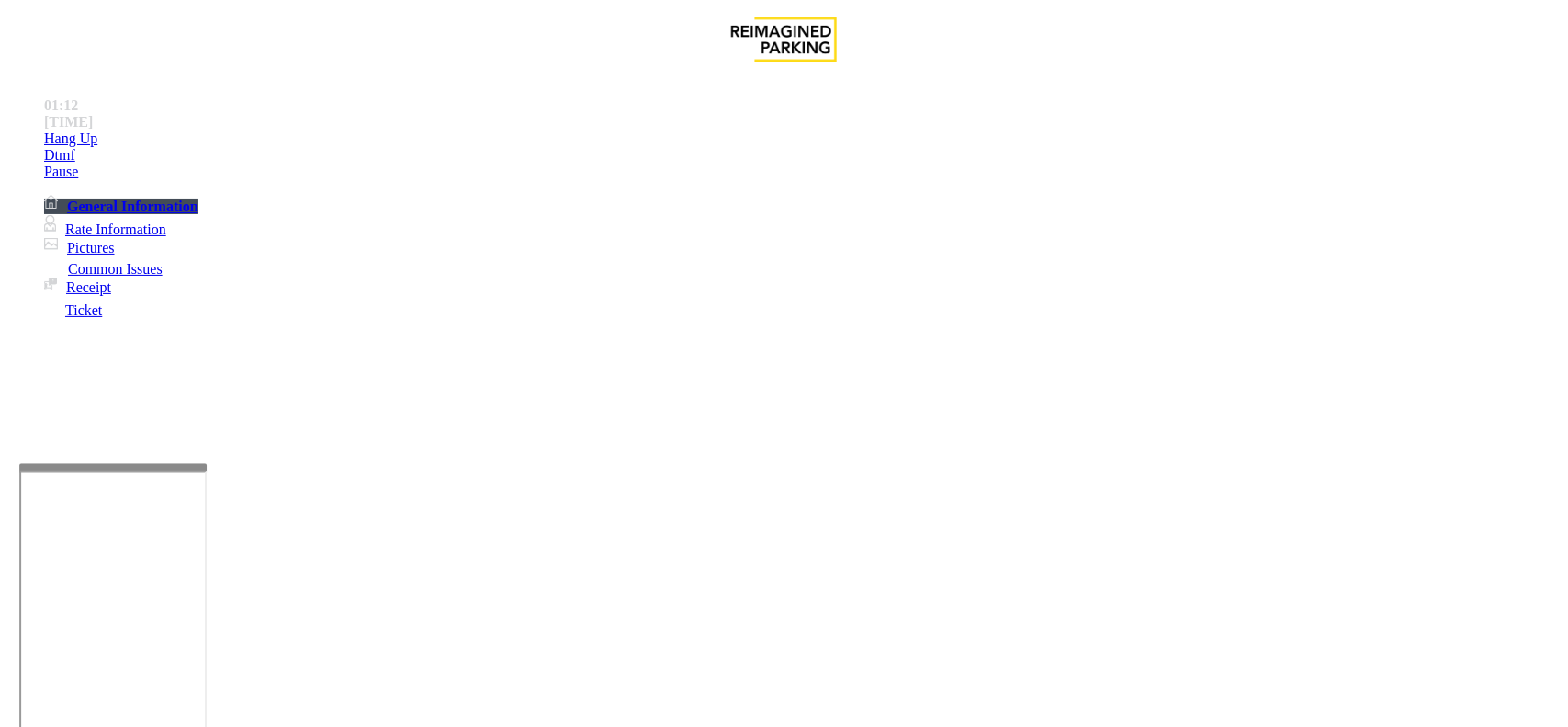 copy on "Camera not working" 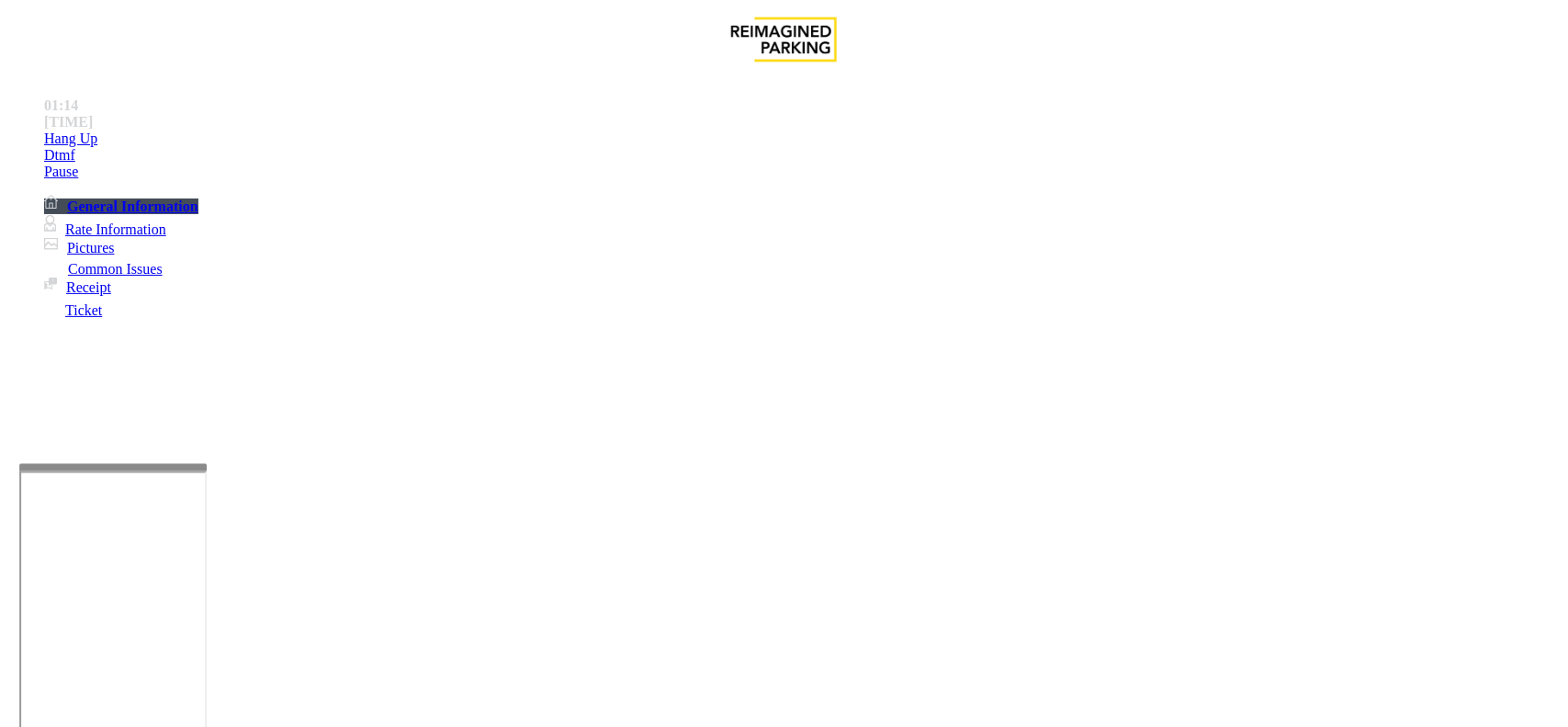 click at bounding box center [254, 1520] 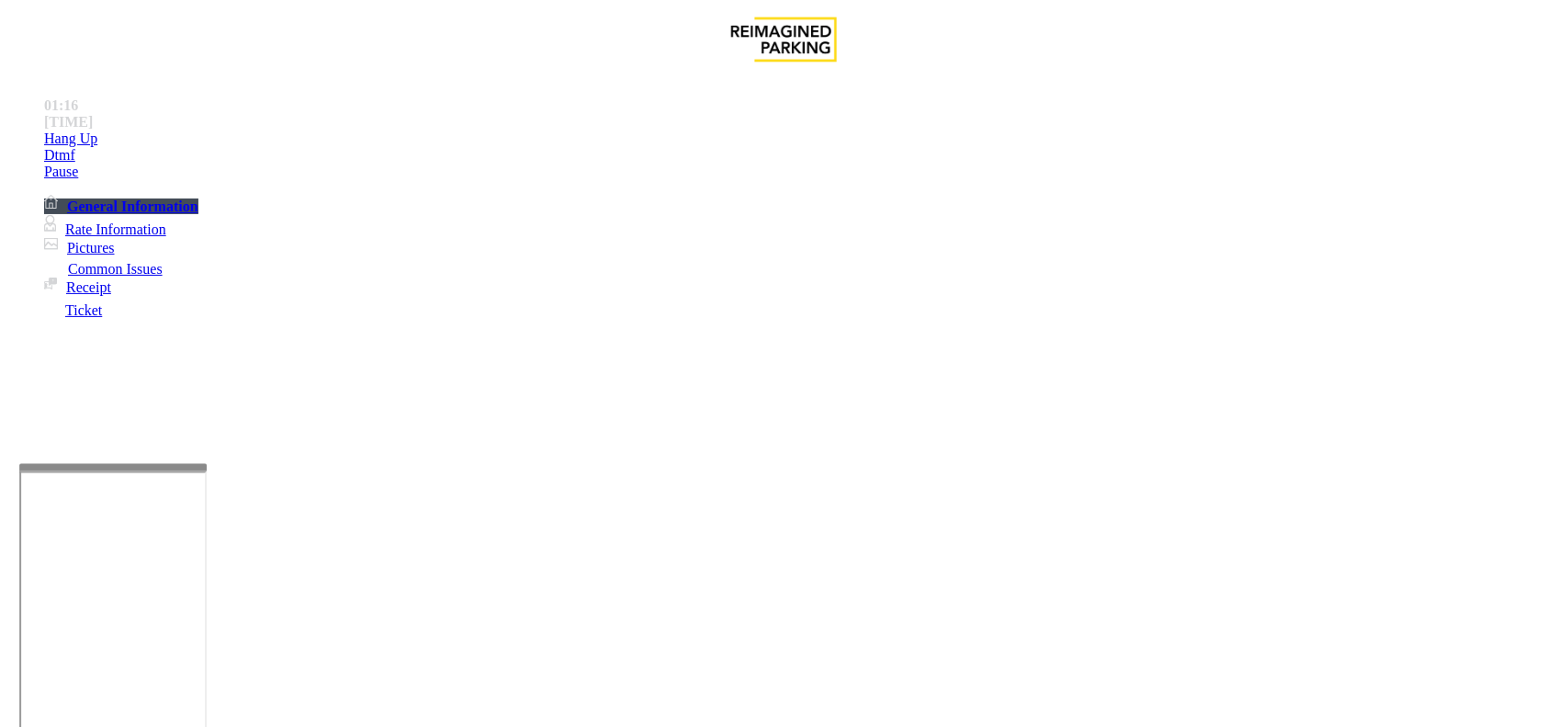 click at bounding box center (254, 1520) 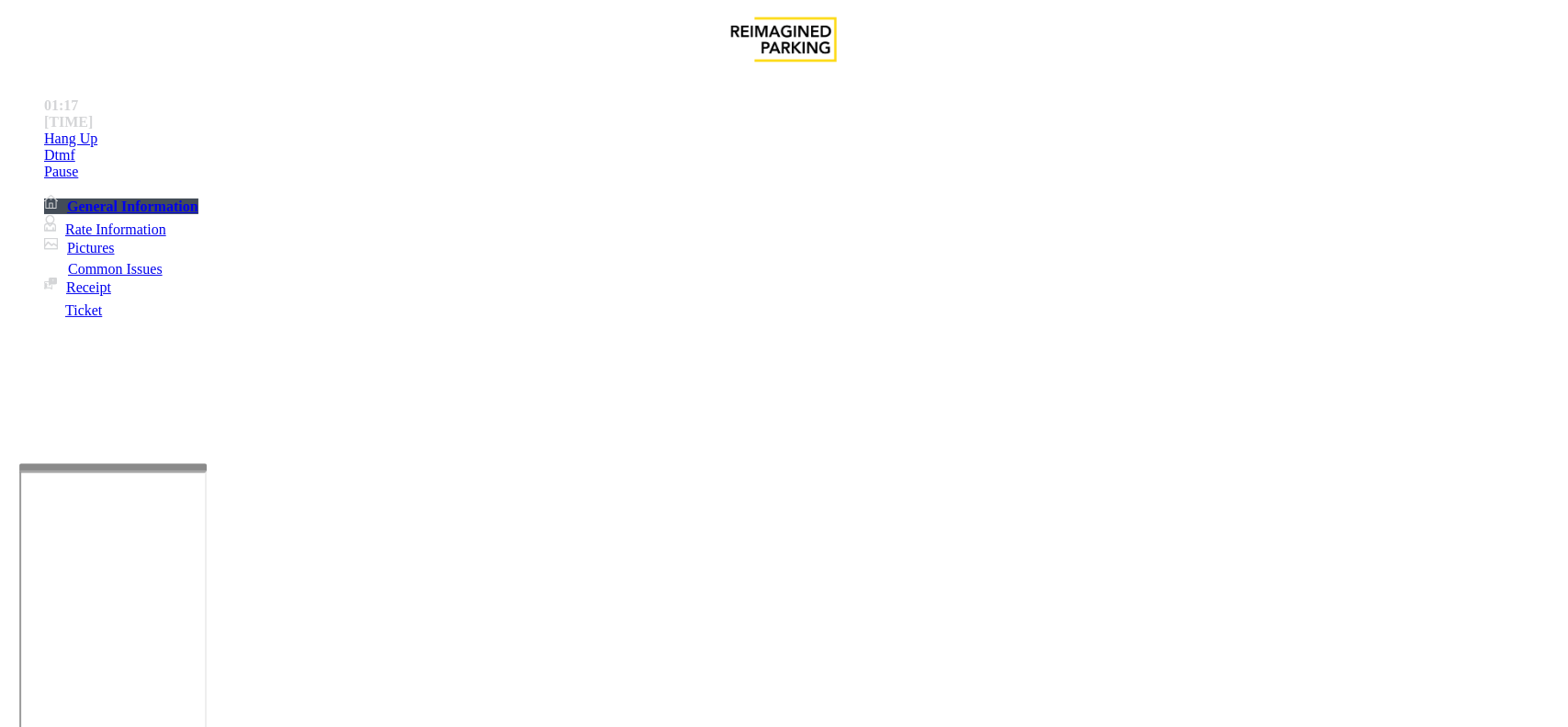 paste on "**********" 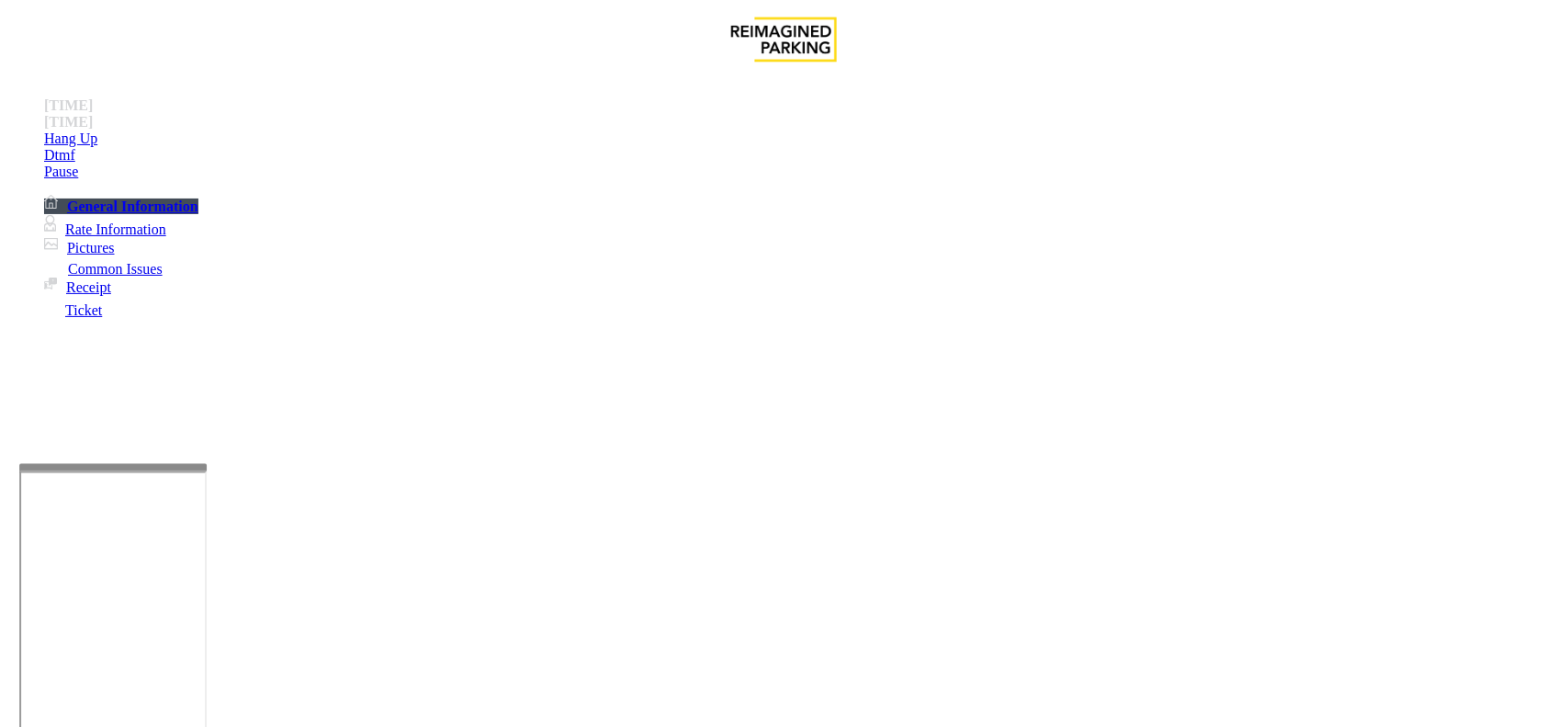 click at bounding box center (254, 1520) 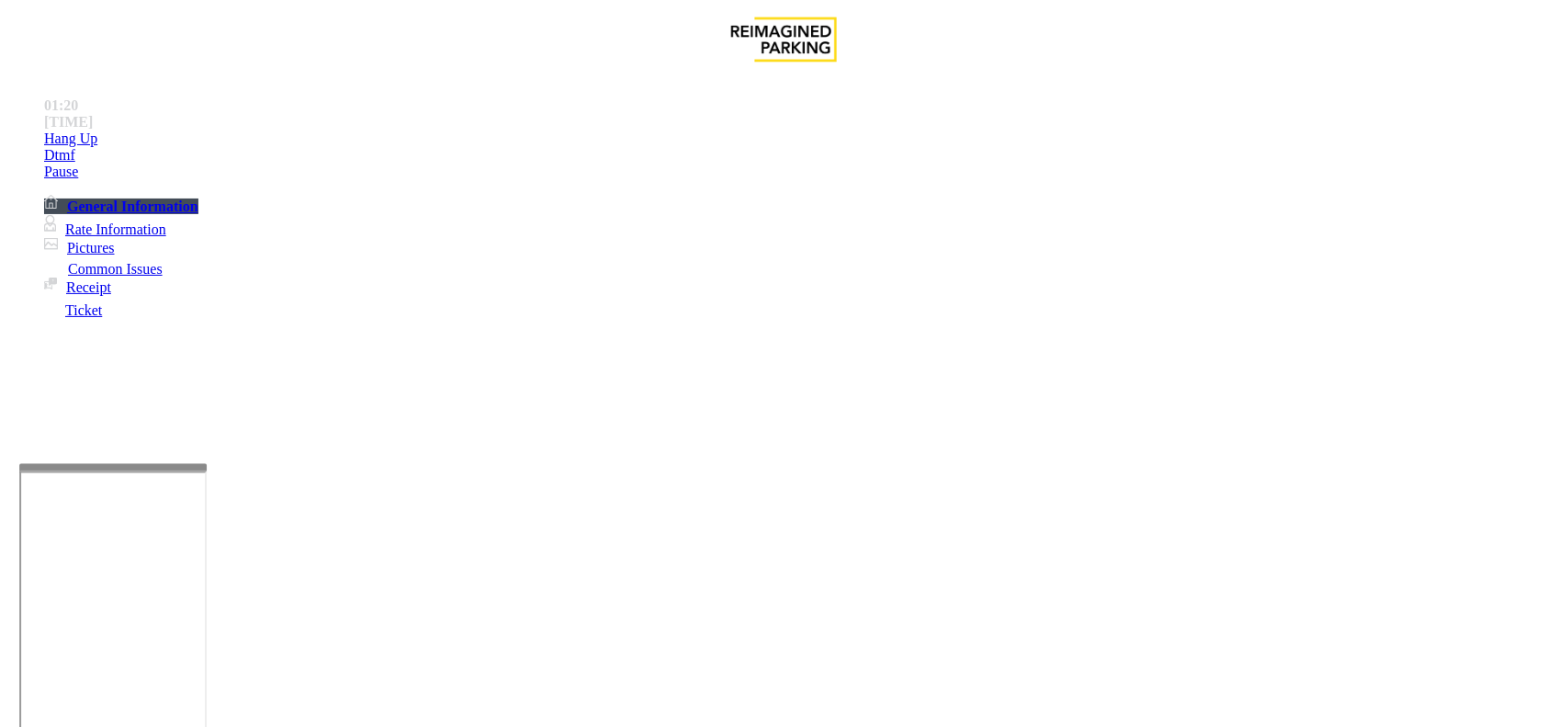 type on "**********" 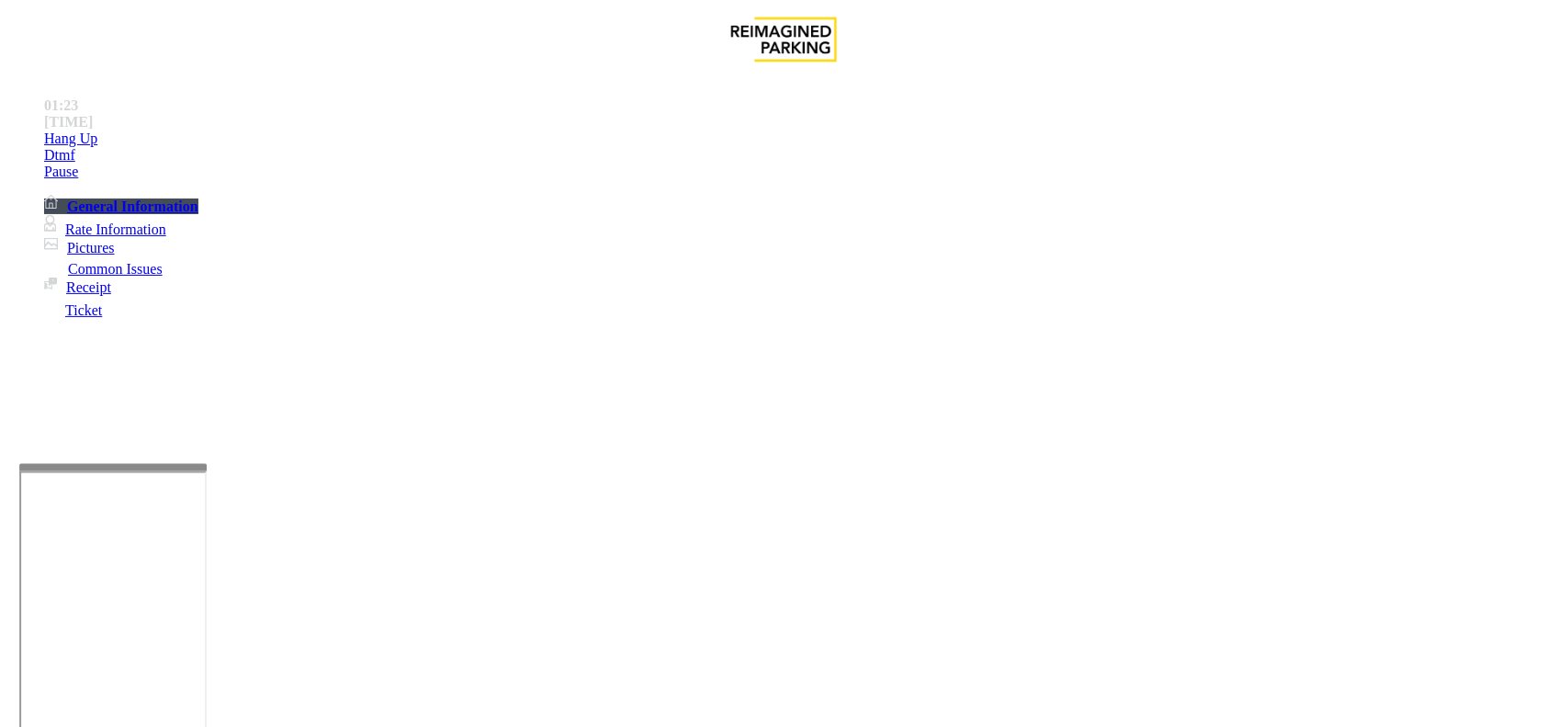 click at bounding box center [88, 1347] 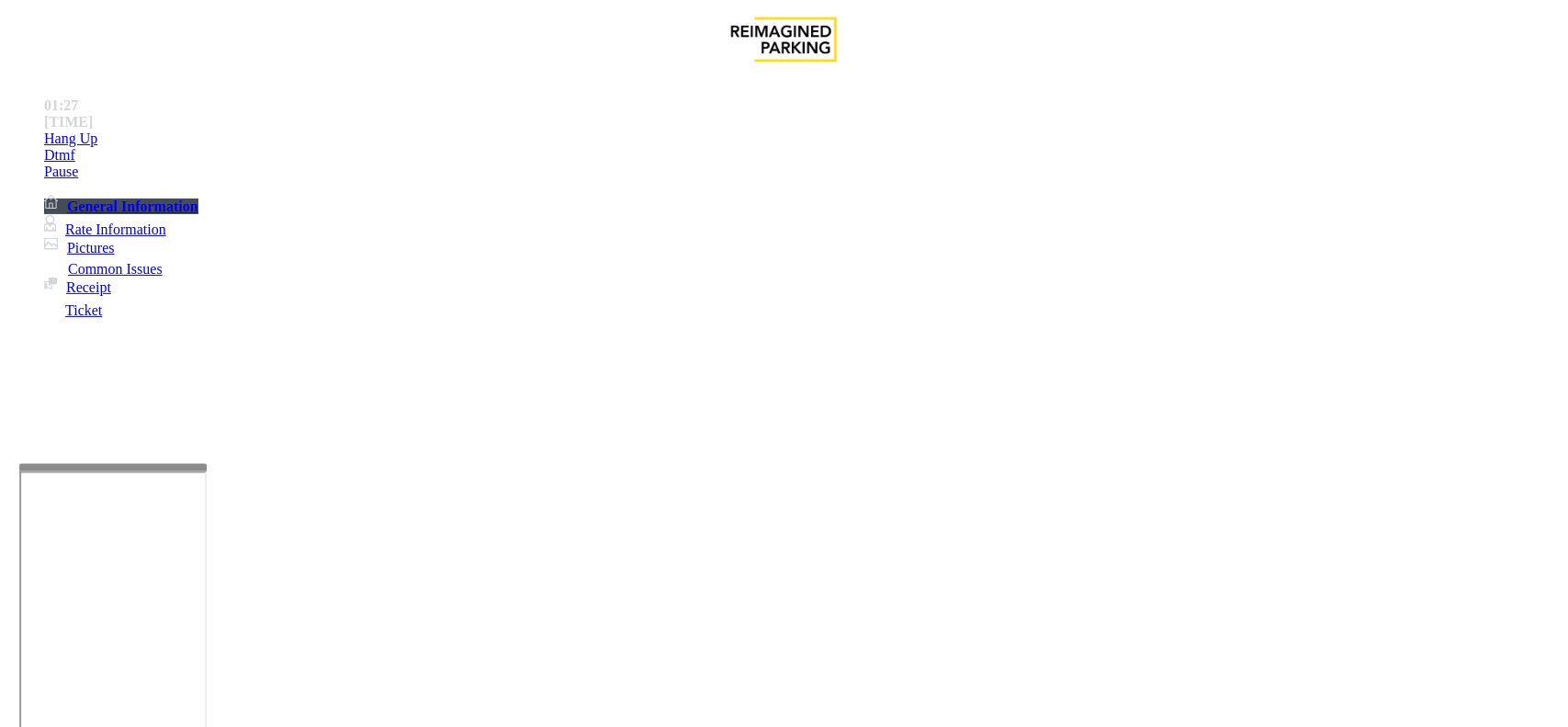 type on "*******" 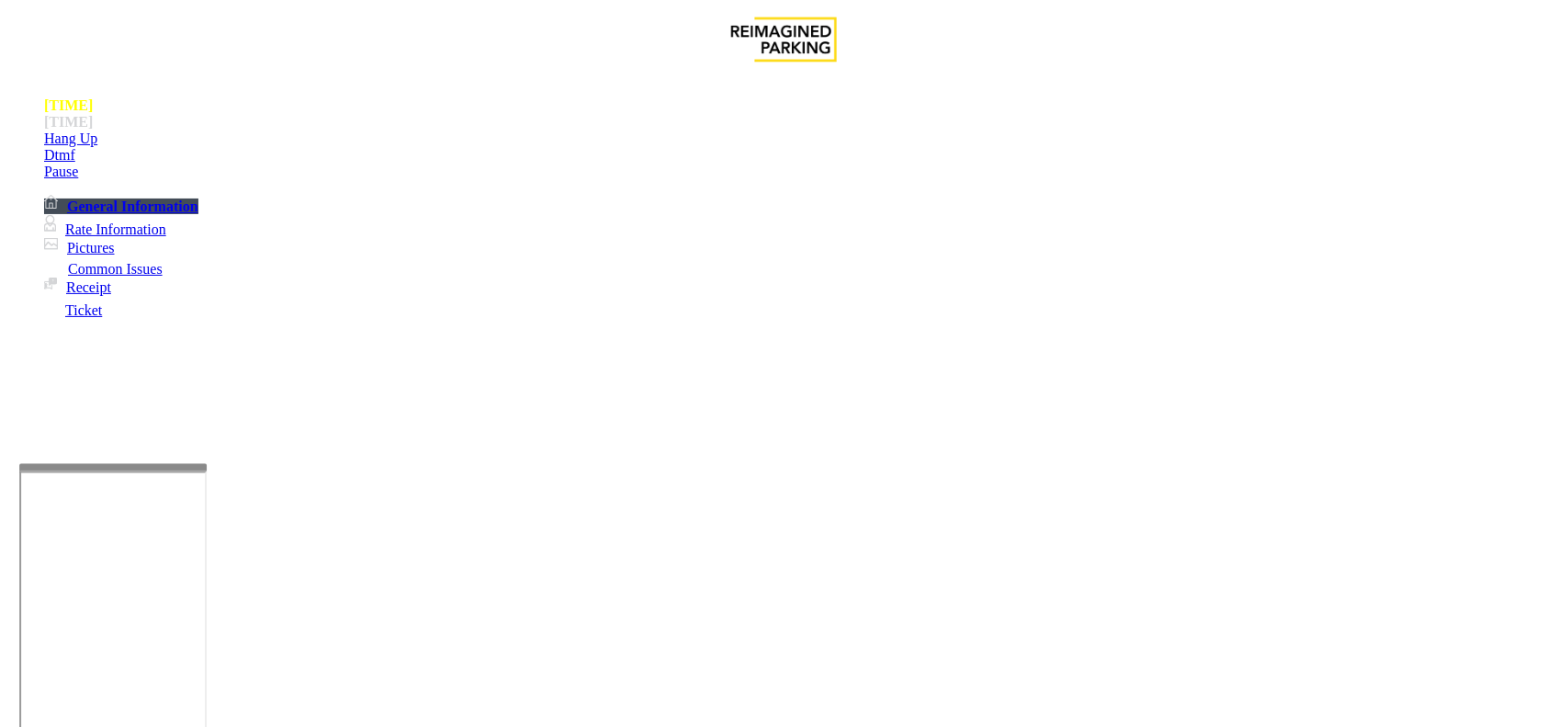 click on "*******" at bounding box center [88, 1347] 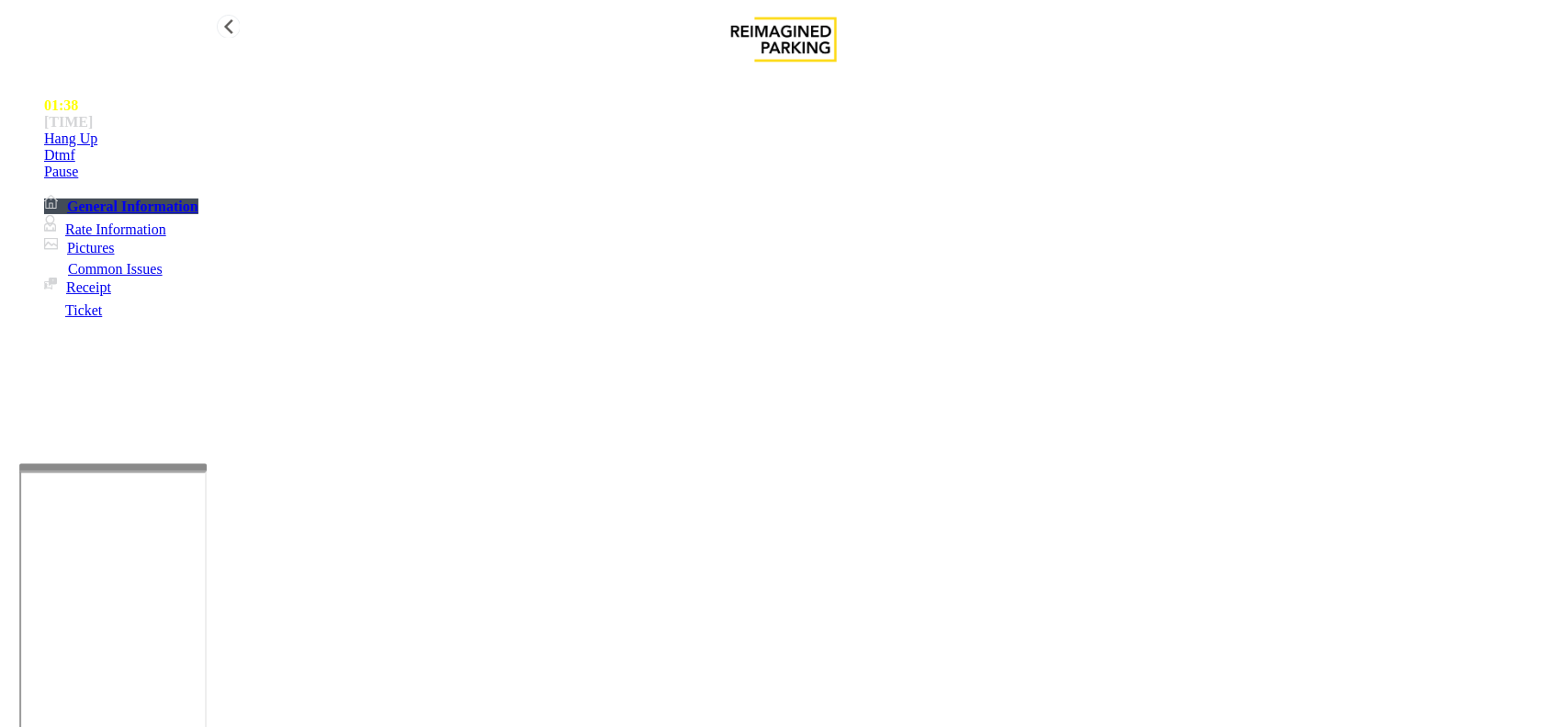 click on "Hang Up" at bounding box center [802, 139] 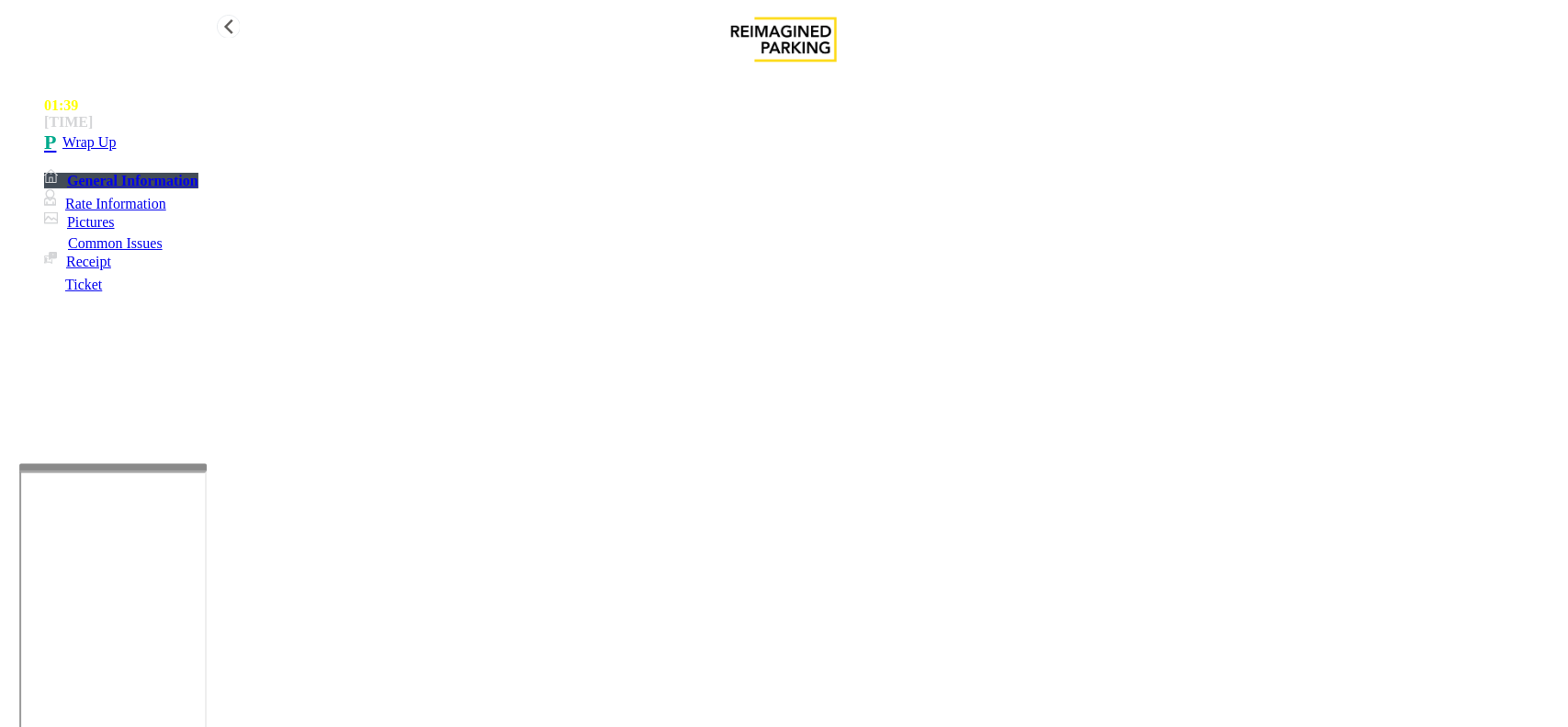 click on "Wrap Up" at bounding box center [802, 142] 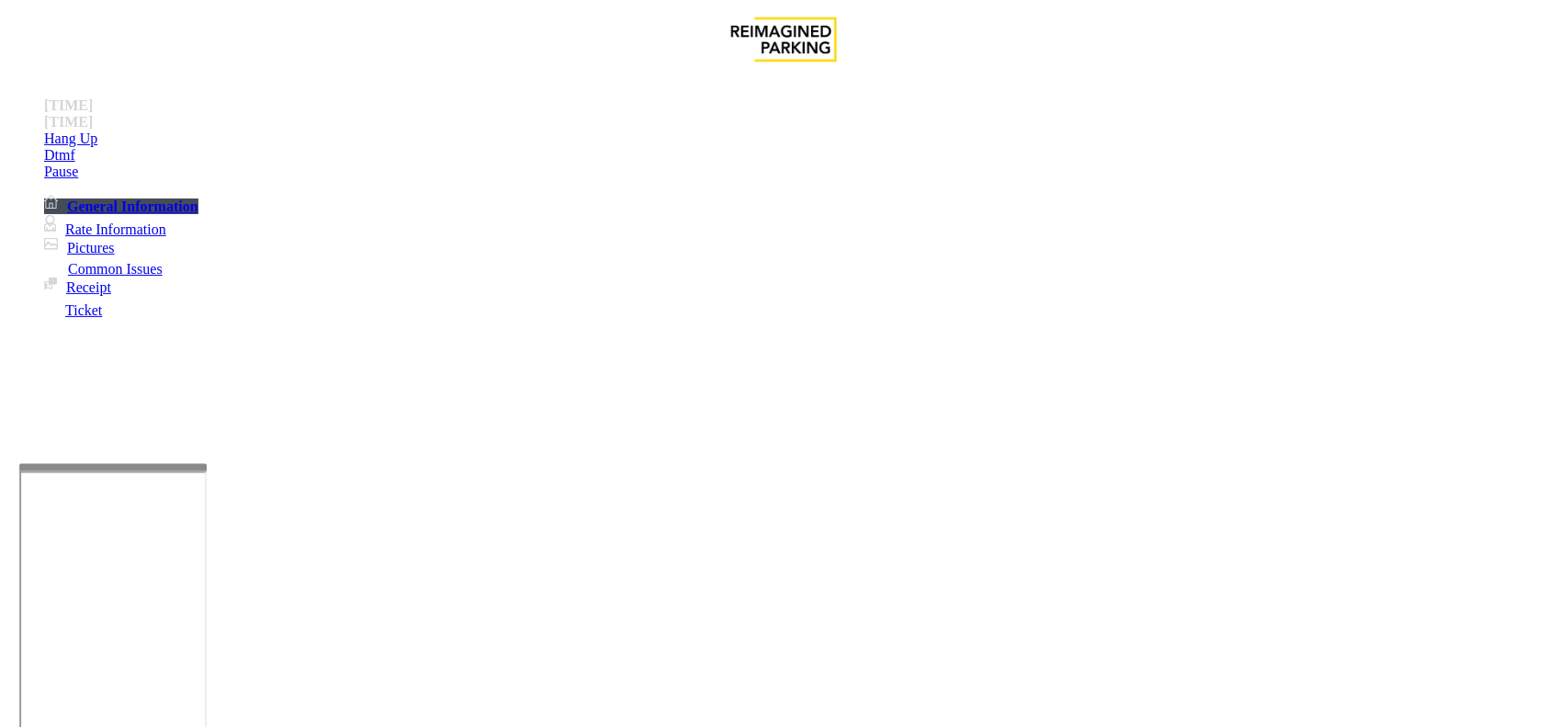 scroll, scrollTop: 345, scrollLeft: 0, axis: vertical 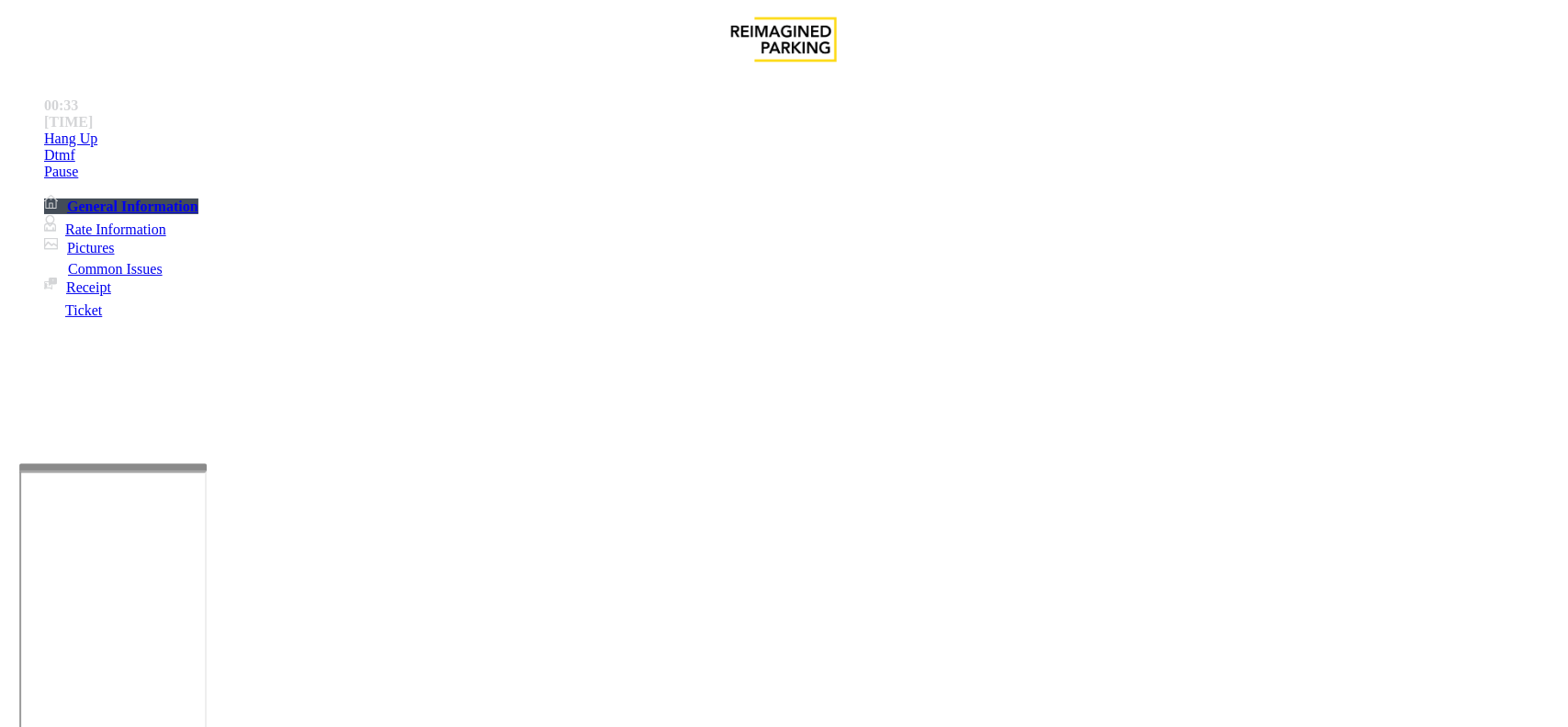 click on "Payment Issue" at bounding box center [153, 1327] 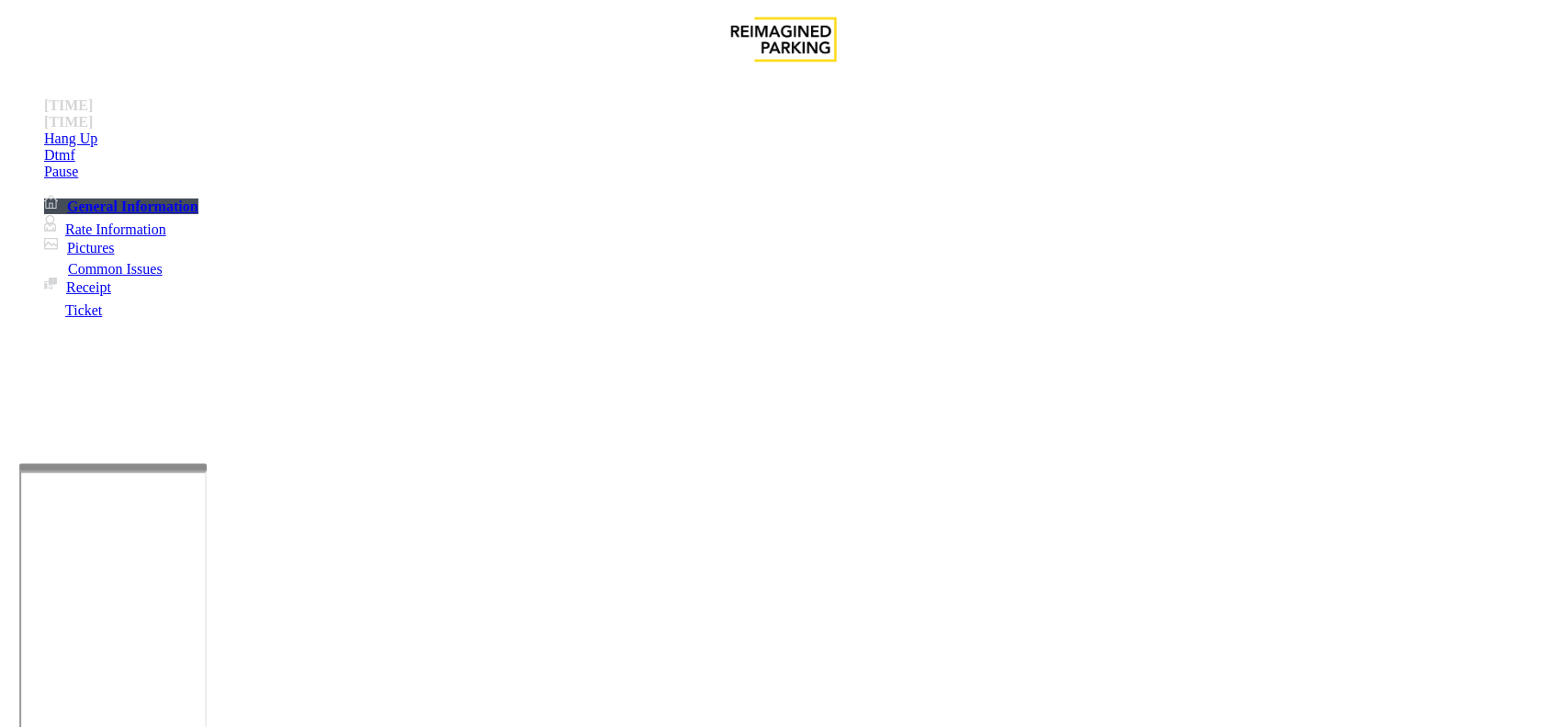 paste on "**********" 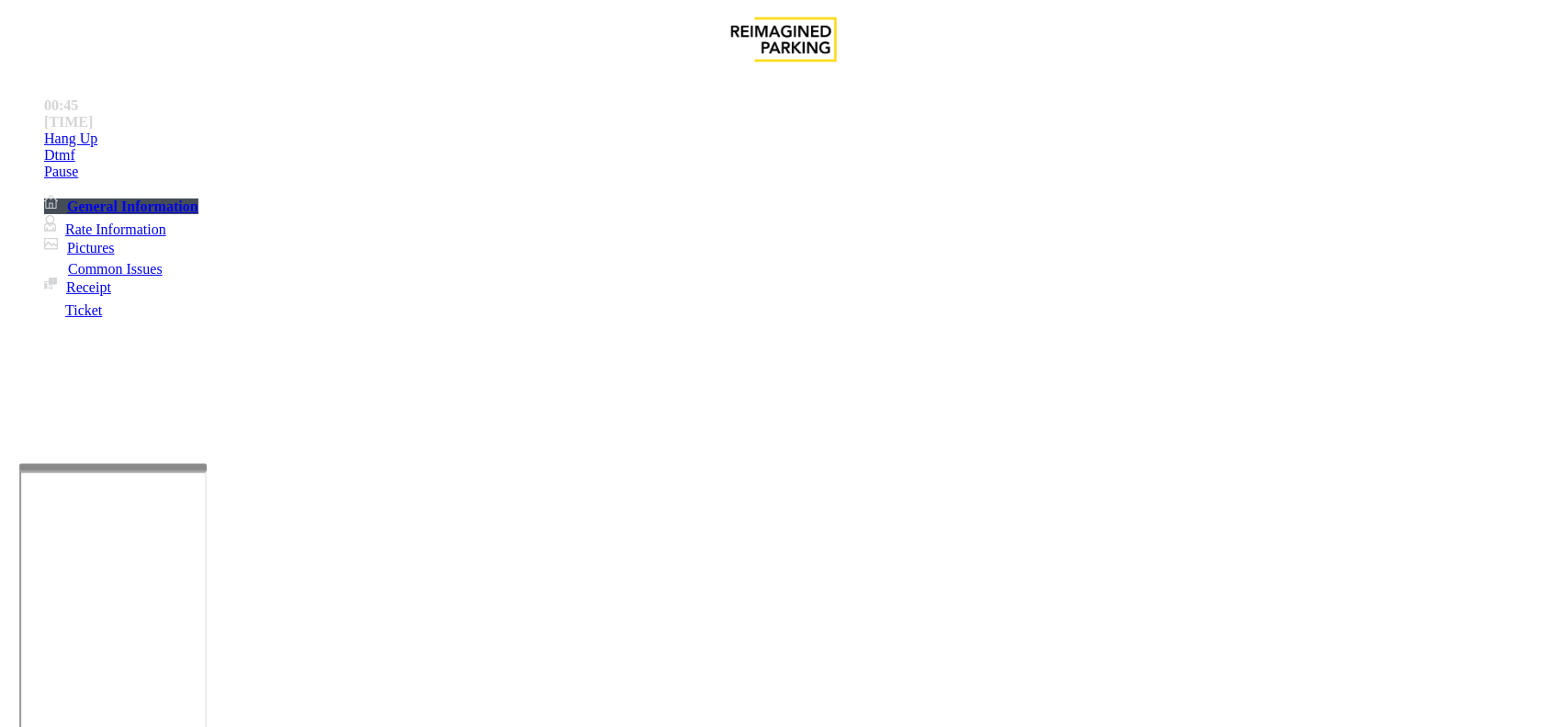 click on "Credit Card Not Reading" at bounding box center (784, 1313) 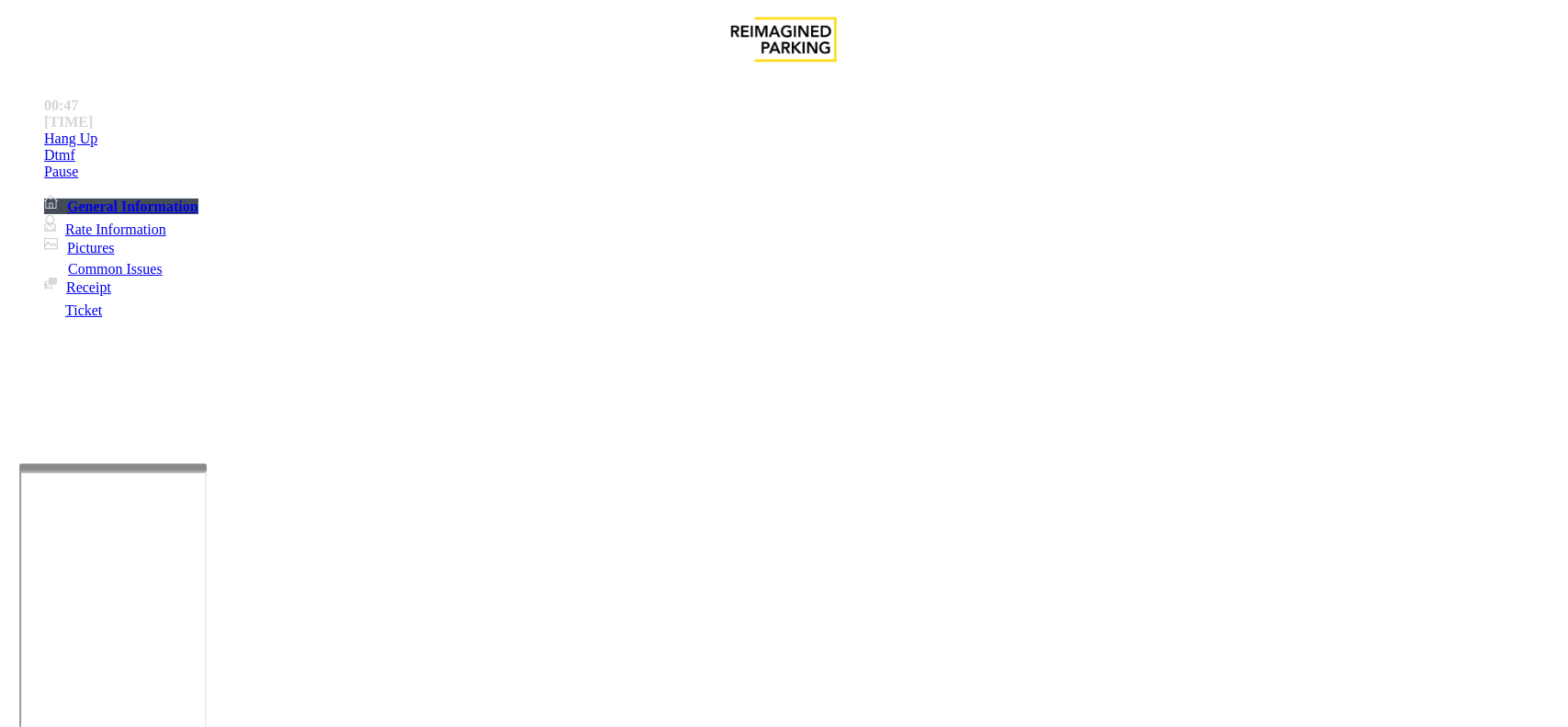 click at bounding box center (254, 1647) 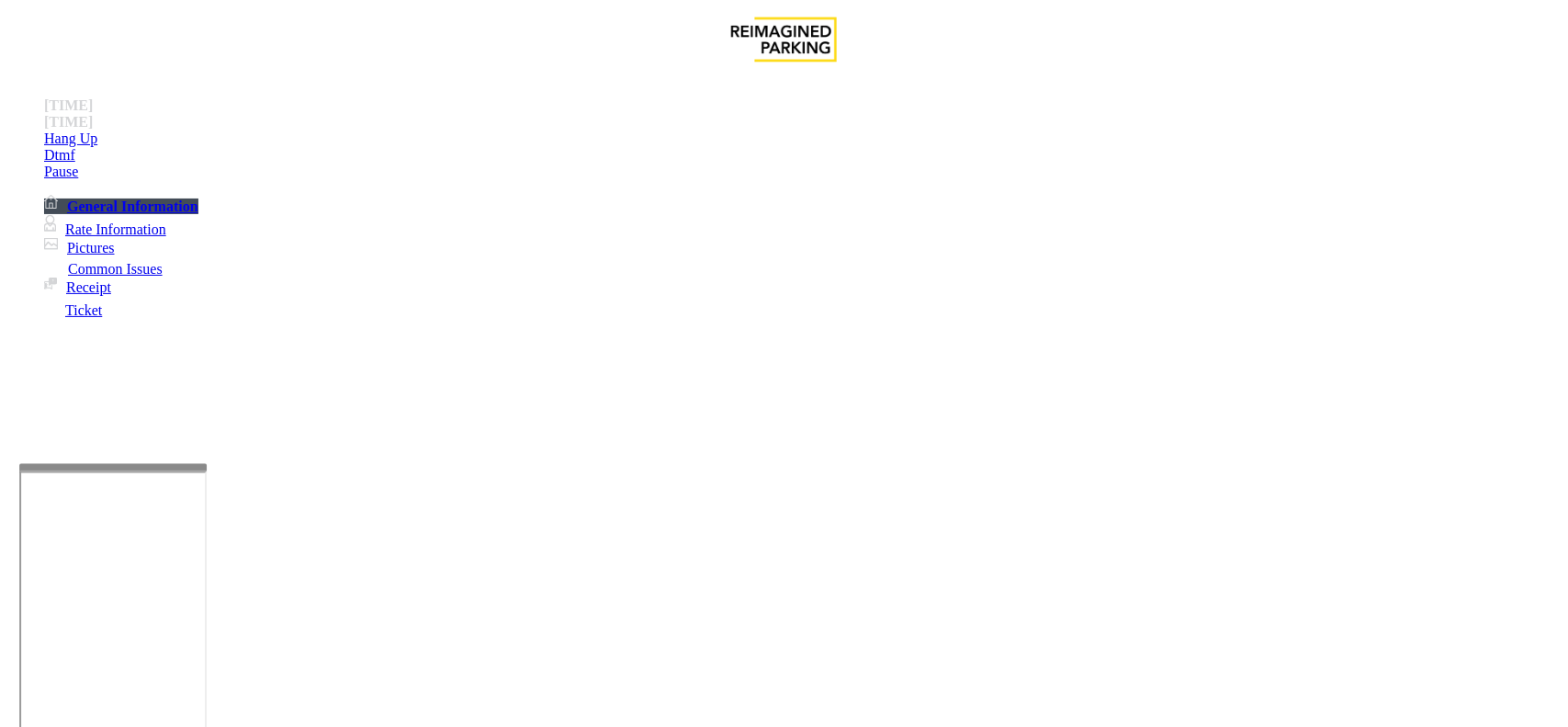 type on "**********" 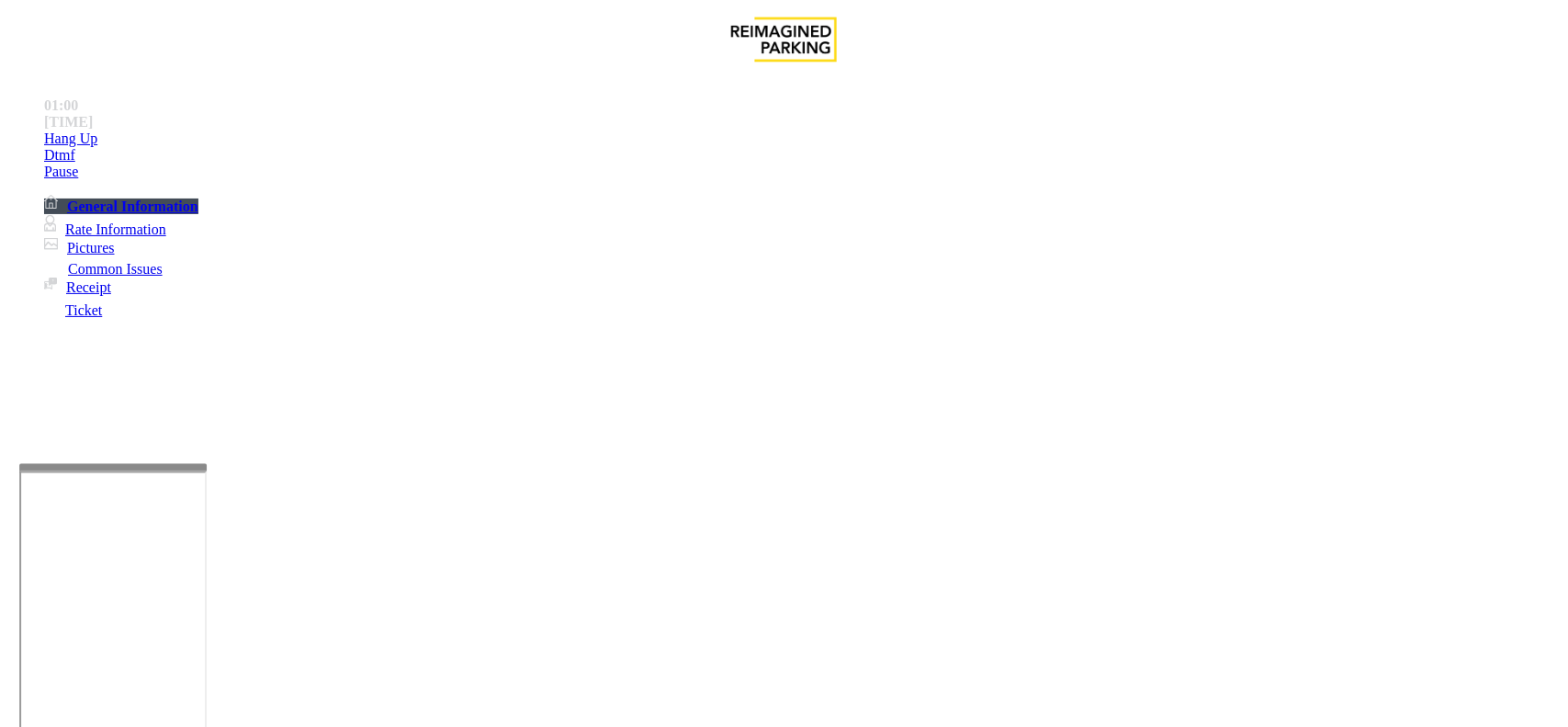 type on "*******" 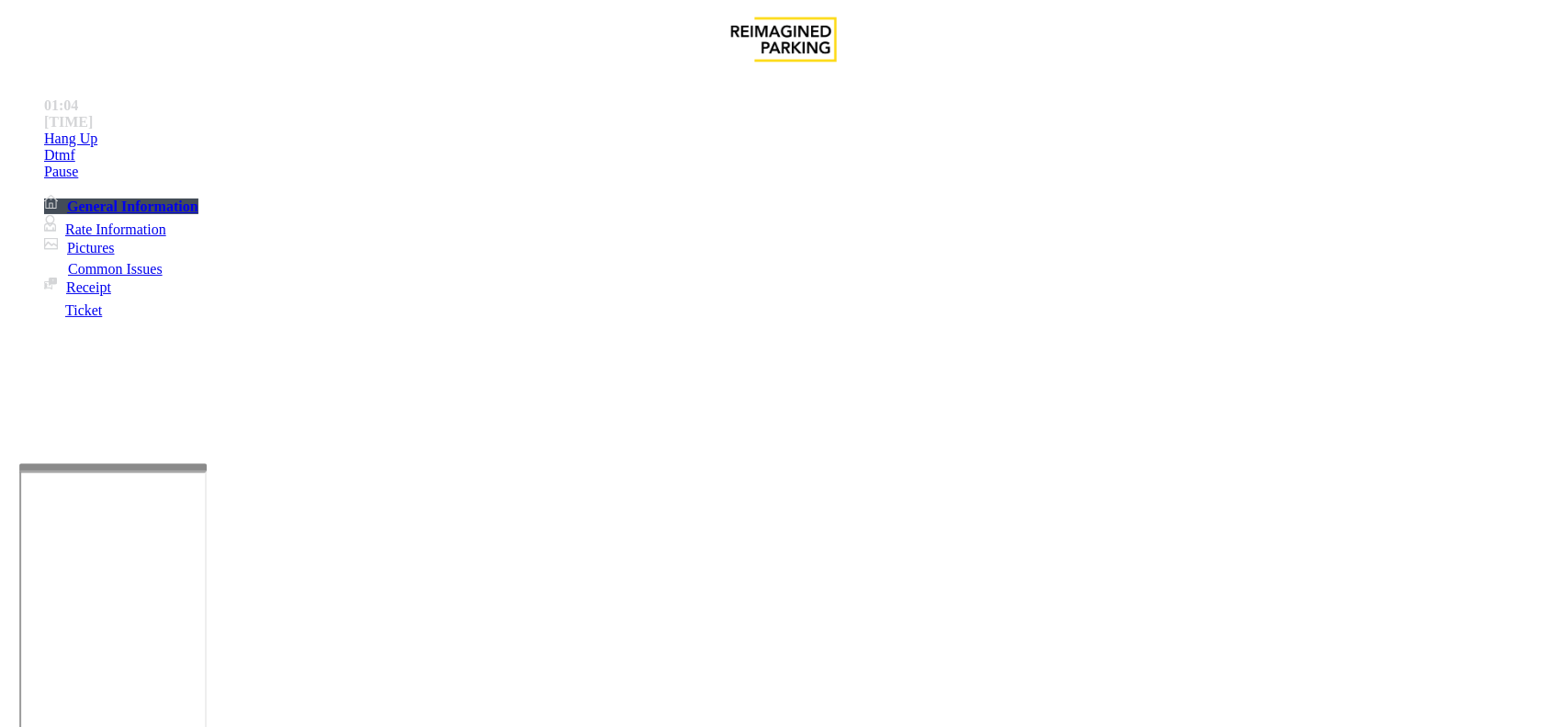 click at bounding box center (88, 1347) 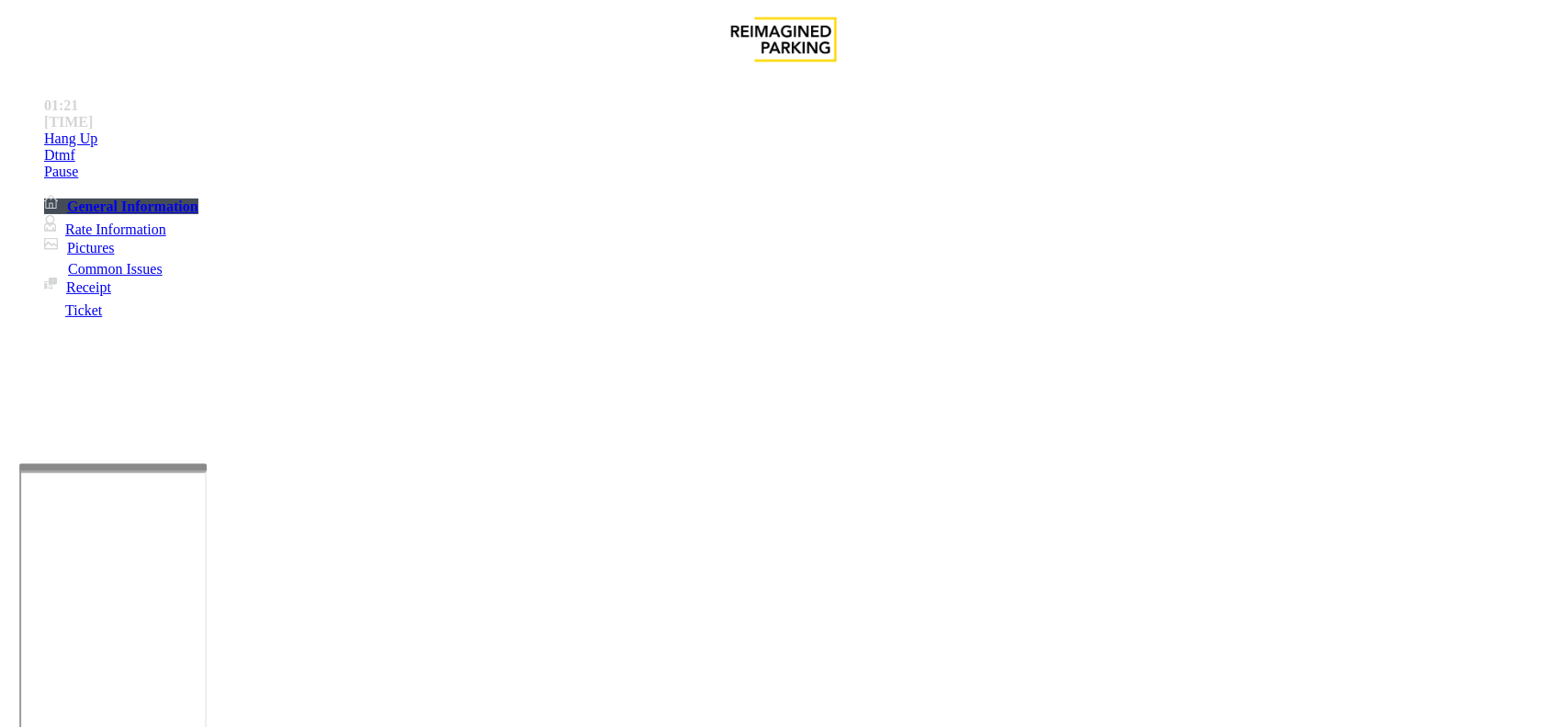 drag, startPoint x: 308, startPoint y: 213, endPoint x: 248, endPoint y: 222, distance: 60.67125 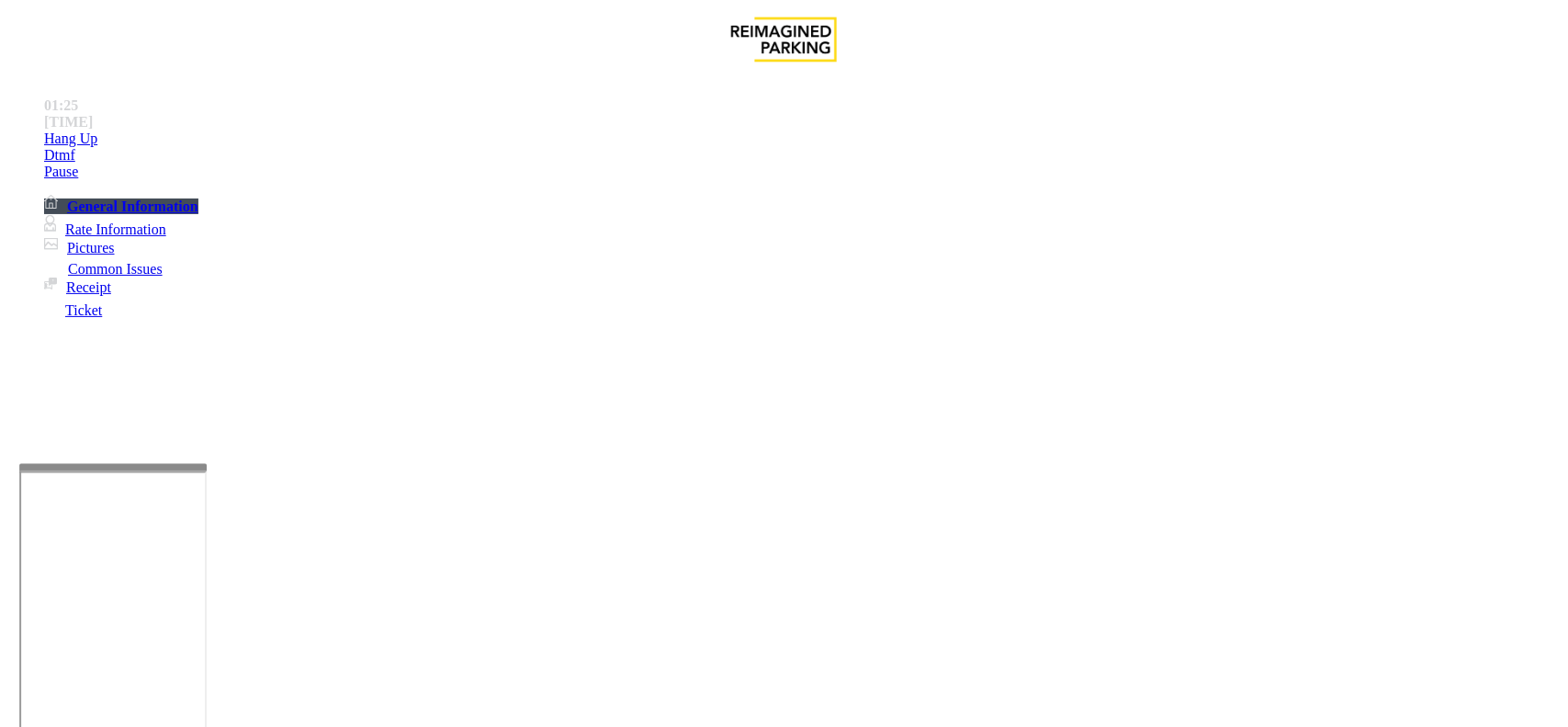 type on "******" 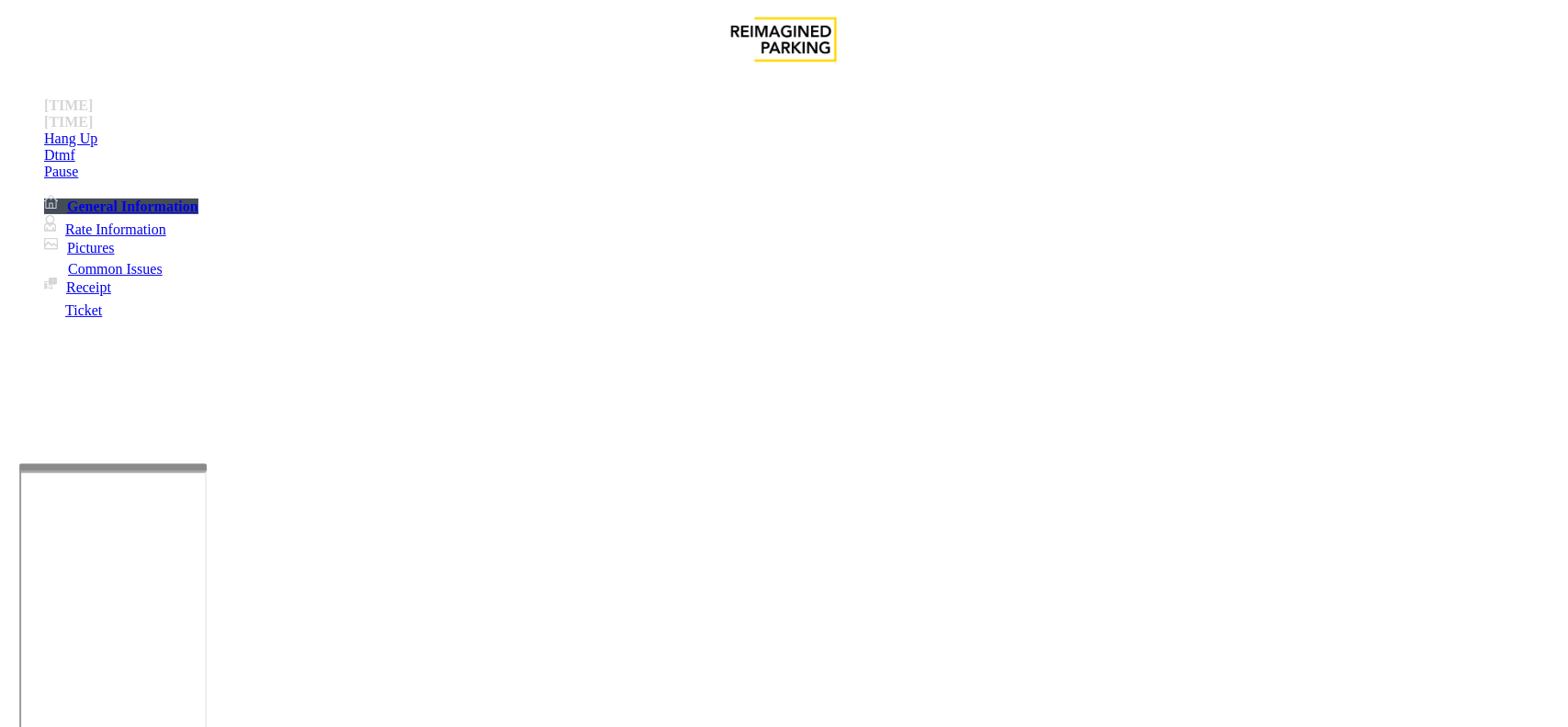 scroll, scrollTop: 12, scrollLeft: 0, axis: vertical 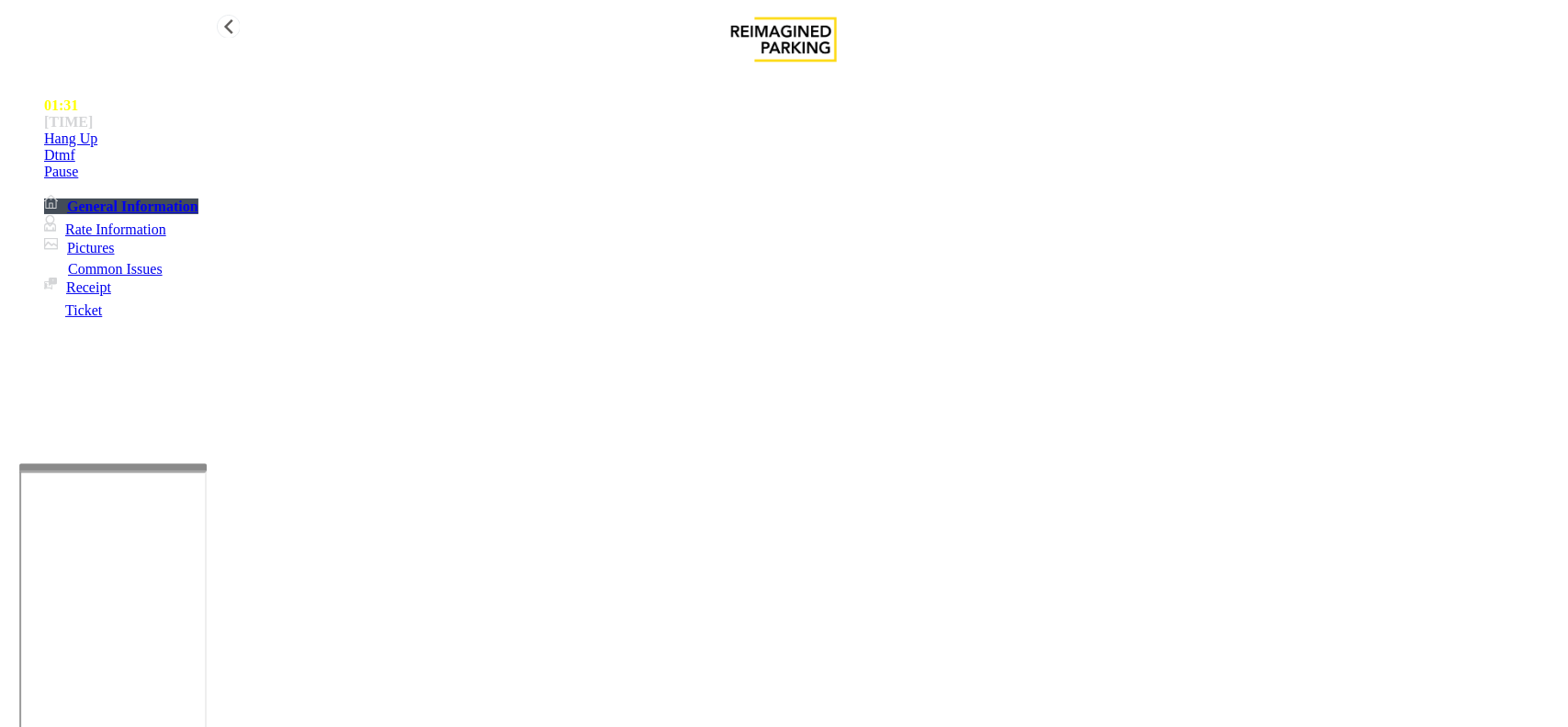 type on "**********" 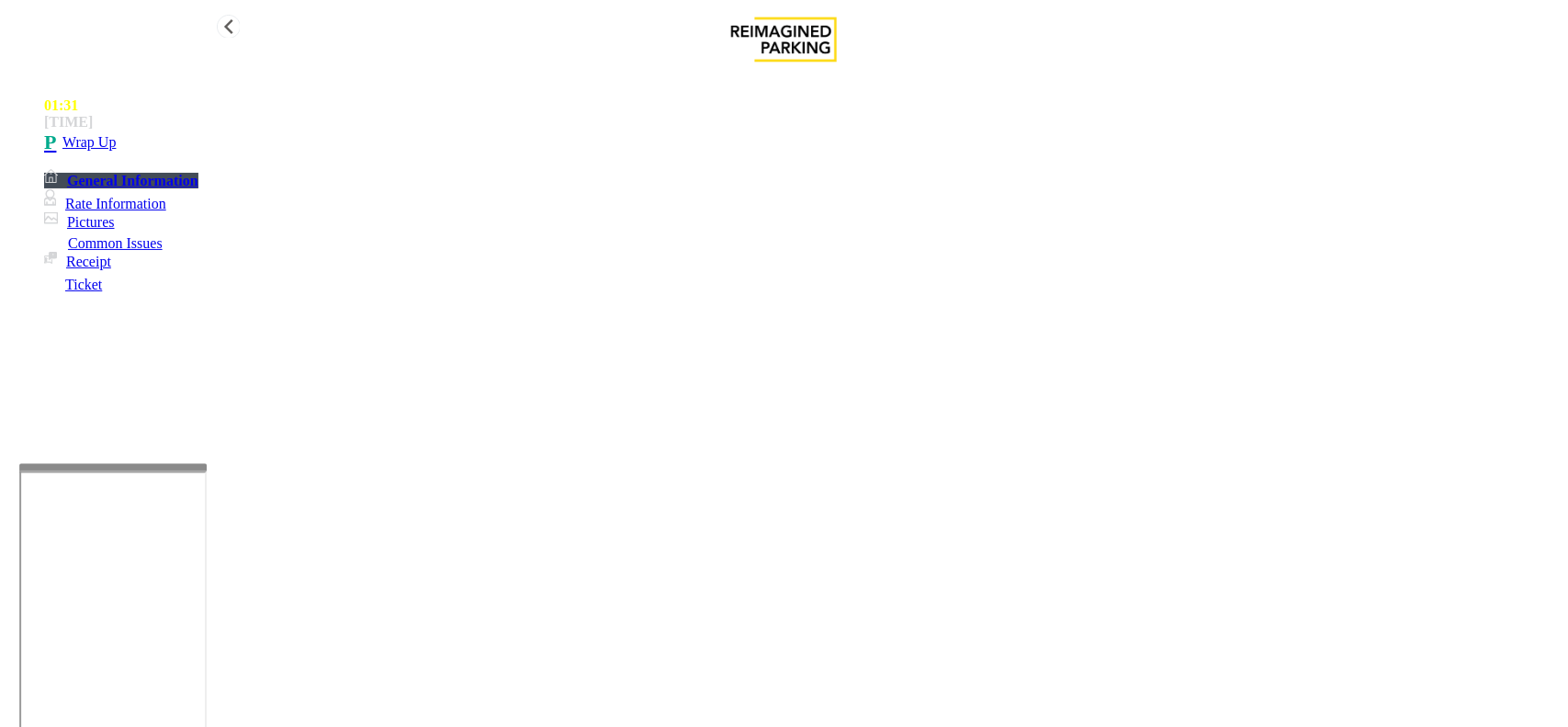 click on "Wrap Up" at bounding box center (802, 142) 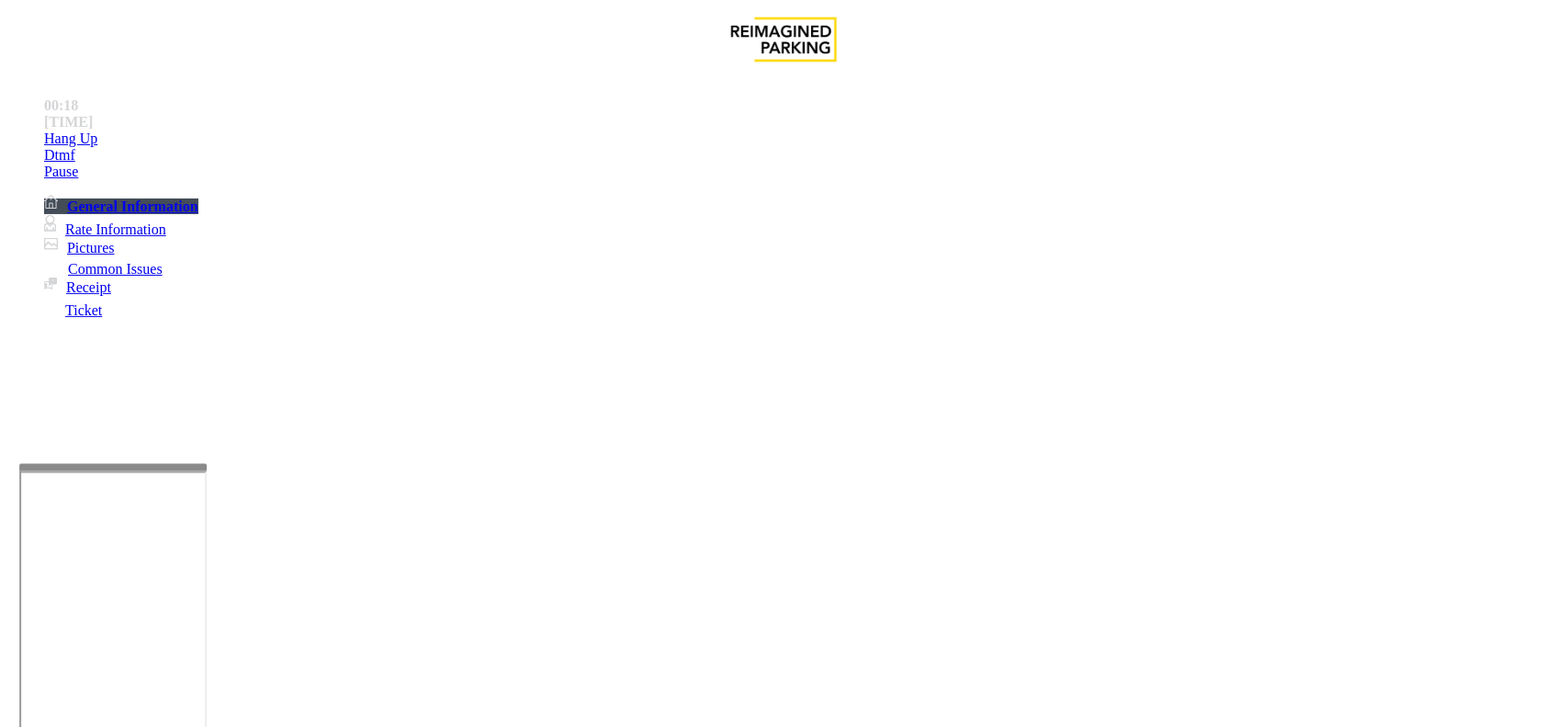 click on "LPR Issue" at bounding box center [196, 1327] 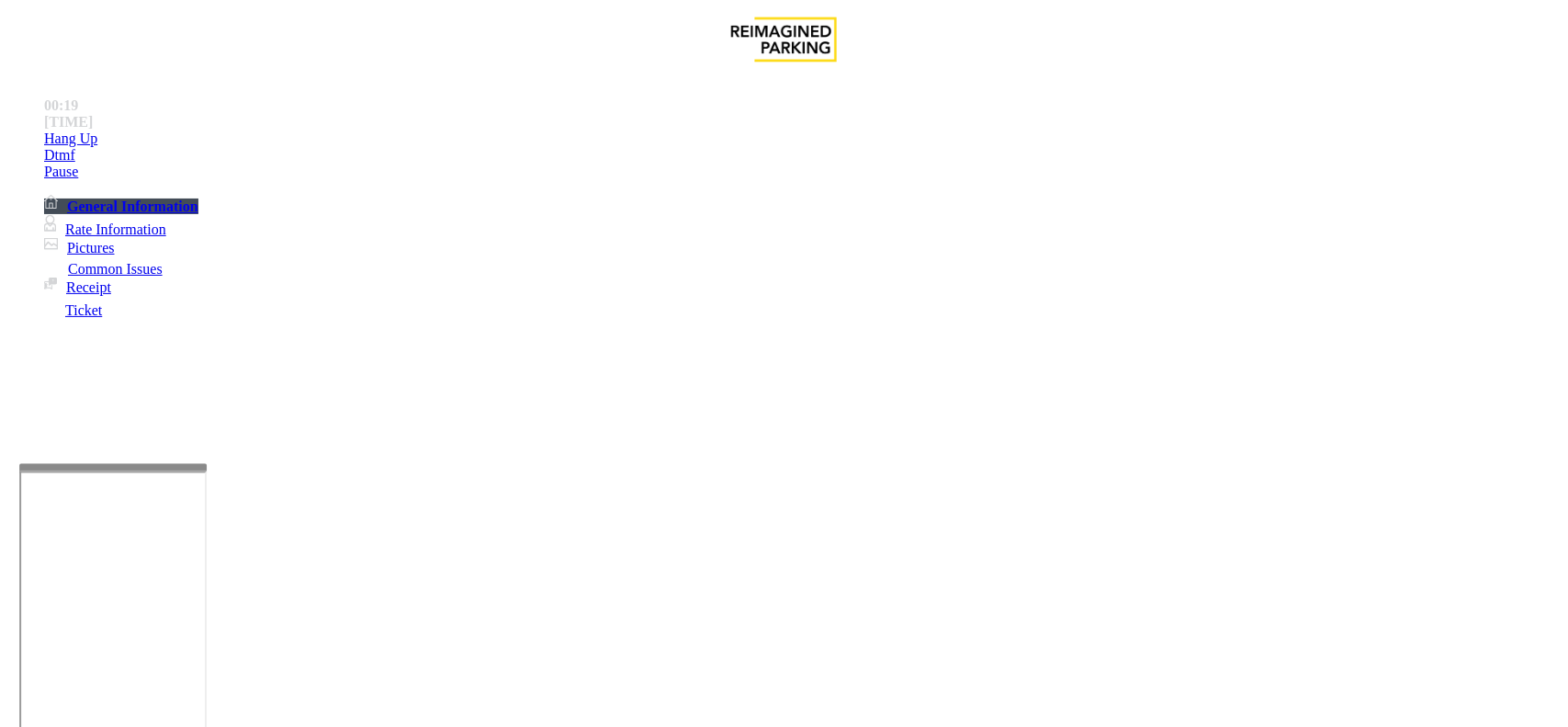 click on "Camera not working" at bounding box center [87, 1327] 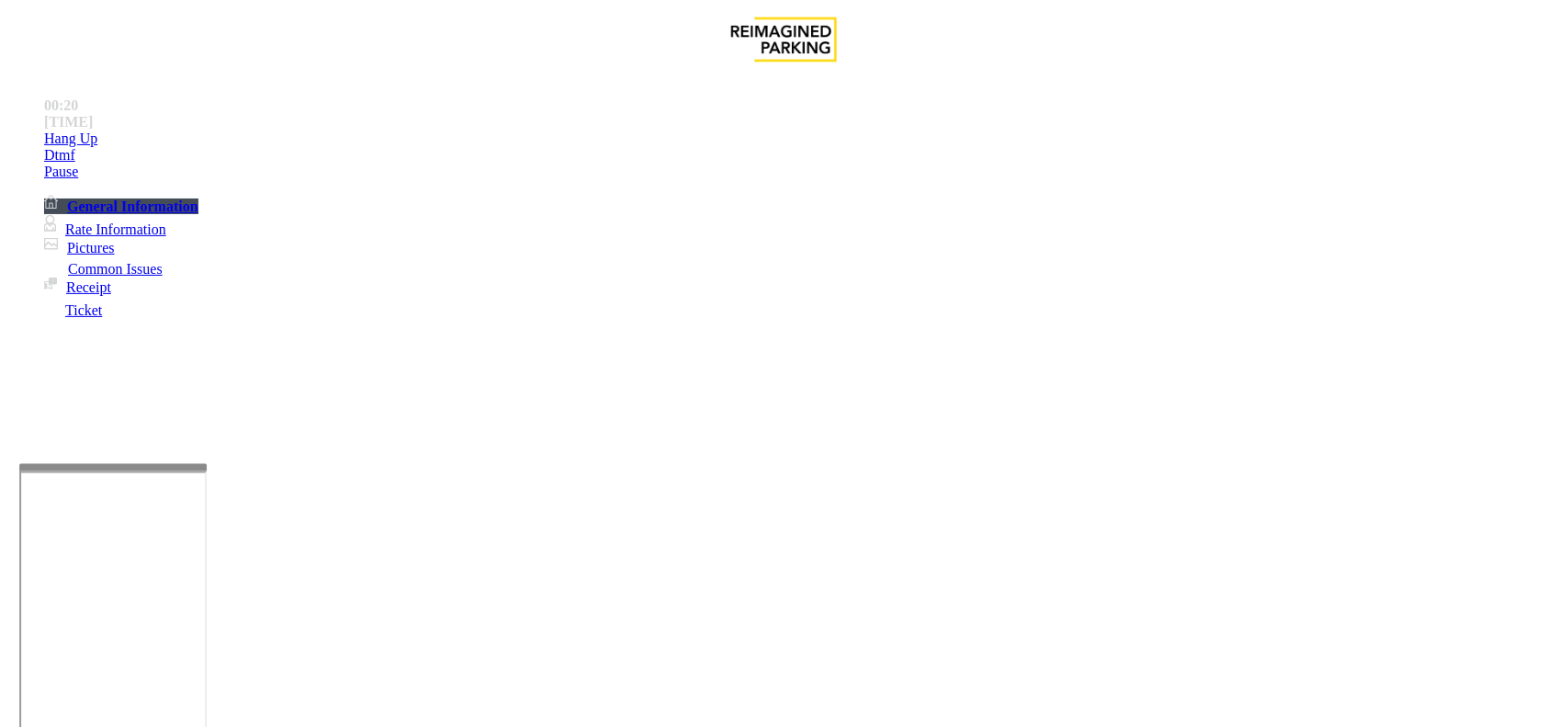 click at bounding box center [88, 1347] 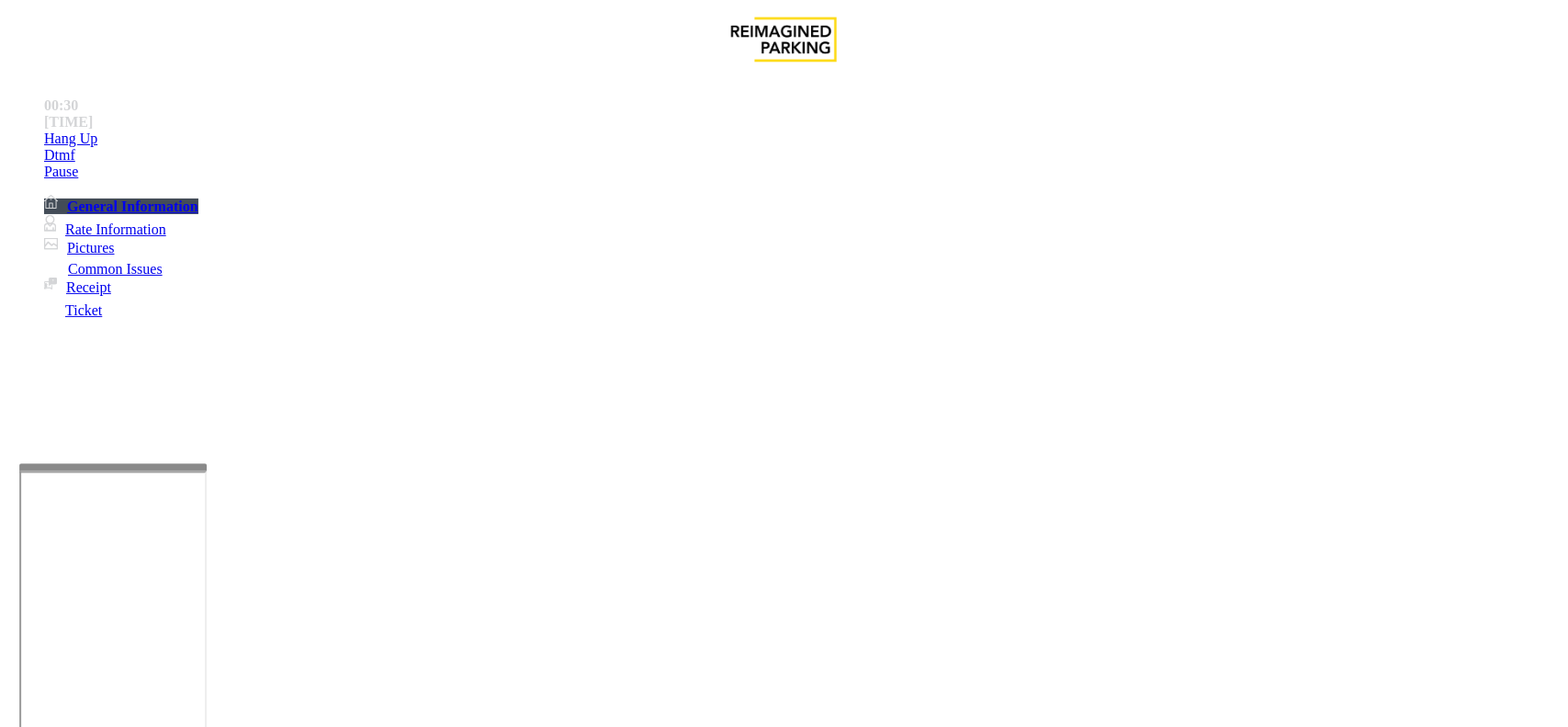type on "*******" 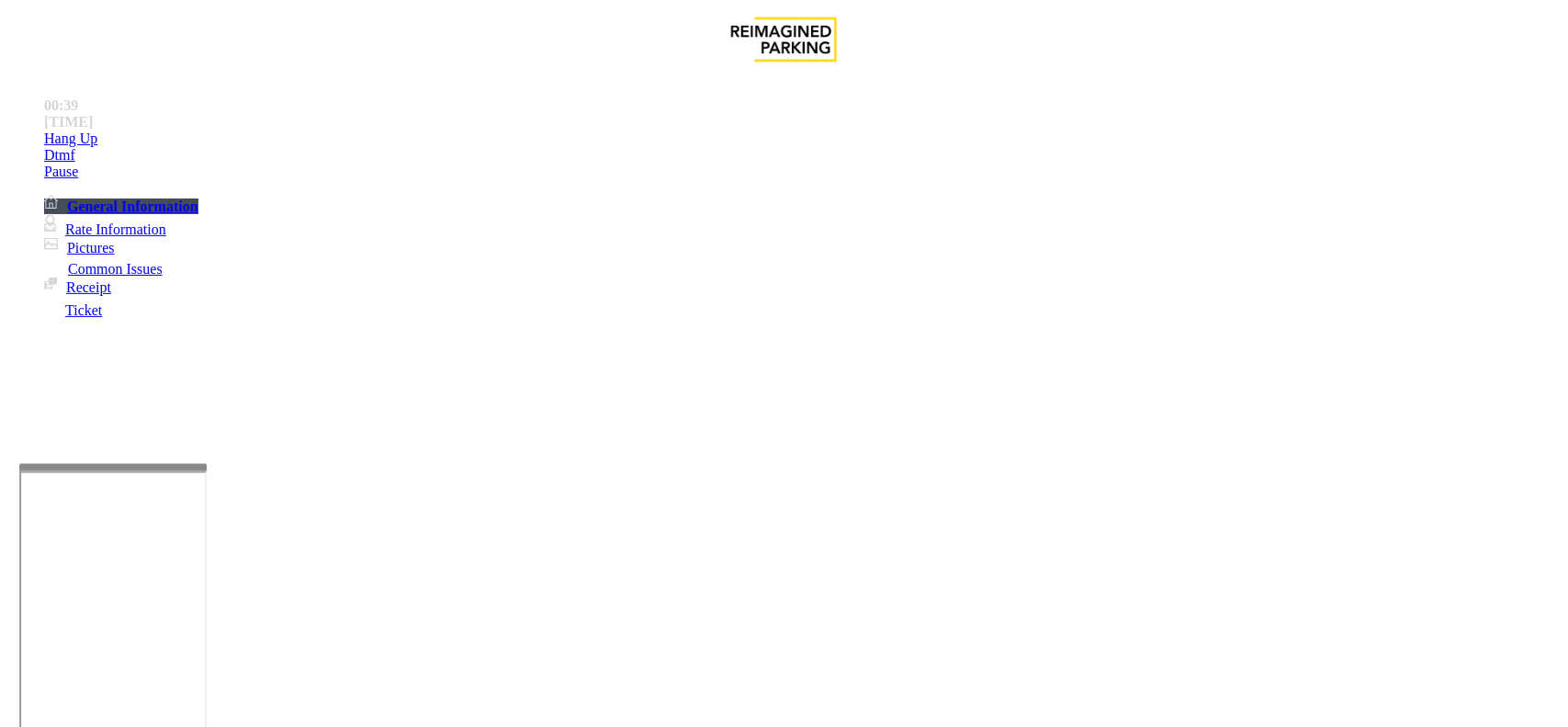 click on "Issue - LPR Issue Camera not working ******* Notes: Send alerts to manager Vend Gate Not Allowed Steps to Resolve At ENTRY 1. Ask Customer to enter phone number into the Kiosk At Exit 1. Ask customer back up and pull back to kiosk 2. If this doesn't work ask customer to move to different lane if possible. 3. If not, [insert steps to reset camera] MANDATORY FIELDS: NOTES" at bounding box center (784, 1606) 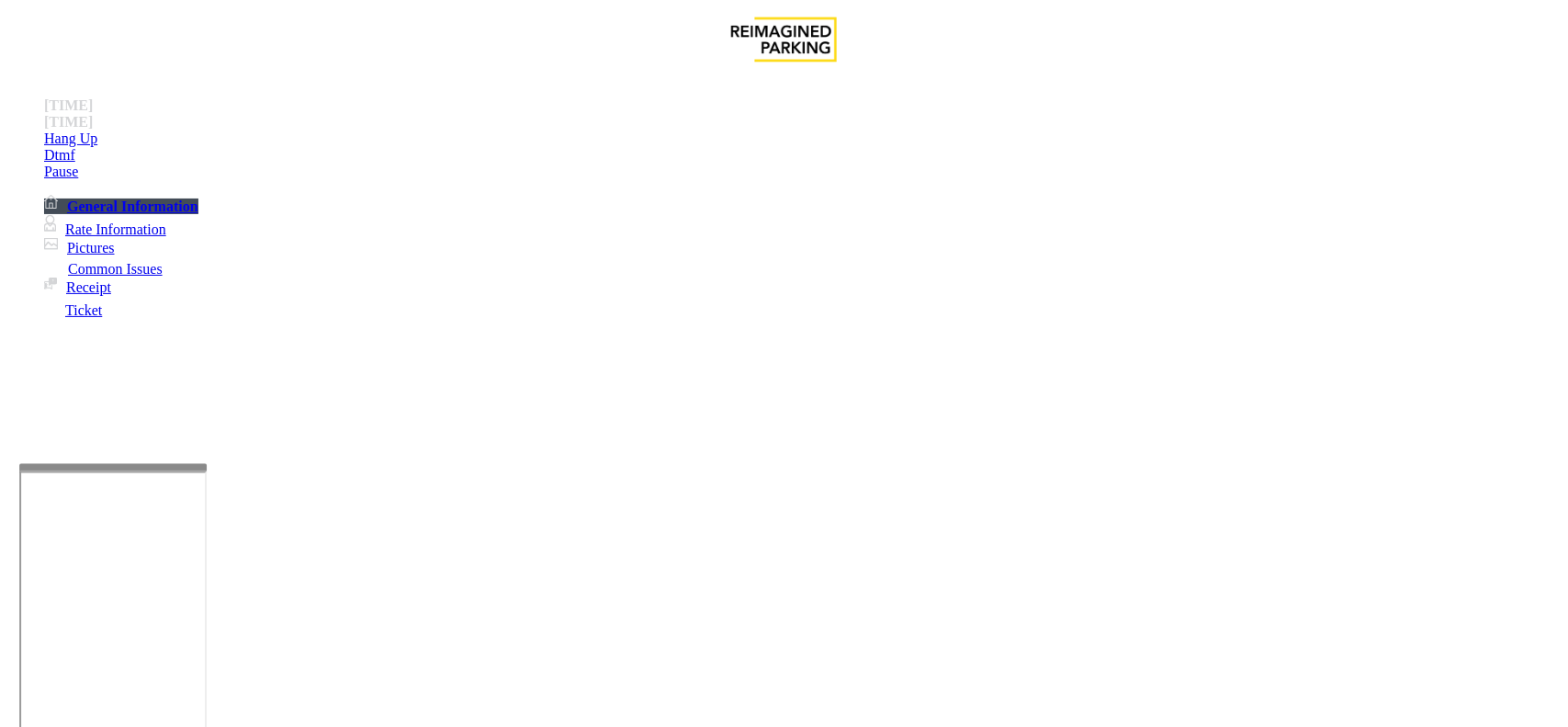 type on "*****" 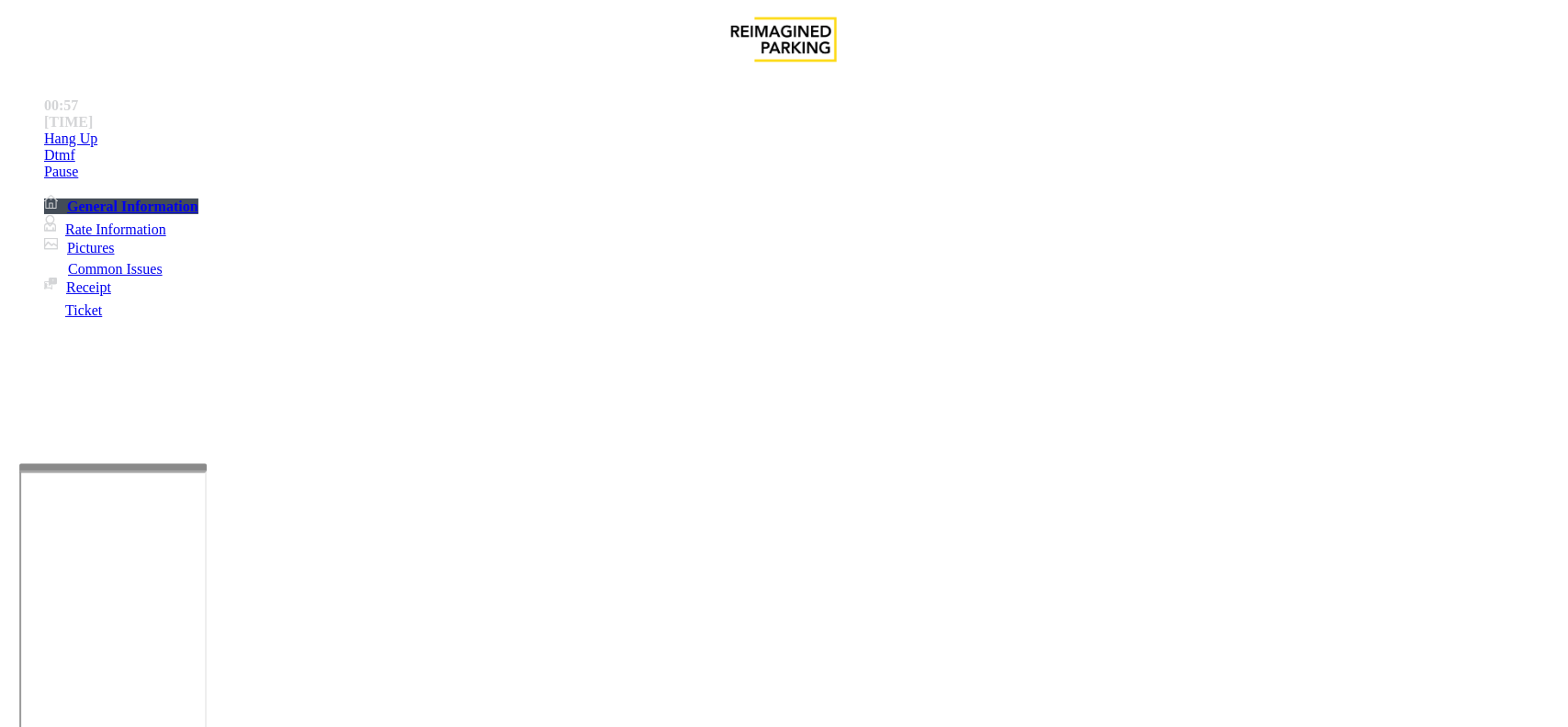 click at bounding box center (254, 1520) 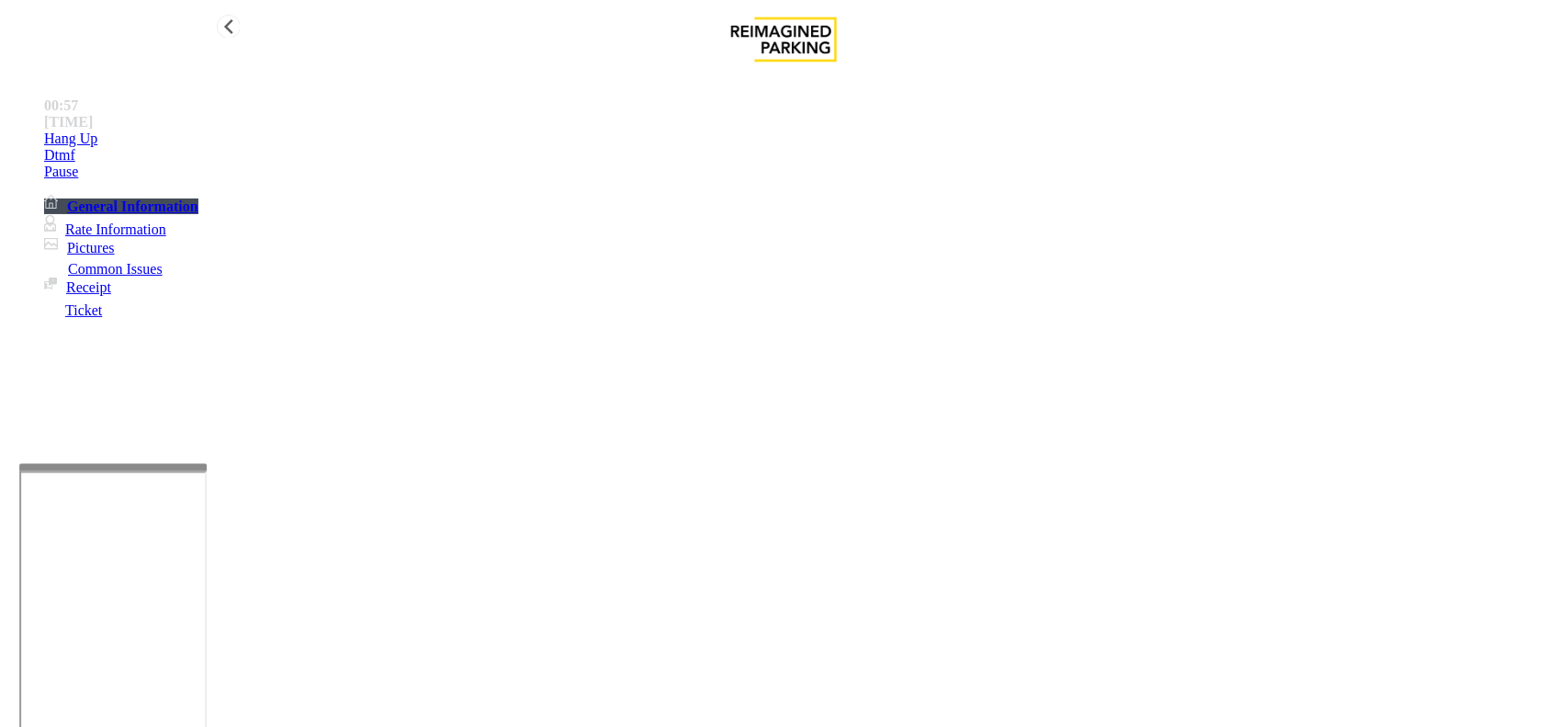 click on "Hang Up" at bounding box center [802, 139] 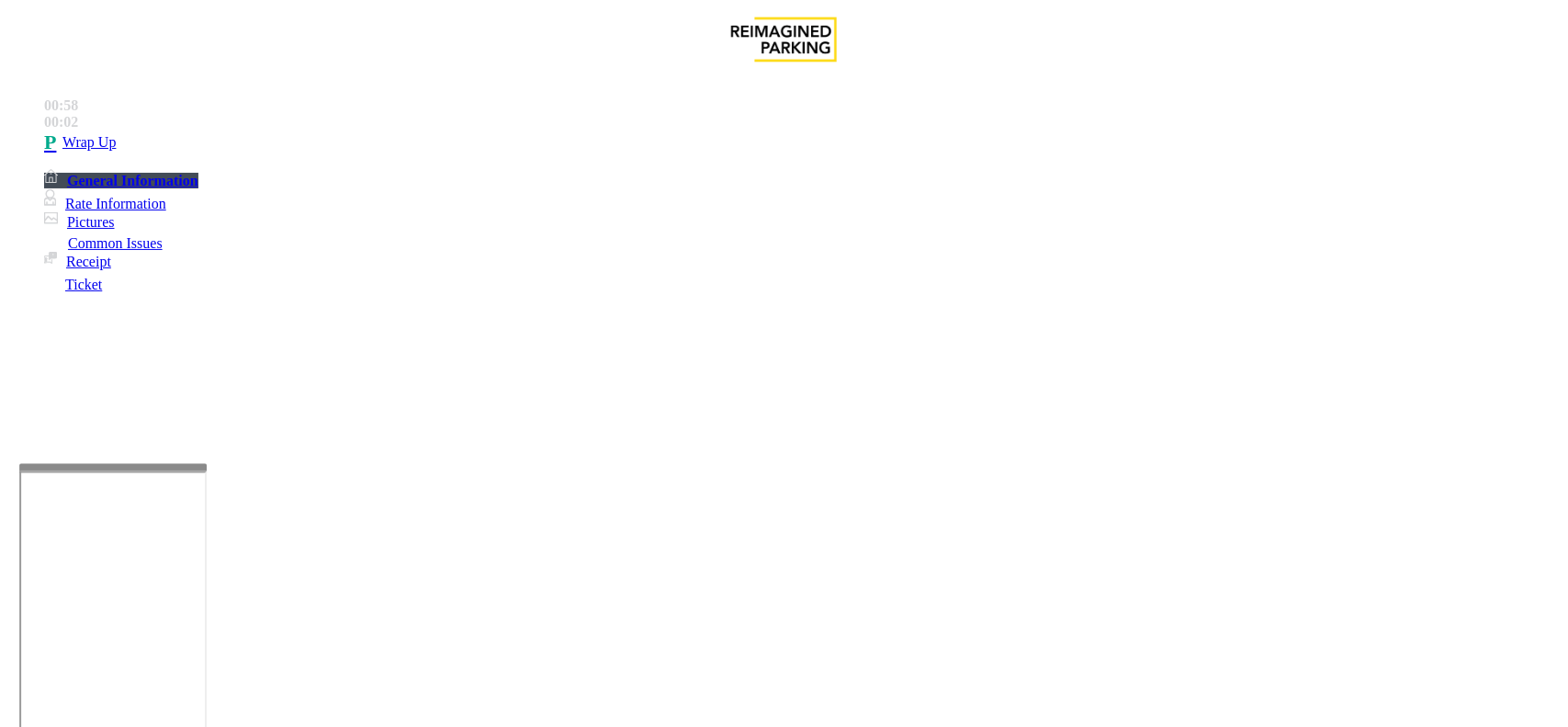 click on "Camera not working" at bounding box center [784, 1313] 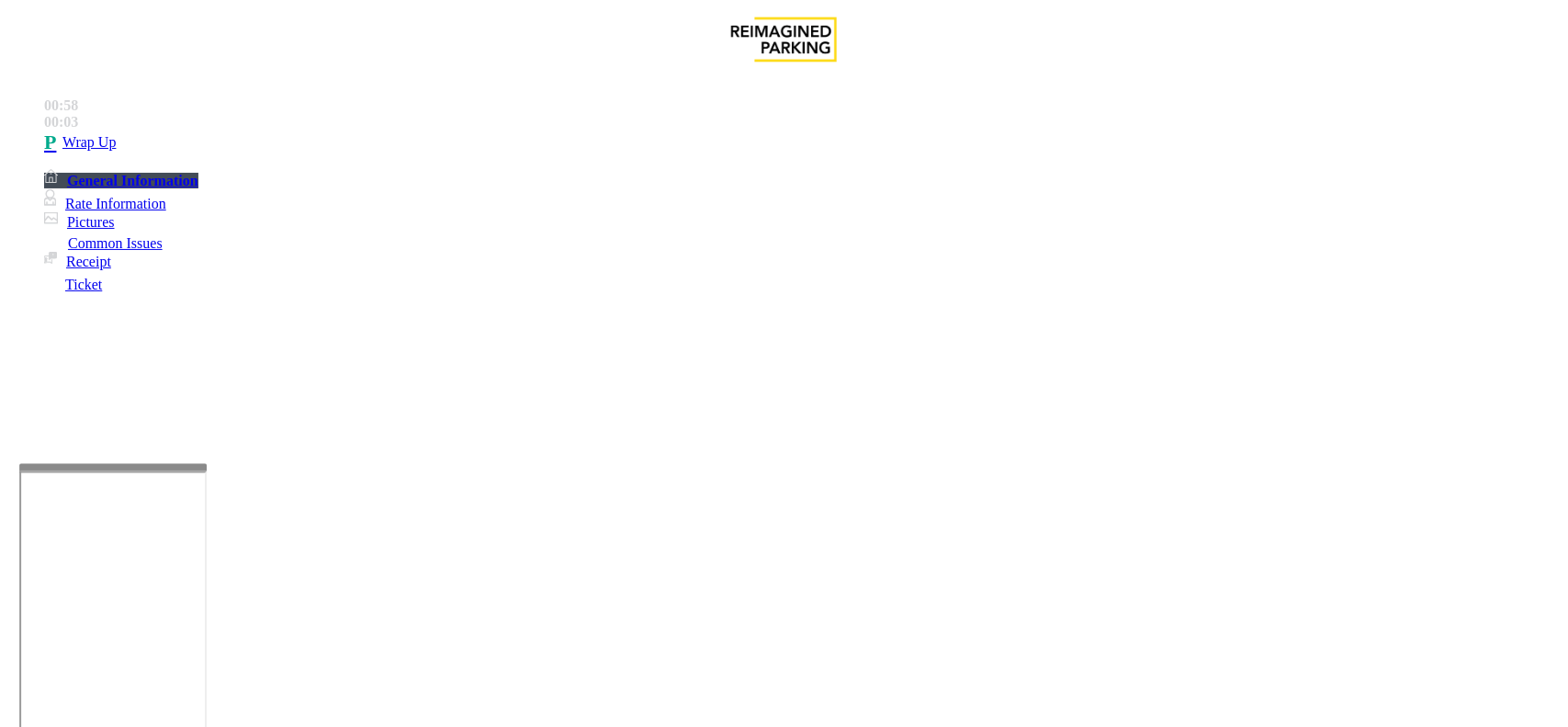 click on "Camera not working" at bounding box center (784, 1313) 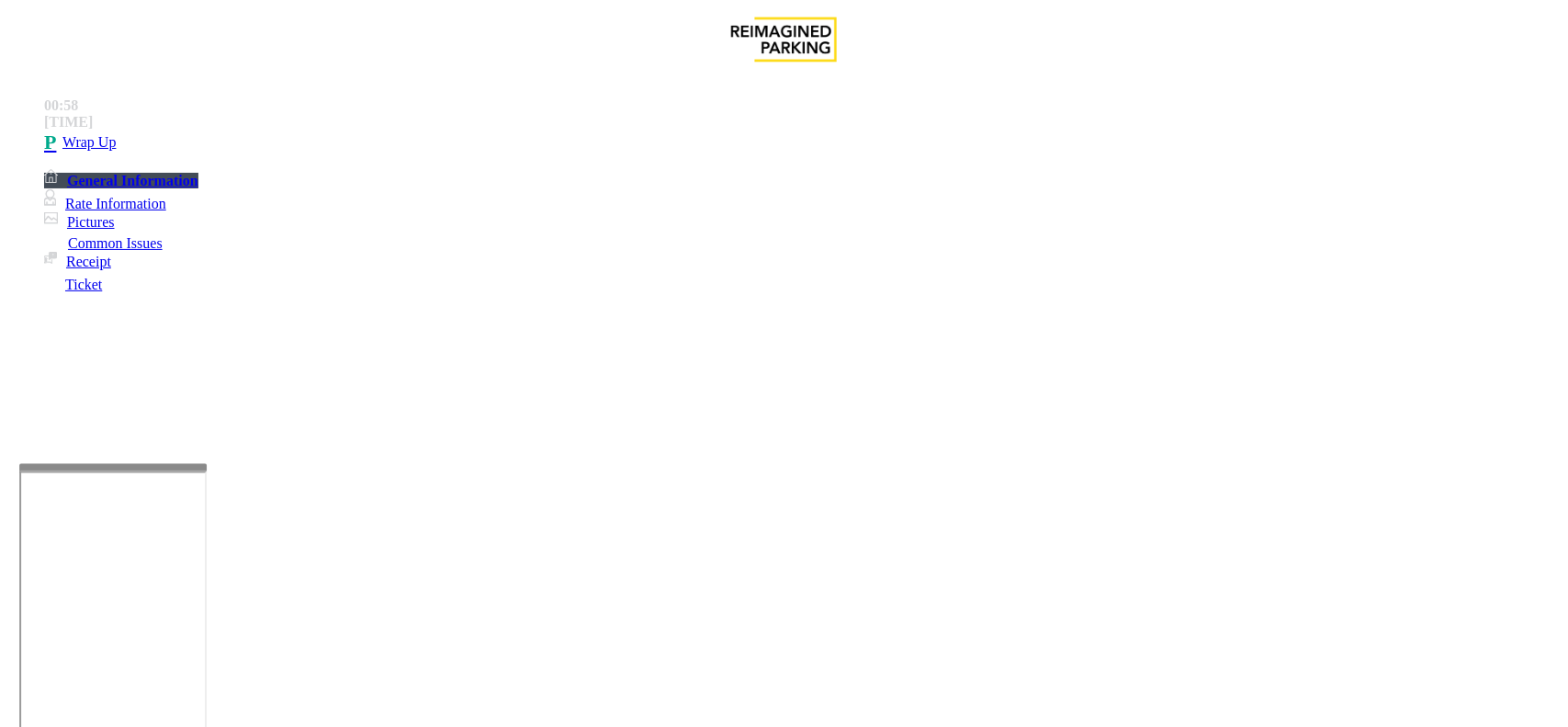 paste on "**********" 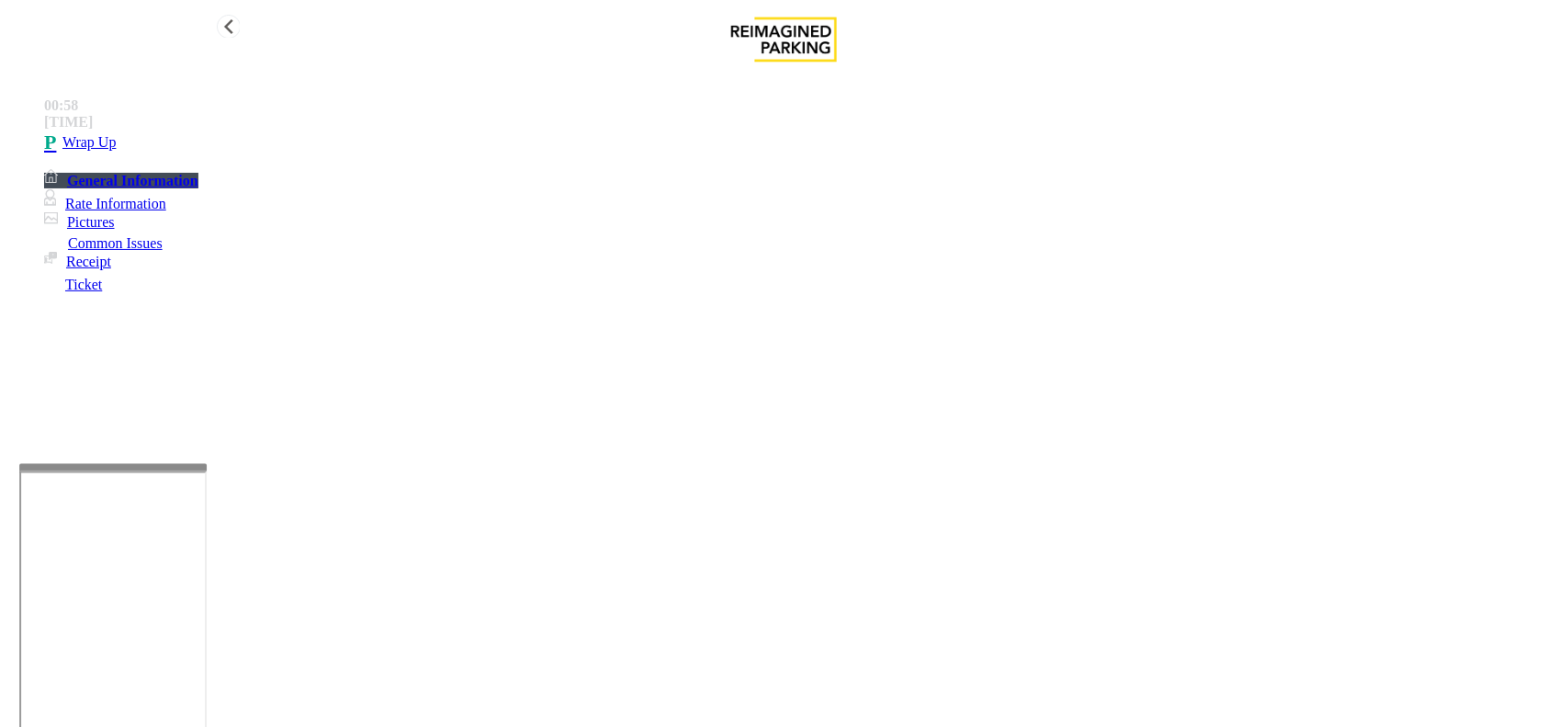 type on "**********" 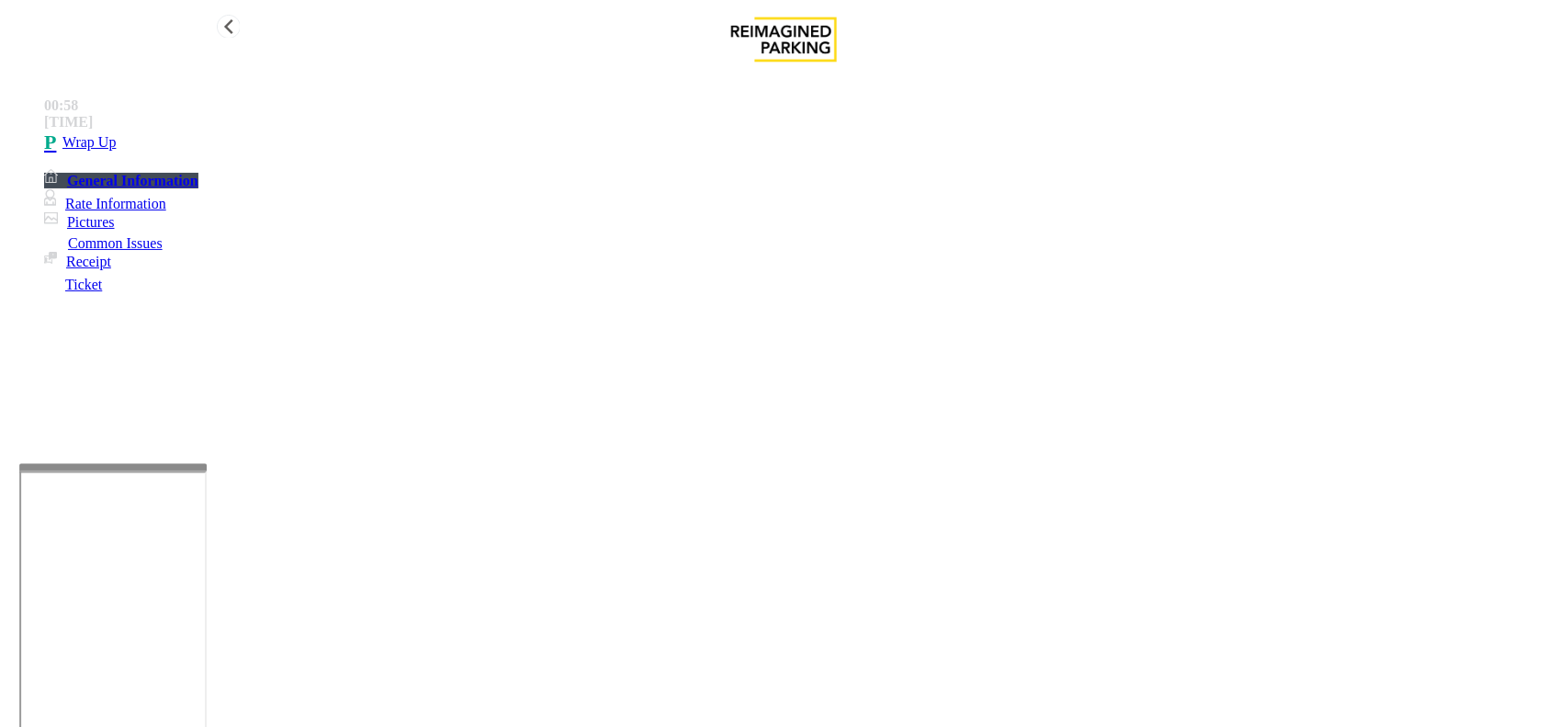 click on "Wrap Up" at bounding box center (802, 142) 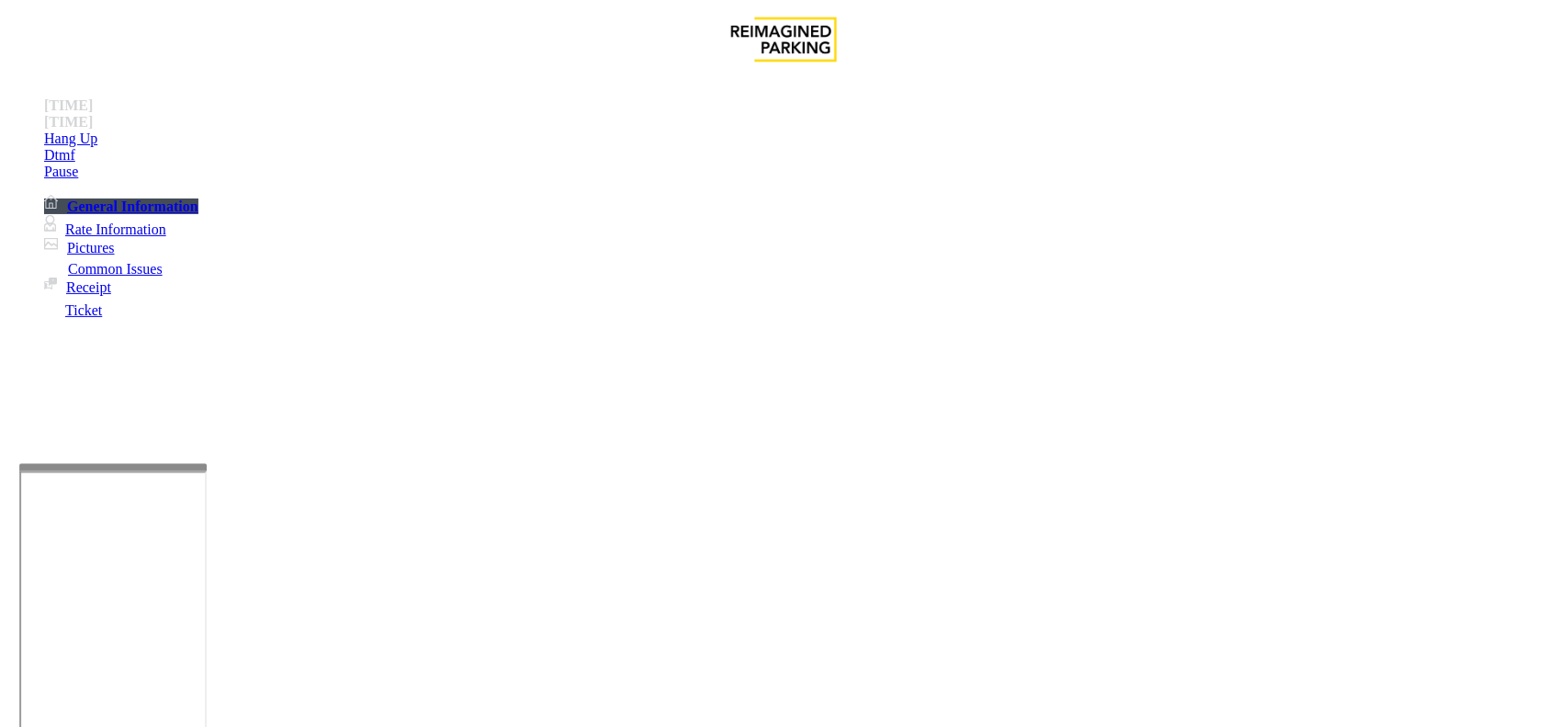 click on "Intercom Issue/No Response" at bounding box center [795, 1327] 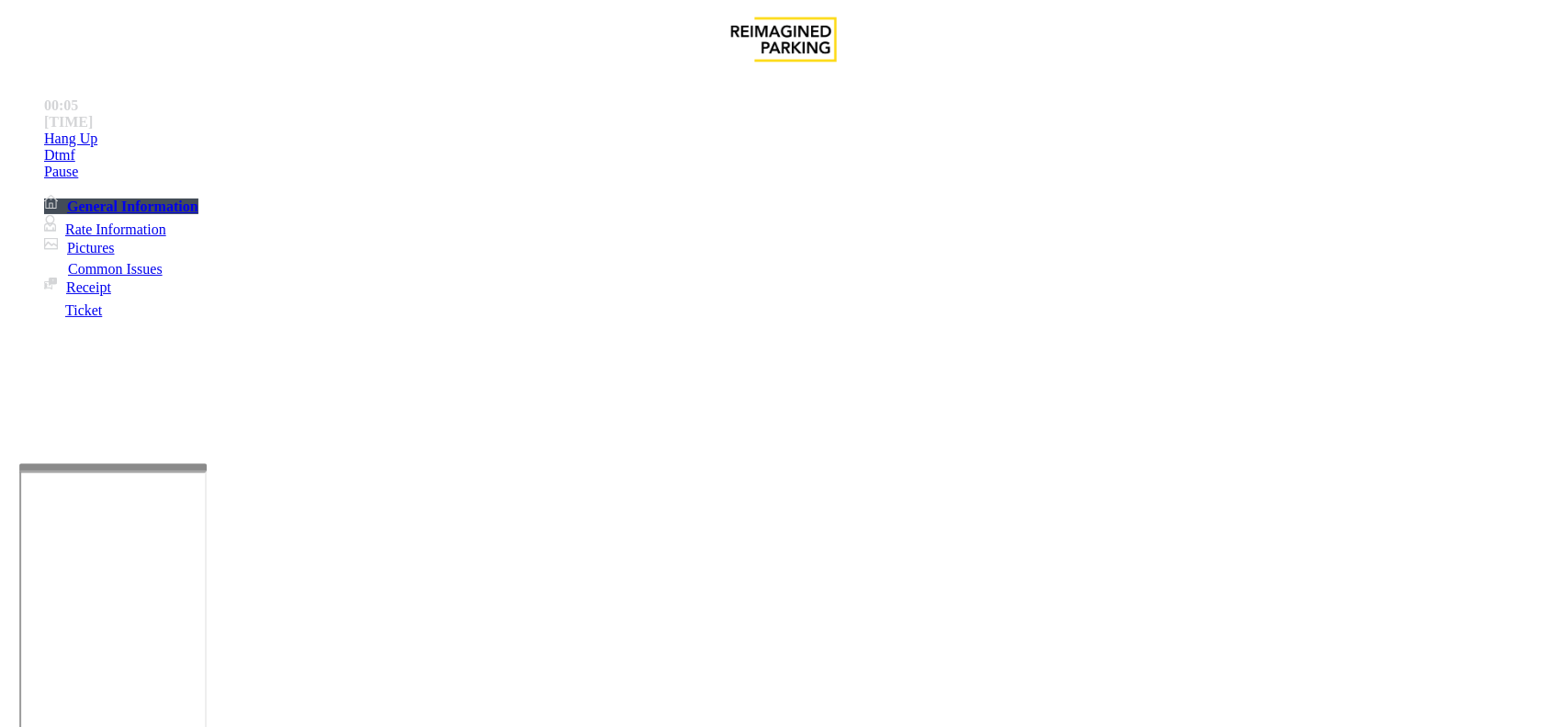 click on "No Response/Unable to hear parker" at bounding box center (784, 1313) 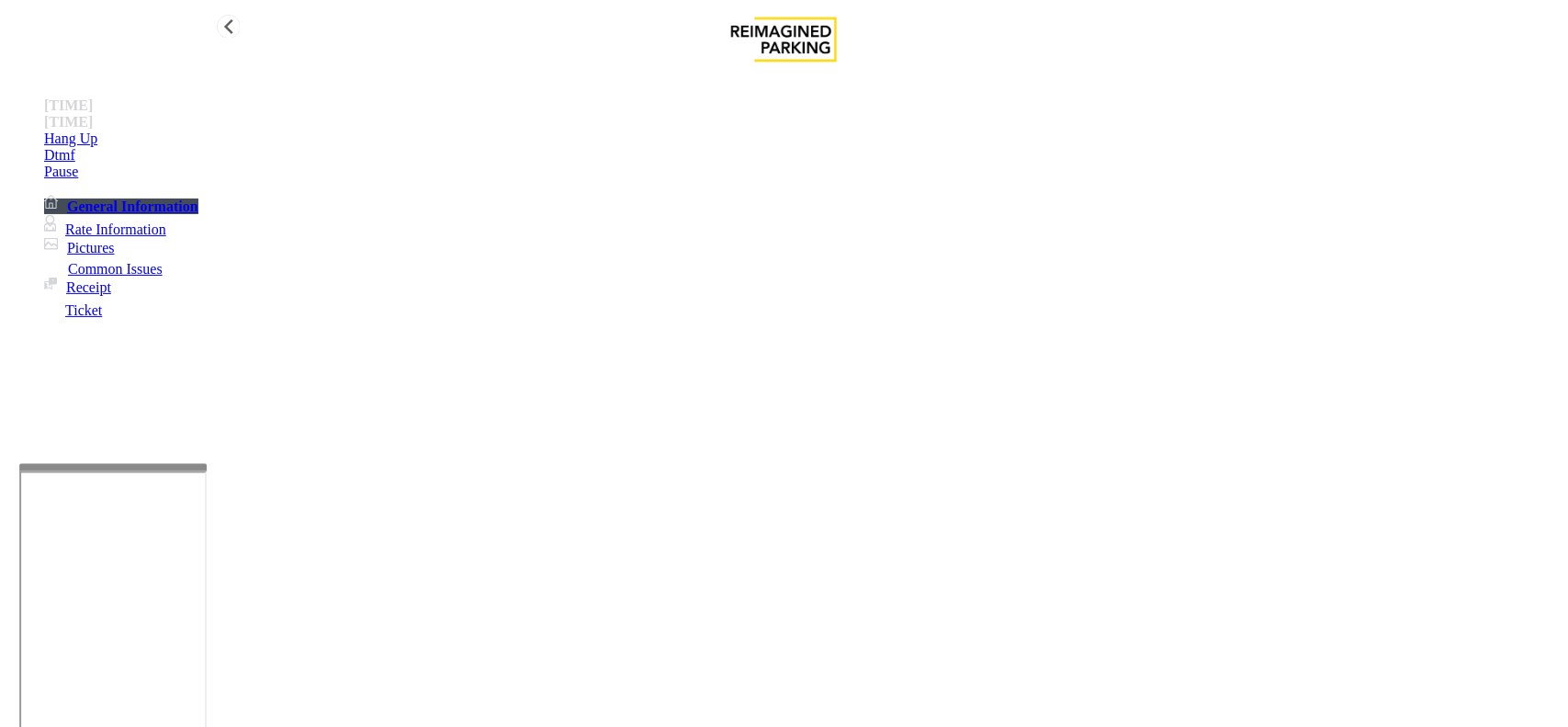 type on "**********" 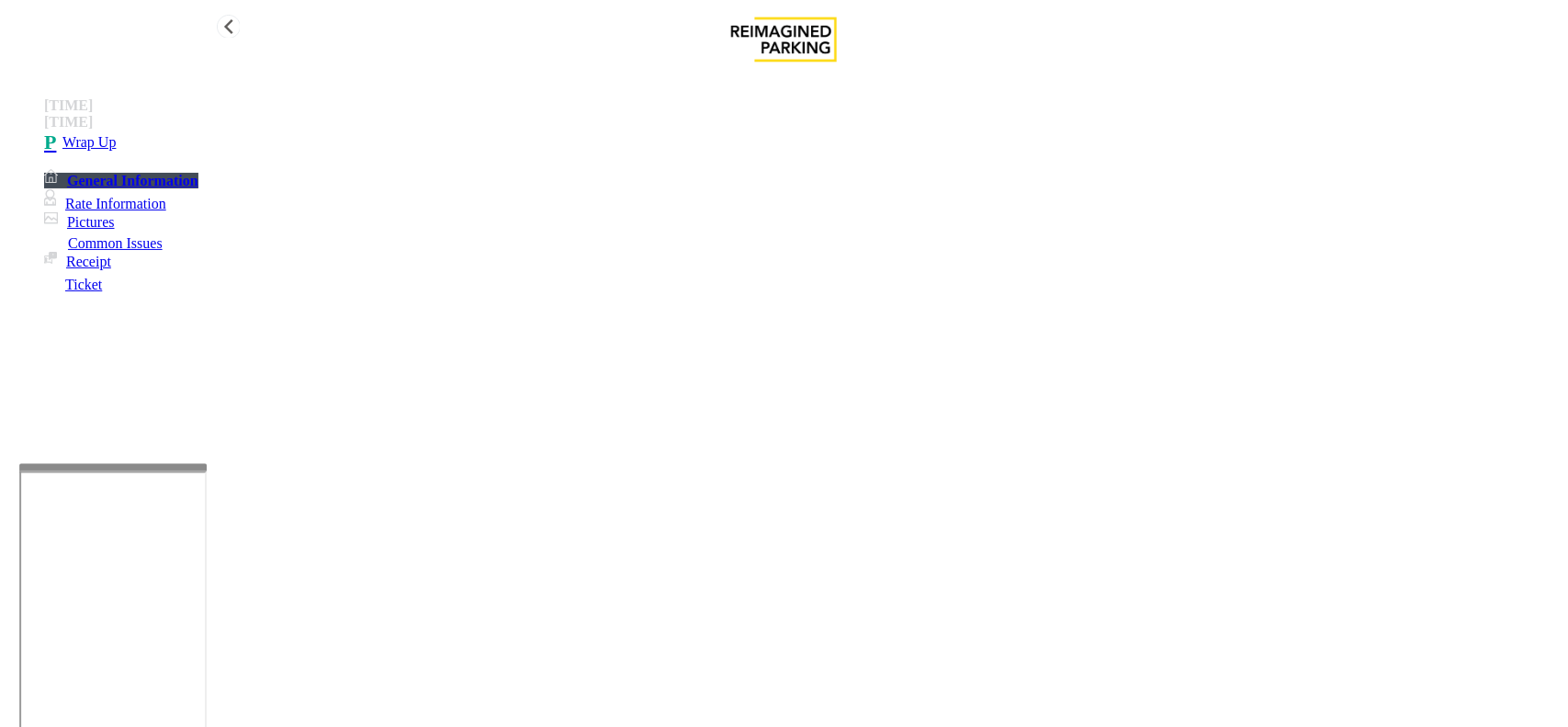 click on "Wrap Up" at bounding box center (802, 142) 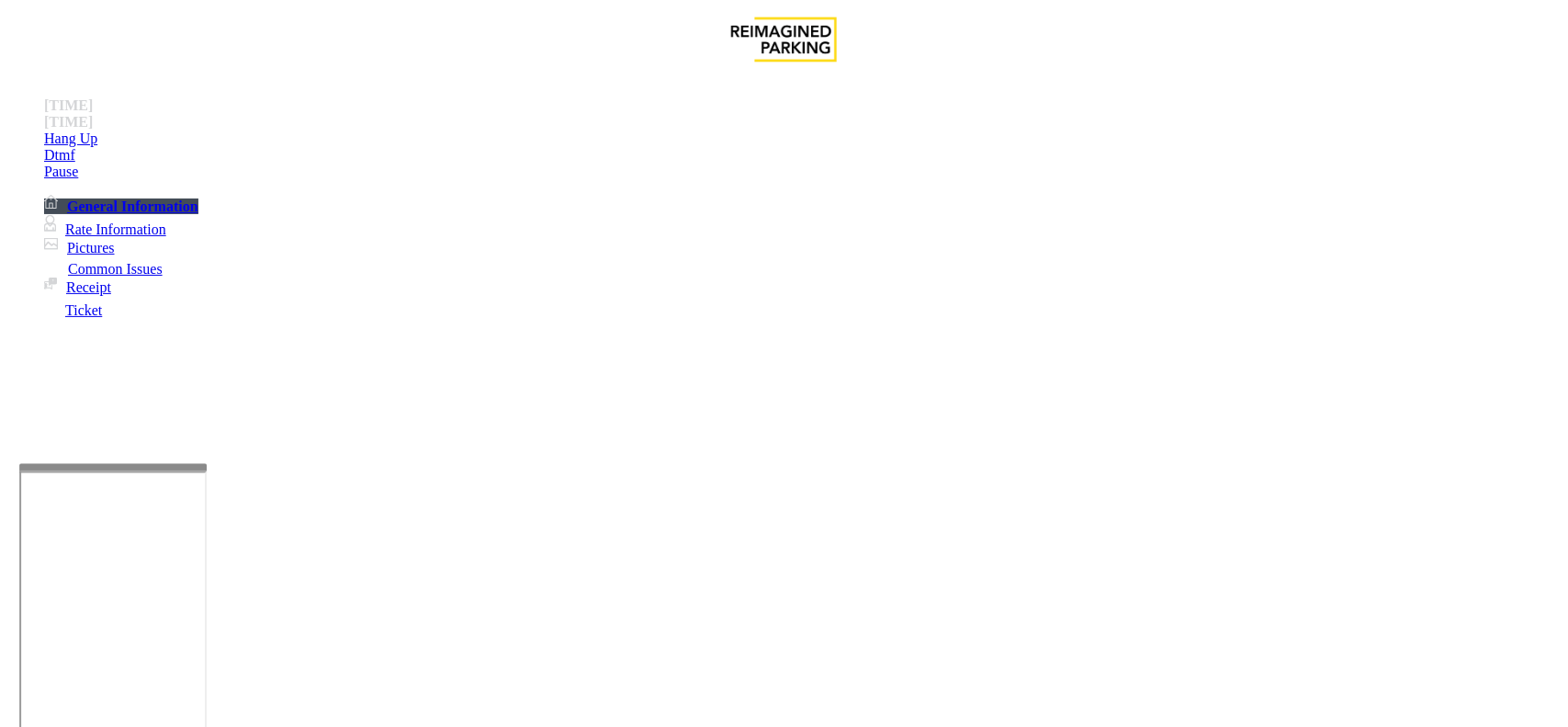 scroll, scrollTop: 574, scrollLeft: 0, axis: vertical 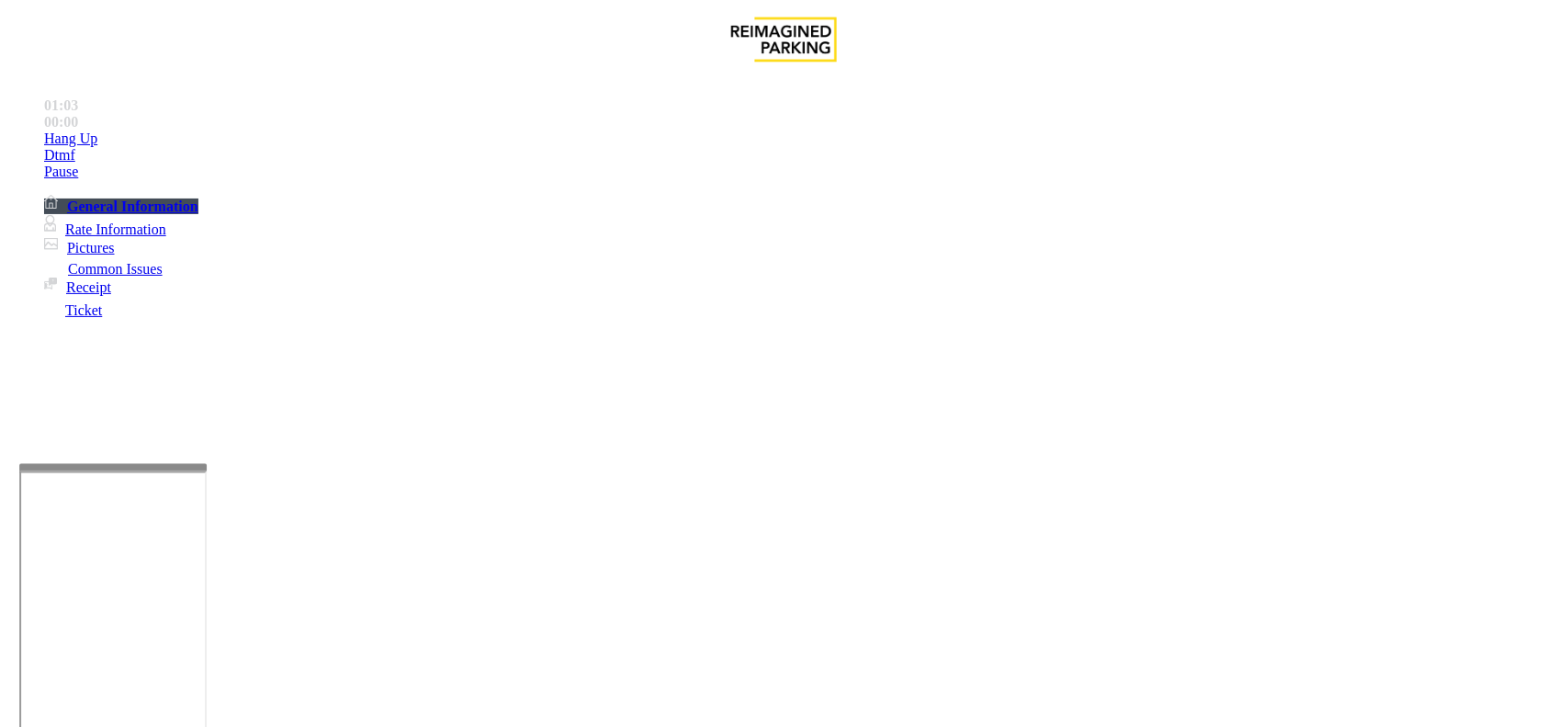 click on "There were no tickets at entrance" at bounding box center (750, 1327) 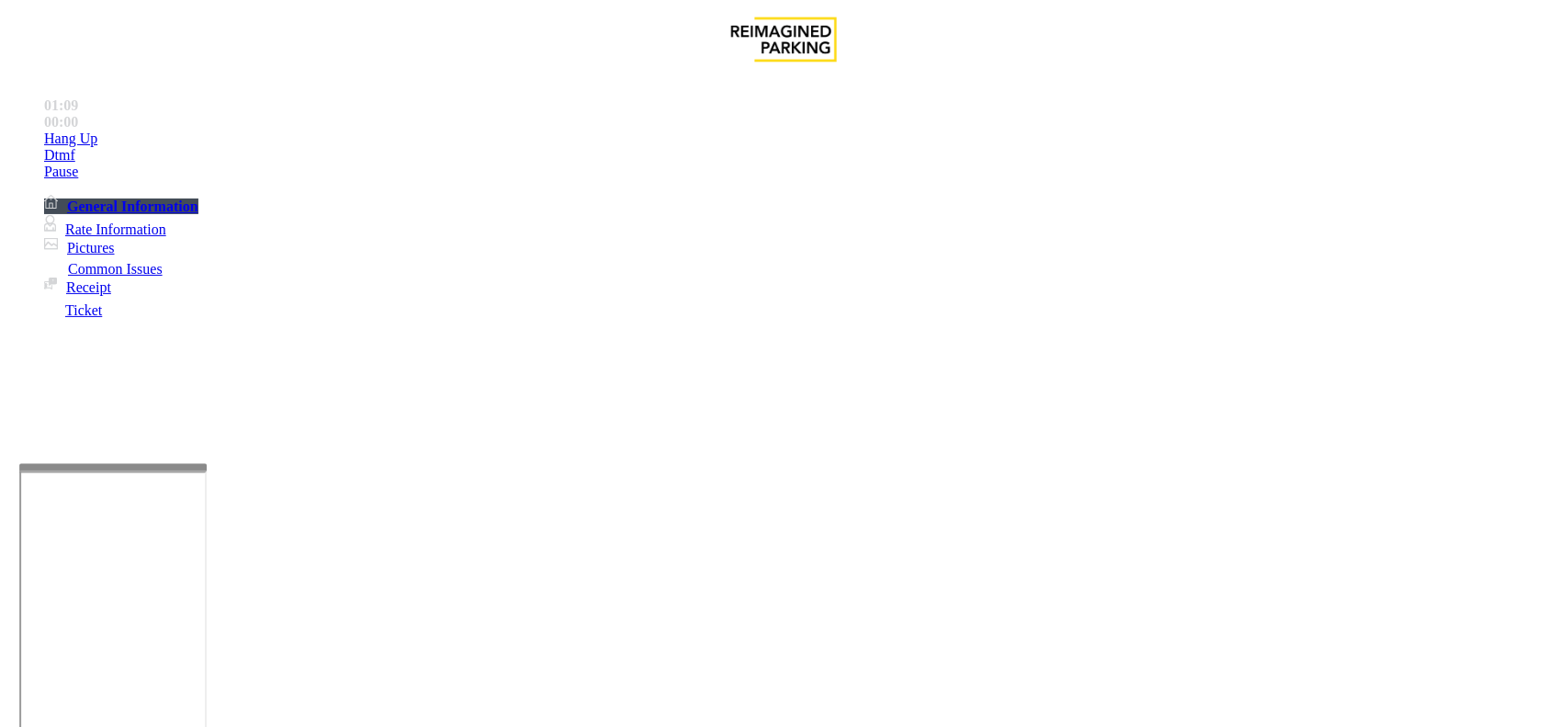 click on "There were no tickets at entrance" at bounding box center (784, 1313) 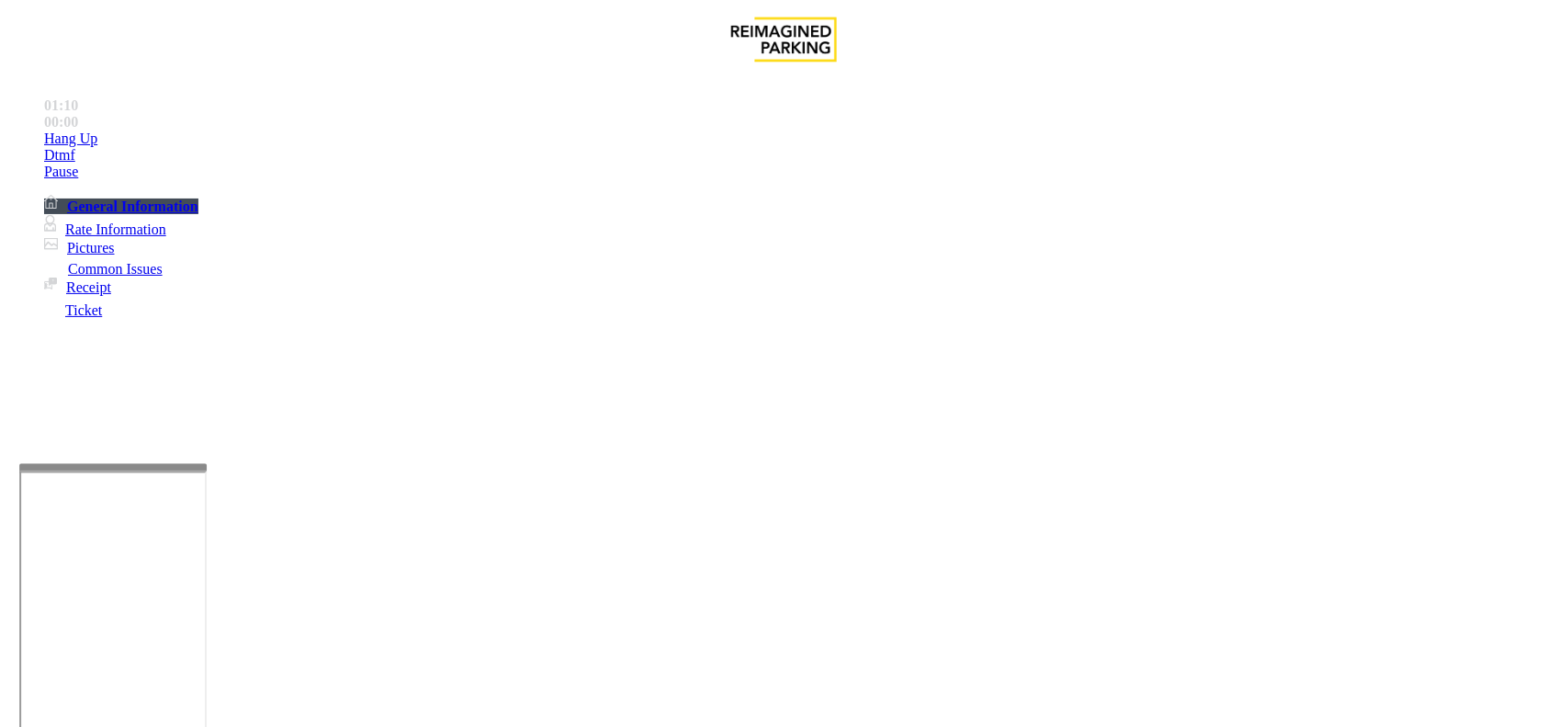 type on "**********" 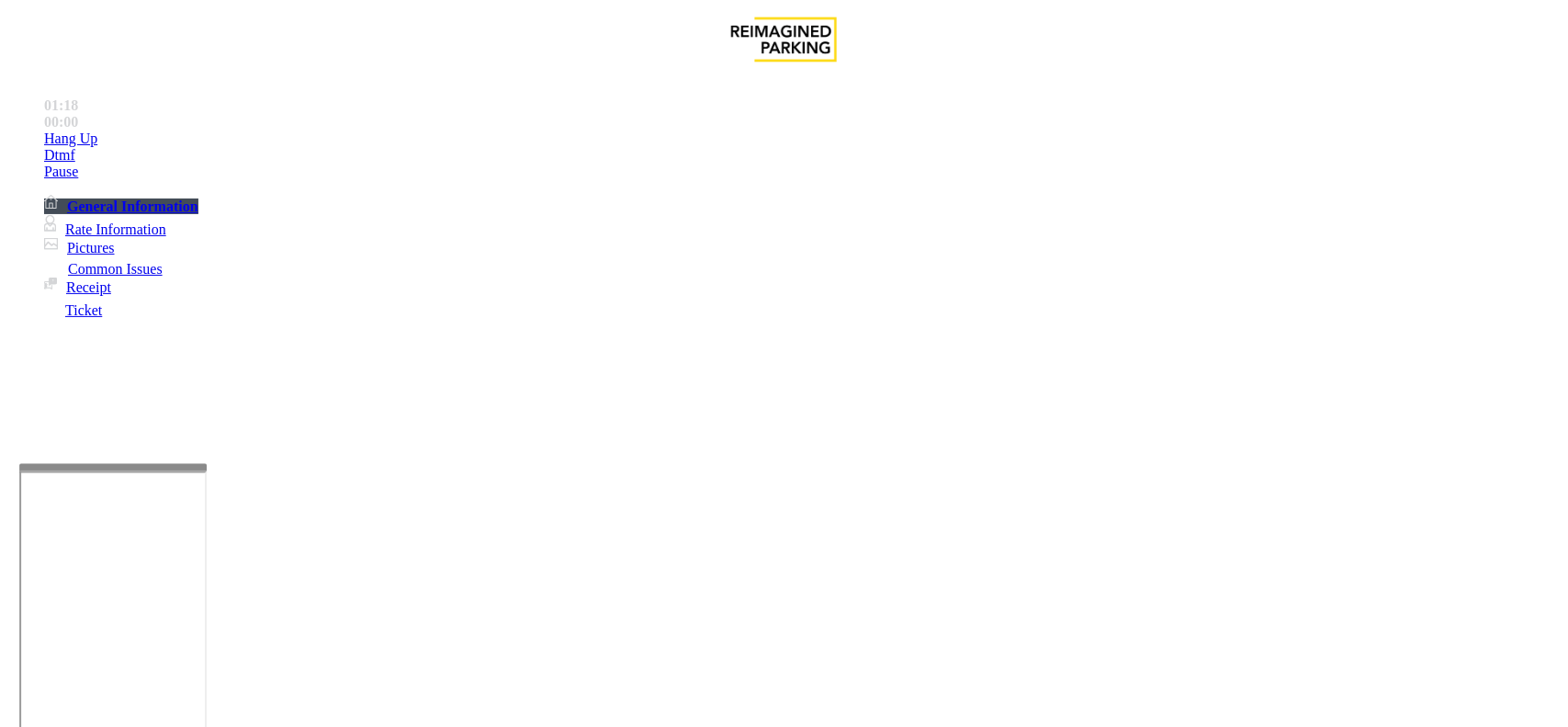 click on "Vend Gate" at bounding box center [63, 1641] 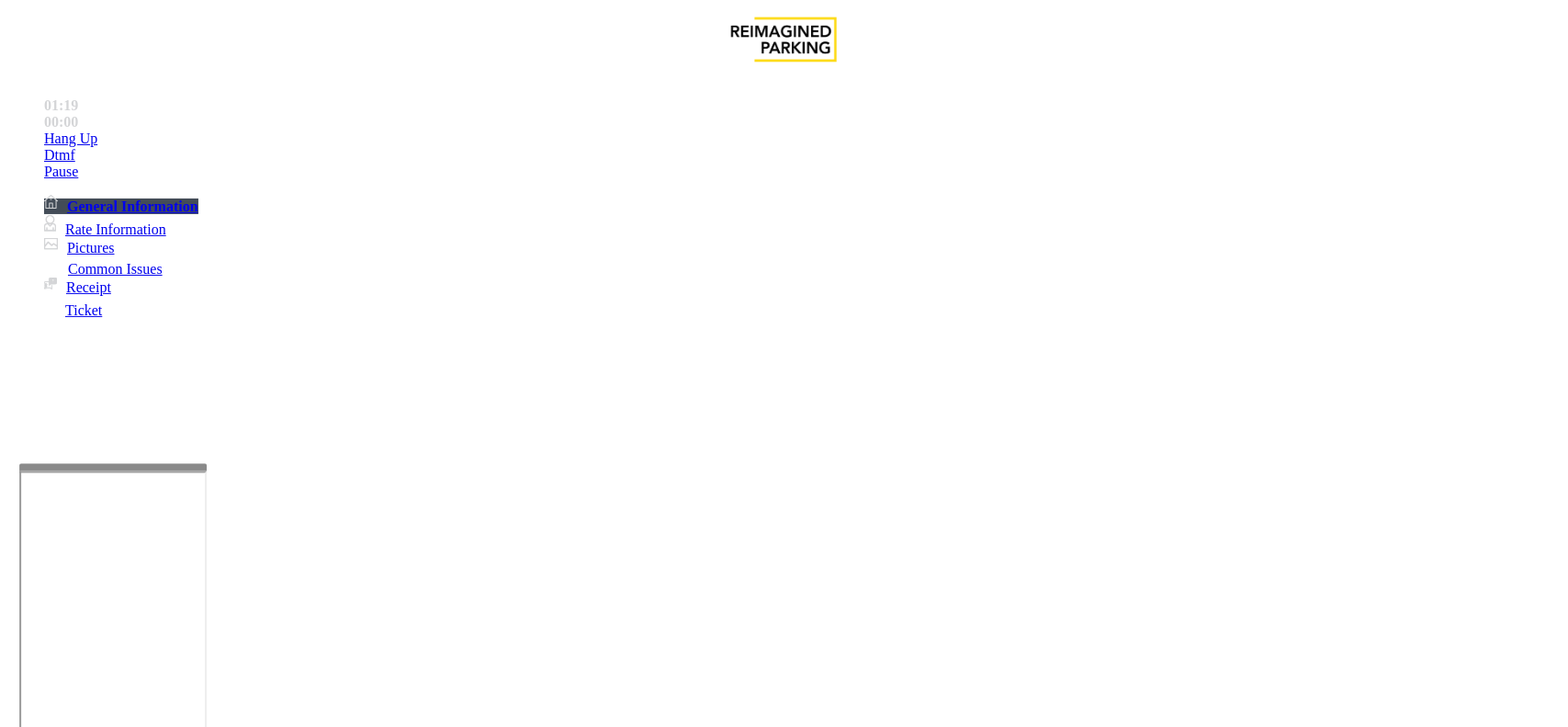 click at bounding box center [88, 1347] 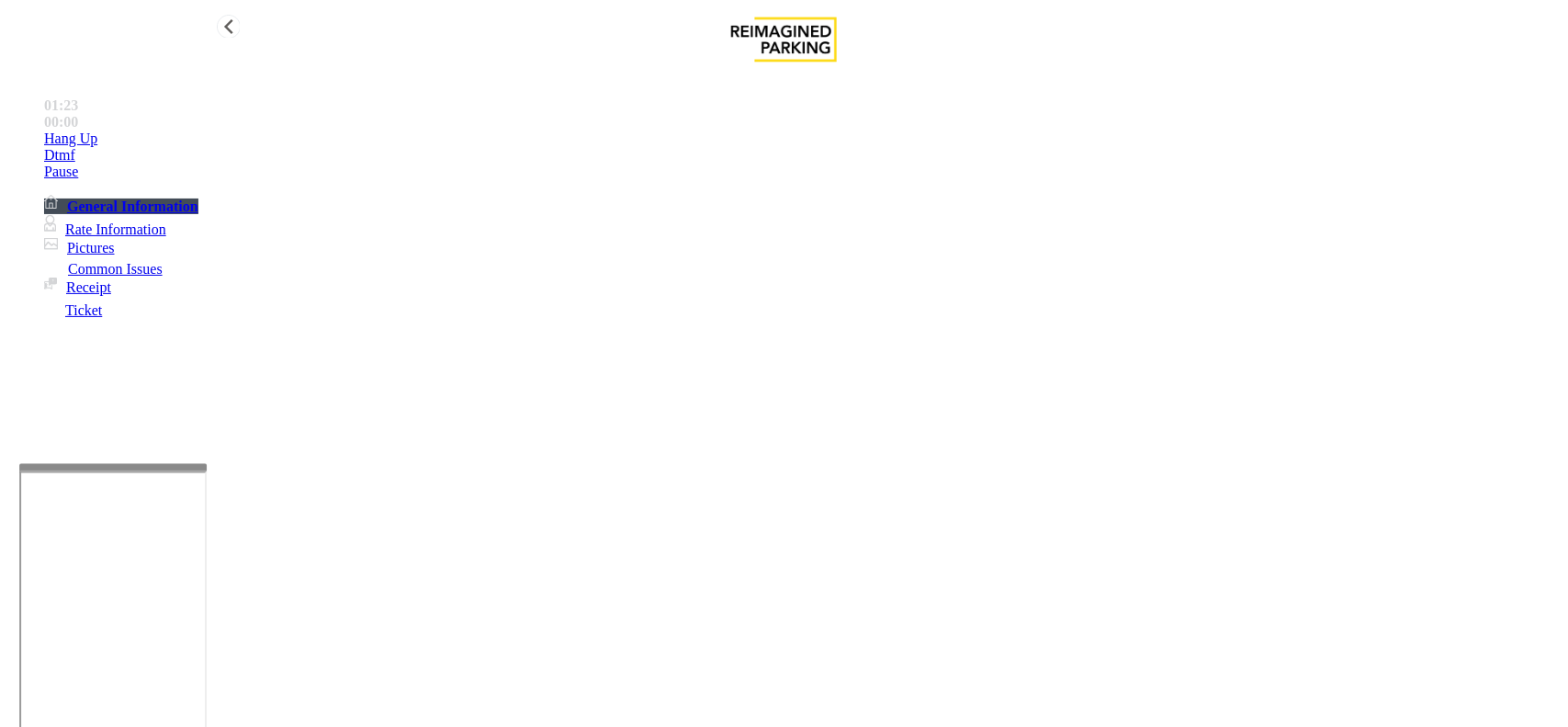 type on "****" 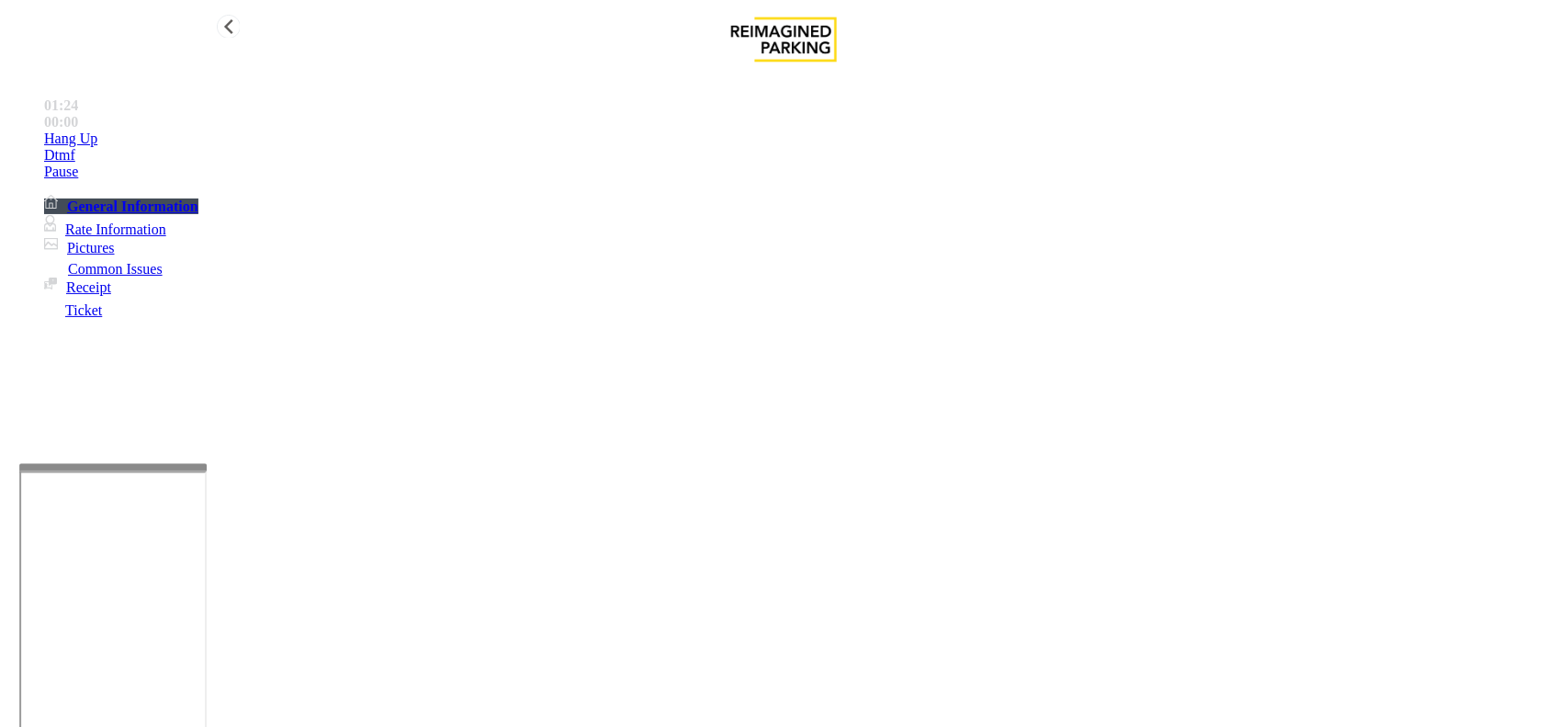 click on "Hang Up" at bounding box center (802, 139) 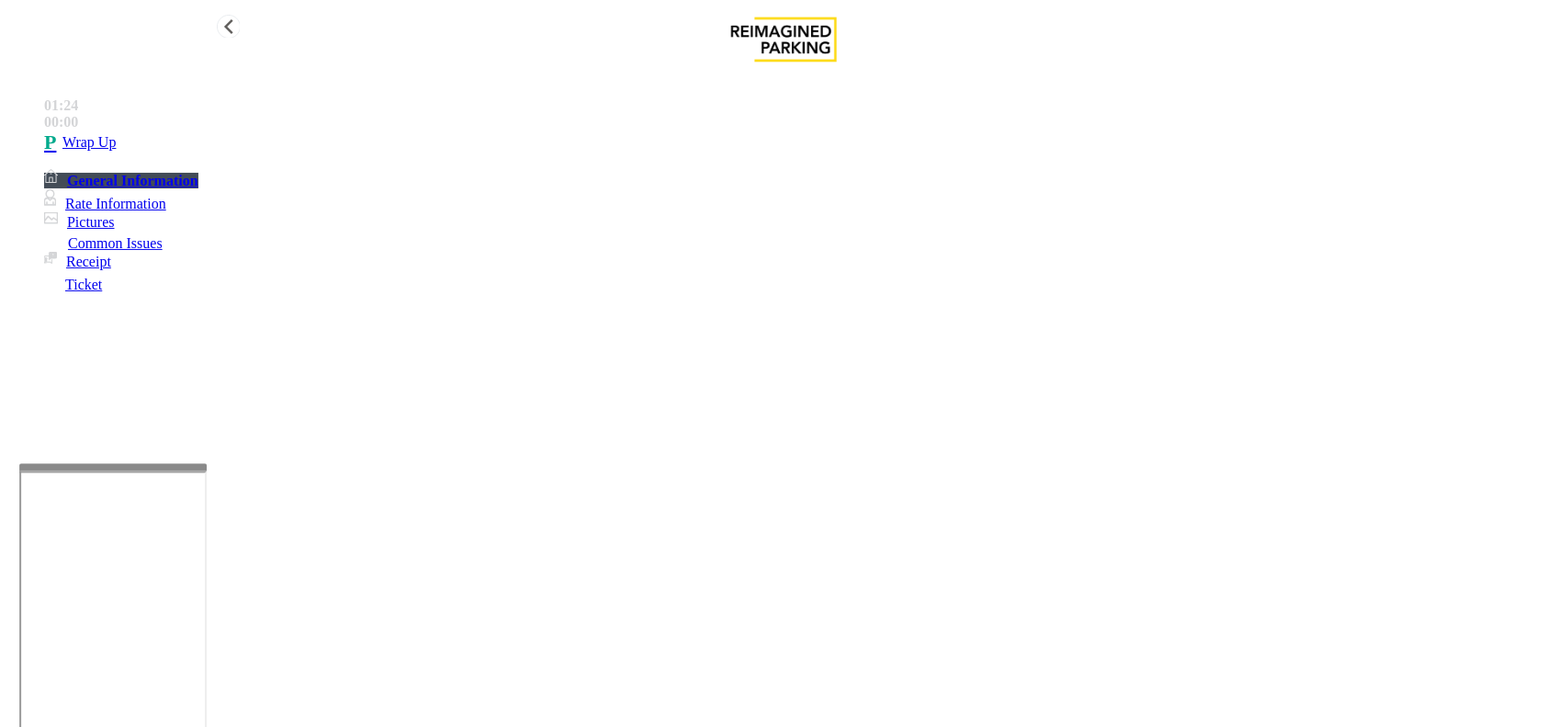 click on "Wrap Up" at bounding box center [802, 142] 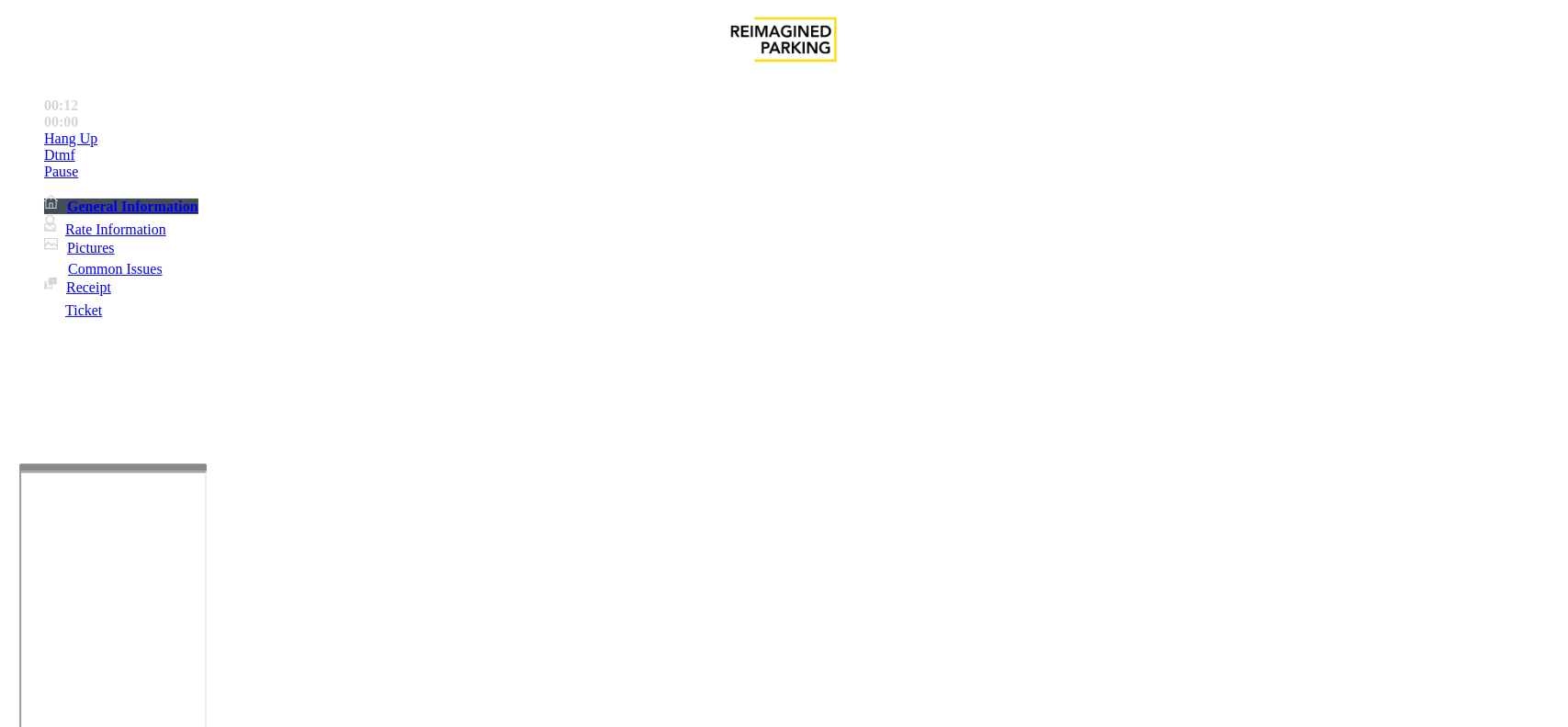 click on "Ticket Issue" at bounding box center [65, 1327] 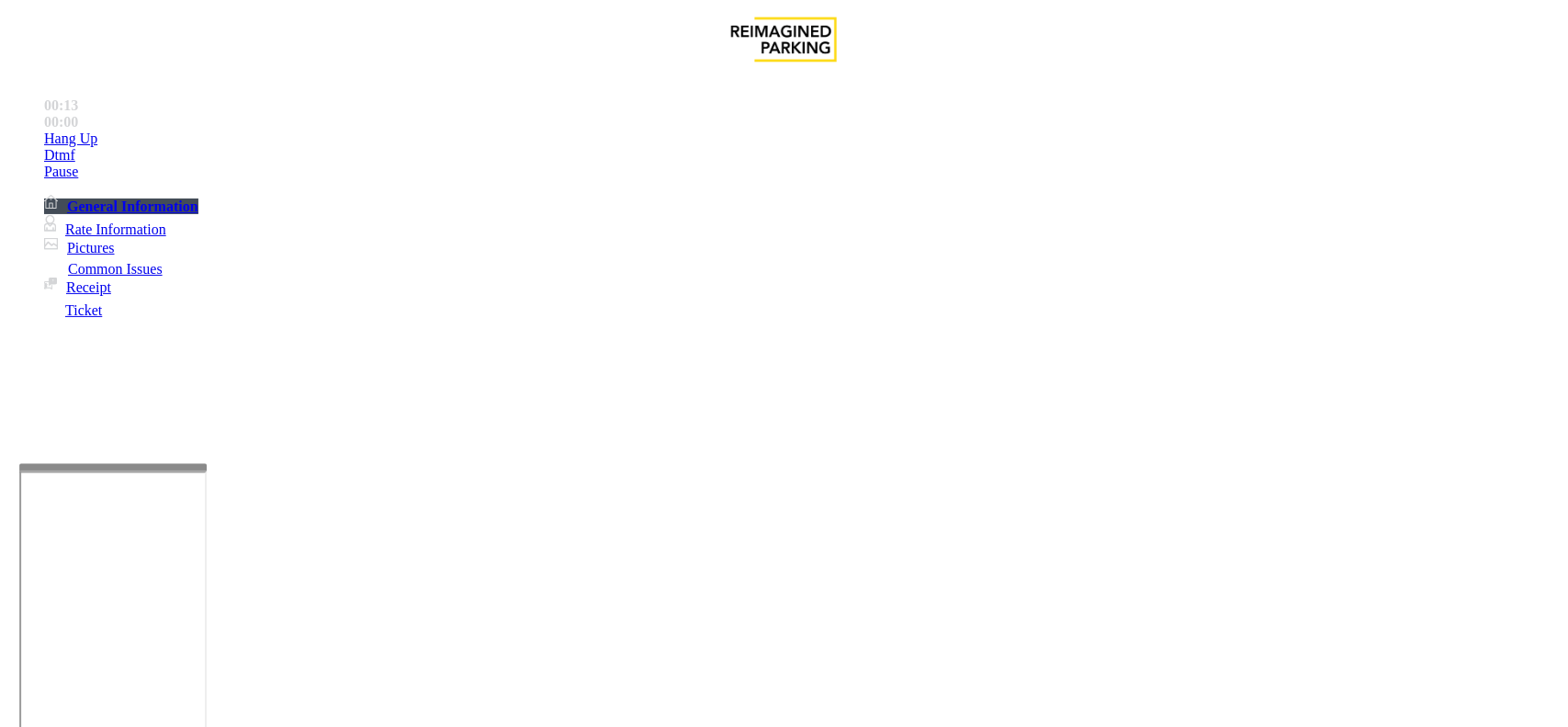 click on "Ticket Unreadable" at bounding box center [276, 1327] 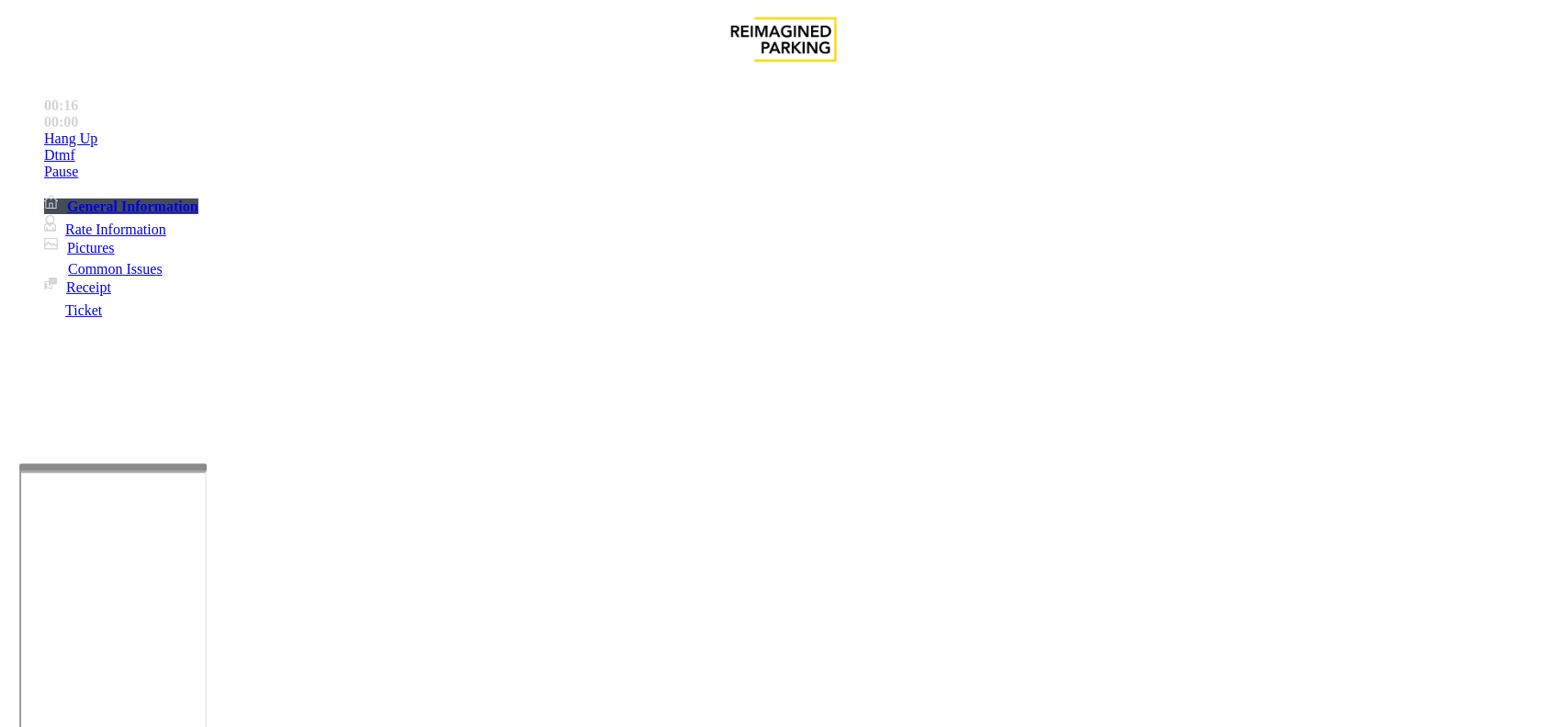 click on "Ticket Unreadable" at bounding box center [784, 1313] 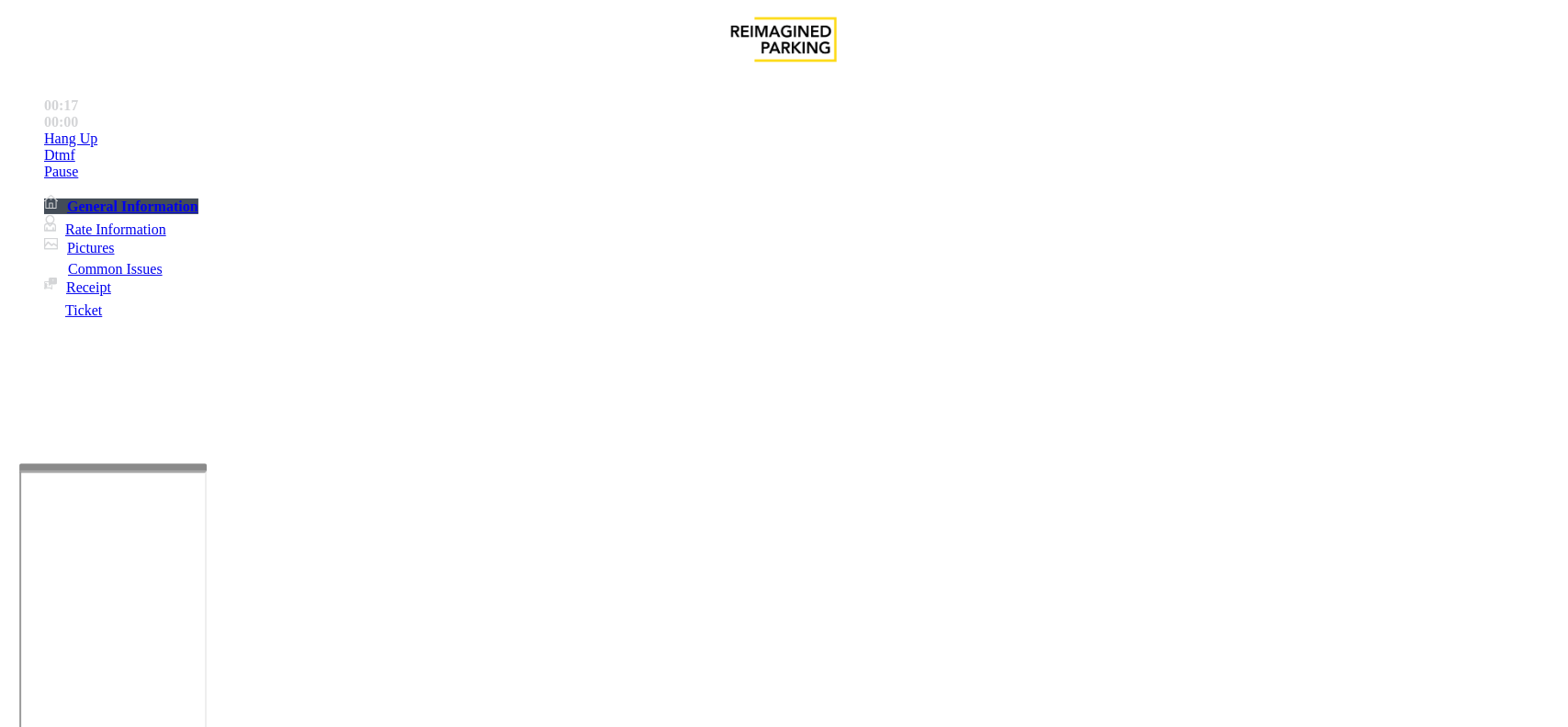 click on "Ticket Unreadable" at bounding box center [784, 1313] 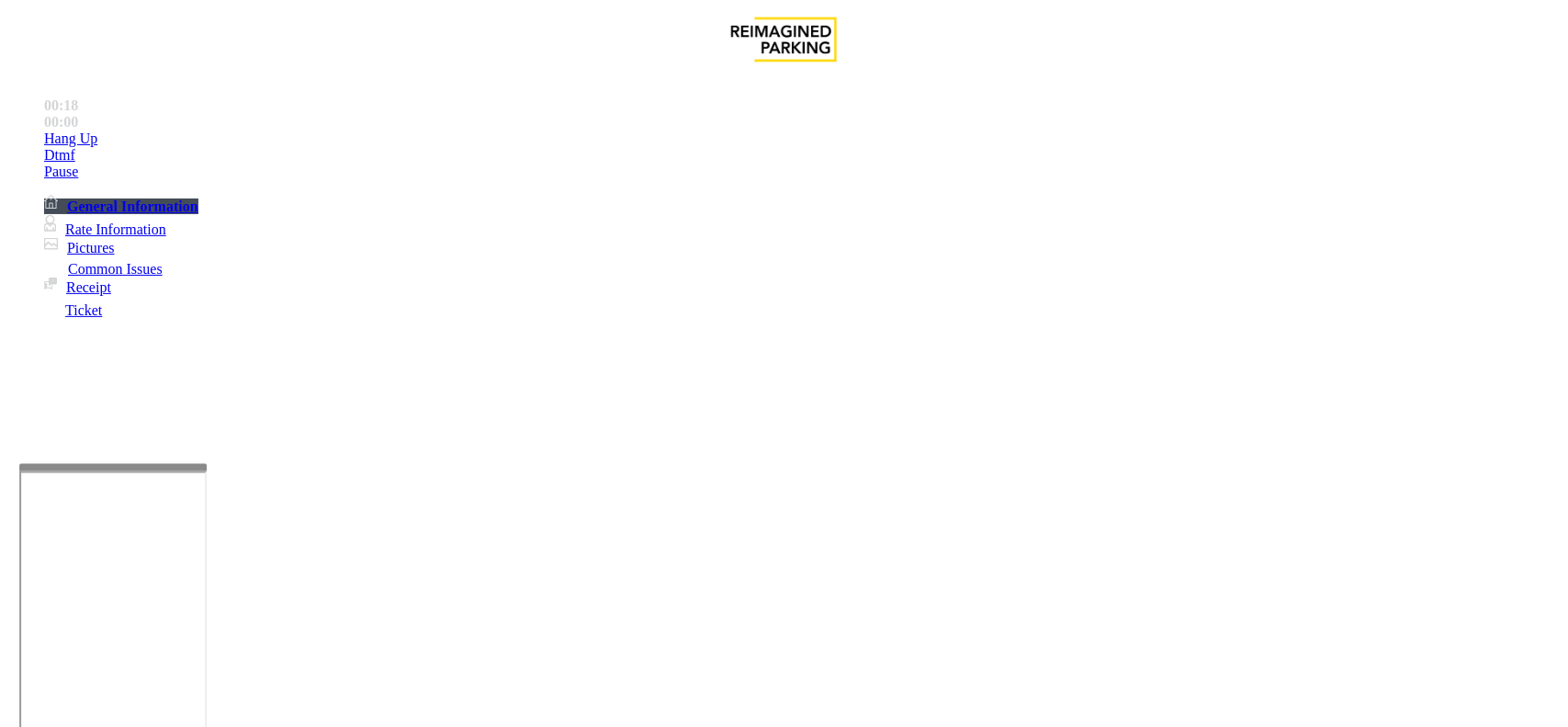 click at bounding box center (88, 1397) 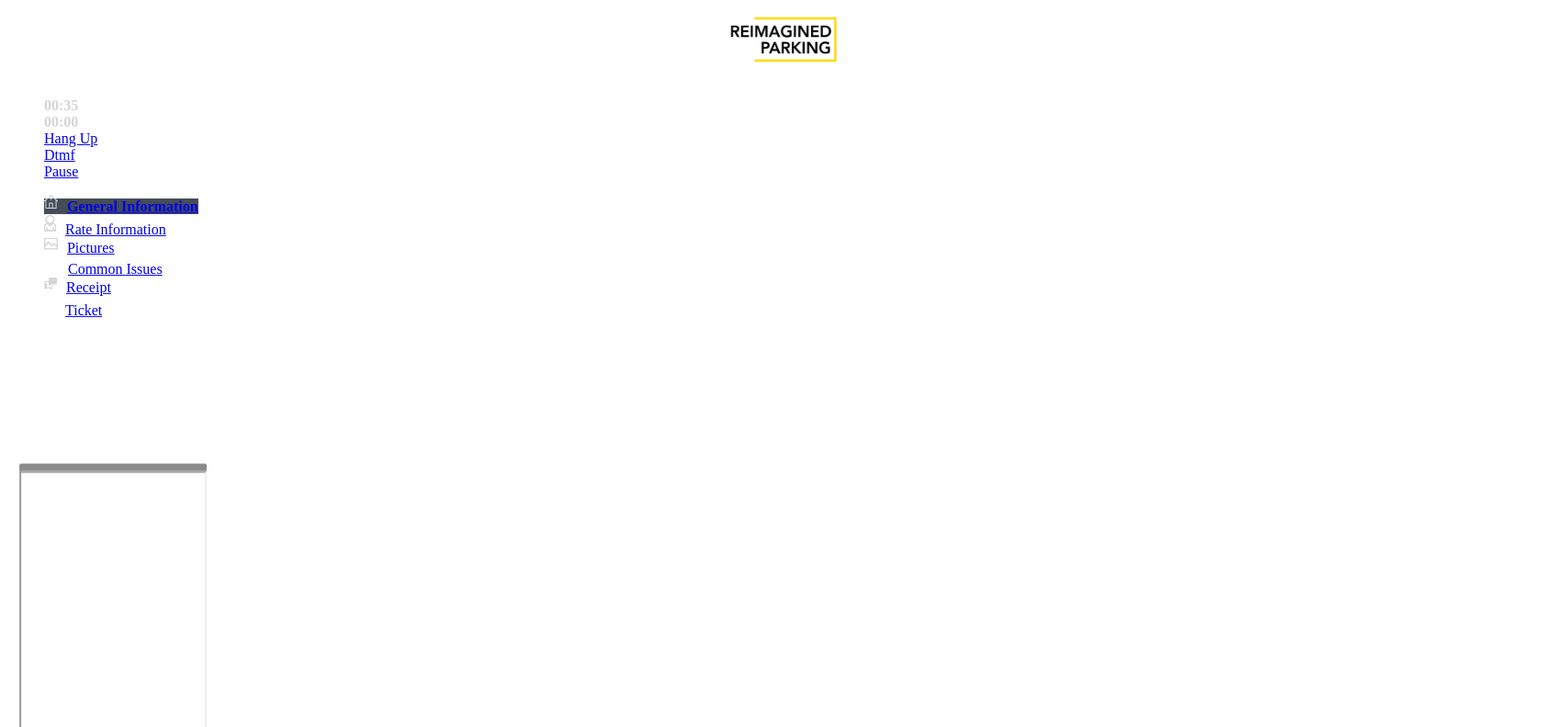 scroll, scrollTop: 19, scrollLeft: 0, axis: vertical 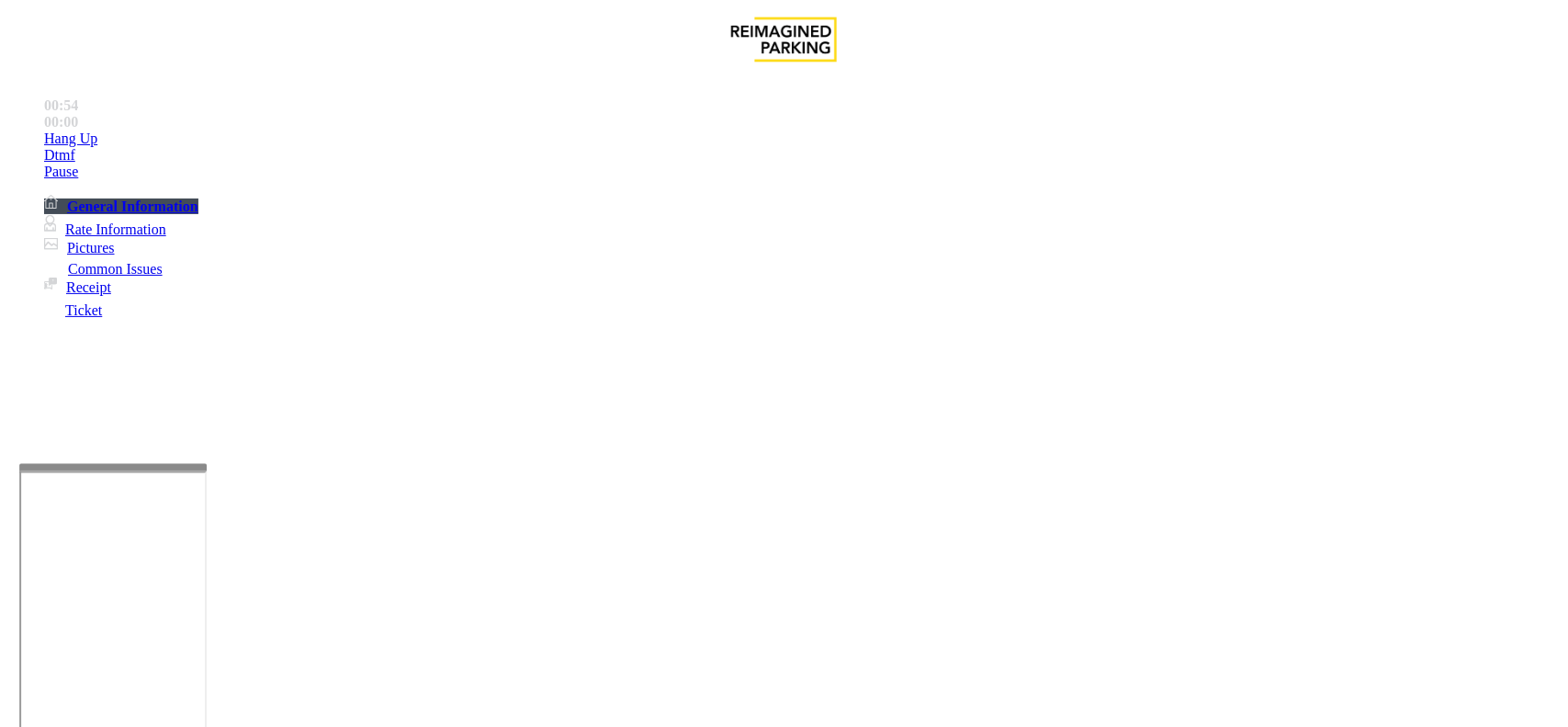click on "Vend Gate" at bounding box center (63, 1725) 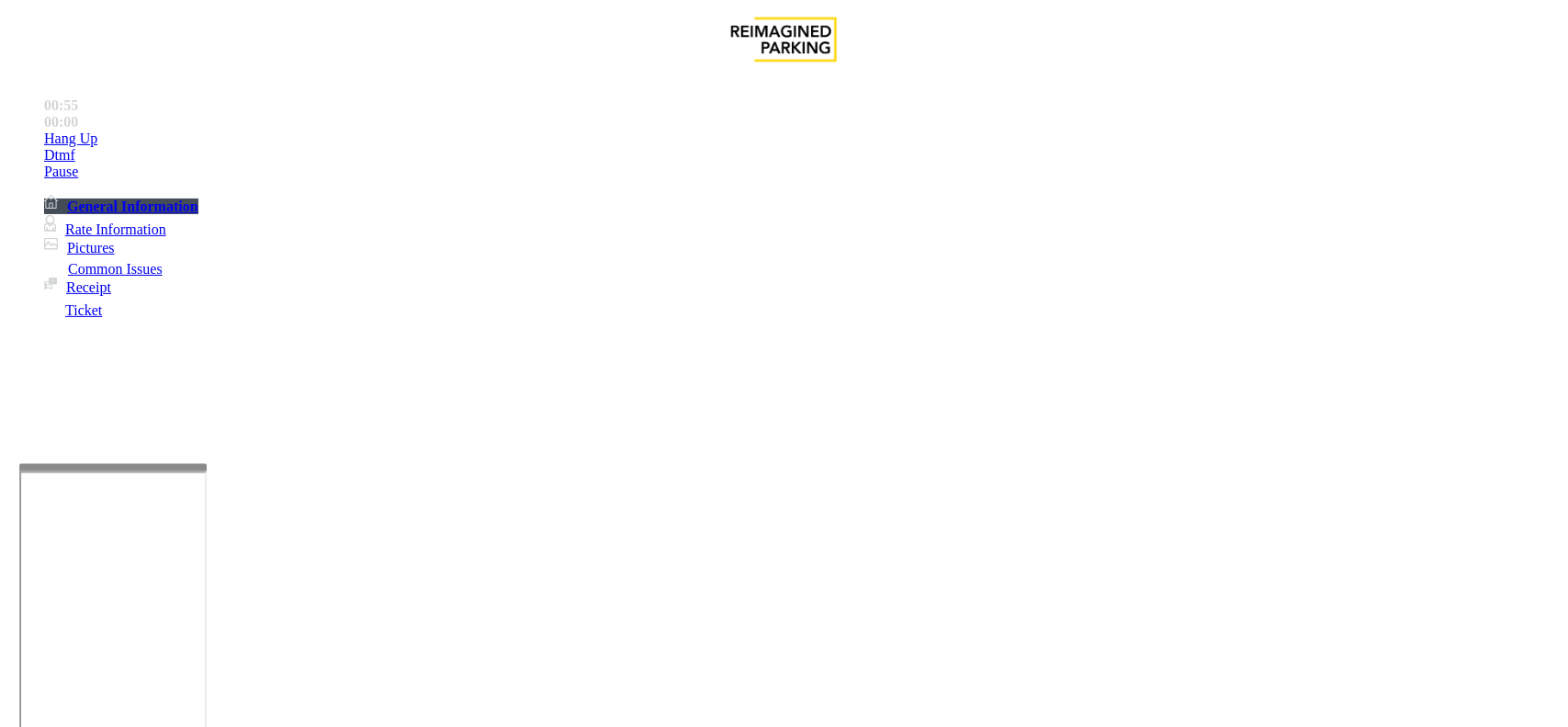 click at bounding box center [254, 1640] 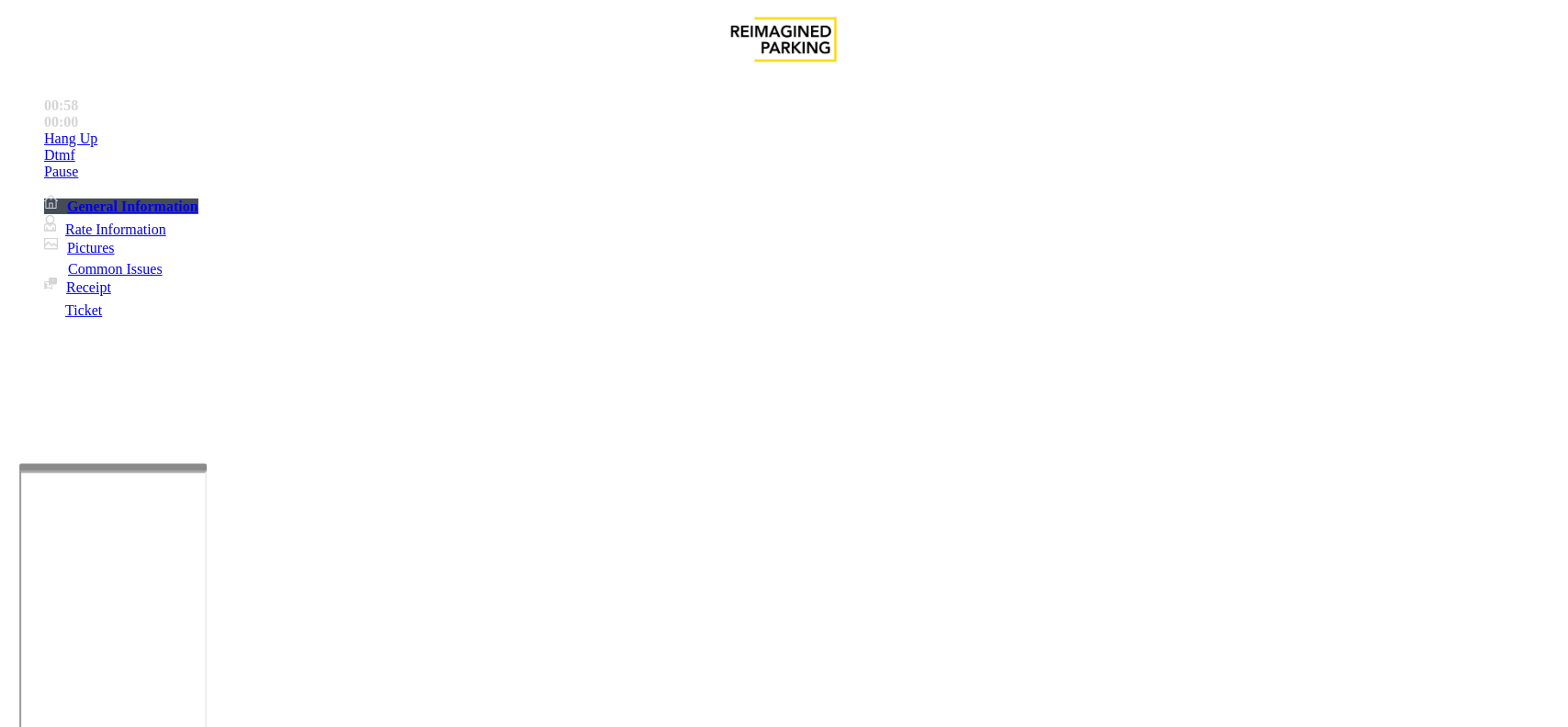 type on "**********" 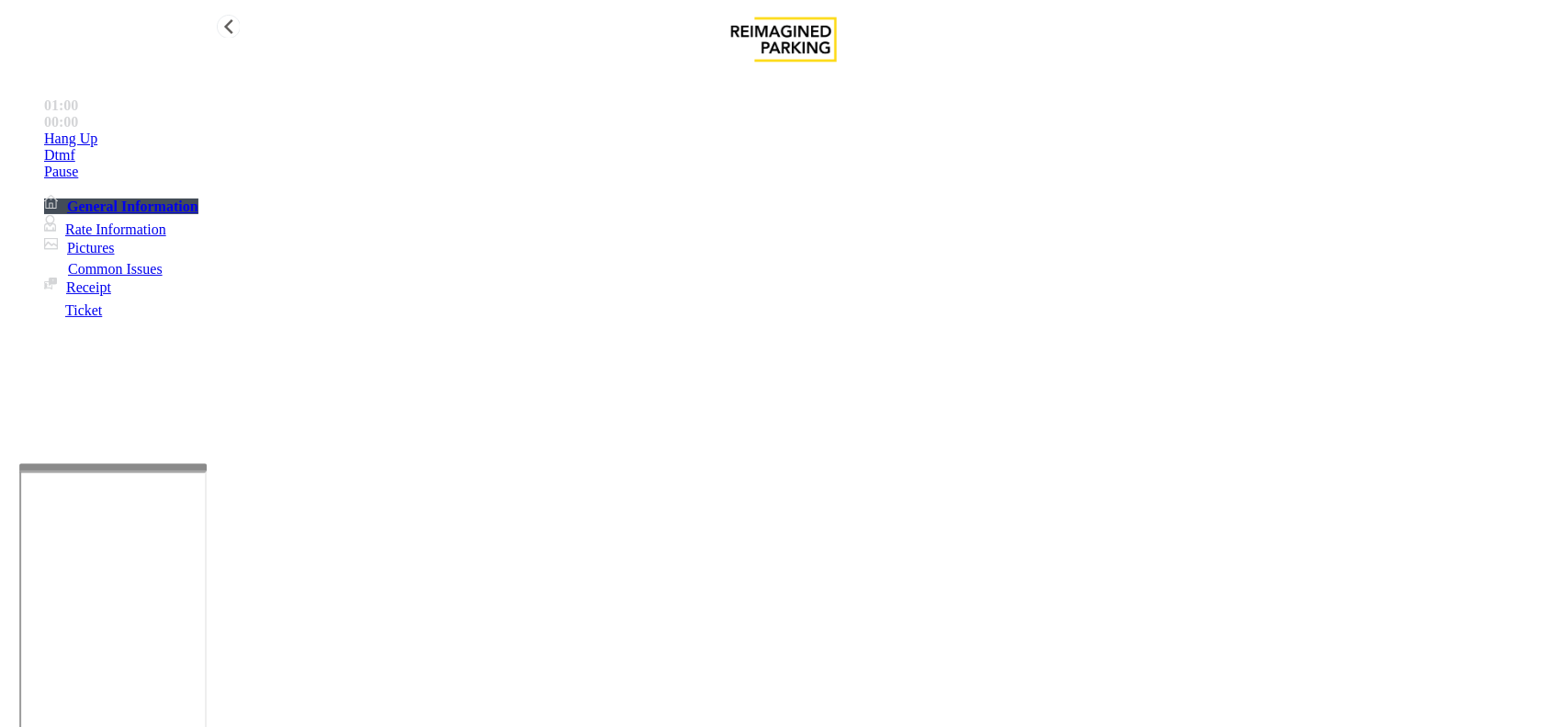 type on "**********" 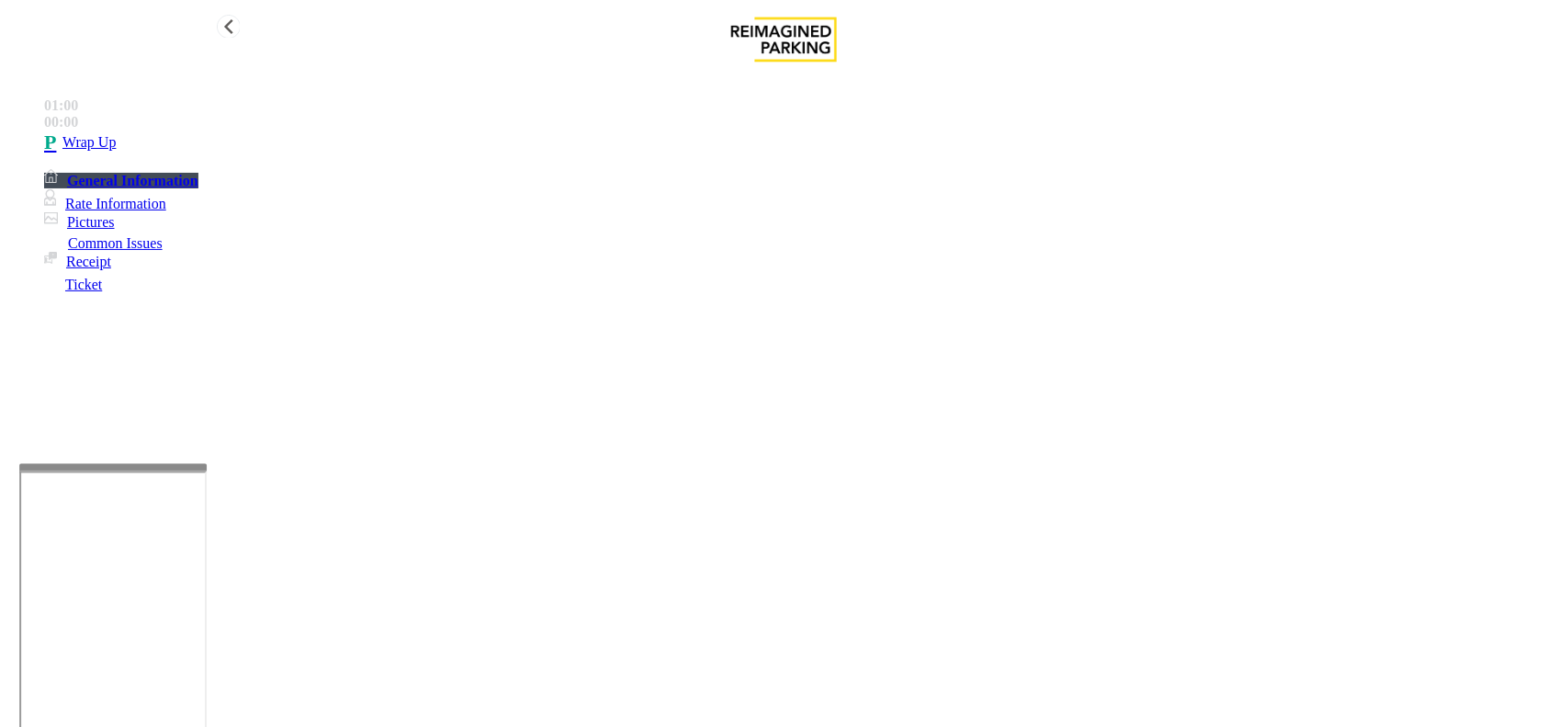 click on "Wrap Up" at bounding box center [802, 142] 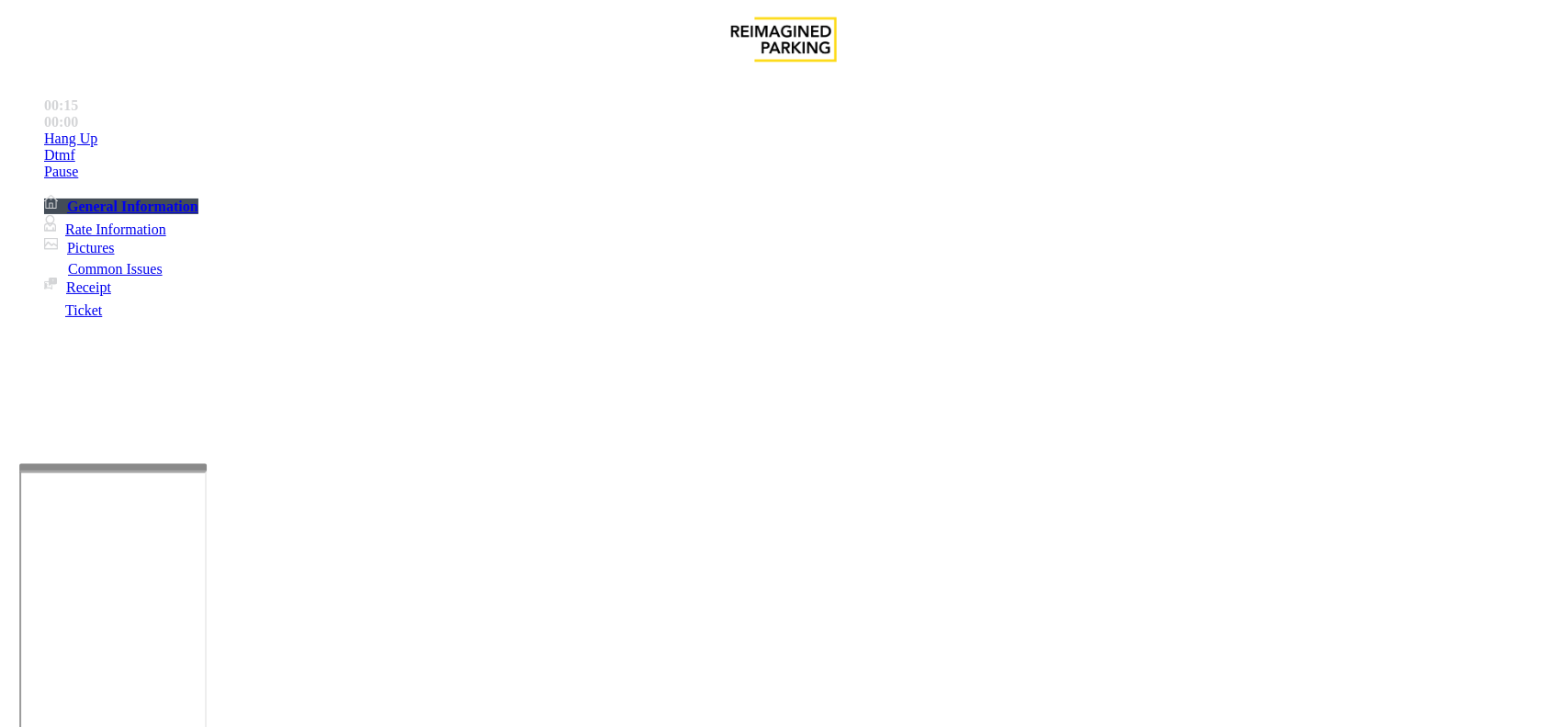 click on "Services" at bounding box center [631, 1327] 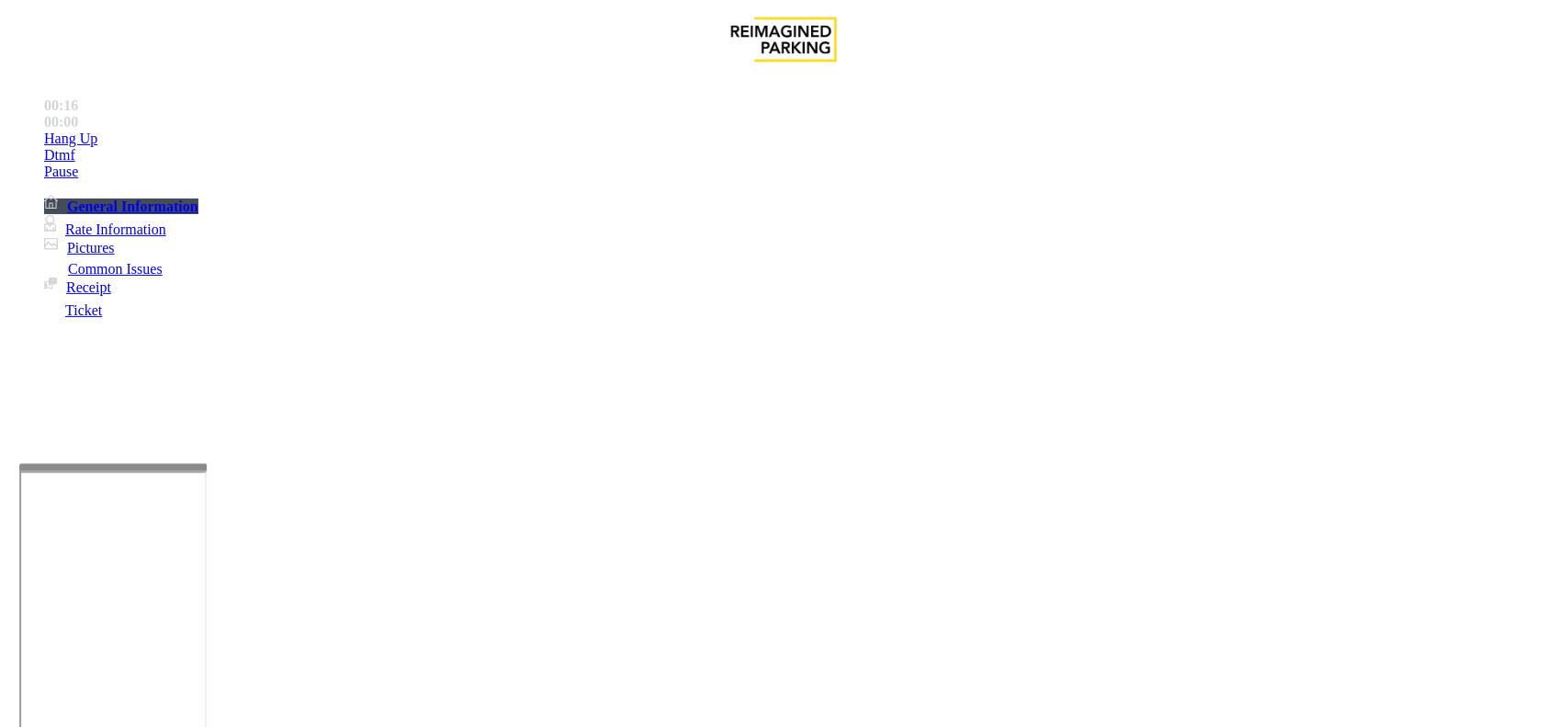 click on "Online Reservations" at bounding box center [485, 1327] 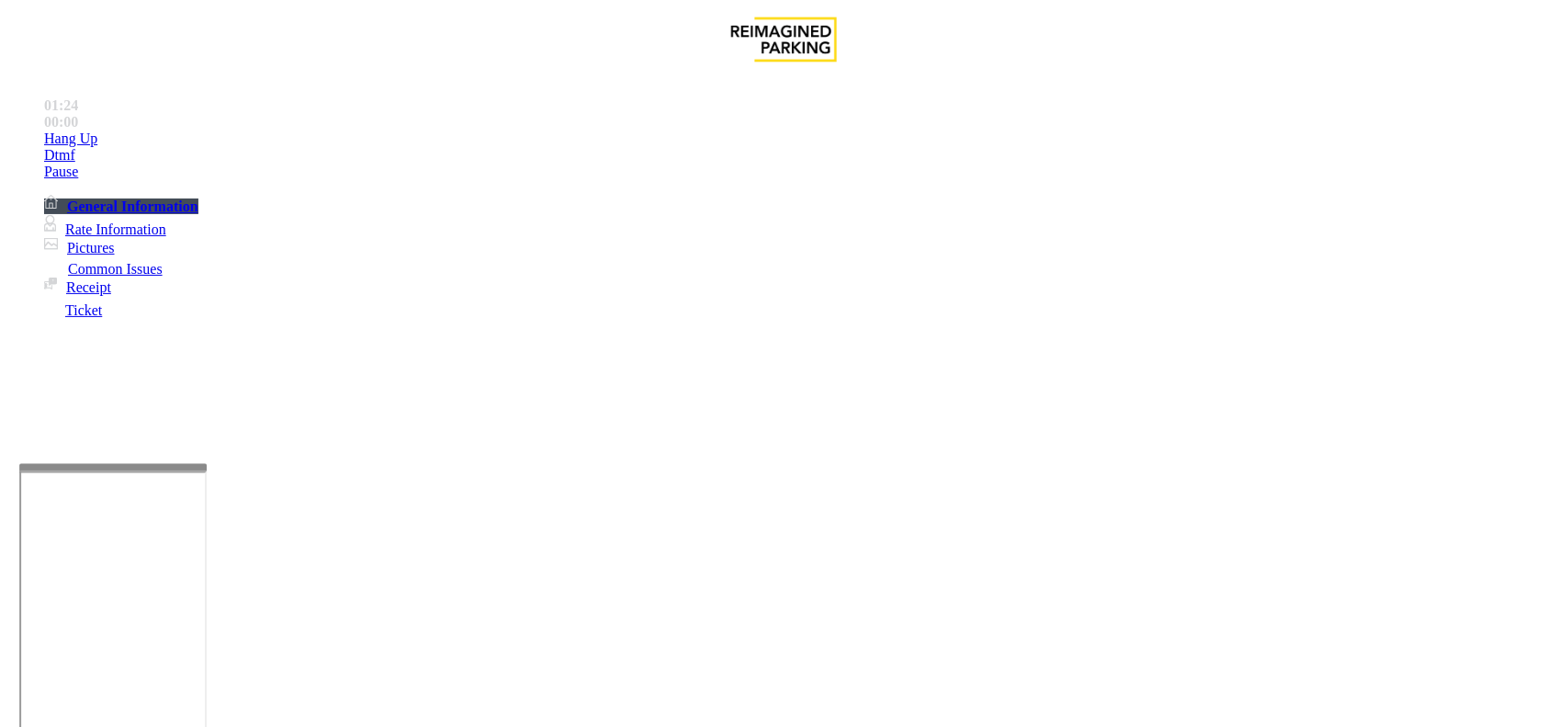 click at bounding box center [254, 1689] 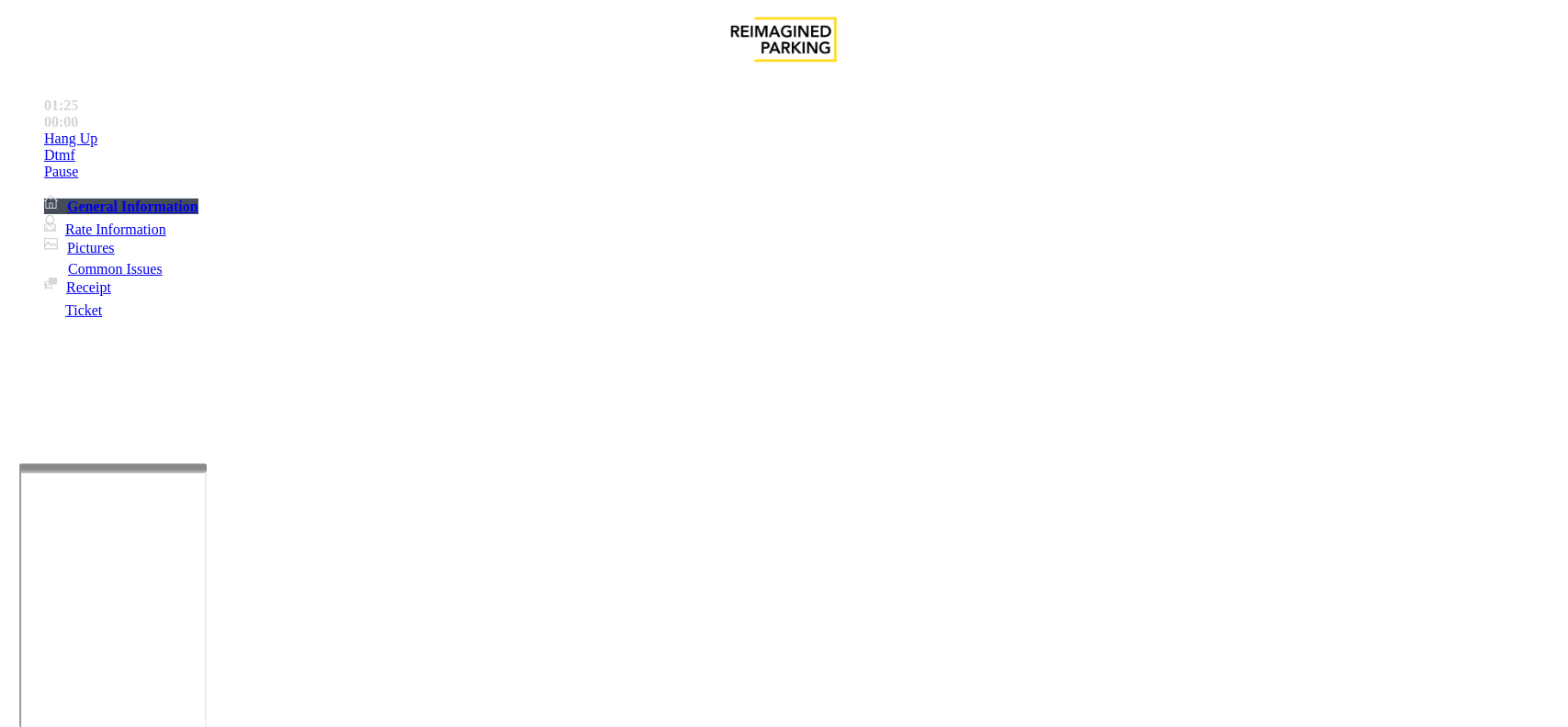 click at bounding box center (254, 1689) 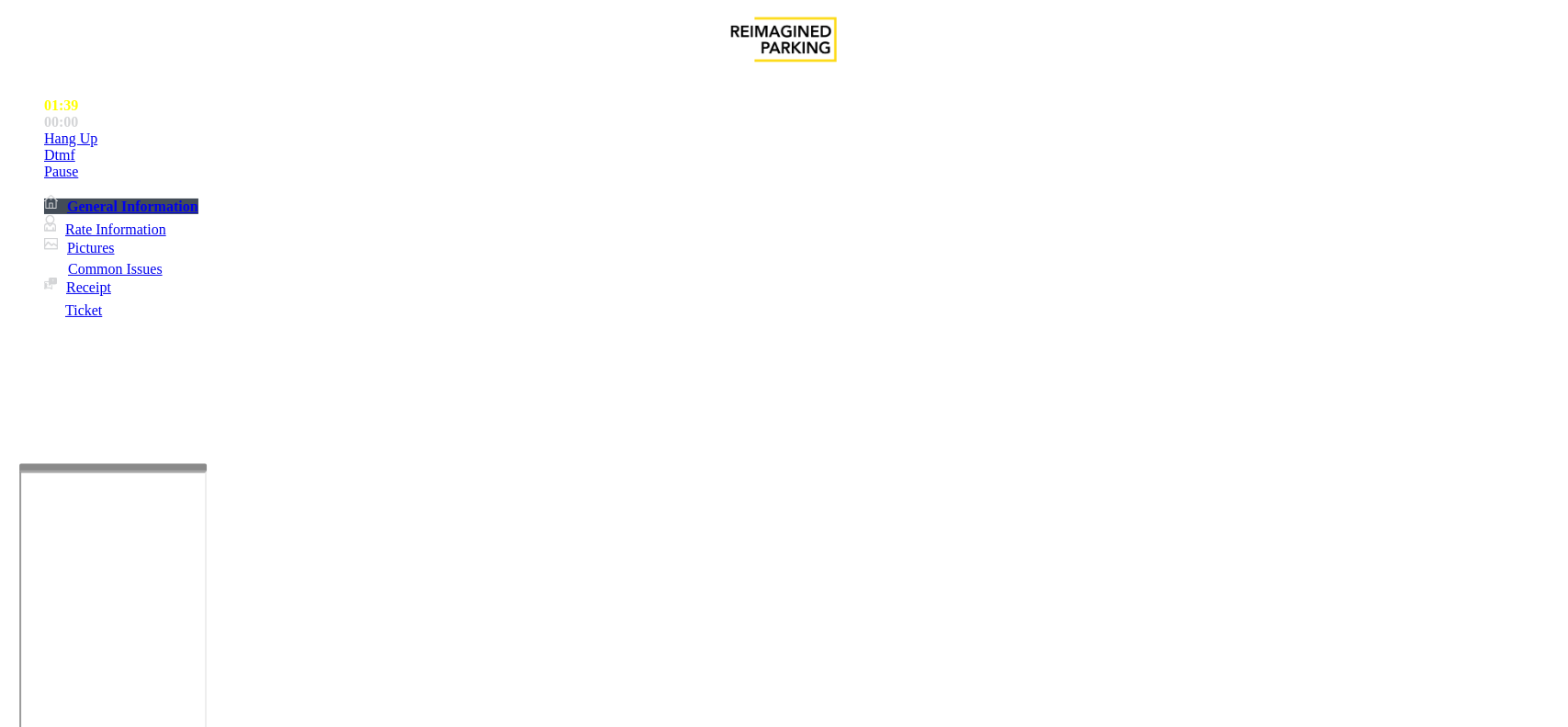 click at bounding box center (254, 1689) 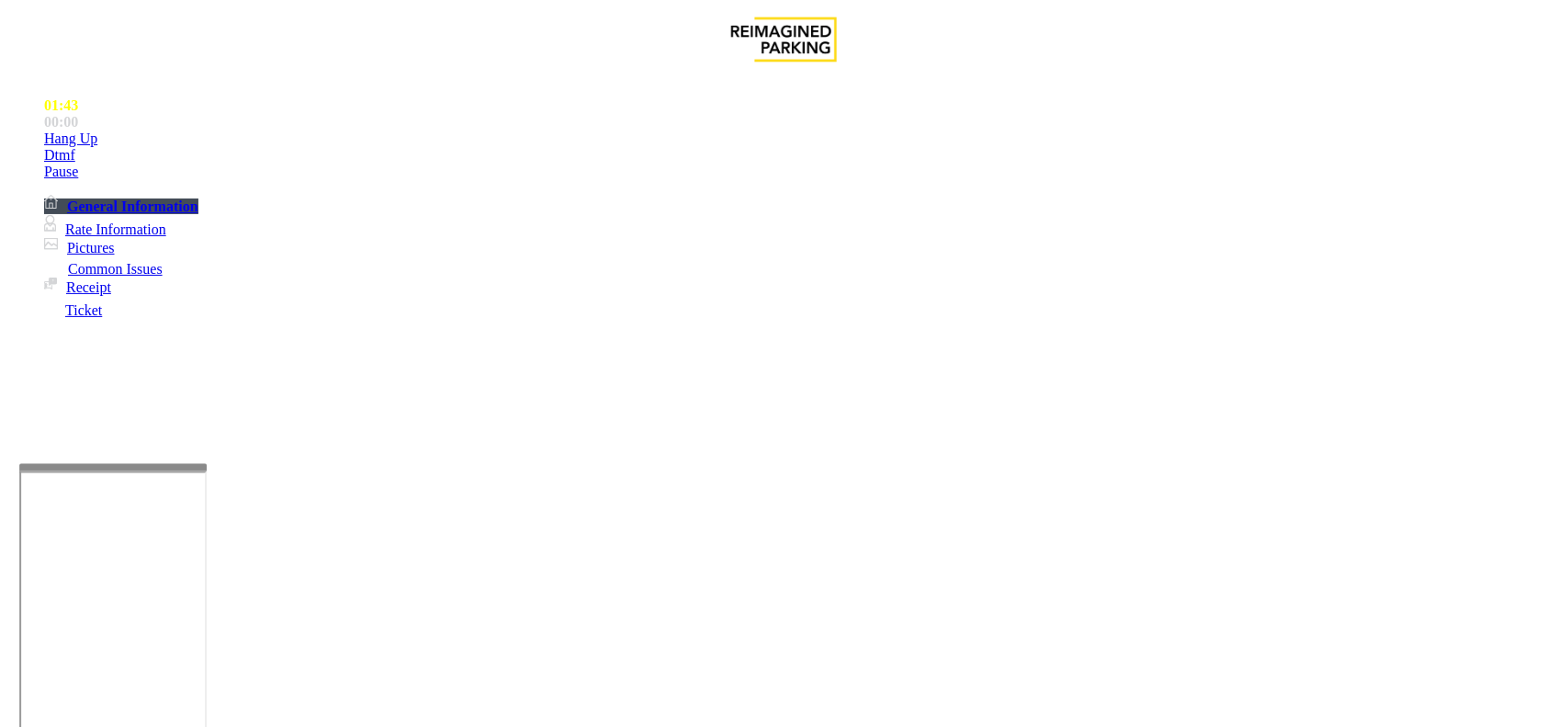 type on "**********" 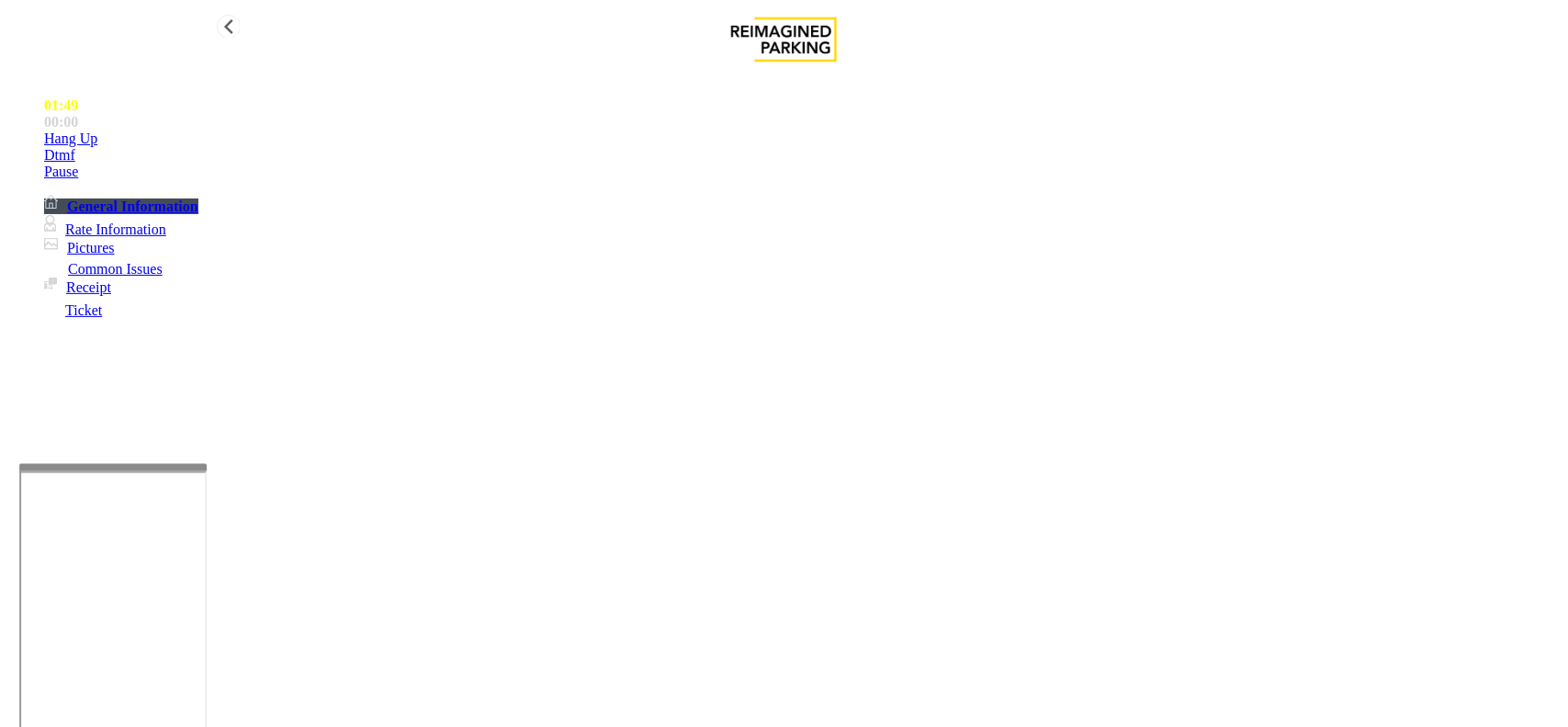 click on "Hang Up" at bounding box center (802, 139) 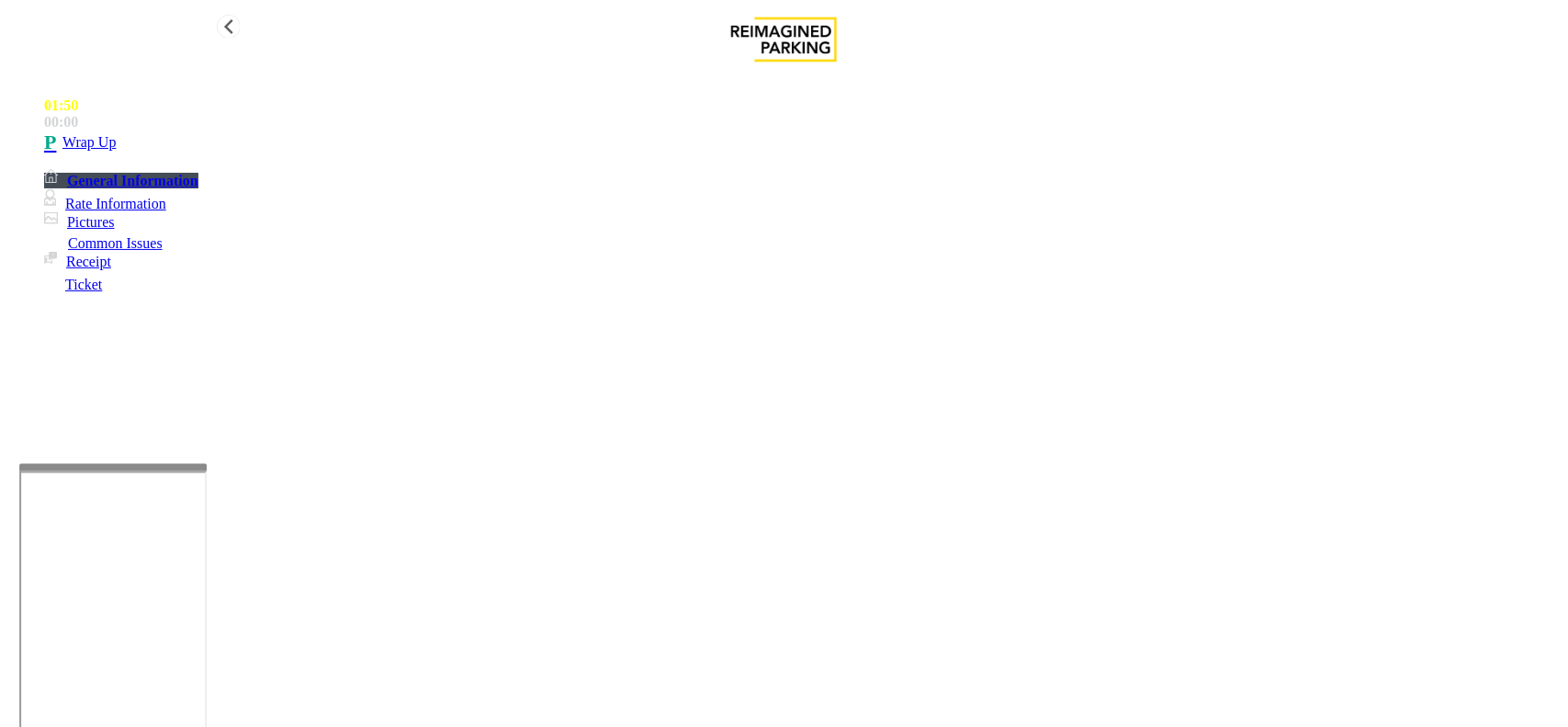 click on "Wrap Up" at bounding box center [802, 142] 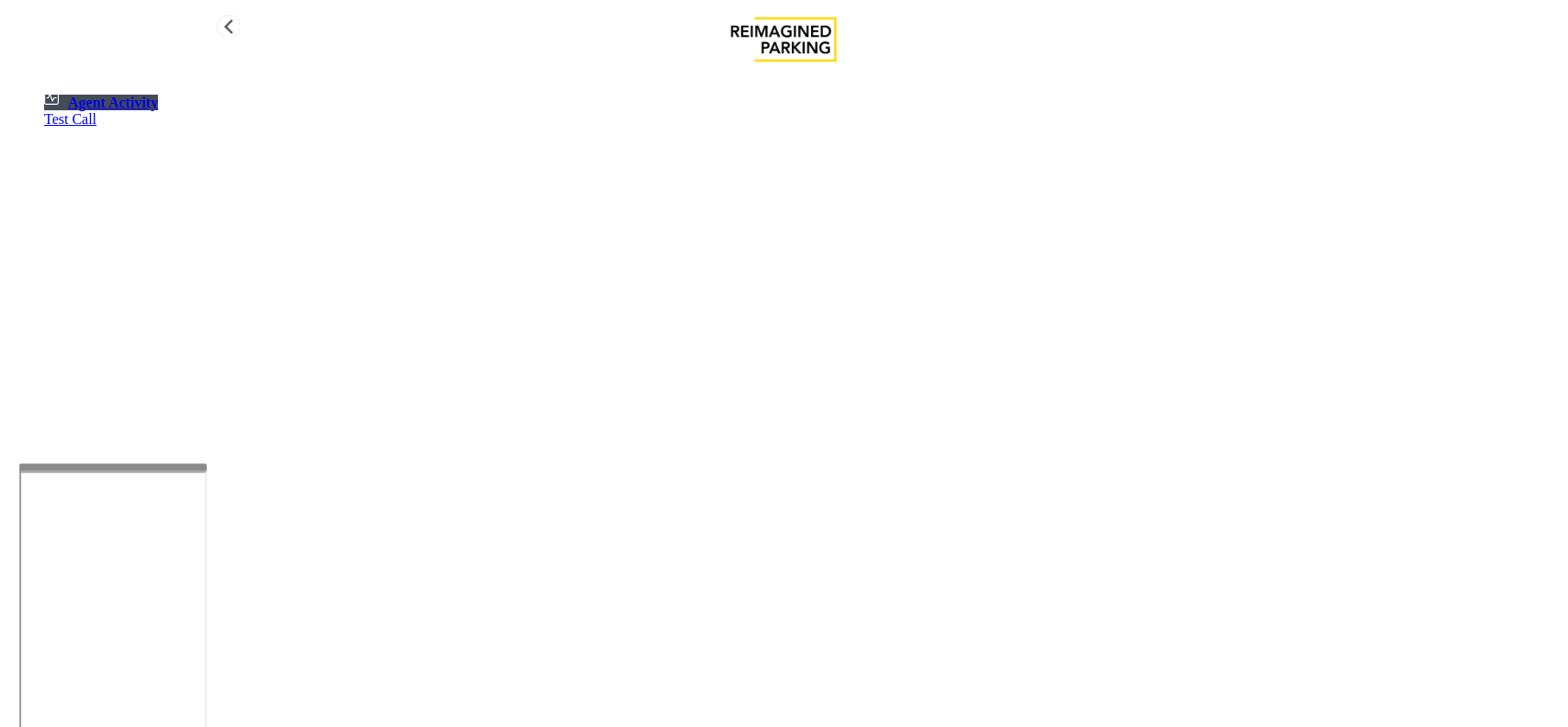 click on "Test Call" at bounding box center (802, 119) 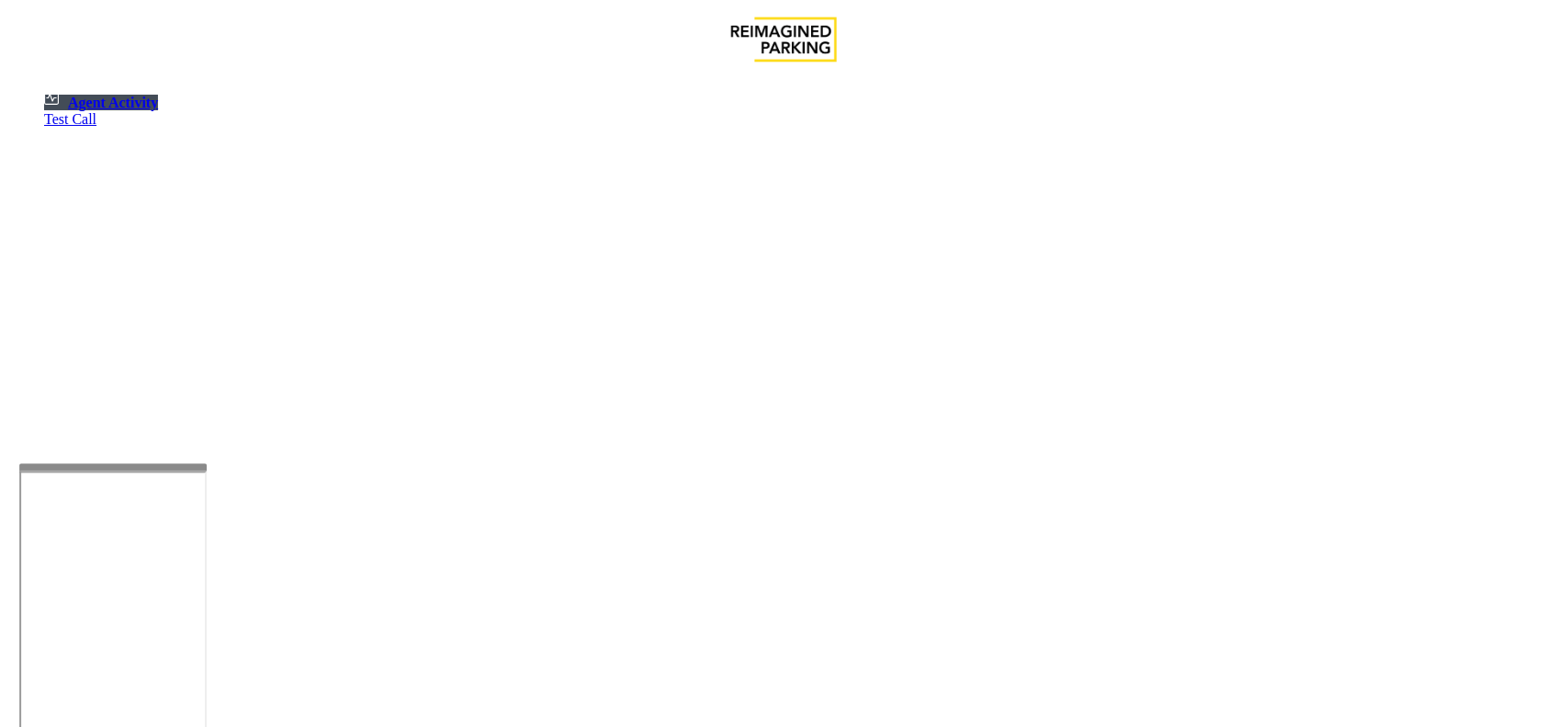 click on "×" at bounding box center [18, 1289] 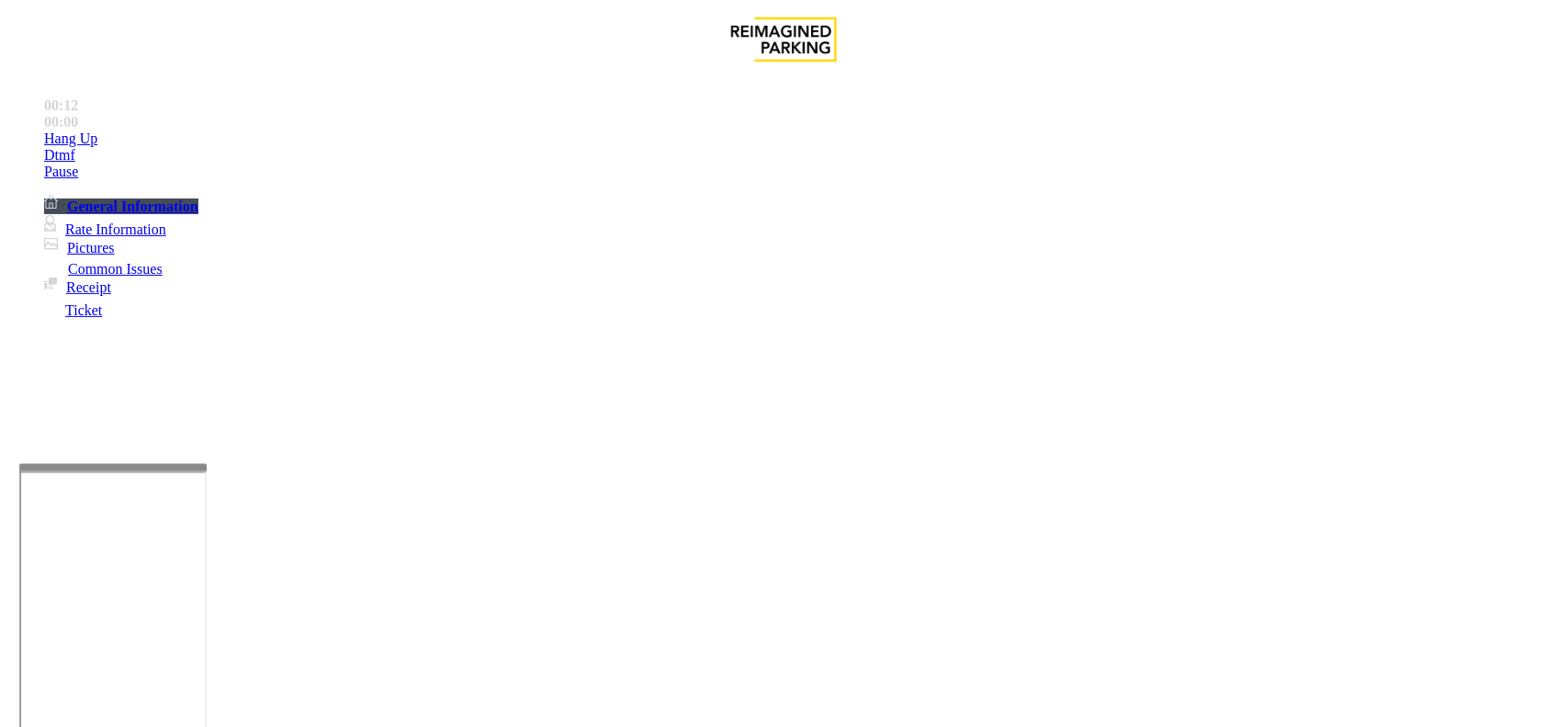 drag, startPoint x: 456, startPoint y: 521, endPoint x: 442, endPoint y: 483, distance: 40.49691 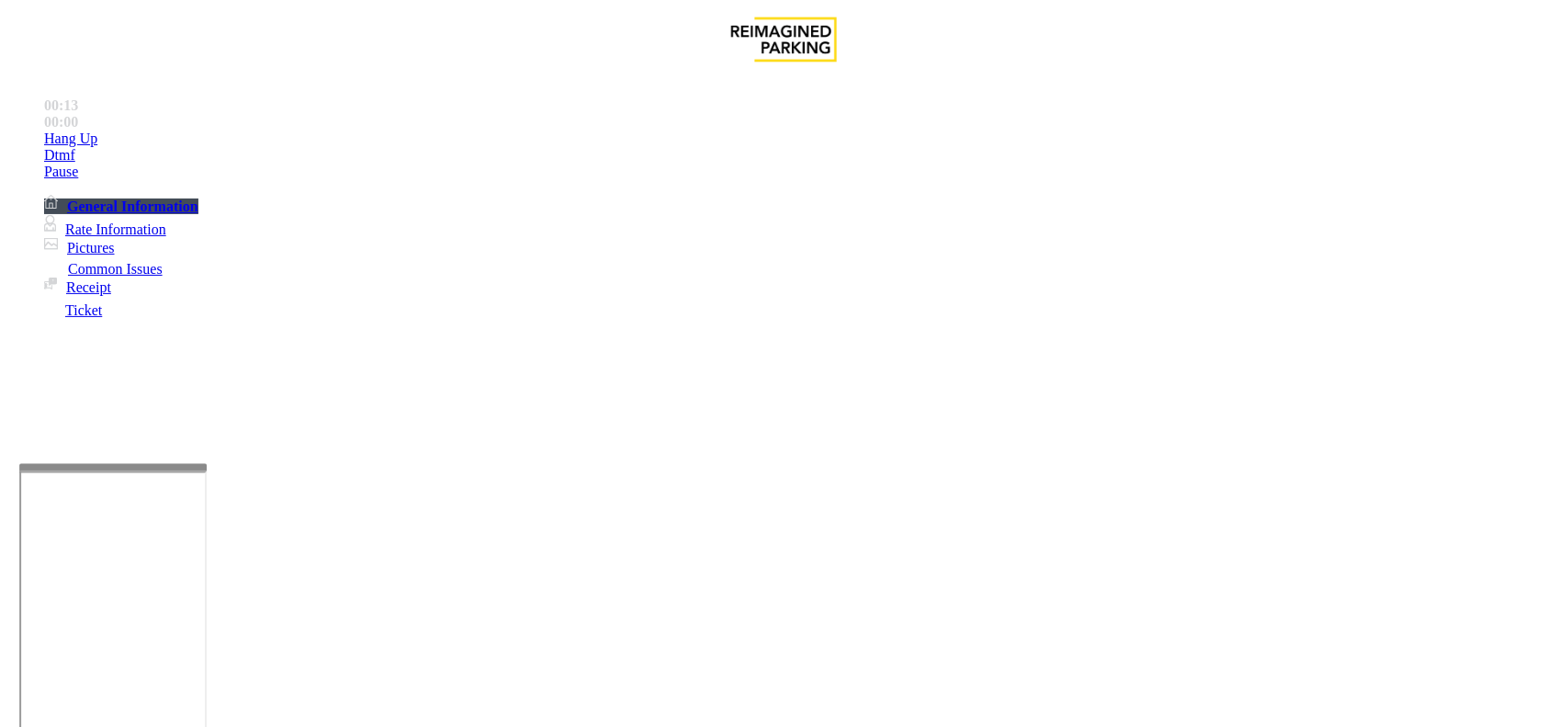 click on "No Response/Unable to hear parker" at bounding box center (784, 1313) 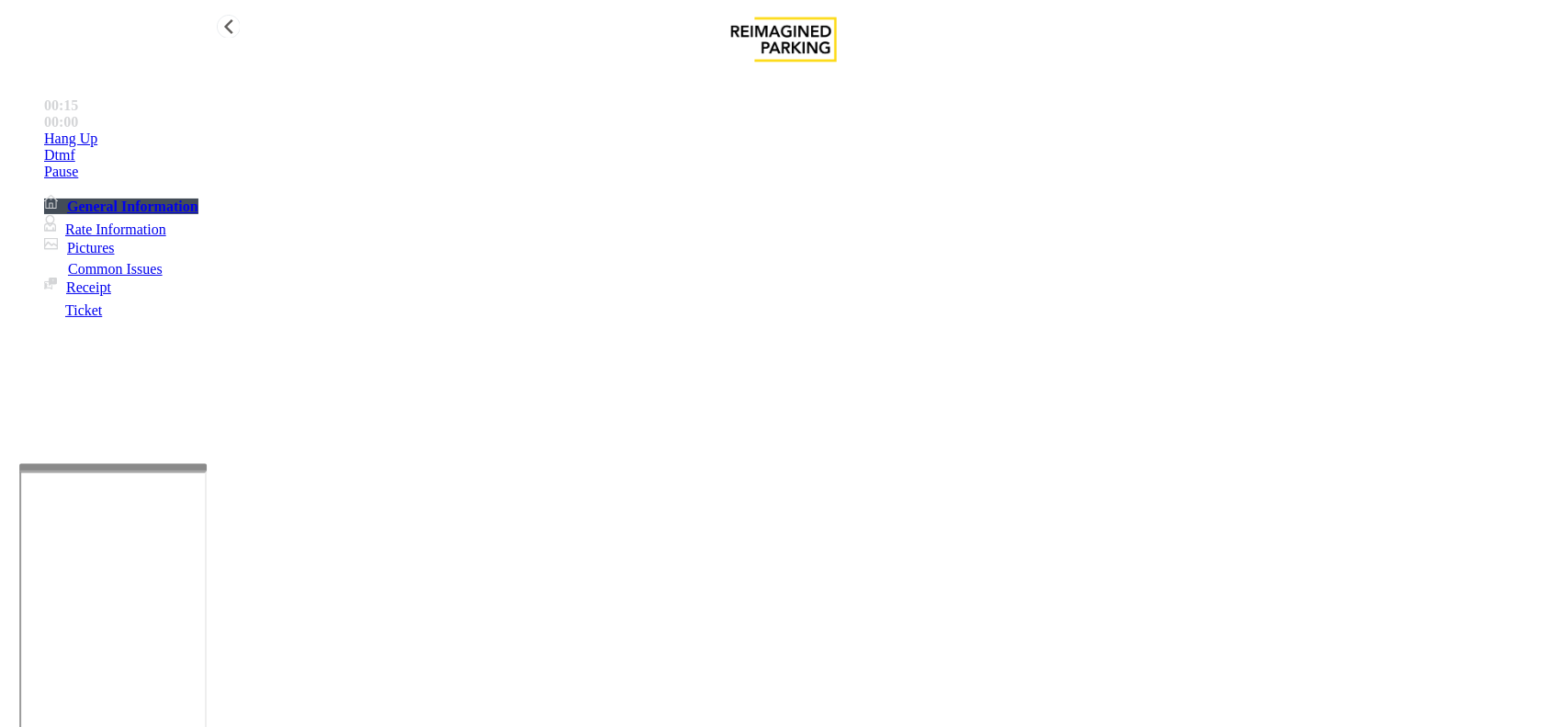 click on "Hang Up" at bounding box center (71, 139) 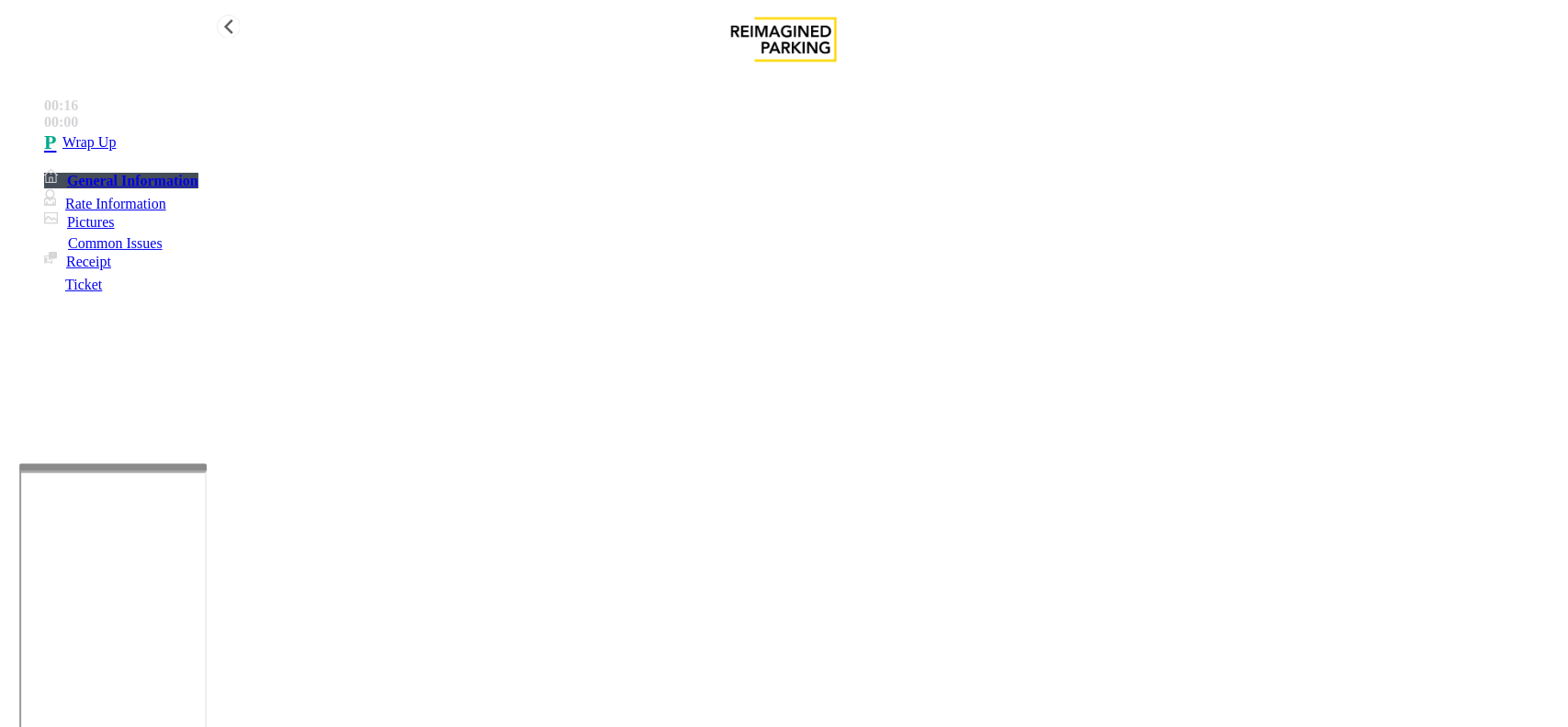 type on "**********" 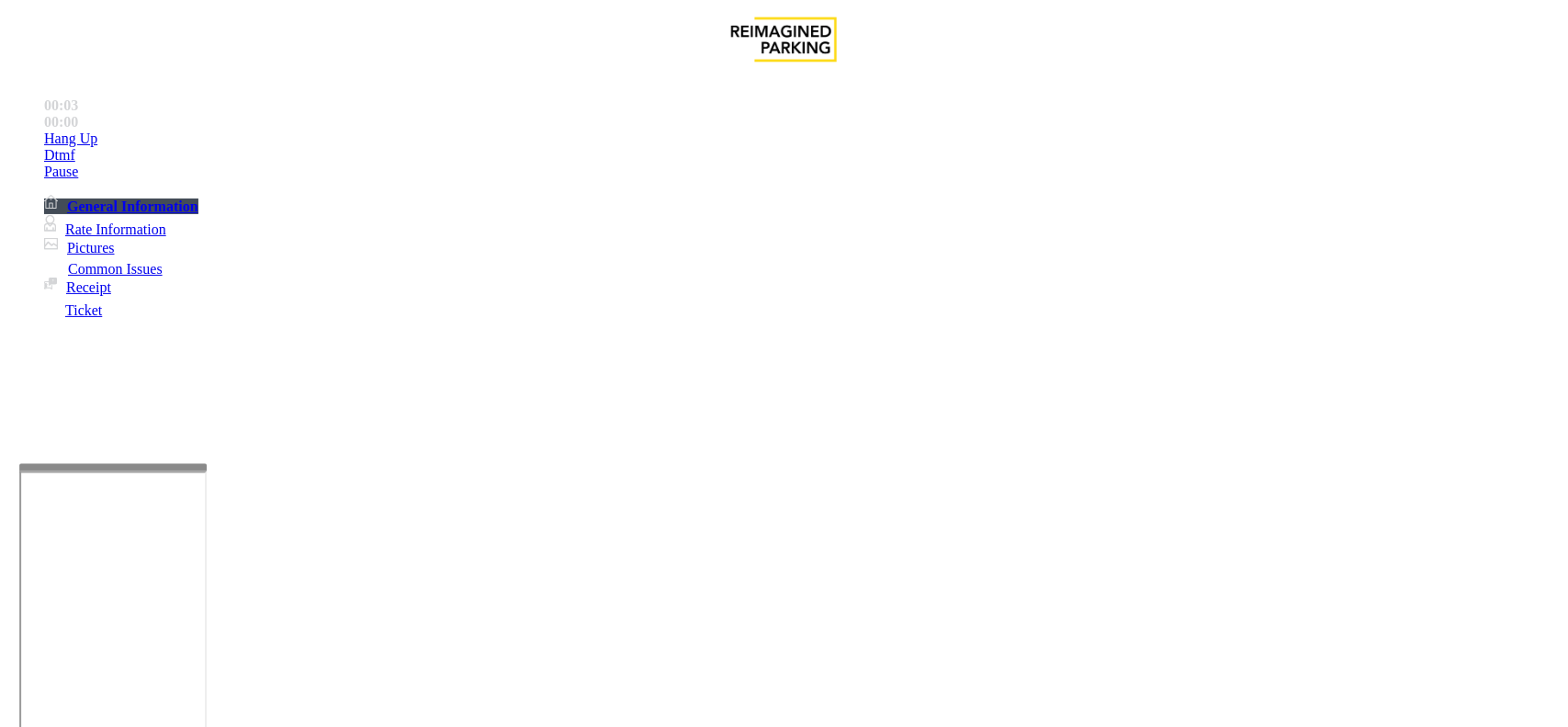 scroll, scrollTop: 574, scrollLeft: 0, axis: vertical 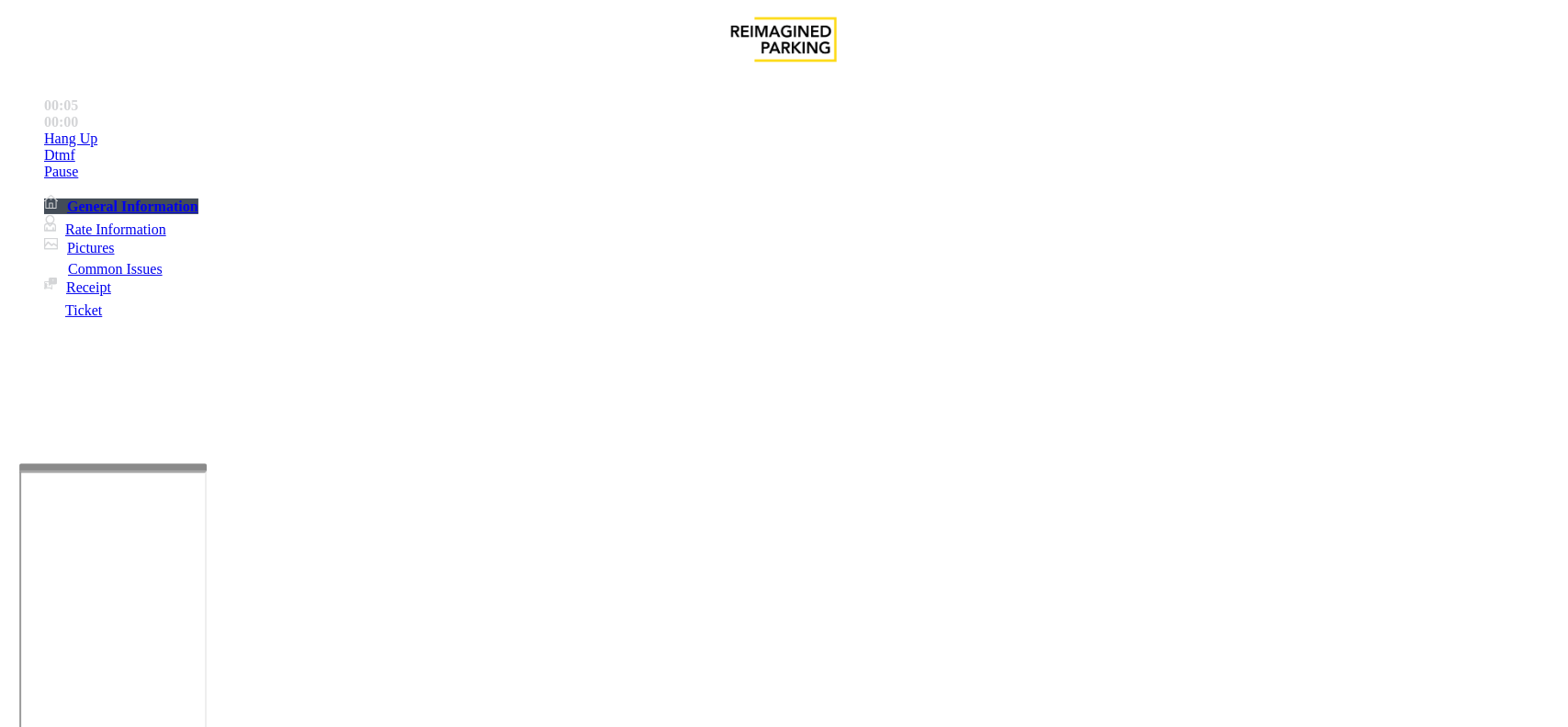 drag, startPoint x: 900, startPoint y: 433, endPoint x: 814, endPoint y: 426, distance: 86.28441 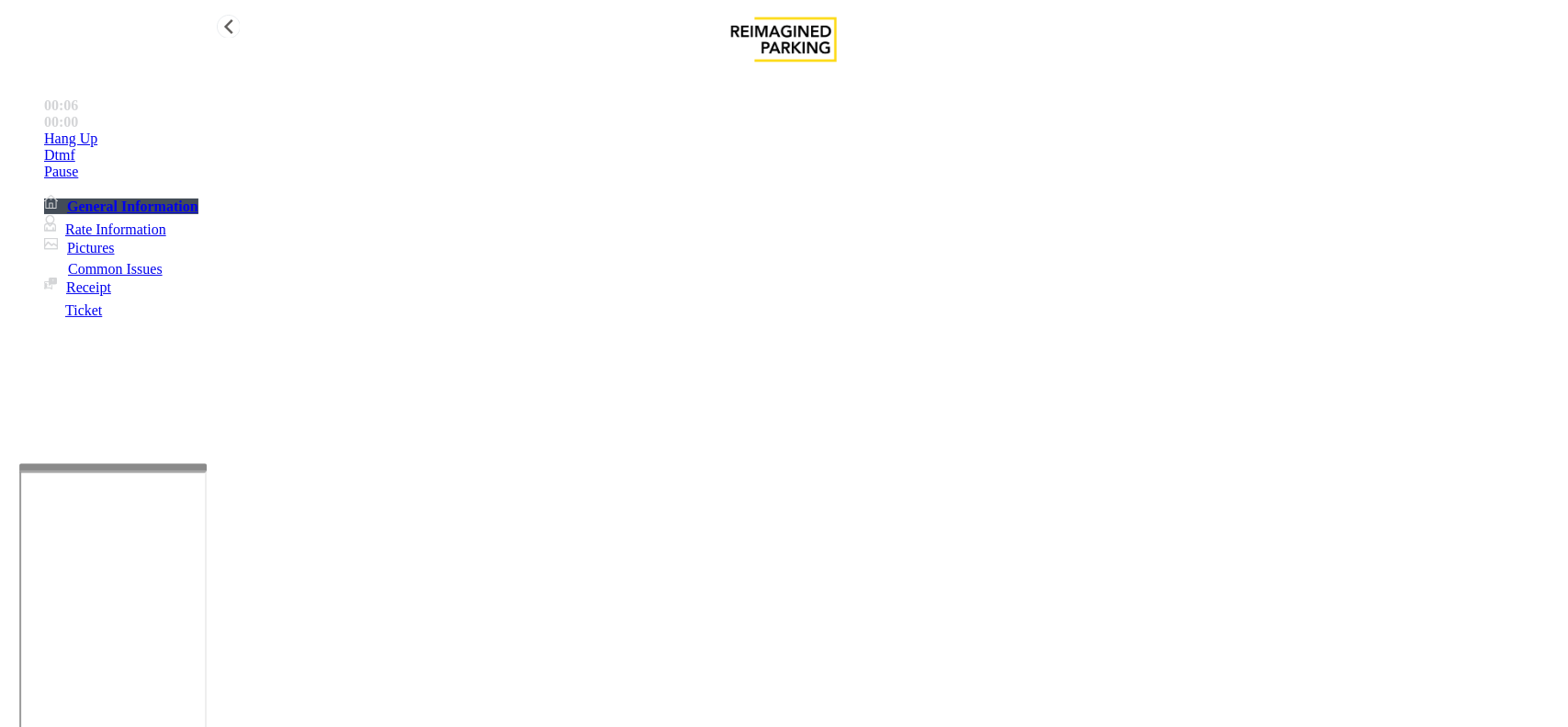 click on "Rate Information" at bounding box center [105, 229] 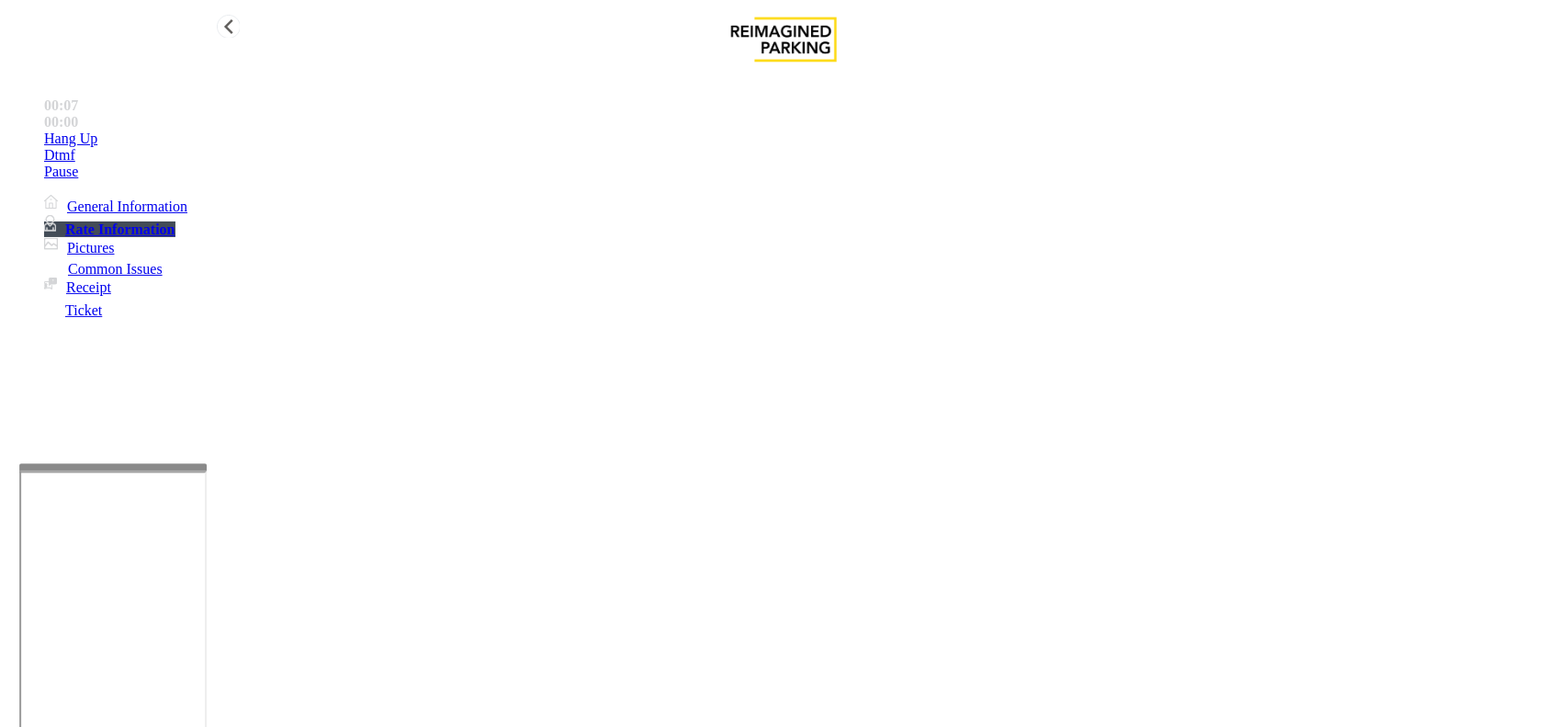 scroll, scrollTop: 35, scrollLeft: 0, axis: vertical 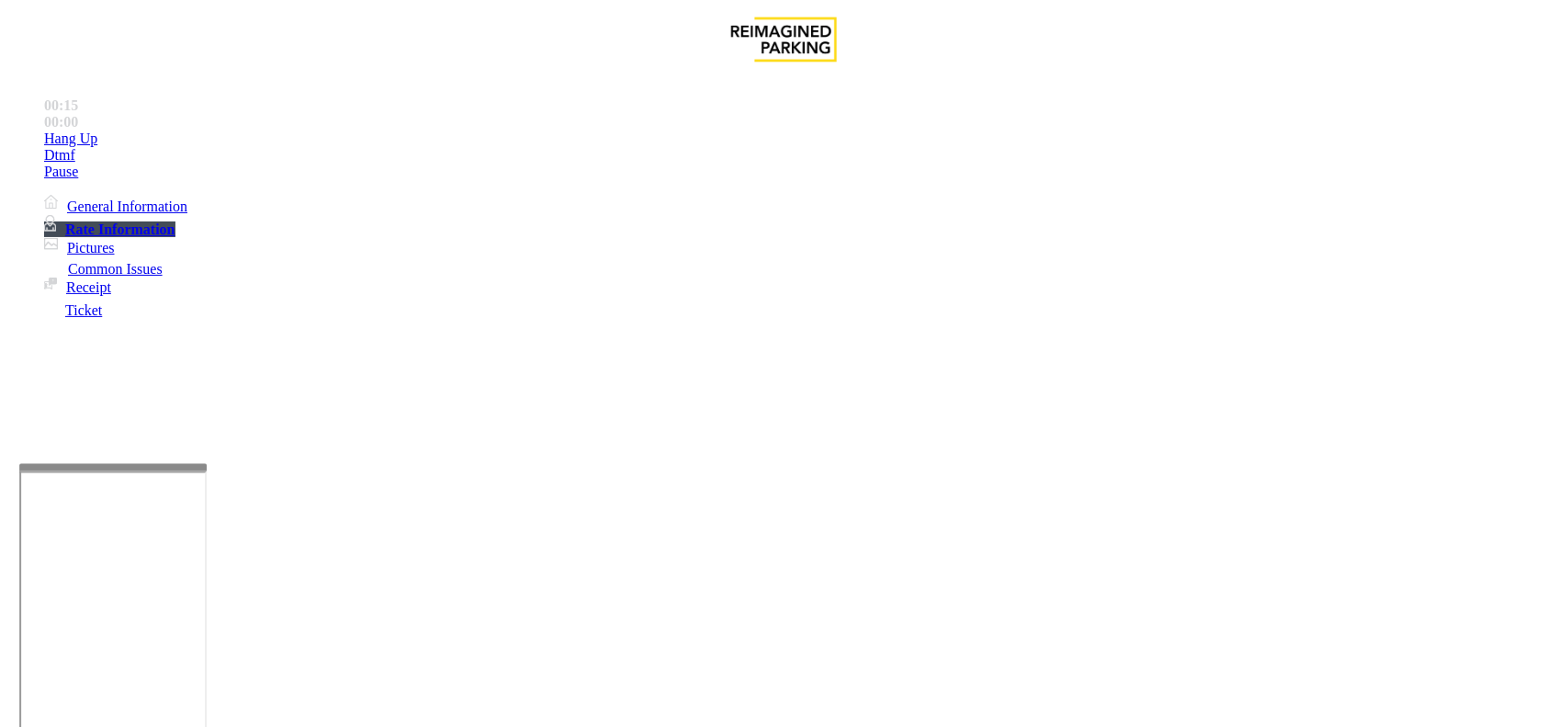 click on "Ticket Issue" at bounding box center (65, 1327) 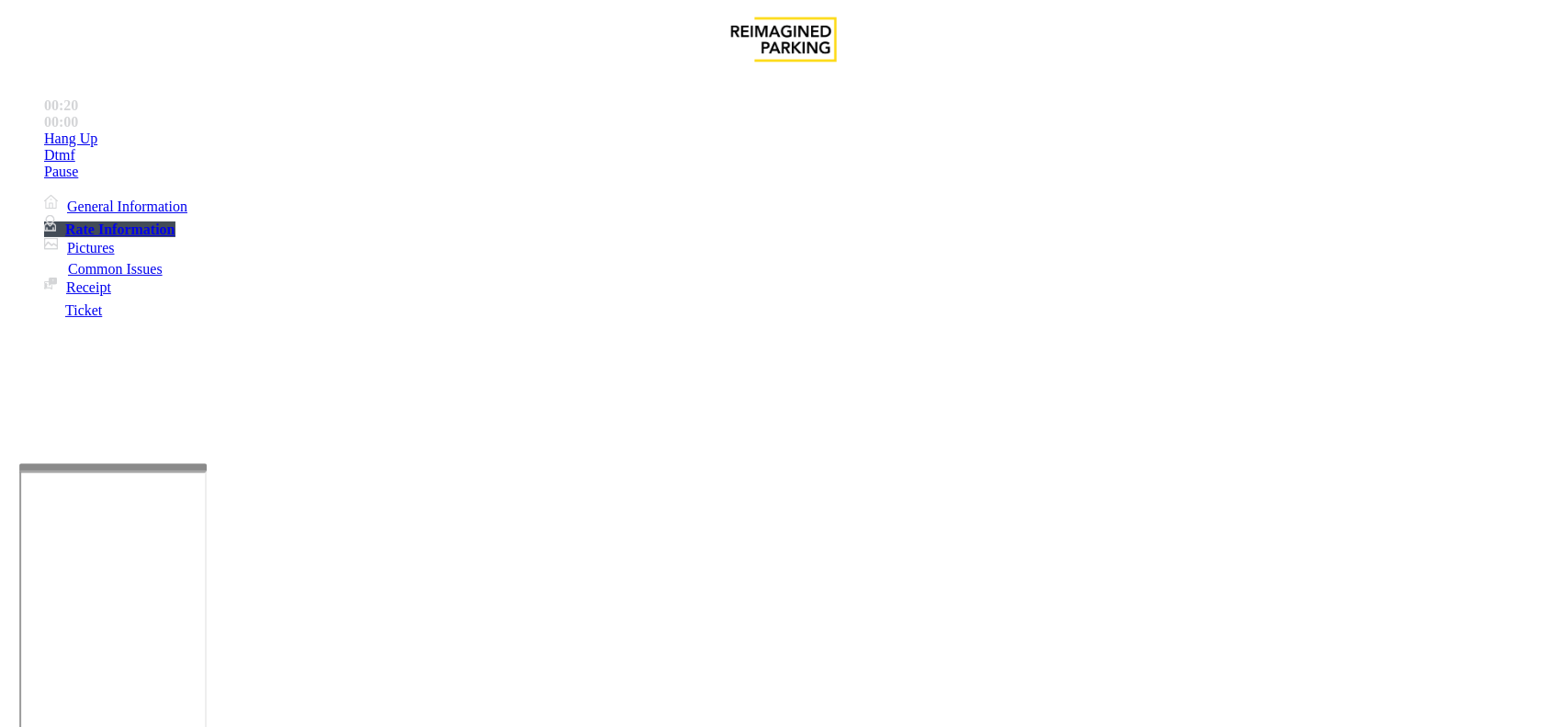 click on "Ticket Date:" at bounding box center (57, 1442) 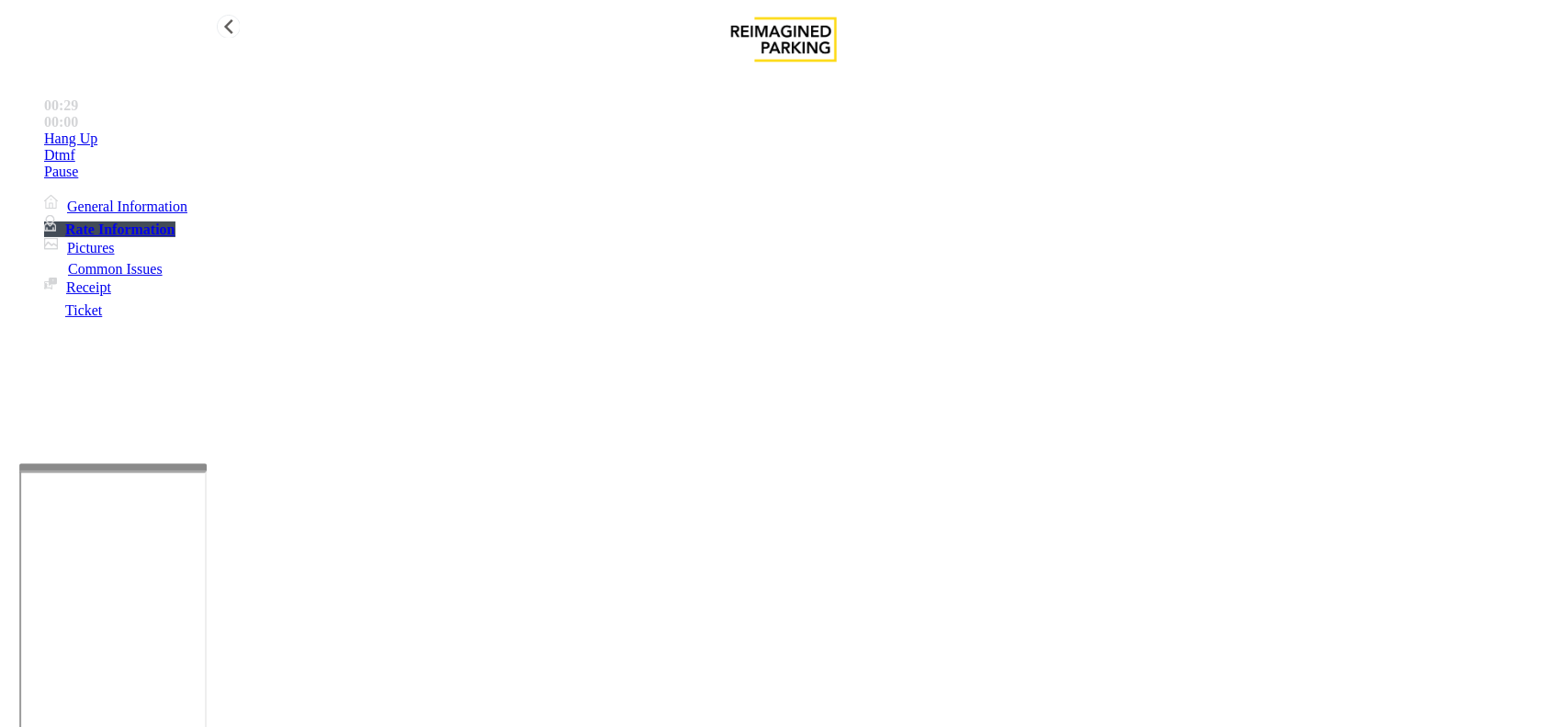 click on "General Information" at bounding box center [127, 206] 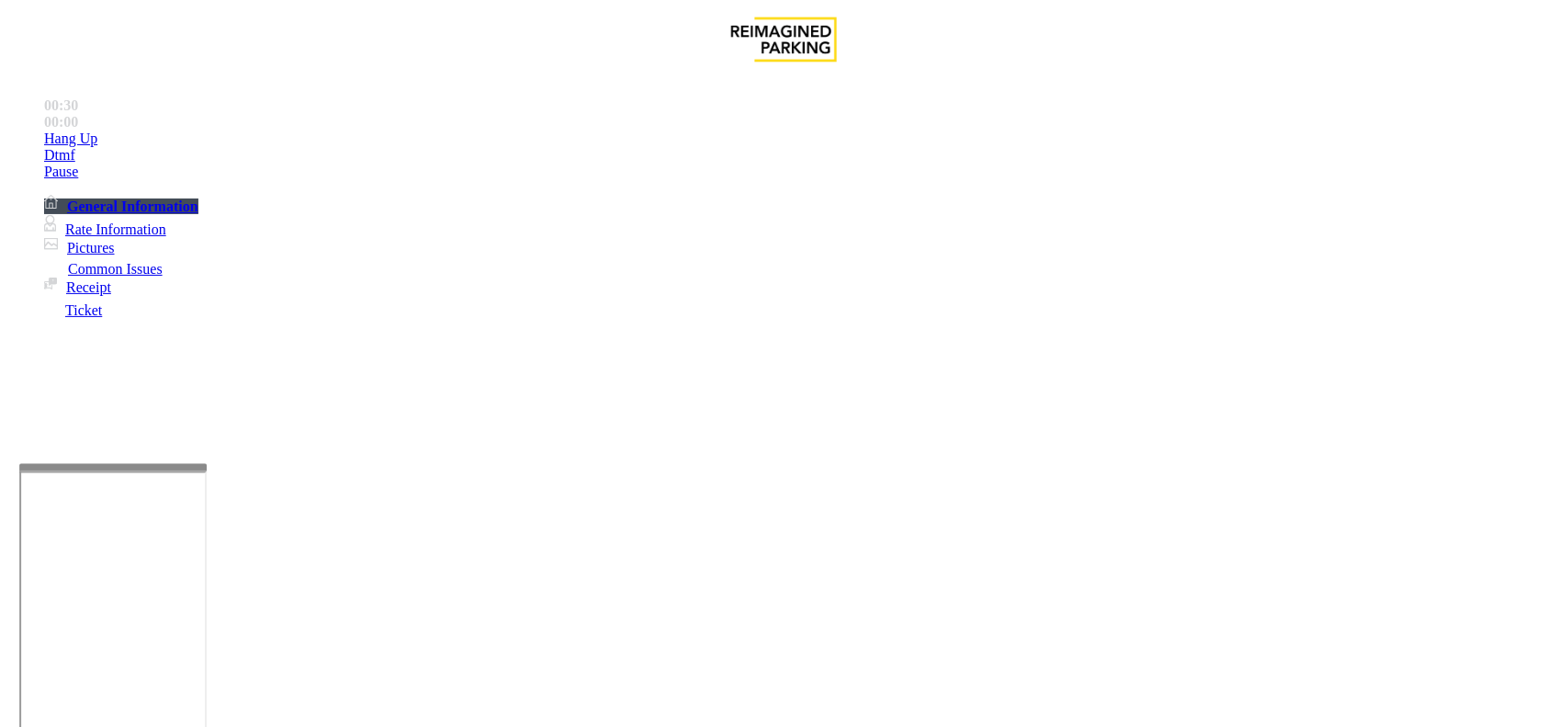 scroll, scrollTop: 804, scrollLeft: 0, axis: vertical 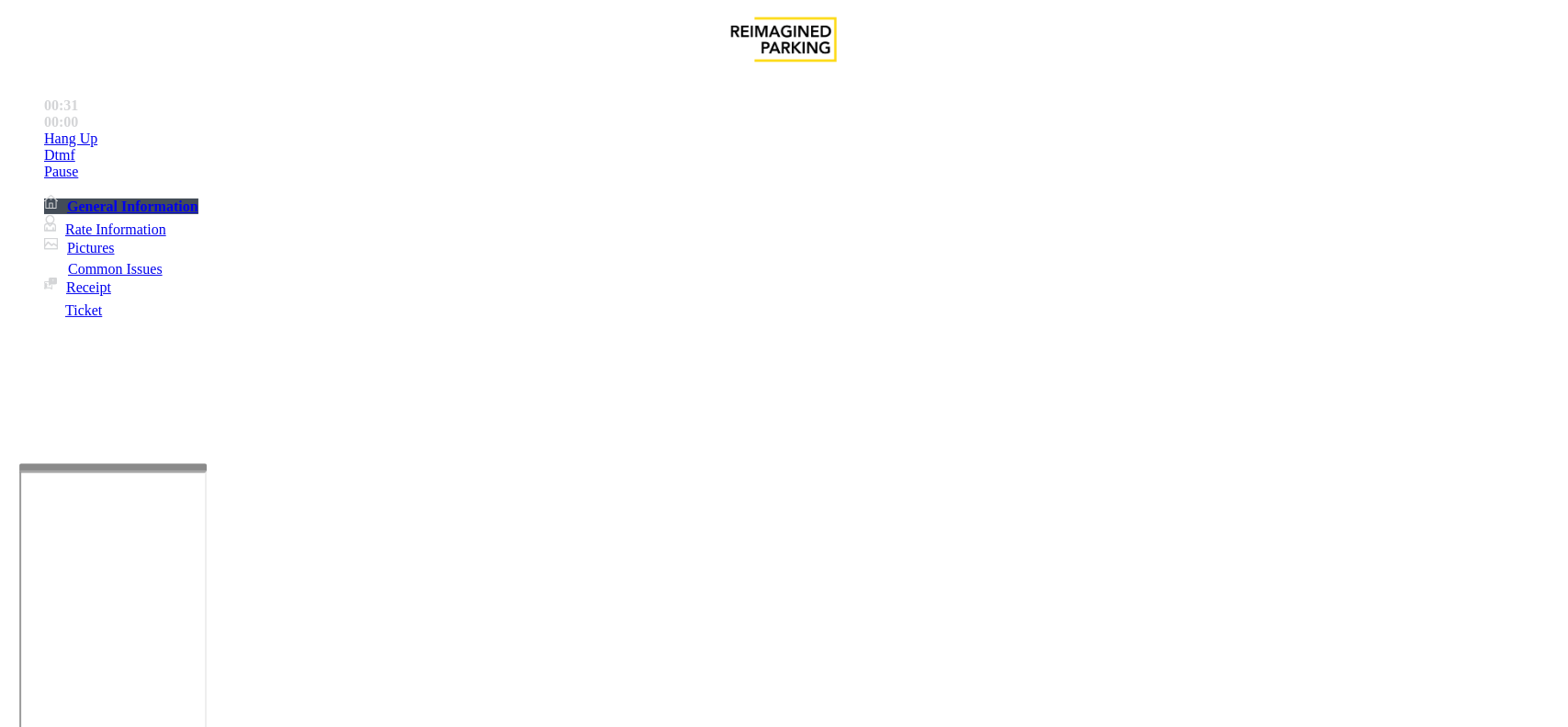 click at bounding box center (88, 1370) 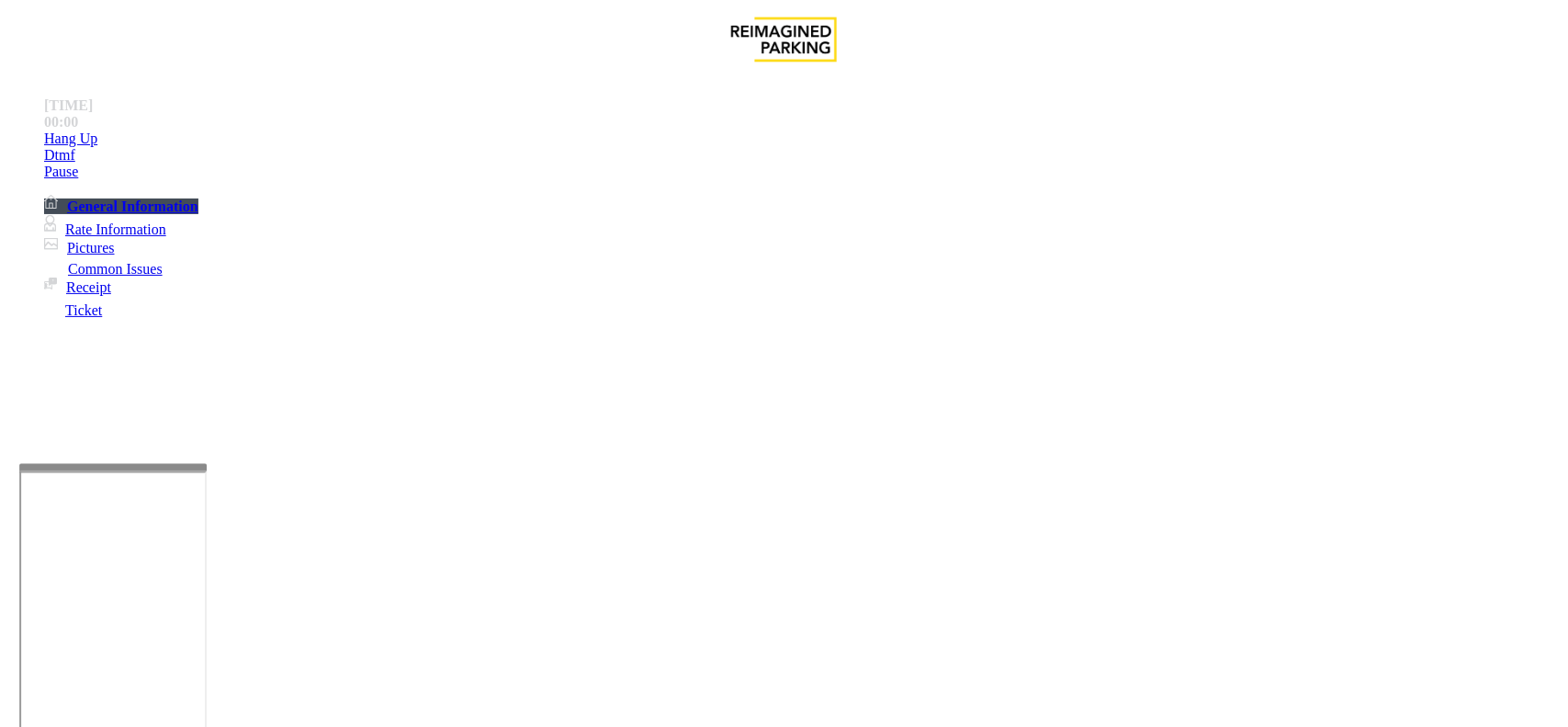 scroll, scrollTop: 804, scrollLeft: 0, axis: vertical 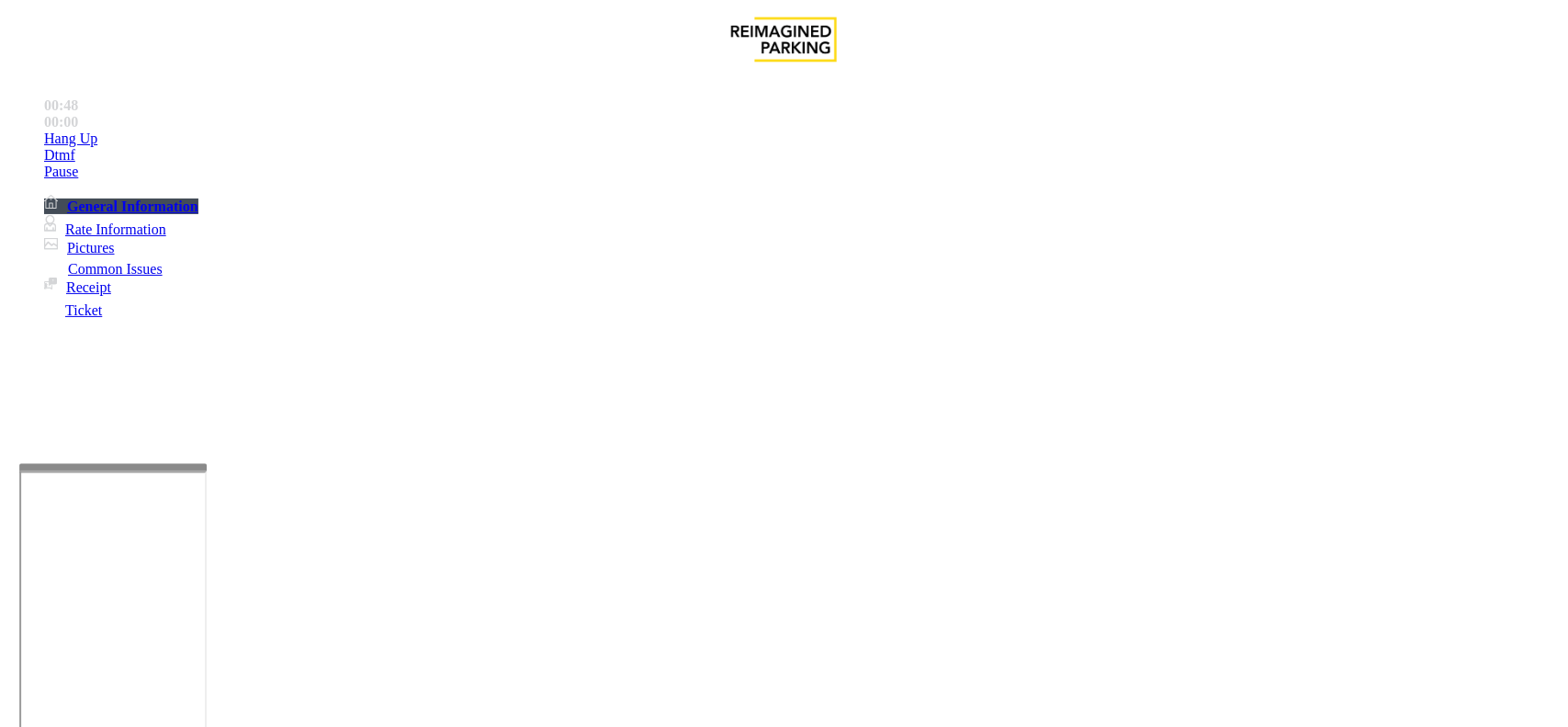 click on "Vend Gate" at bounding box center [63, 1748] 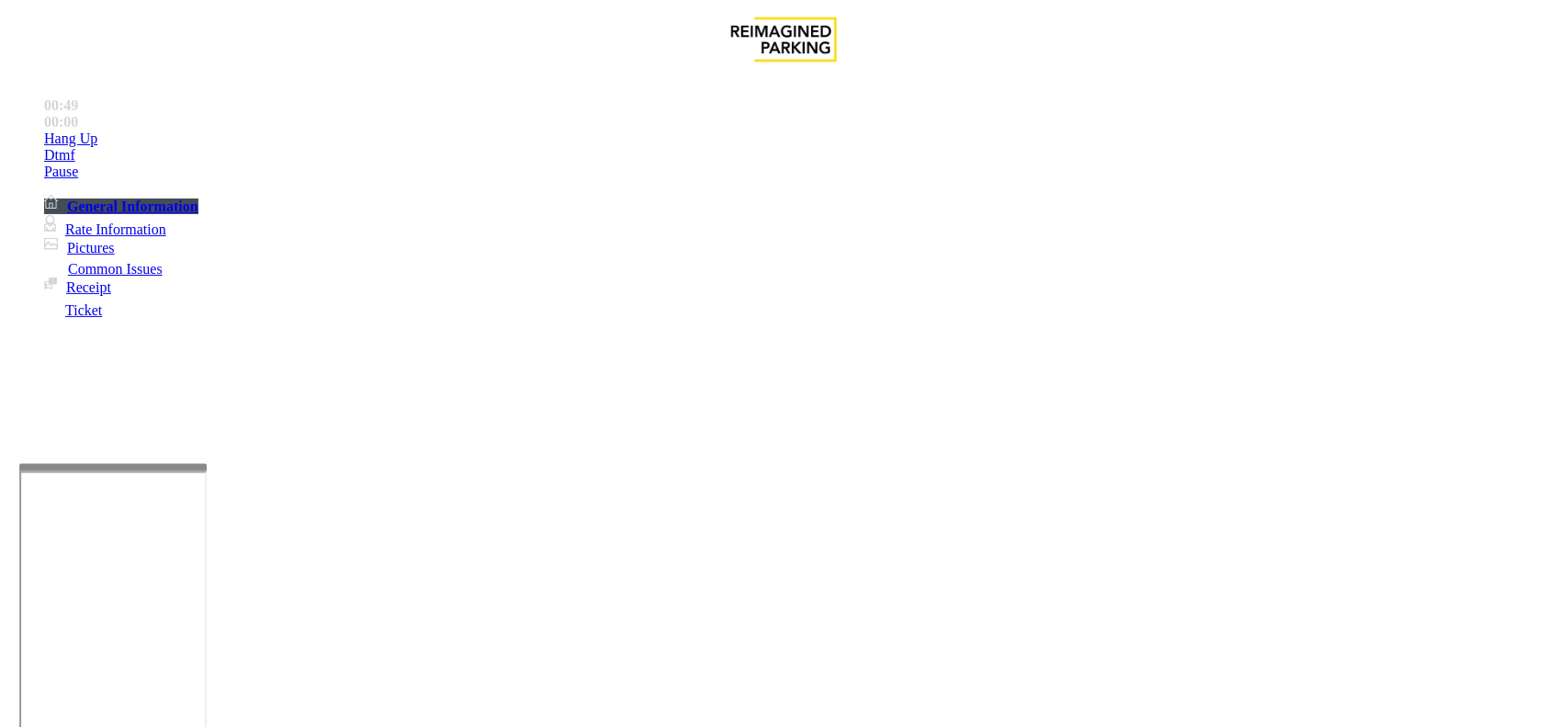 click on "******" at bounding box center (88, 1370) 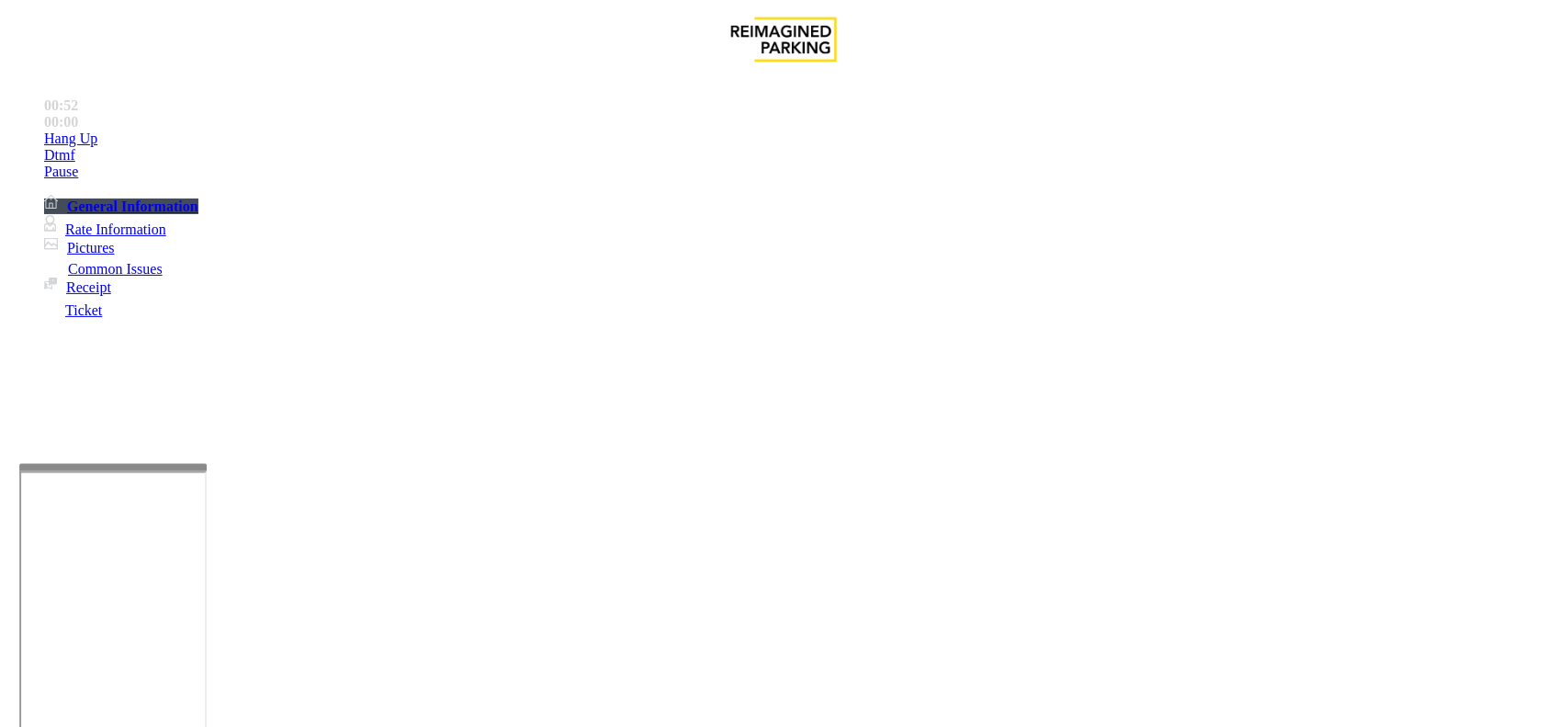 click on "Ticket Issue" at bounding box center (87, 1297) 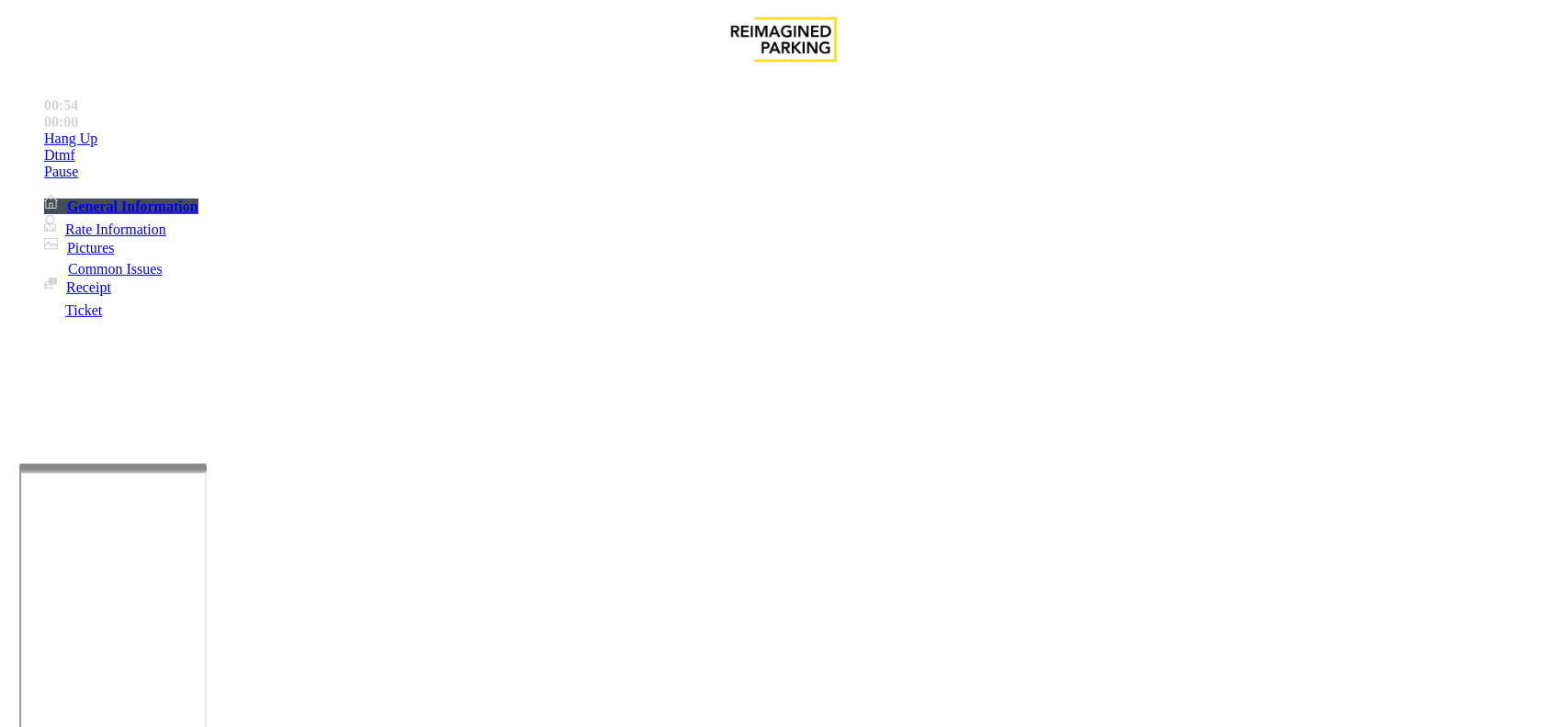 click on "Issue" at bounding box center (39, 1297) 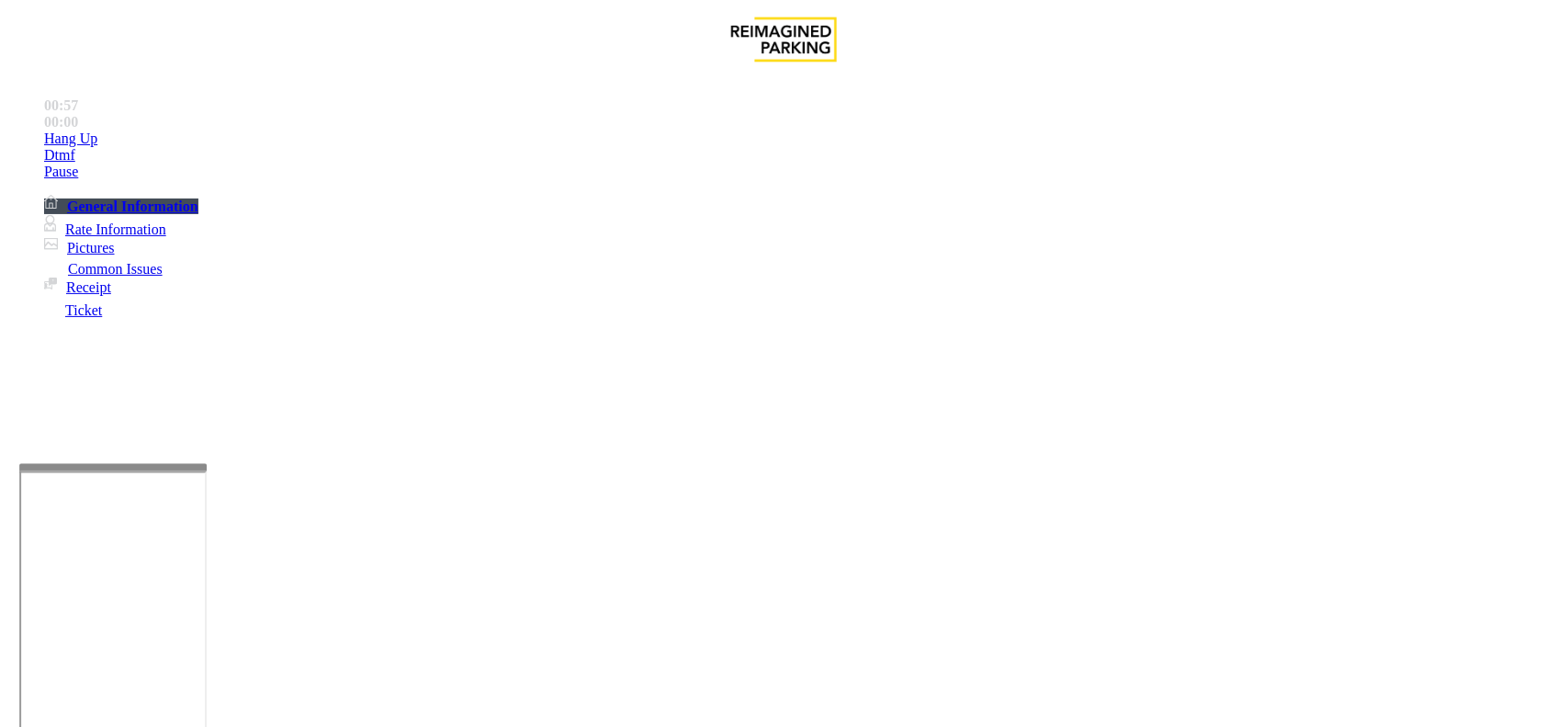 click on "Other" at bounding box center (716, 1327) 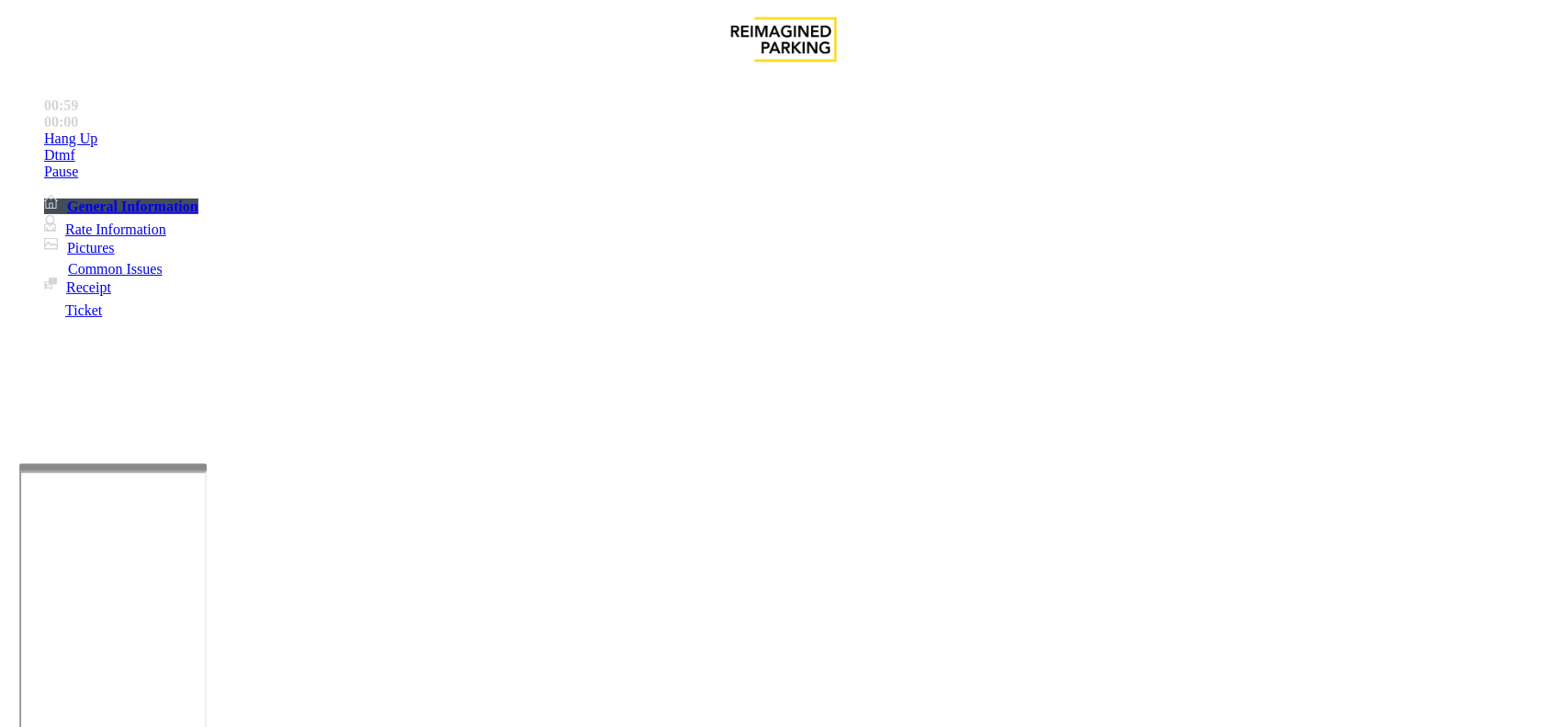 click on "Wrong Garage/wrong number/oversized vehicle" at bounding box center [418, 1327] 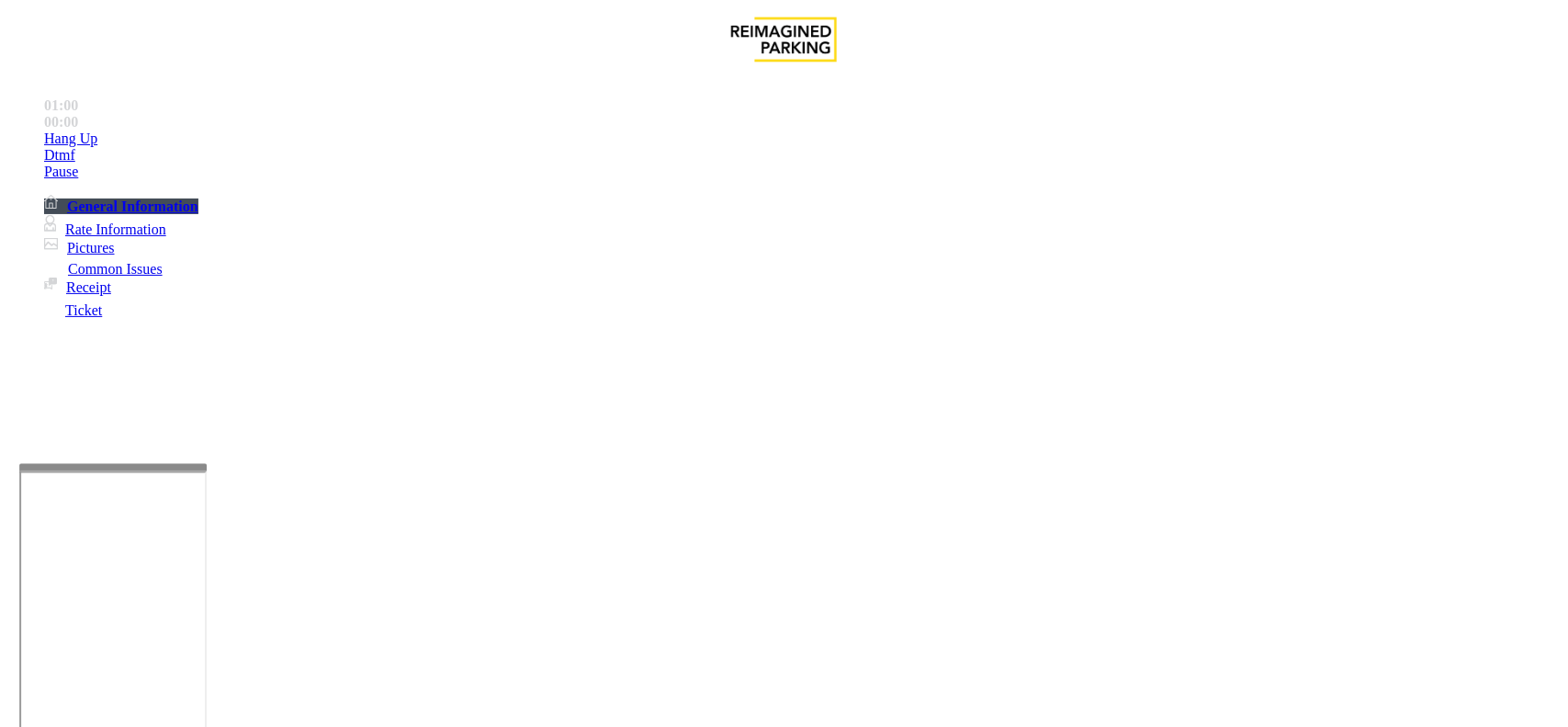click at bounding box center (88, 1370) 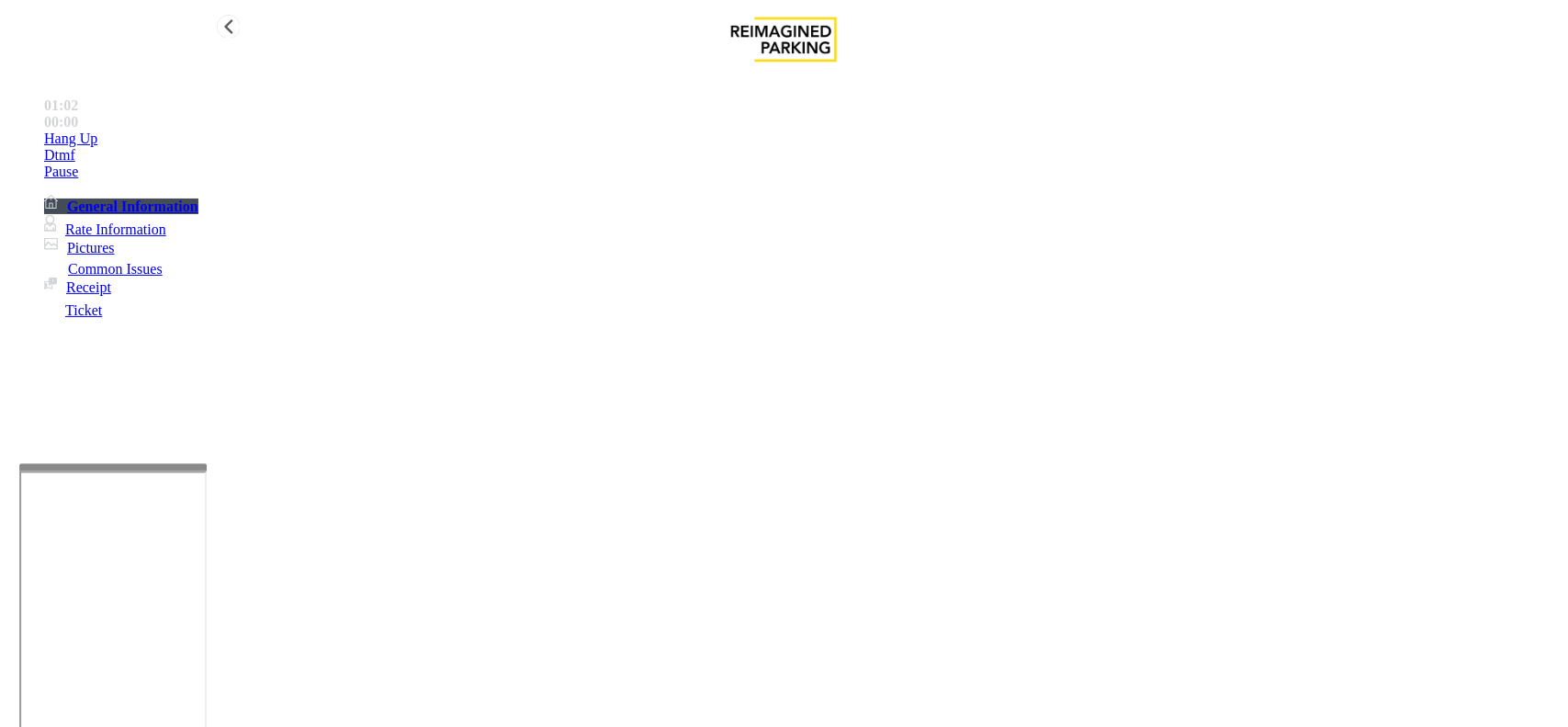 click on "Hang Up" at bounding box center (71, 139) 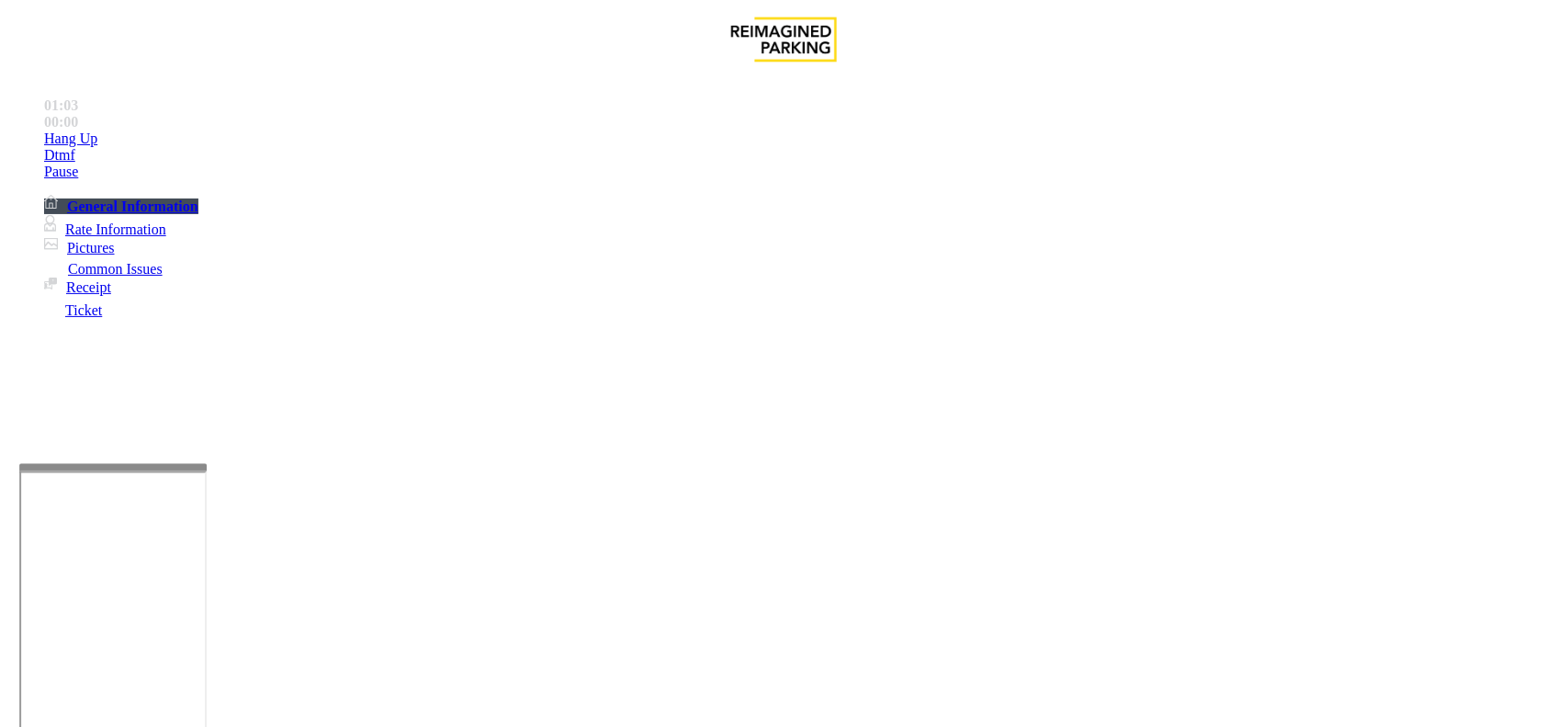 click at bounding box center [254, 1635] 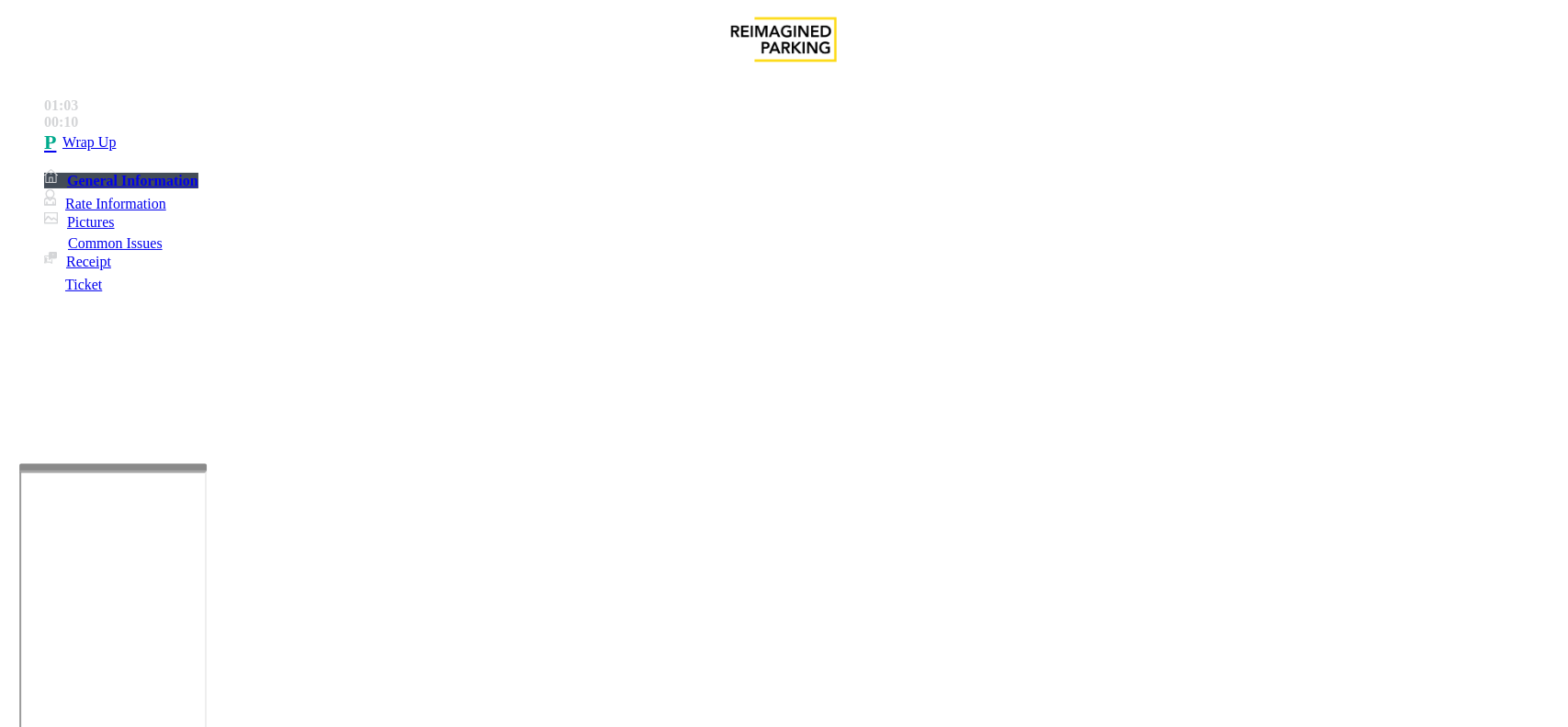 click at bounding box center [254, 1635] 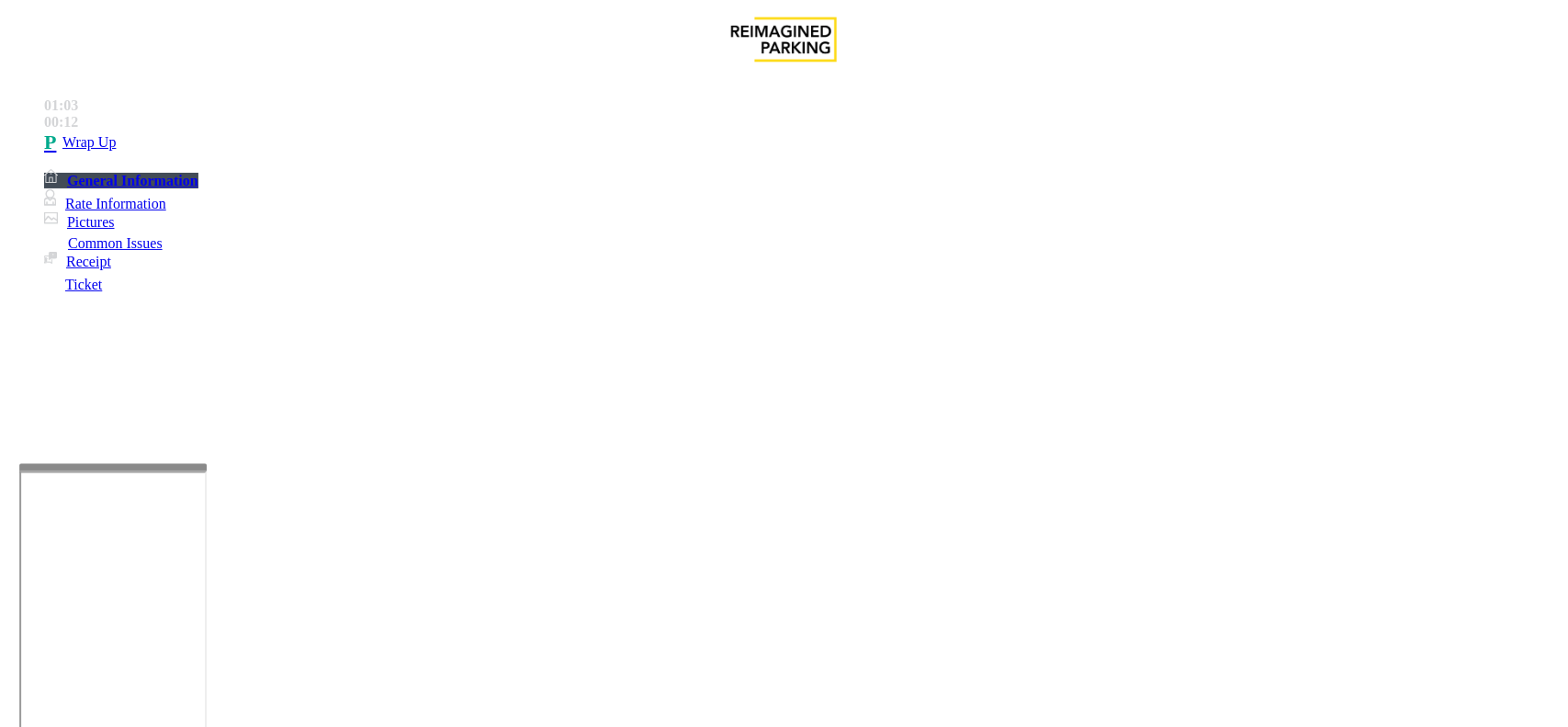 click at bounding box center (254, 1635) 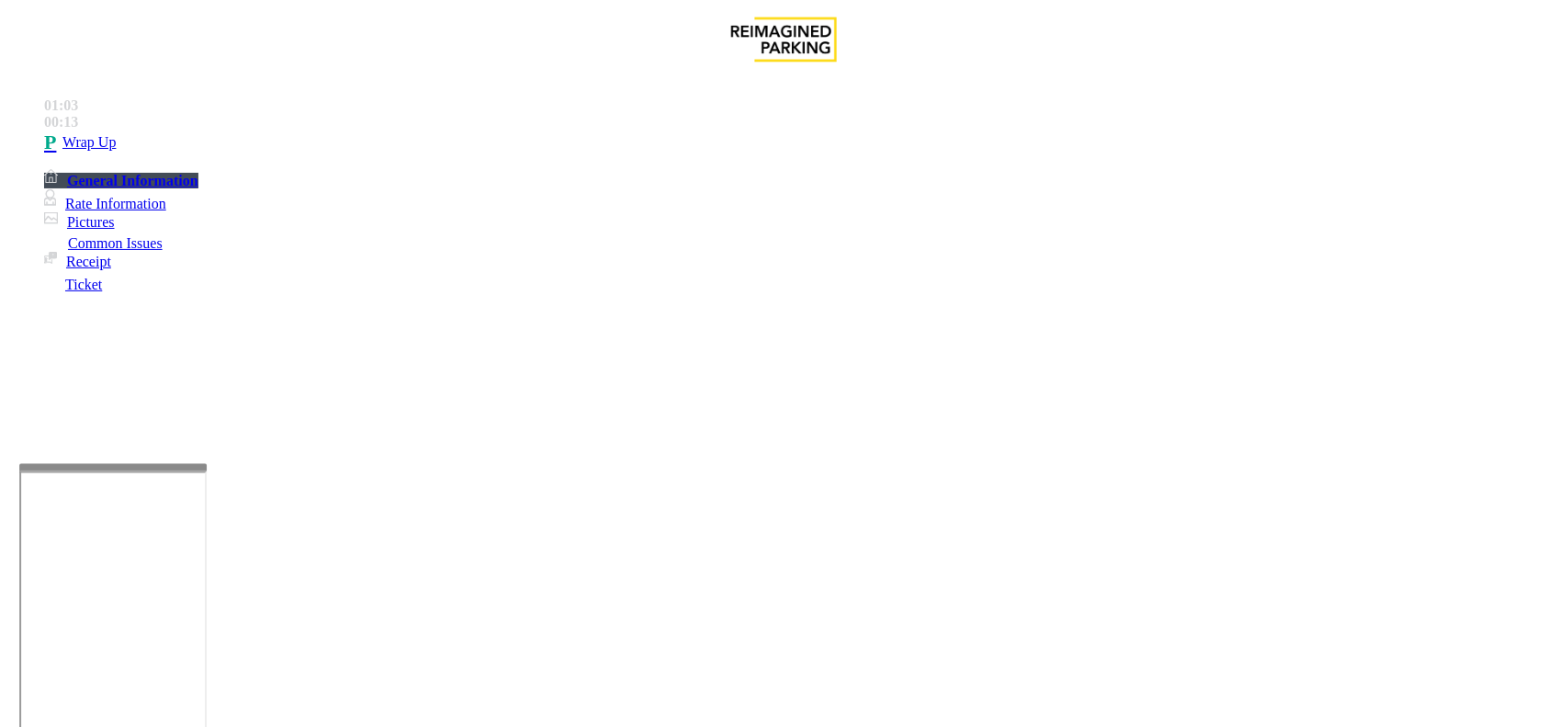 click at bounding box center (254, 1635) 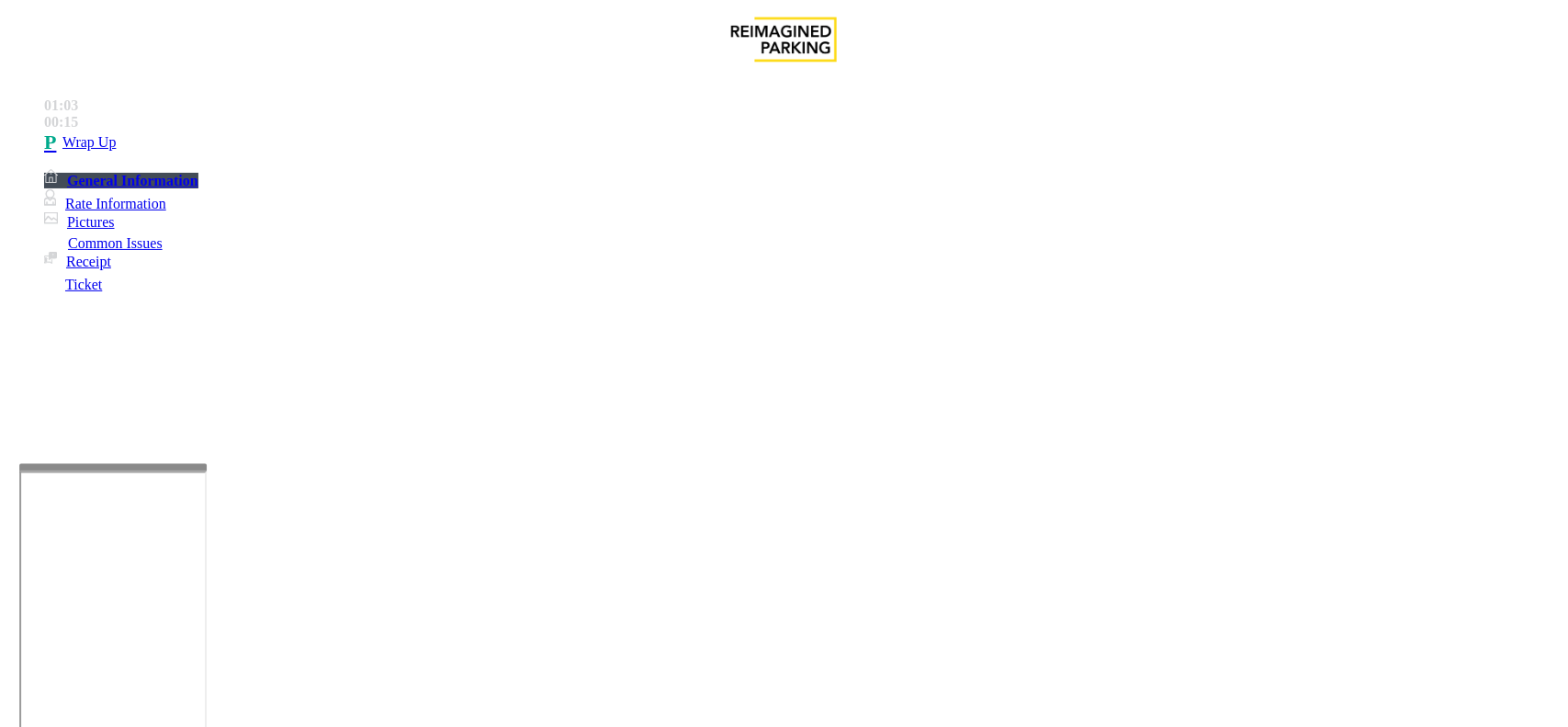 paste on "**********" 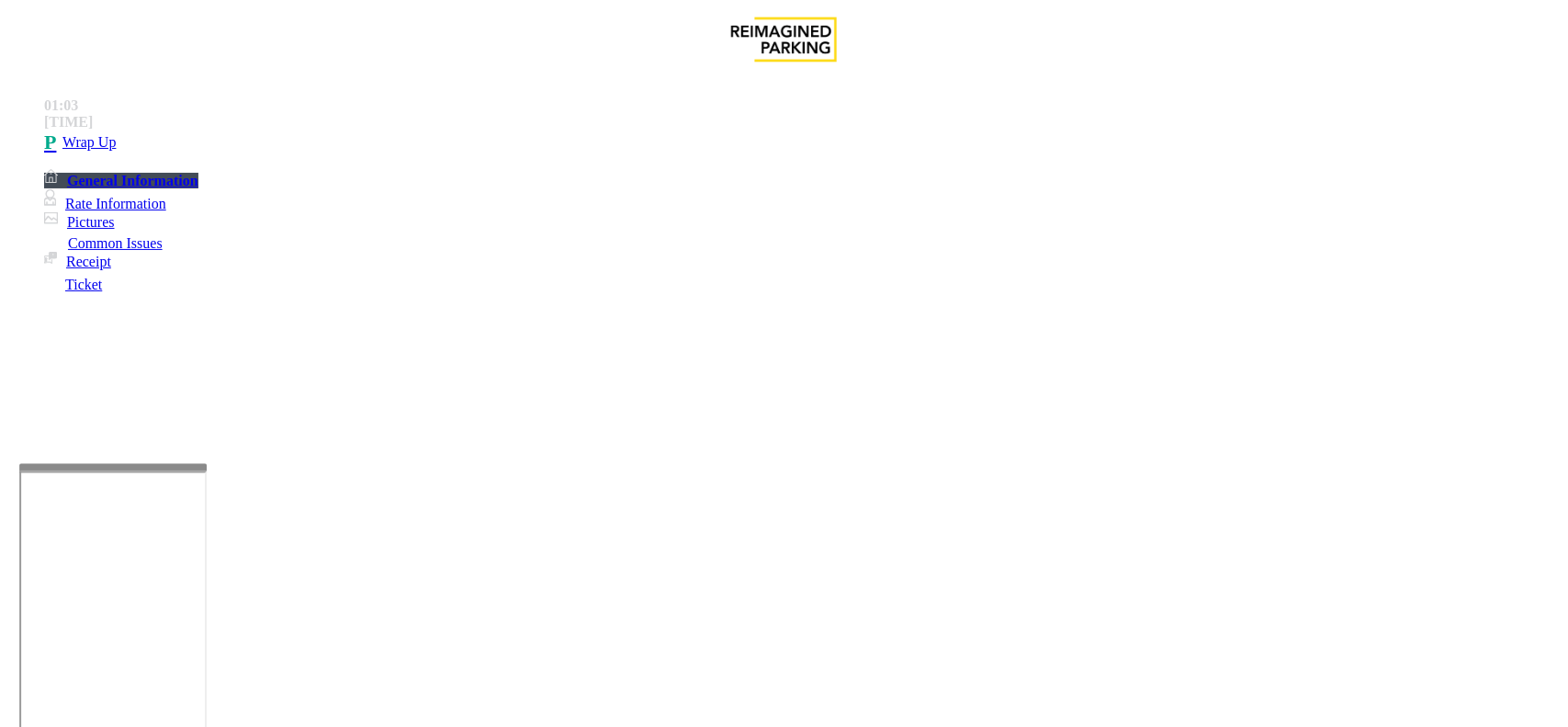 drag, startPoint x: 258, startPoint y: 168, endPoint x: 364, endPoint y: 172, distance: 106.07544 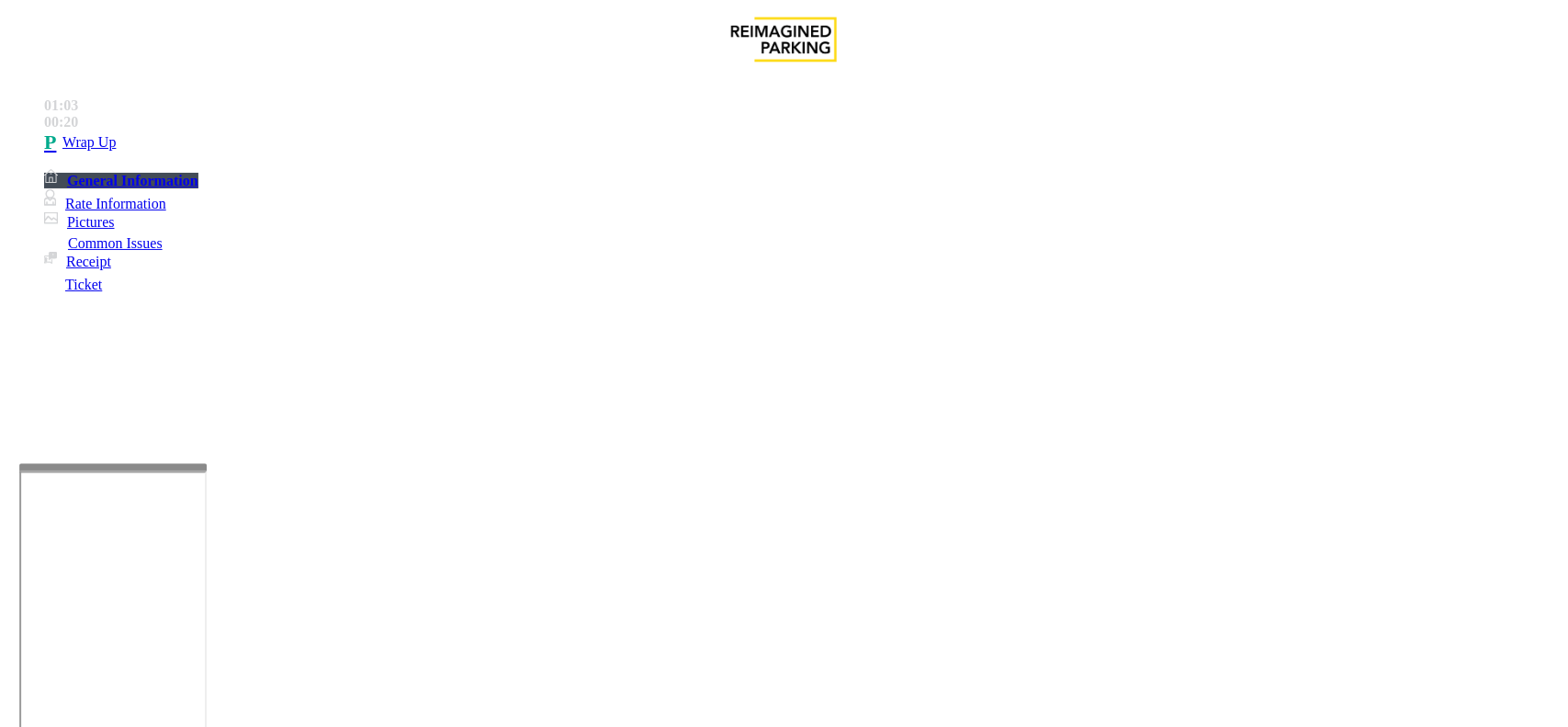 click at bounding box center [254, 1635] 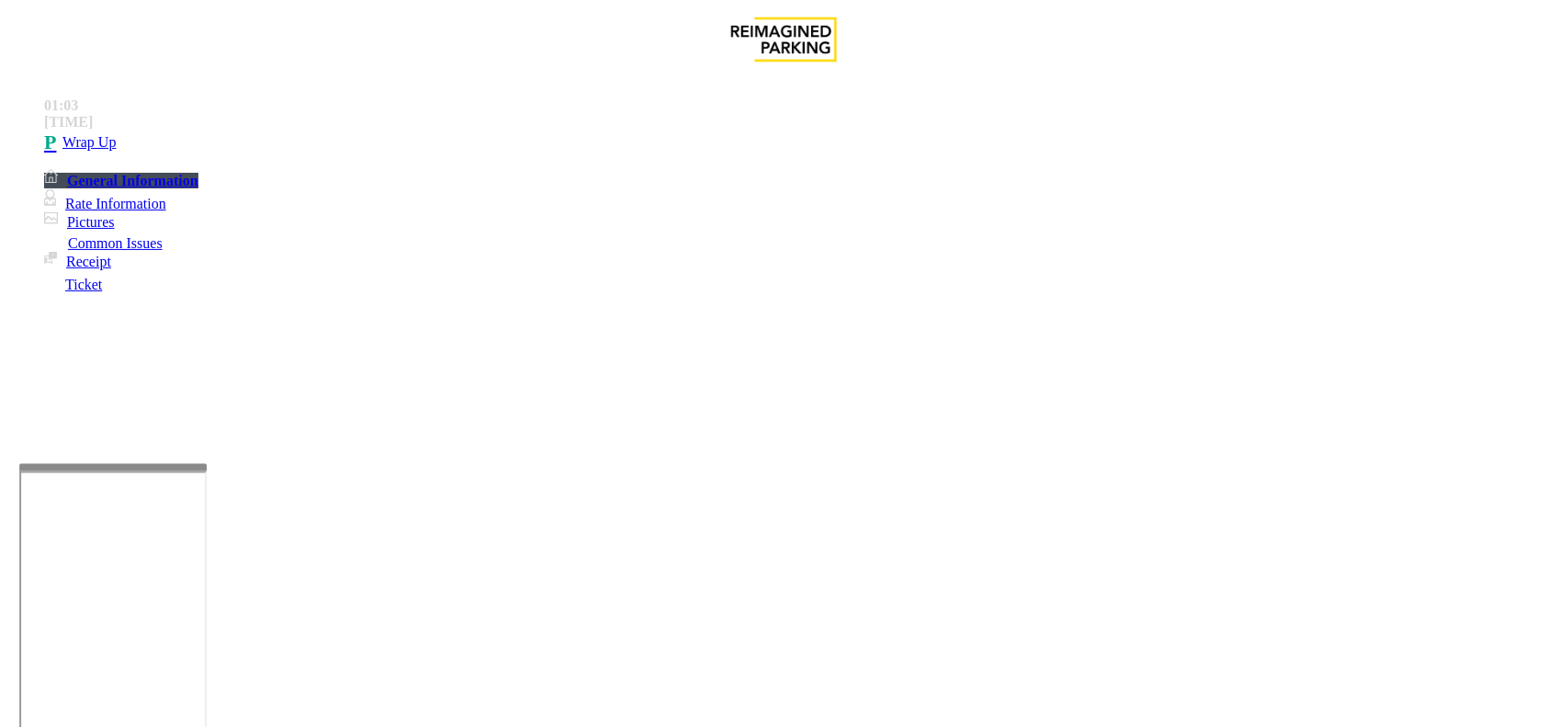 click at bounding box center (254, 1635) 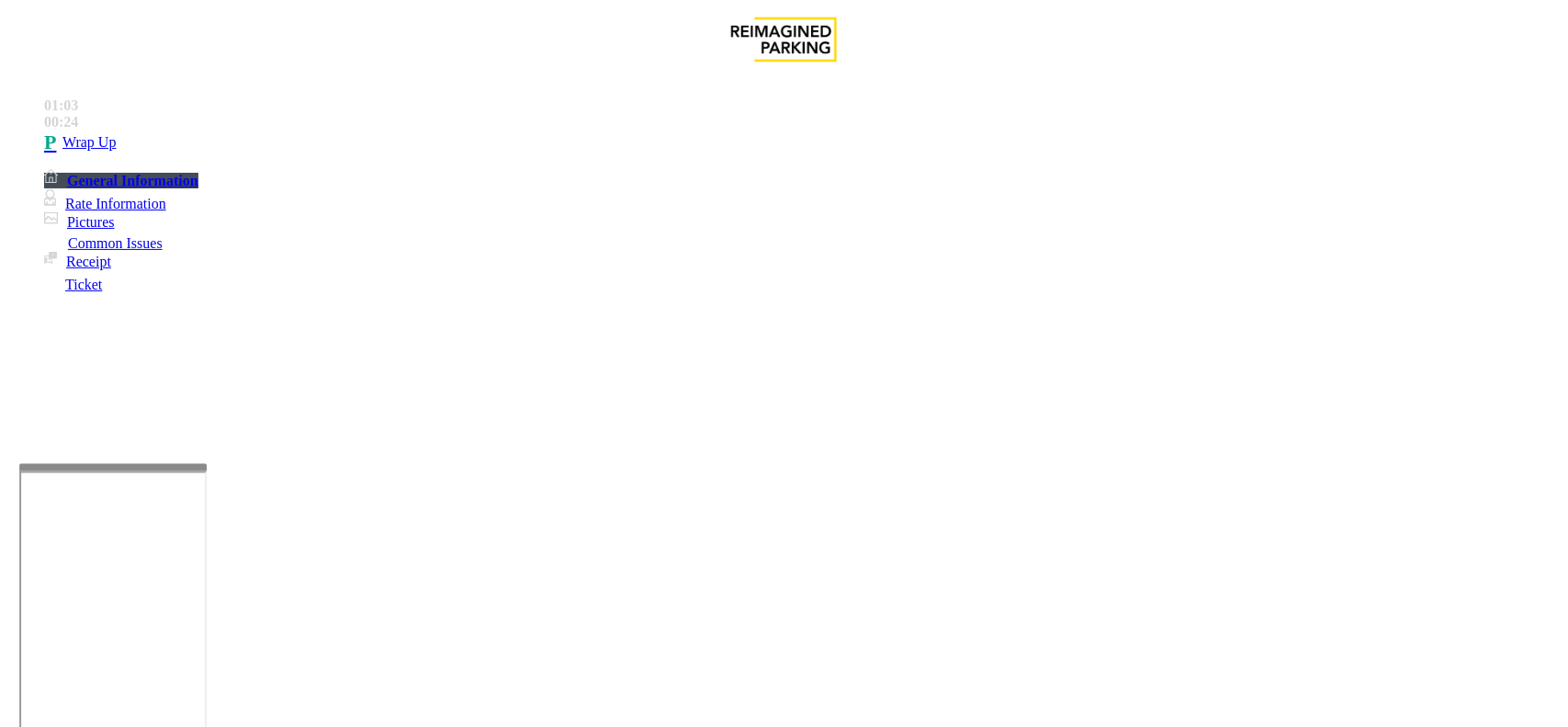 paste on "**********" 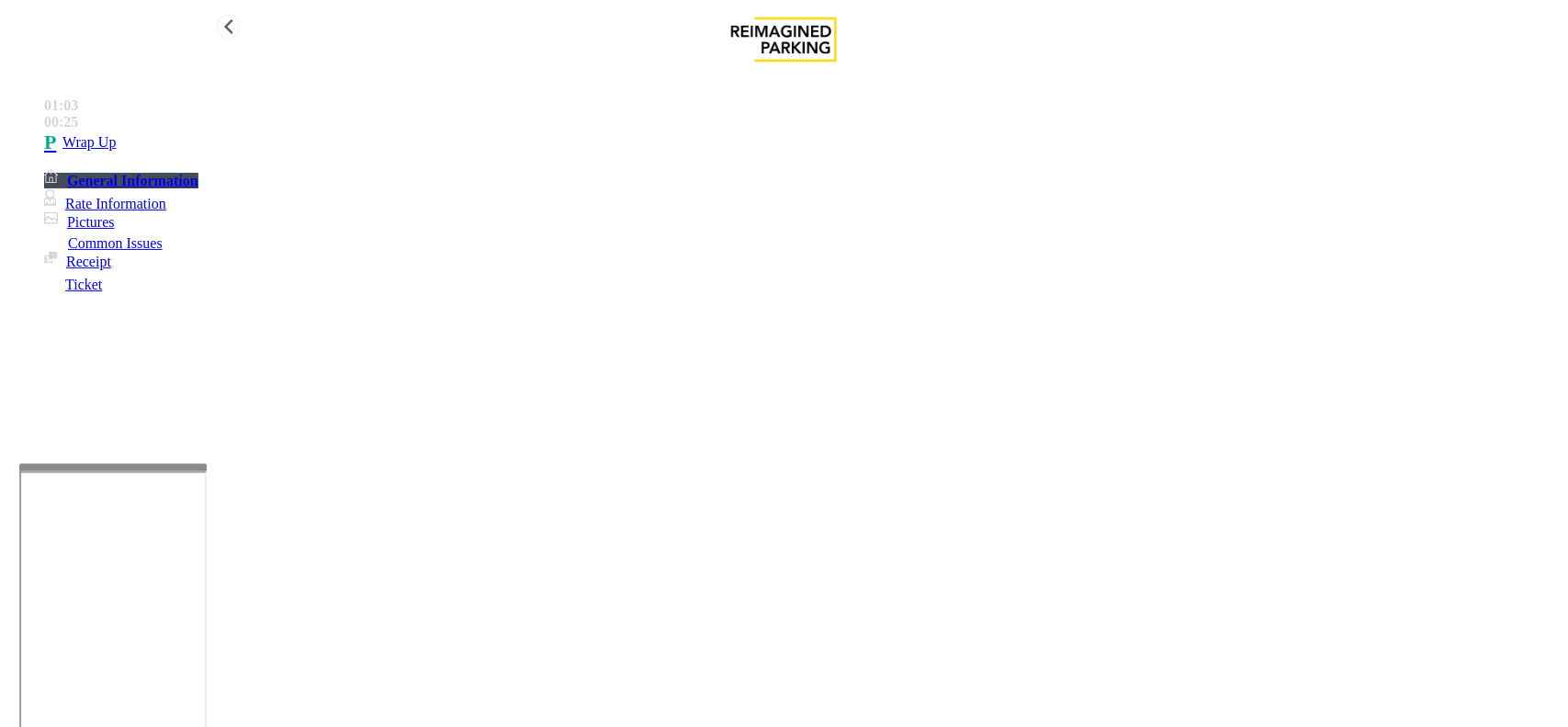 type on "**********" 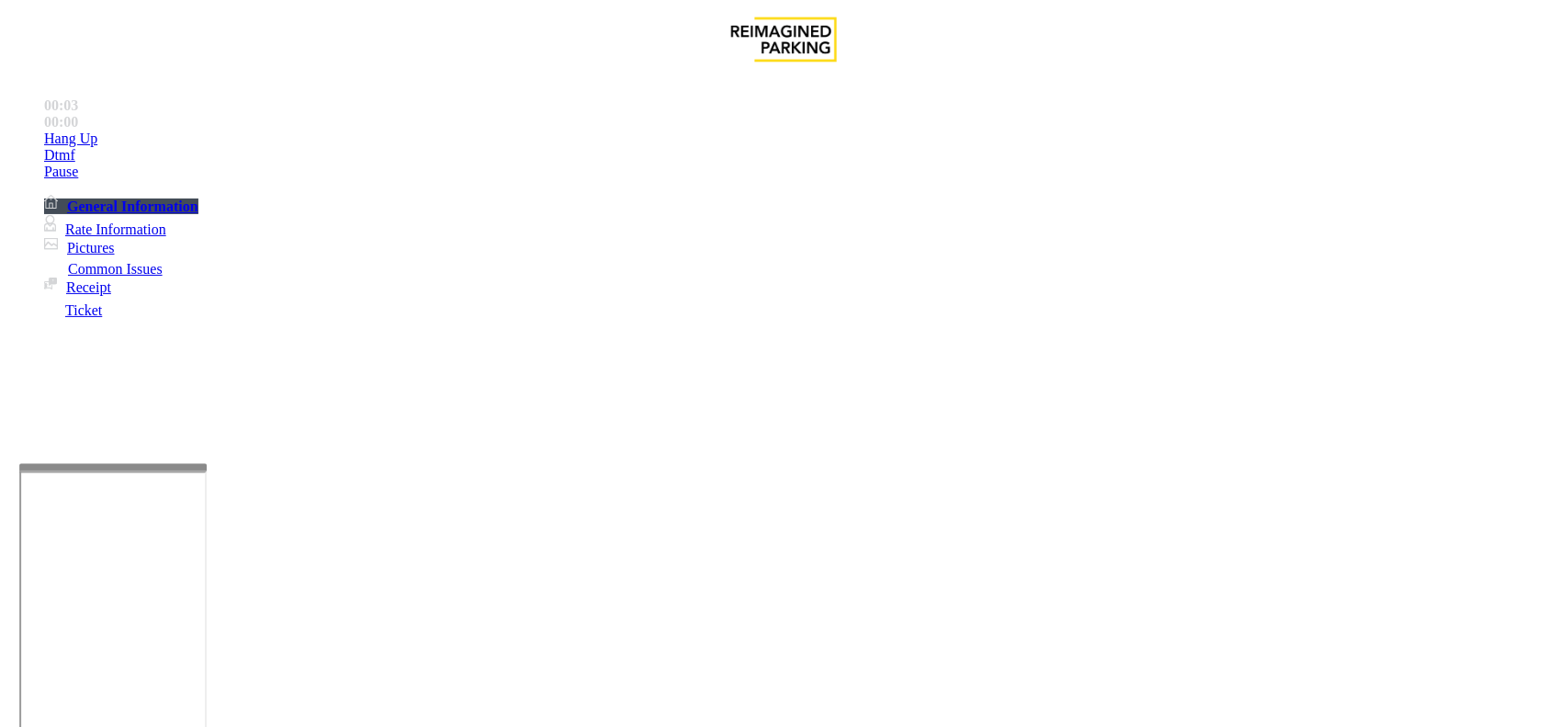 scroll, scrollTop: 345, scrollLeft: 0, axis: vertical 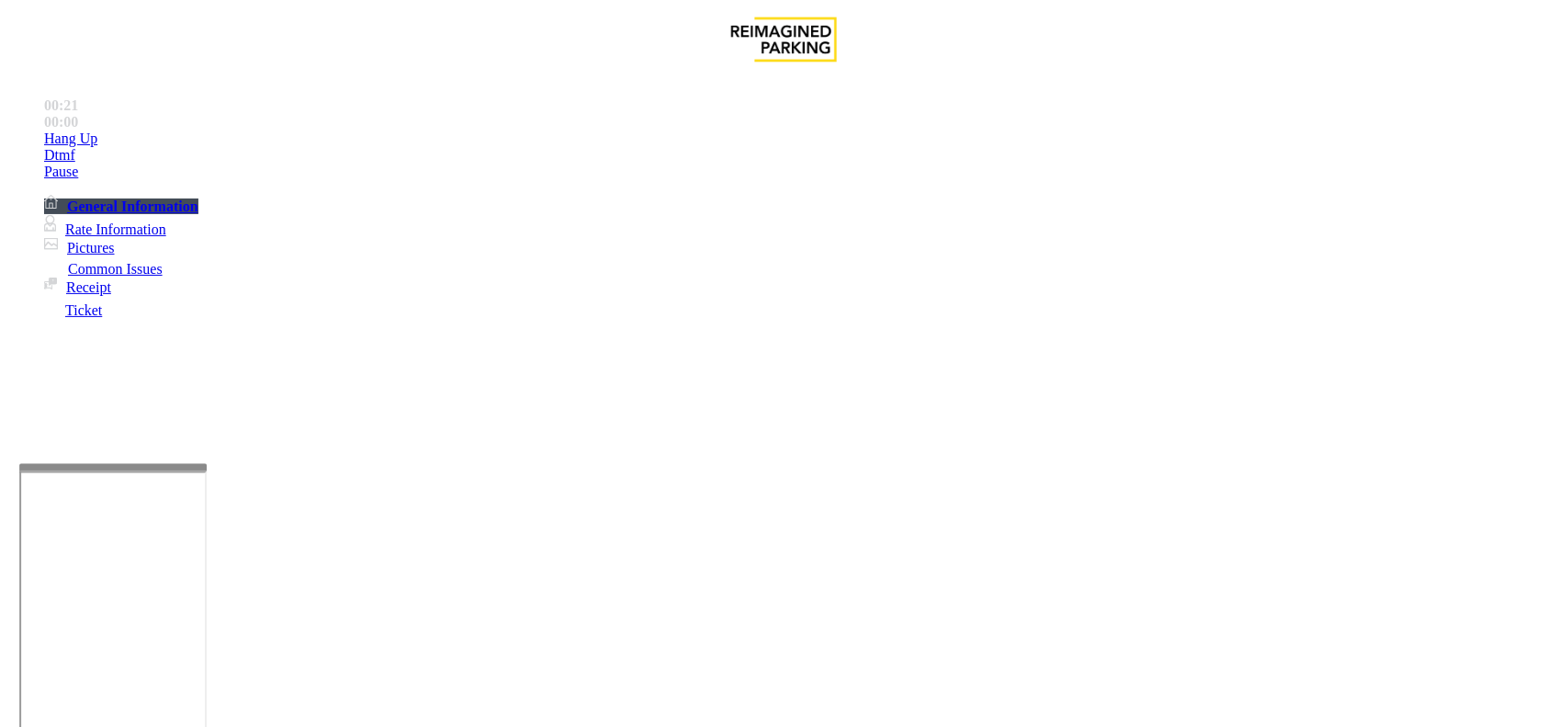 drag, startPoint x: 1431, startPoint y: 444, endPoint x: 940, endPoint y: 451, distance: 491.0499 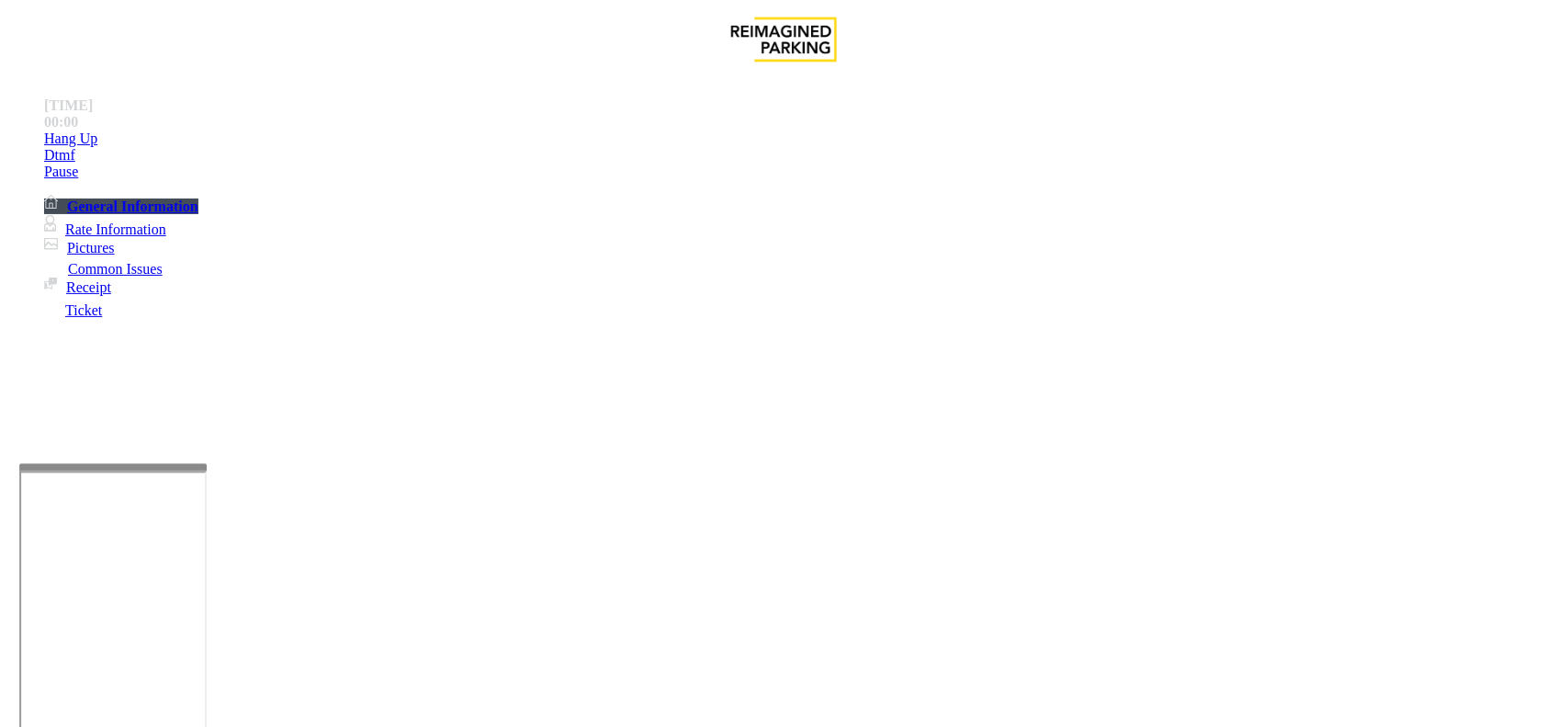 click on "At Shrader Entrance ( Tenant/Staff) Employee or transient would not have the ability to press for a ticket. If you receive call just collect employee name , badge number and vend the gate." at bounding box center (784, 2353) 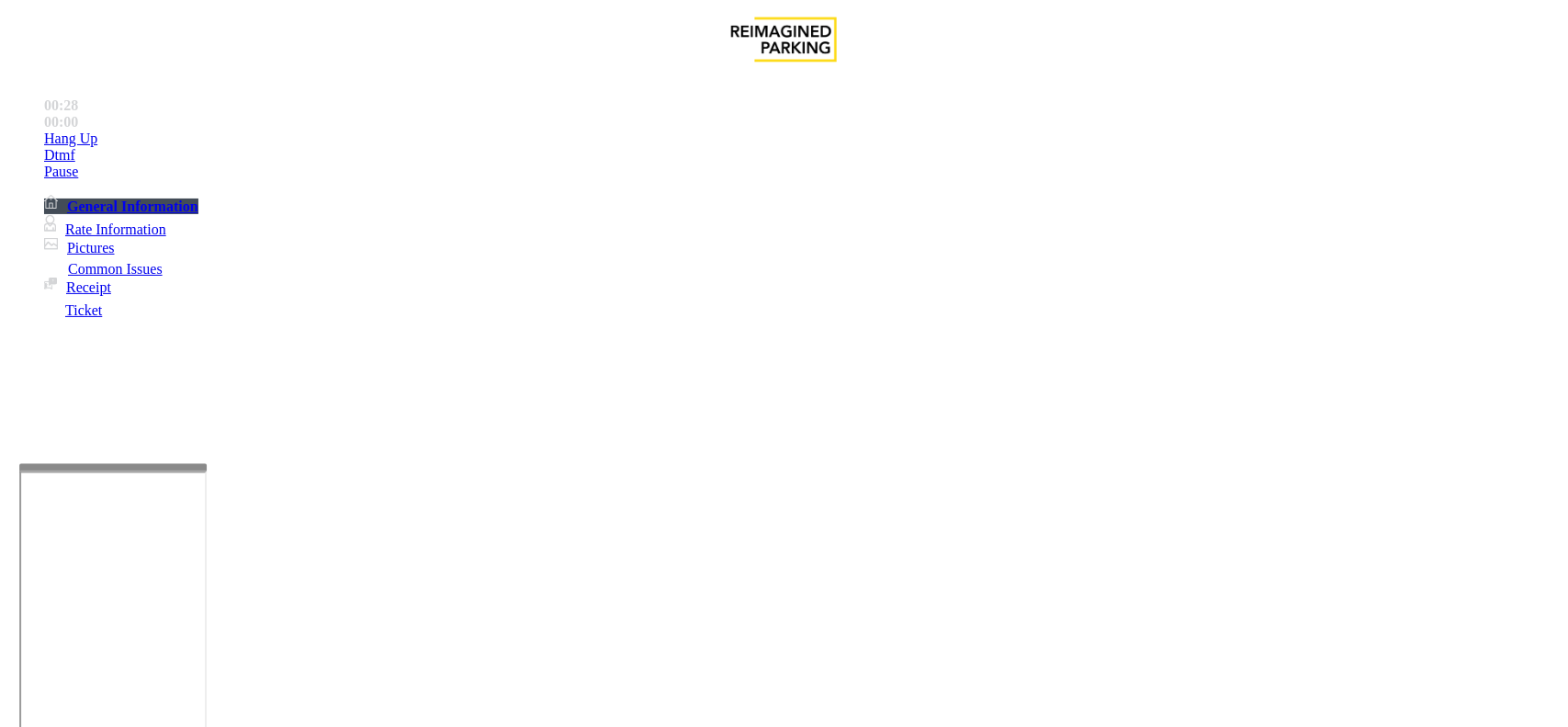 scroll, scrollTop: 345, scrollLeft: 0, axis: vertical 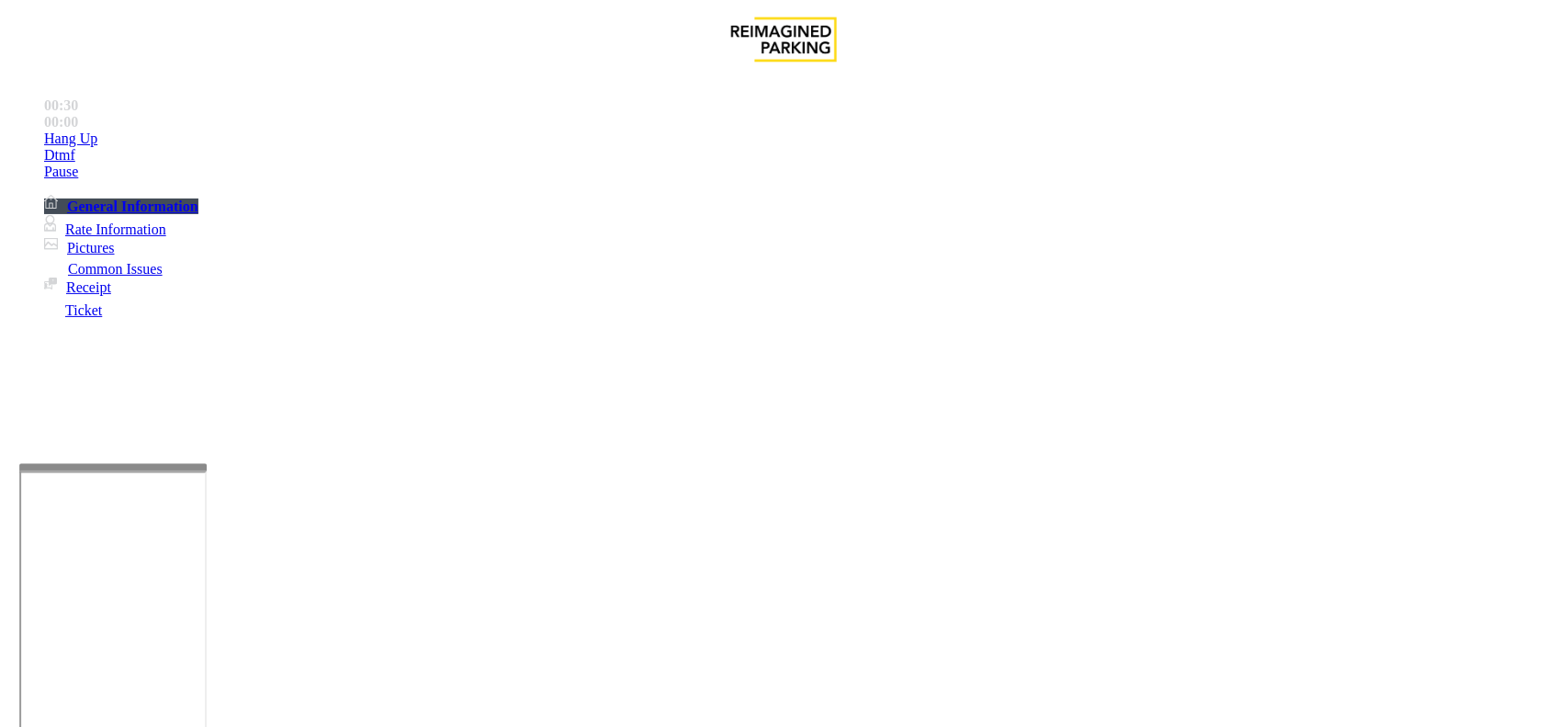 click on "Equipment Issue" at bounding box center (444, 1327) 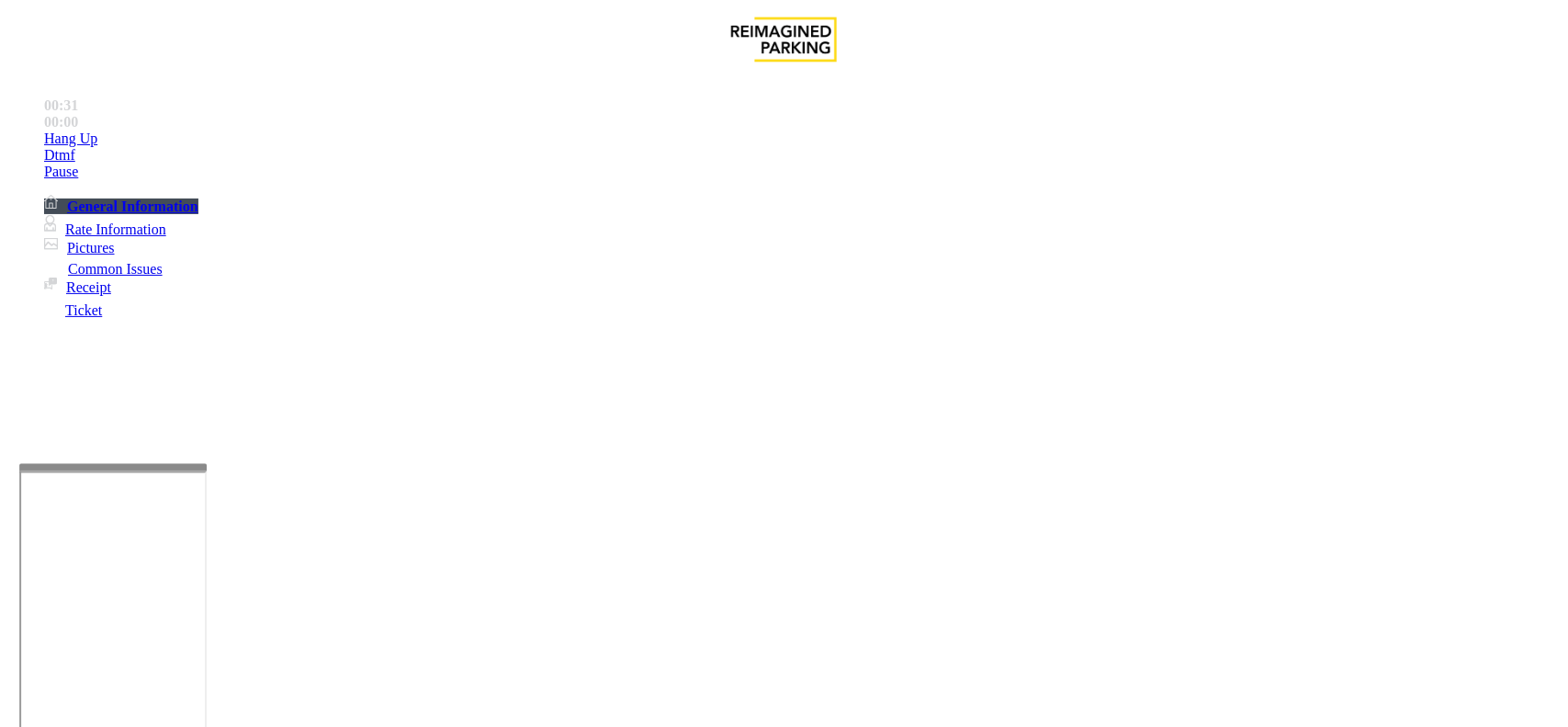 click on "Out of Tickets" at bounding box center (327, 1327) 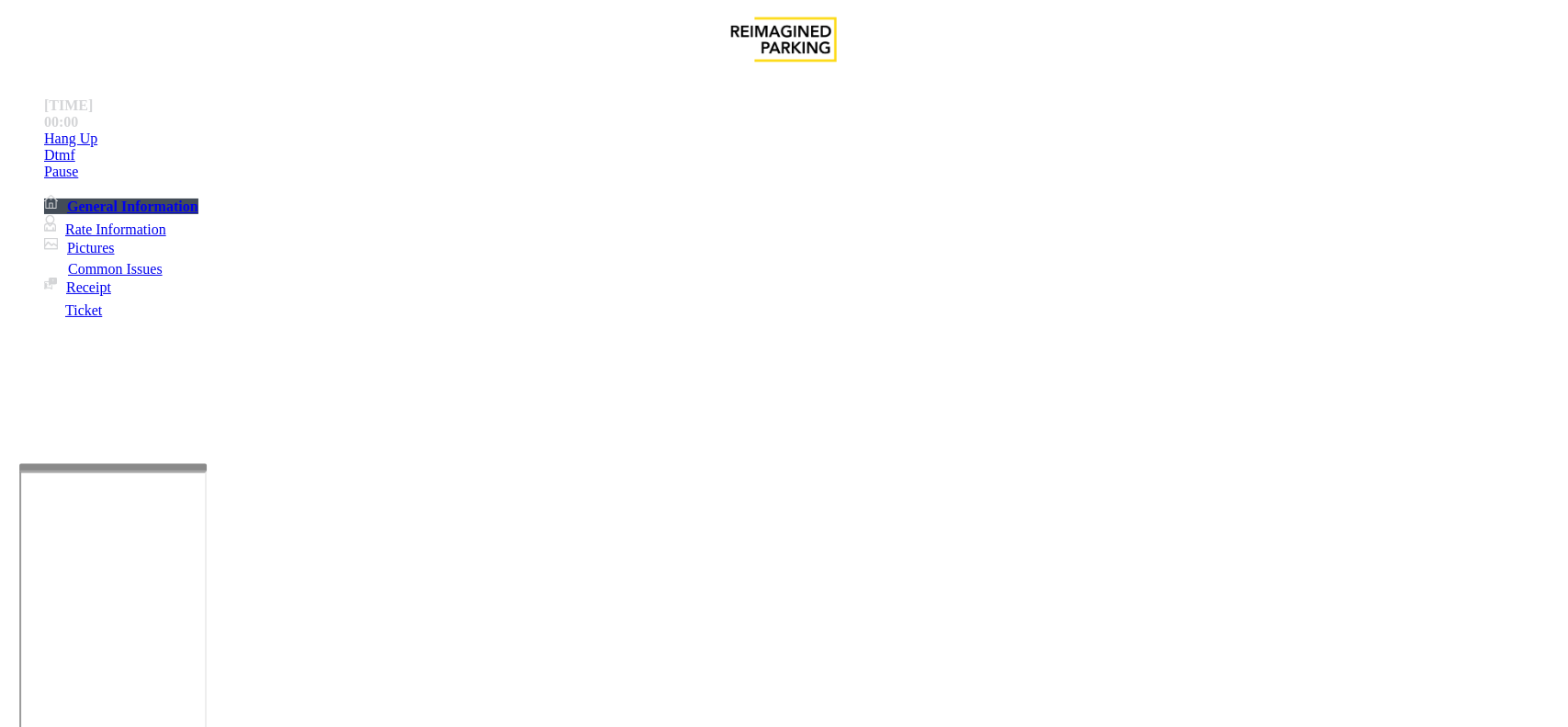 drag, startPoint x: 825, startPoint y: 443, endPoint x: 730, endPoint y: 444, distance: 95.00526 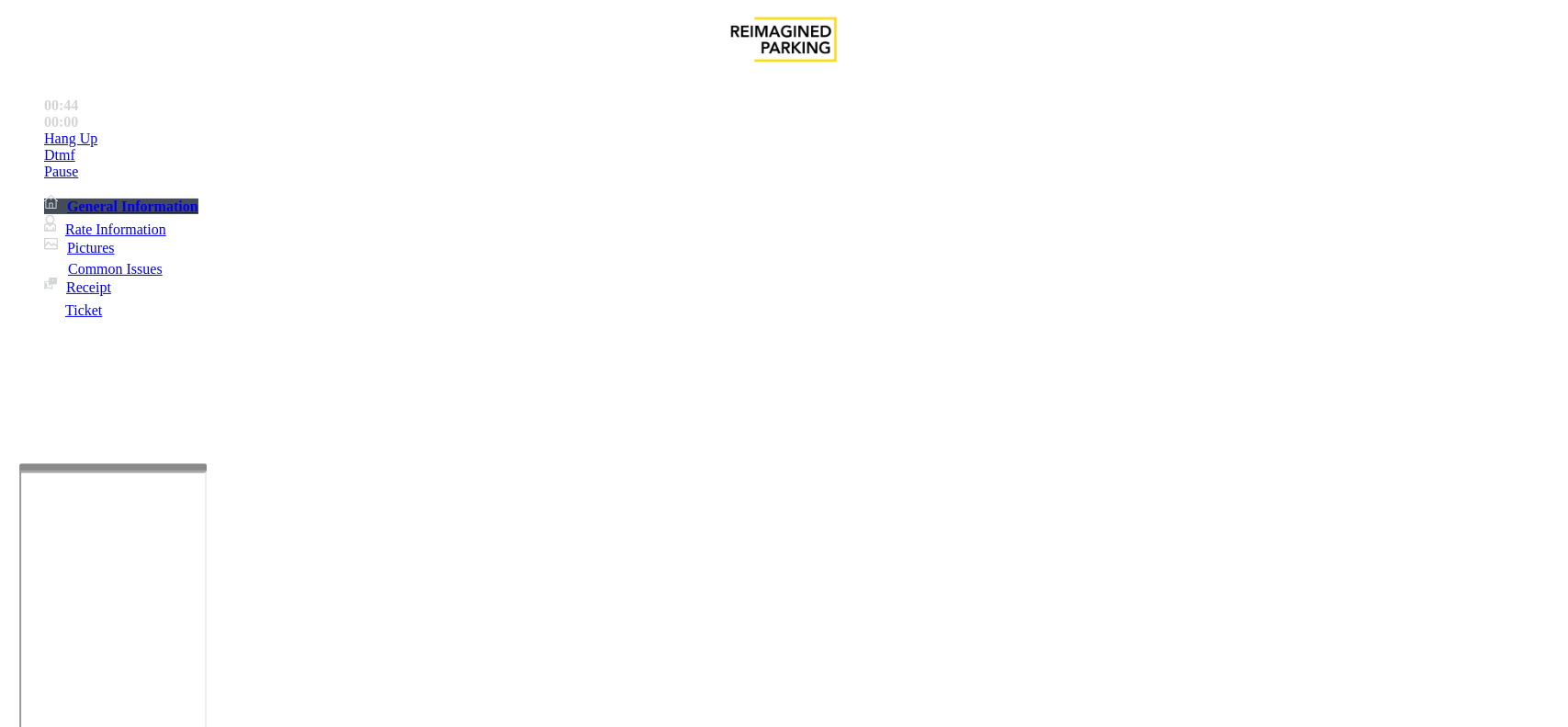 drag, startPoint x: 1123, startPoint y: 446, endPoint x: 1442, endPoint y: 442, distance: 319.02508 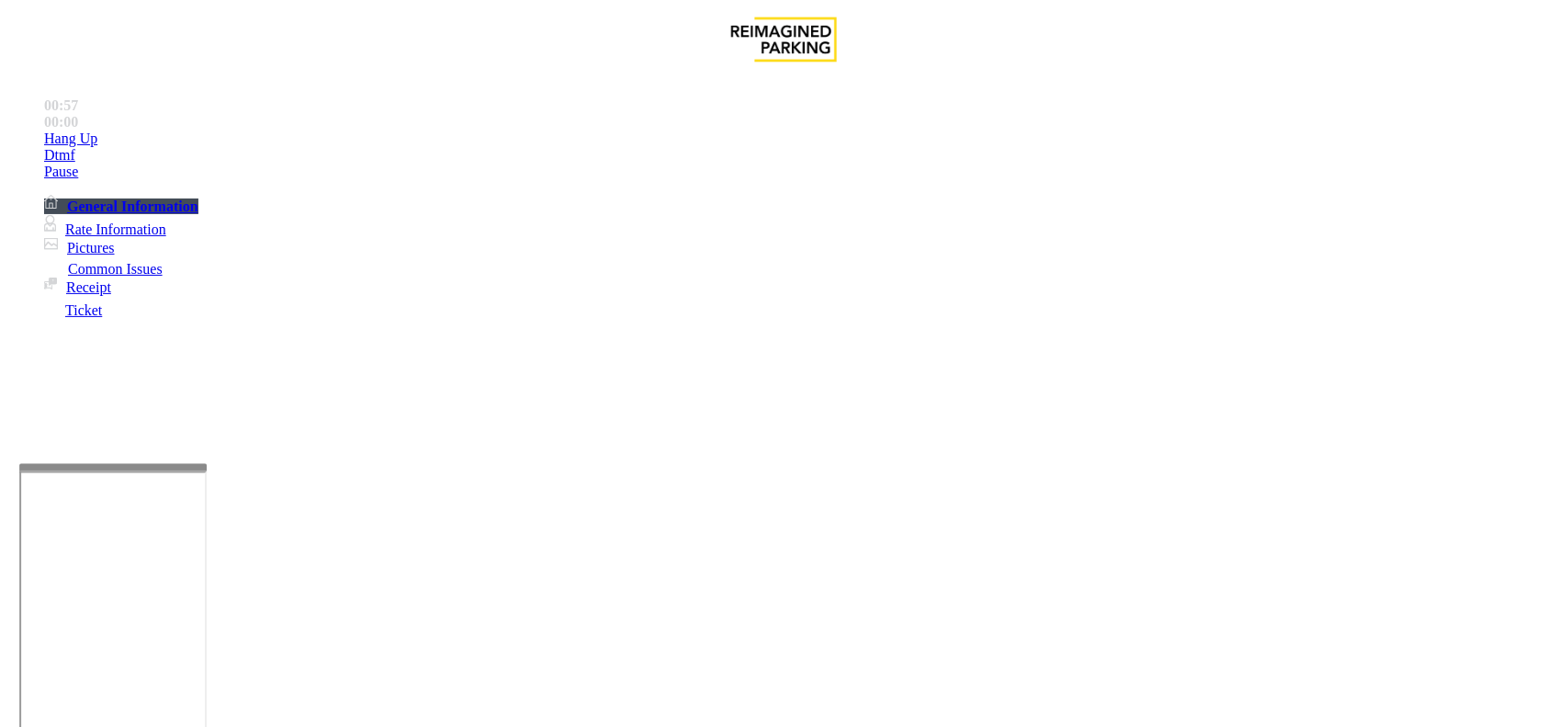 click at bounding box center (88, 1347) 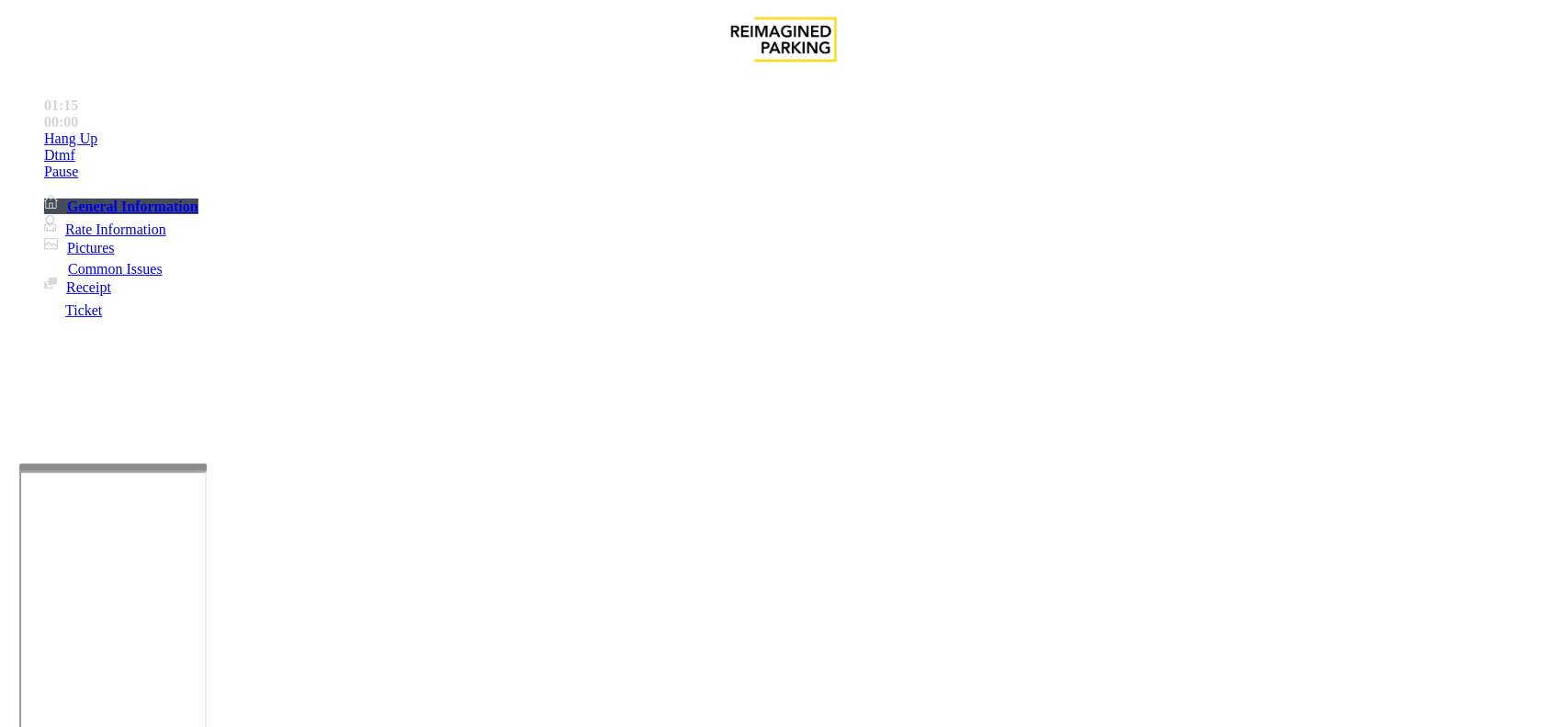 type on "*****" 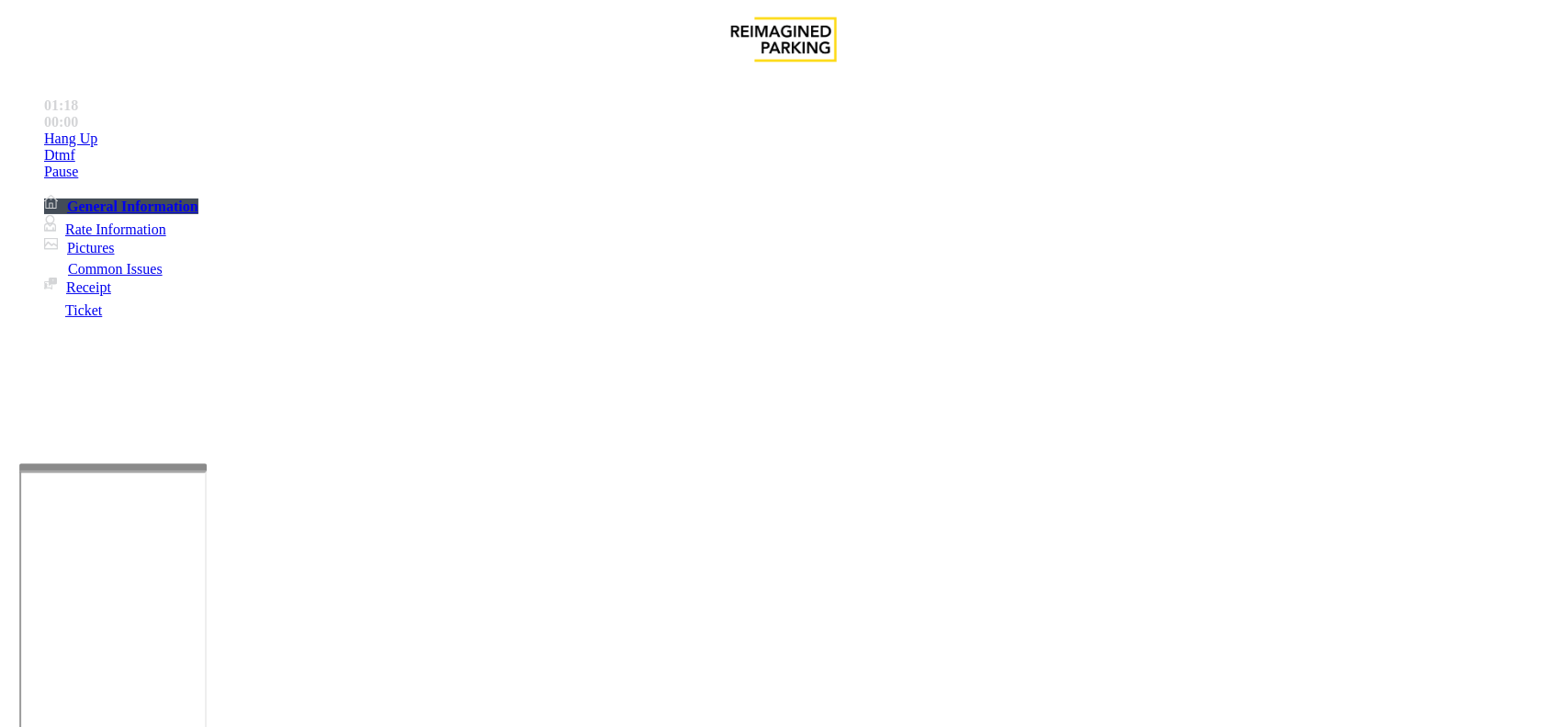 type on "****" 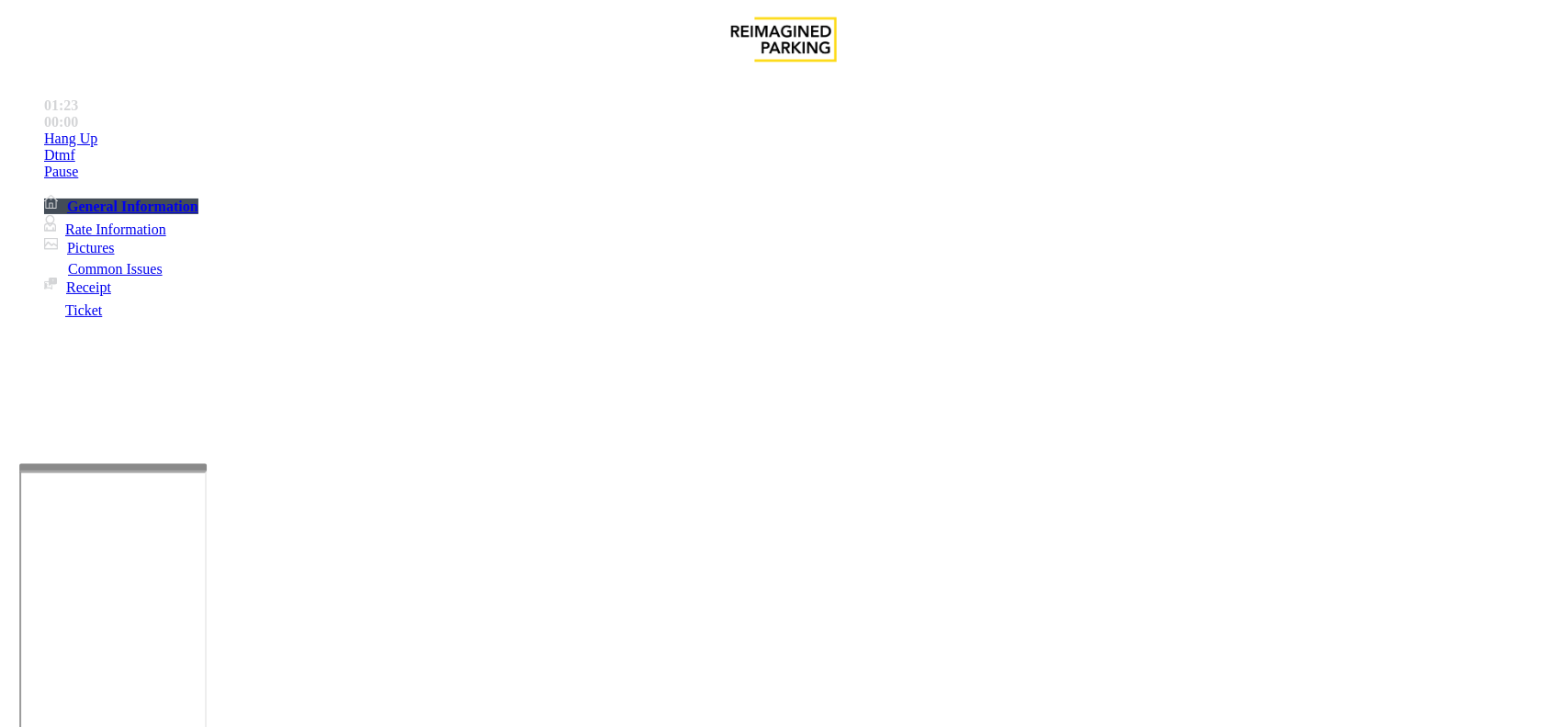 paste on "**********" 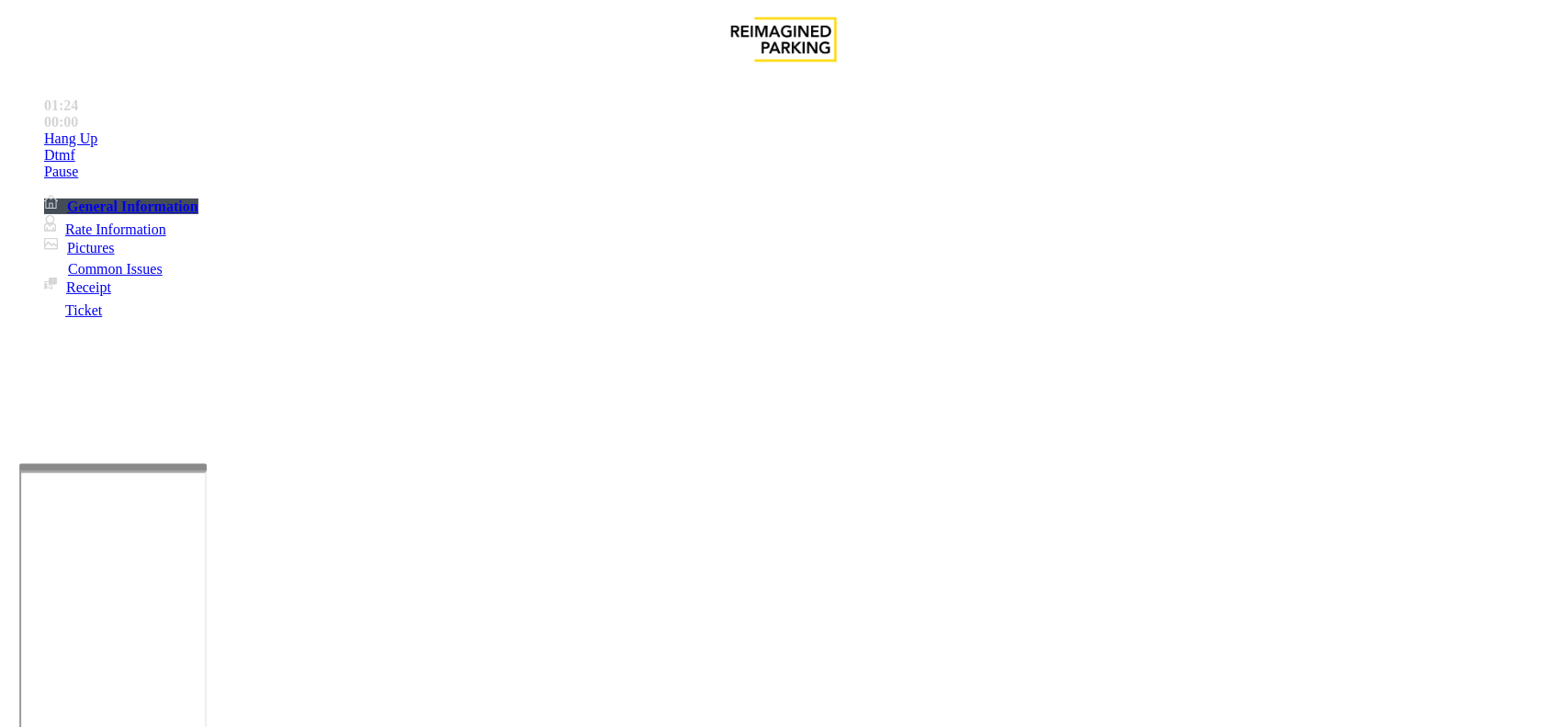 click on "Out of Tickets" at bounding box center [784, 1313] 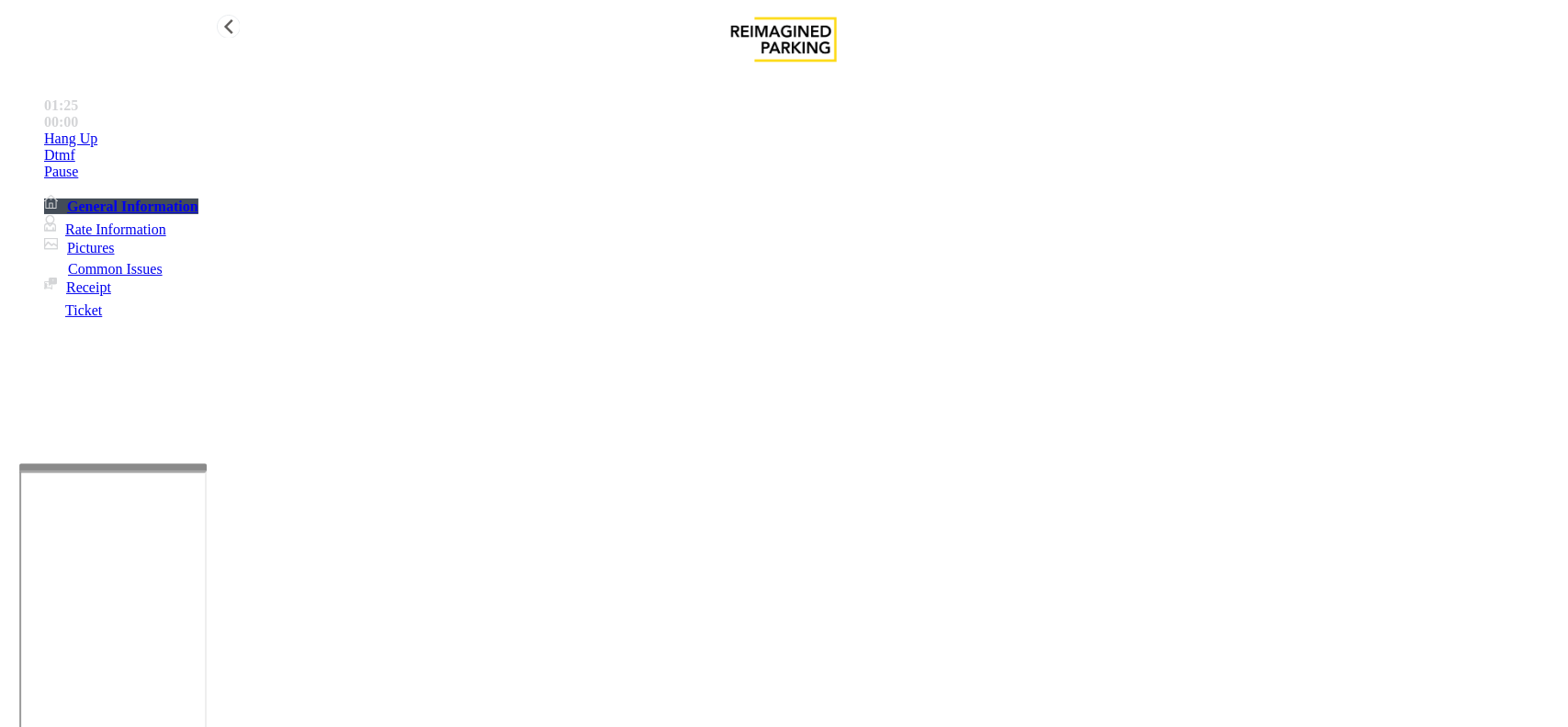 click on "Hang Up" at bounding box center (802, 139) 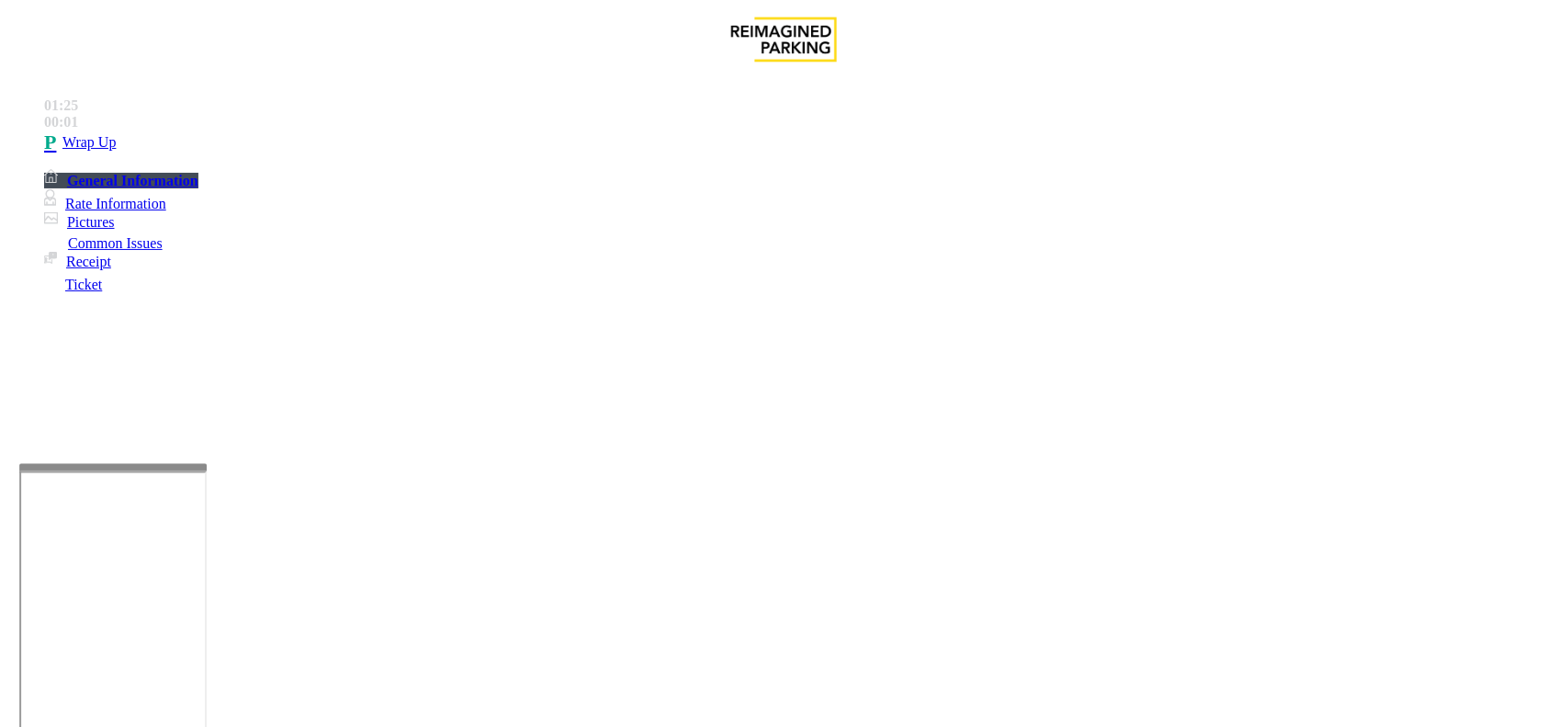 drag, startPoint x: 387, startPoint y: 531, endPoint x: 352, endPoint y: 510, distance: 40.816663 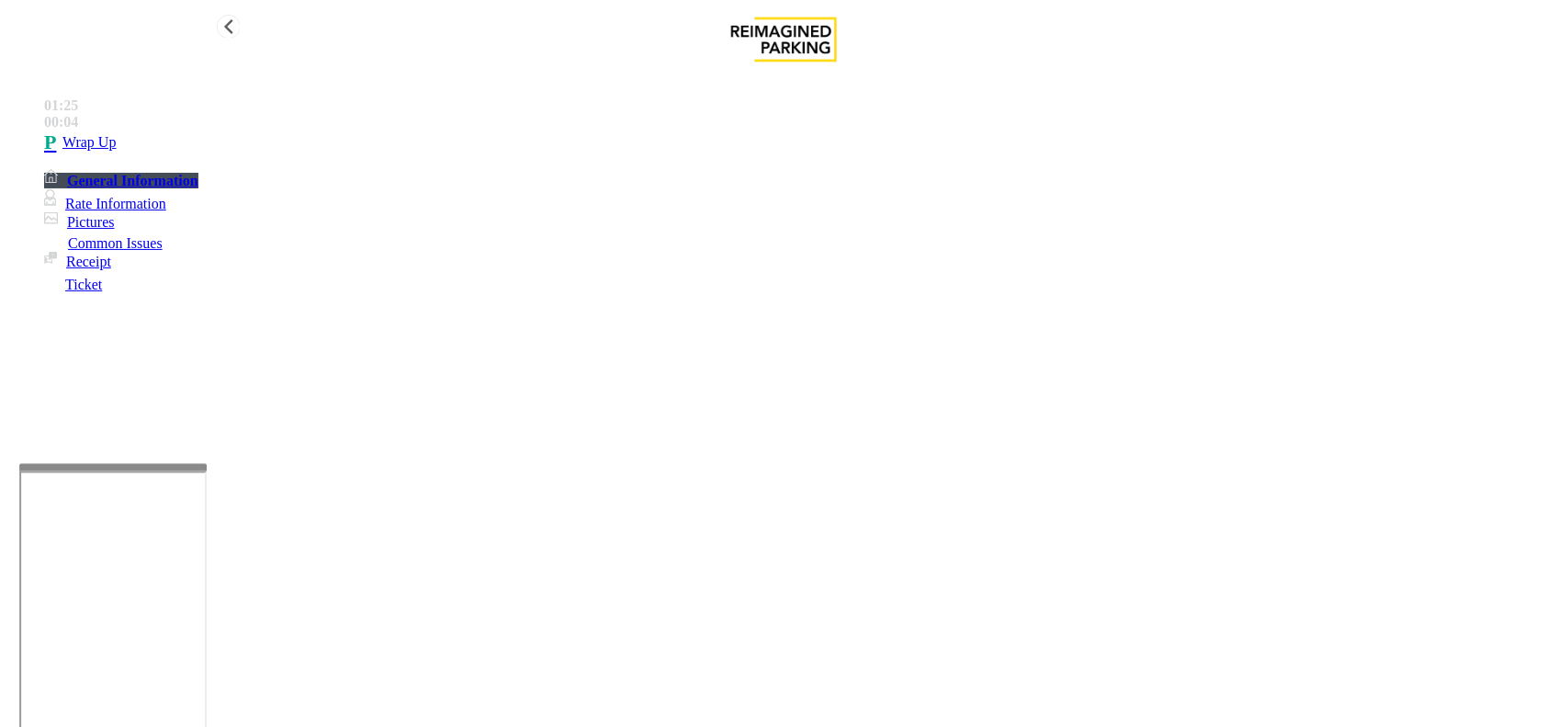 type on "**********" 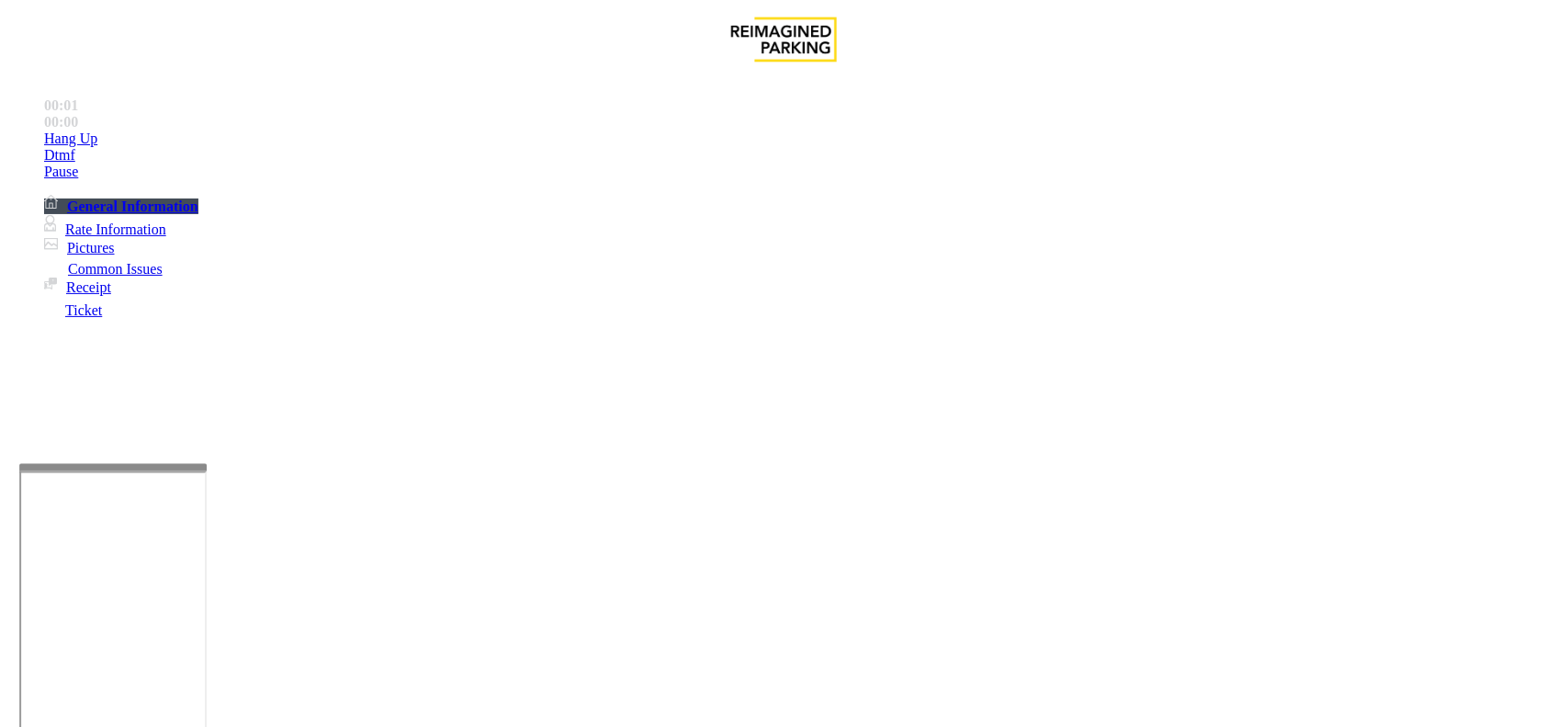 click on "Validation Issue" at bounding box center [341, 1327] 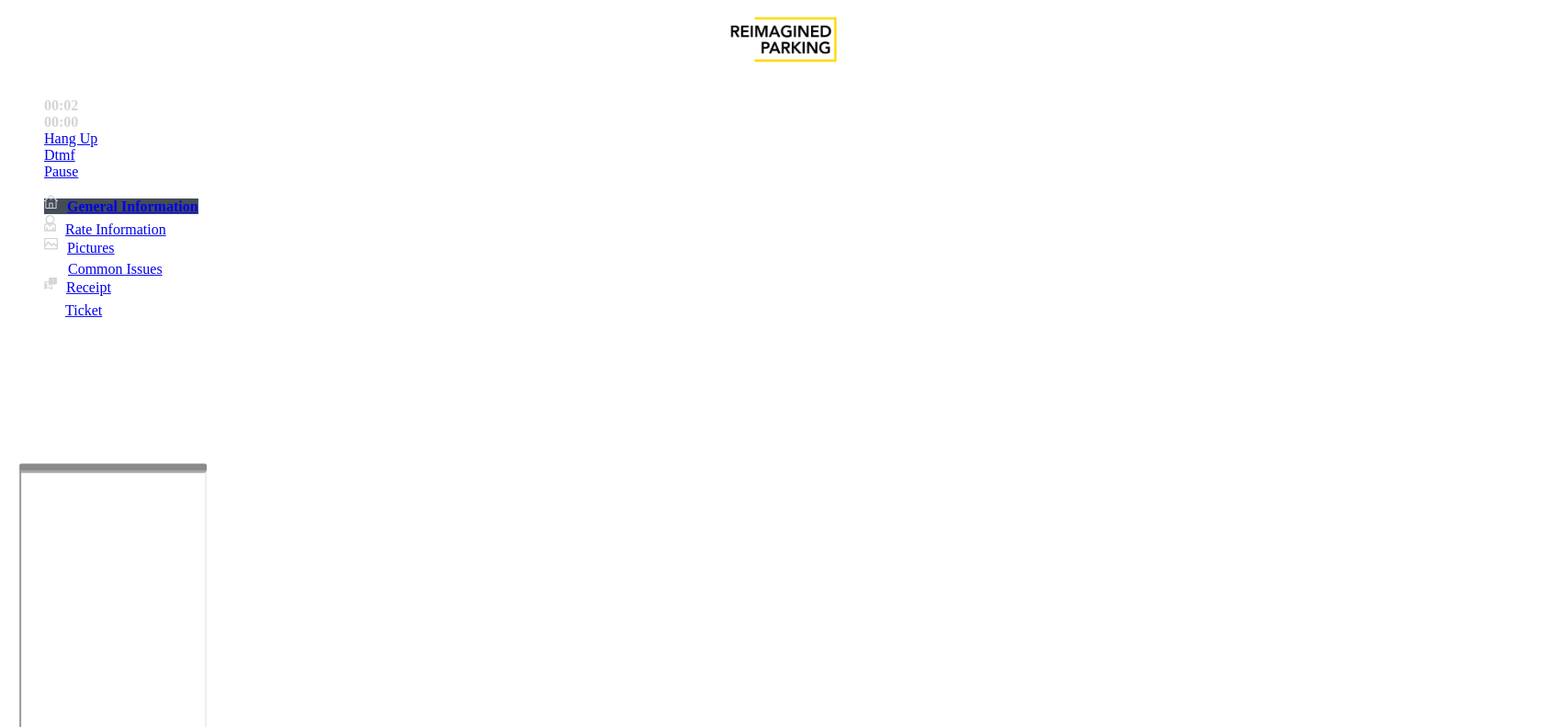 click on "Validation Error" at bounding box center [241, 1327] 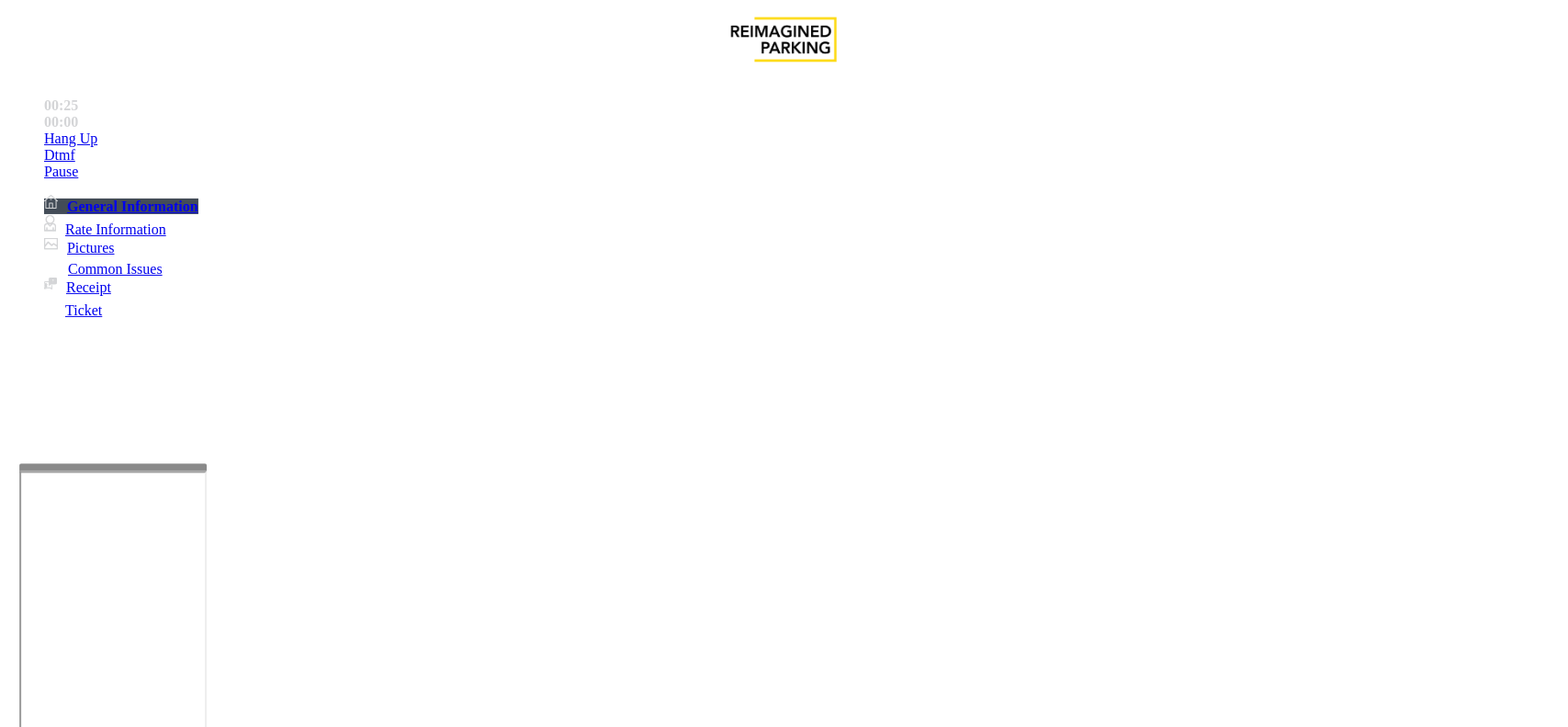scroll, scrollTop: 460, scrollLeft: 0, axis: vertical 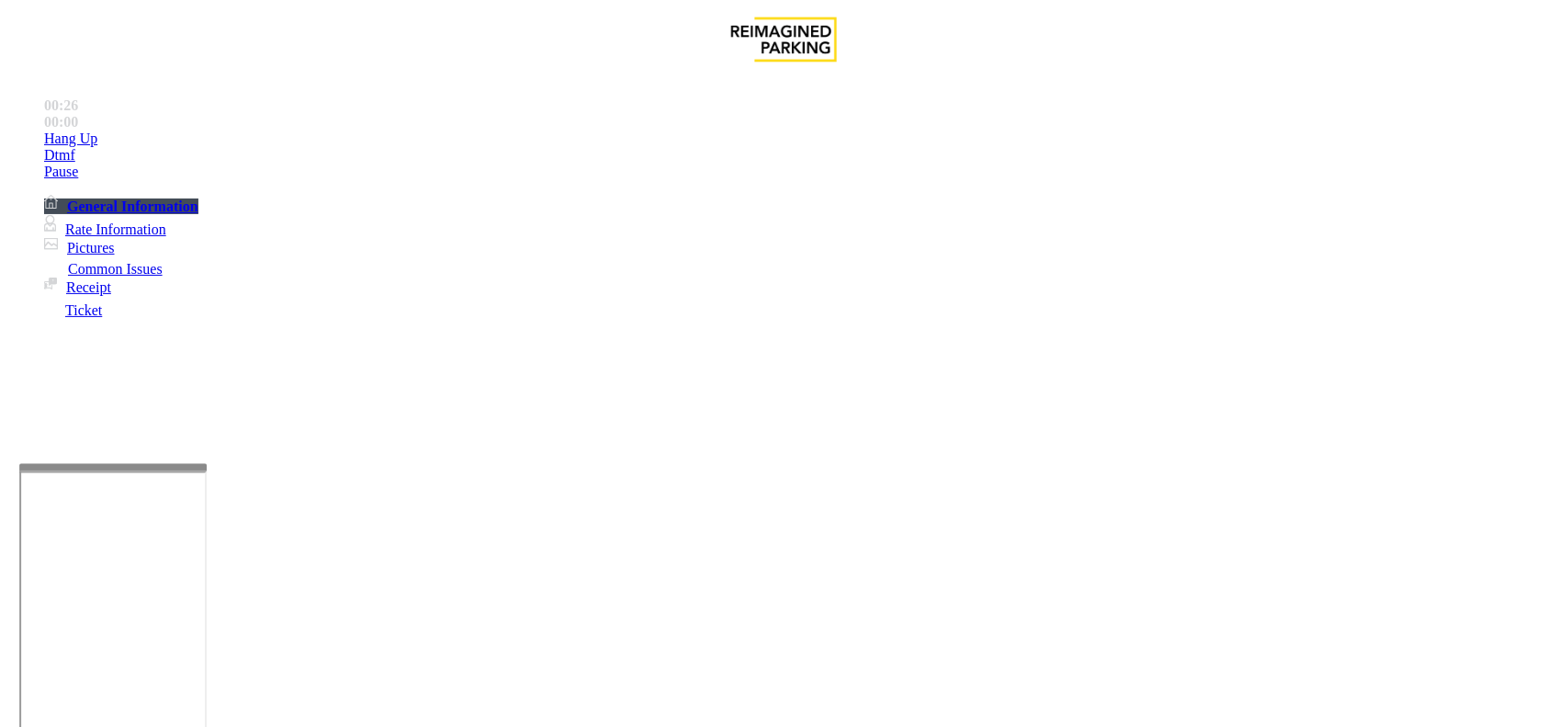 click on "Time Zone" at bounding box center [784, 2755] 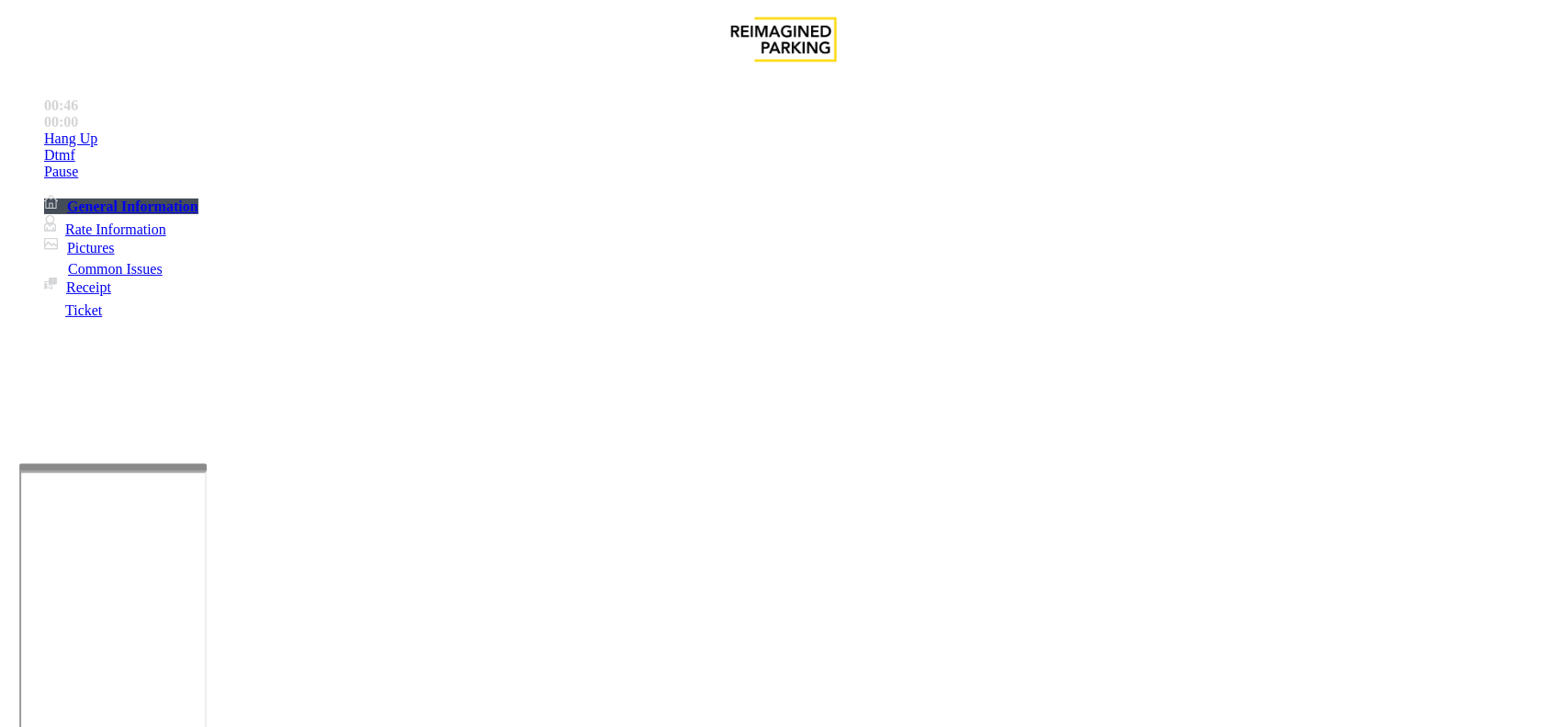 click at bounding box center (262, 1371) 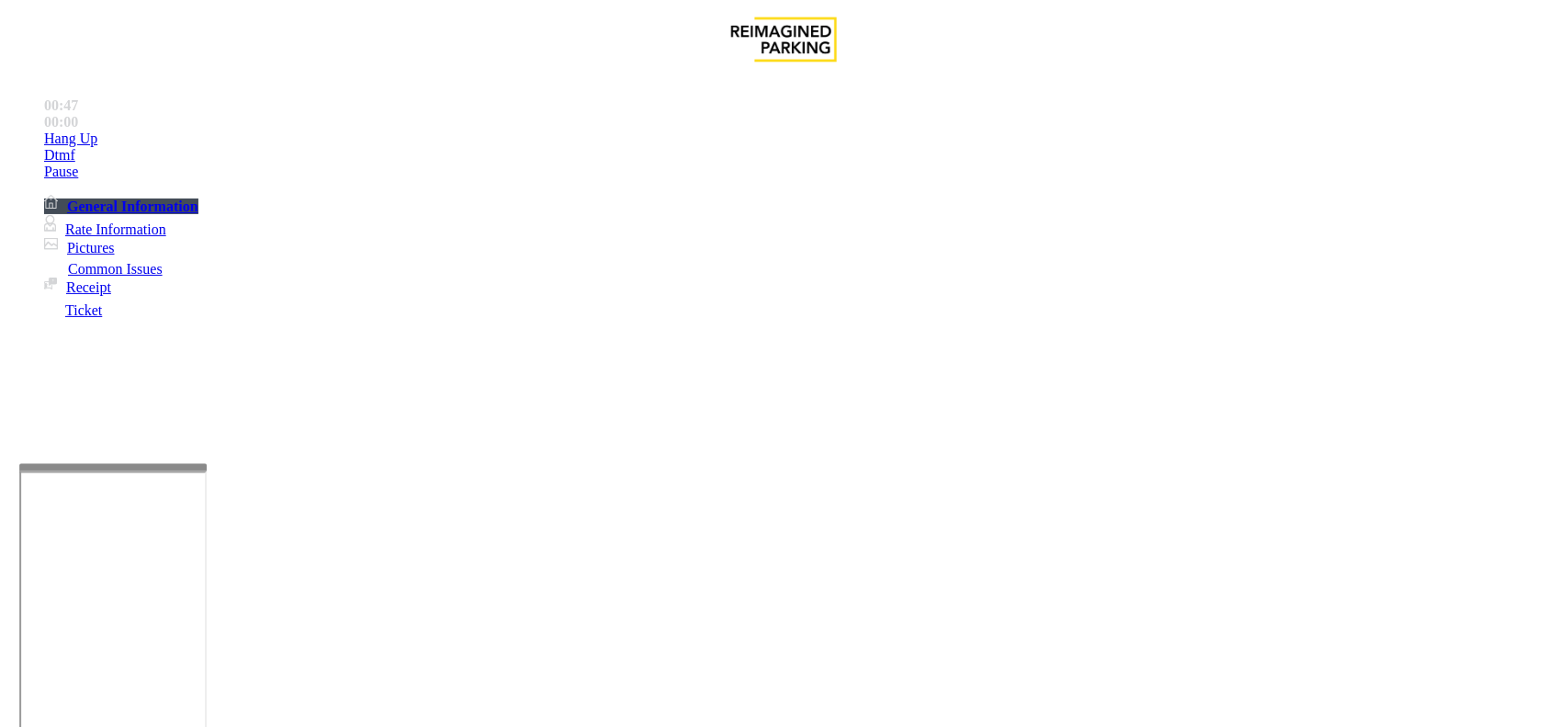 type on "**********" 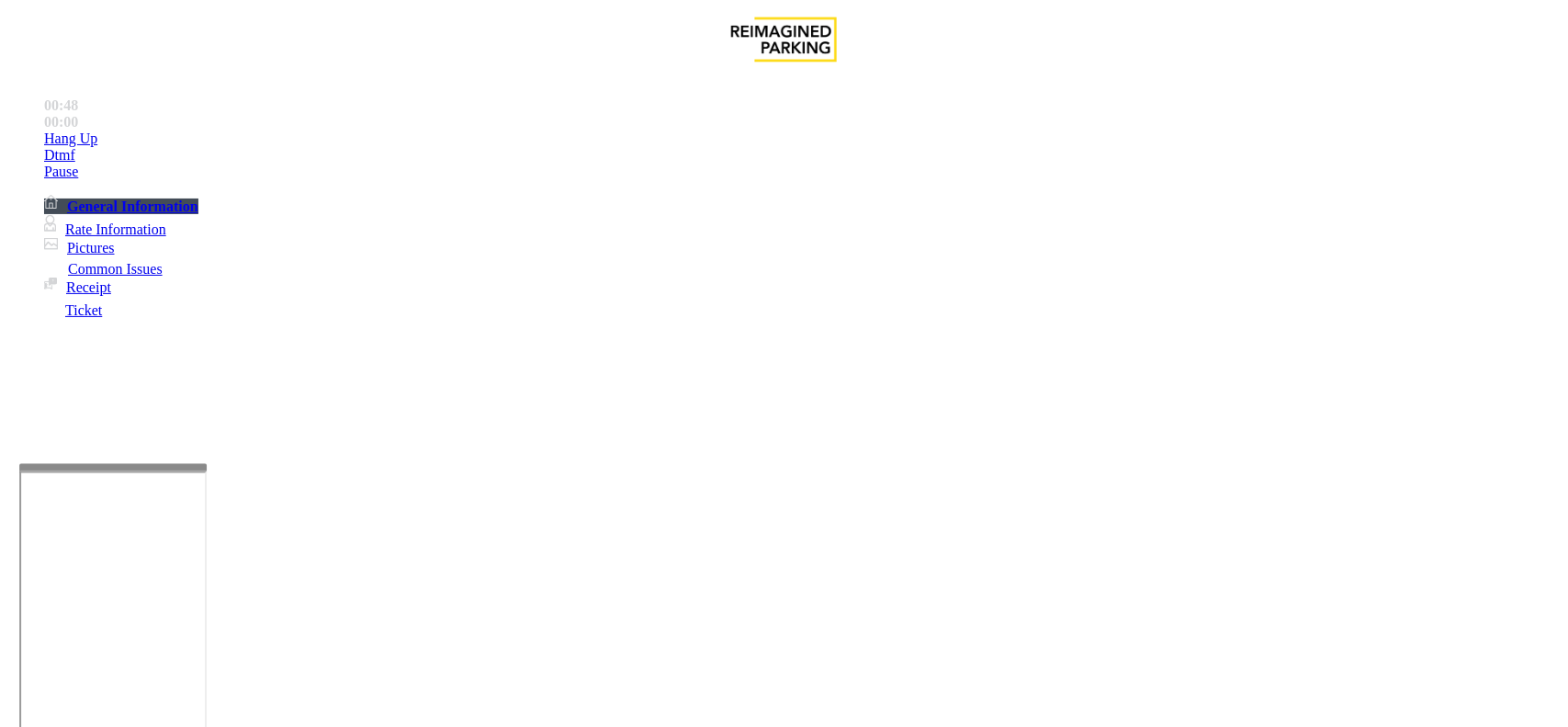 scroll, scrollTop: 0, scrollLeft: 0, axis: both 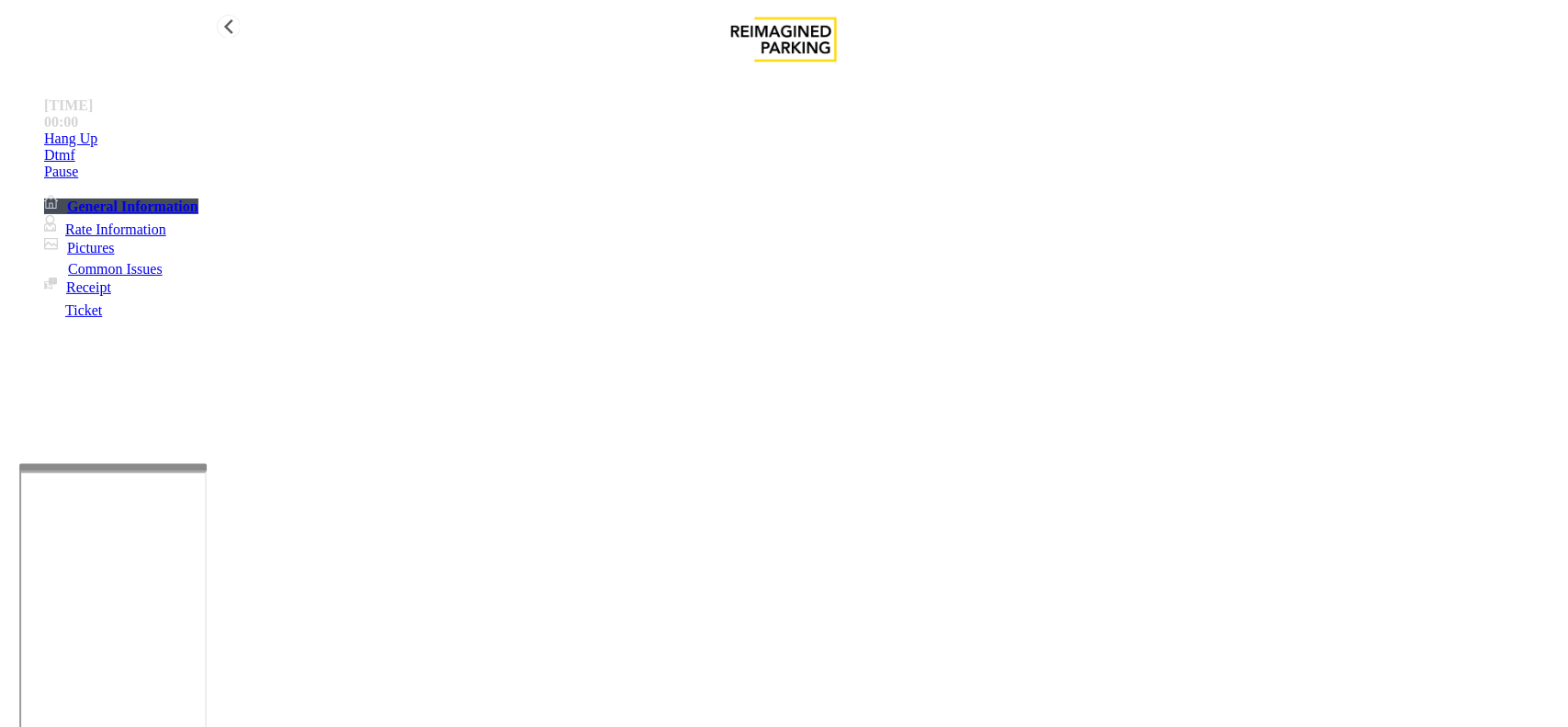 click on "Hang Up" at bounding box center (71, 139) 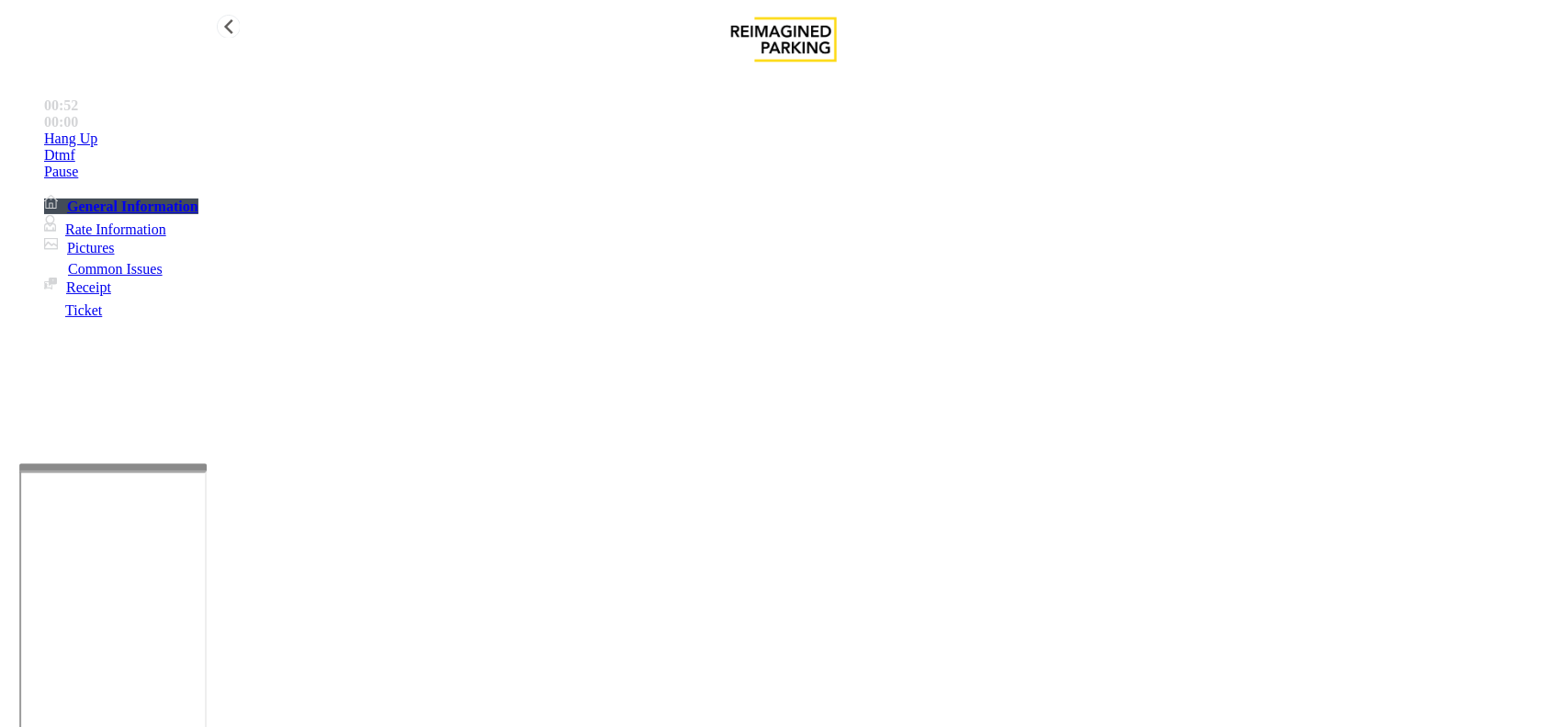click on "Hang Up" at bounding box center [71, 139] 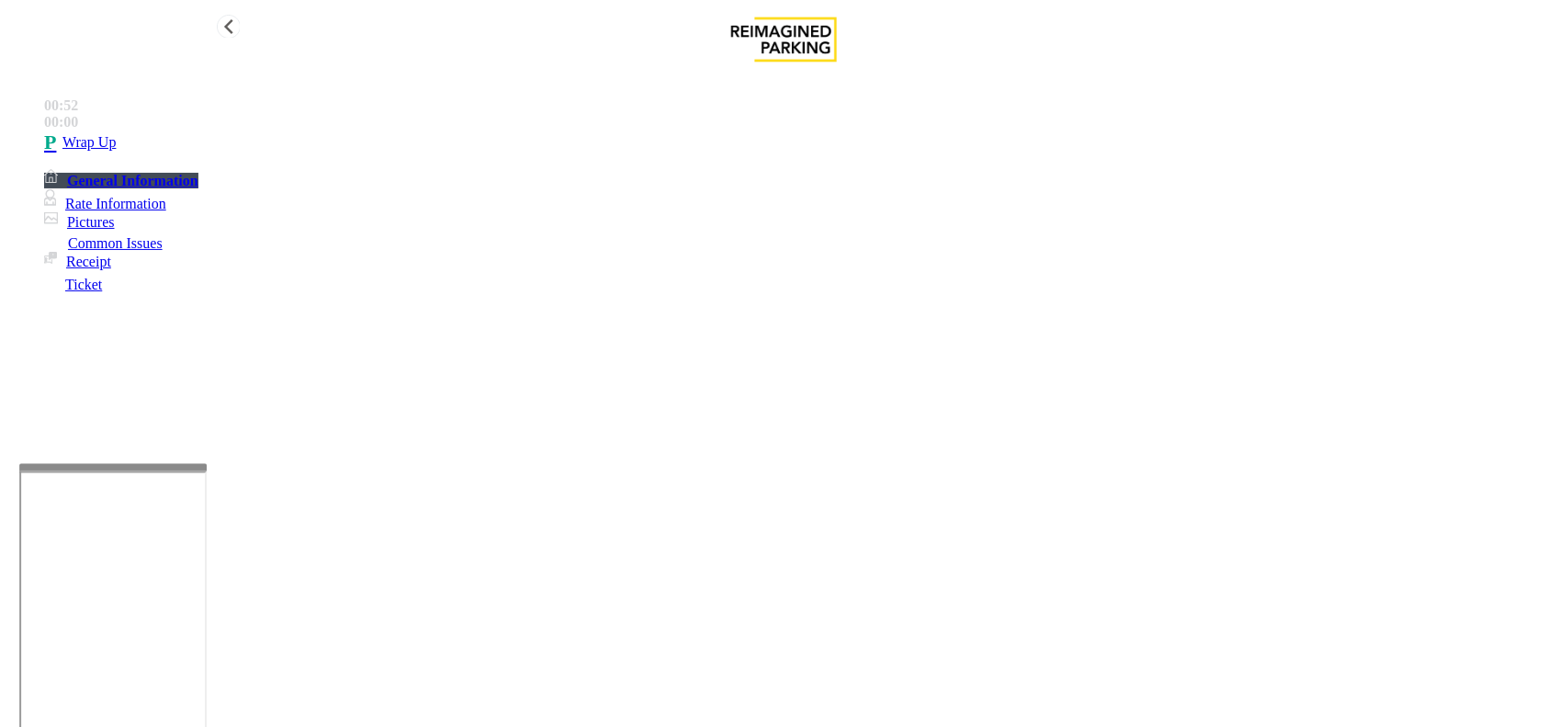 click on "Wrap Up" at bounding box center [802, 142] 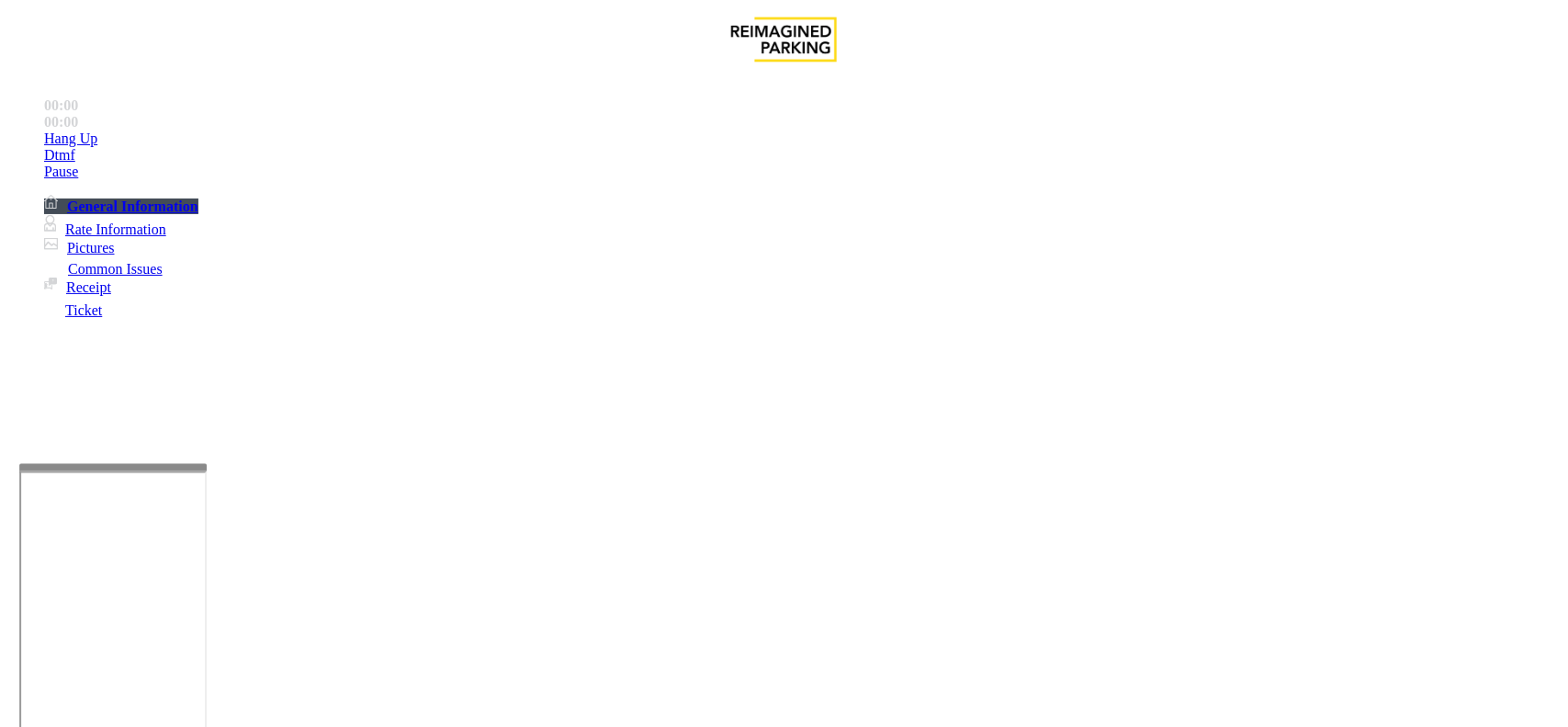 scroll, scrollTop: 153, scrollLeft: 0, axis: vertical 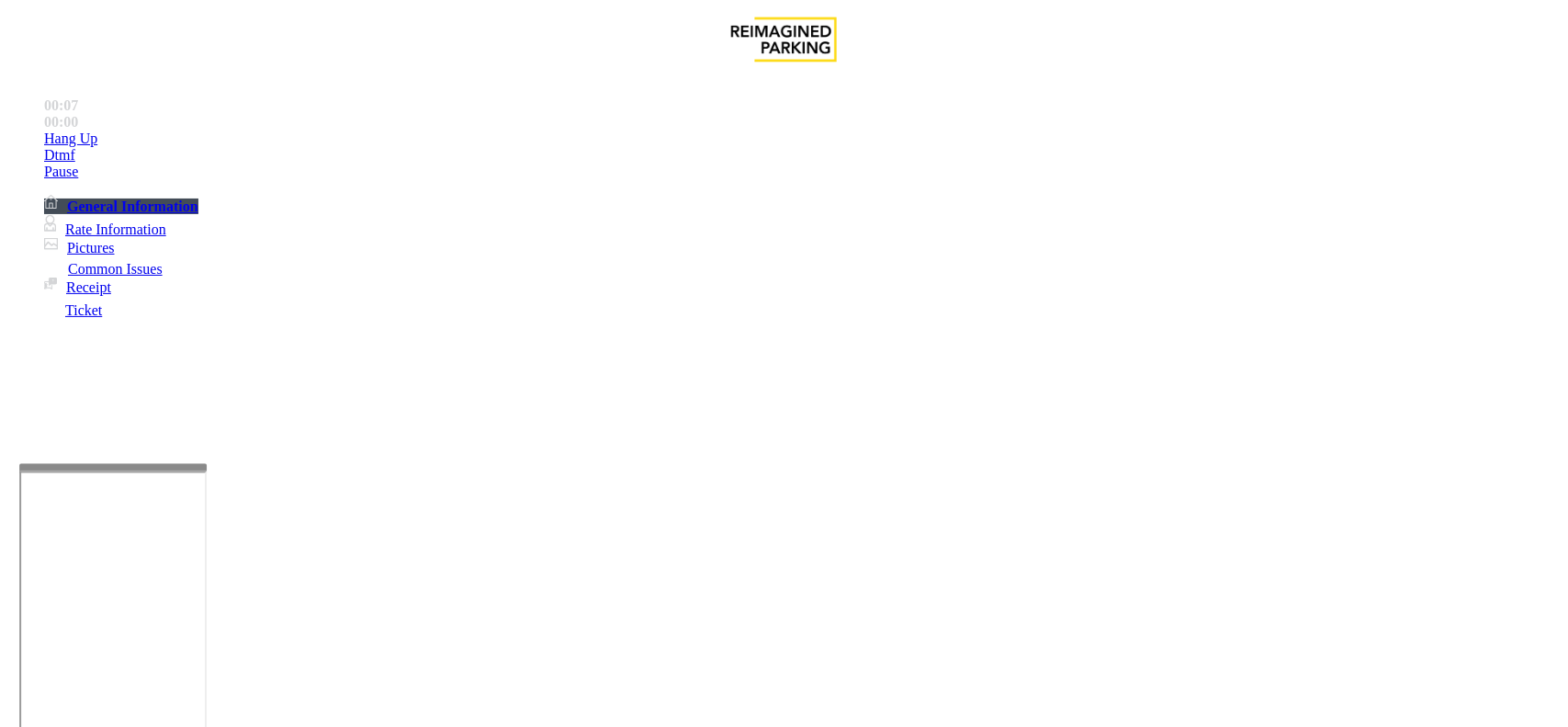 drag, startPoint x: 468, startPoint y: 524, endPoint x: 468, endPoint y: 478, distance: 46 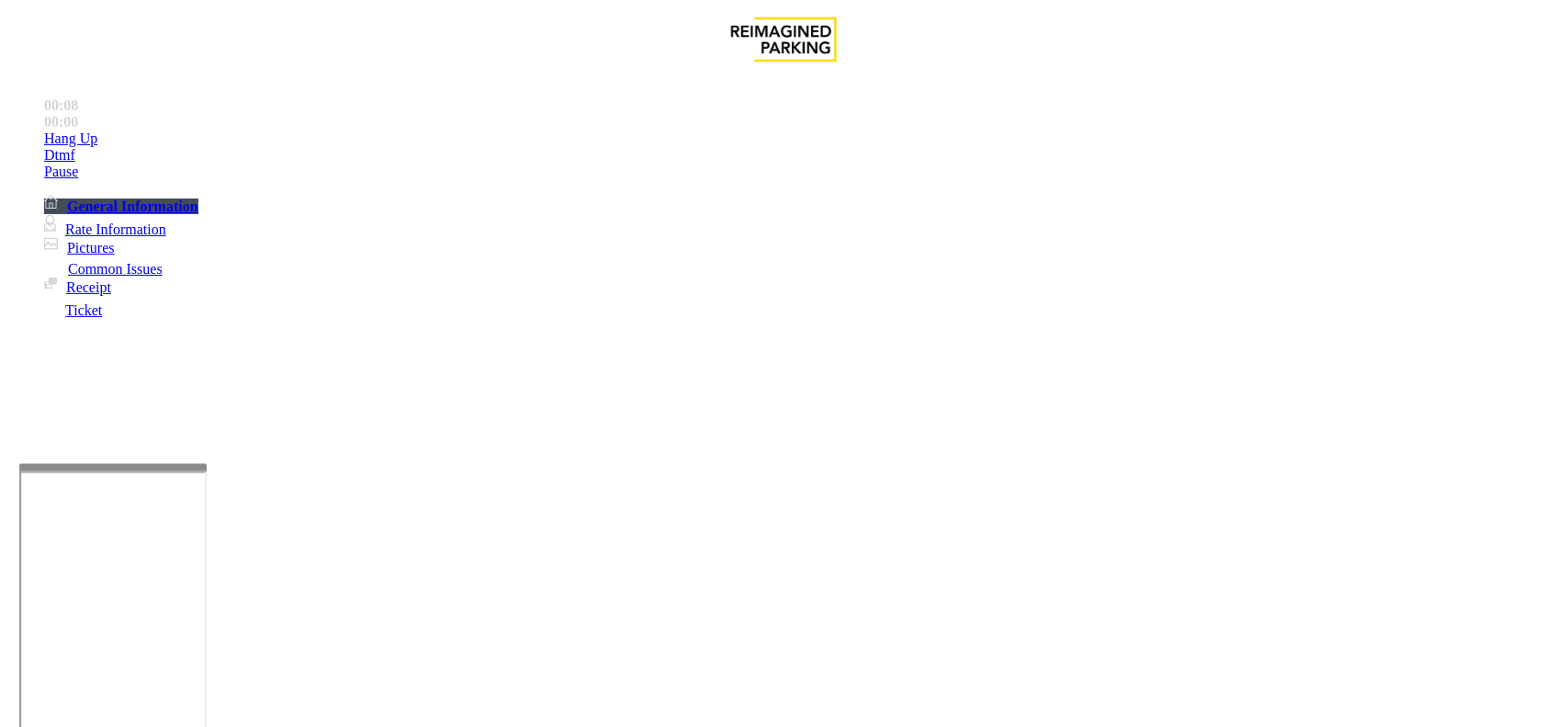 click on "No Response/Unable to hear parker" at bounding box center [130, 1327] 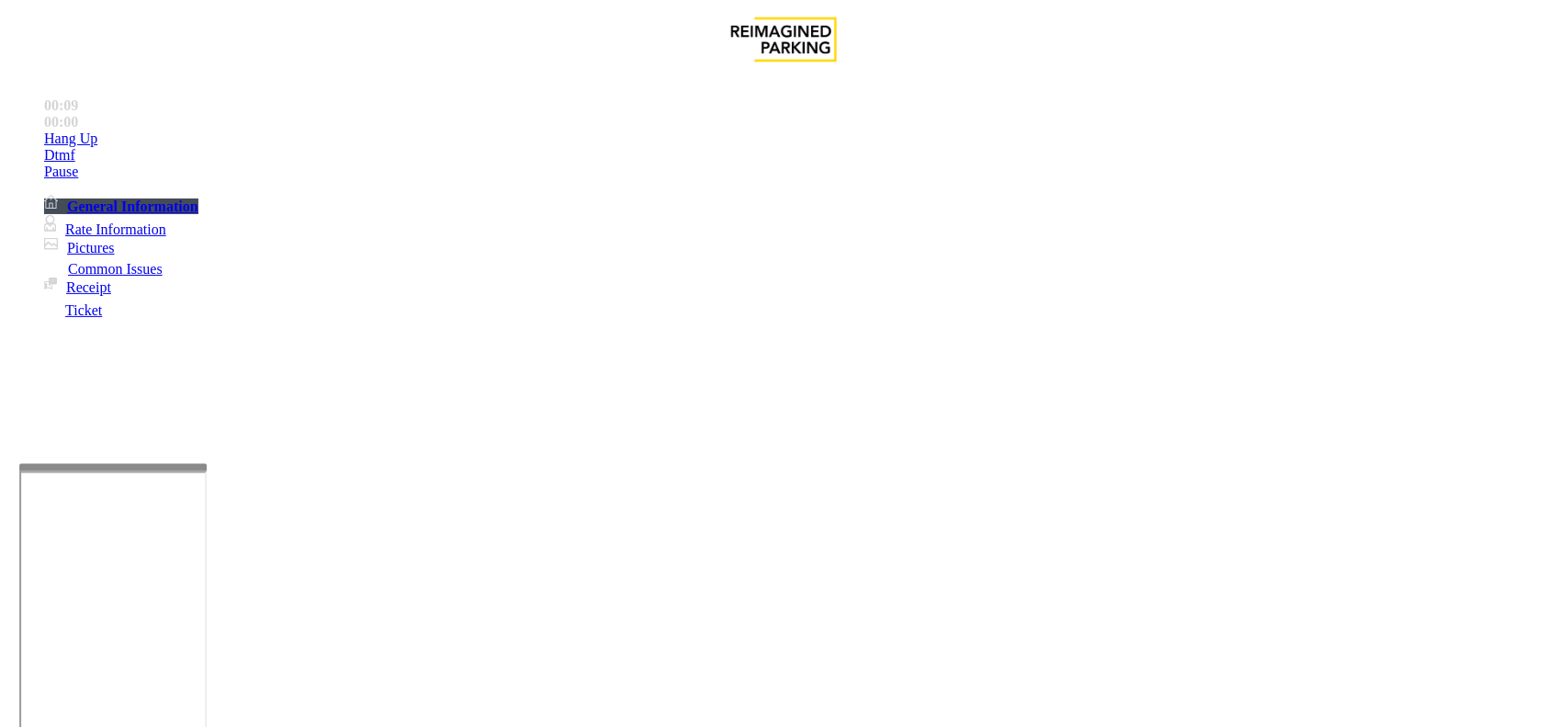 click on "No Response/Unable to hear parker" at bounding box center (784, 1313) 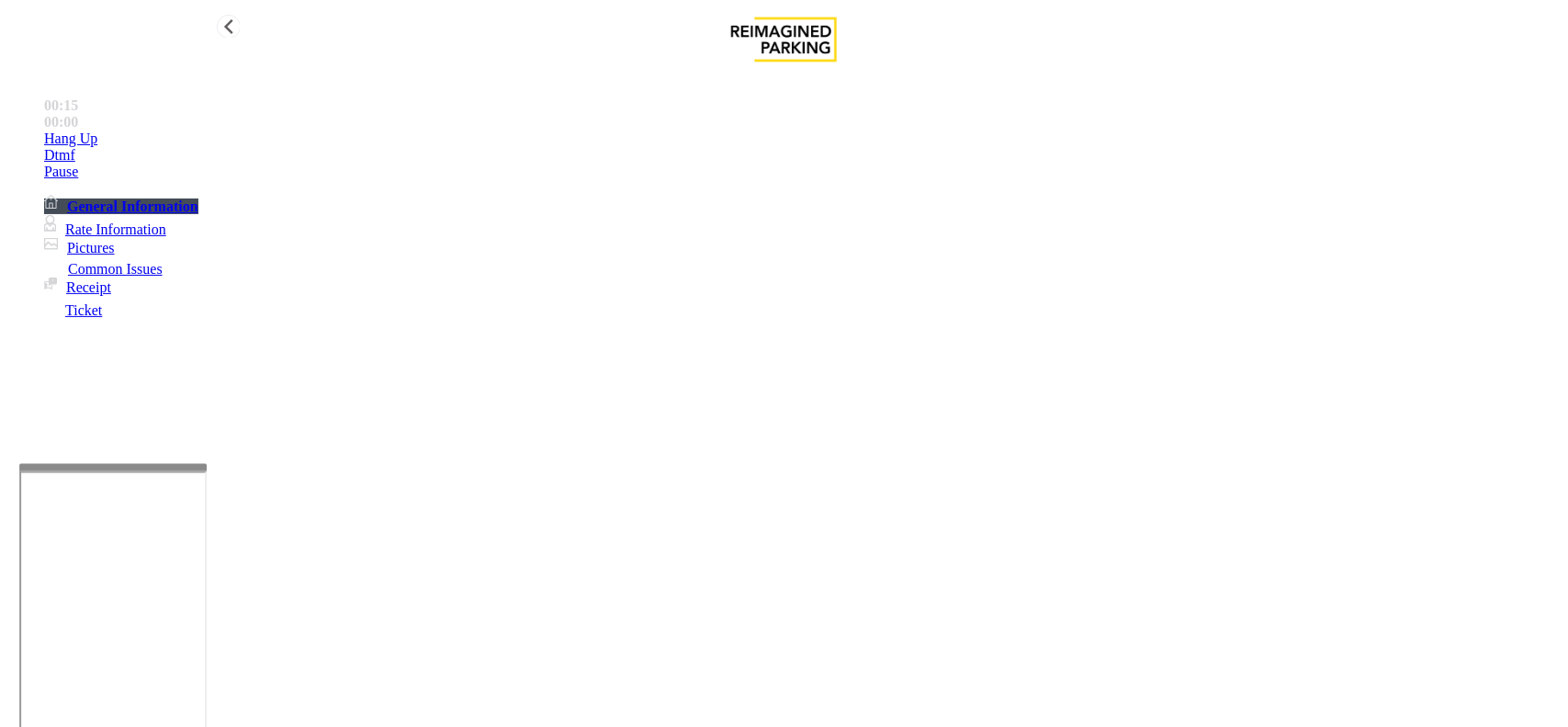 type on "**********" 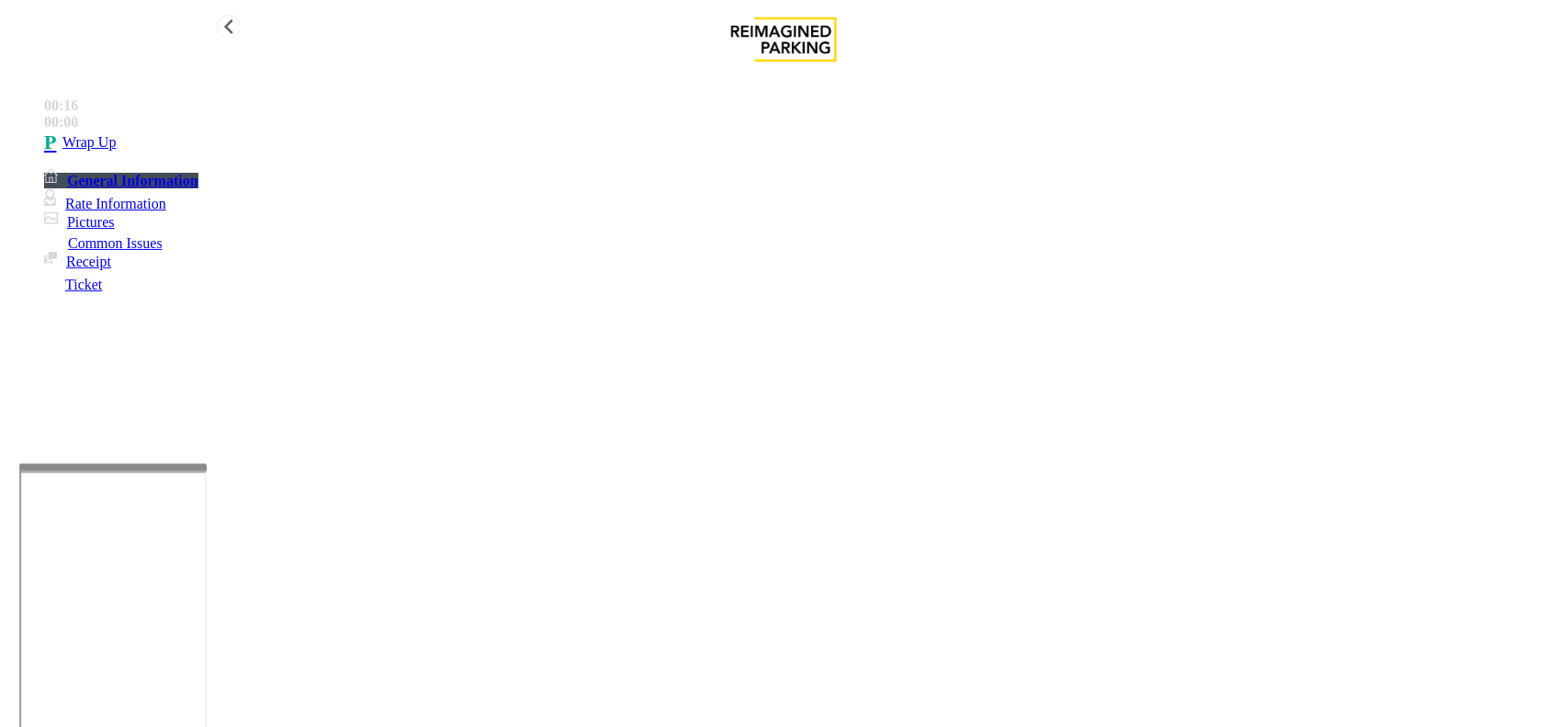 click on "Wrap Up" at bounding box center (802, 142) 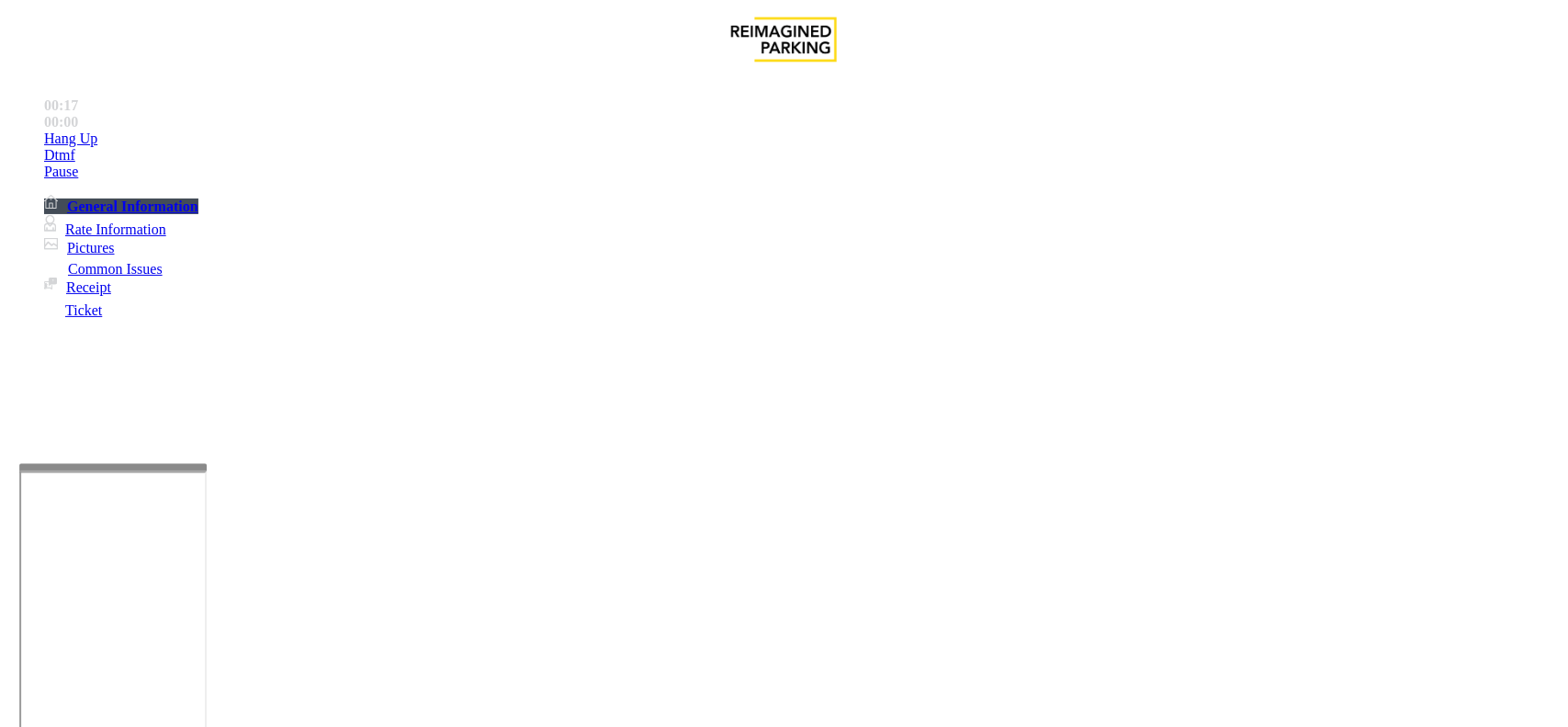 click on "LPR Issue" at bounding box center (196, 1327) 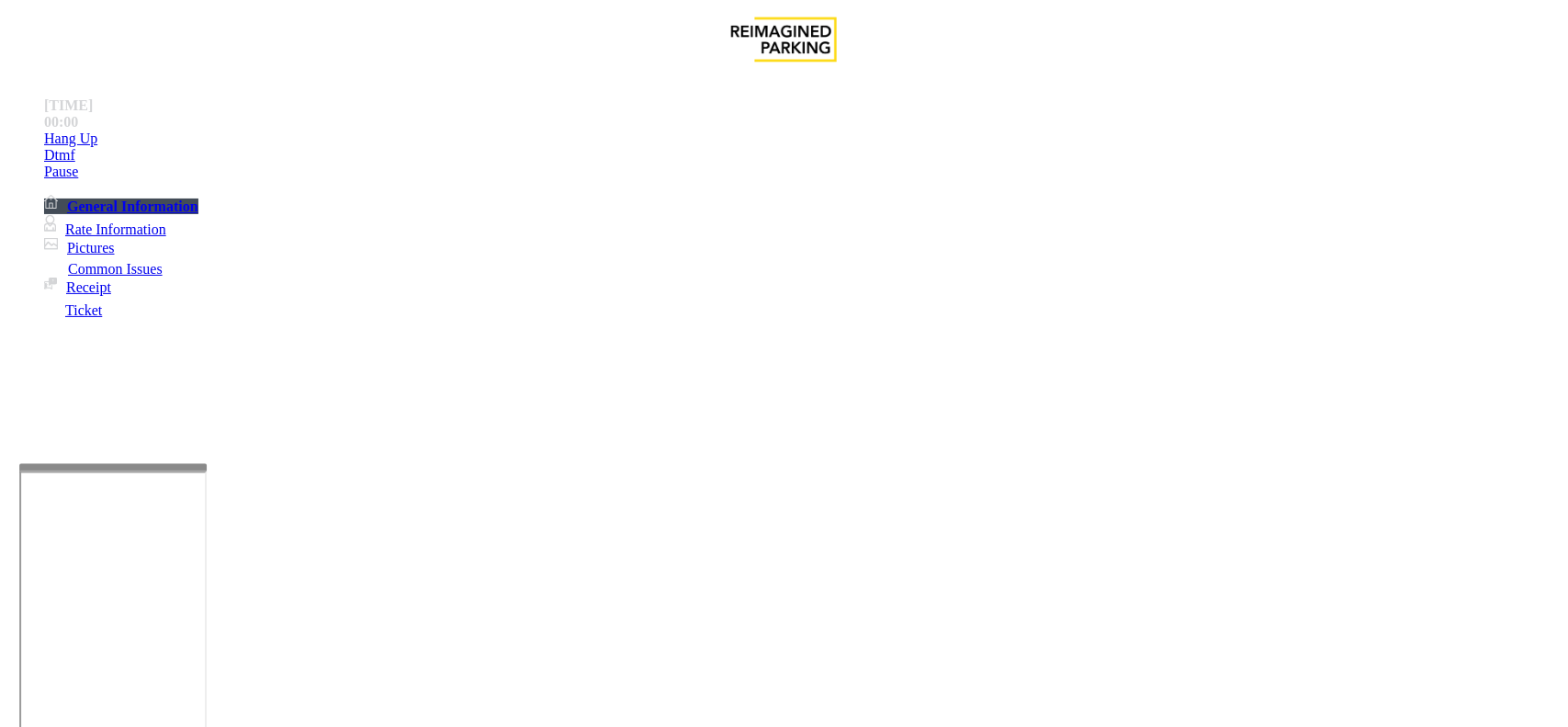 click at bounding box center [88, 1347] 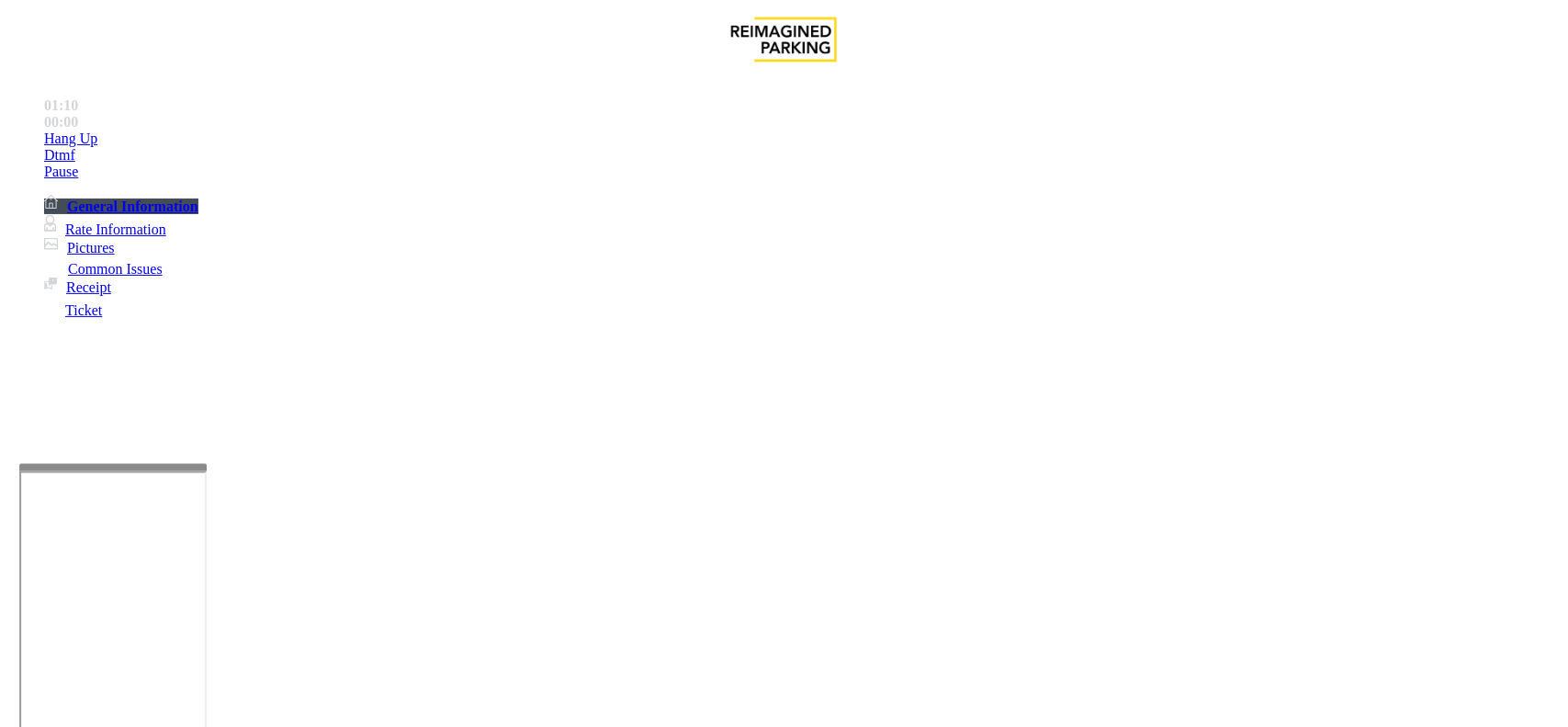 type on "******" 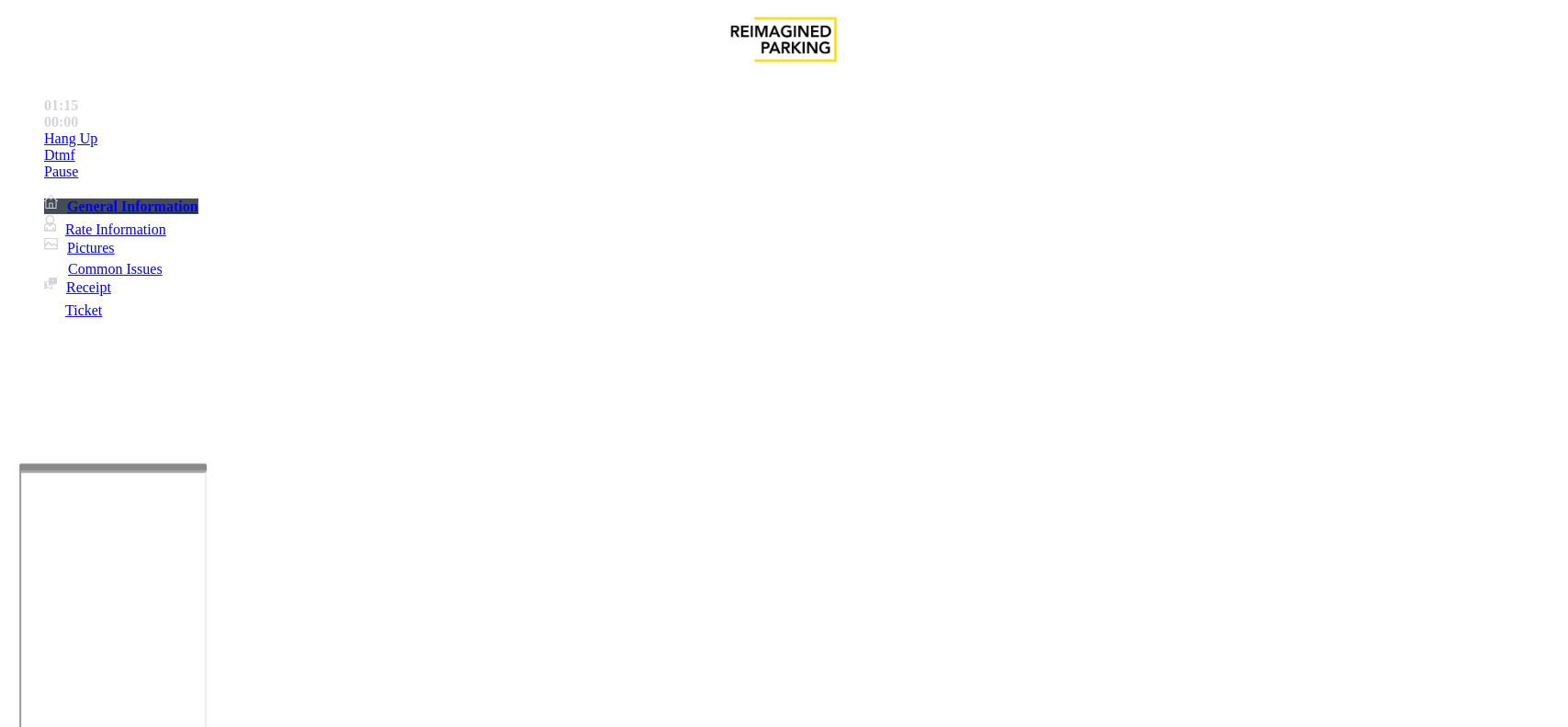 type on "******" 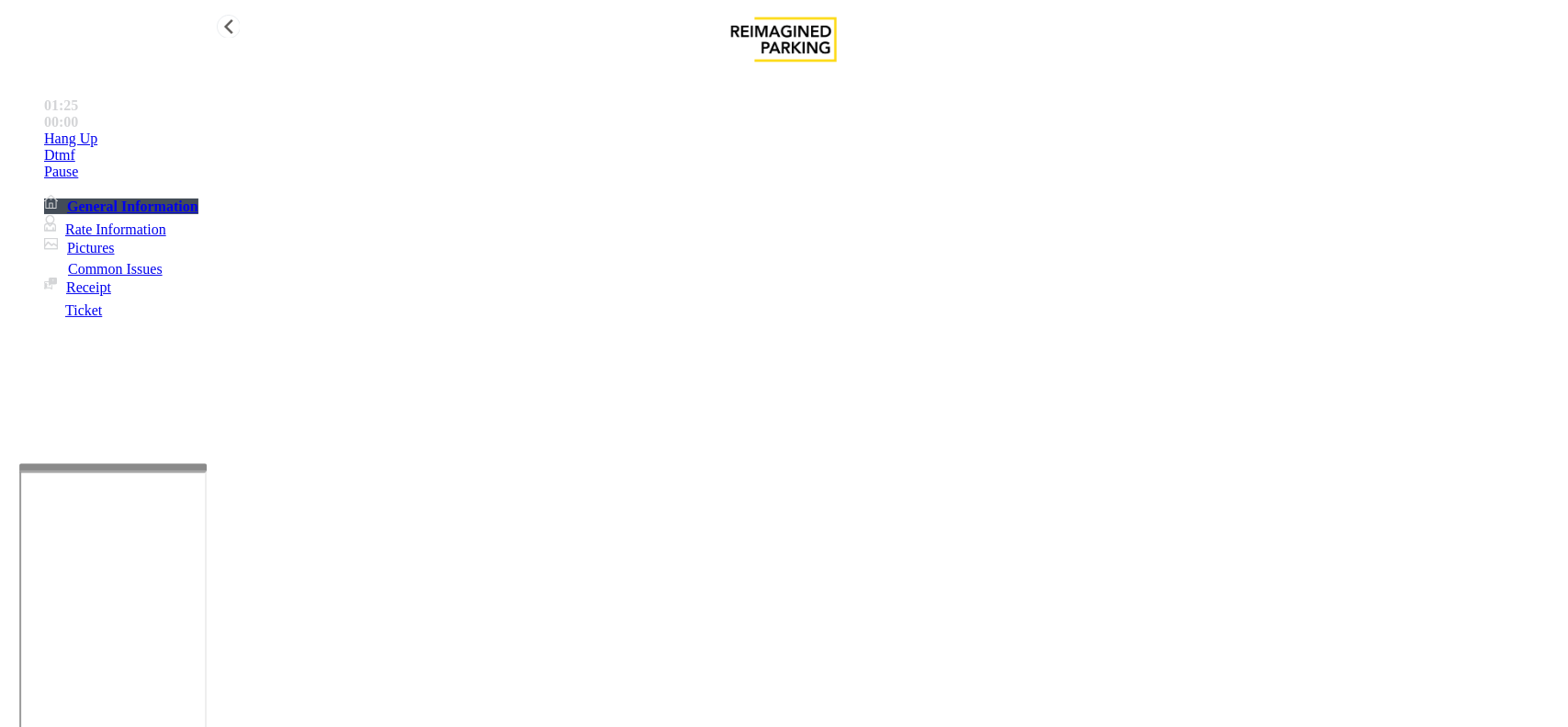 drag, startPoint x: 152, startPoint y: 122, endPoint x: 61, endPoint y: 140, distance: 92.763139 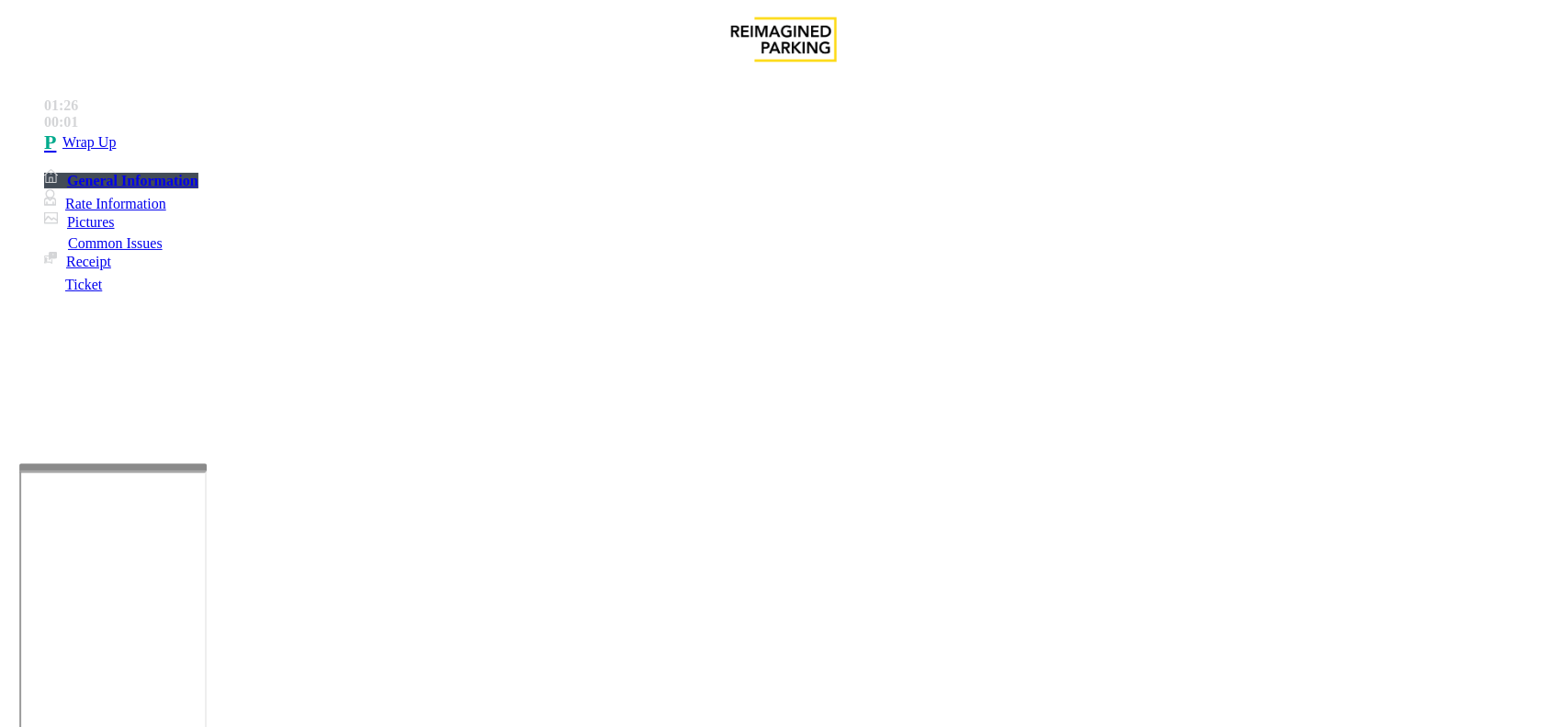 click on "Camera not working" at bounding box center [784, 1313] 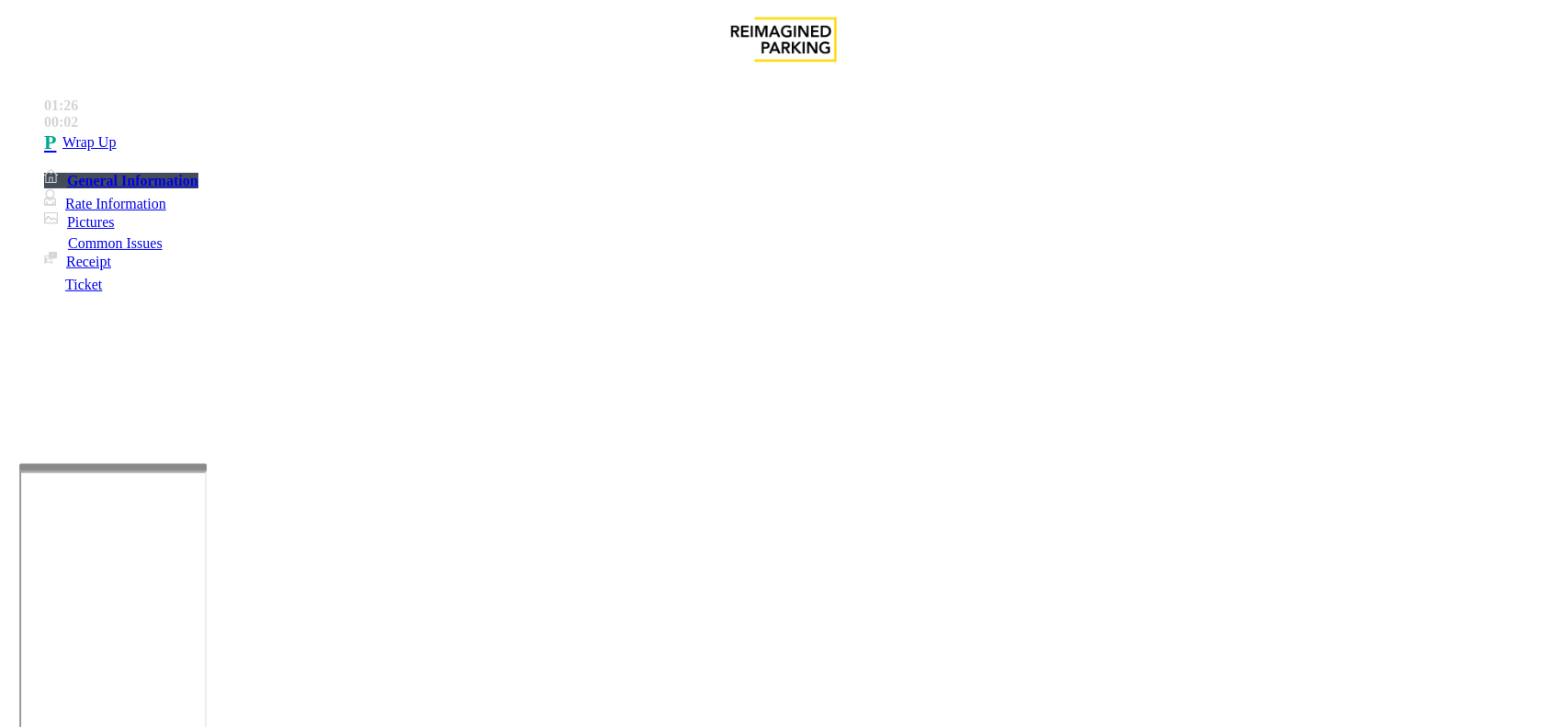 click on "Camera not working" at bounding box center [784, 1313] 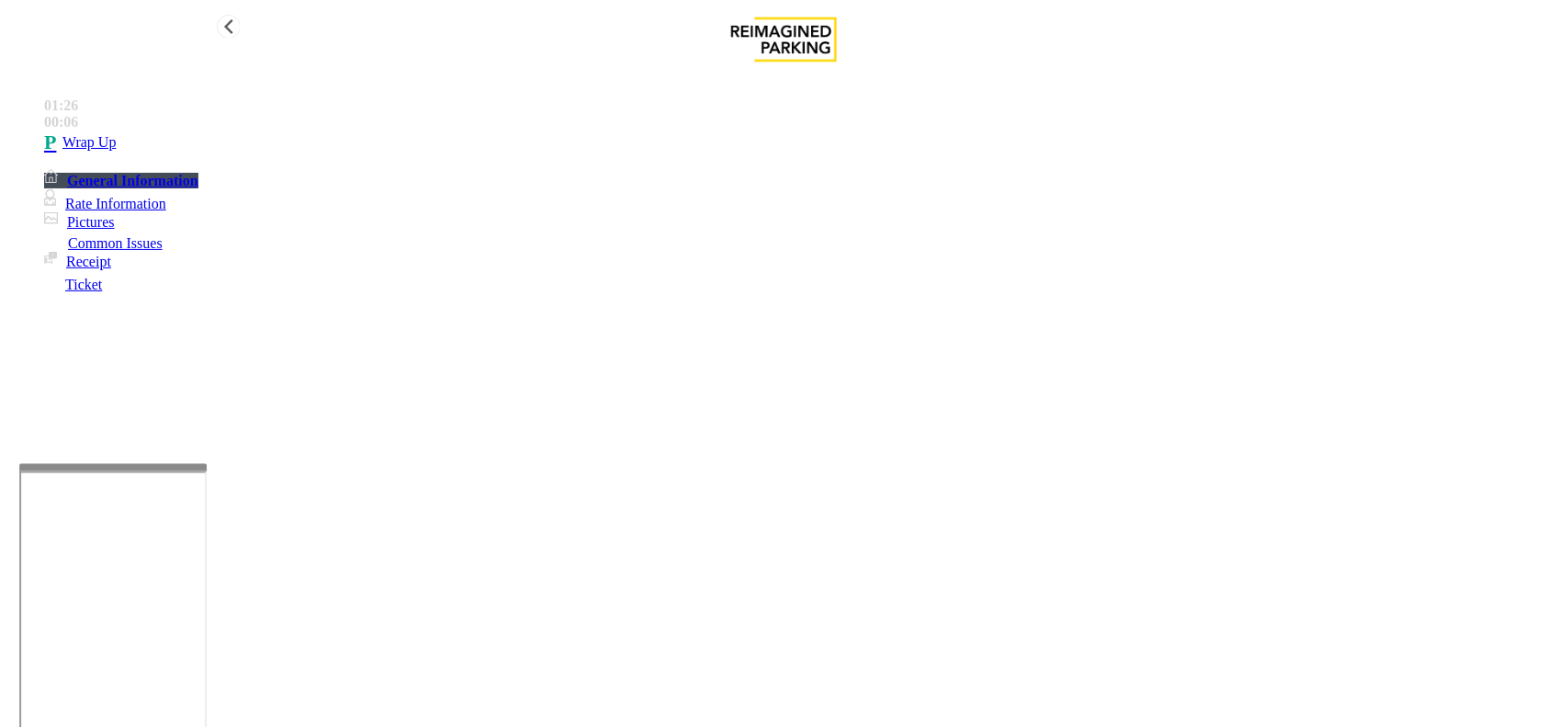 type on "**********" 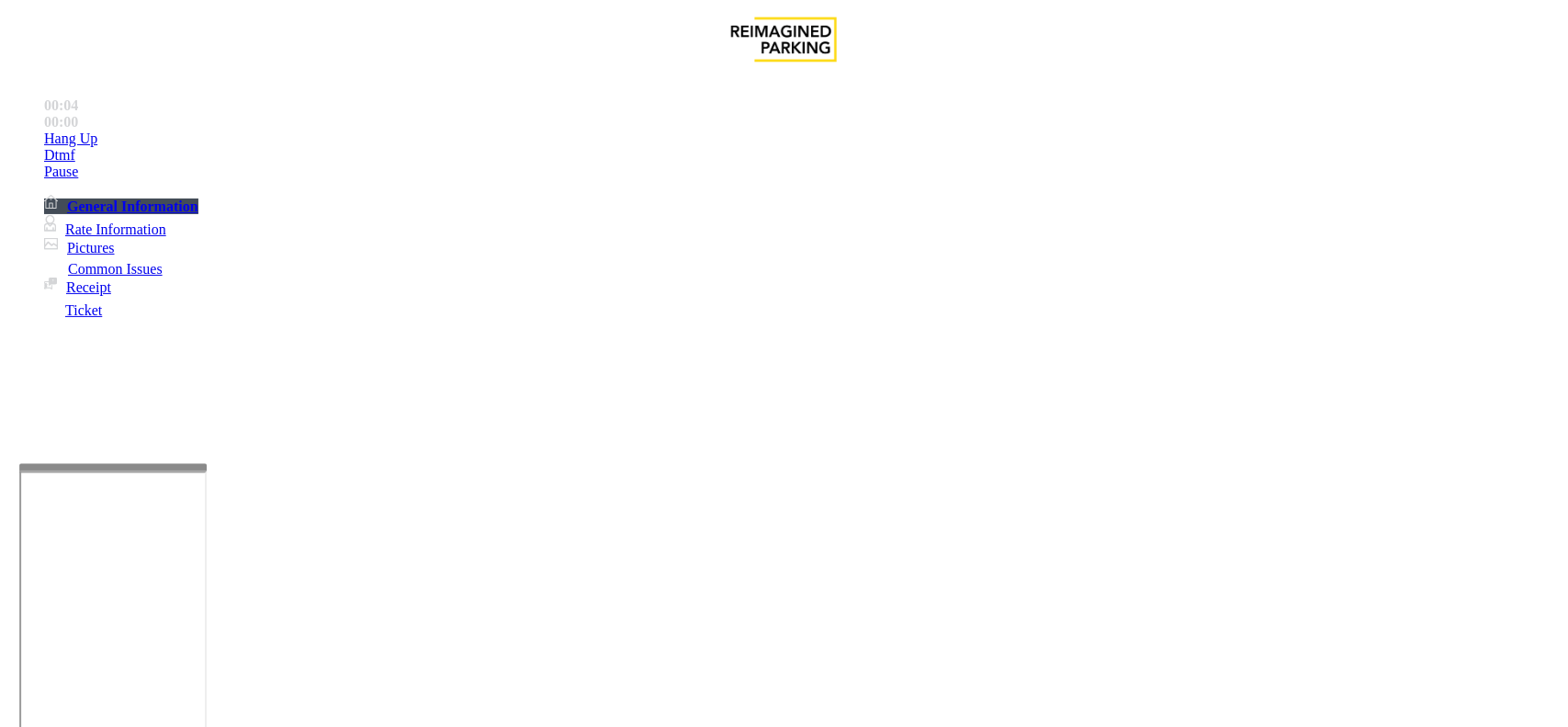 click on "Equipment Issue" at bounding box center (444, 1327) 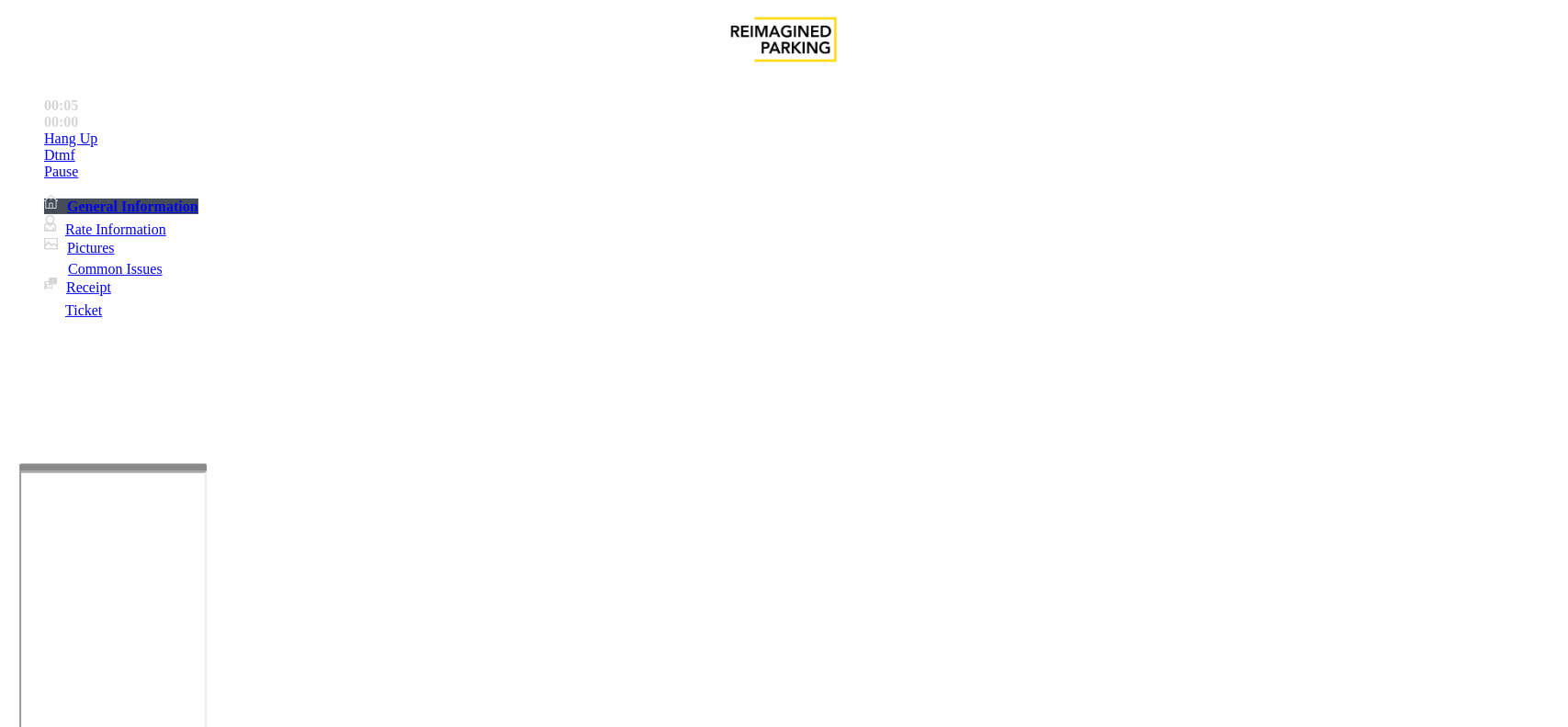 click on "Gate / Door Won't Open" at bounding box center [528, 1327] 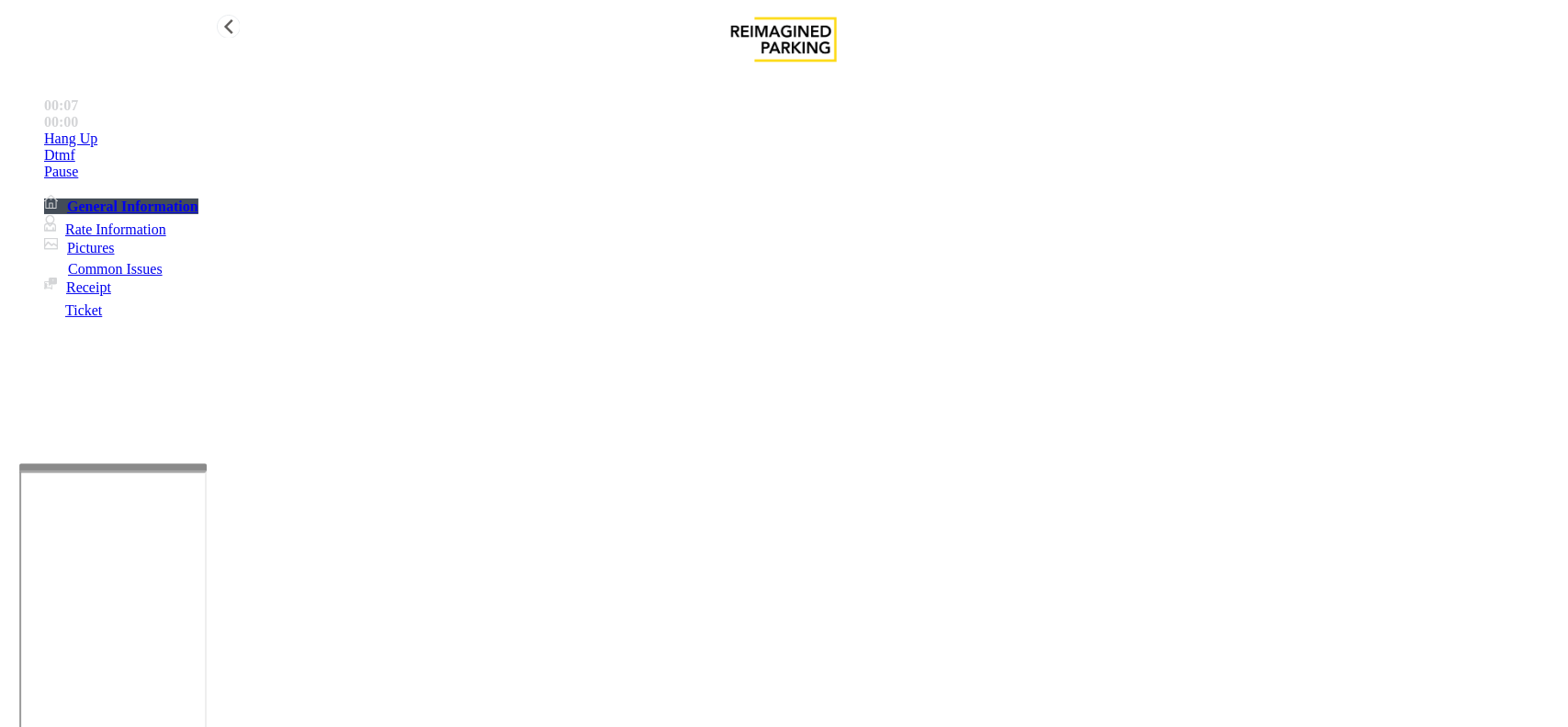 click on "Dtmf" at bounding box center (802, 139) 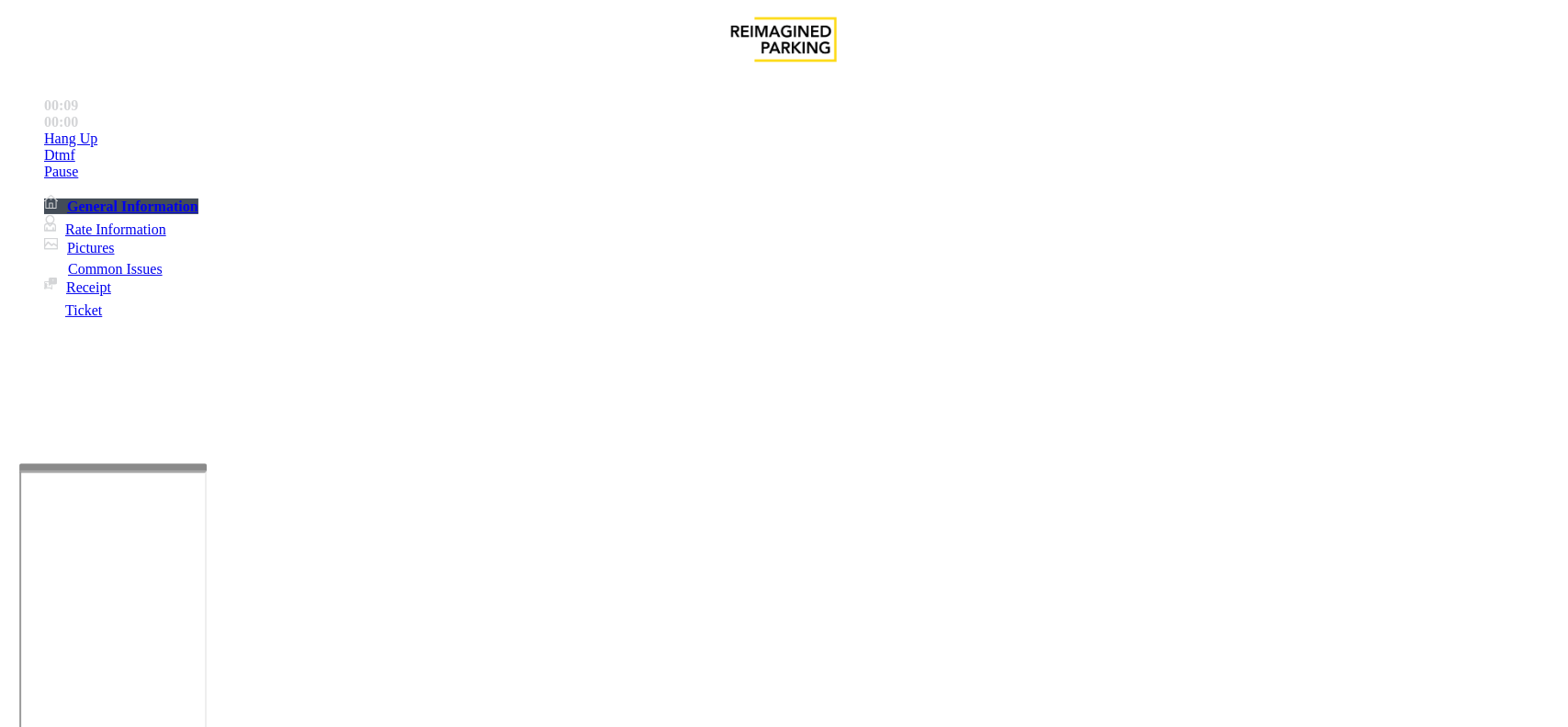 click on "*" at bounding box center (53, 4863) 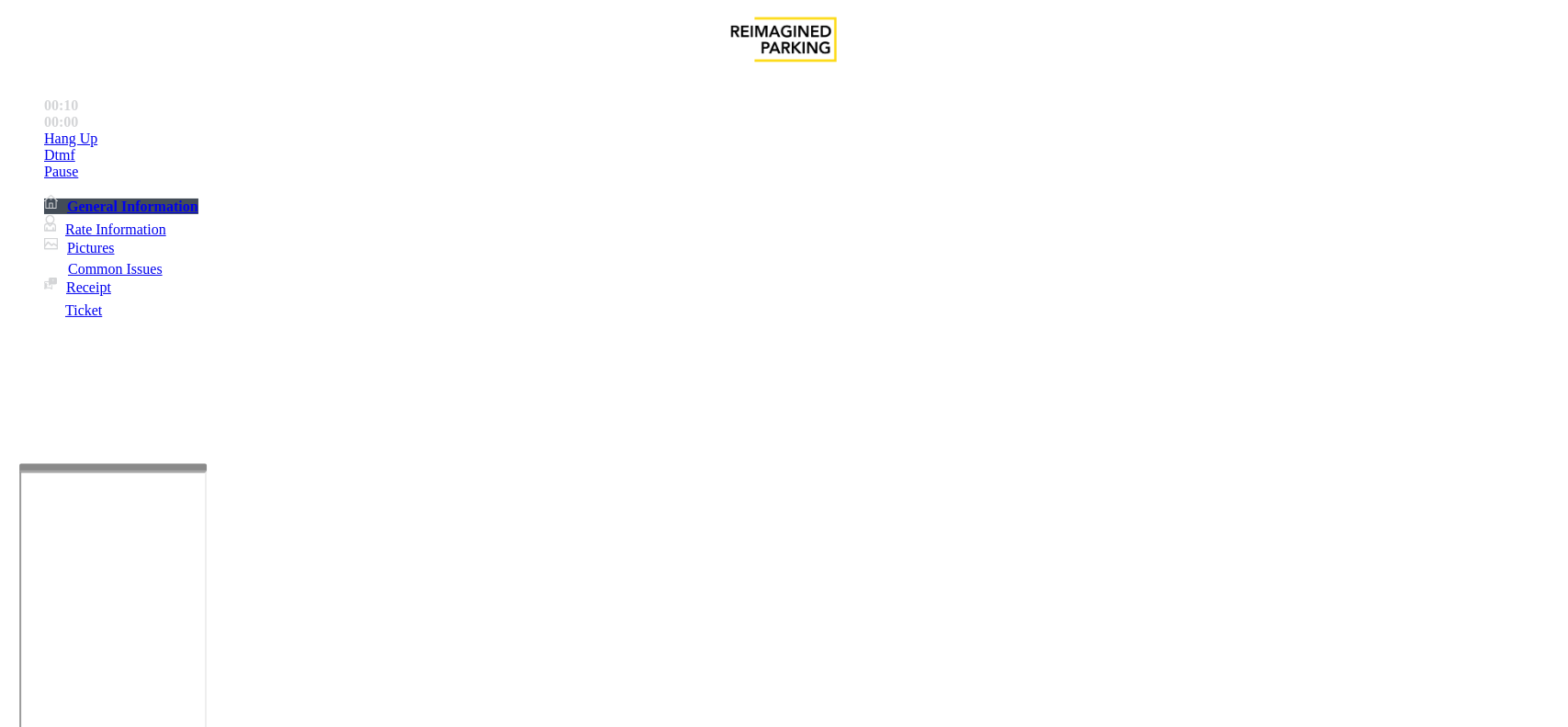 click on "#" at bounding box center (53, 4863) 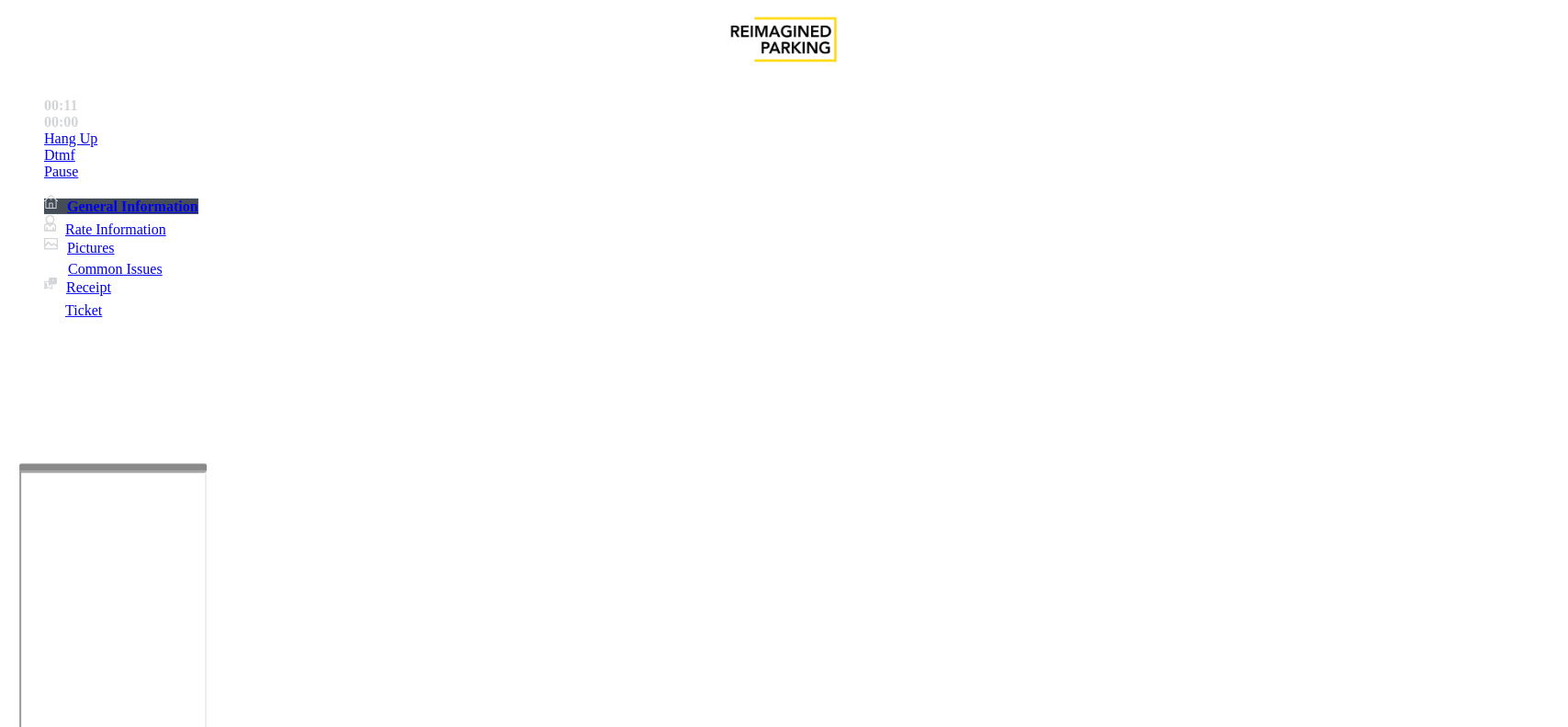 click on "×" at bounding box center [18, 4809] 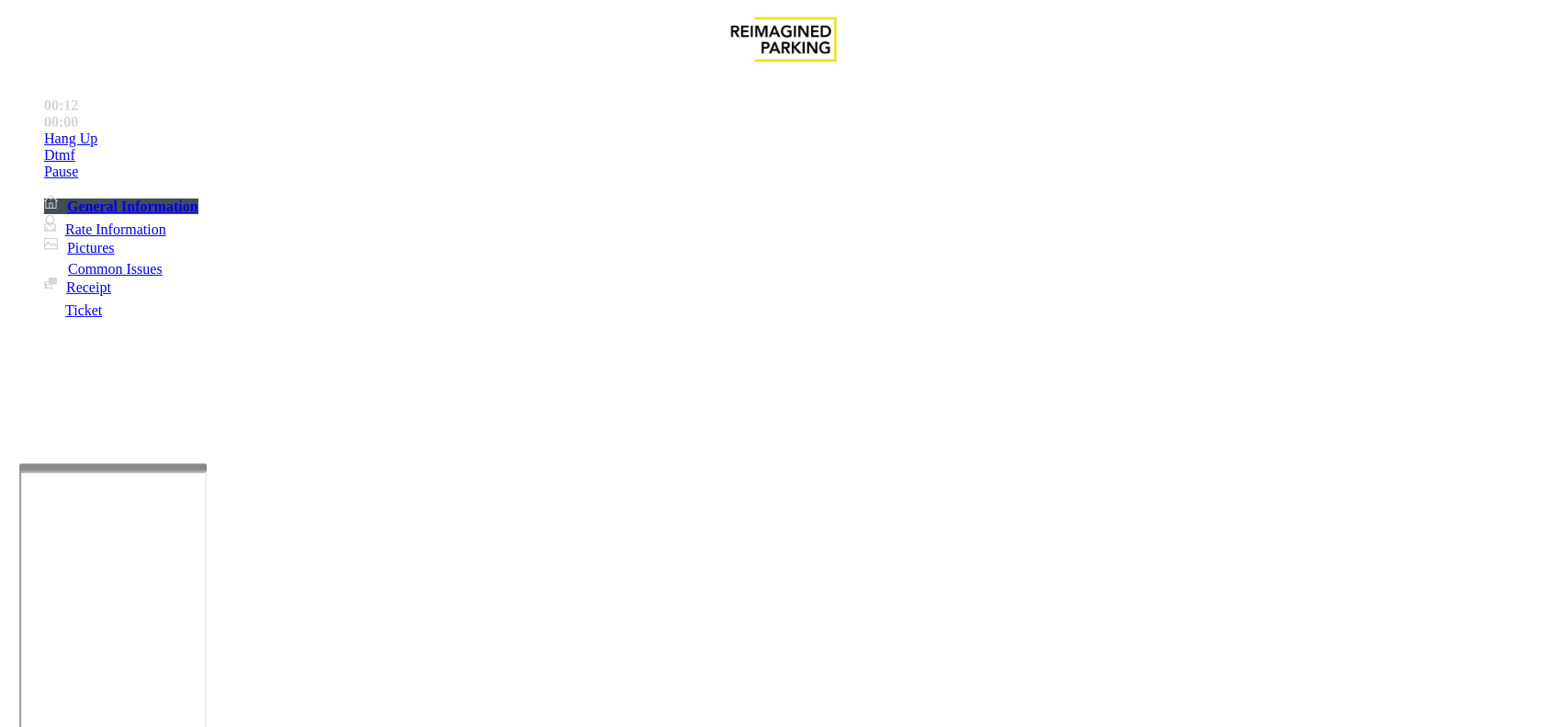 scroll, scrollTop: 230, scrollLeft: 0, axis: vertical 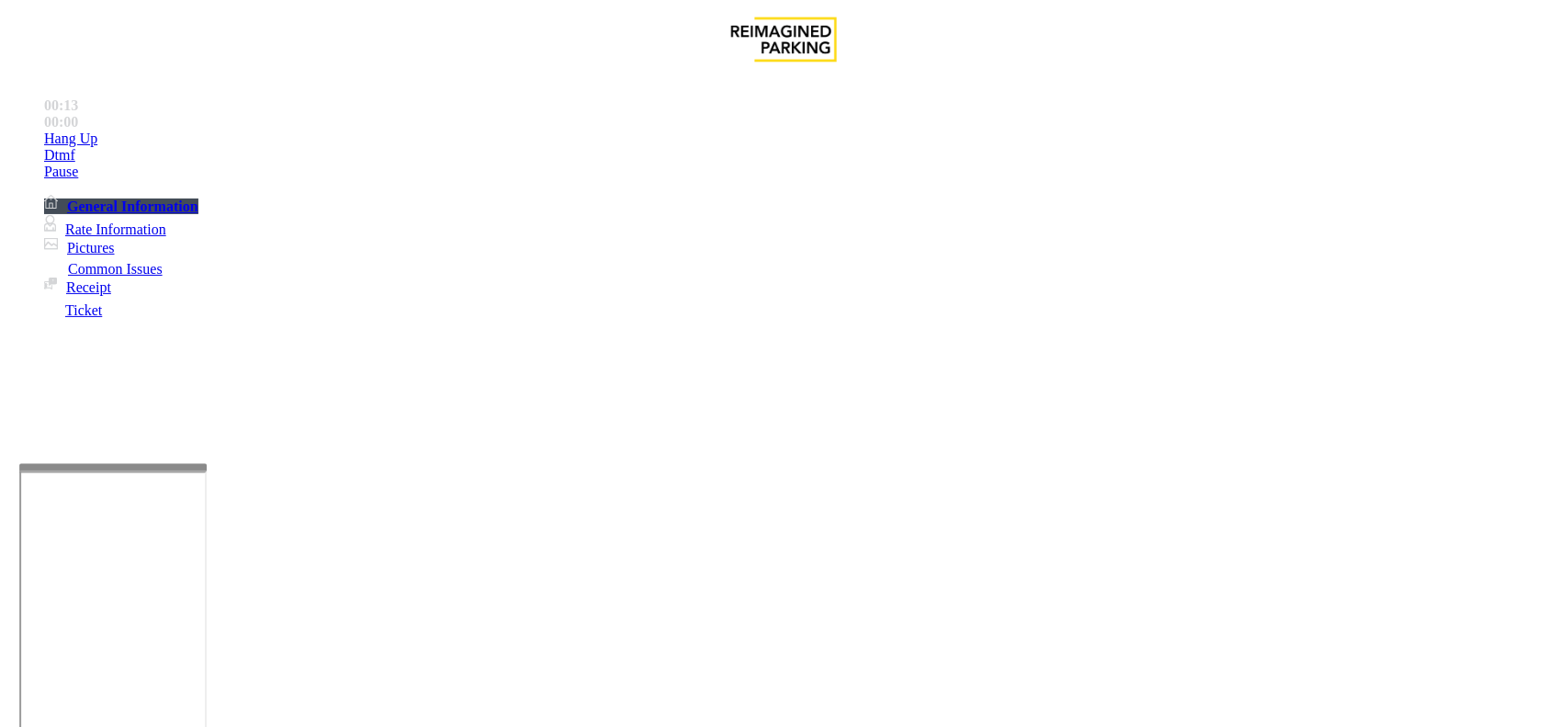click on "Vend the gates without asking questions. Equipment is waiting to be repaired" at bounding box center (781, 2904) 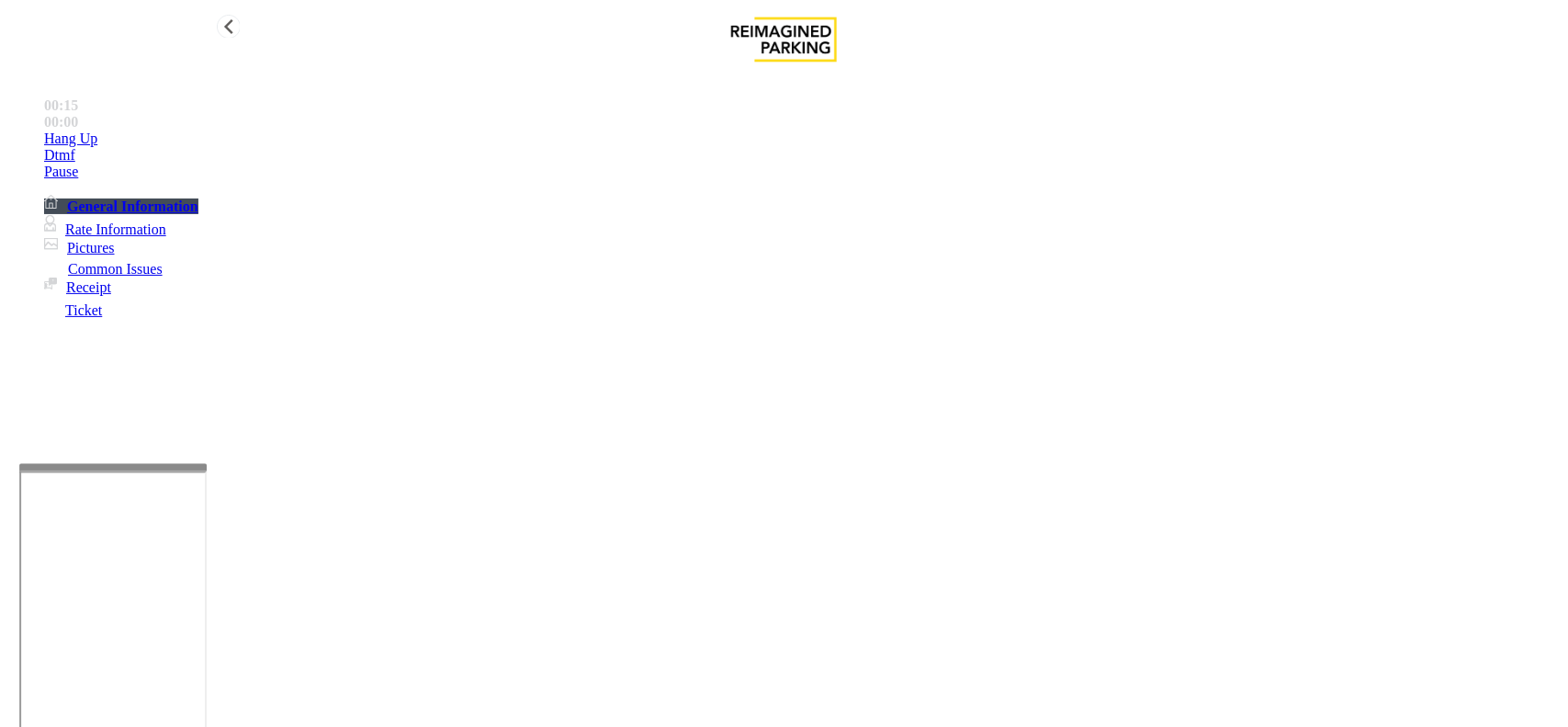 type on "**********" 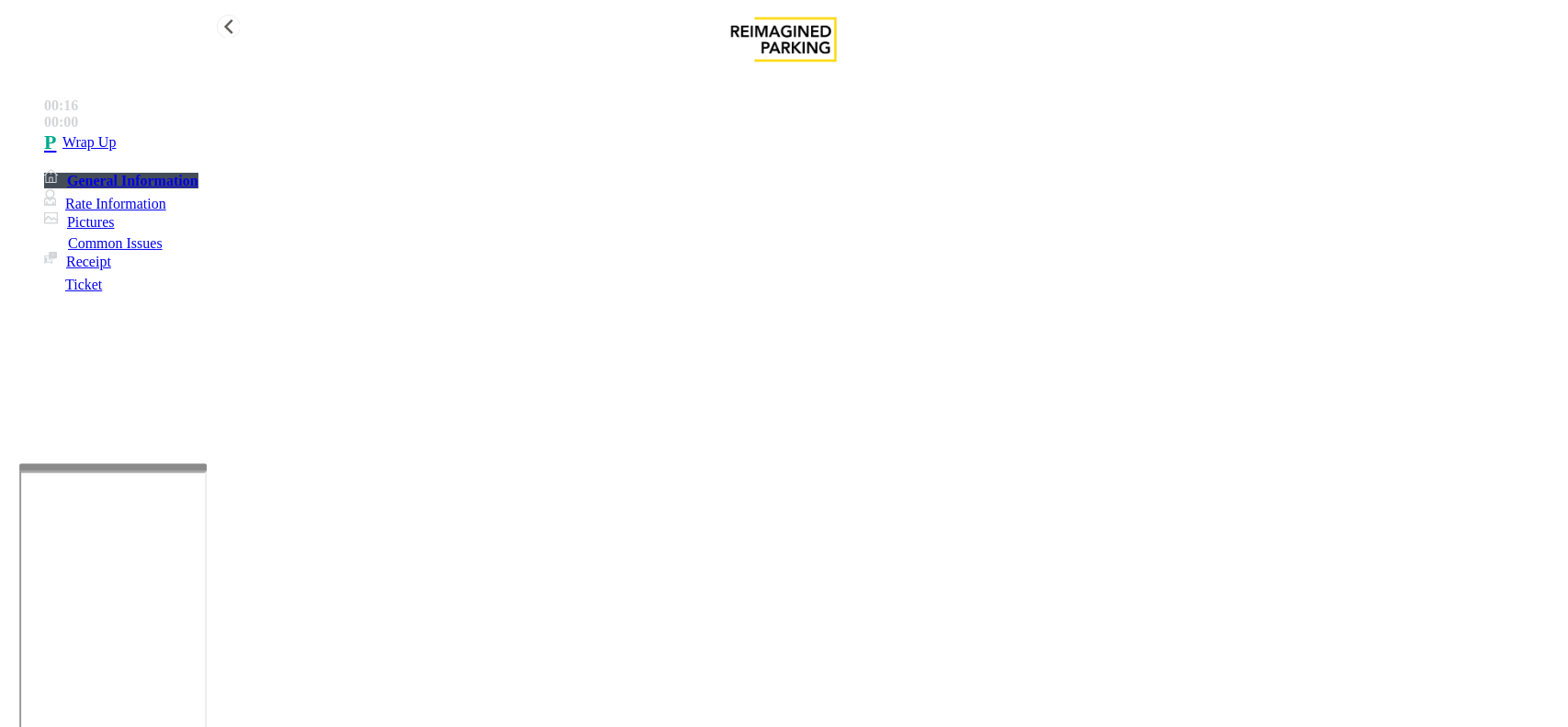 click on "Wrap Up" at bounding box center (802, 142) 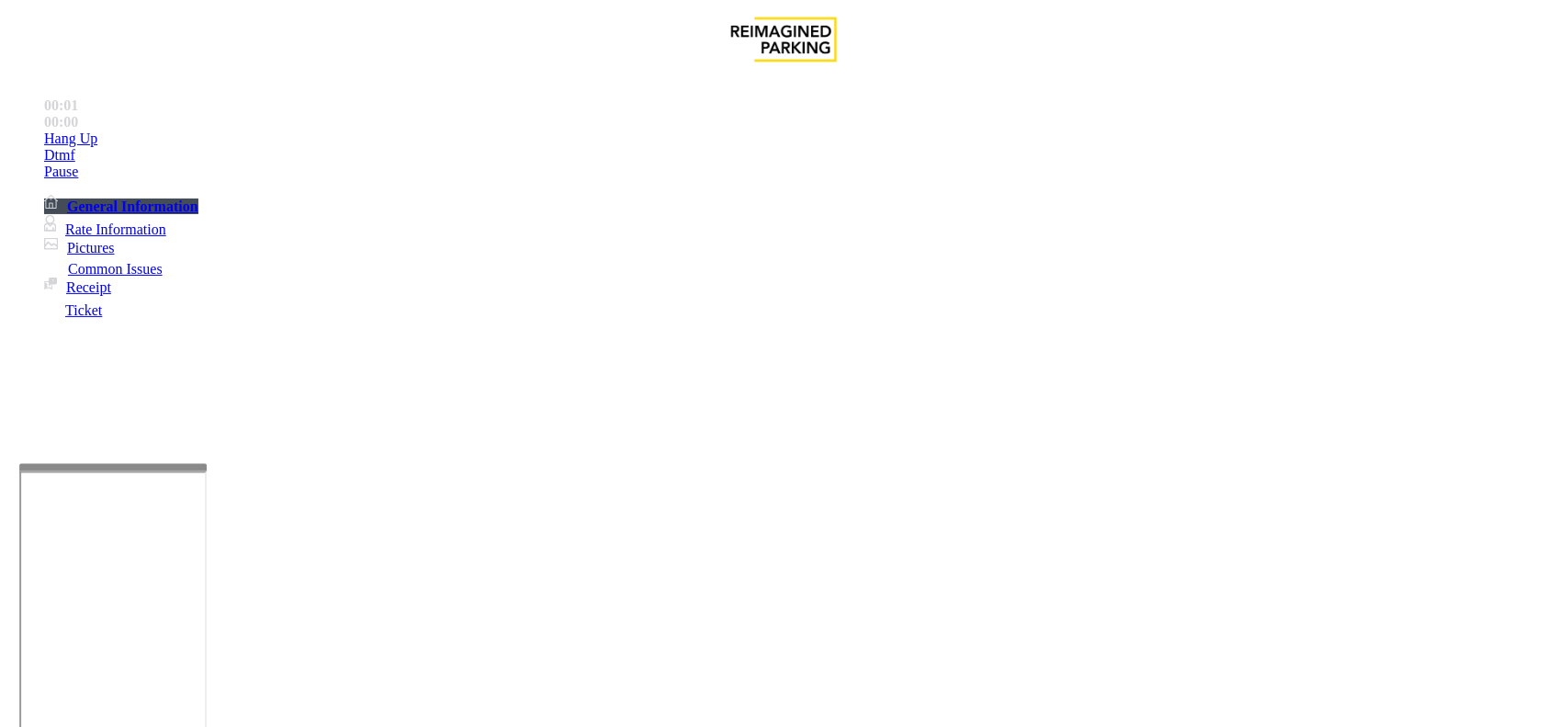 click on "Equipment Issue" at bounding box center (444, 1327) 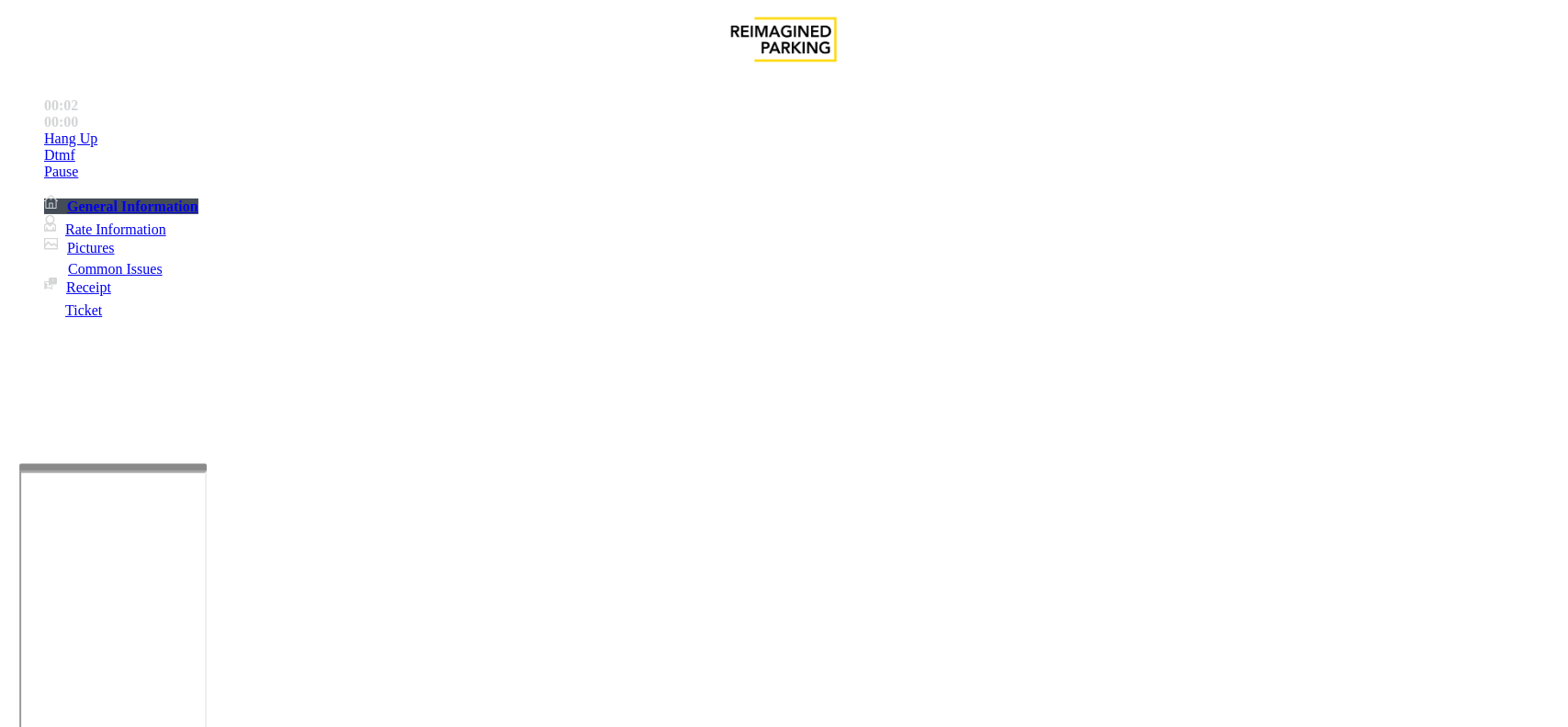 click on "Gate / Door Won't Open" at bounding box center [528, 1327] 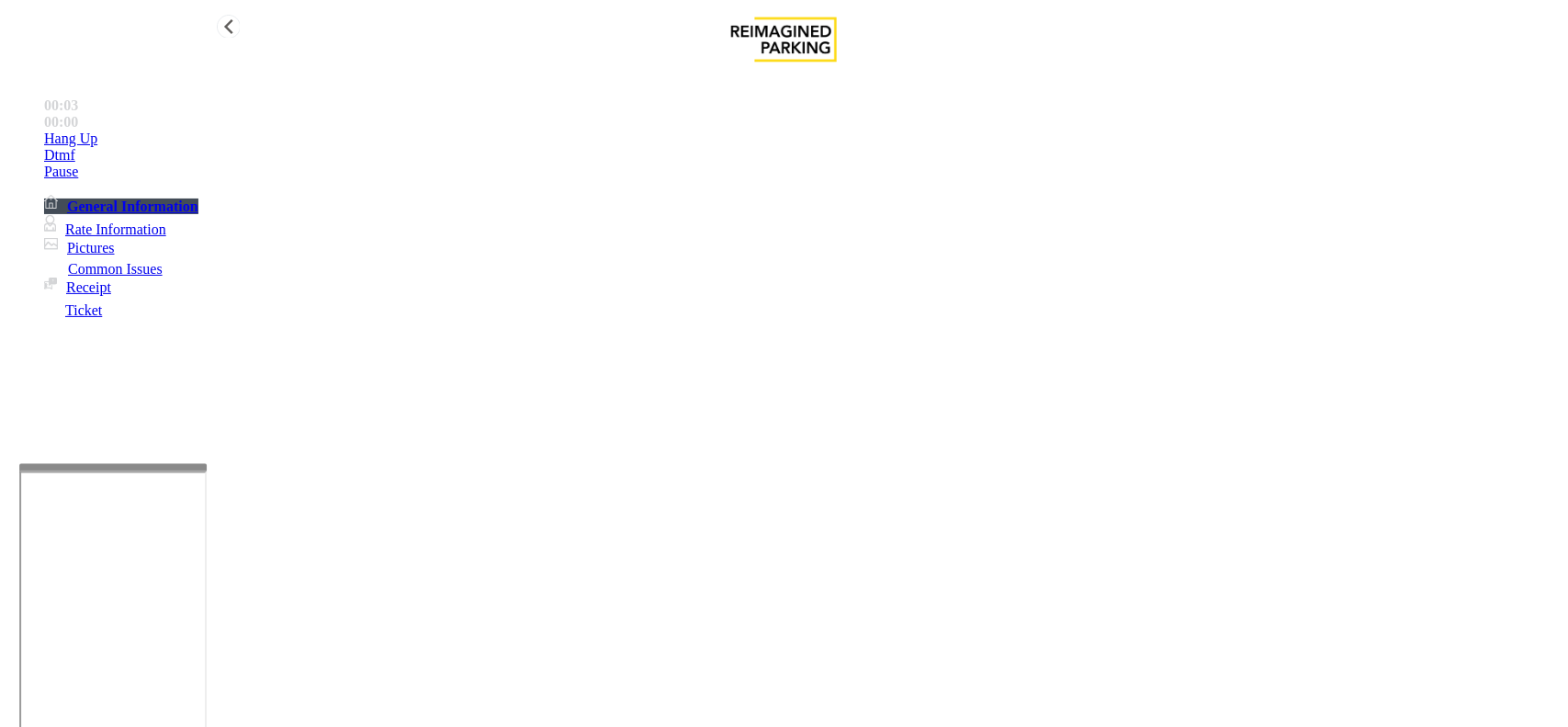 click on "Dtmf" at bounding box center [802, 139] 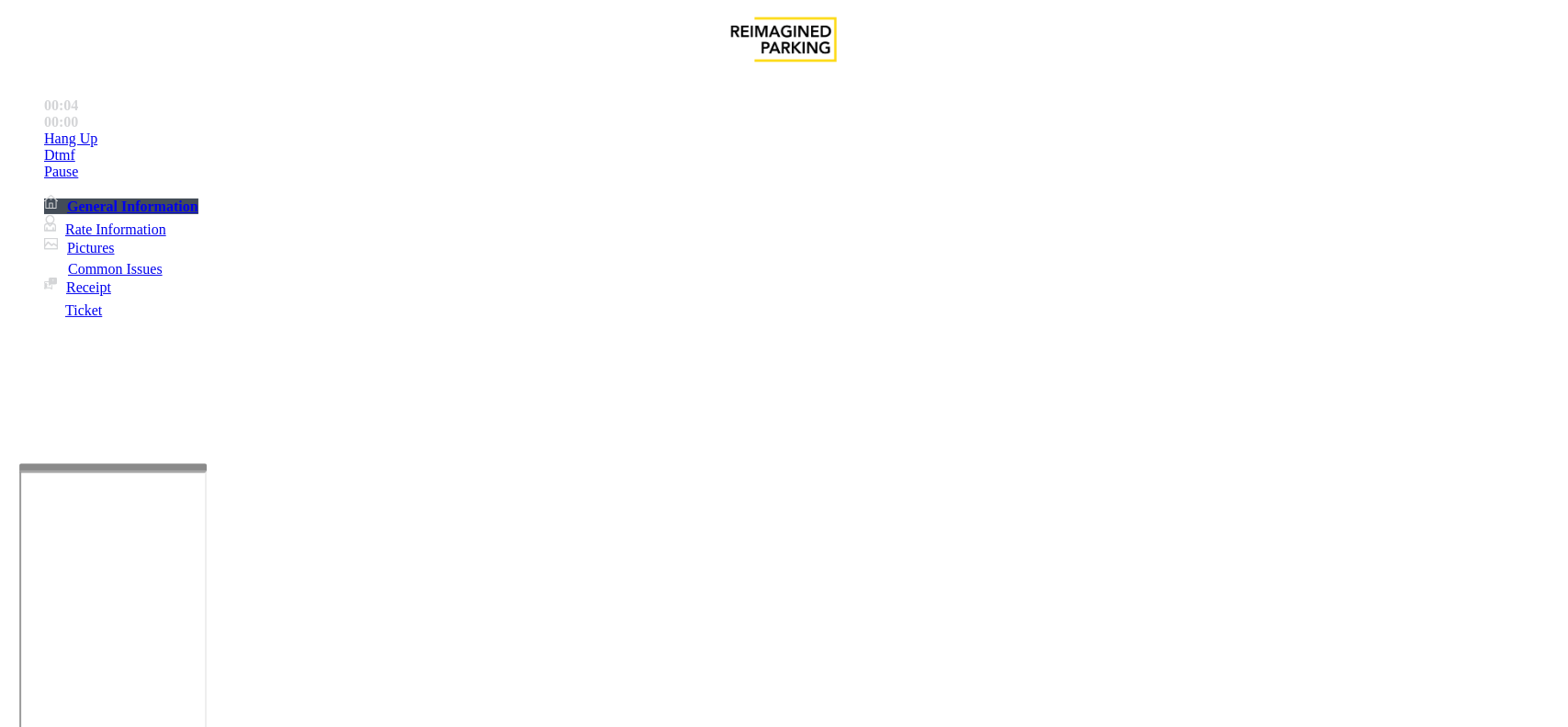 click on "*" at bounding box center (53, 4863) 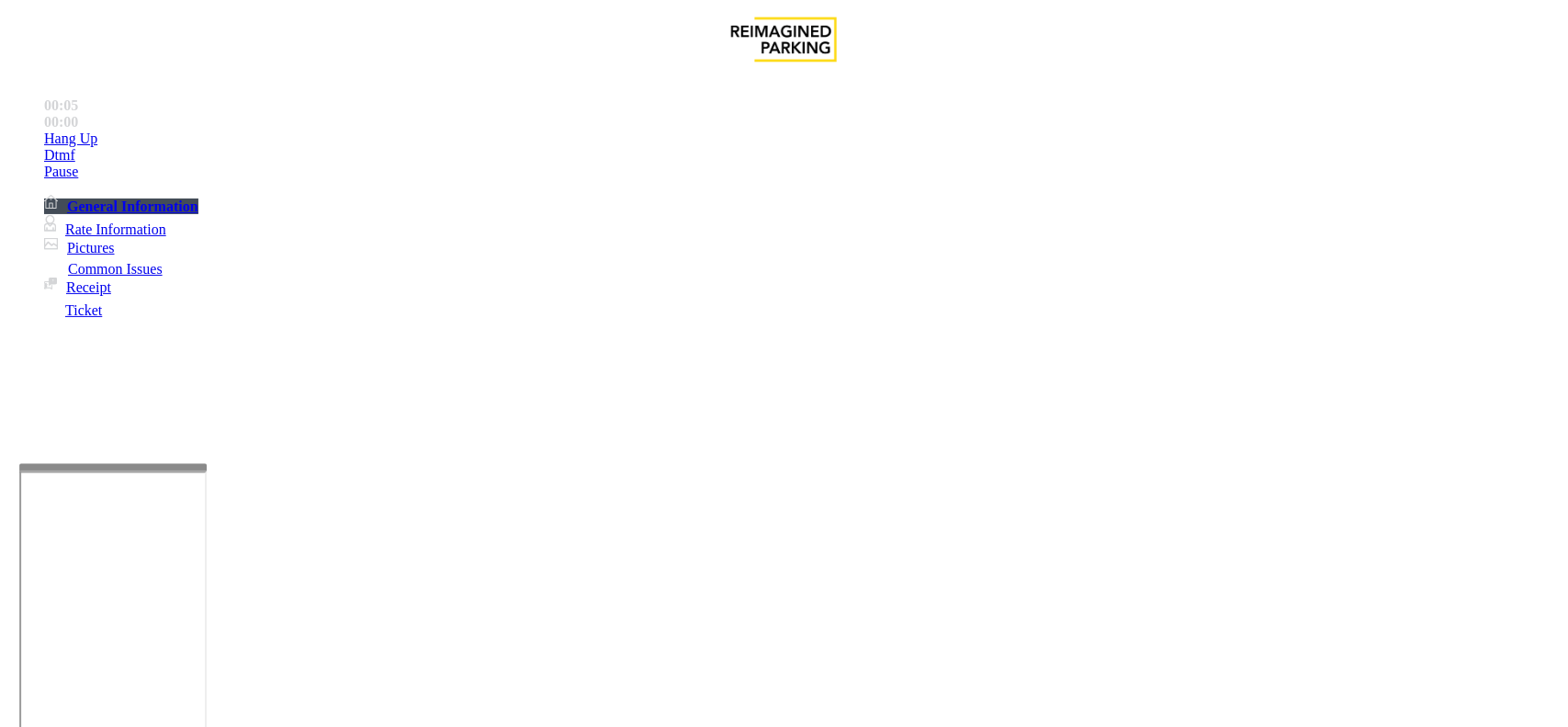 click on "9" at bounding box center (53, 4863) 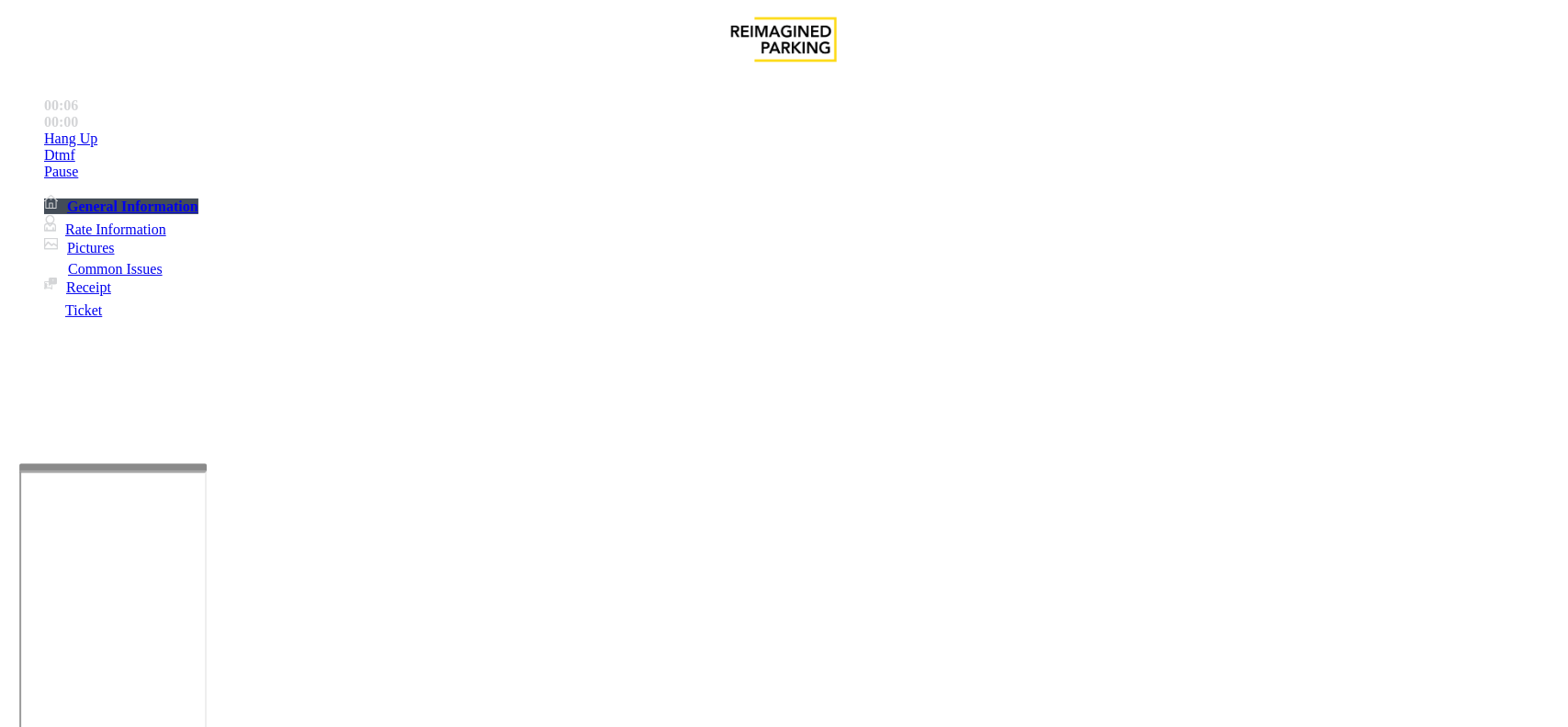 click on "×" at bounding box center (18, 4809) 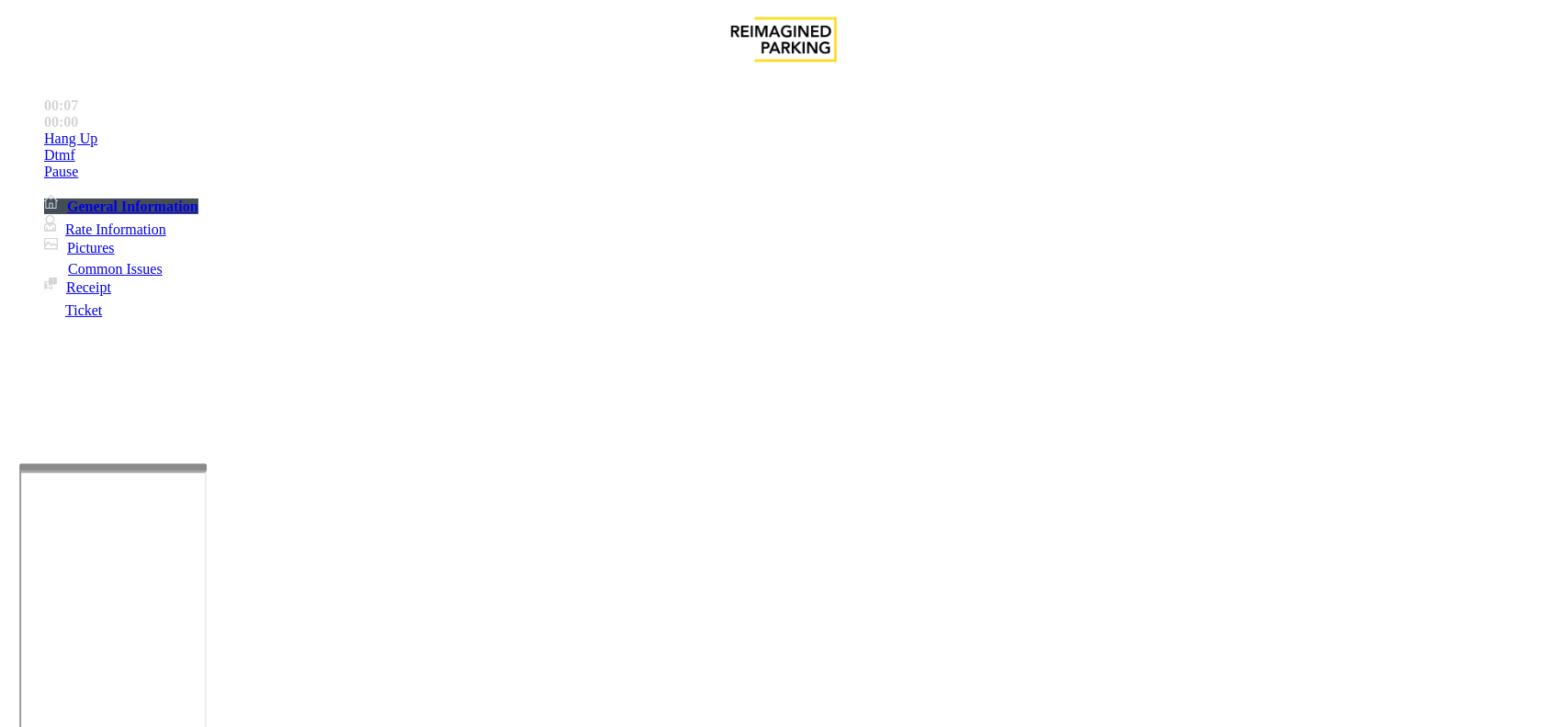 scroll, scrollTop: 460, scrollLeft: 0, axis: vertical 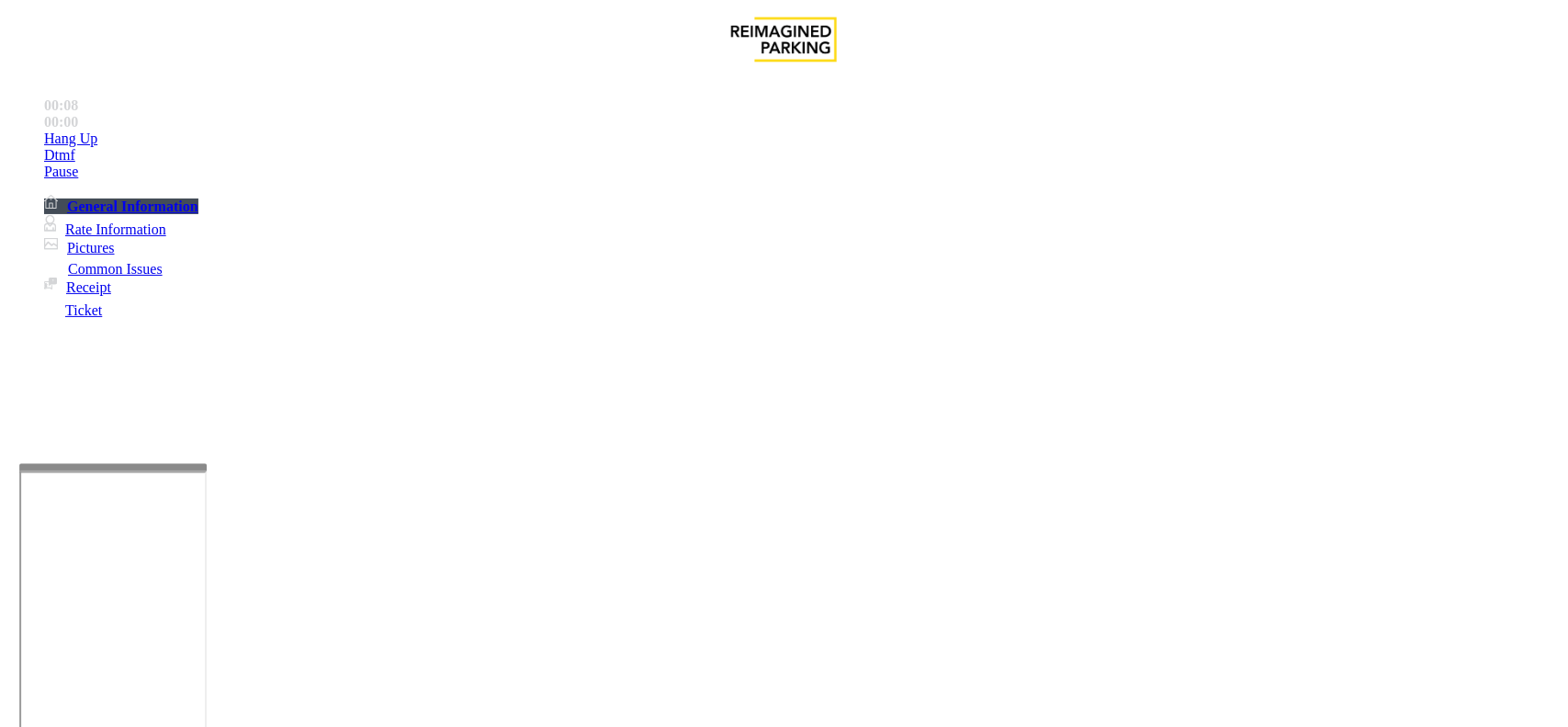 click on "Vend the gates without asking questions. Equipment is waiting to be repaired" at bounding box center (781, 2904) 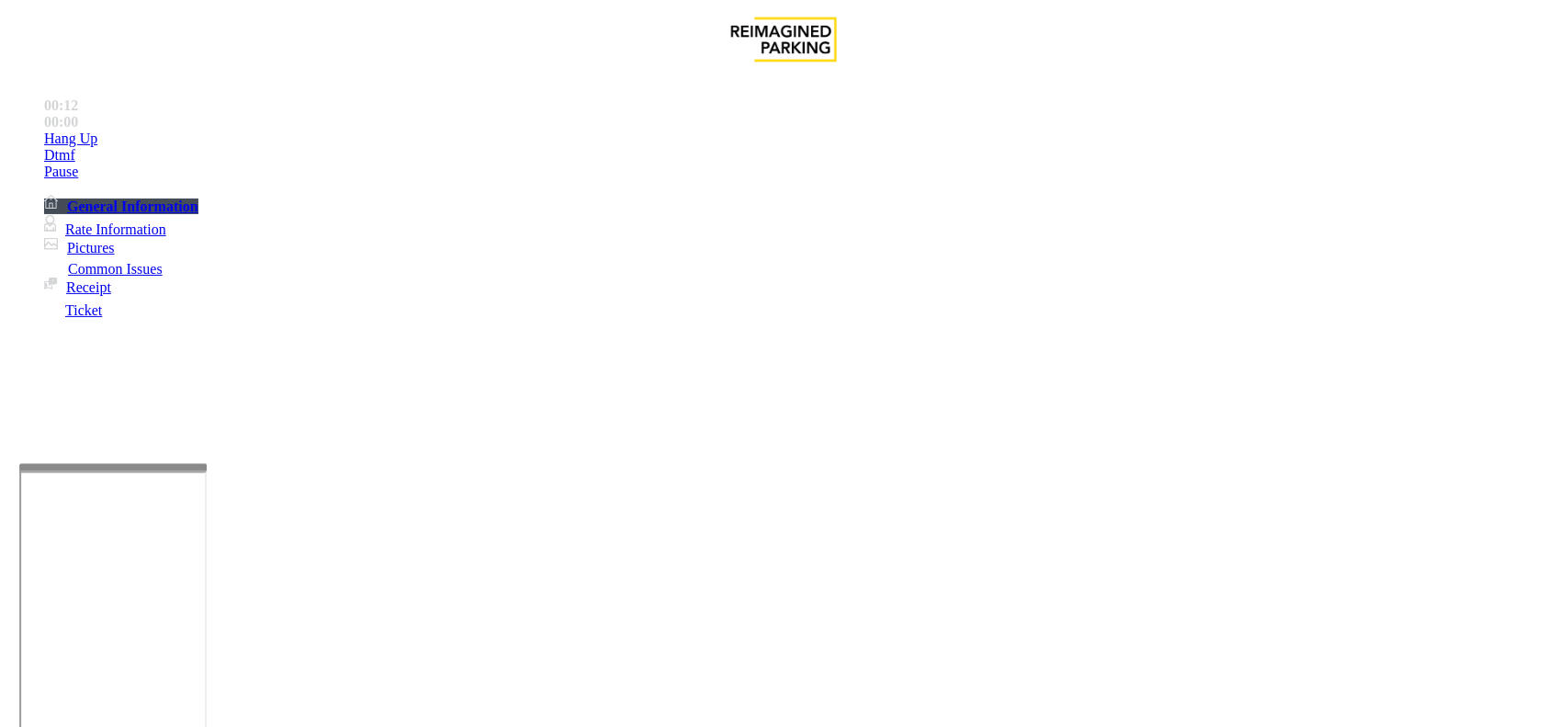scroll, scrollTop: 115, scrollLeft: 0, axis: vertical 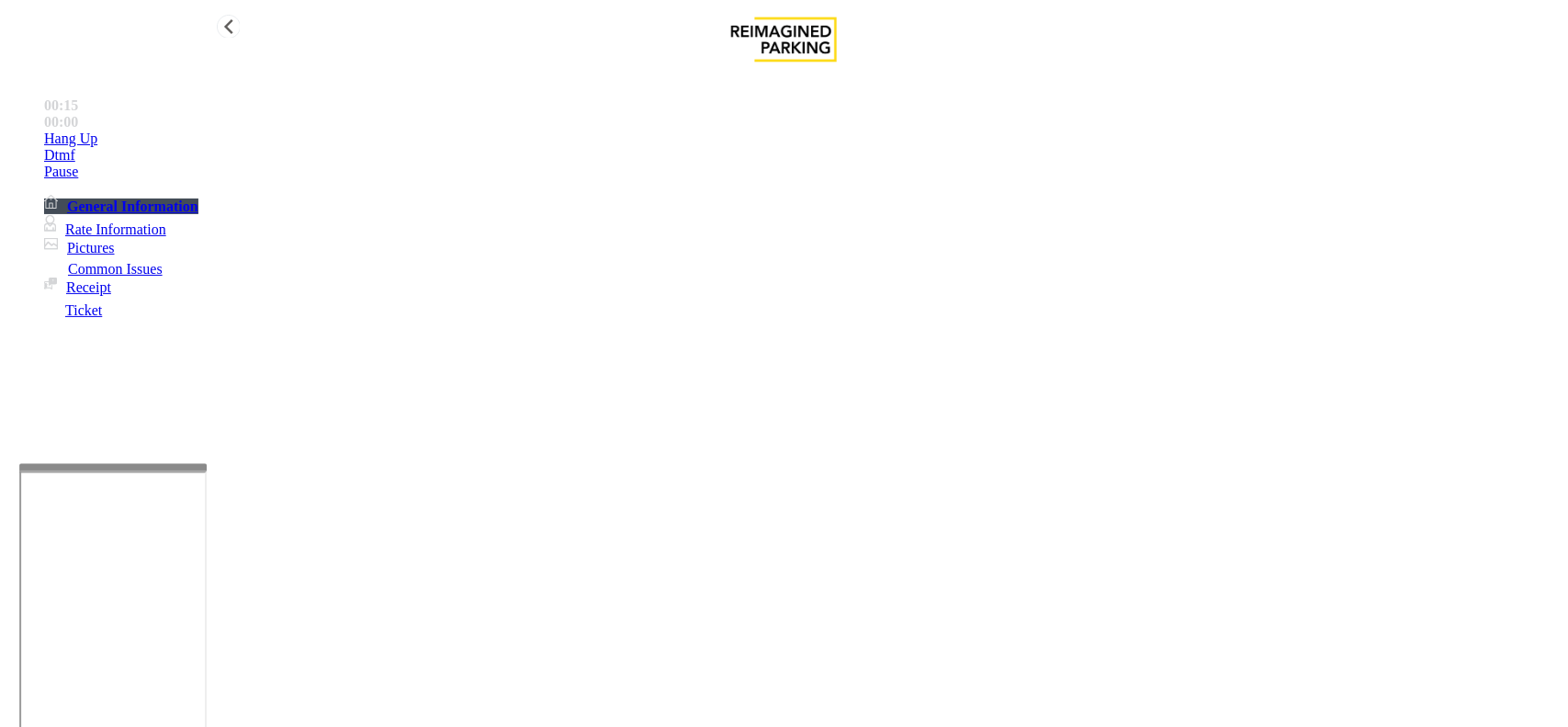 type on "**********" 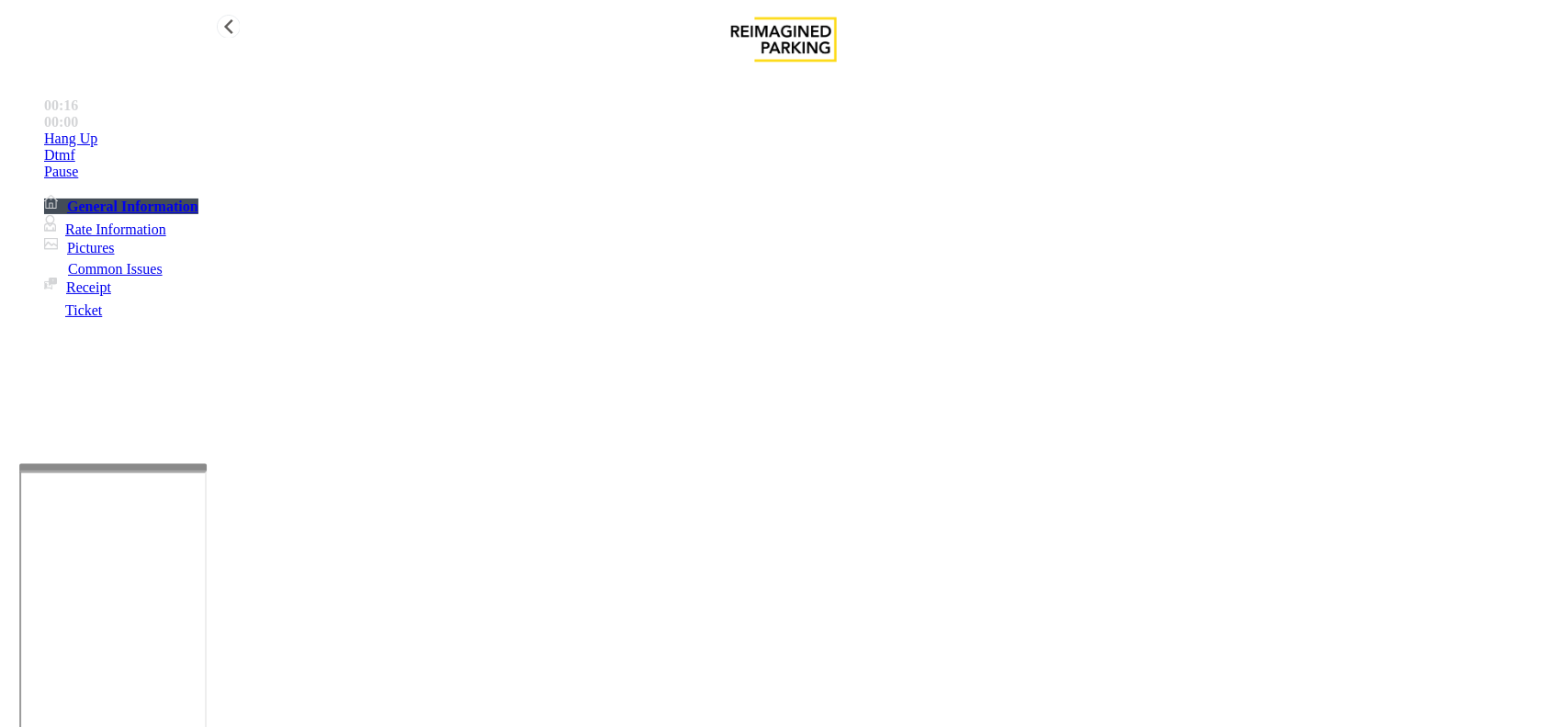 click on "Hang Up" at bounding box center [71, 139] 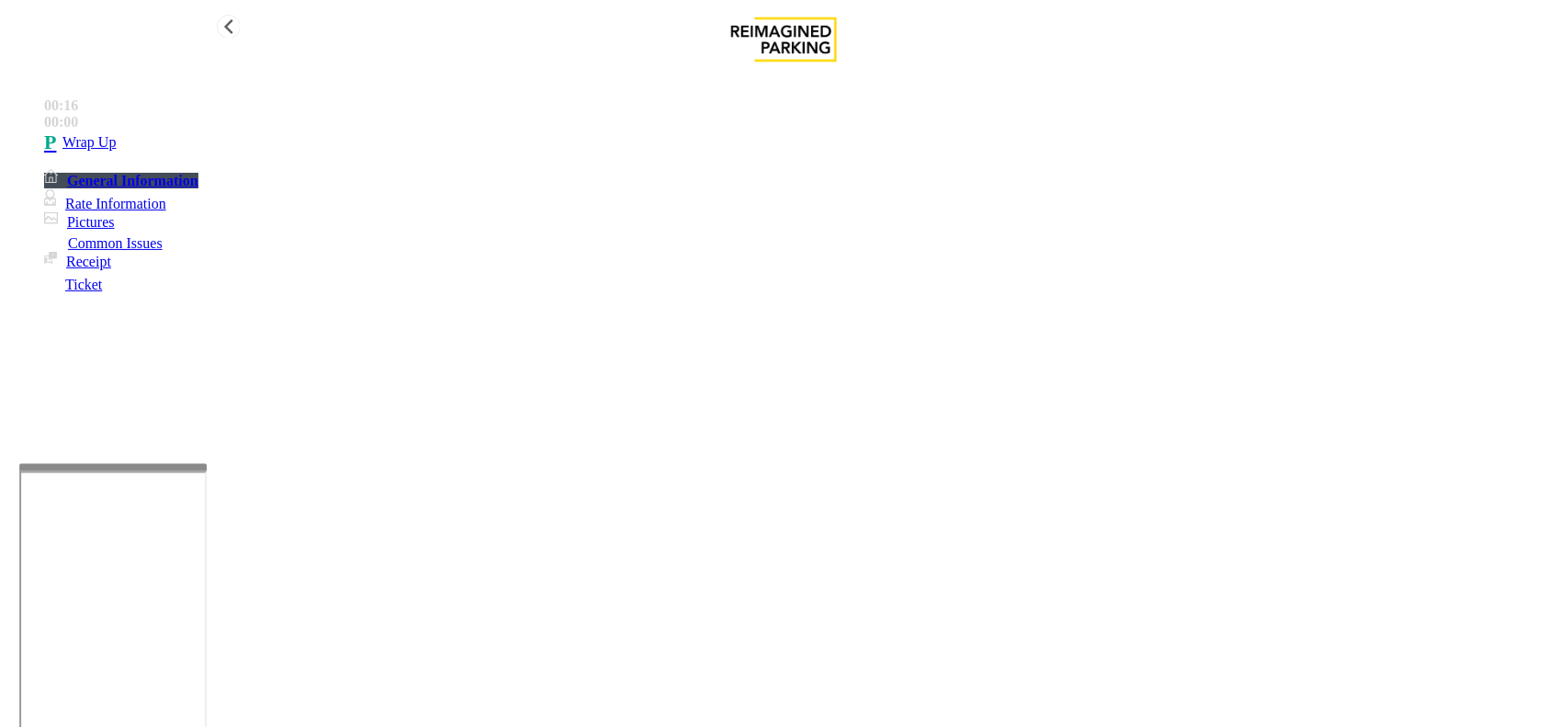 click on "Wrap Up" at bounding box center [802, 142] 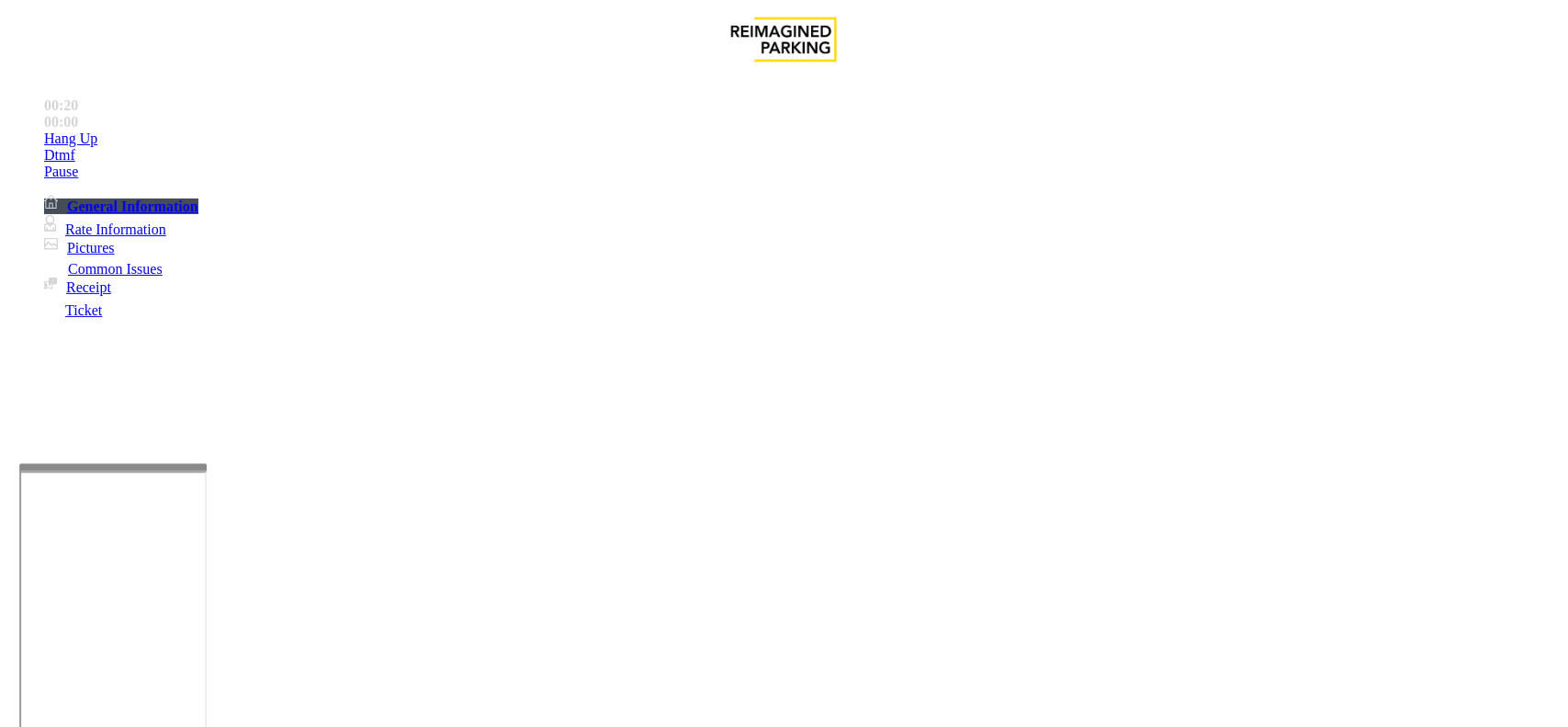 click on "Intercom Issue/No Response" at bounding box center (795, 1327) 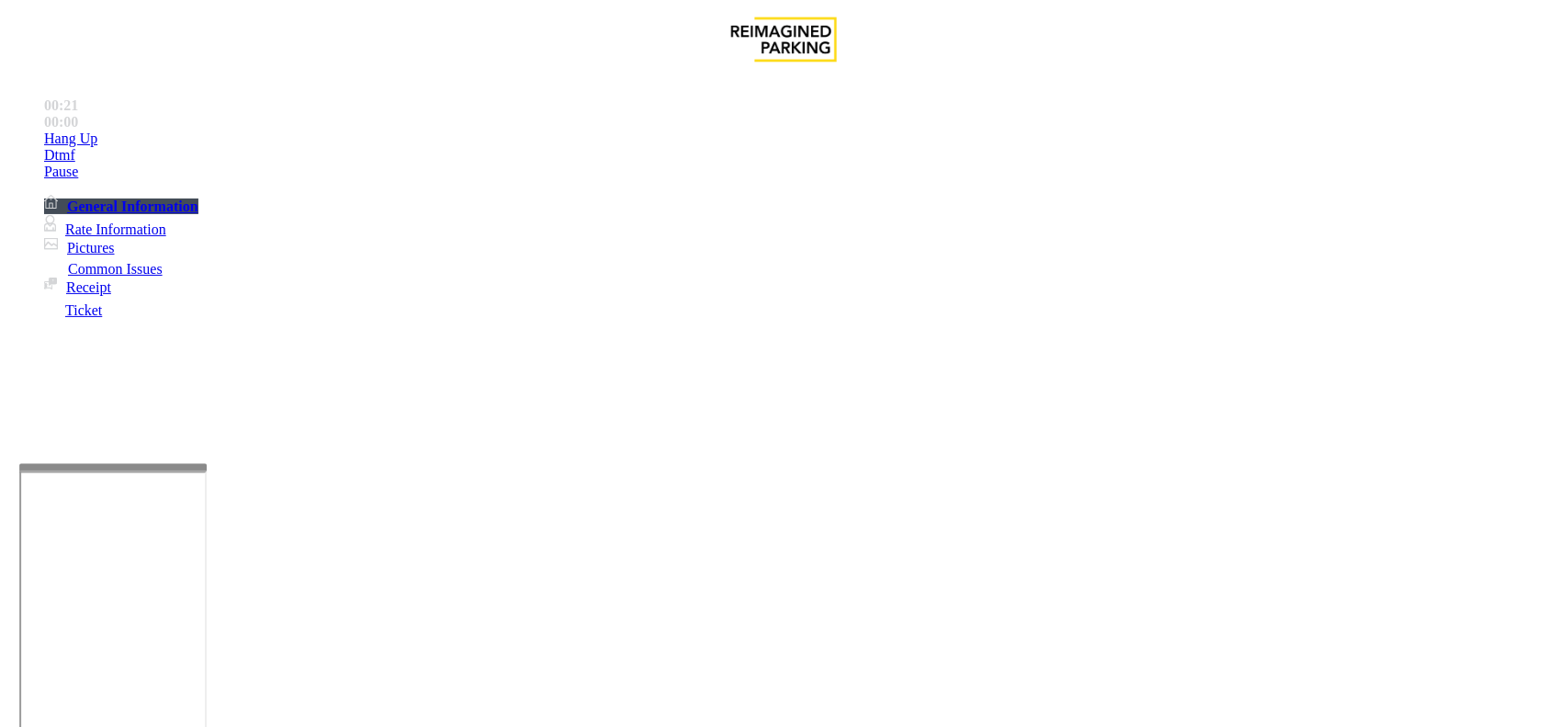 click on "No Response/Unable to hear parker" at bounding box center [130, 1327] 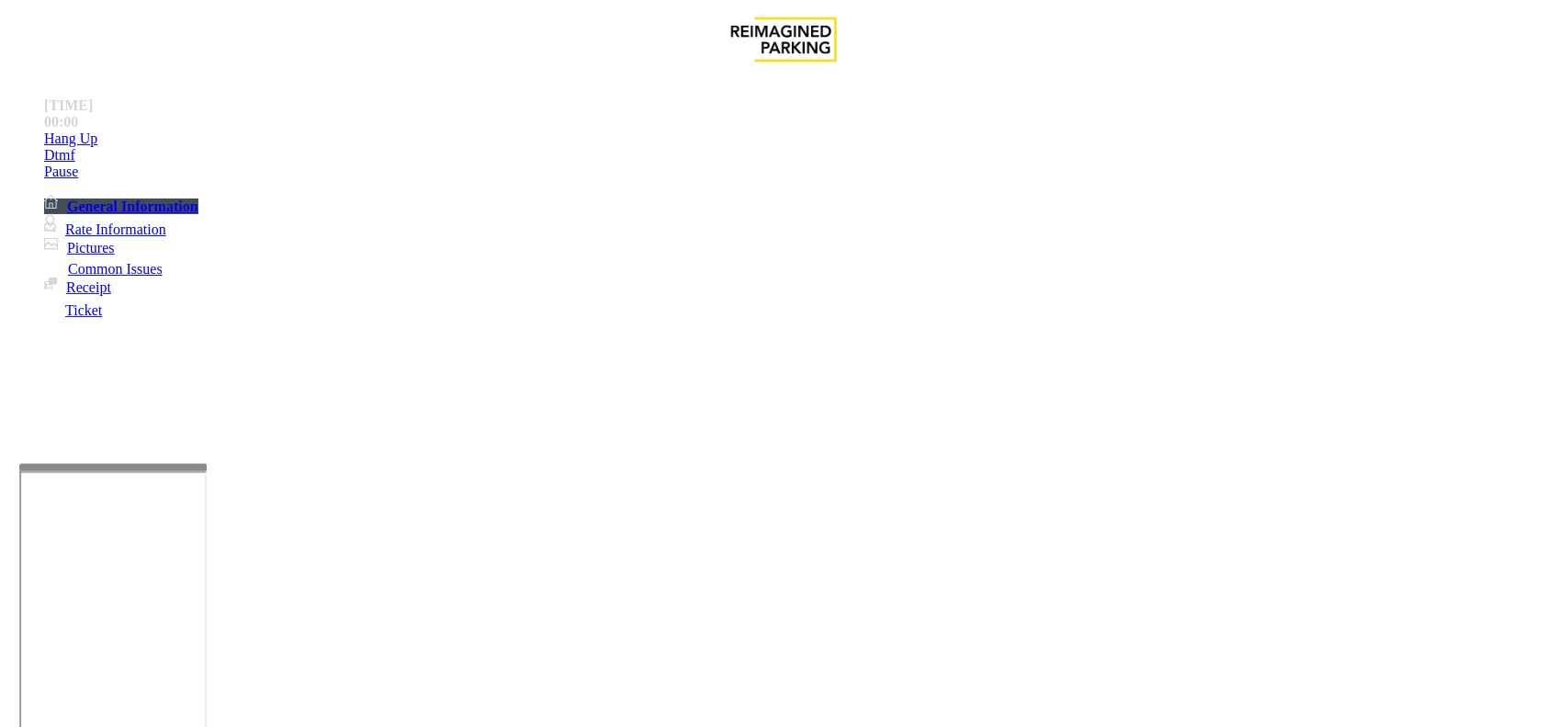click on "No Response/Unable to hear parker" at bounding box center [784, 1313] 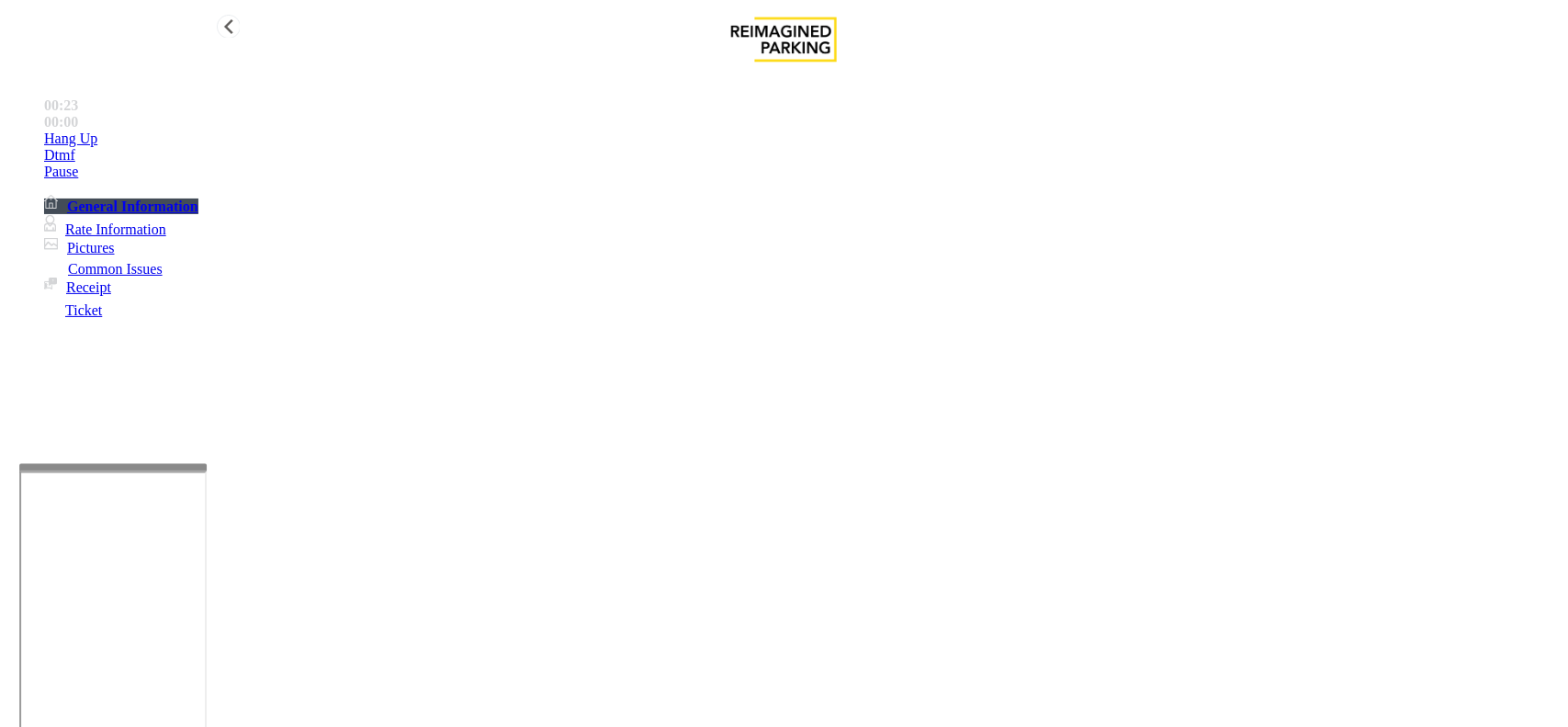 type on "**********" 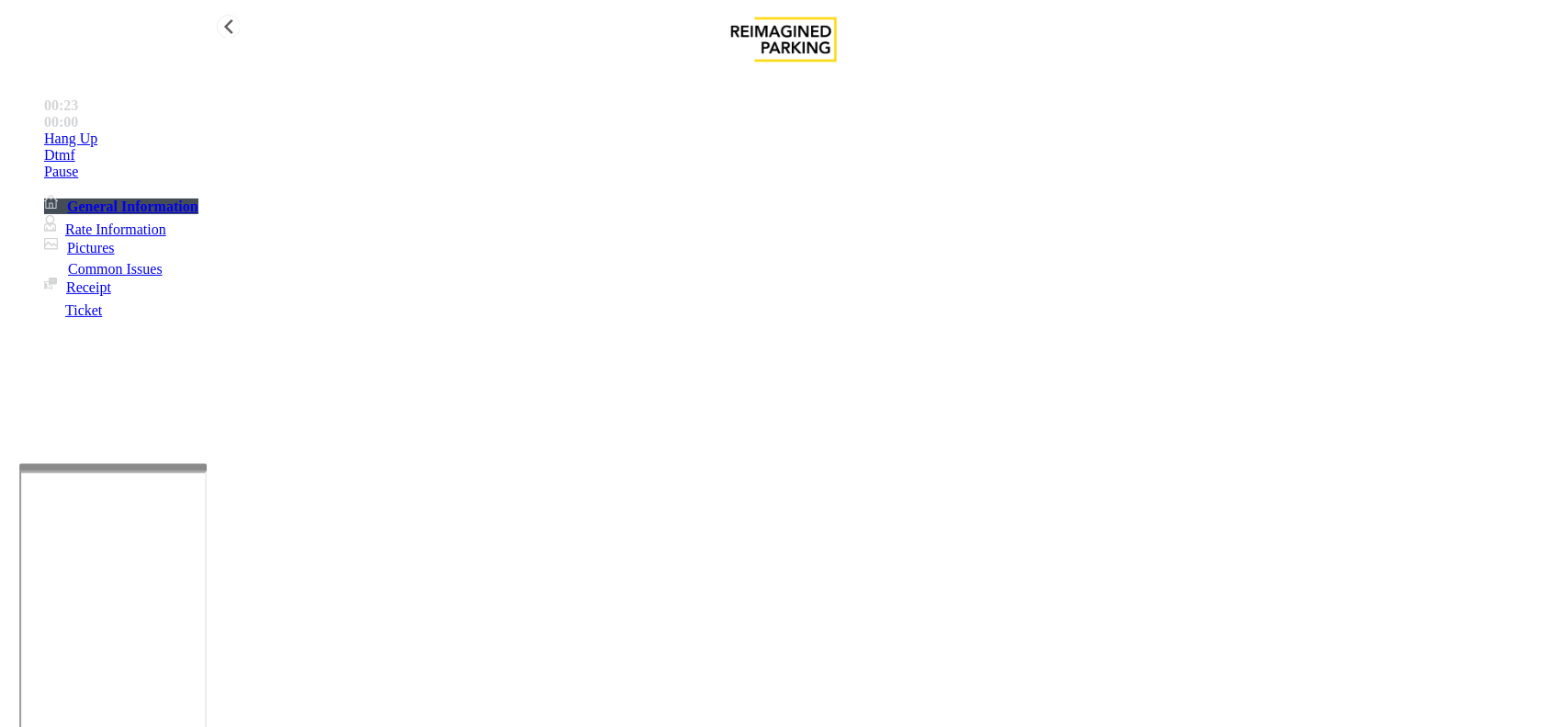 click on "Hang Up" at bounding box center (802, 139) 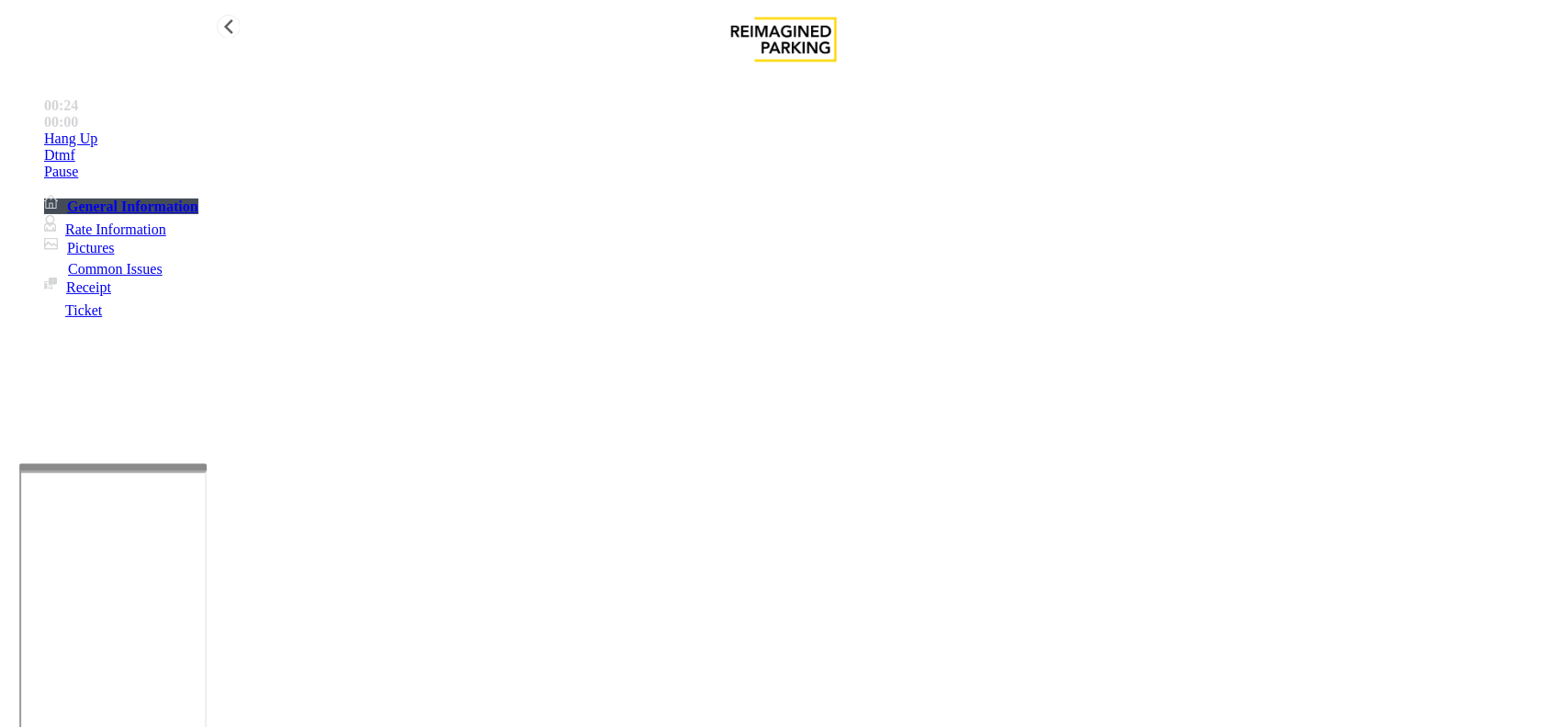 click on "Hang Up" at bounding box center (802, 139) 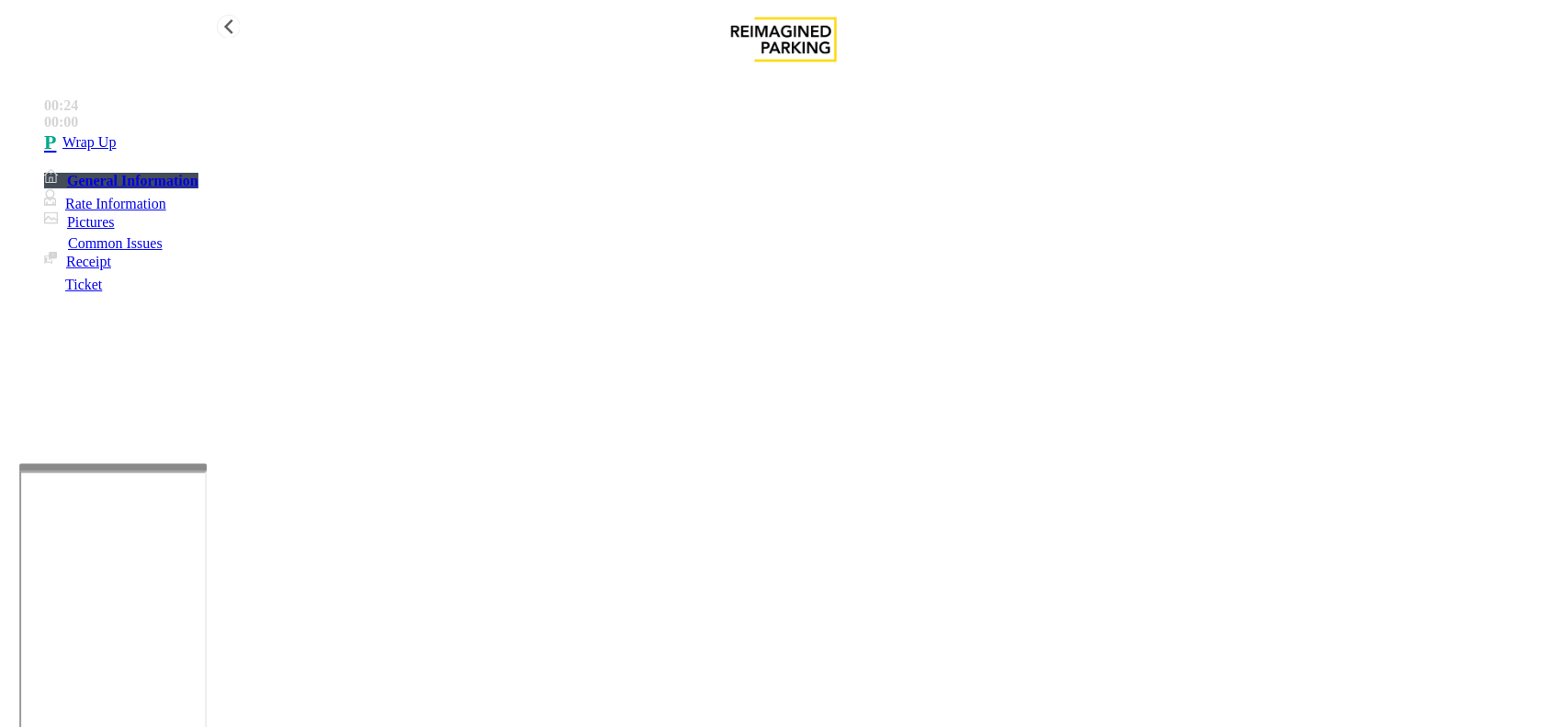 click on "Wrap Up" at bounding box center [802, 142] 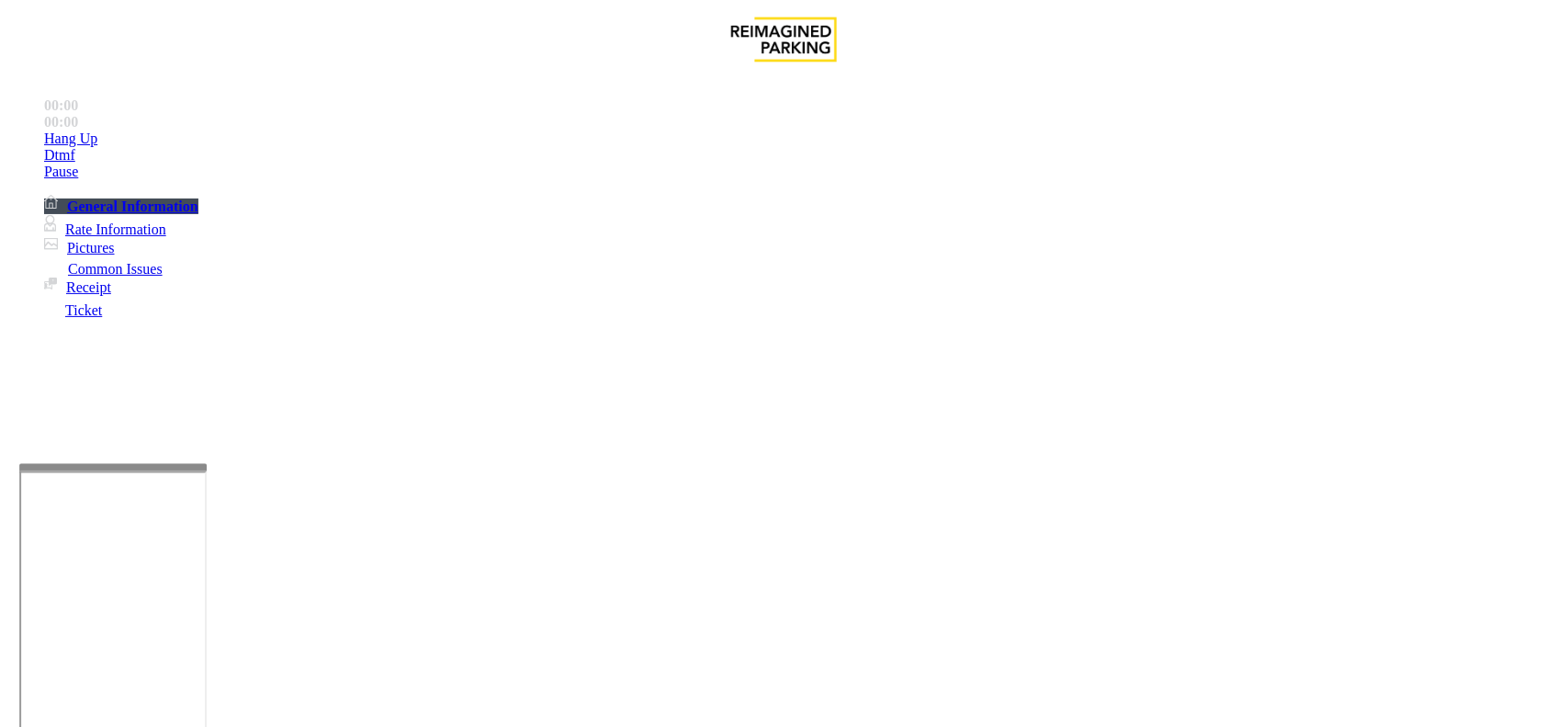 scroll, scrollTop: 460, scrollLeft: 0, axis: vertical 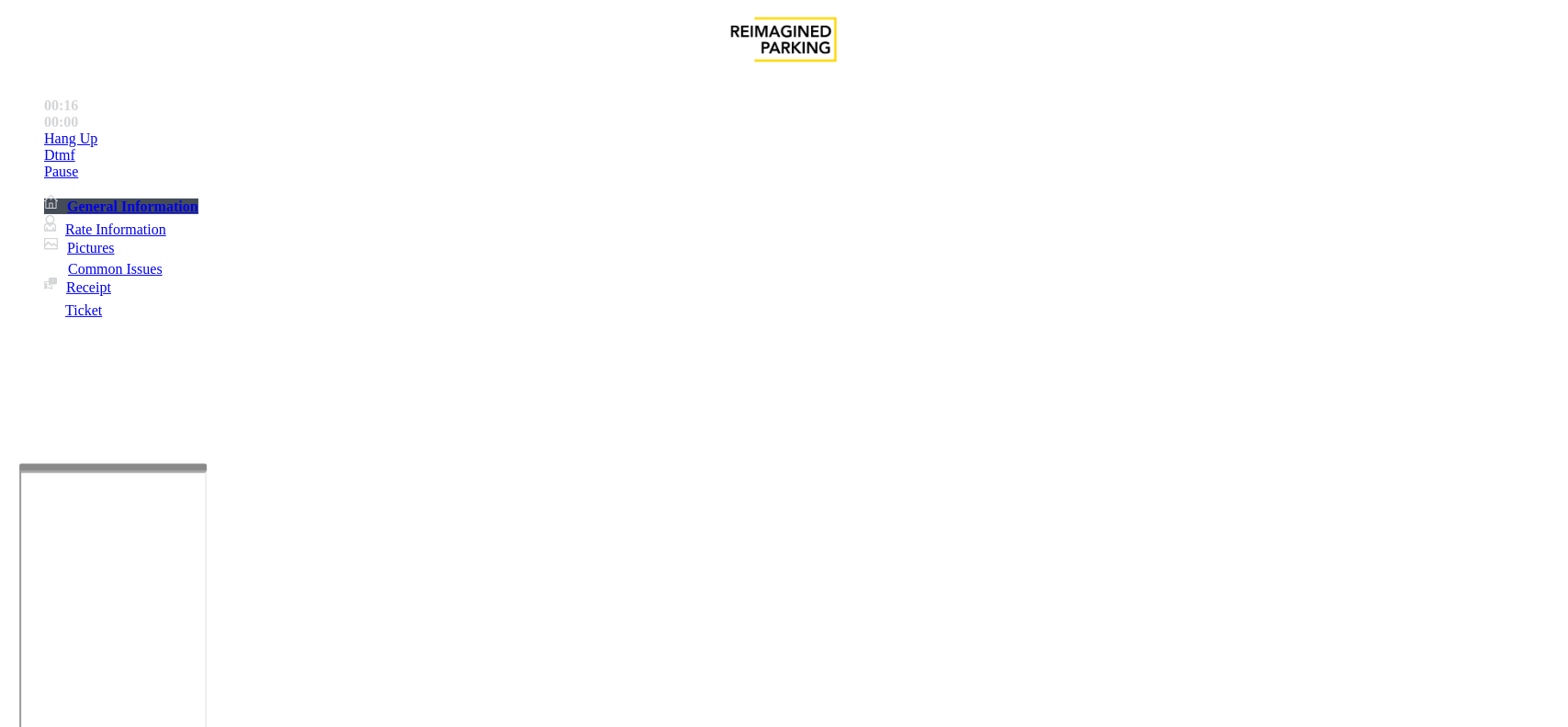 click on "LPR Issue" at bounding box center [196, 1327] 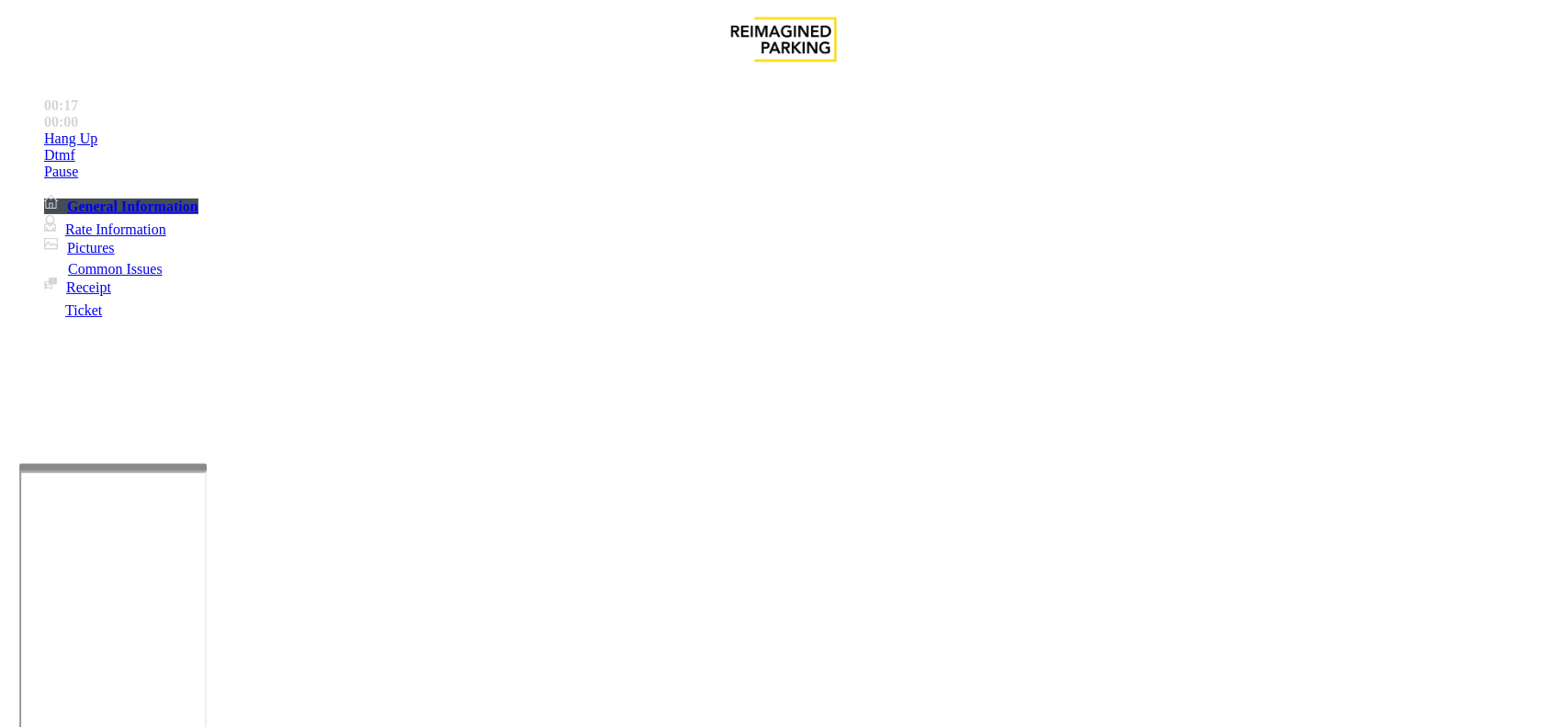 click on "Camera not working" at bounding box center [87, 1327] 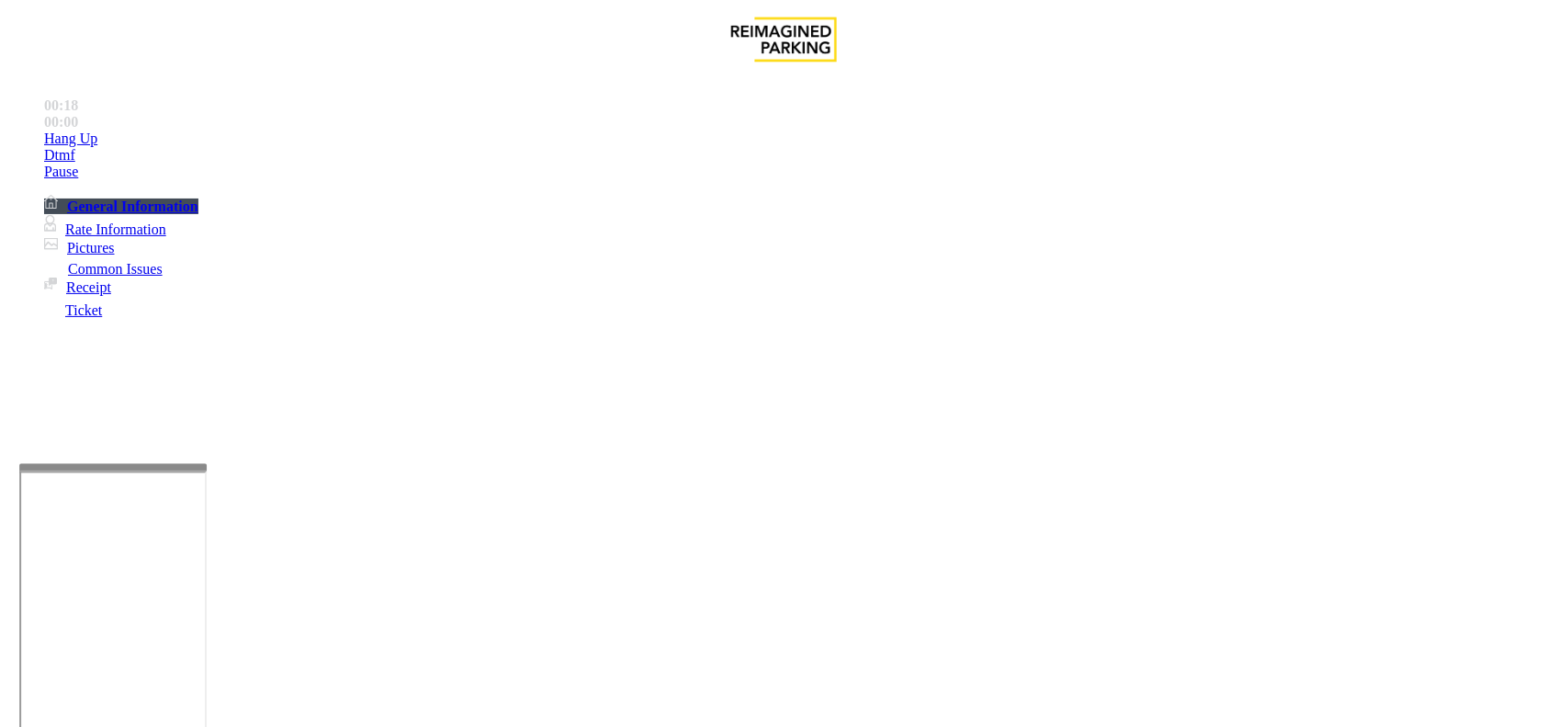 click at bounding box center [88, 1347] 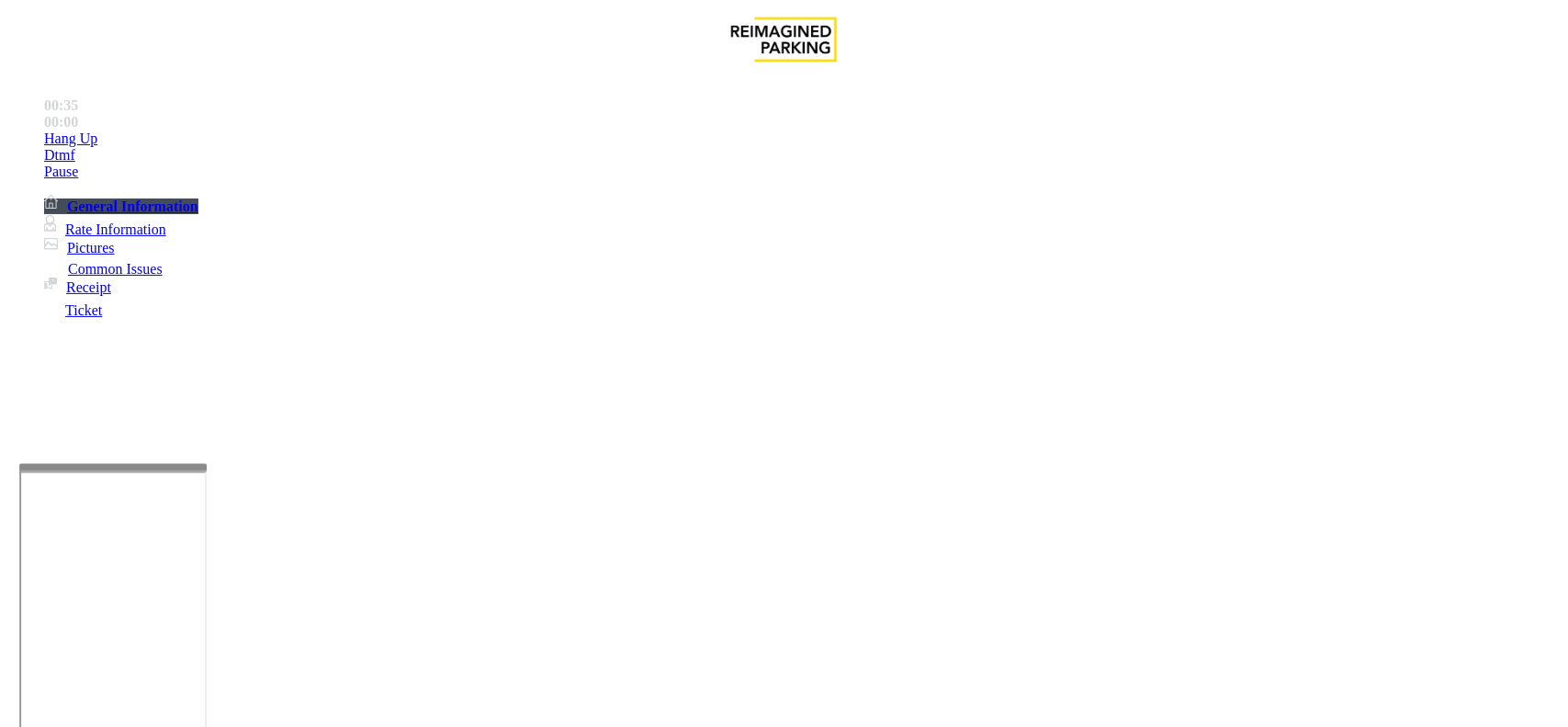 type on "*******" 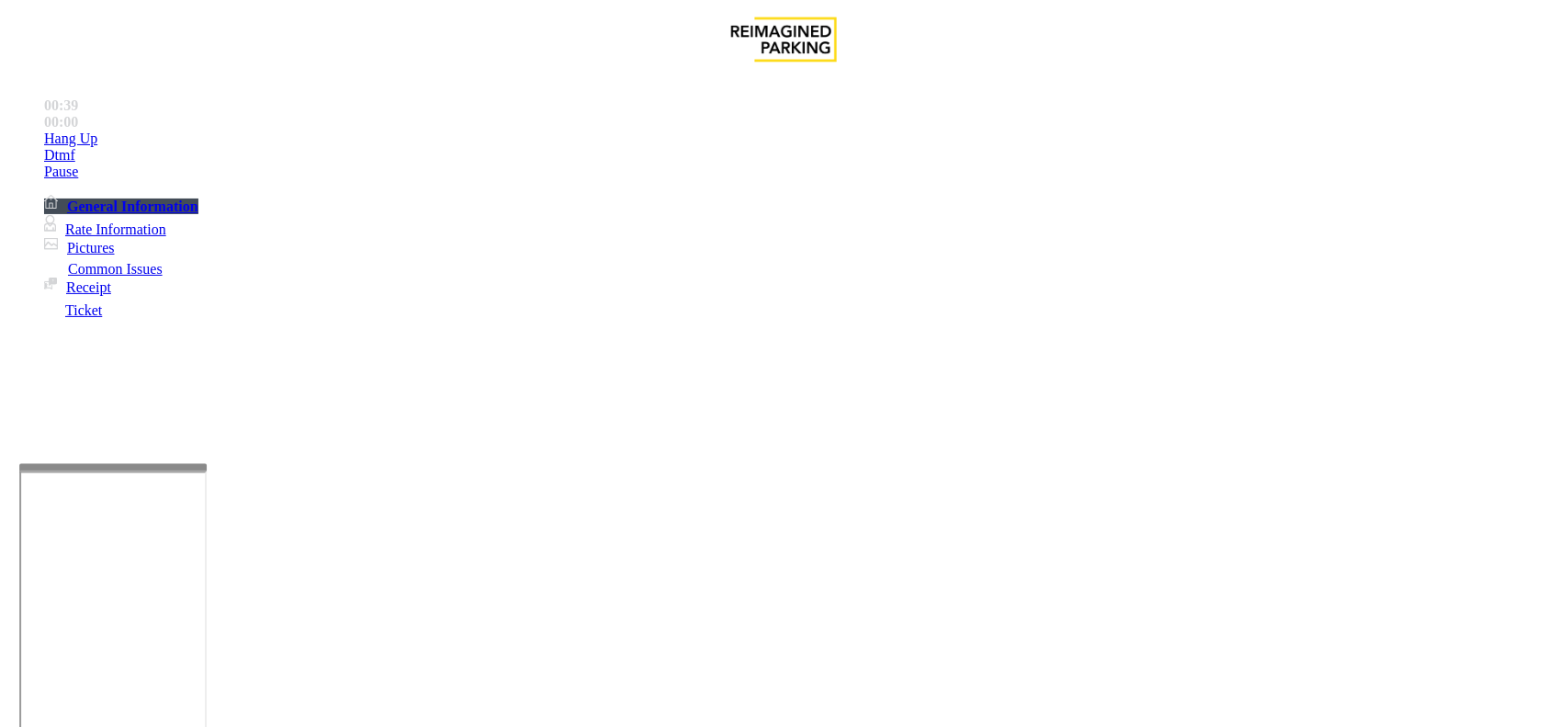 click on "Camera not working" at bounding box center (784, 1313) 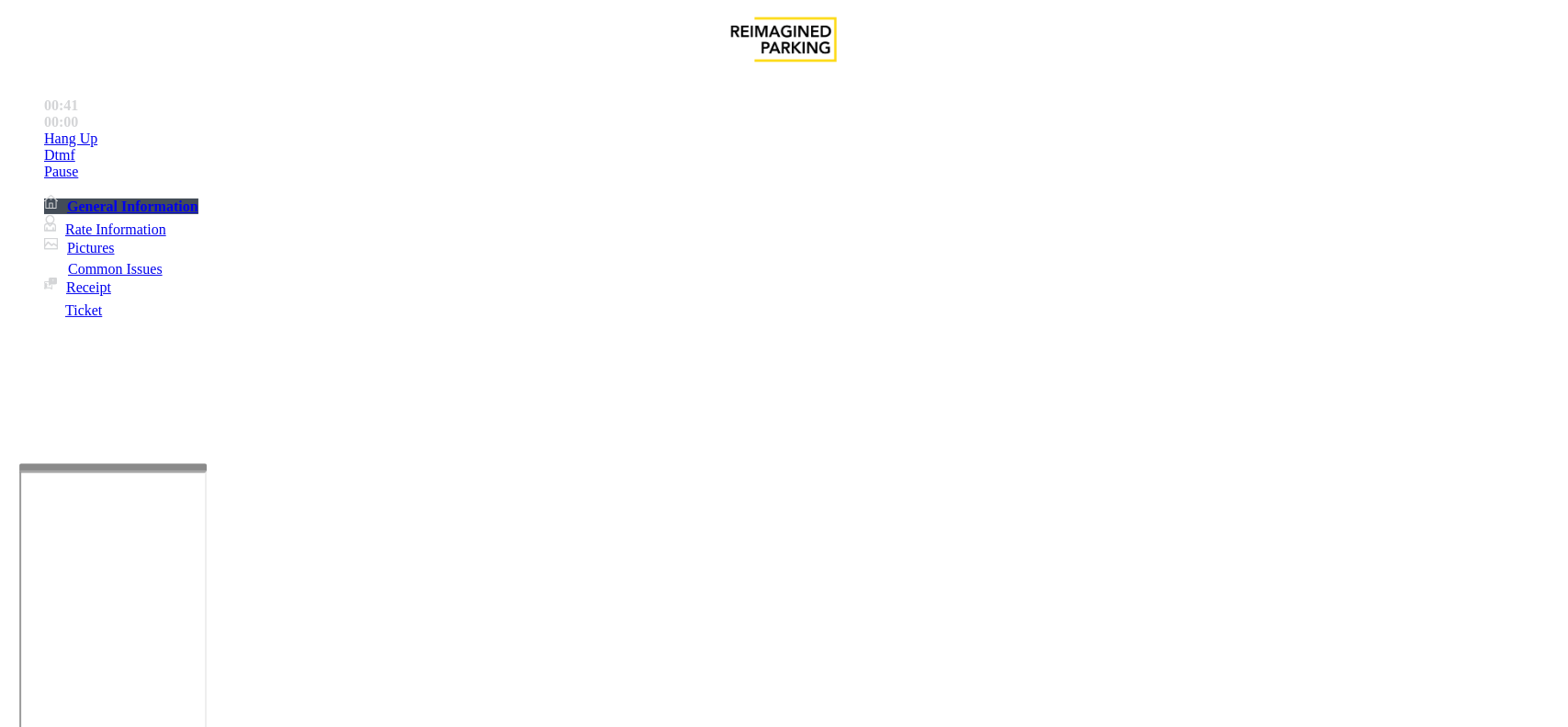 click at bounding box center [254, 1520] 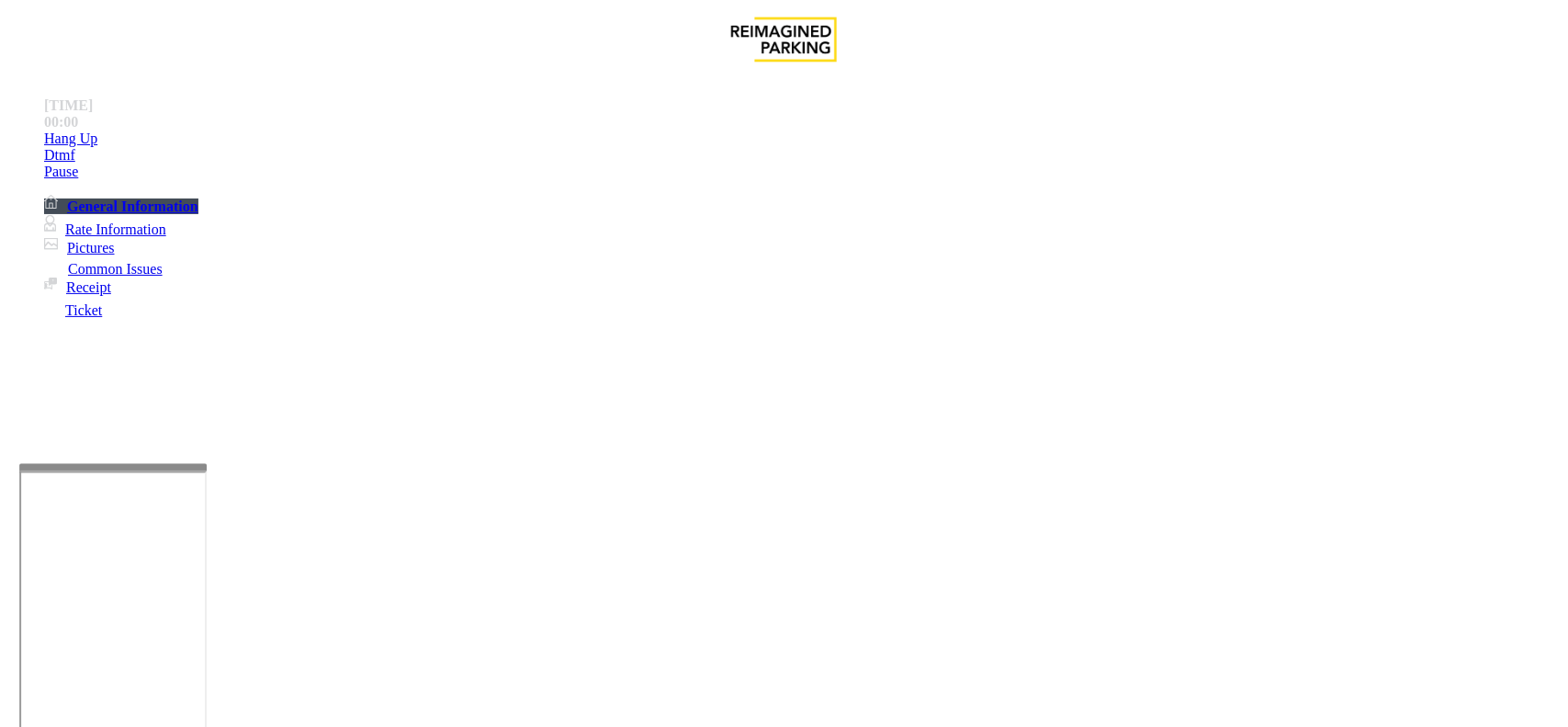 click at bounding box center [254, 1520] 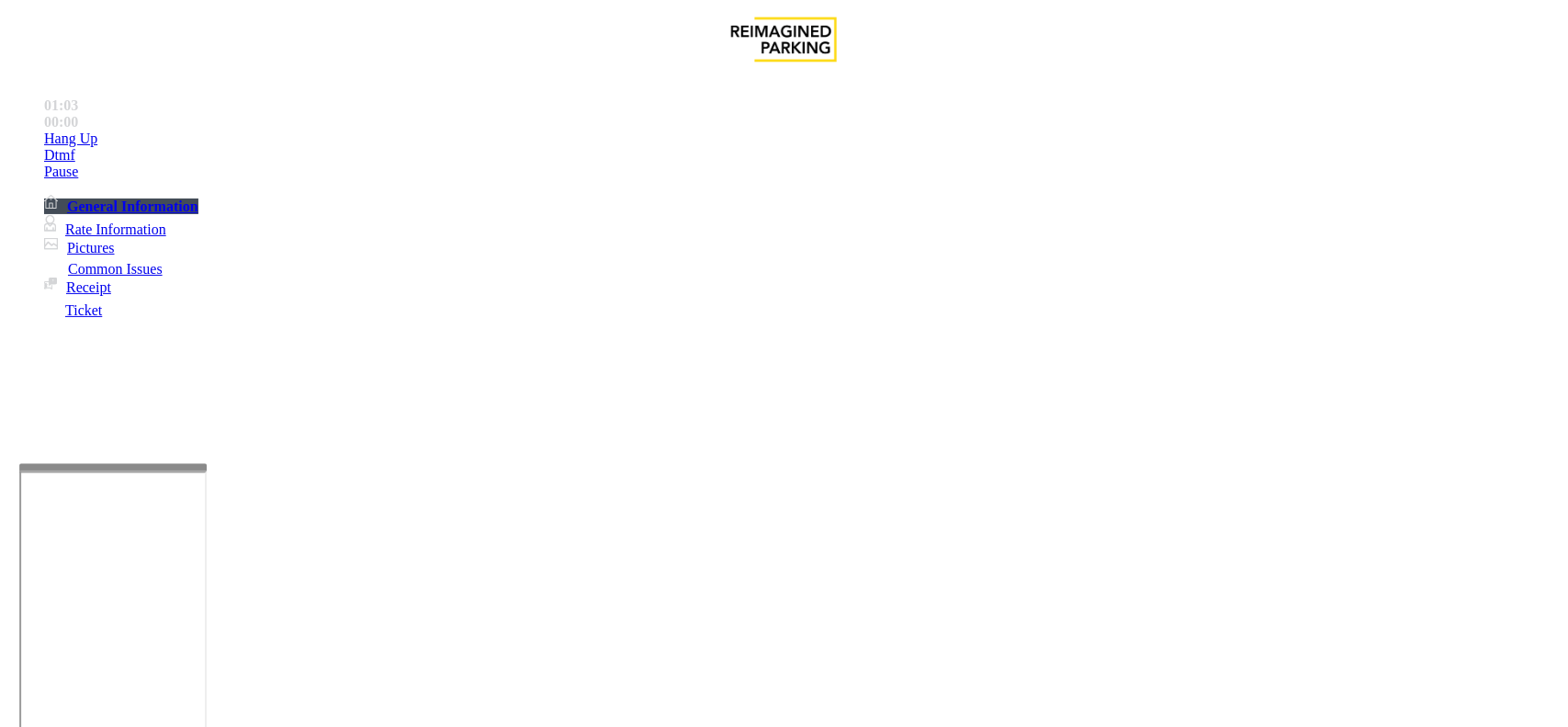 type on "******" 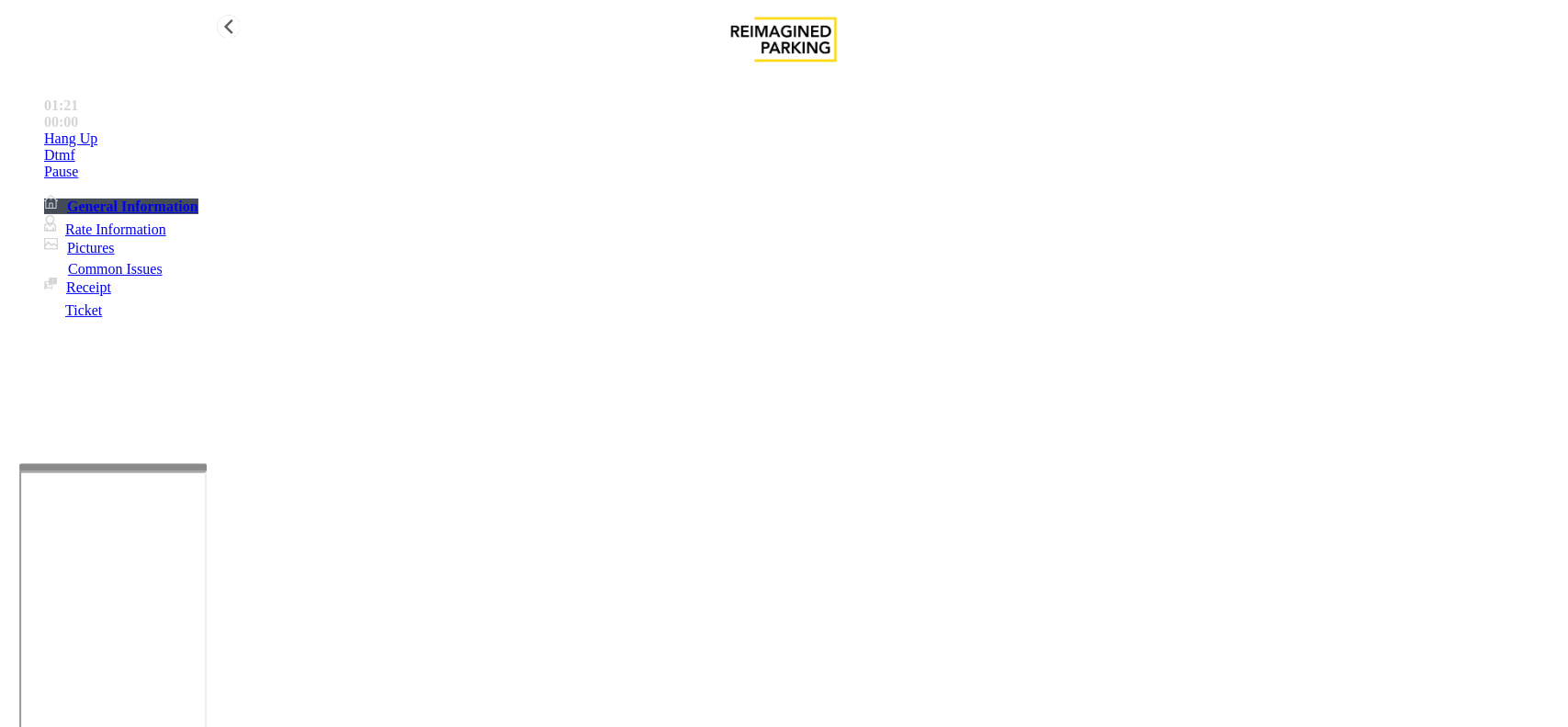 click on "Hang Up" at bounding box center (802, 139) 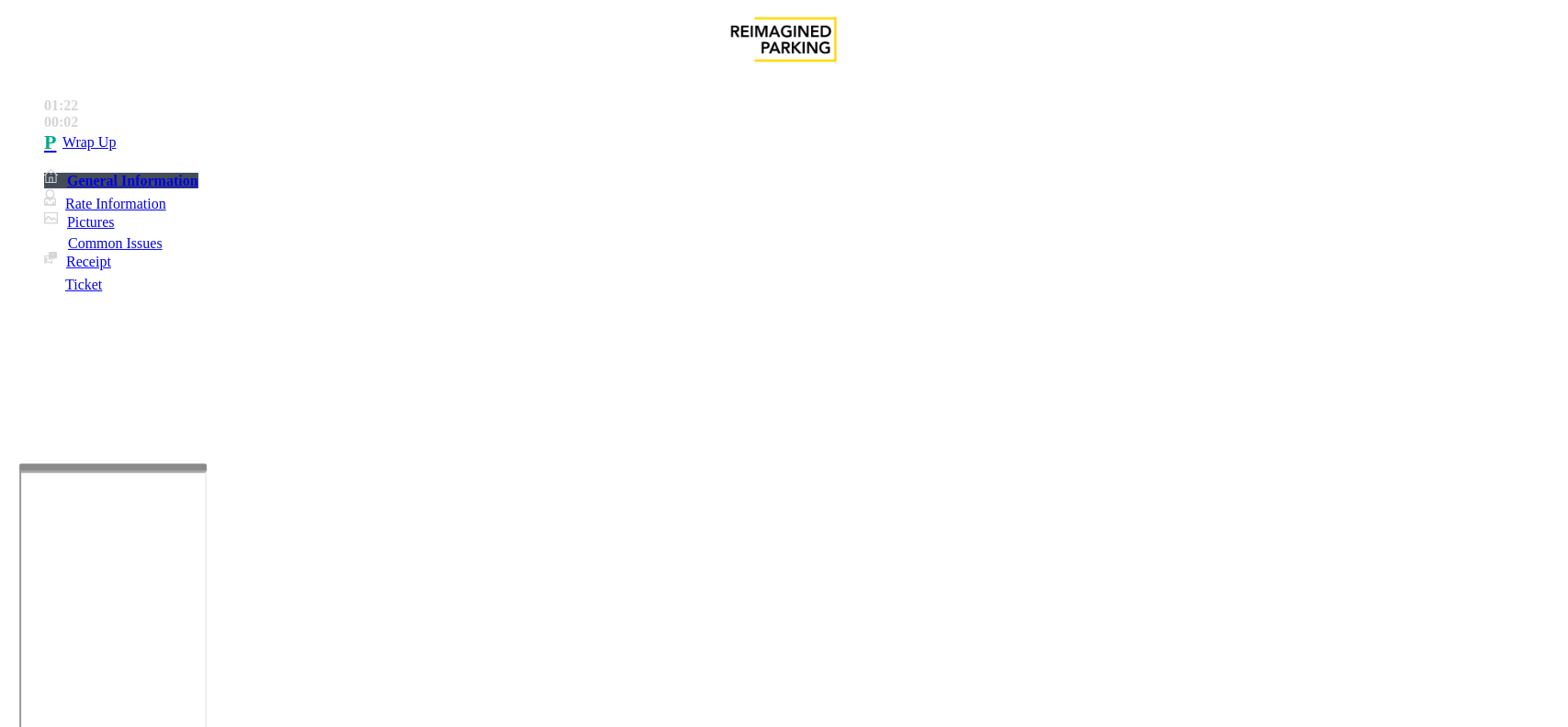 click on "LPR Issue" at bounding box center [83, 1297] 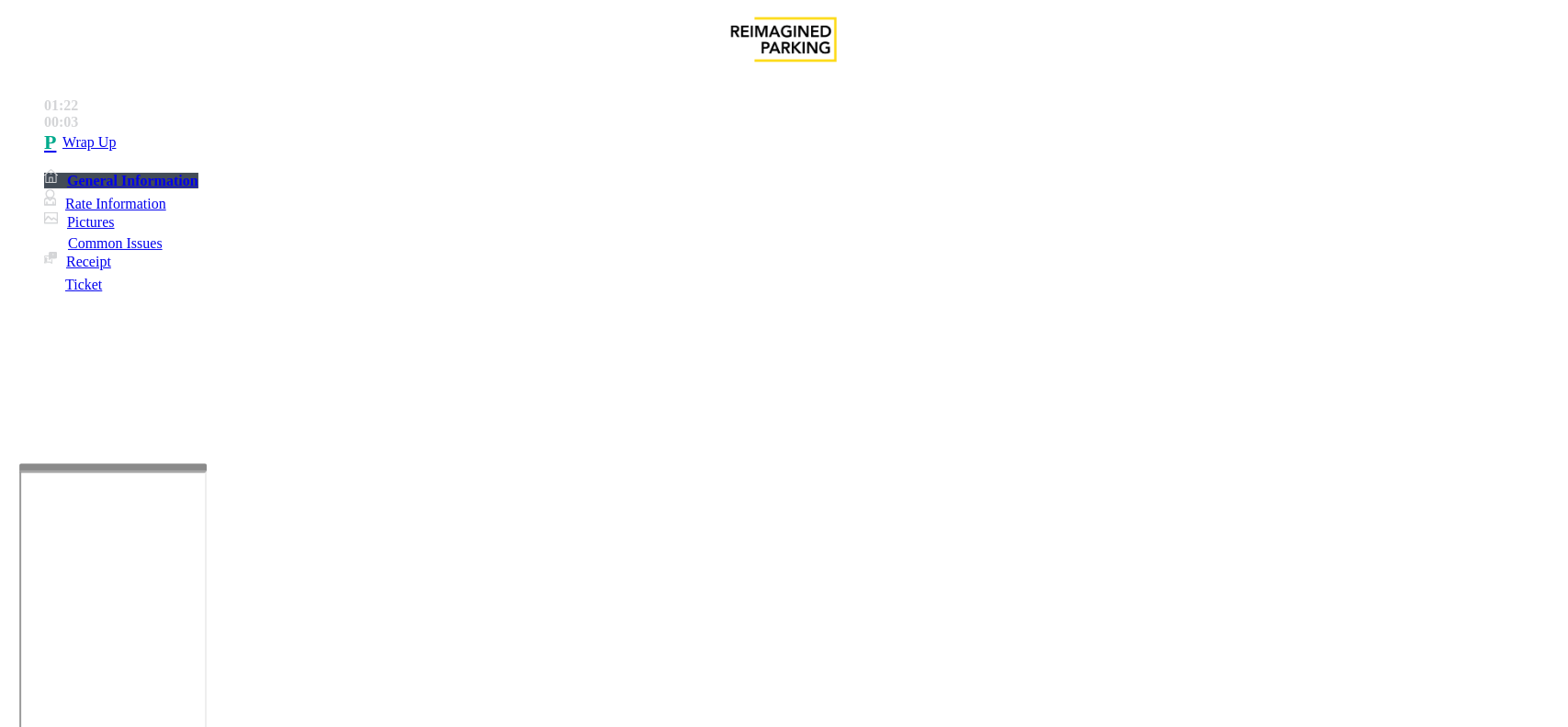 click on "Issue" at bounding box center (39, 1297) 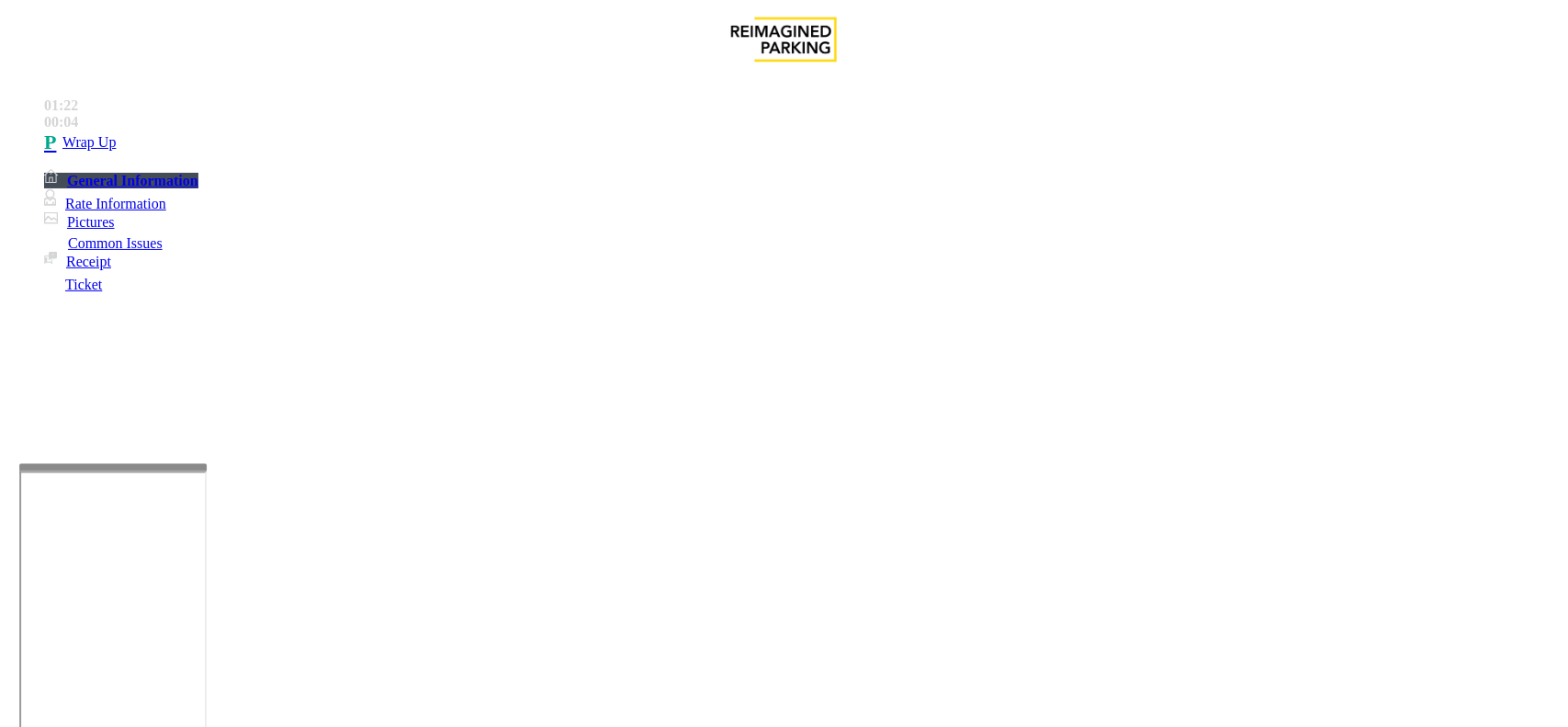 click on "Payment Issue" at bounding box center (278, 1327) 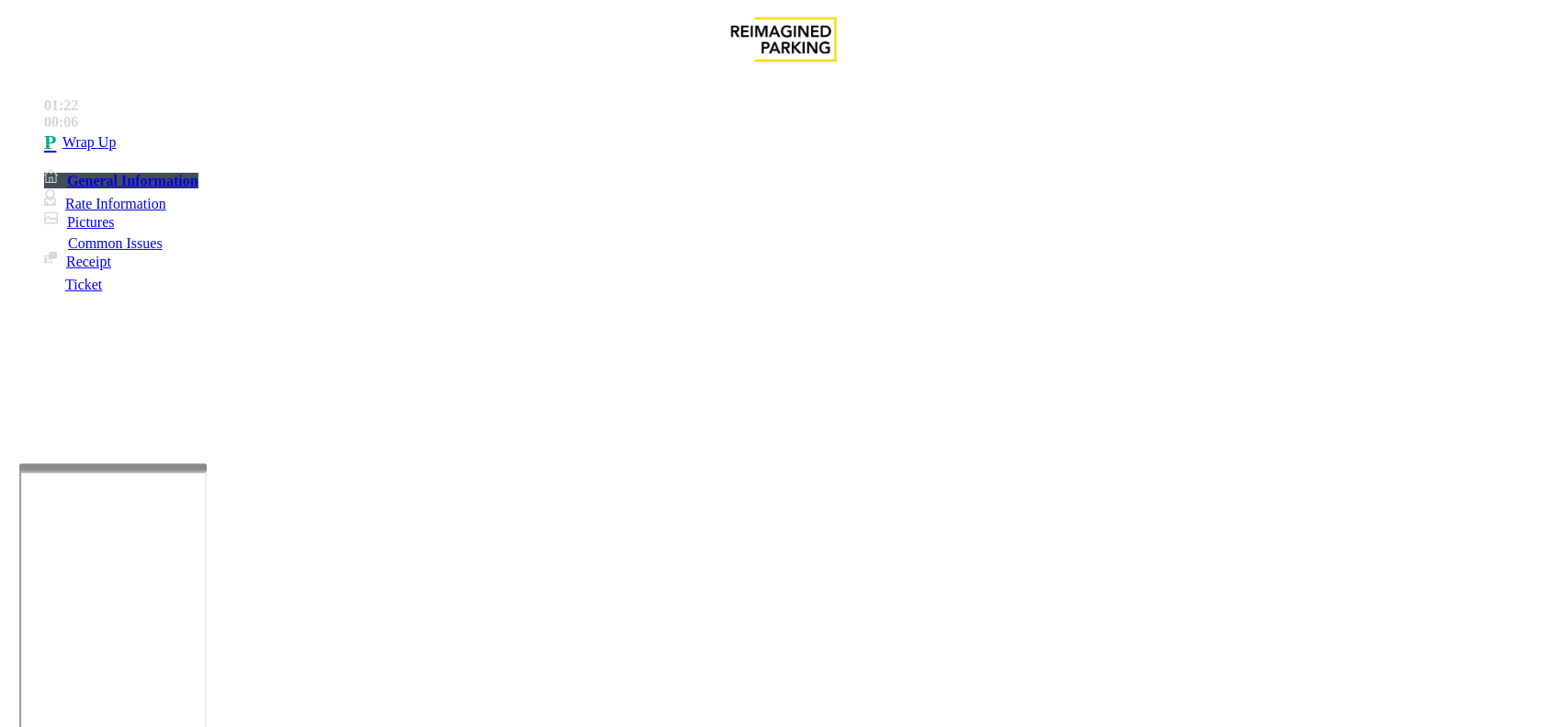click on "Credit Card Not Reading" at bounding box center [272, 1327] 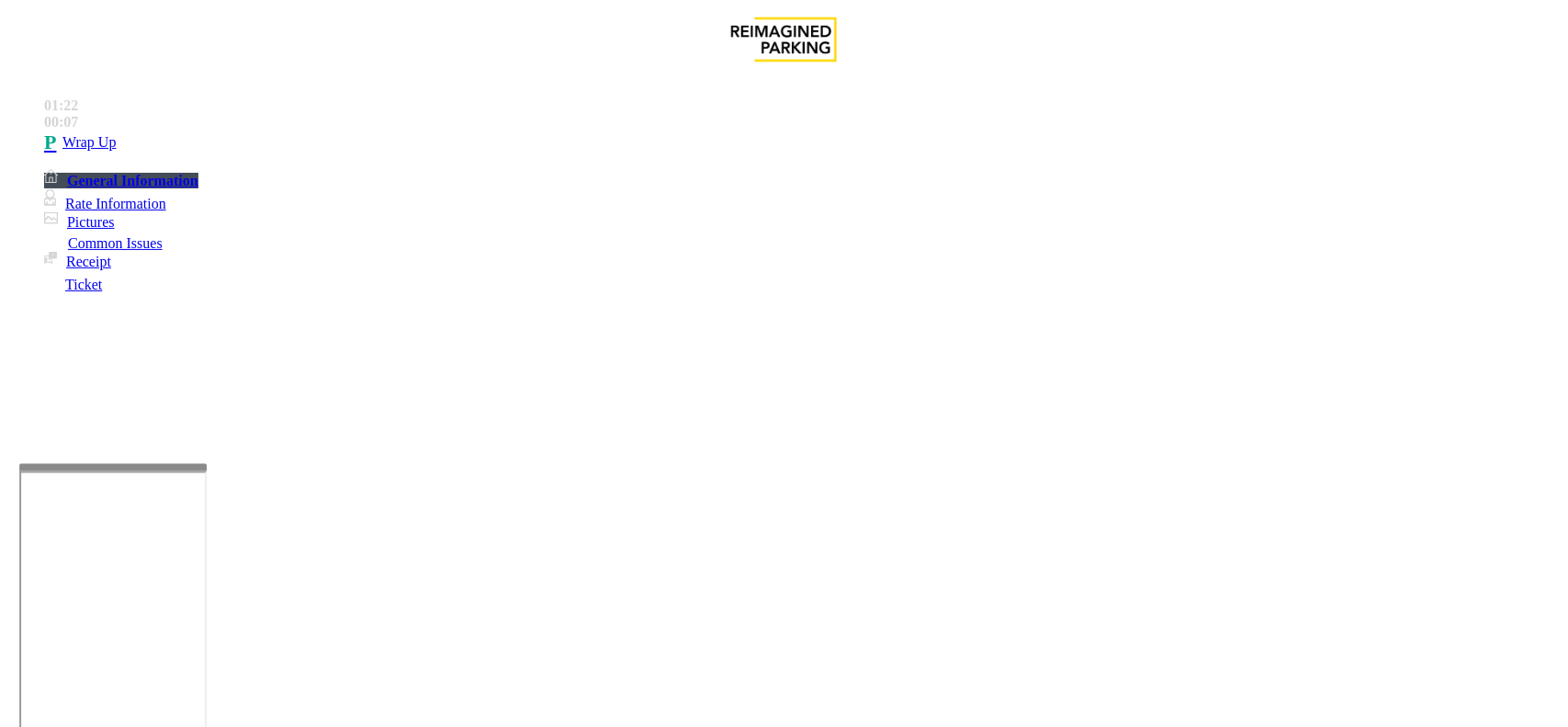 click on "Credit Card Not Reading" at bounding box center (784, 1313) 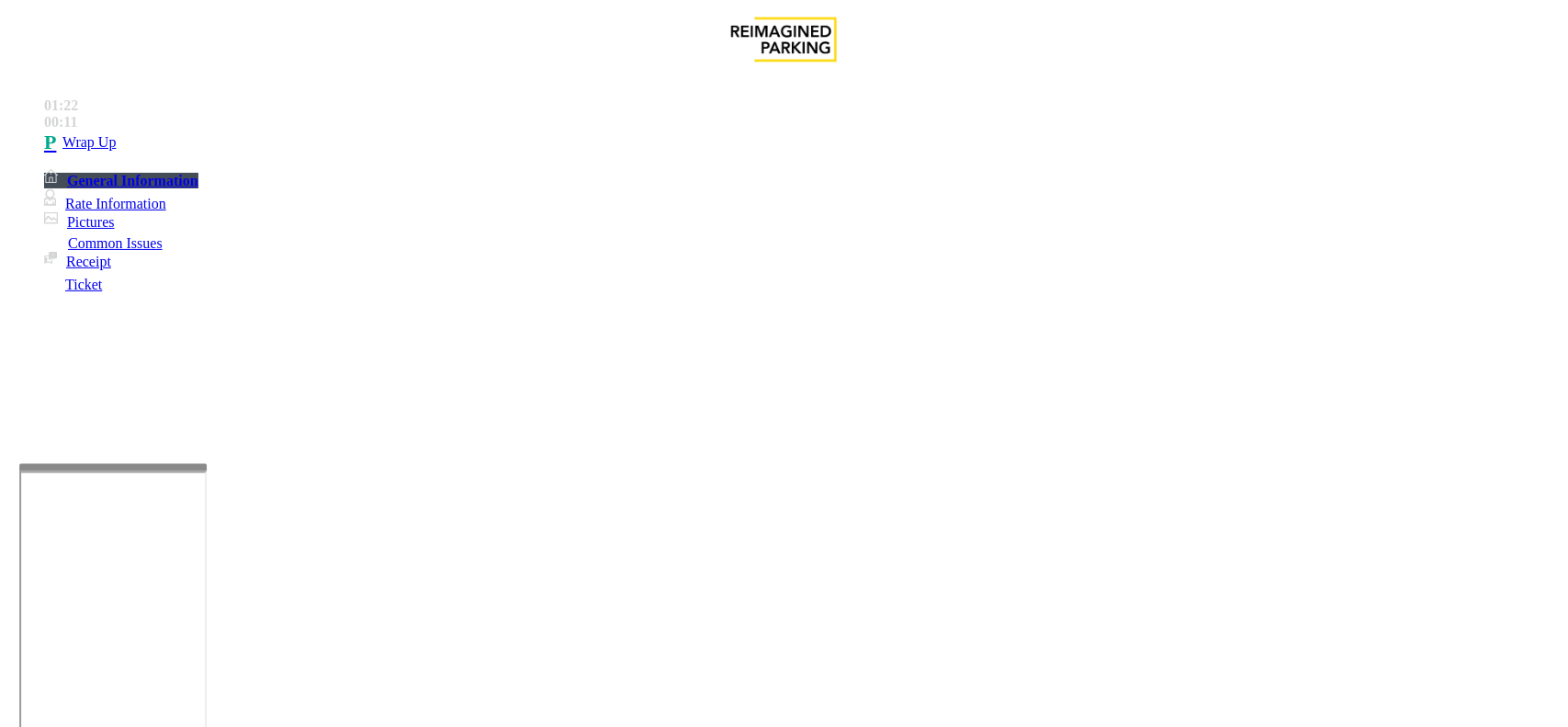 drag, startPoint x: 451, startPoint y: 567, endPoint x: 297, endPoint y: 558, distance: 154.26276 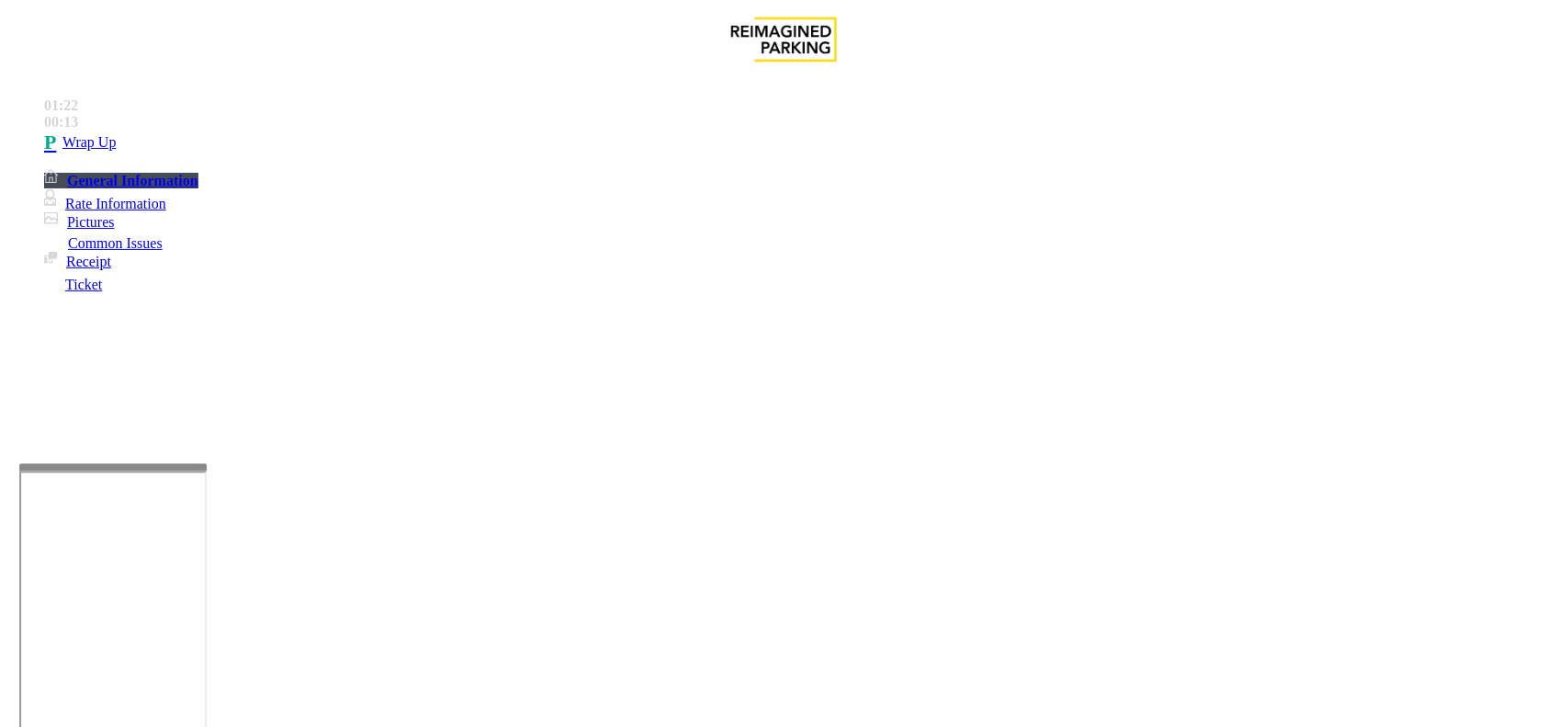 paste on "**********" 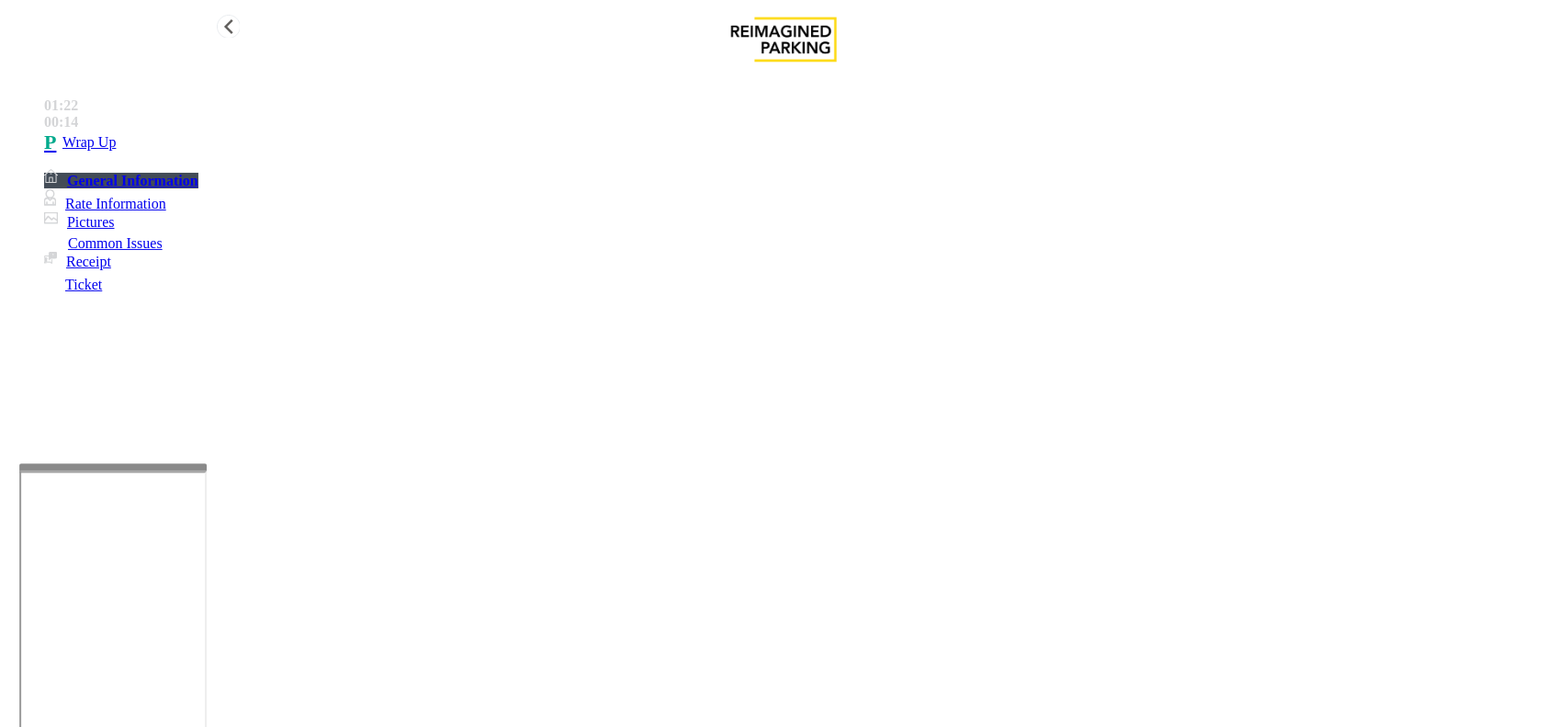 type on "**********" 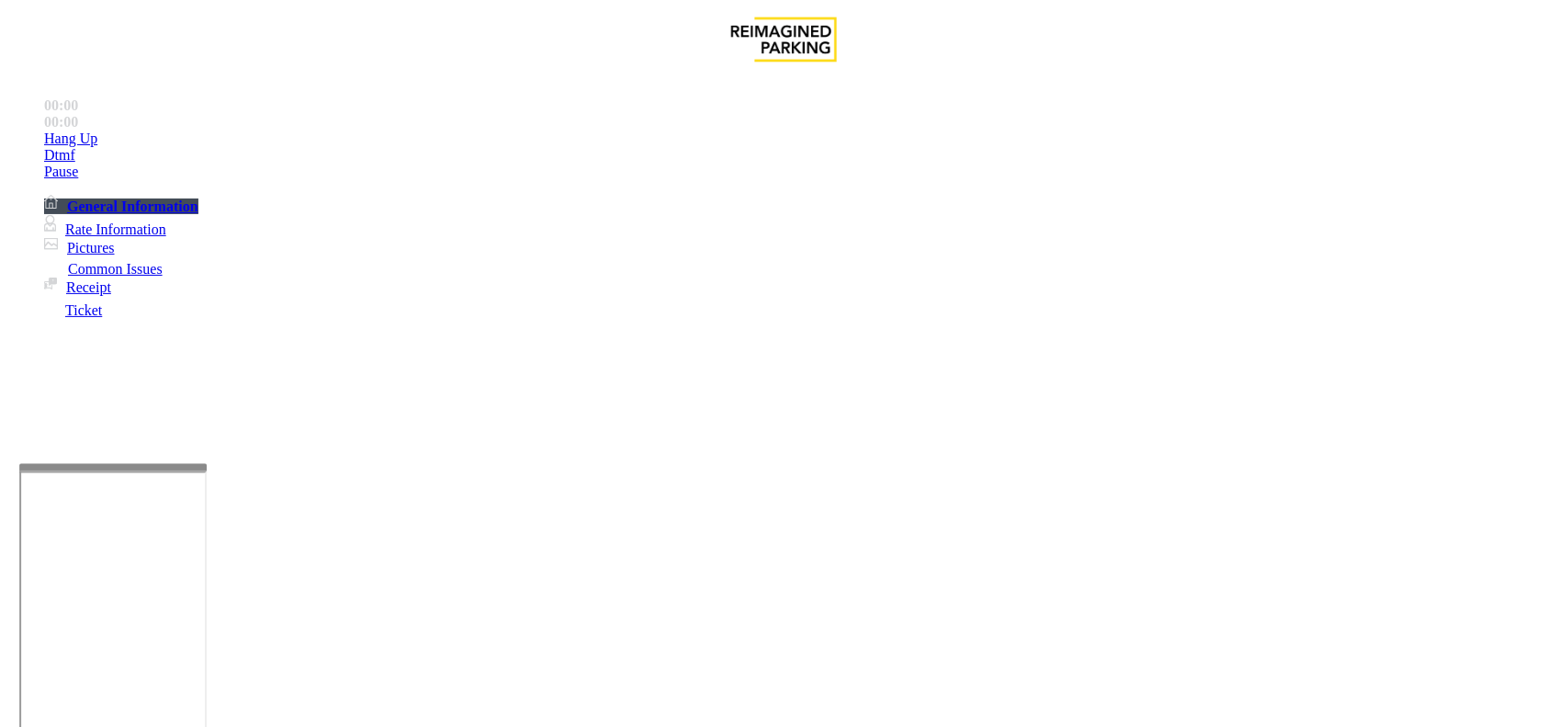 scroll, scrollTop: 345, scrollLeft: 0, axis: vertical 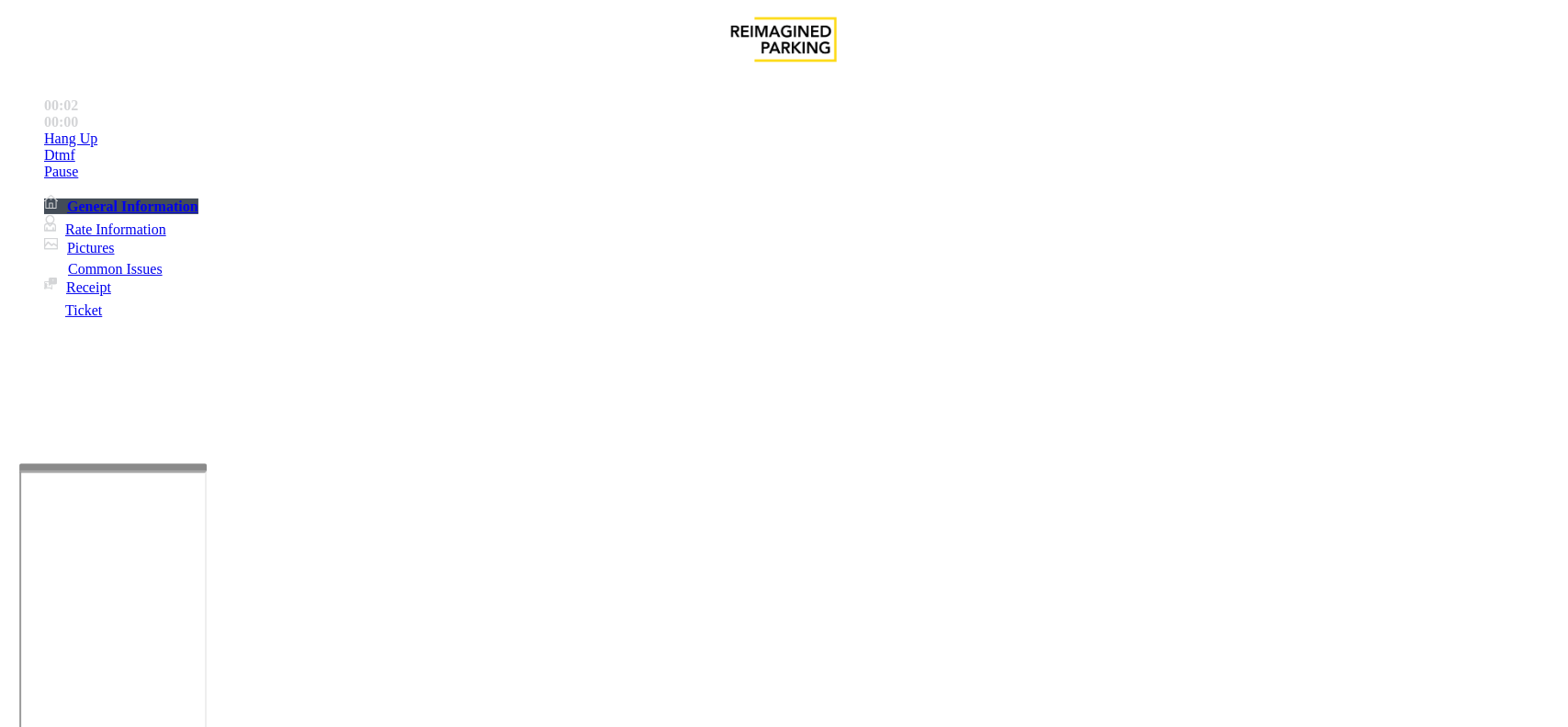 click on "Services" at bounding box center [631, 1327] 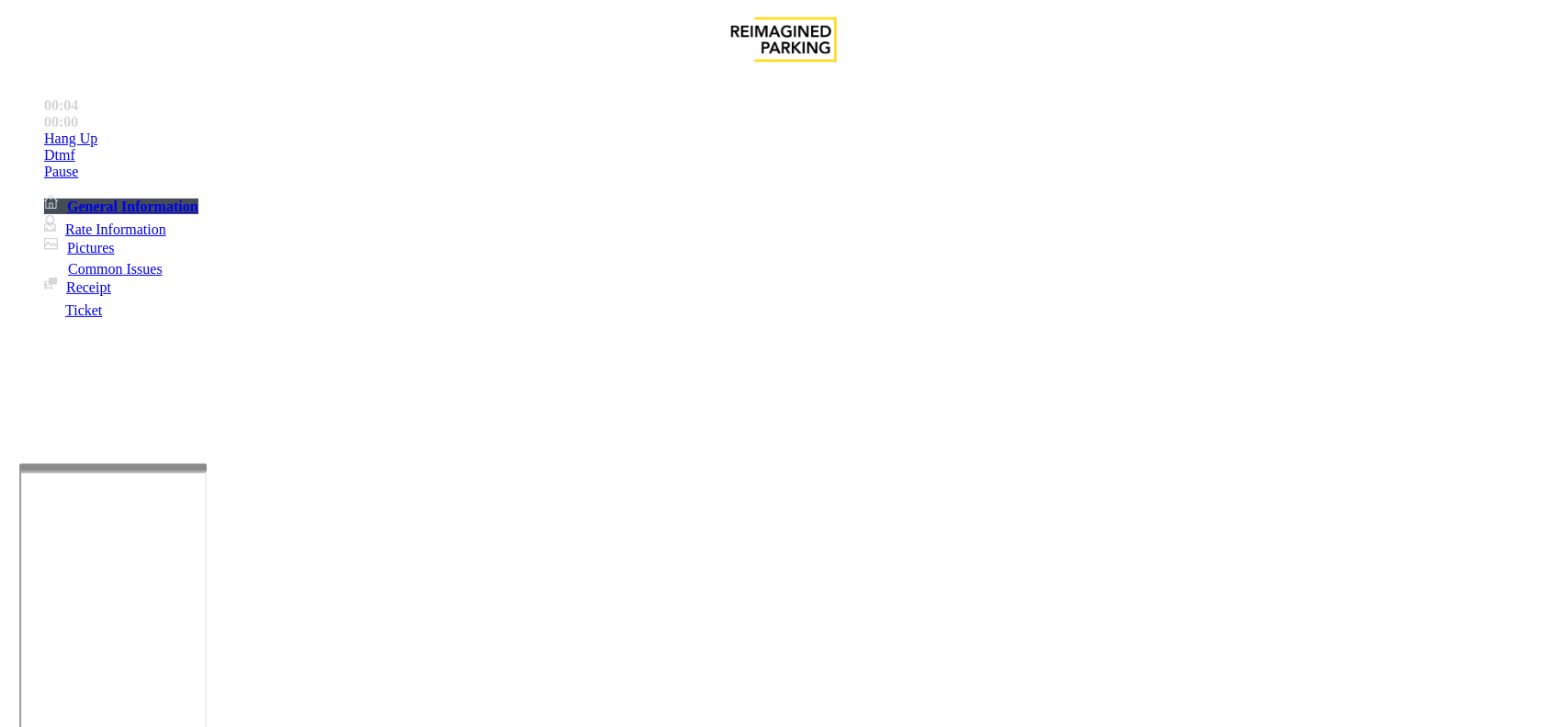 click on "Online Reservations" at bounding box center (485, 1327) 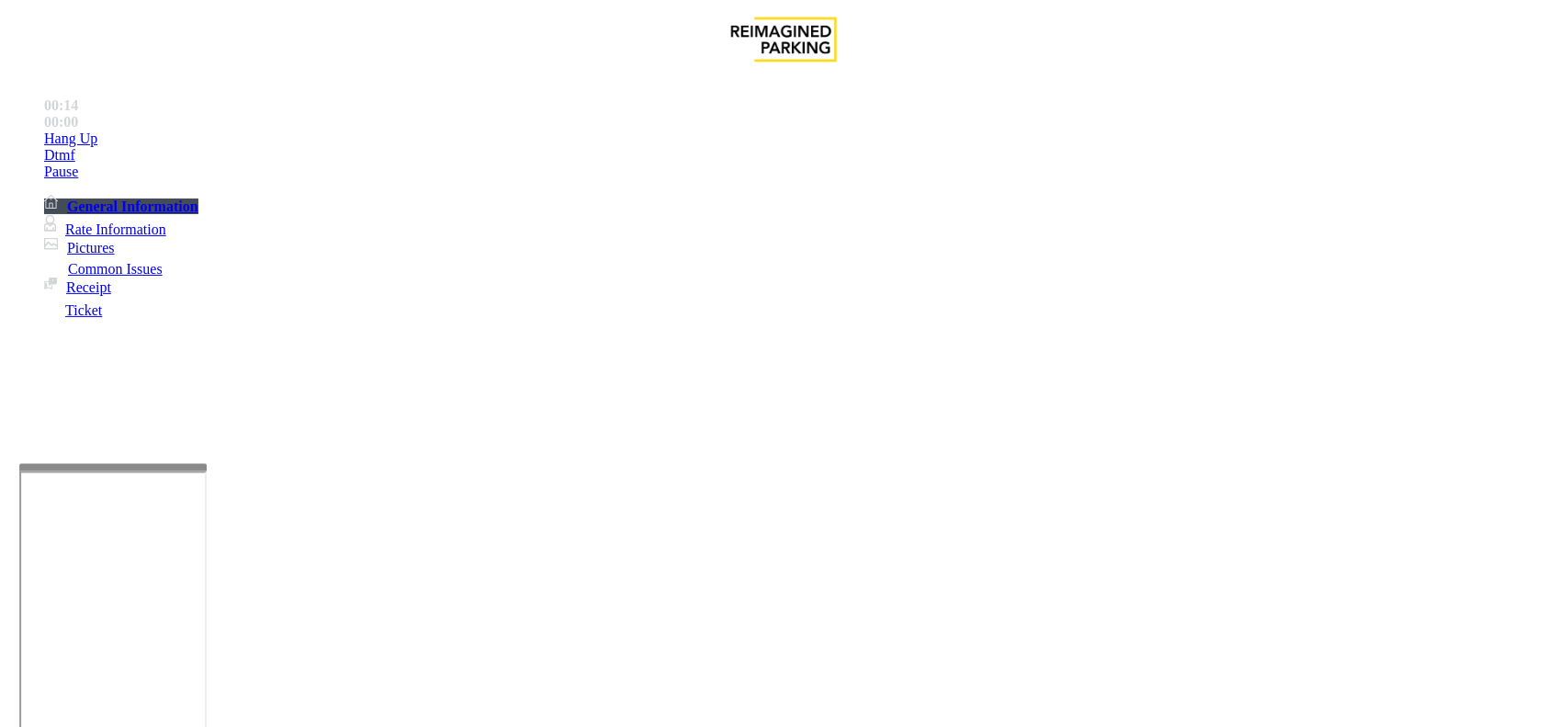 click on "Services" at bounding box center [77, 1297] 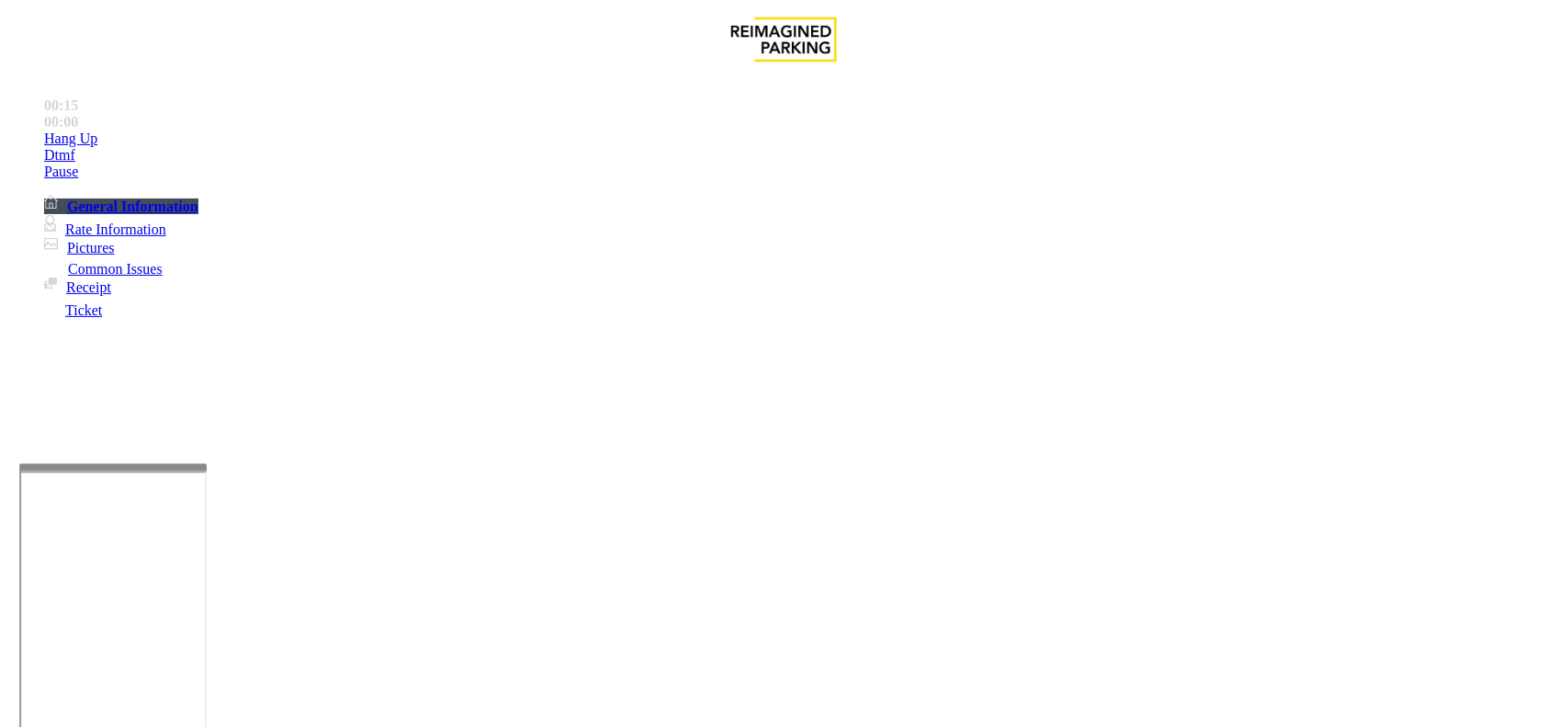 click on "Issue" at bounding box center (39, 1297) 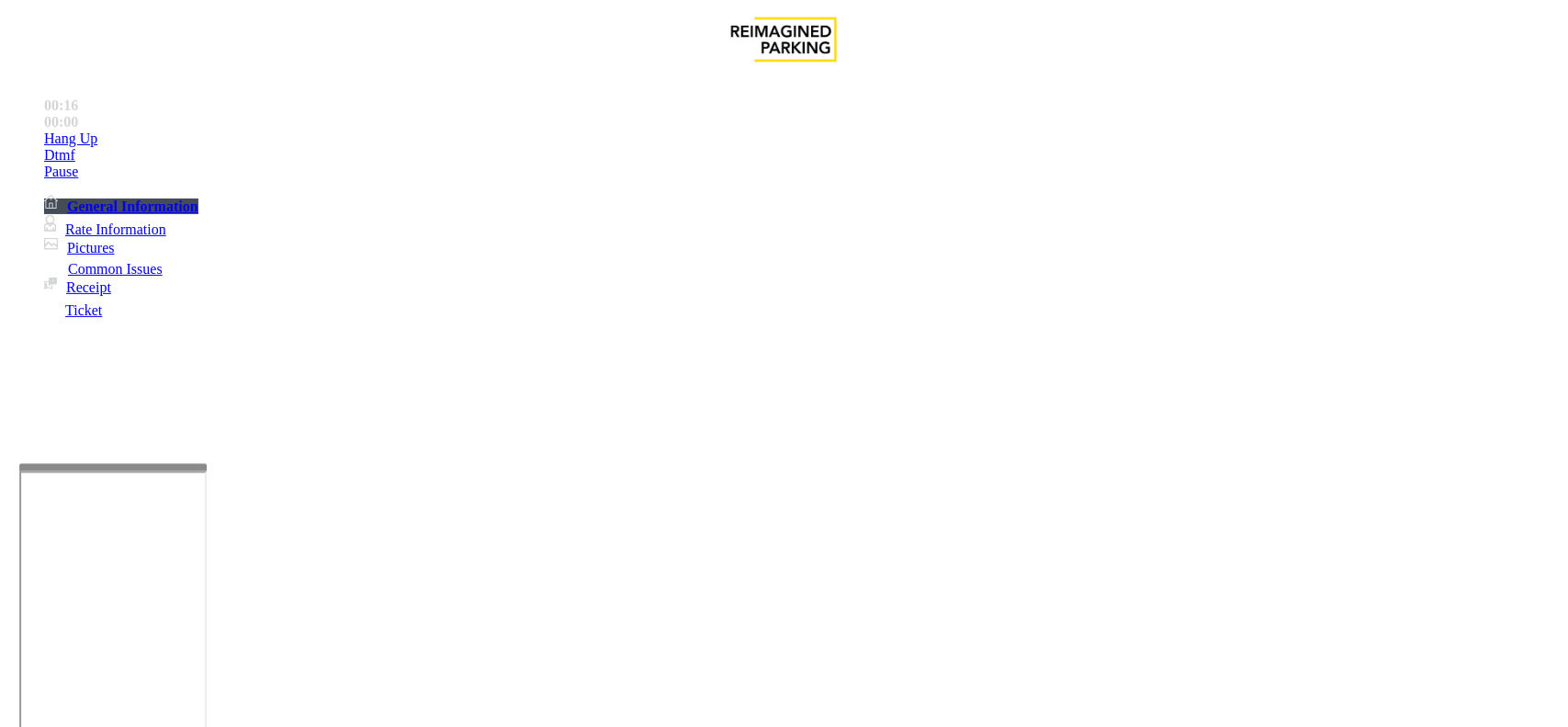 click on "Ticket Unreadable" at bounding box center (276, 1327) 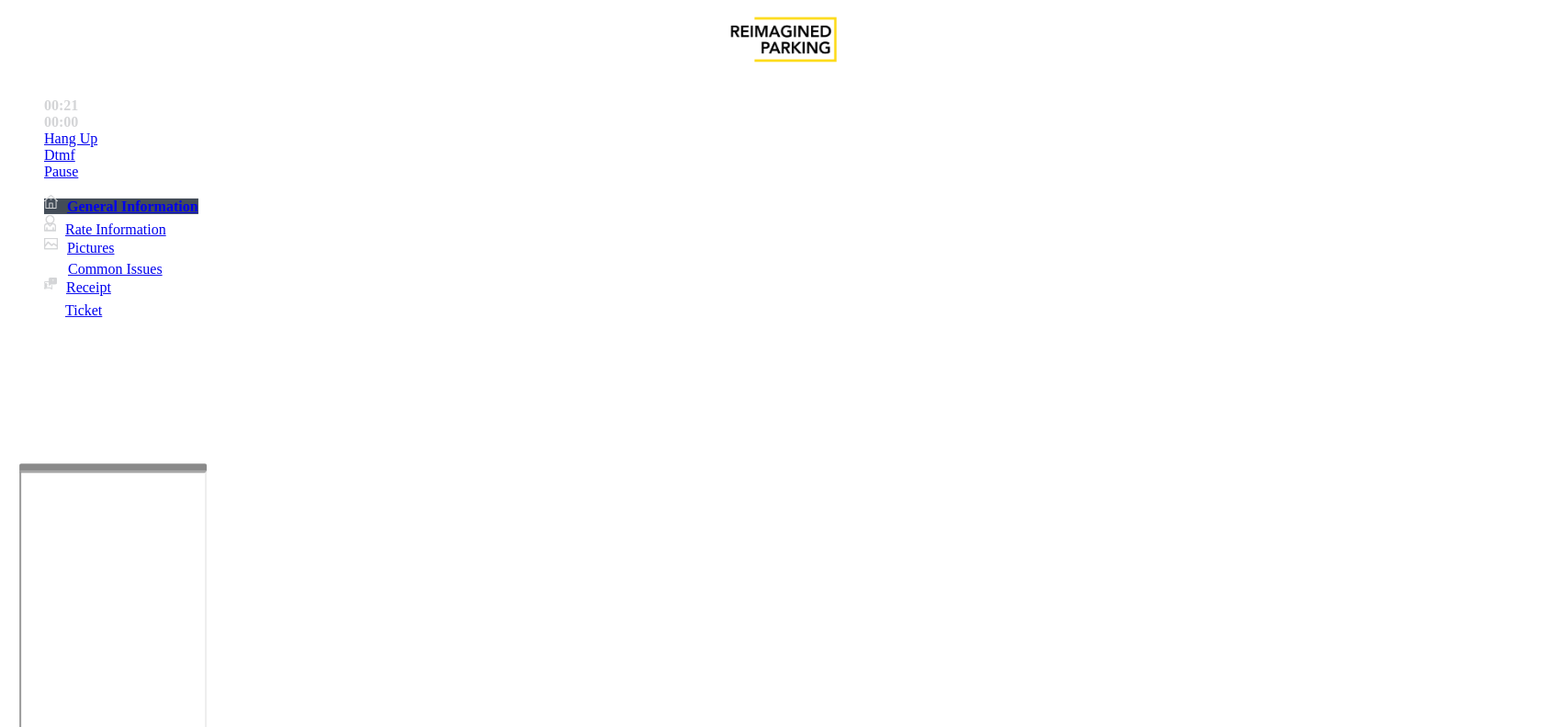 click on "Ticket Unreadable" at bounding box center [784, 1313] 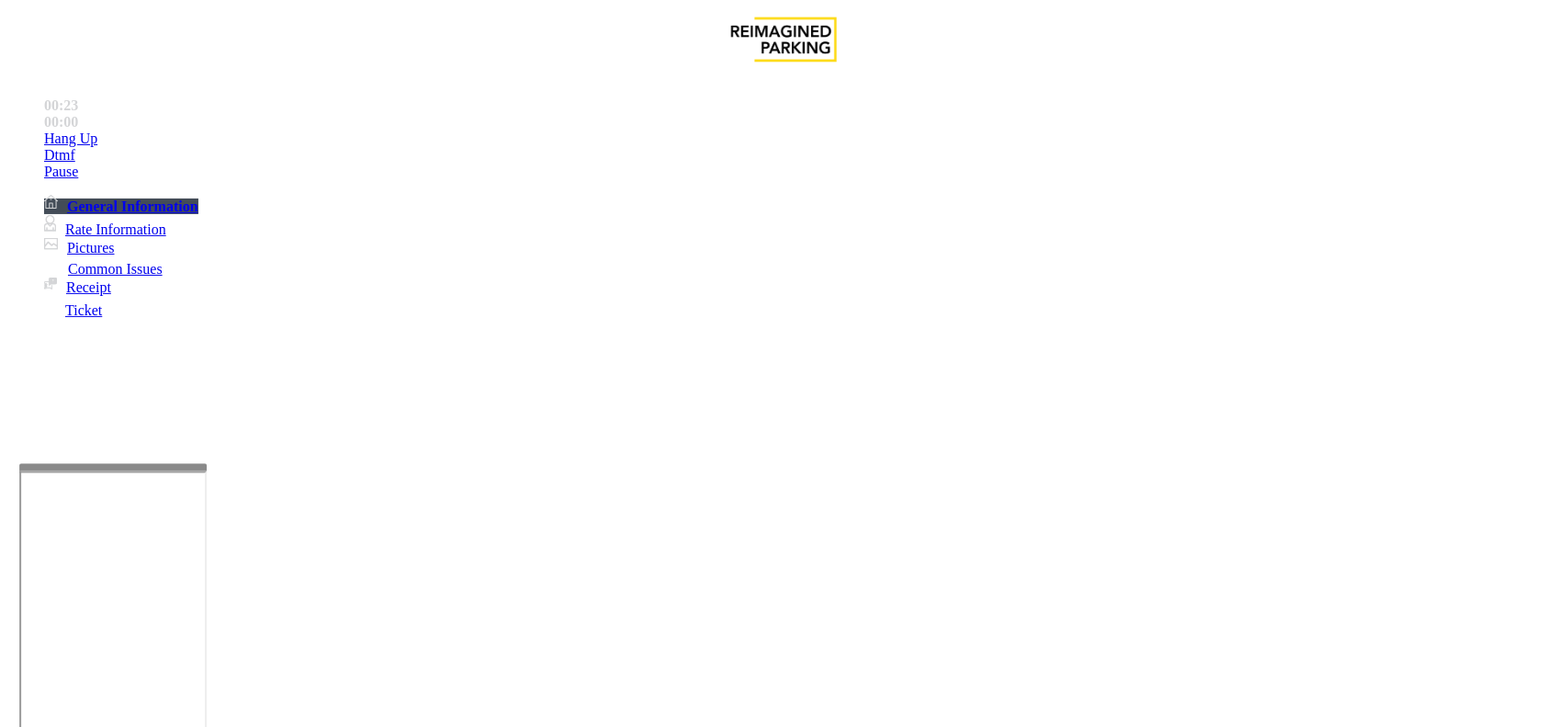 click at bounding box center [254, 1640] 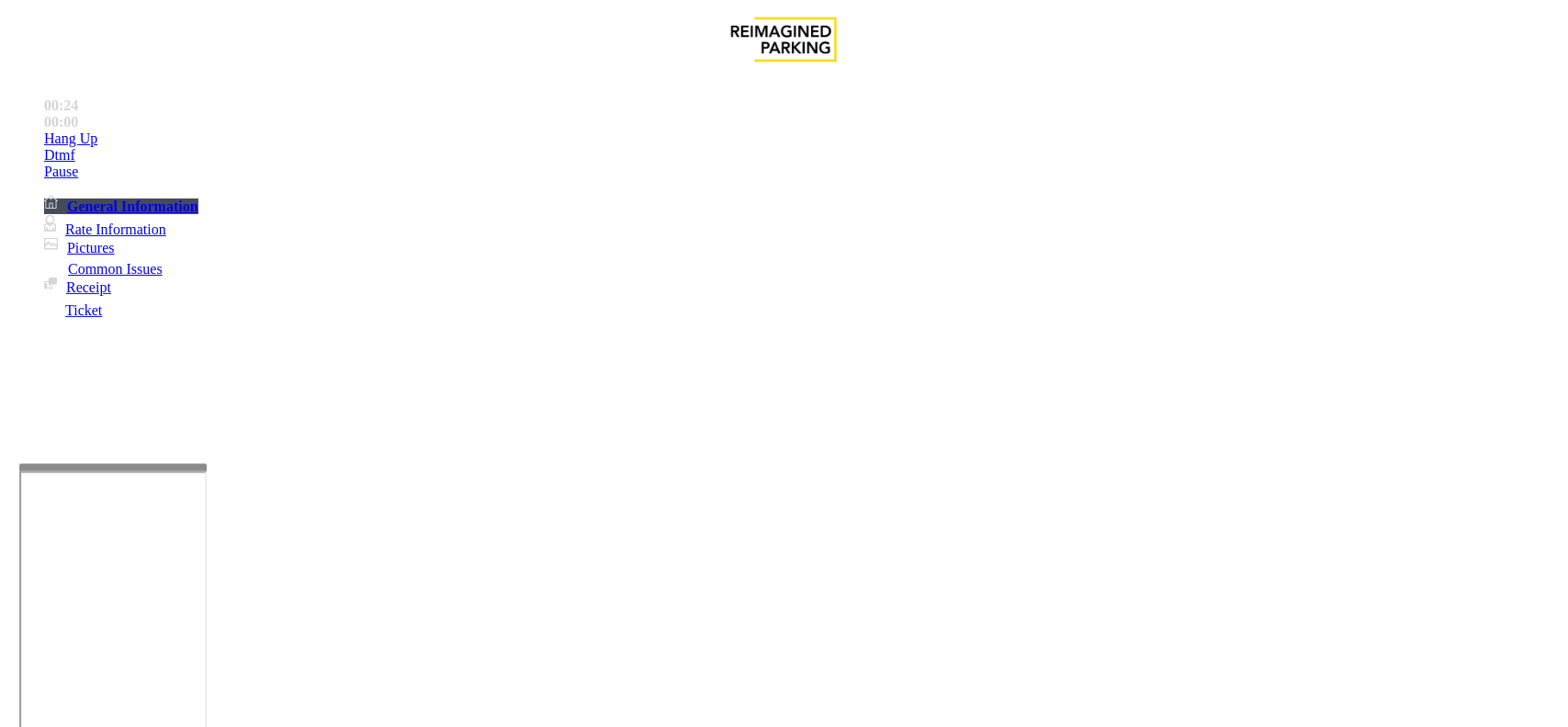 click at bounding box center (254, 1640) 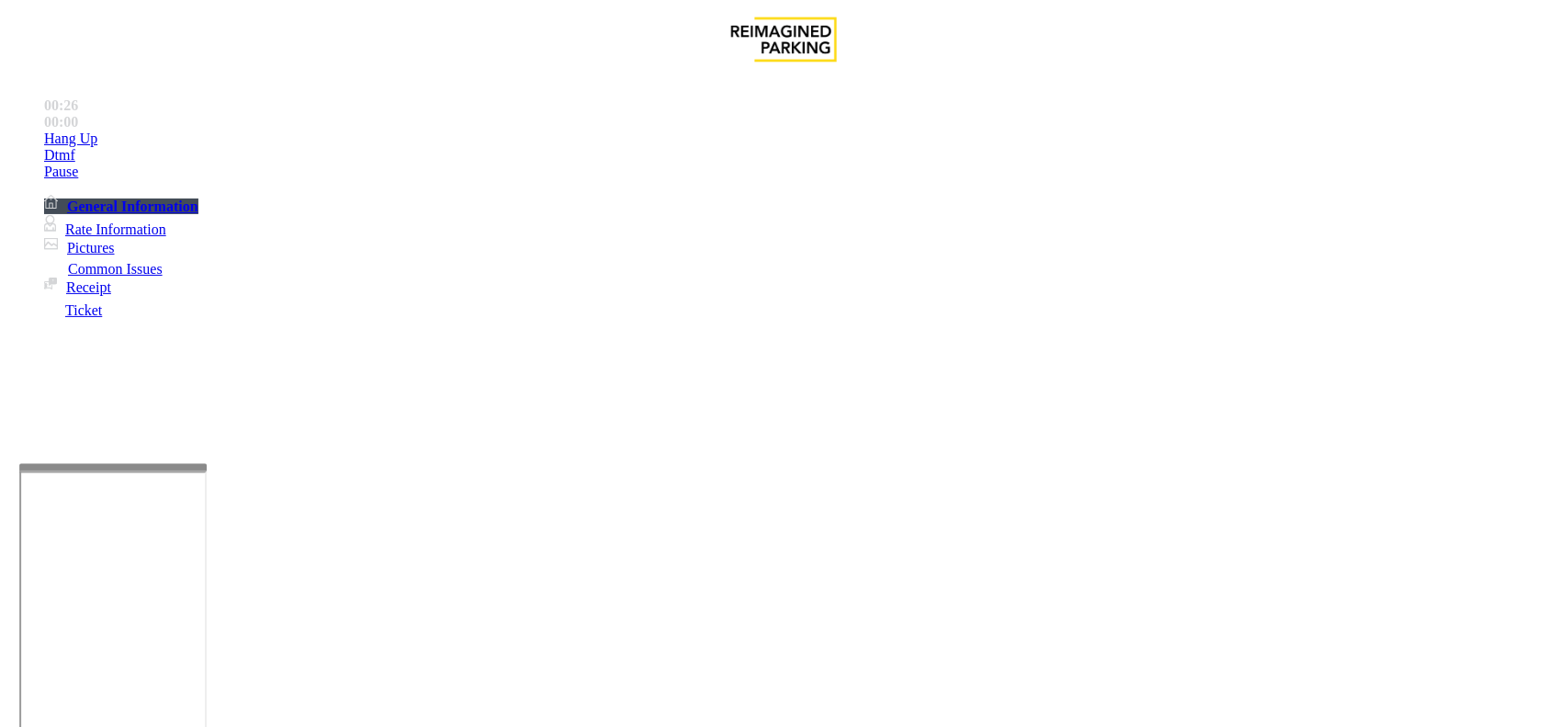 type on "**********" 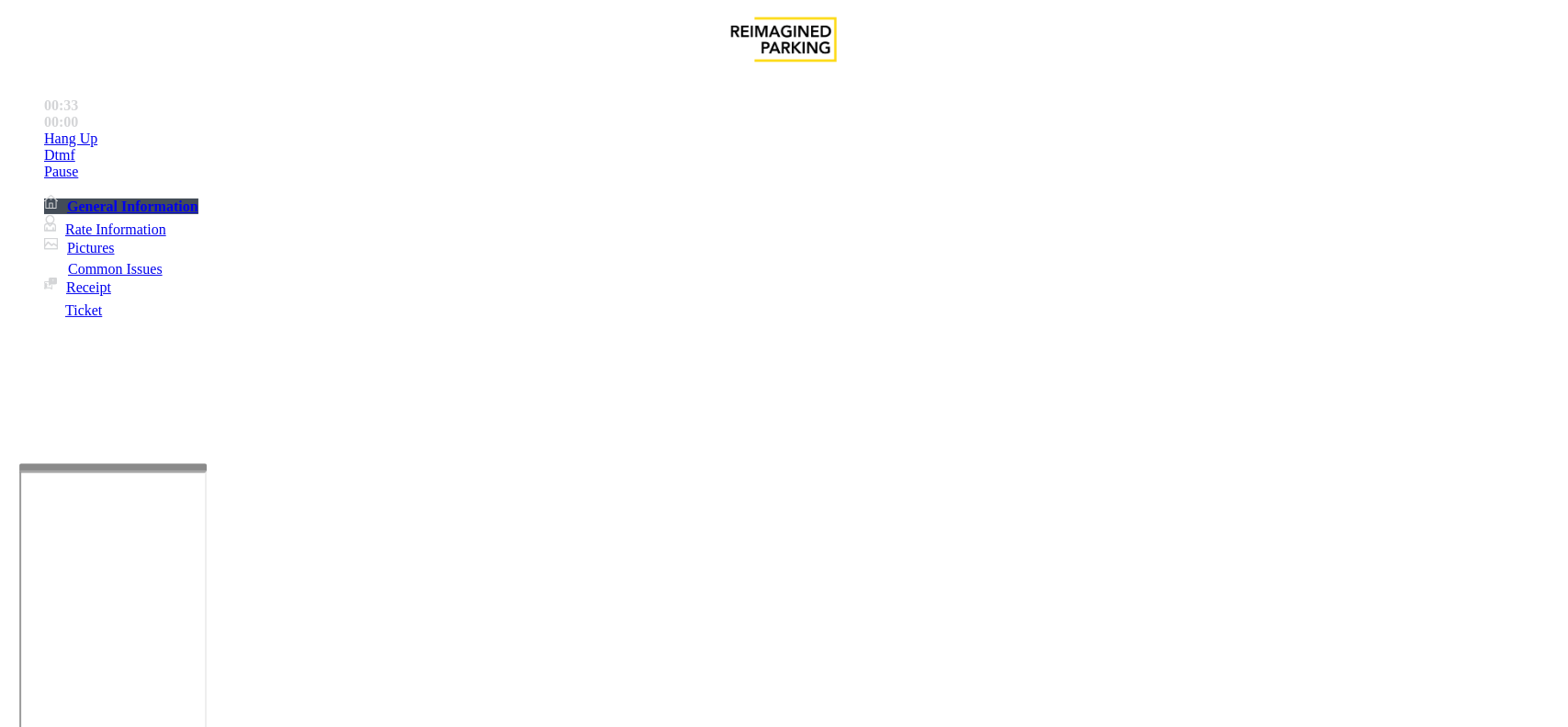 scroll, scrollTop: 1149, scrollLeft: 0, axis: vertical 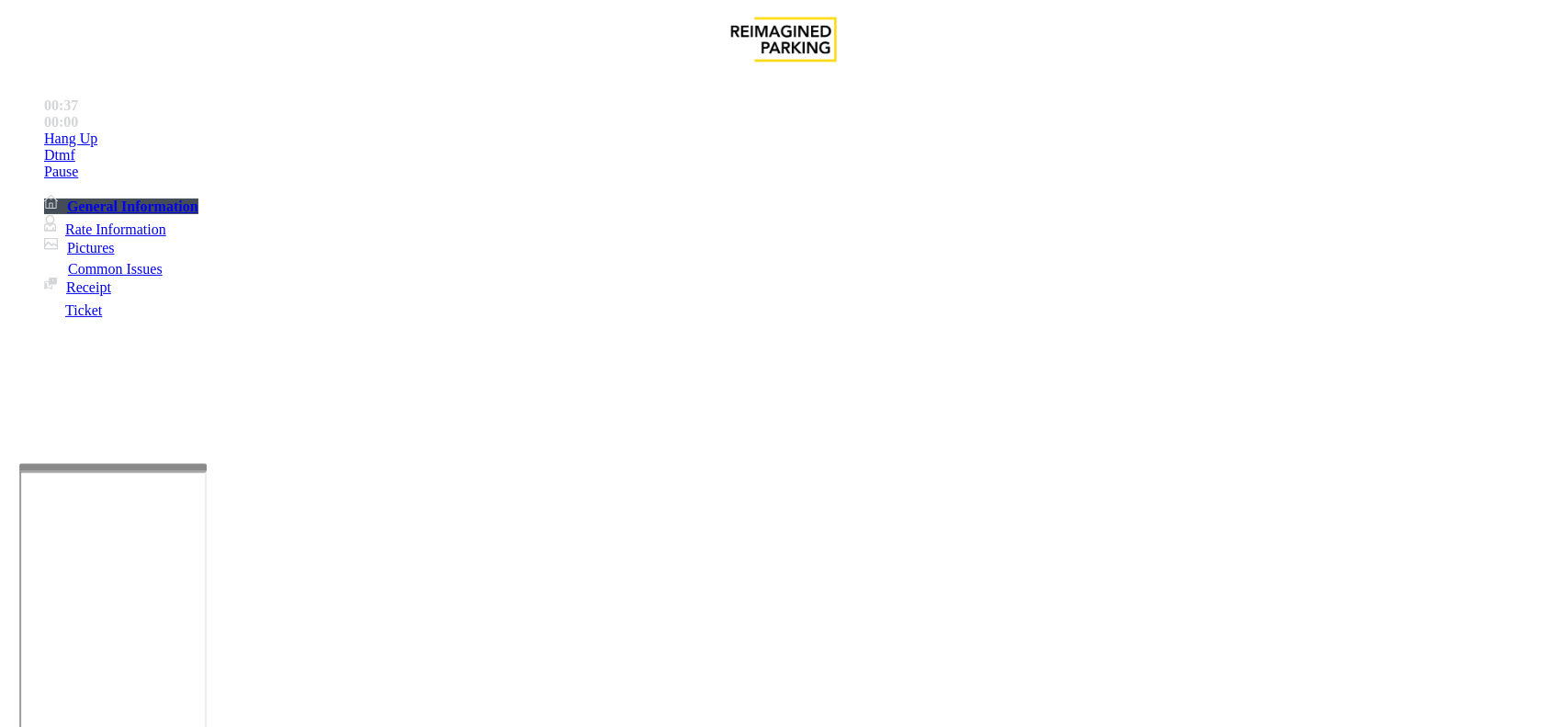 type on "*******" 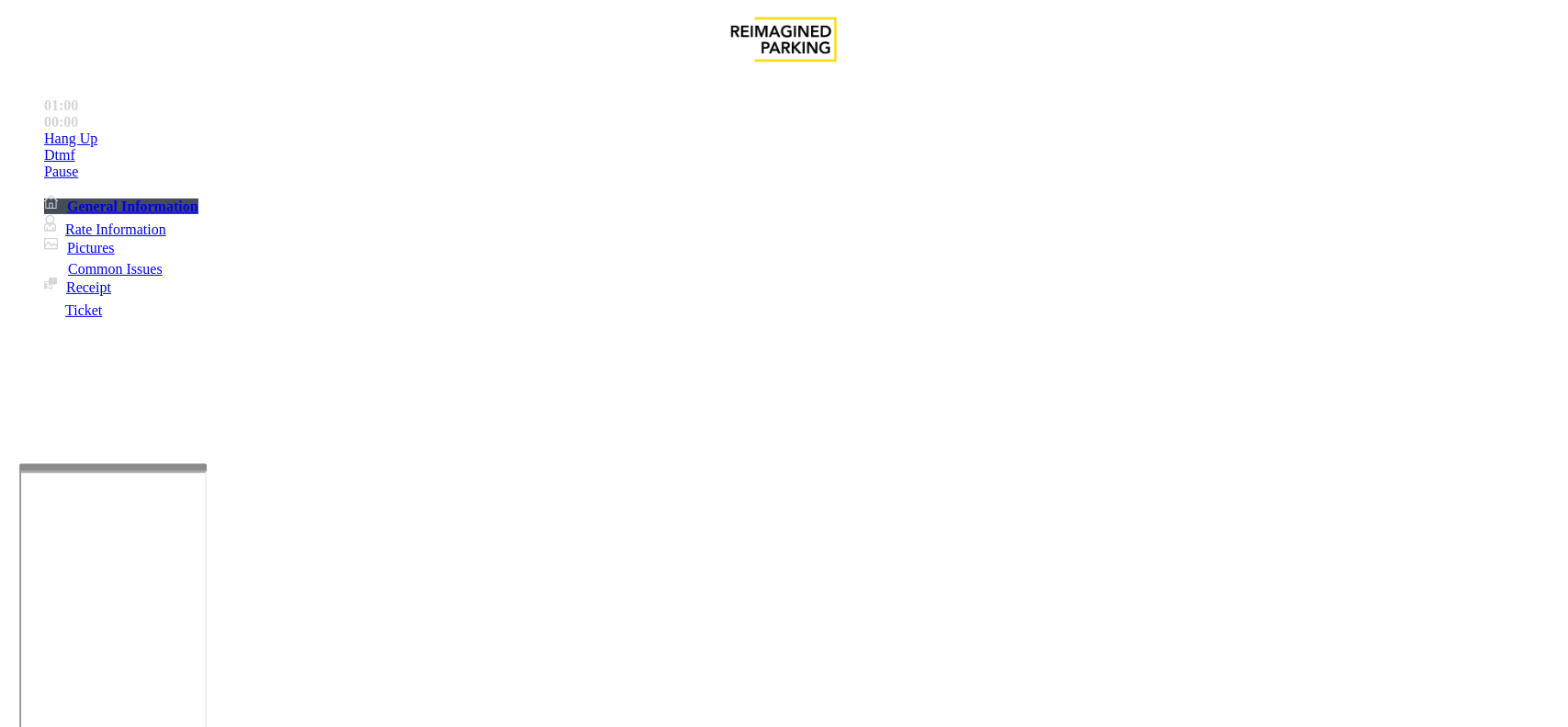 type on "**********" 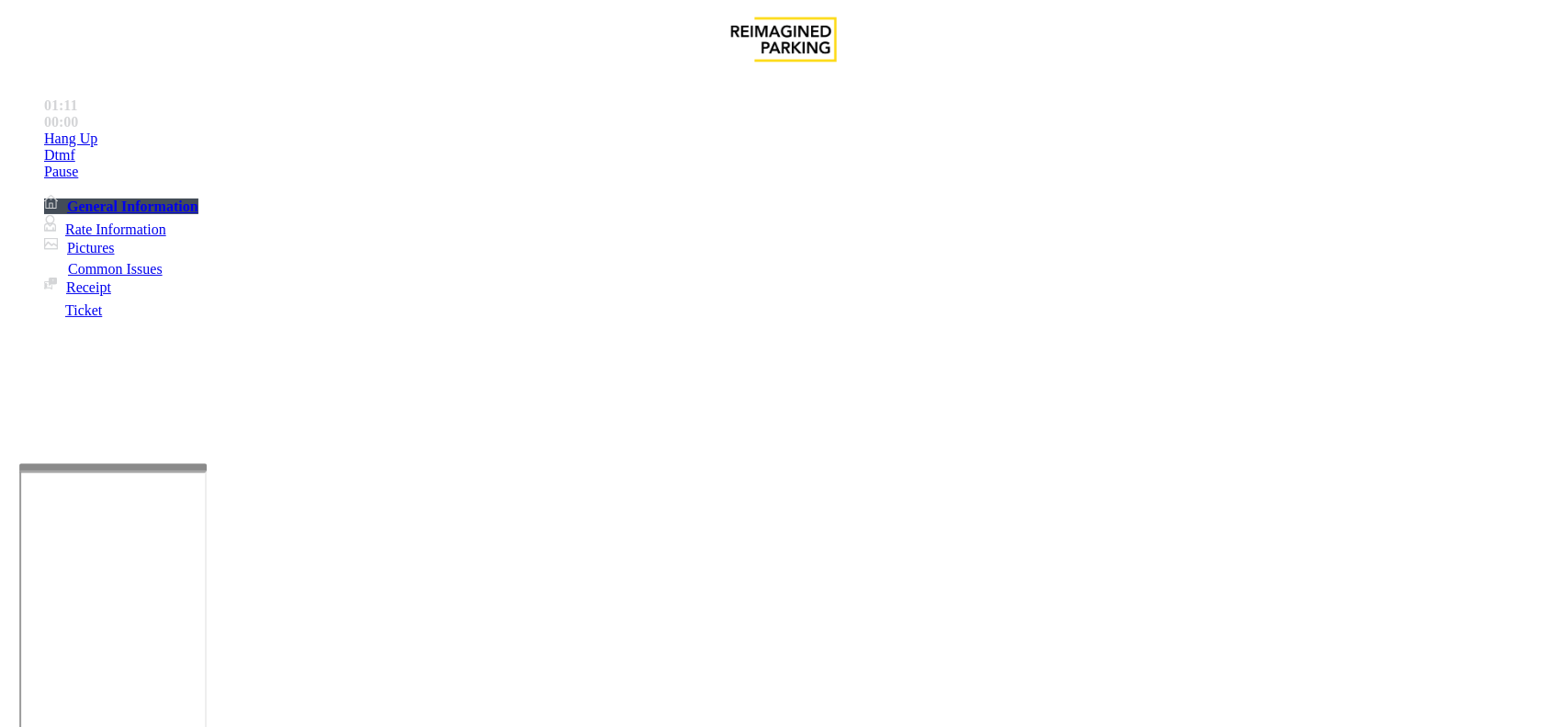 type on "******" 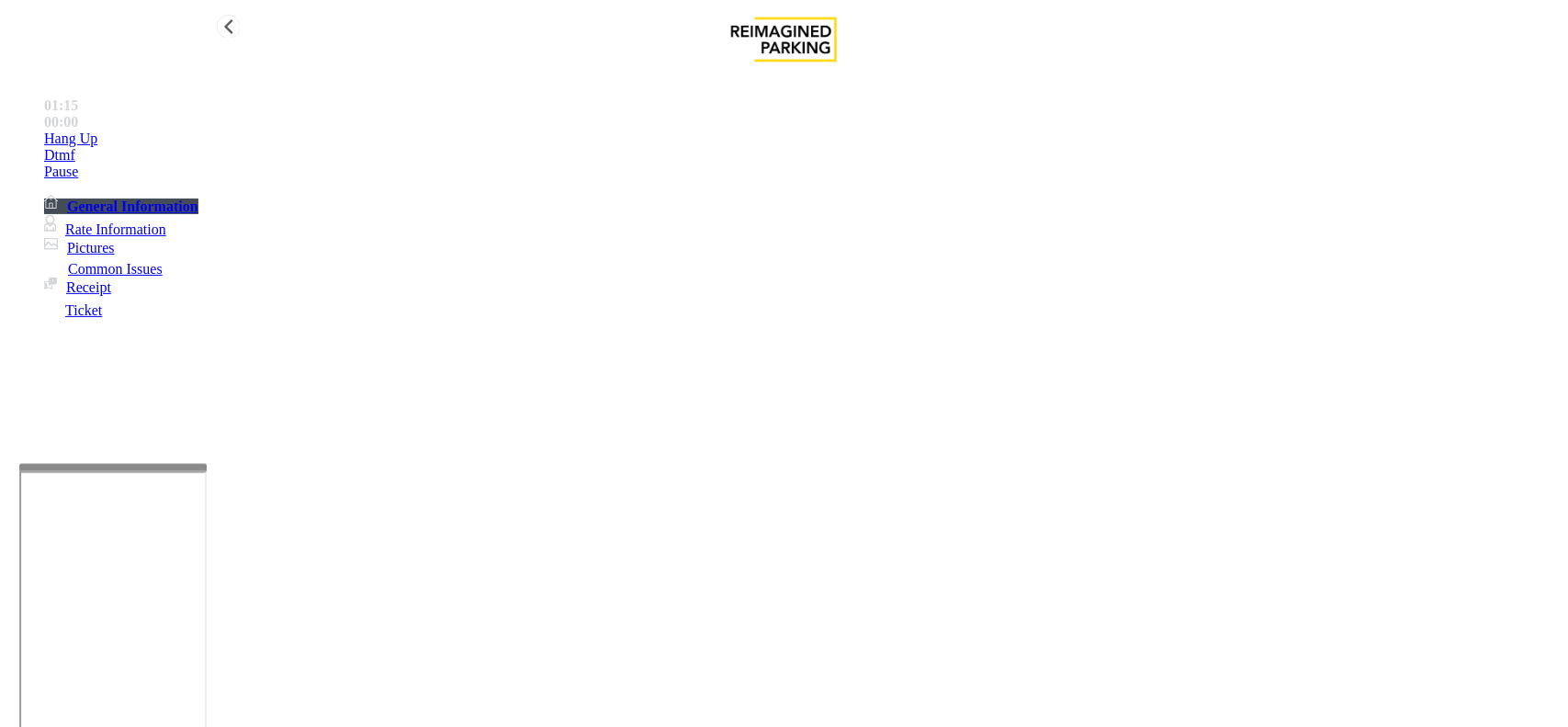 click on "Hang Up" at bounding box center [802, 139] 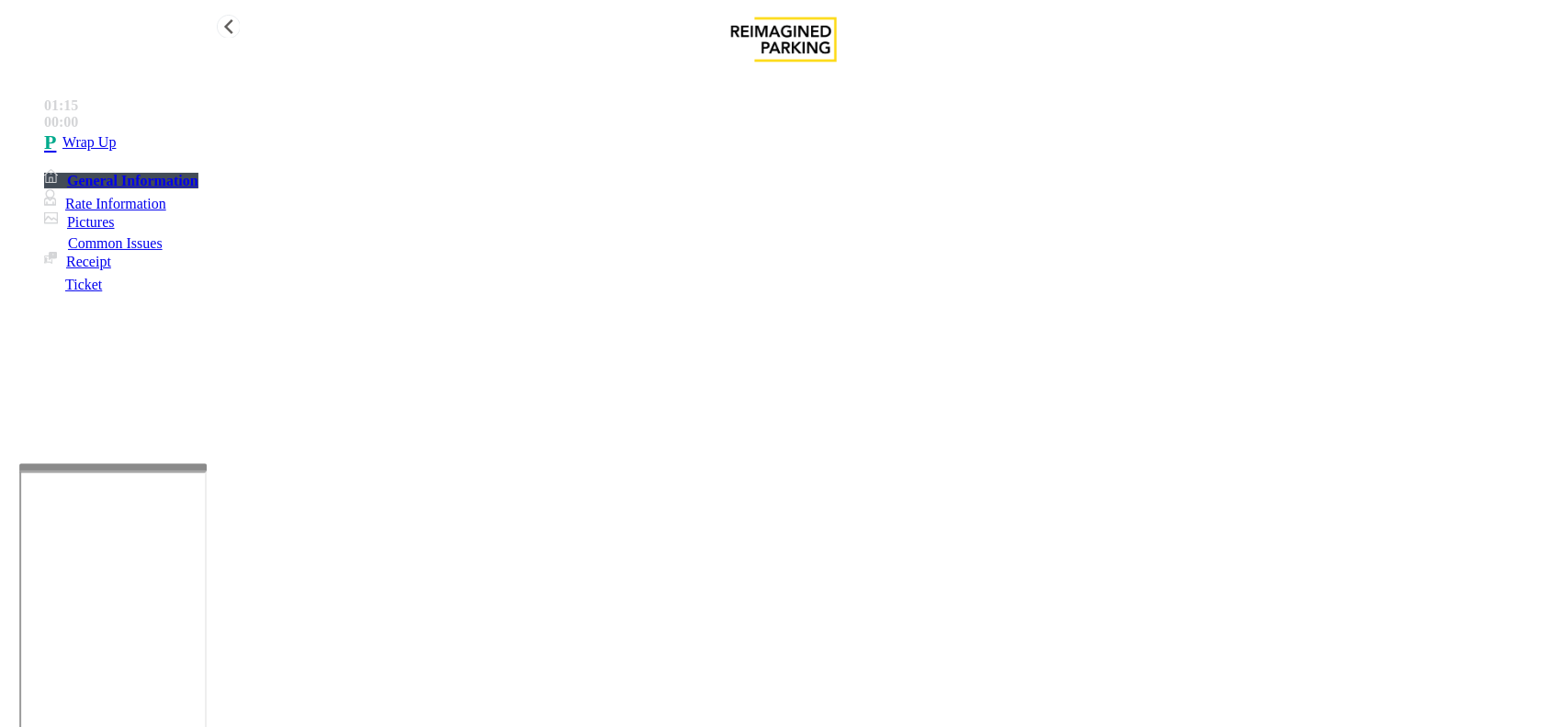 click on "Wrap Up" at bounding box center (802, 142) 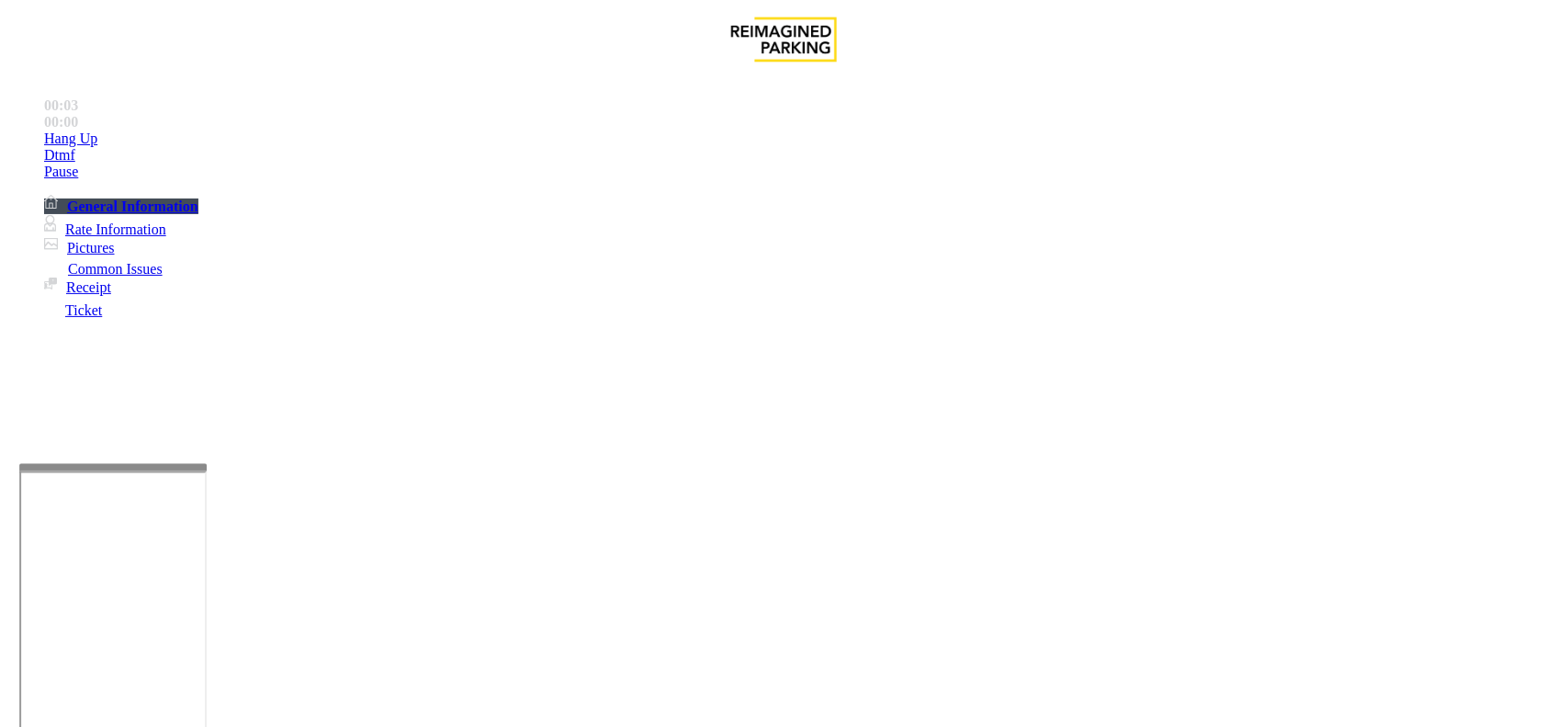 click on "×" at bounding box center [18, 4744] 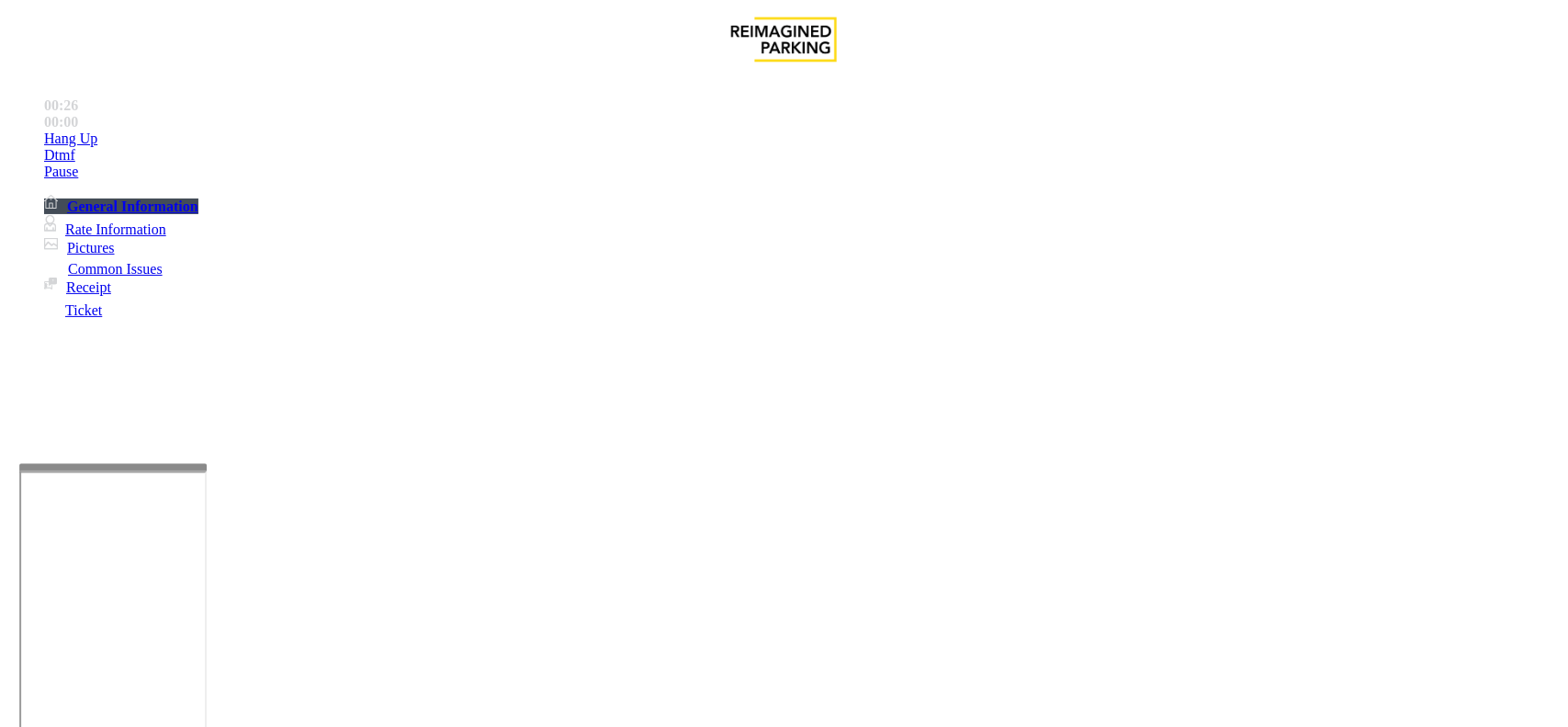 scroll, scrollTop: 1608, scrollLeft: 0, axis: vertical 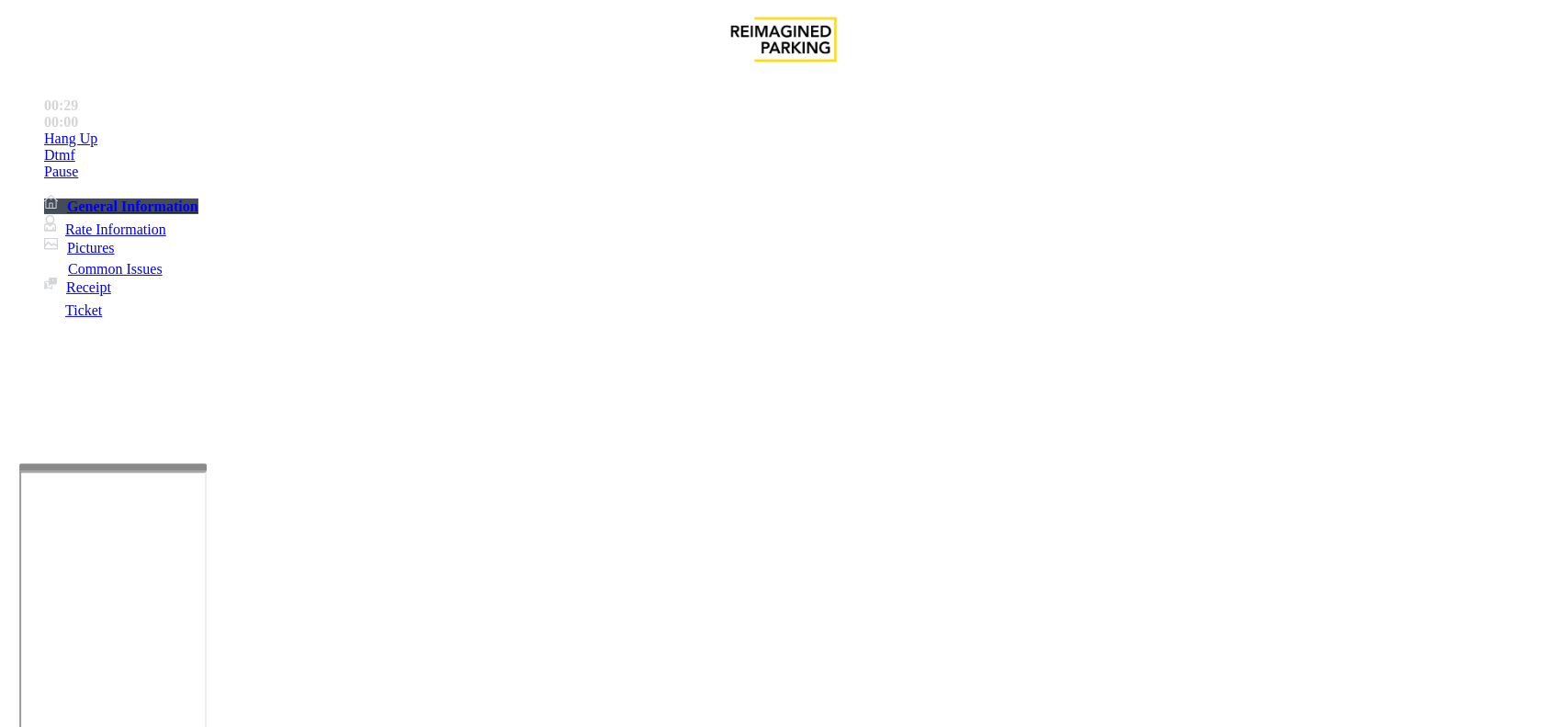 drag, startPoint x: 1004, startPoint y: 271, endPoint x: 939, endPoint y: 170, distance: 120.10828 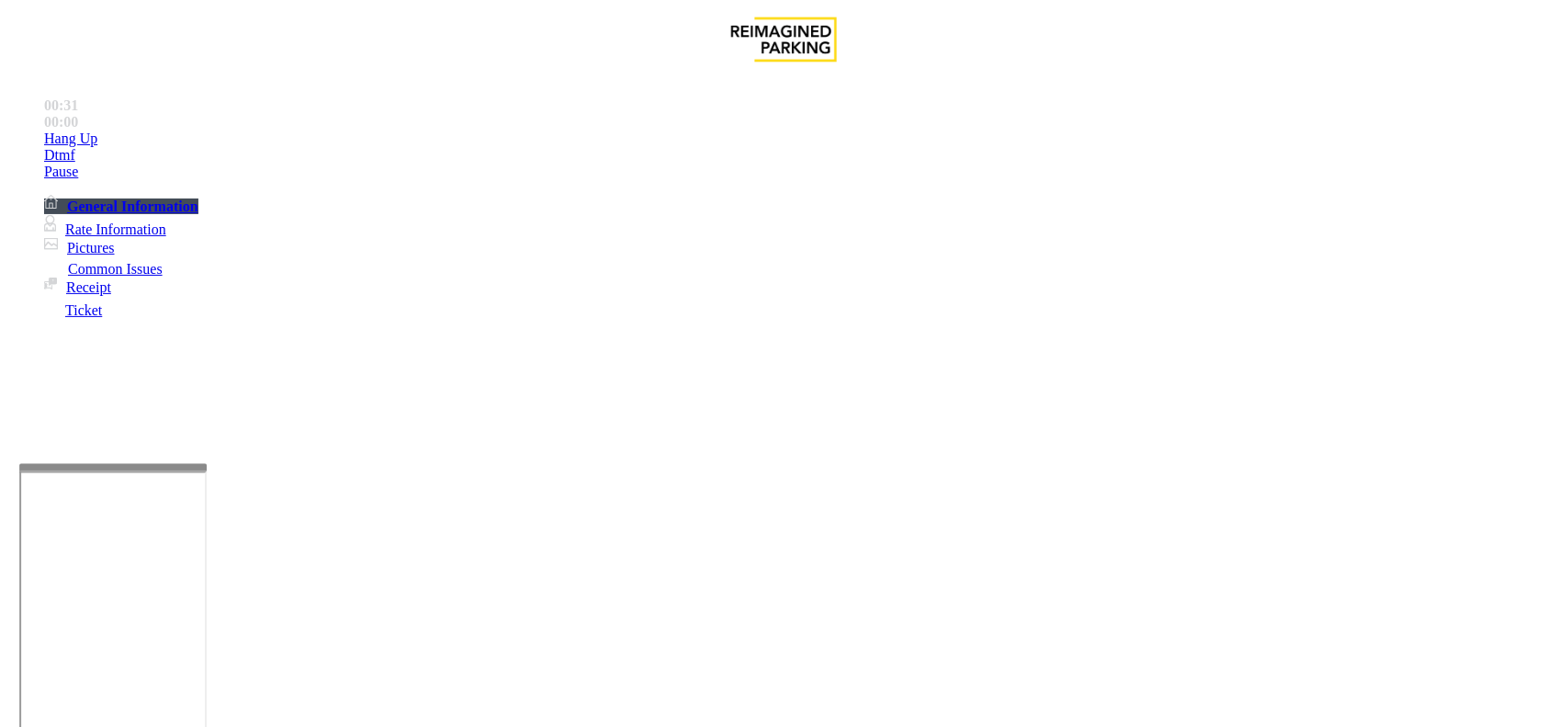 scroll, scrollTop: 689, scrollLeft: 0, axis: vertical 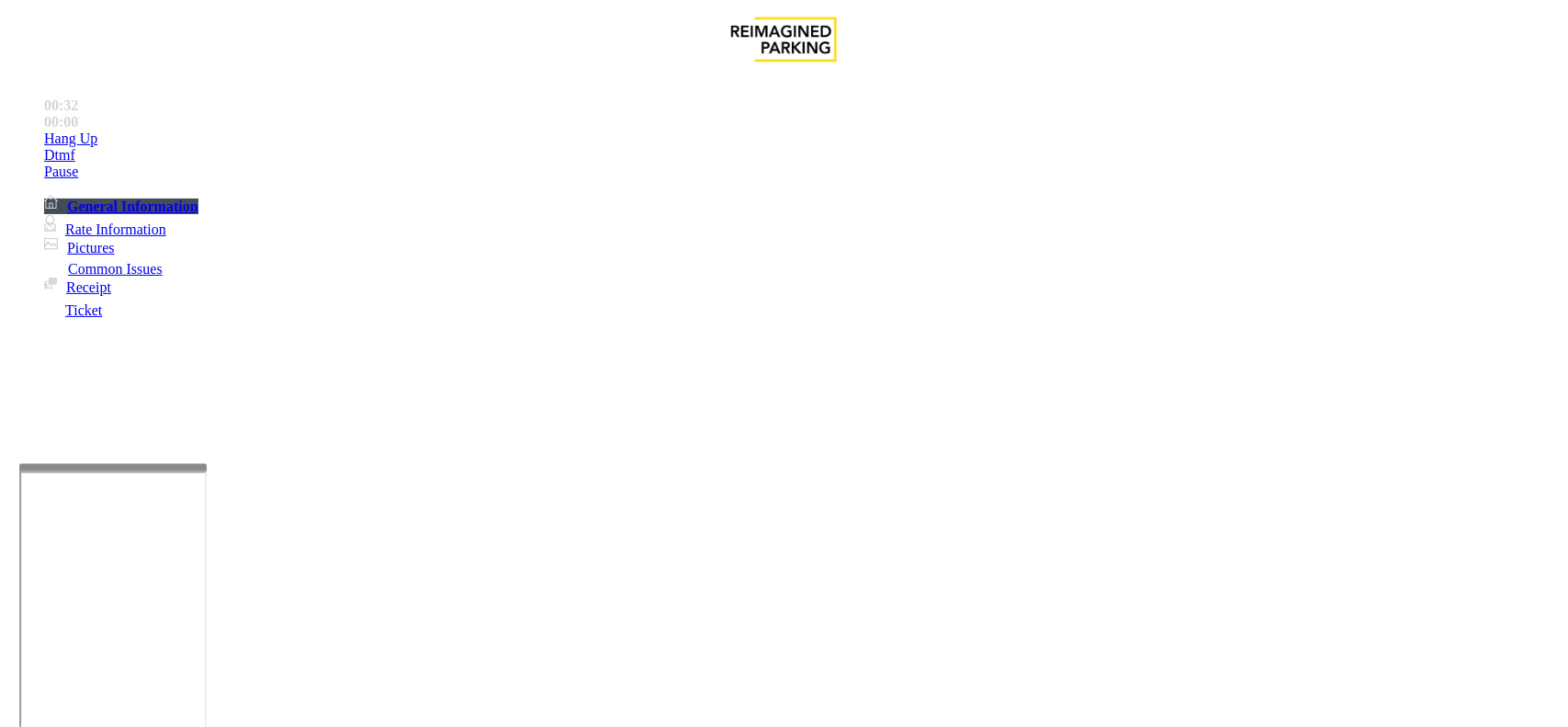 click on "Ticket Issue" at bounding box center [65, 1327] 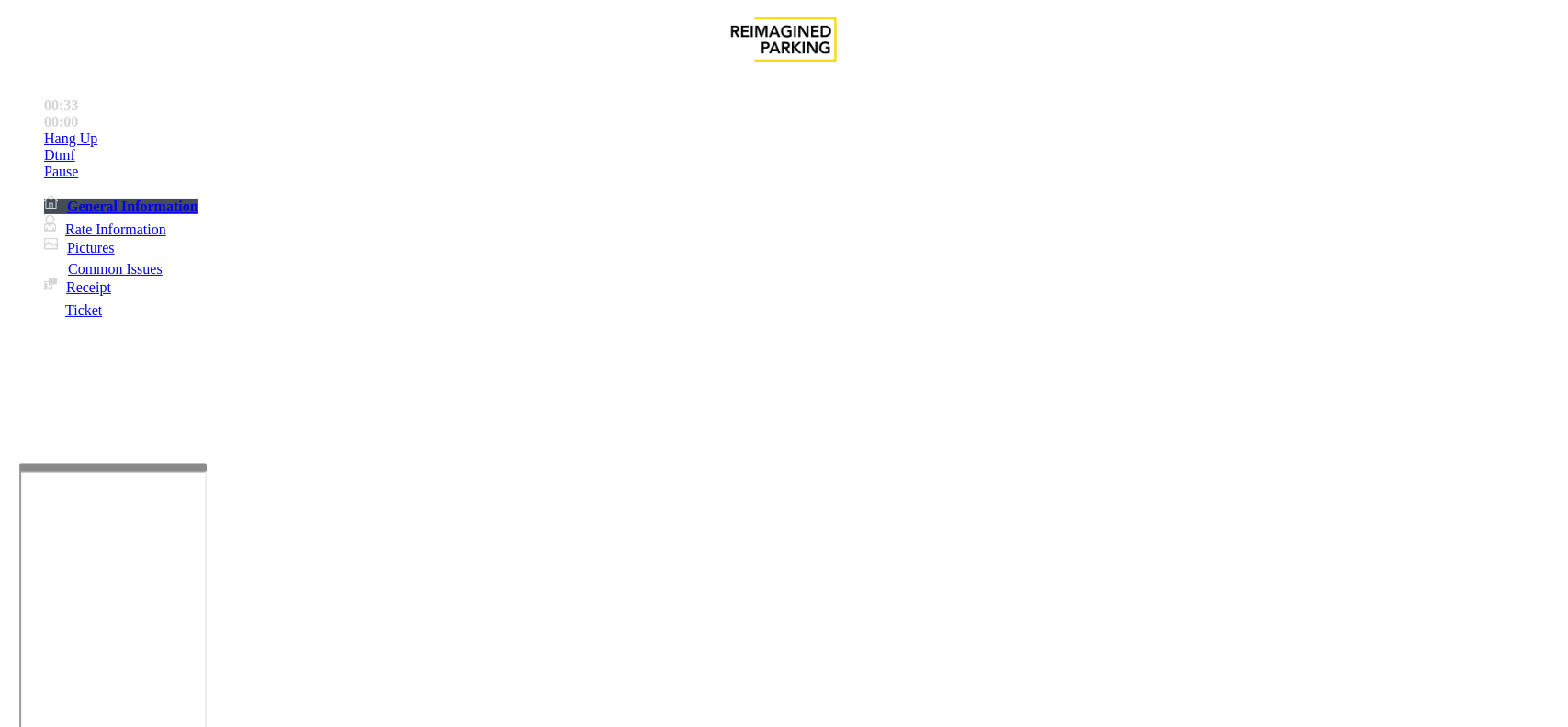 click on "Lost Ticket" at bounding box center [182, 1327] 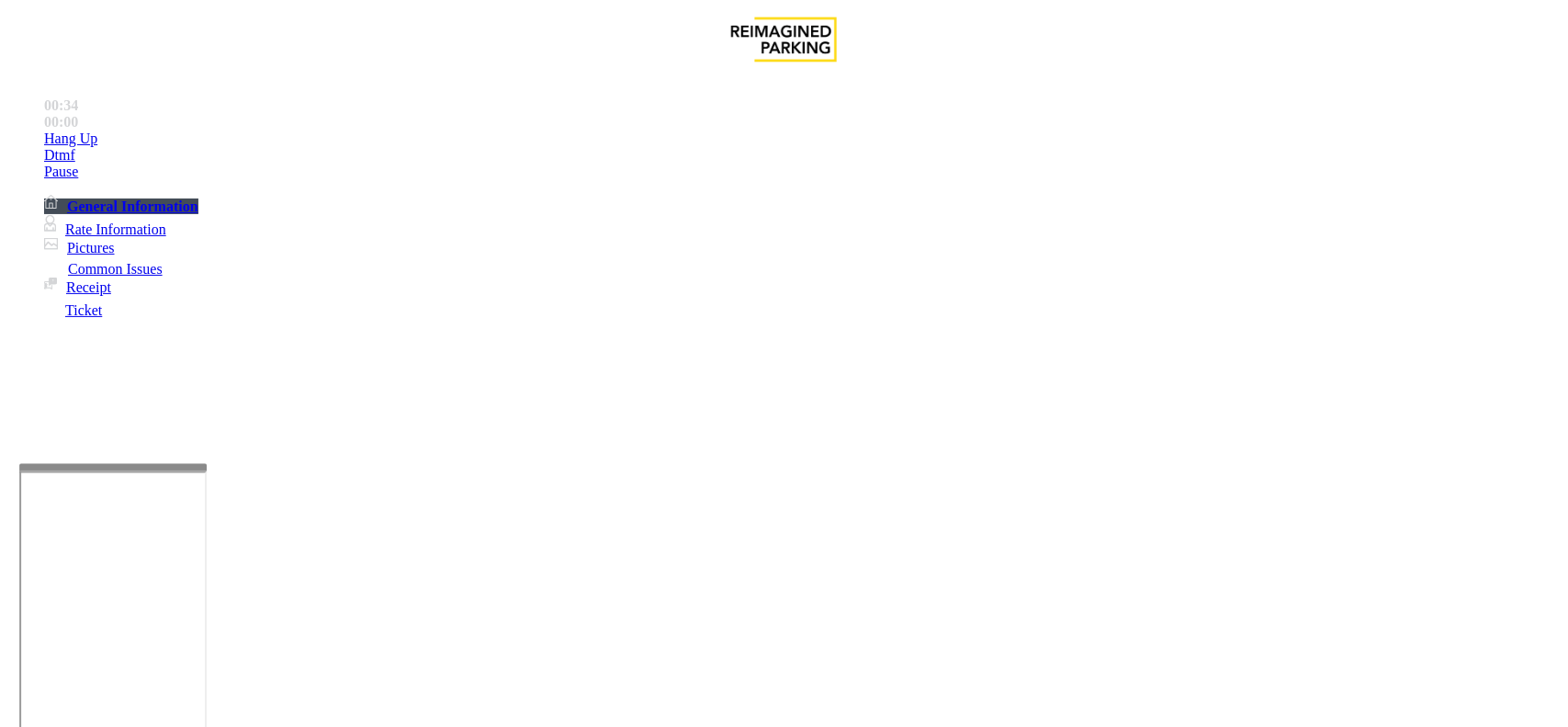 scroll, scrollTop: 460, scrollLeft: 0, axis: vertical 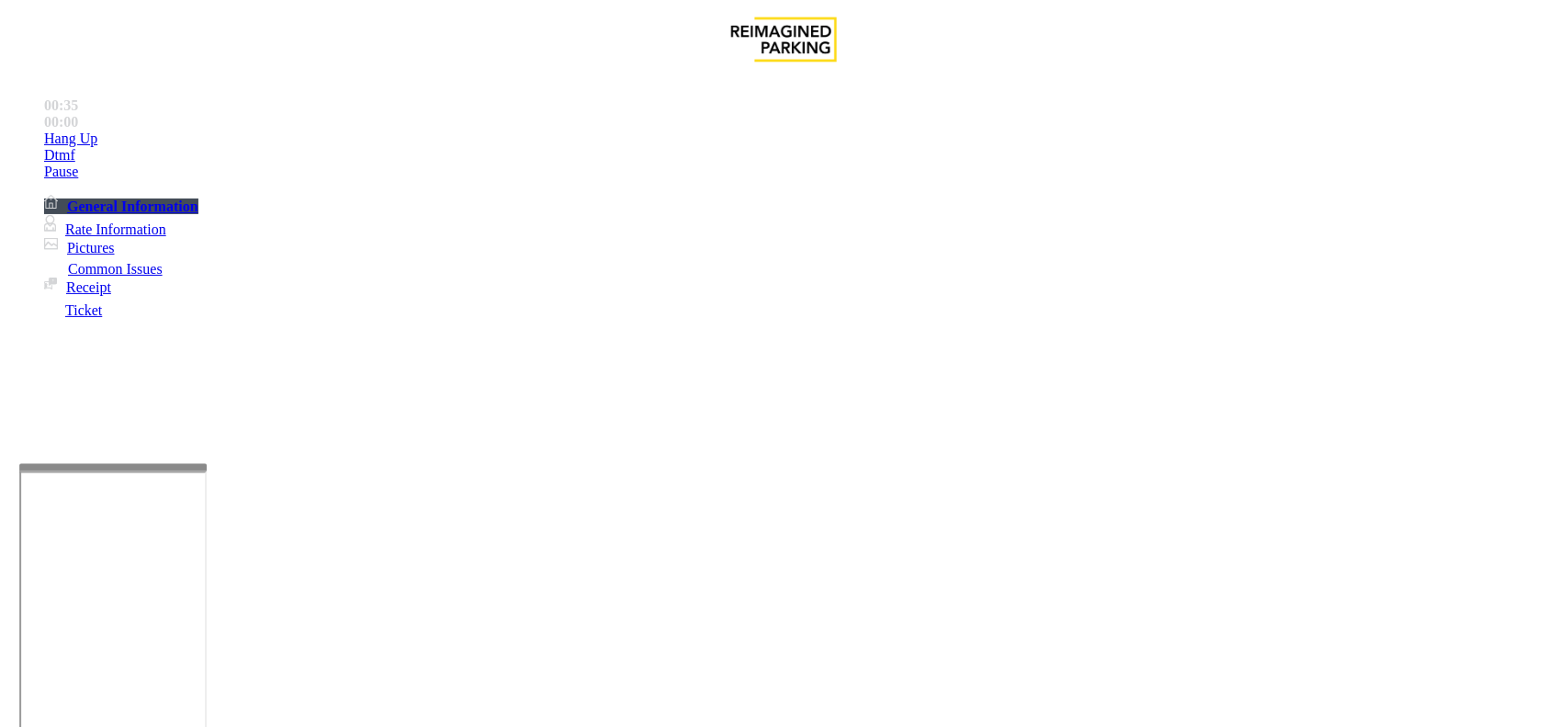 click at bounding box center (784, 2715) 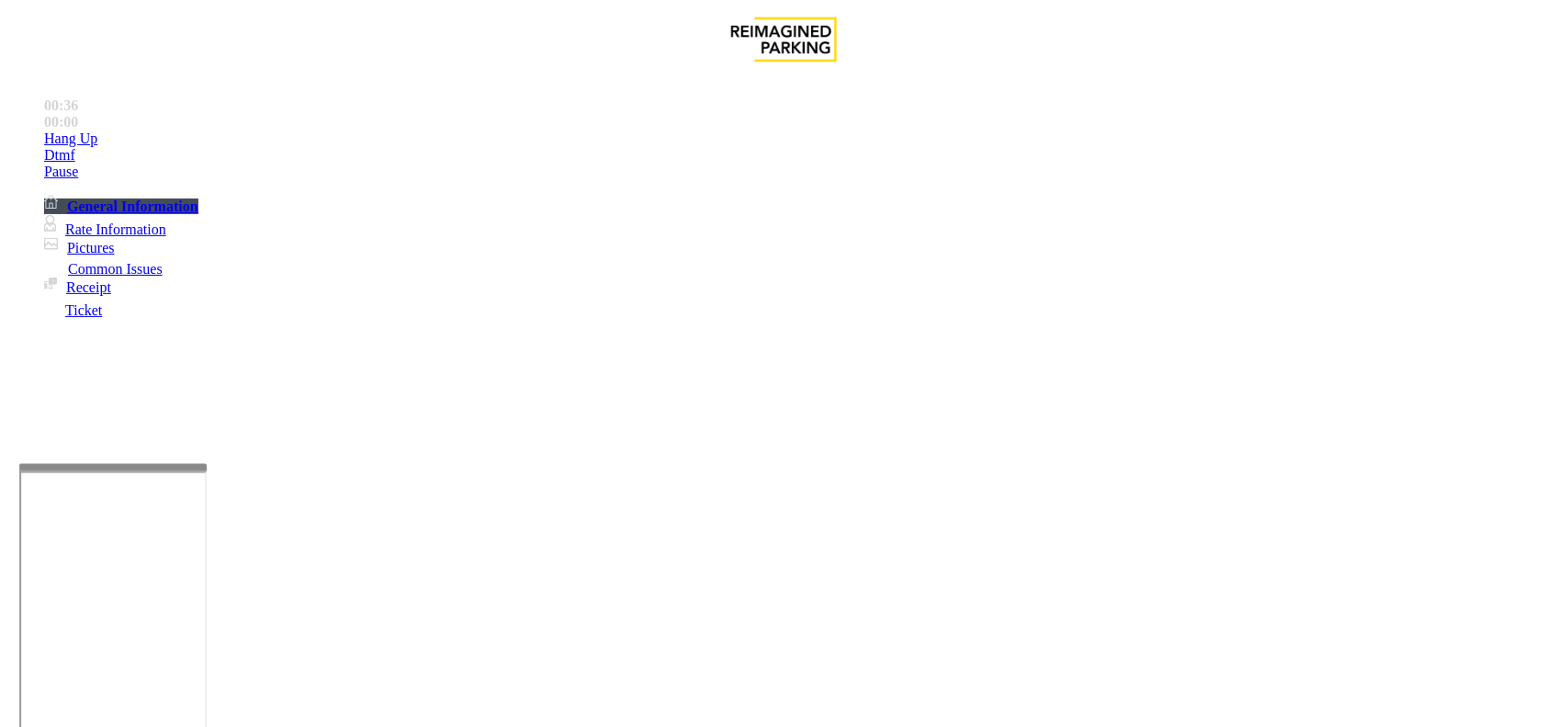 click on "Please have the customer SCAN ONLY the ticket, DO NOT enter into the machine." at bounding box center [784, 2793] 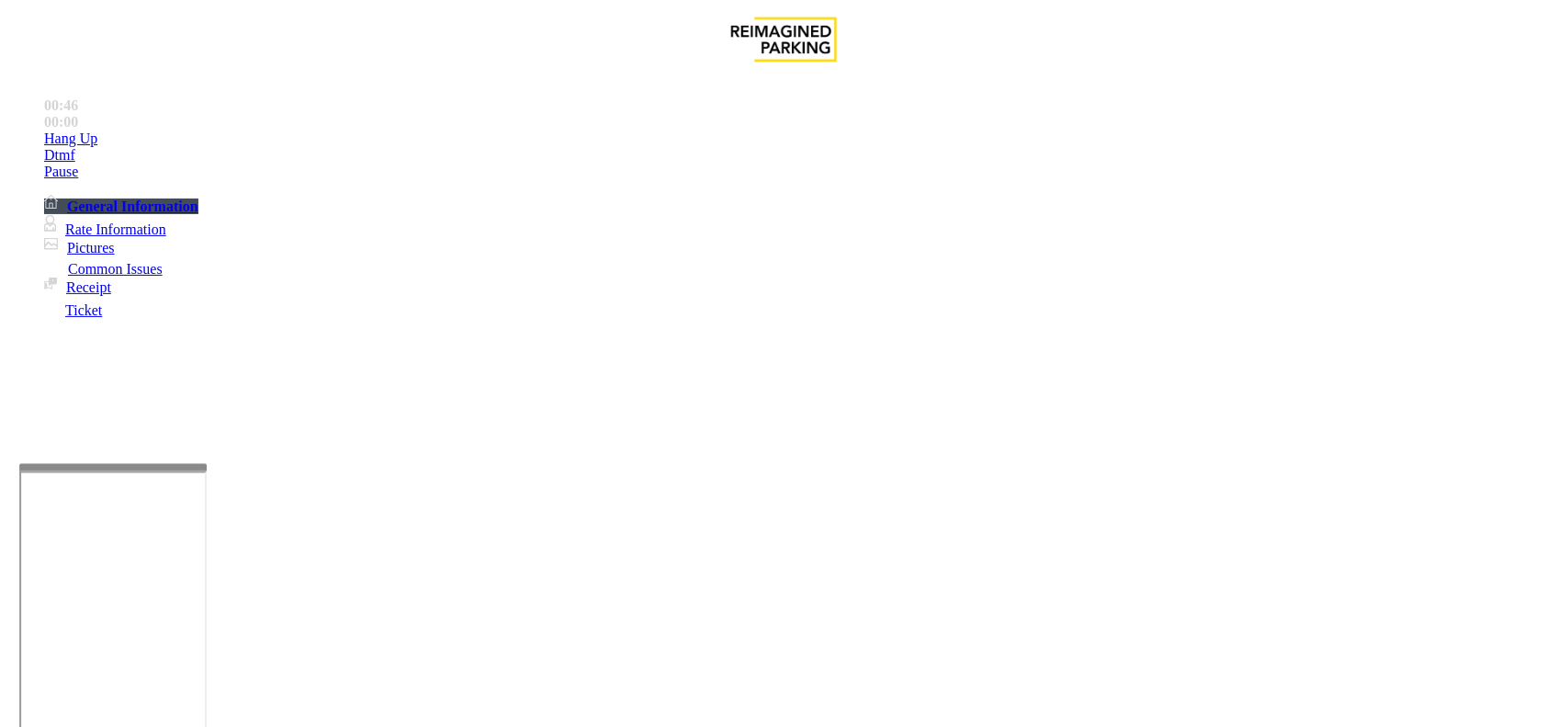 click on "Lost Ticket" at bounding box center [784, 1313] 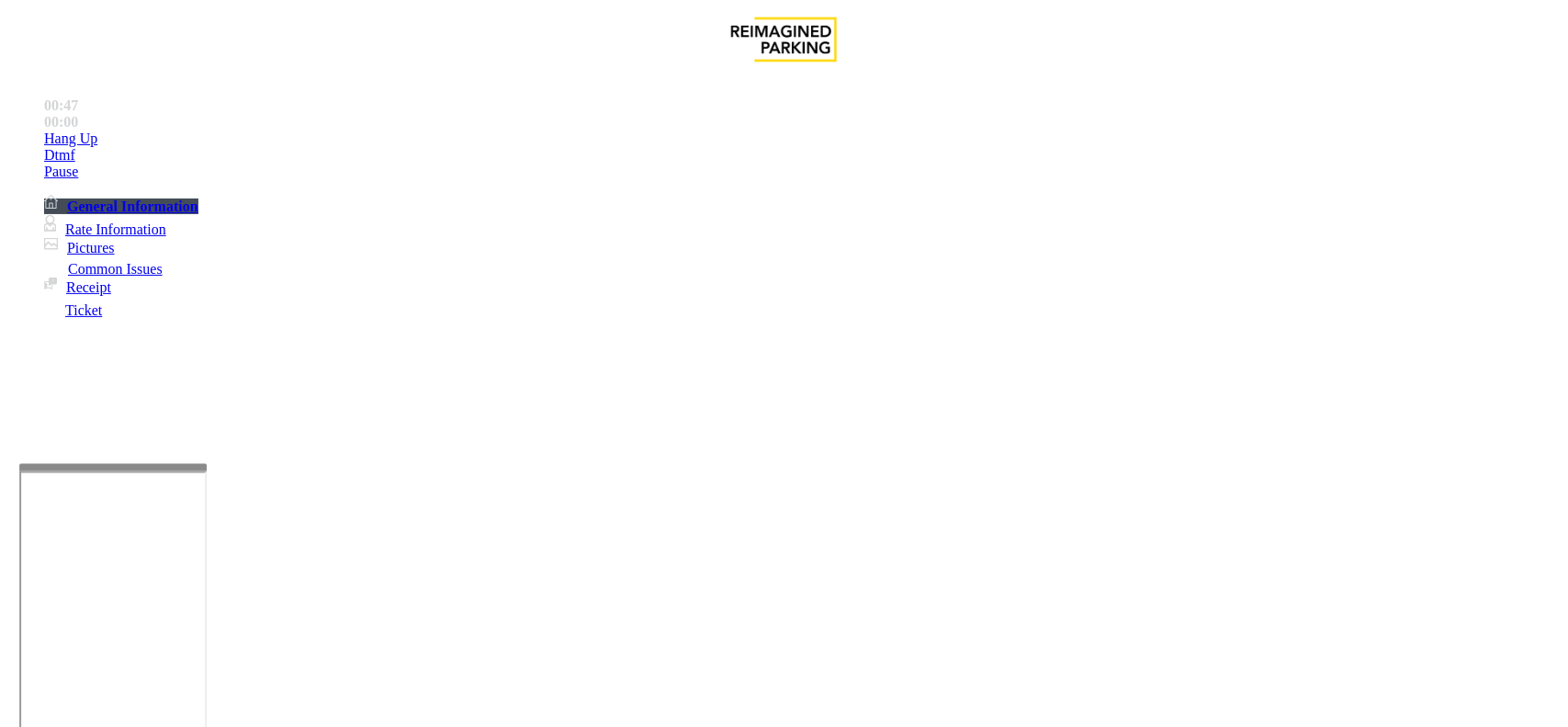 click on "Lost Ticket" at bounding box center (784, 1313) 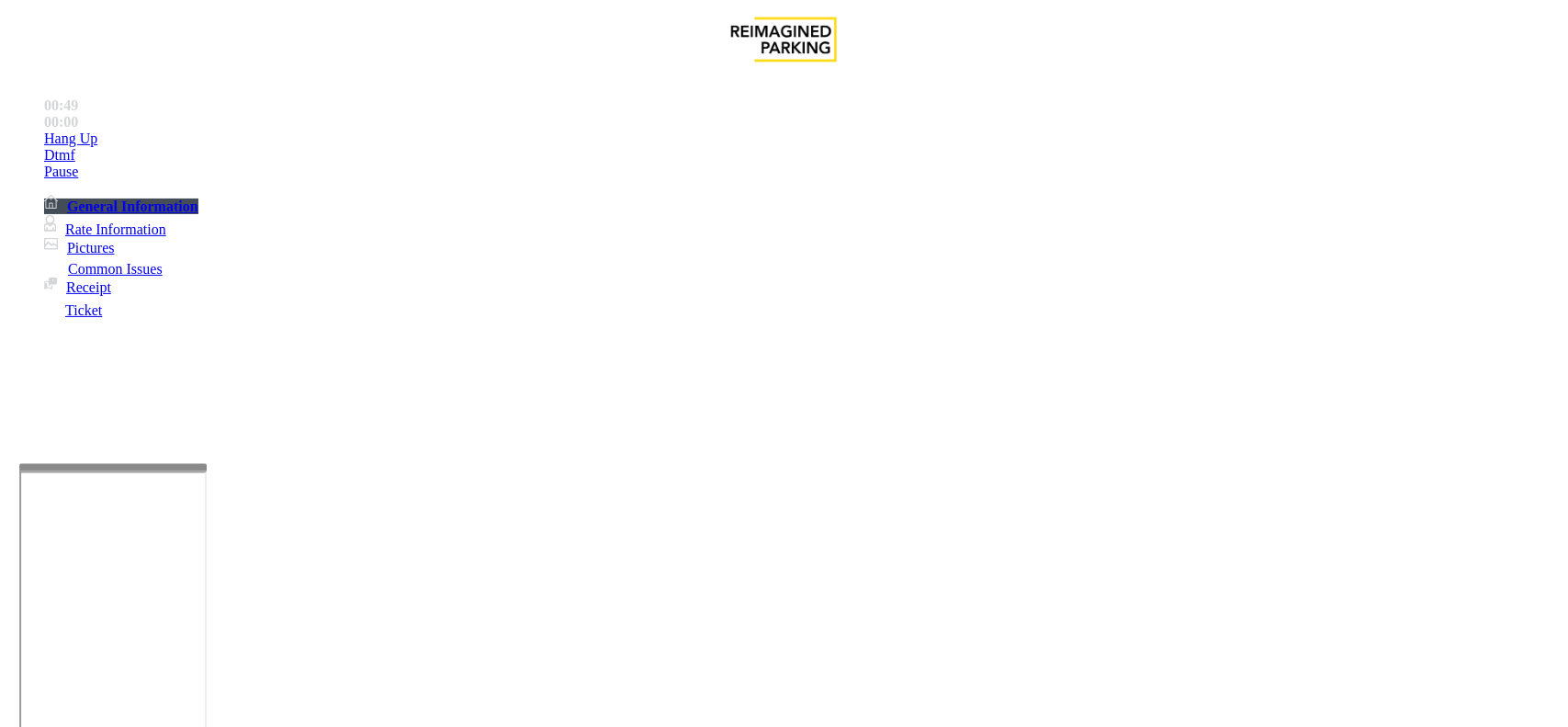 click at bounding box center [262, 1590] 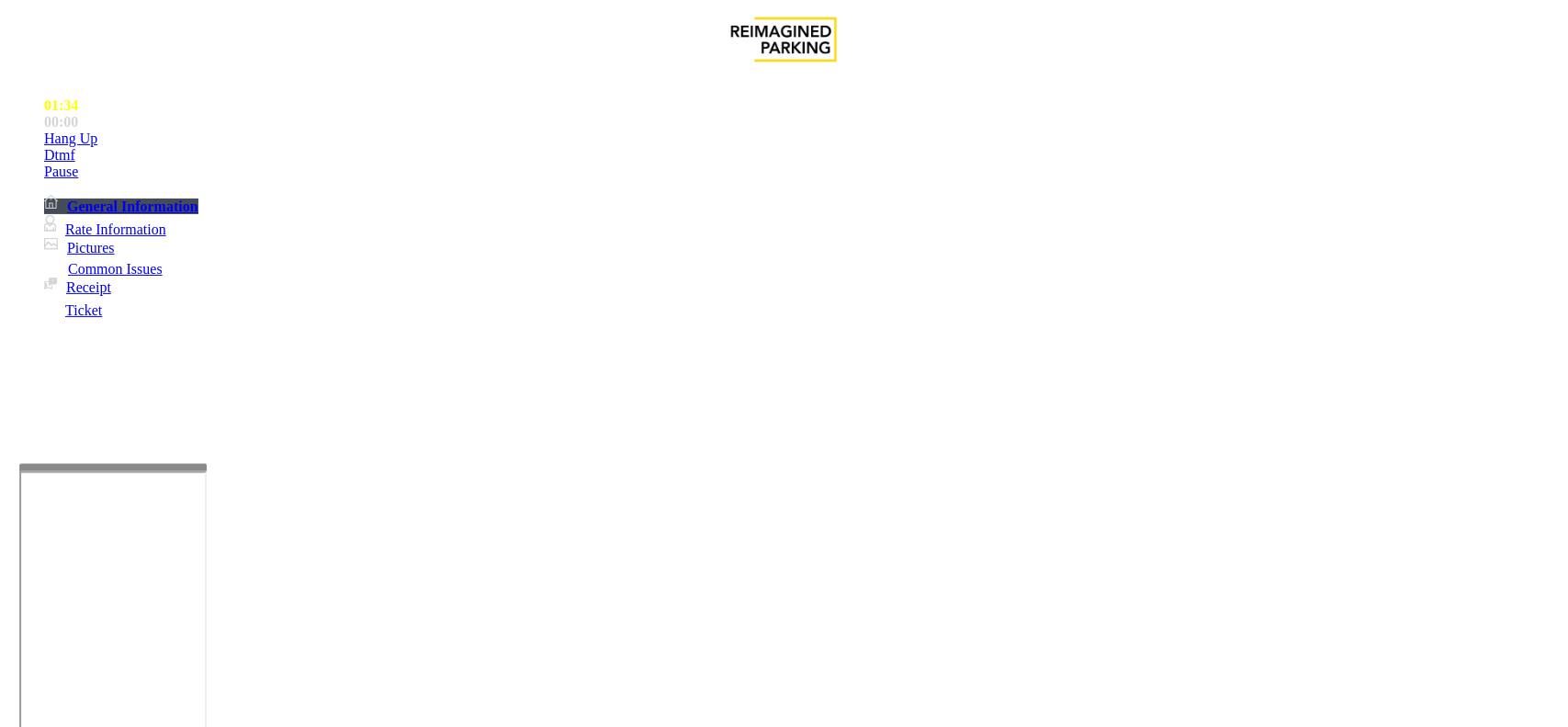 scroll, scrollTop: 919, scrollLeft: 0, axis: vertical 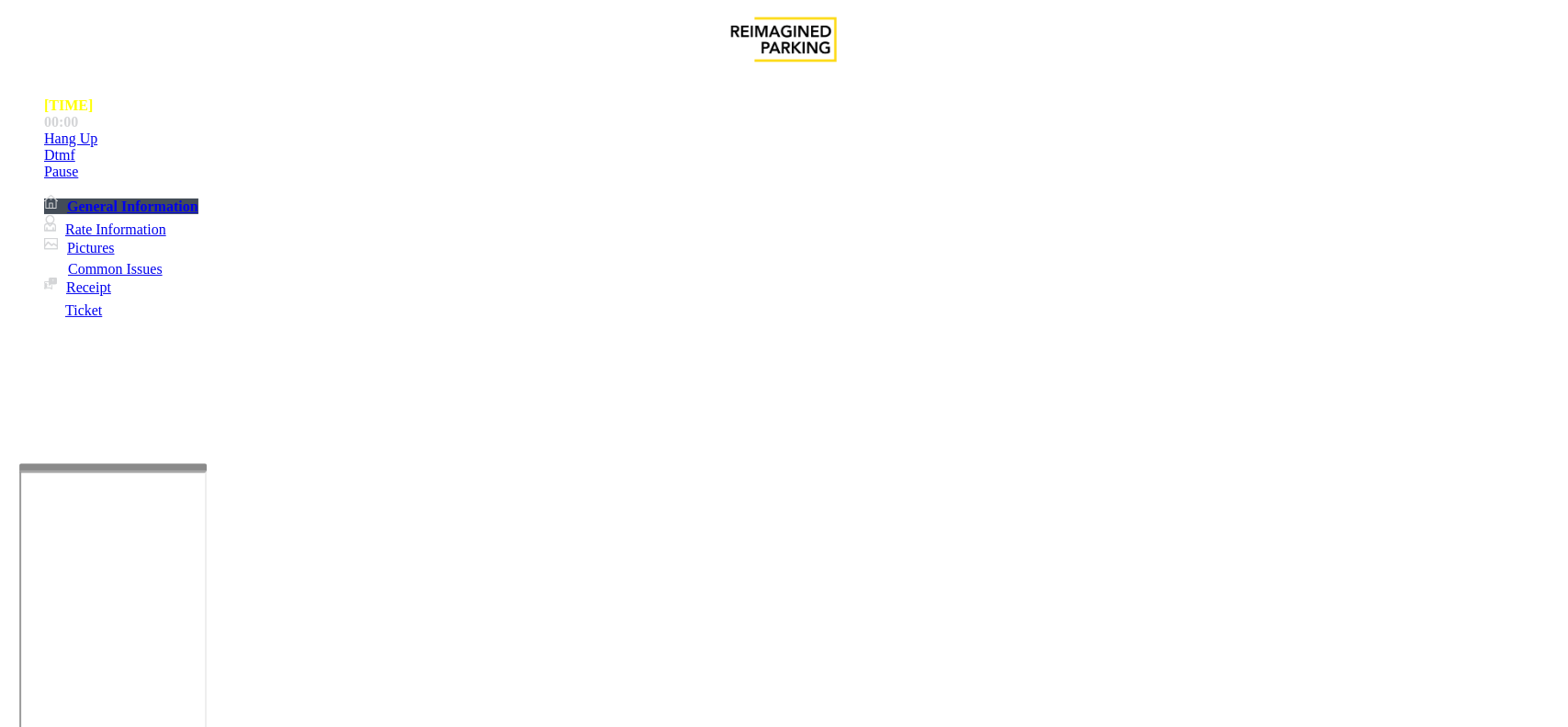 click on "Local Time" at bounding box center [556, 3063] 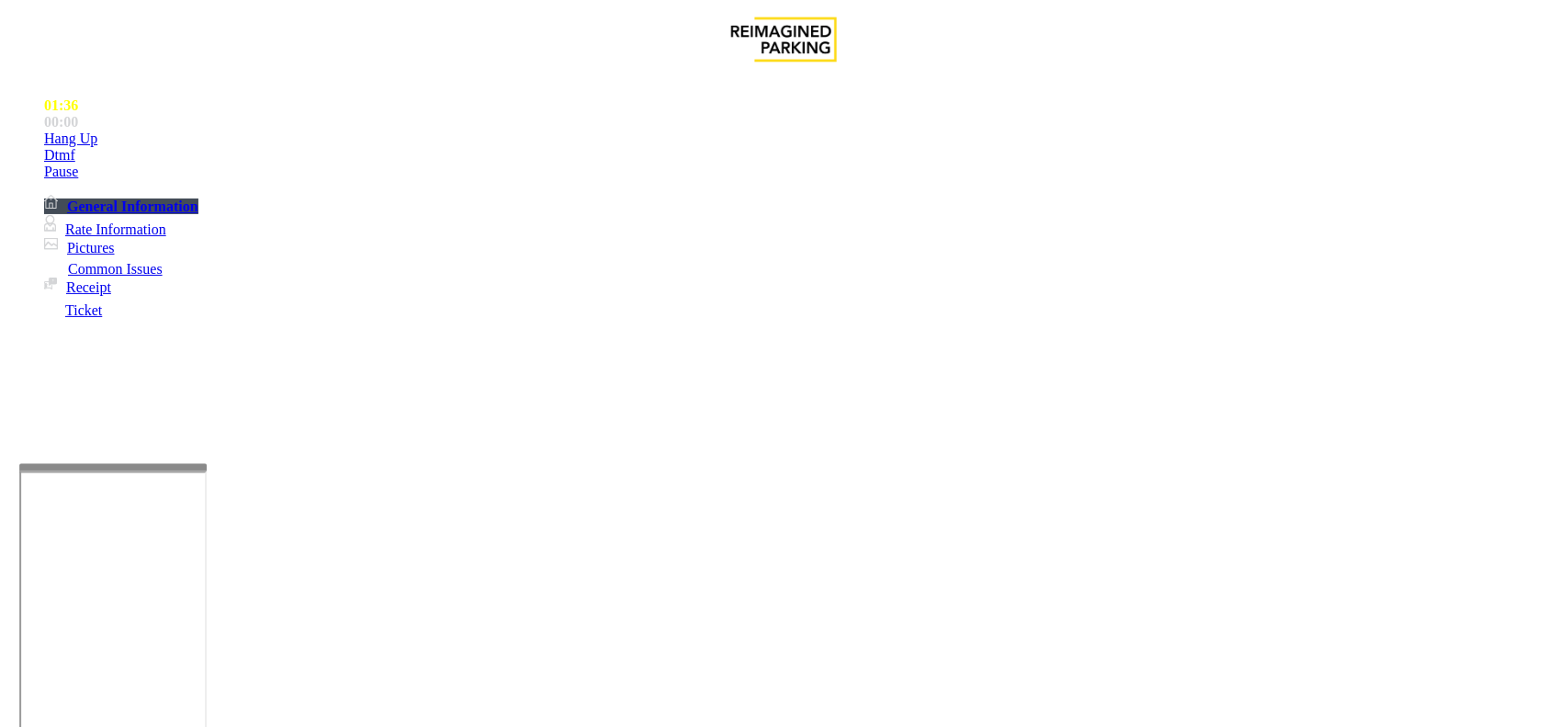 click on "Local Time" at bounding box center [558, 3505] 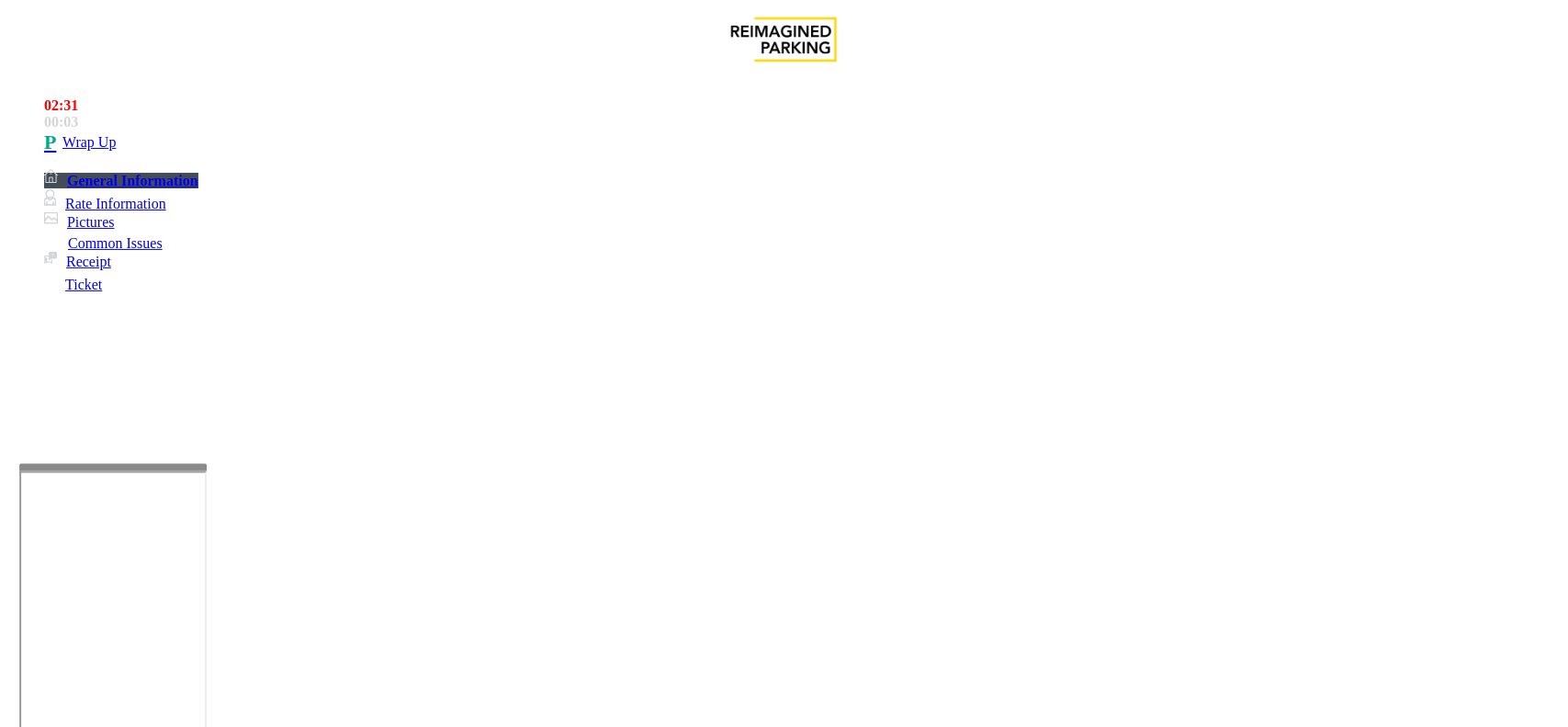 click at bounding box center (262, 1590) 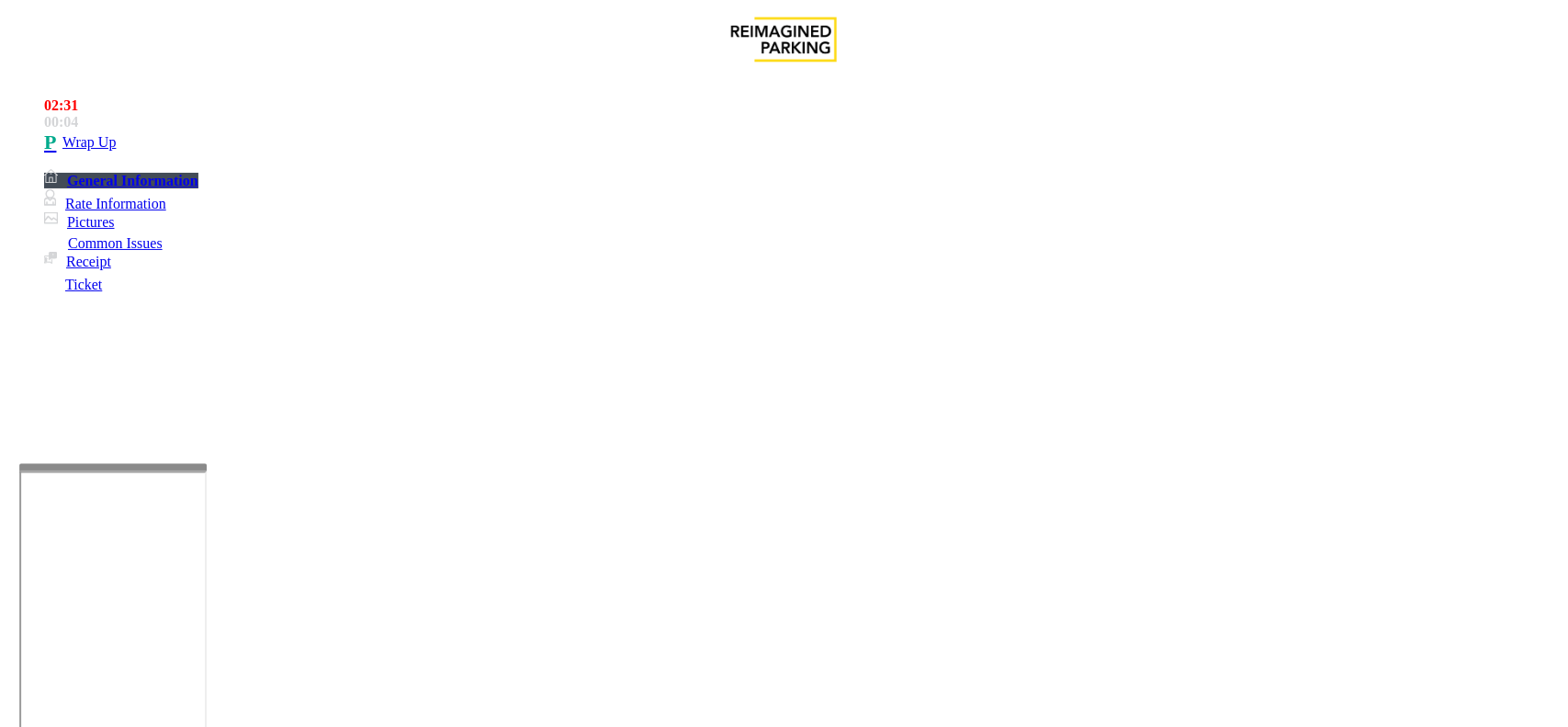 click at bounding box center (262, 1590) 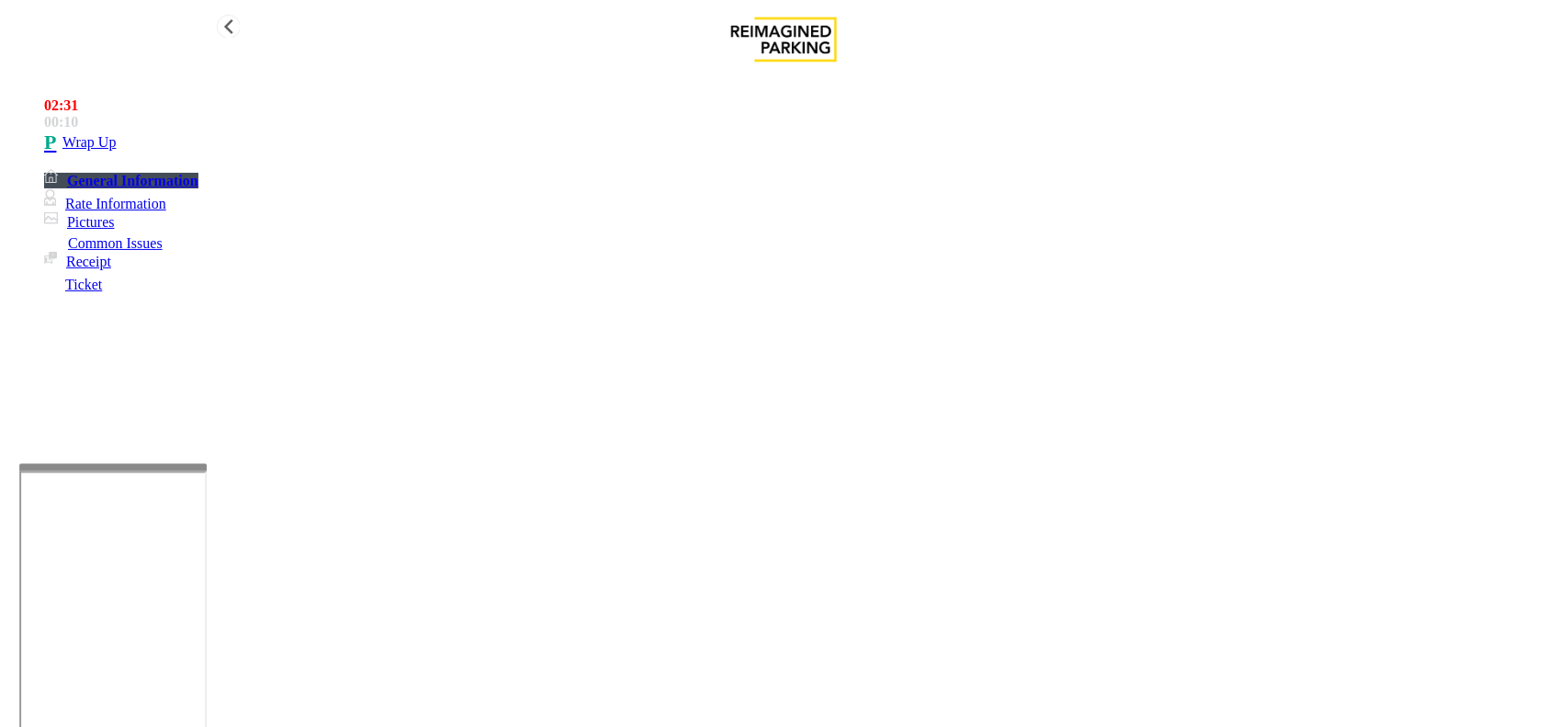 type on "**********" 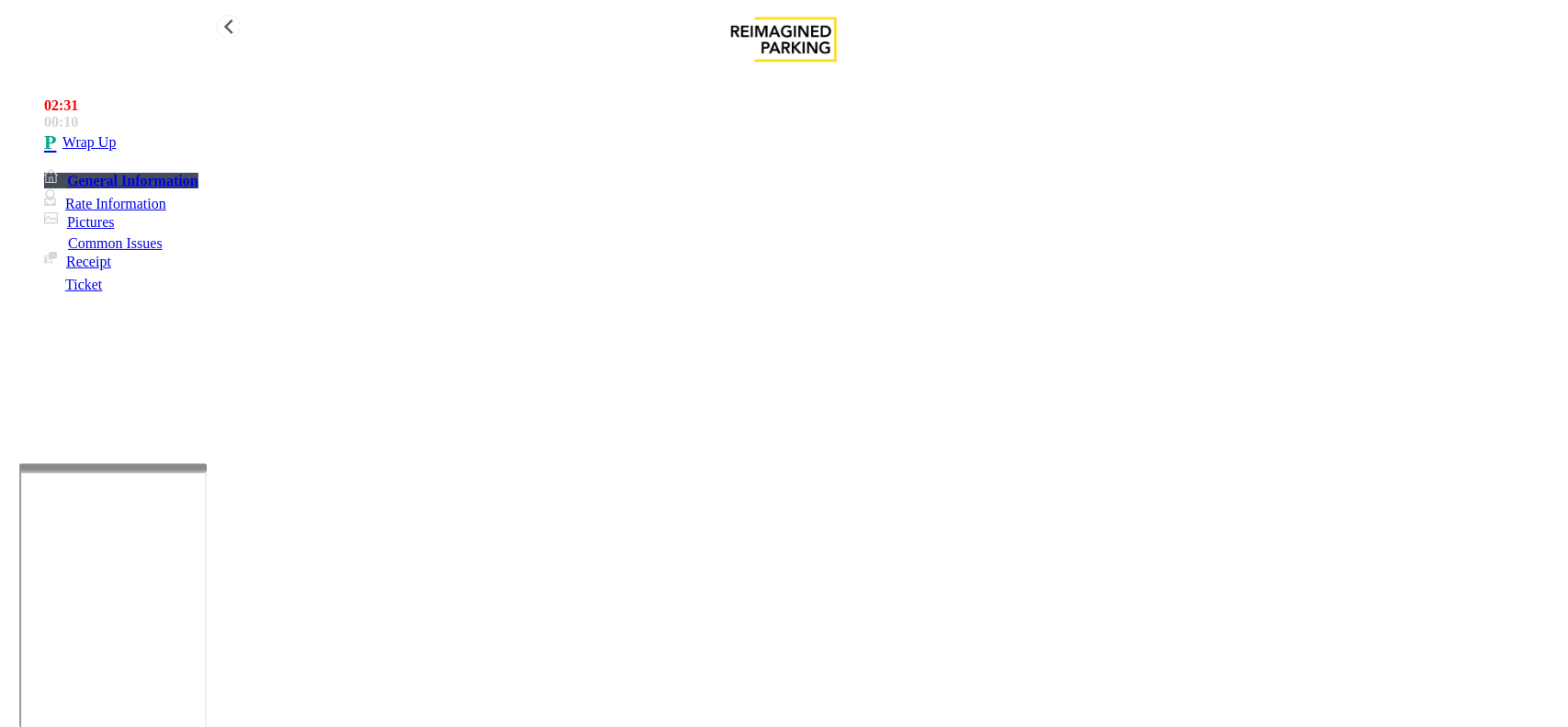 click on "Wrap Up" at bounding box center (802, 142) 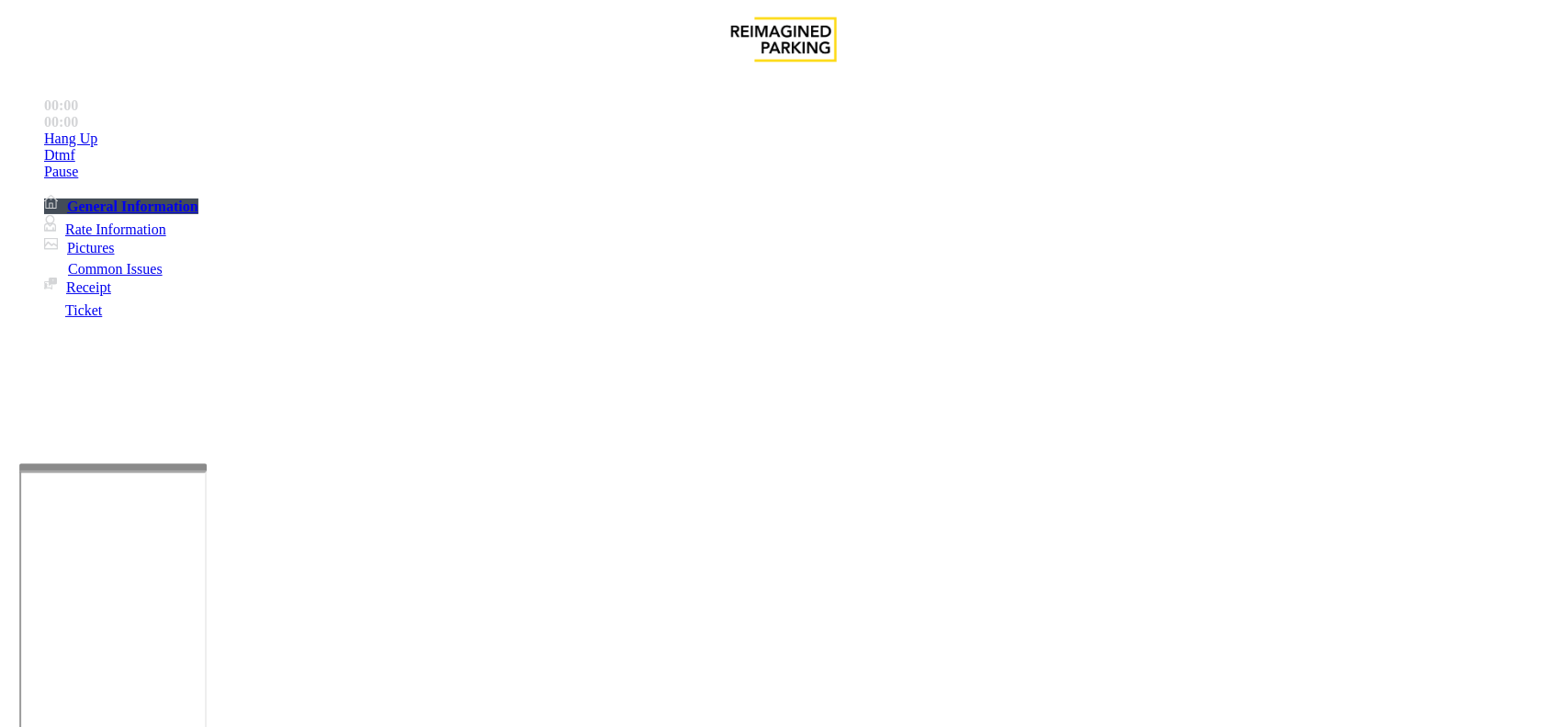 scroll, scrollTop: 460, scrollLeft: 0, axis: vertical 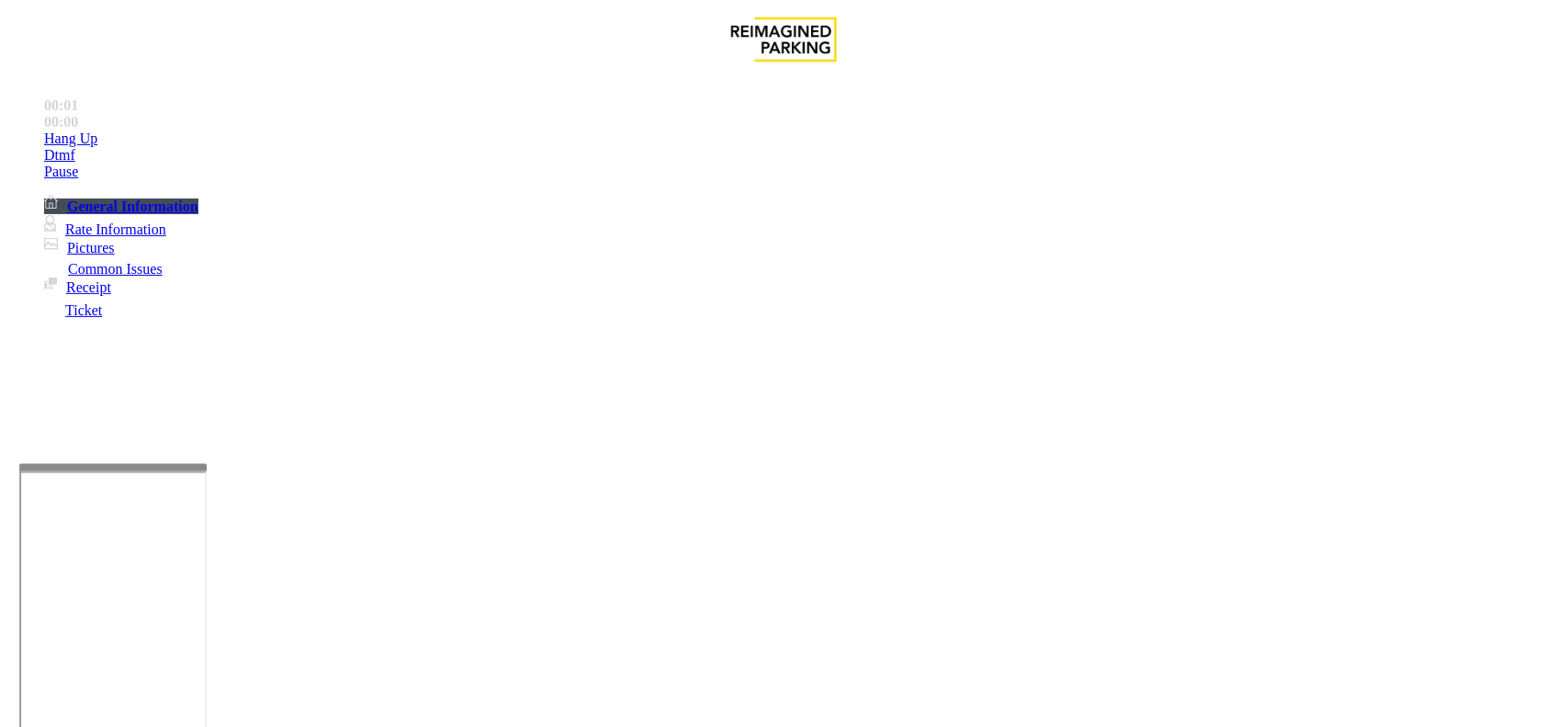 click on "Equipment Issue" at bounding box center [444, 1327] 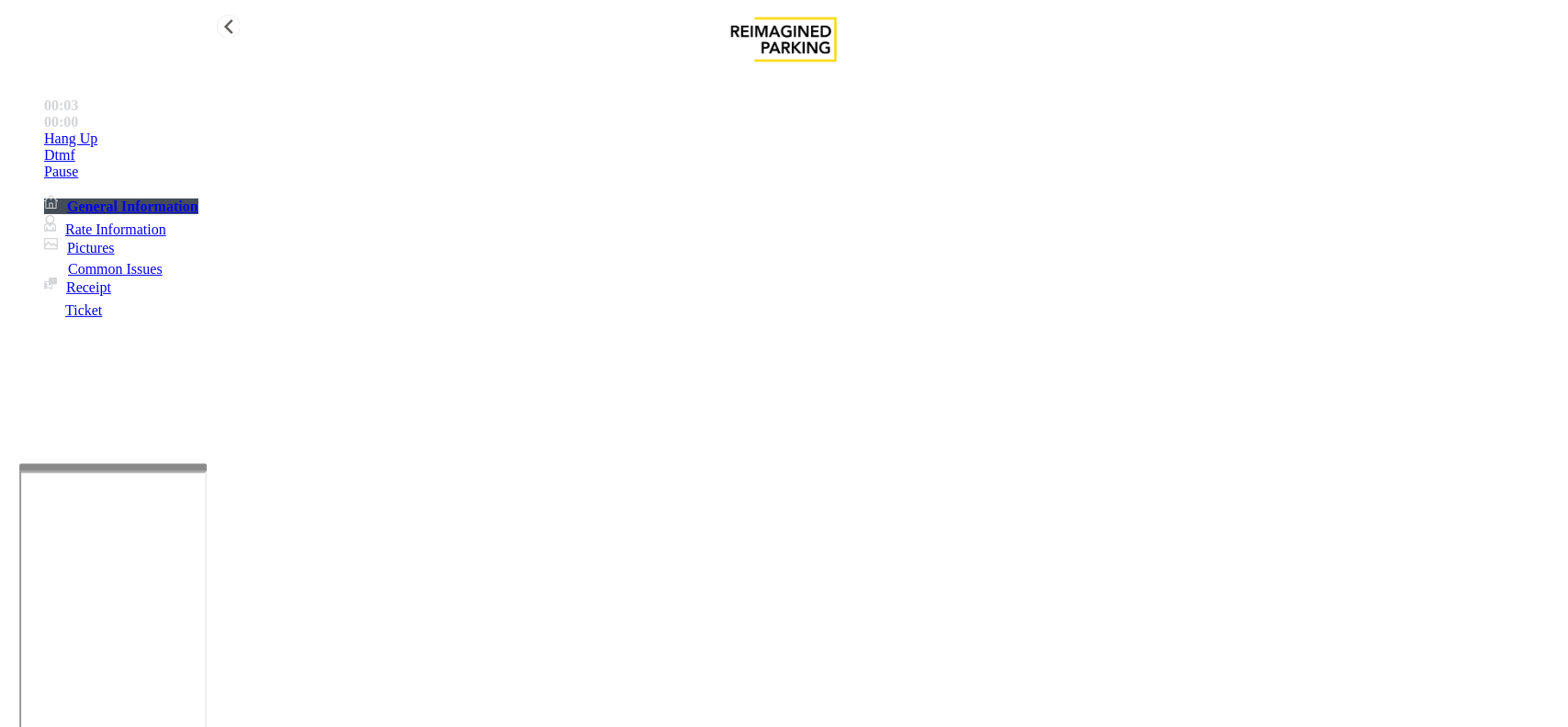 click on "Dtmf" at bounding box center [802, 139] 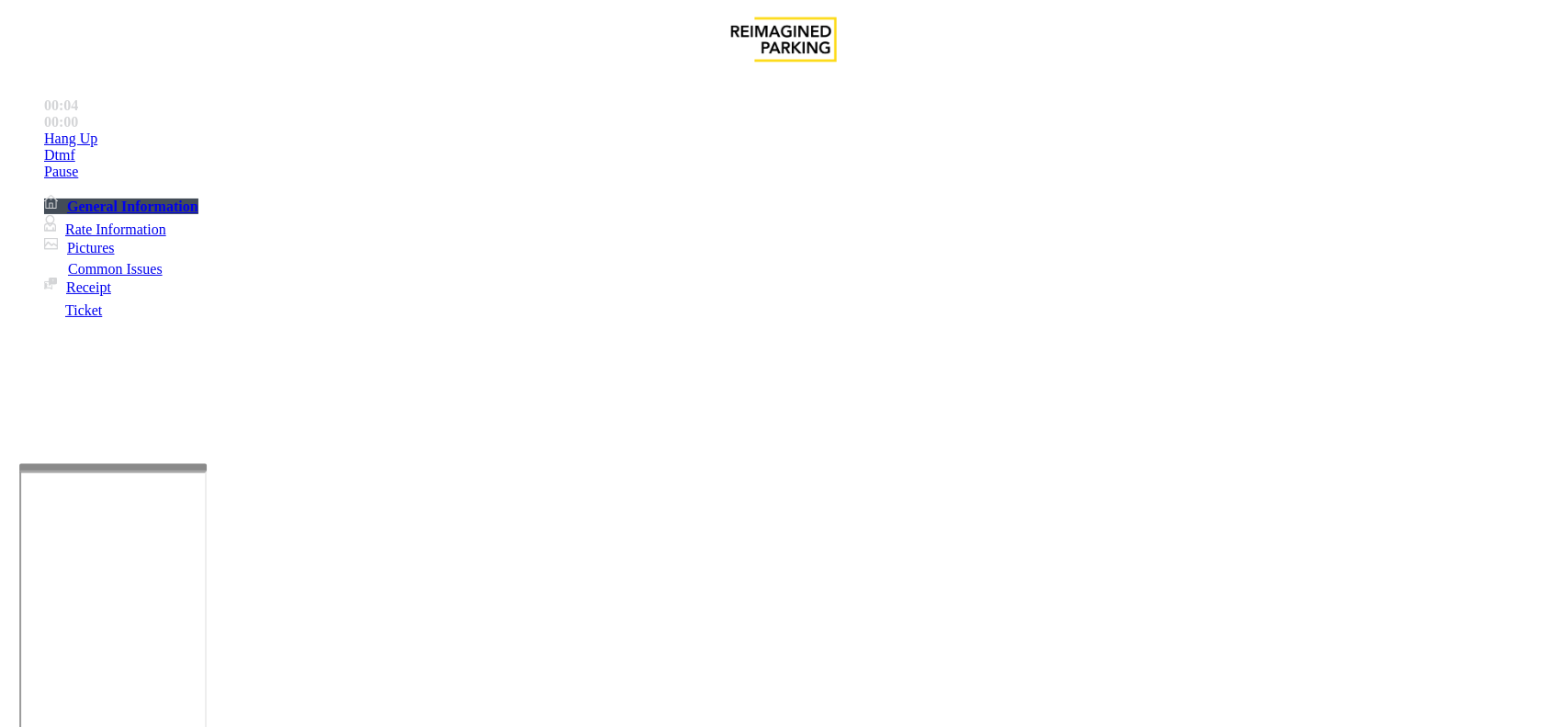 click on "*" at bounding box center (53, 4863) 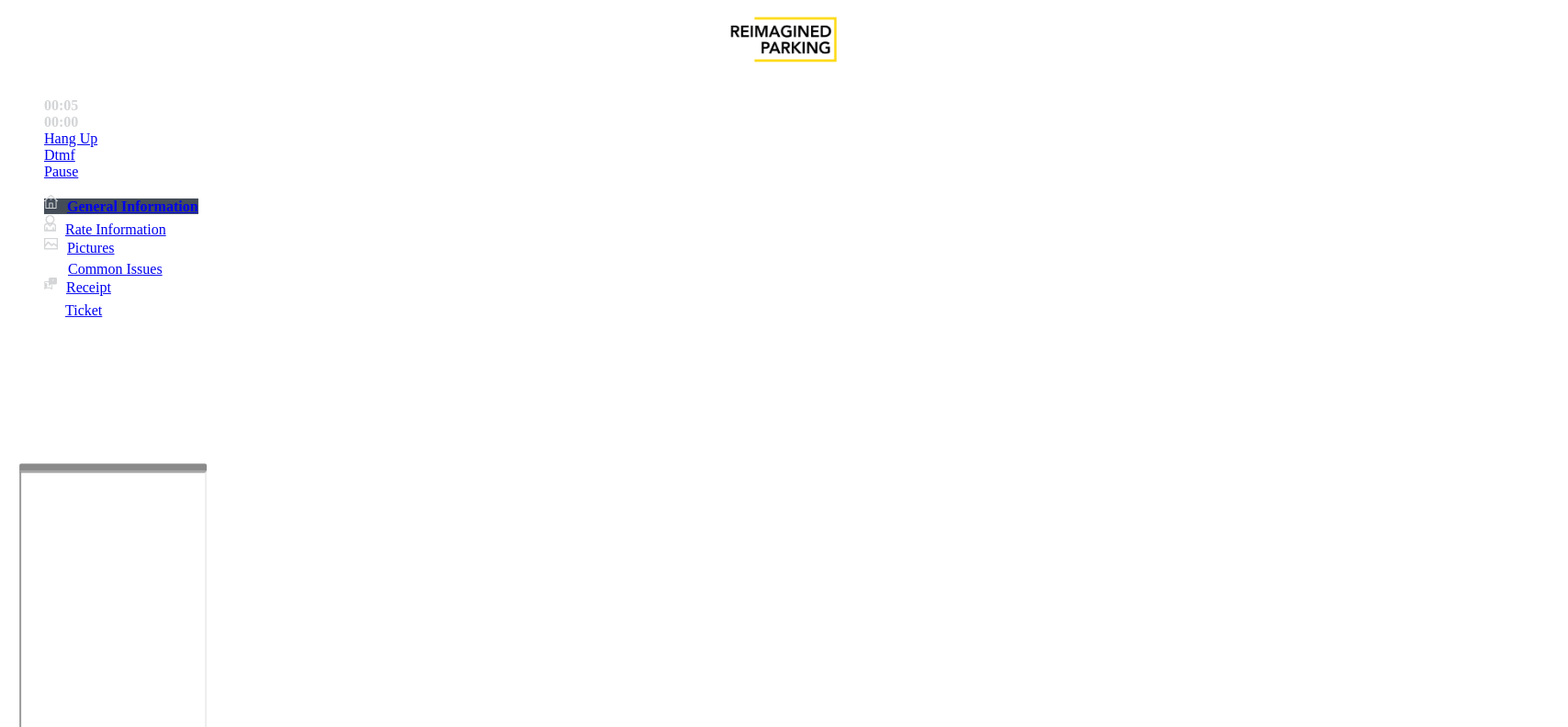 click on "#" at bounding box center [53, 4863] 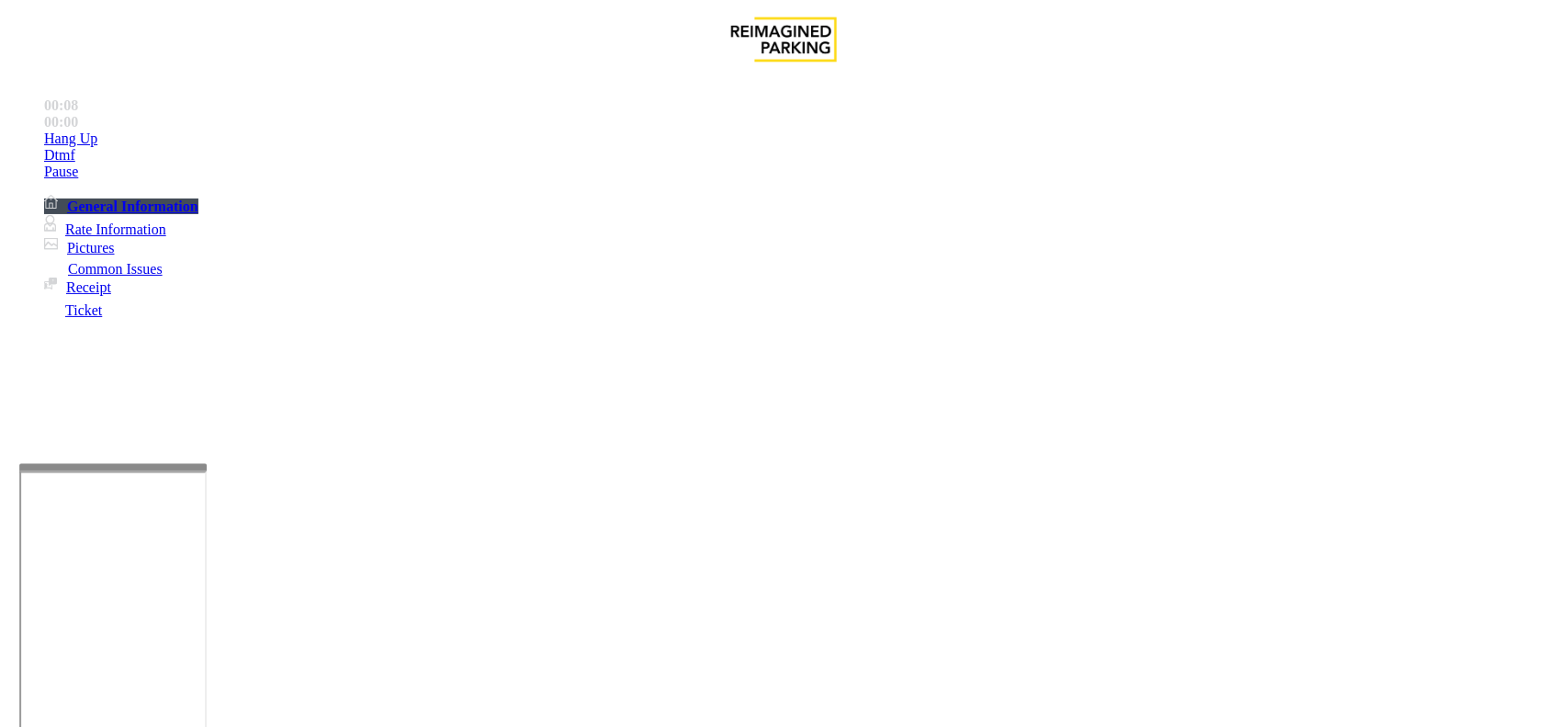 click on "×" at bounding box center [18, 4809] 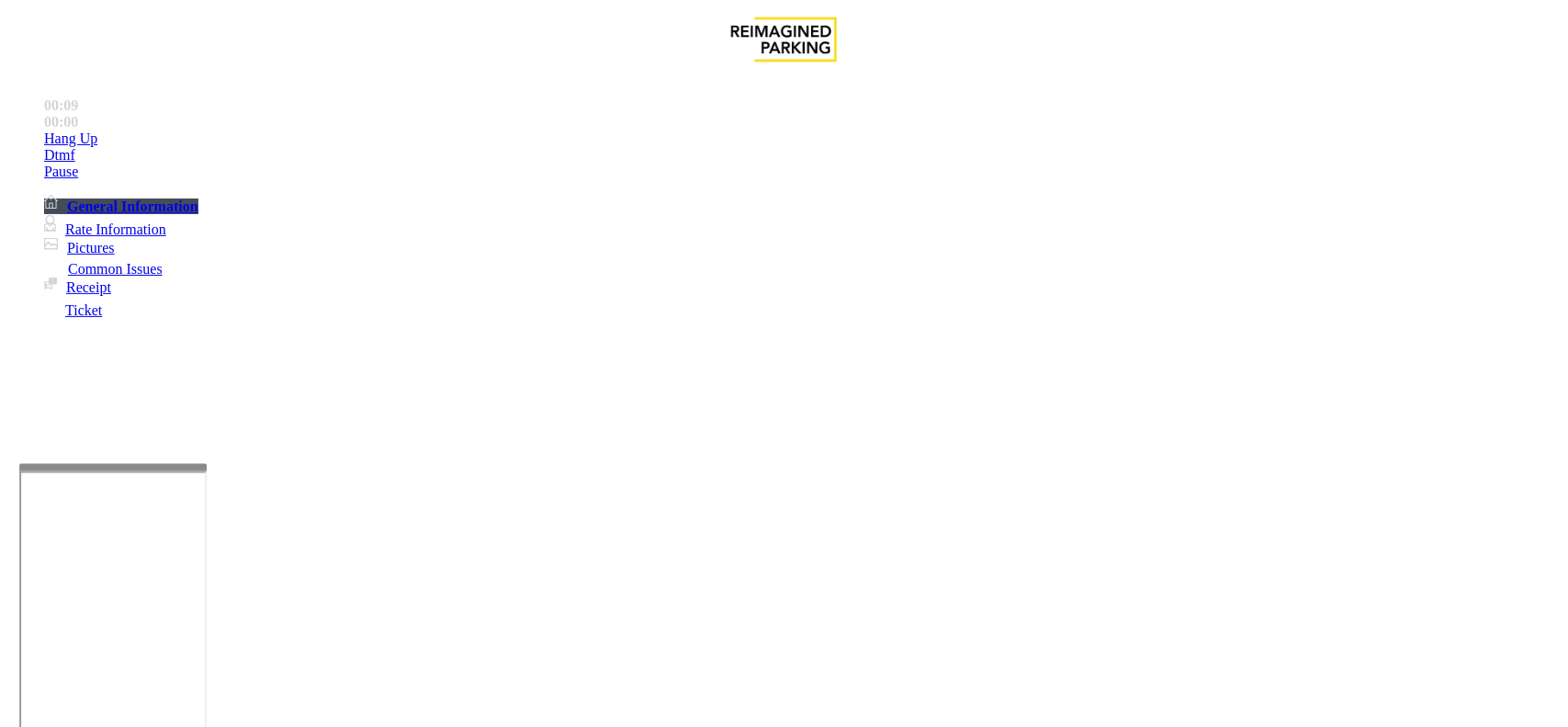 click on "Vend the gates without asking questions. Equipment is waiting to be repaired" at bounding box center [781, 2904] 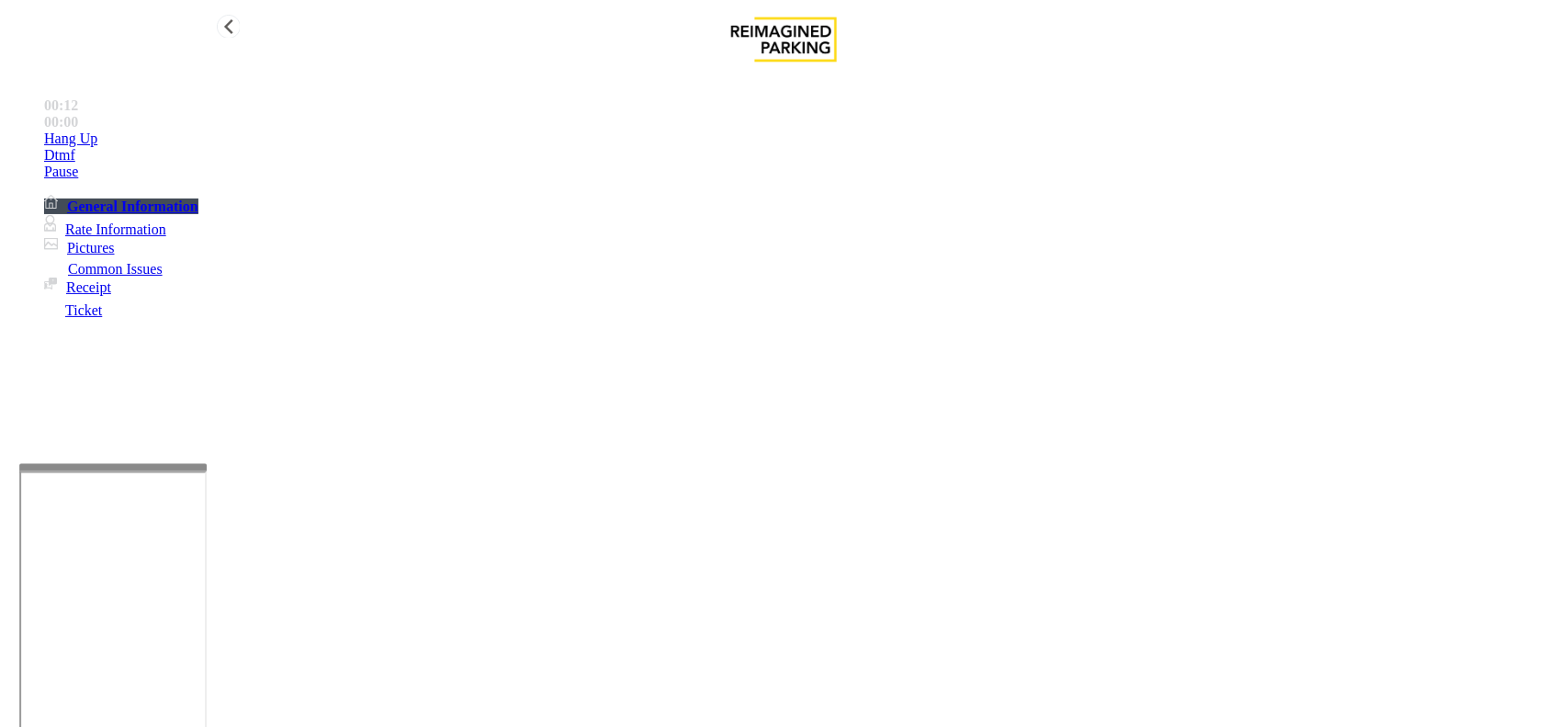 type on "**********" 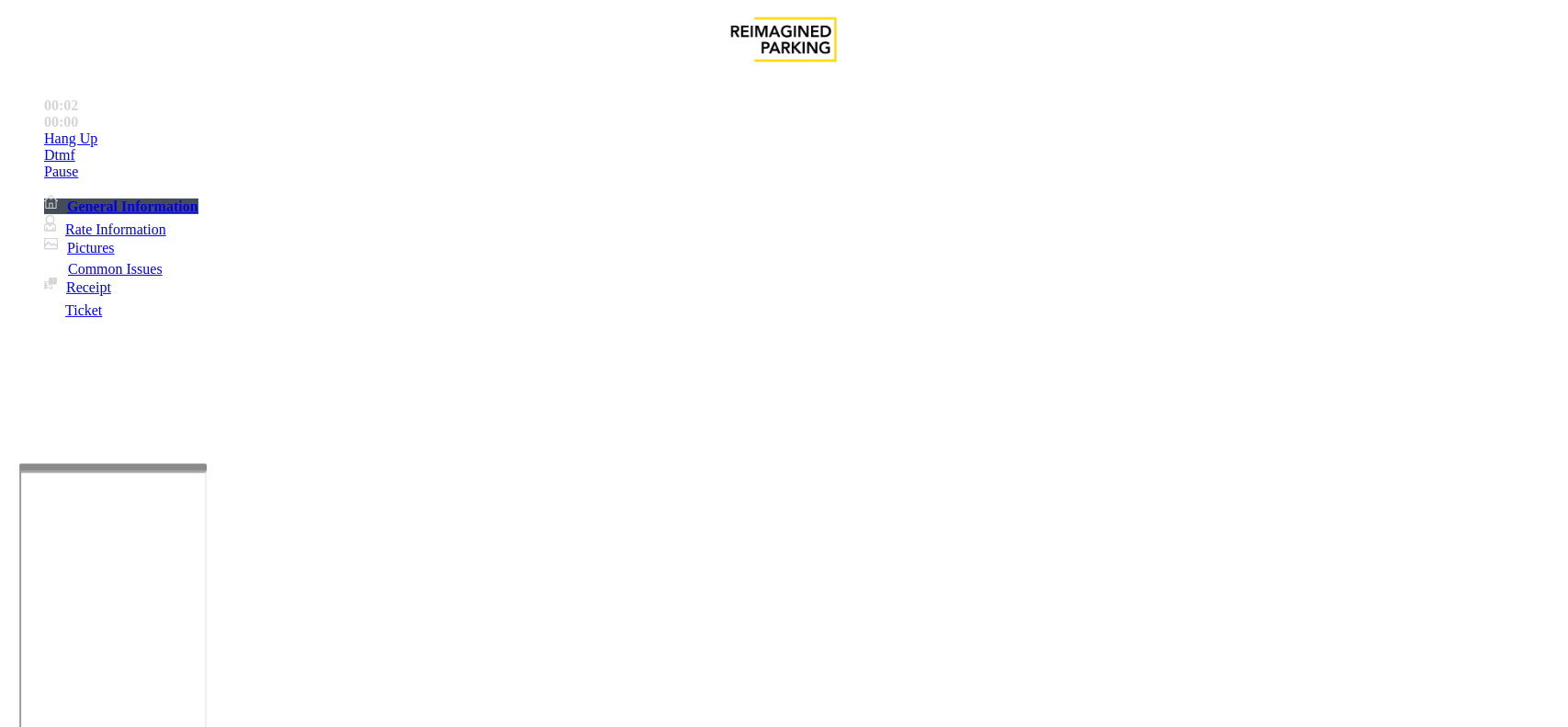scroll, scrollTop: 1379, scrollLeft: 0, axis: vertical 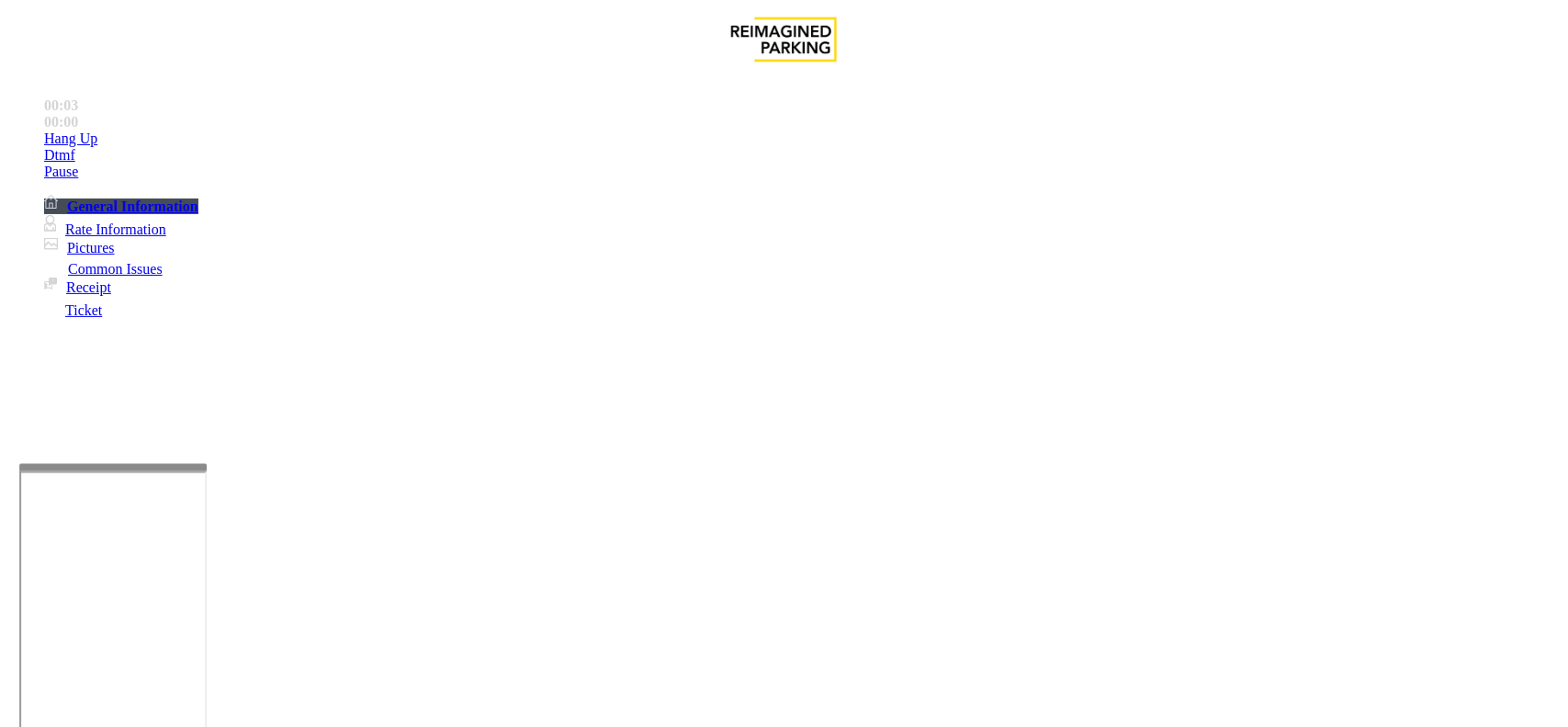 click on "LAN[NUMBER] - 850 Le" at bounding box center (58, 3485) 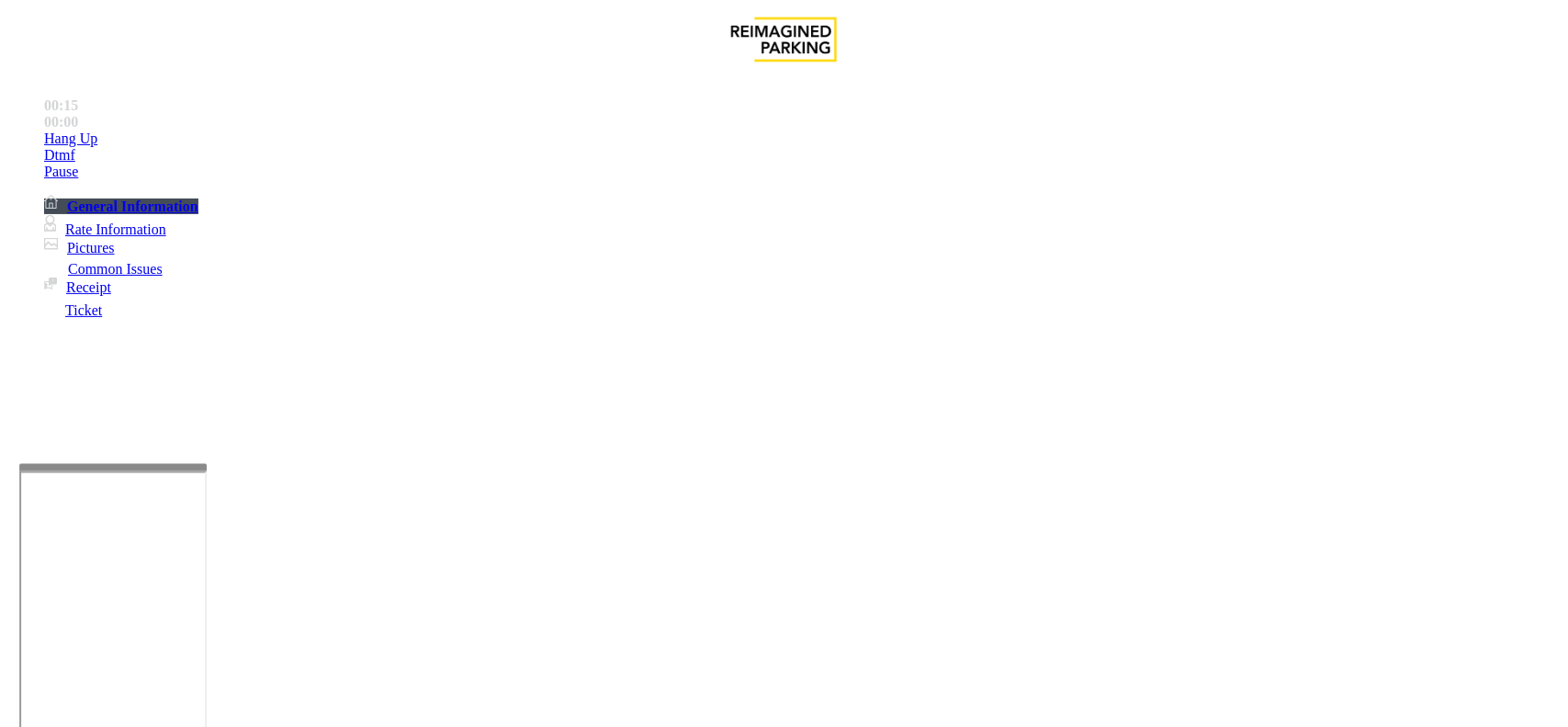 drag, startPoint x: 489, startPoint y: 480, endPoint x: 471, endPoint y: 377, distance: 104.560987 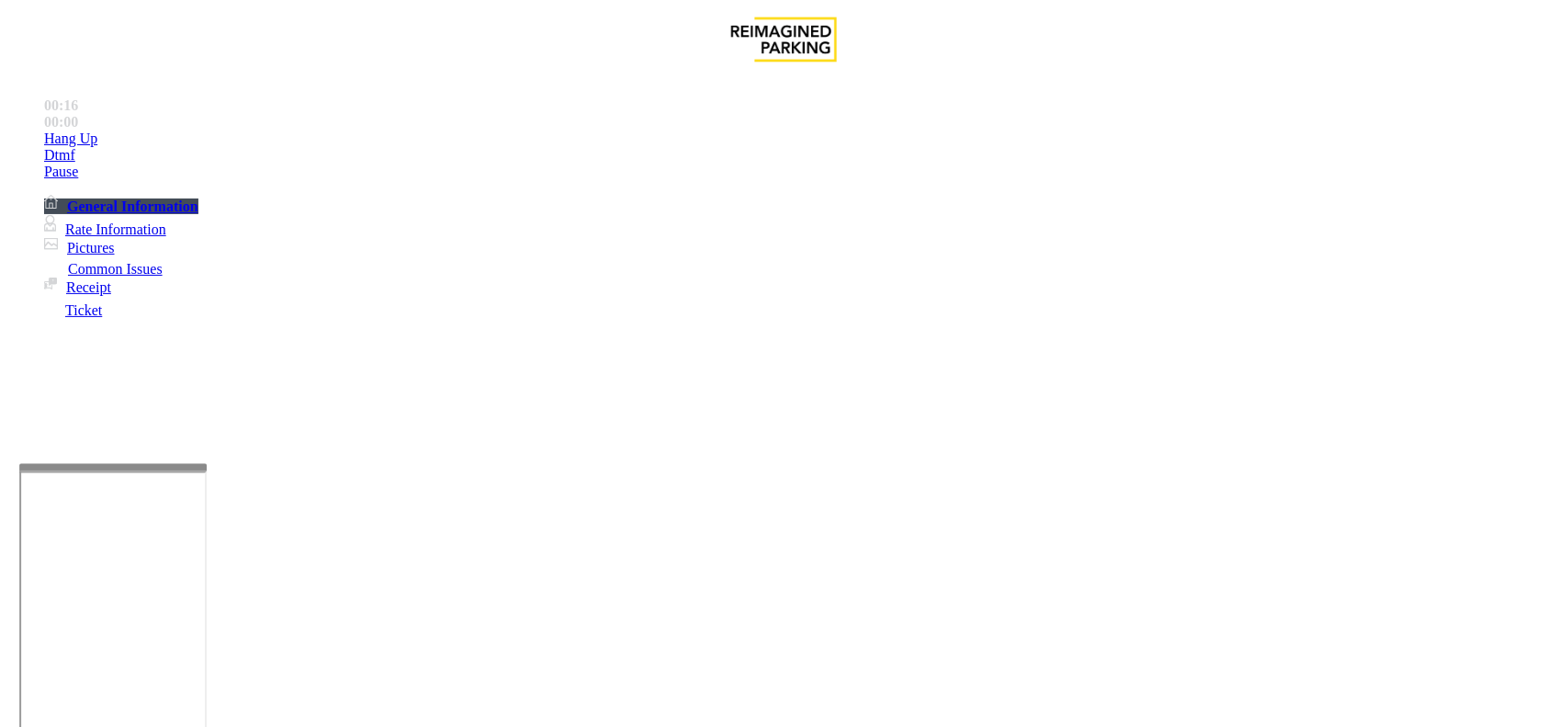 click on "Intercom Issue/No Response" at bounding box center (853, 1327) 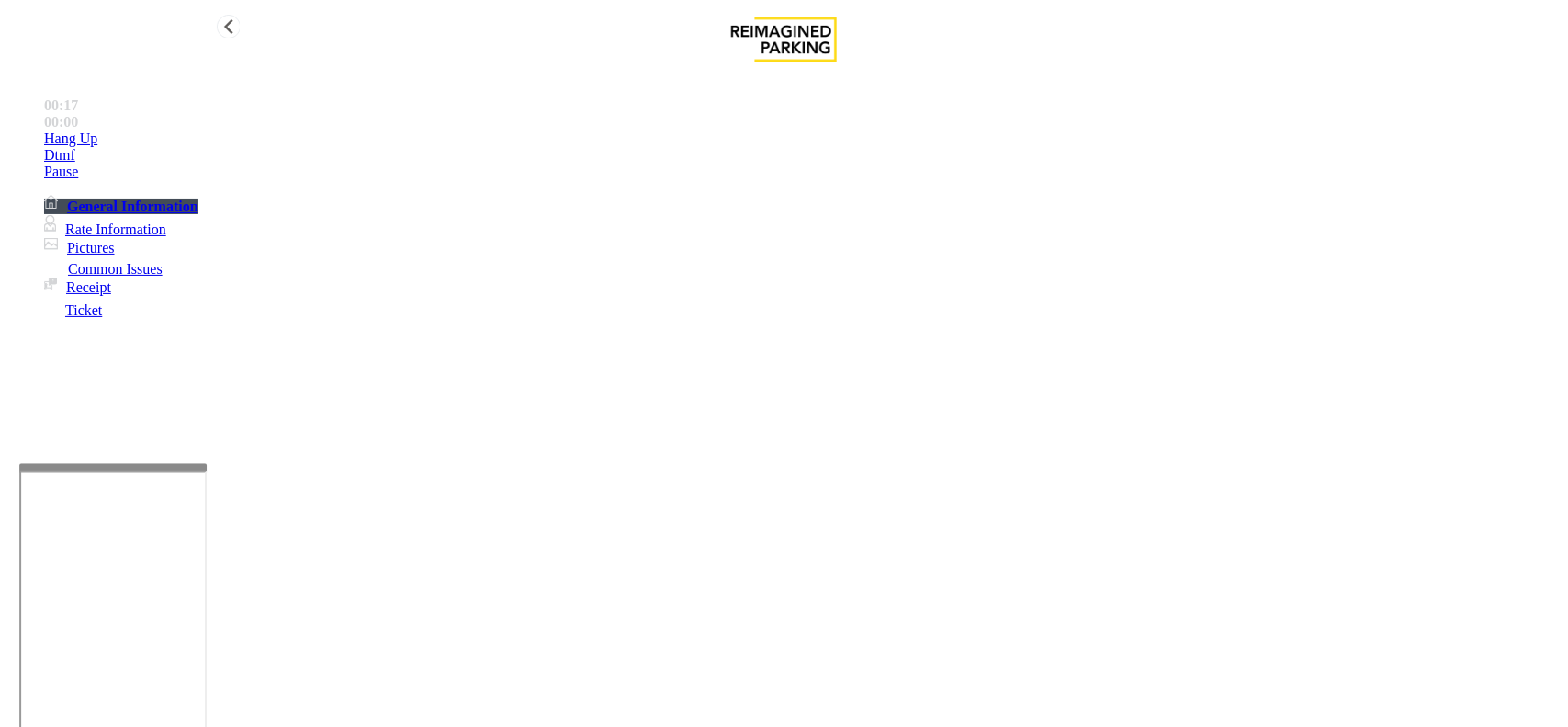 click on "Hang Up" at bounding box center (802, 139) 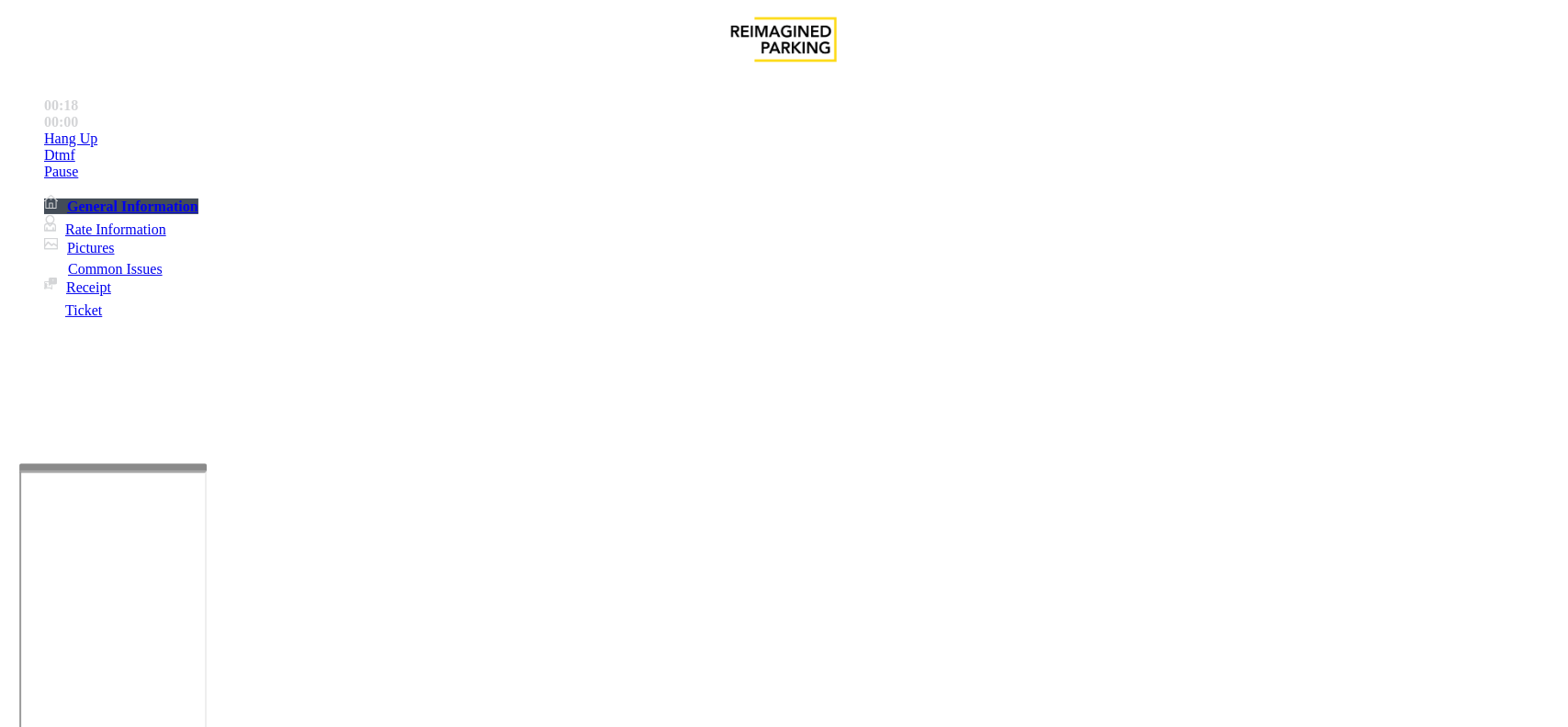 click on "No Response/Unable to hear parker" at bounding box center (784, 1313) 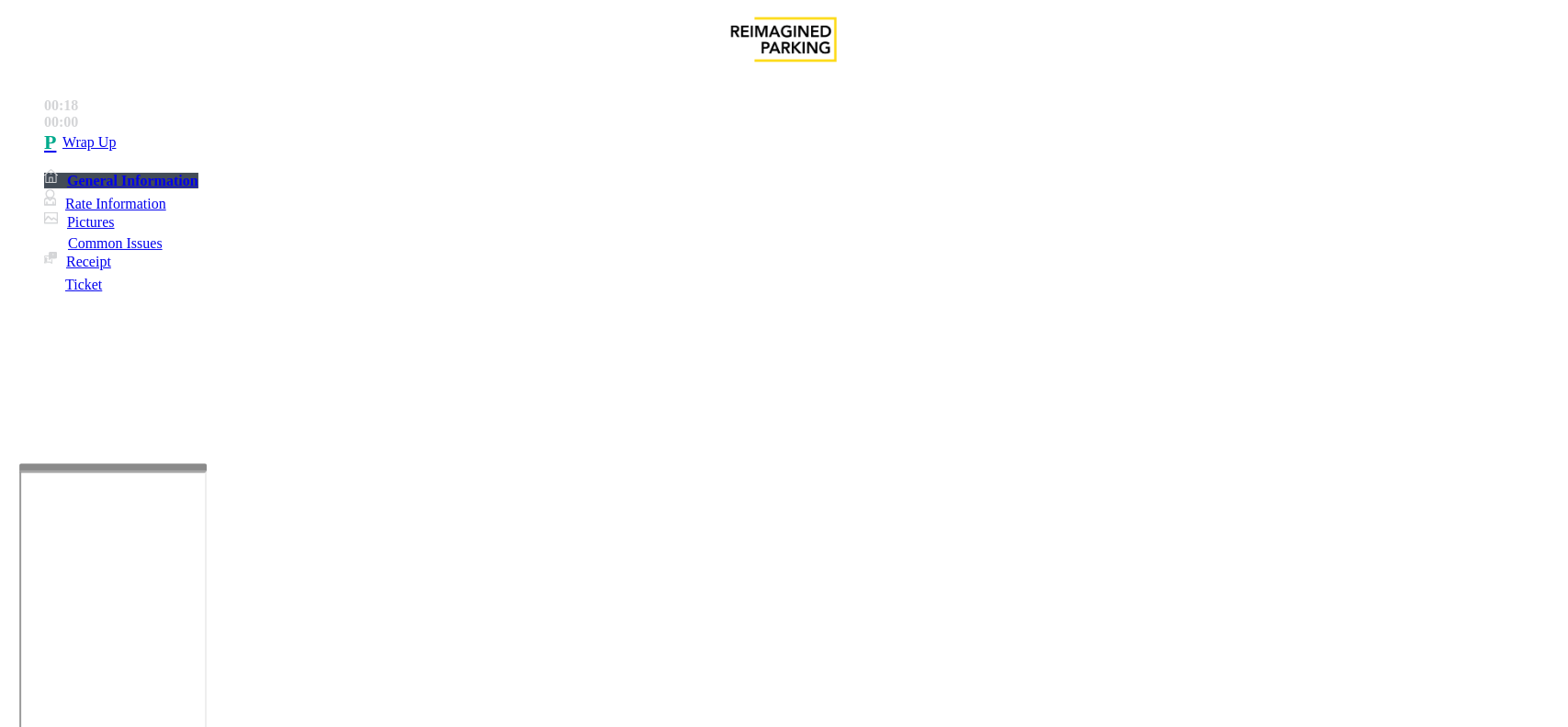 click on "No Response/Unable to hear parker" at bounding box center (784, 1313) 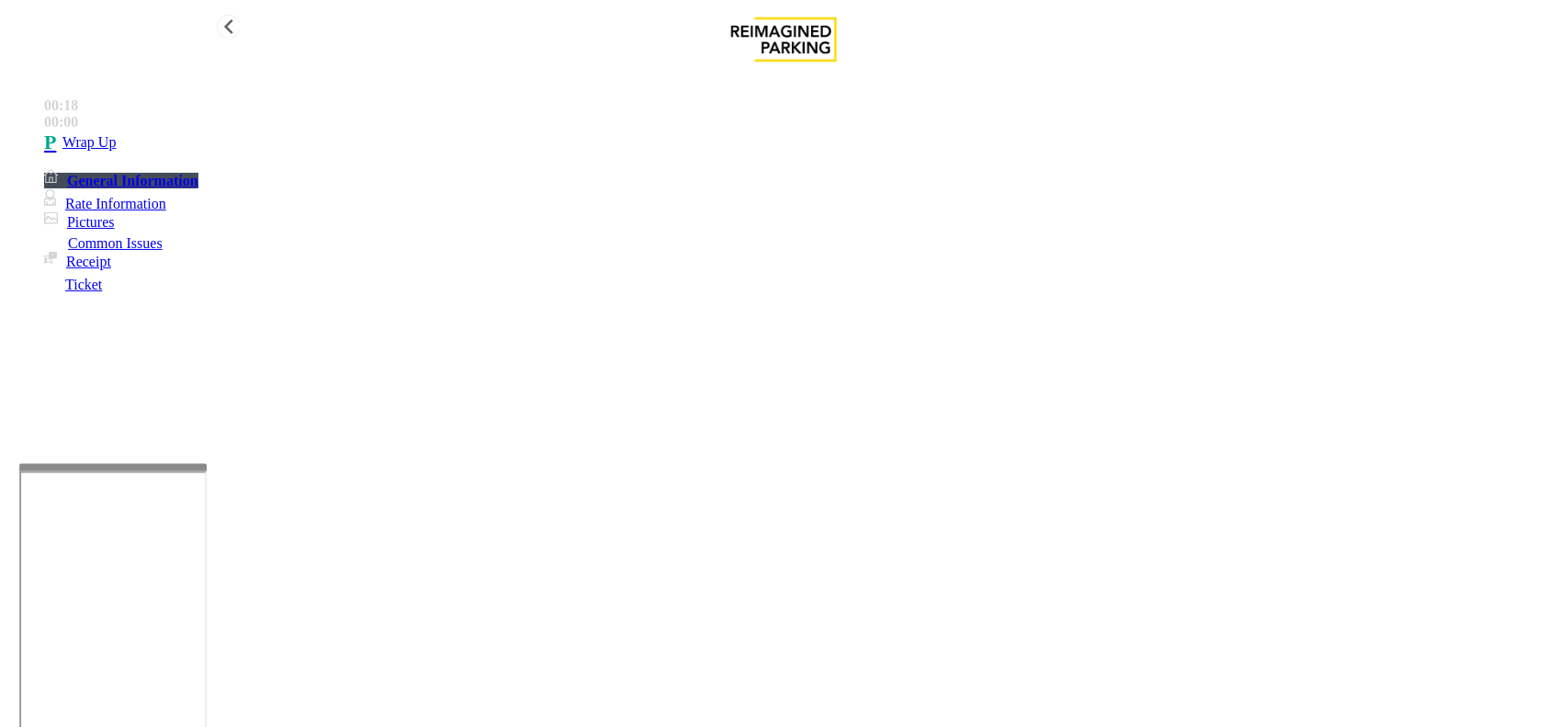 type on "**********" 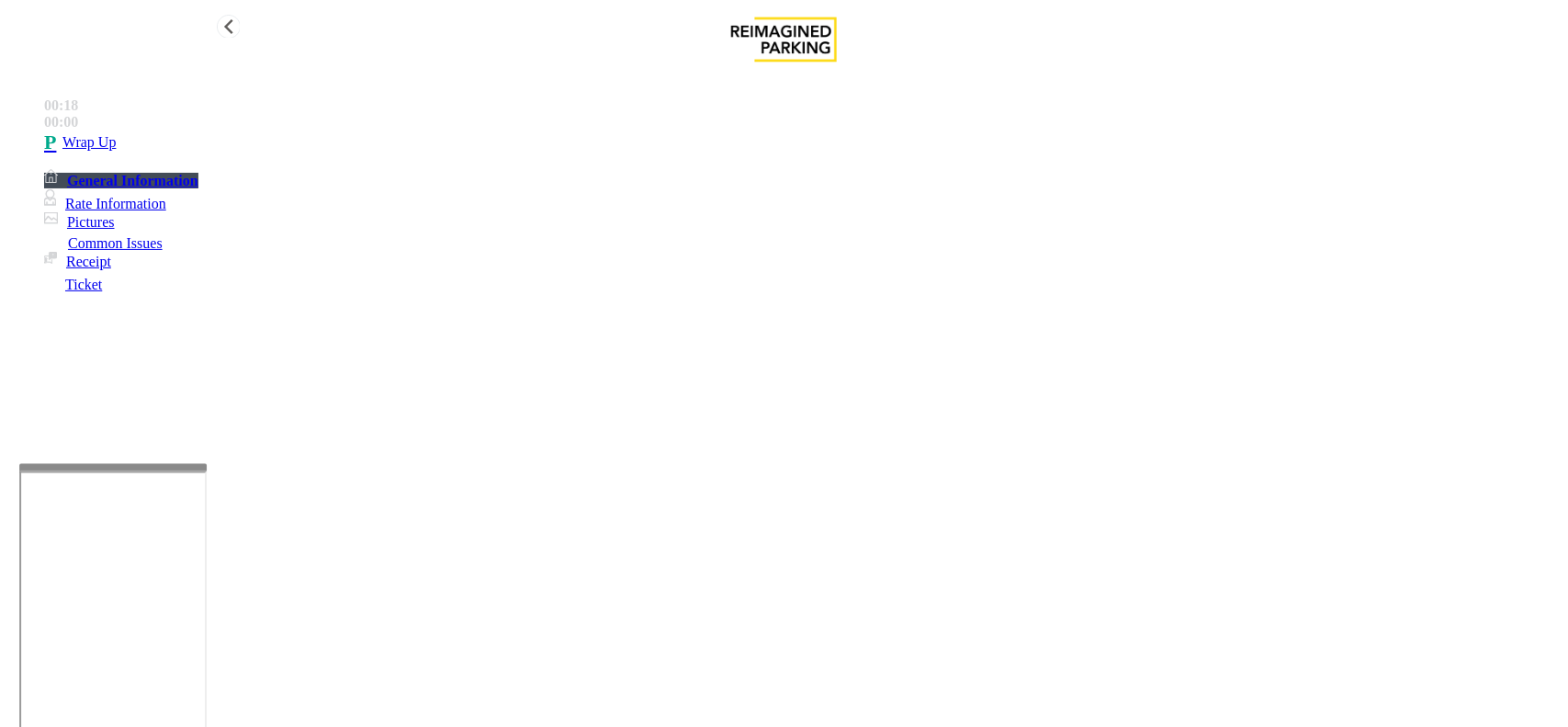 click on "Wrap Up" at bounding box center (802, 142) 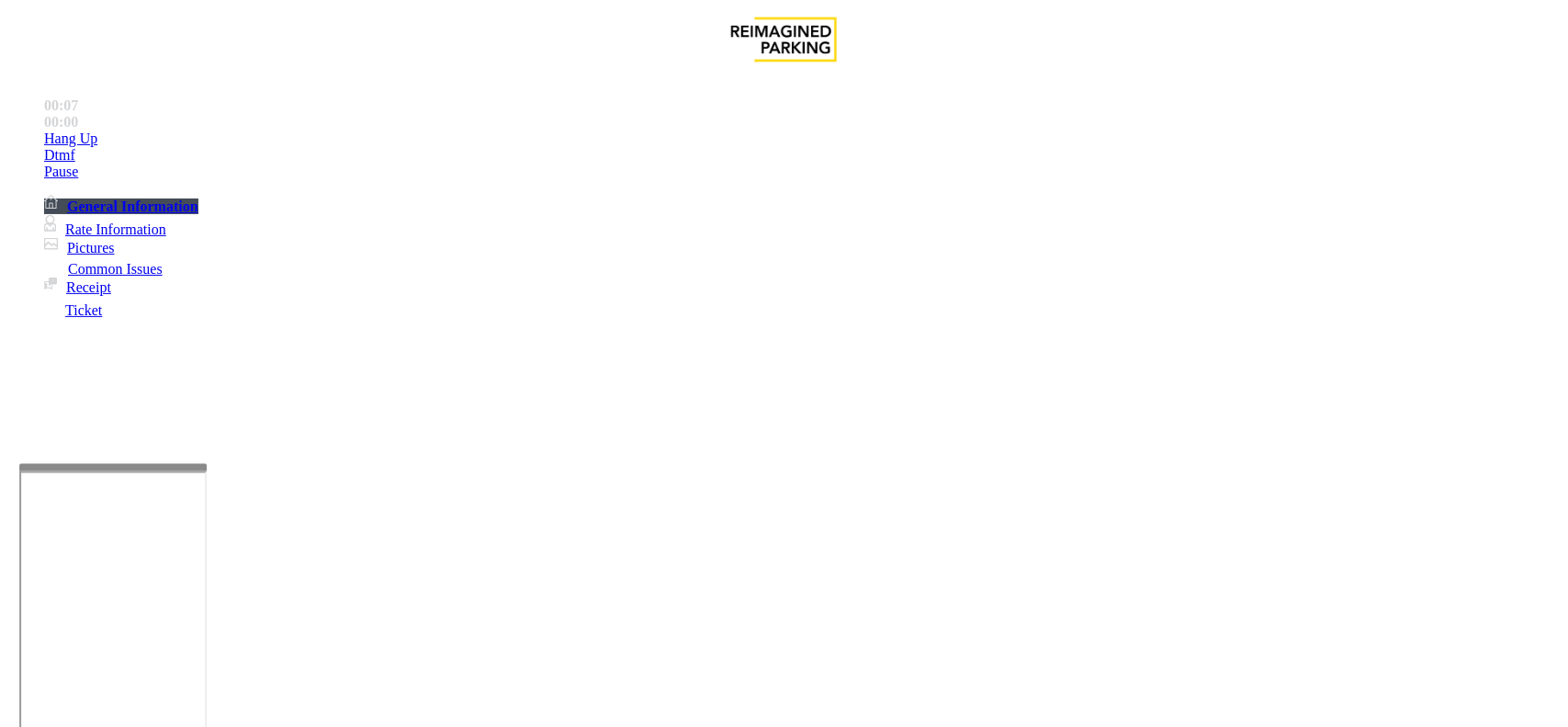 scroll, scrollTop: 574, scrollLeft: 0, axis: vertical 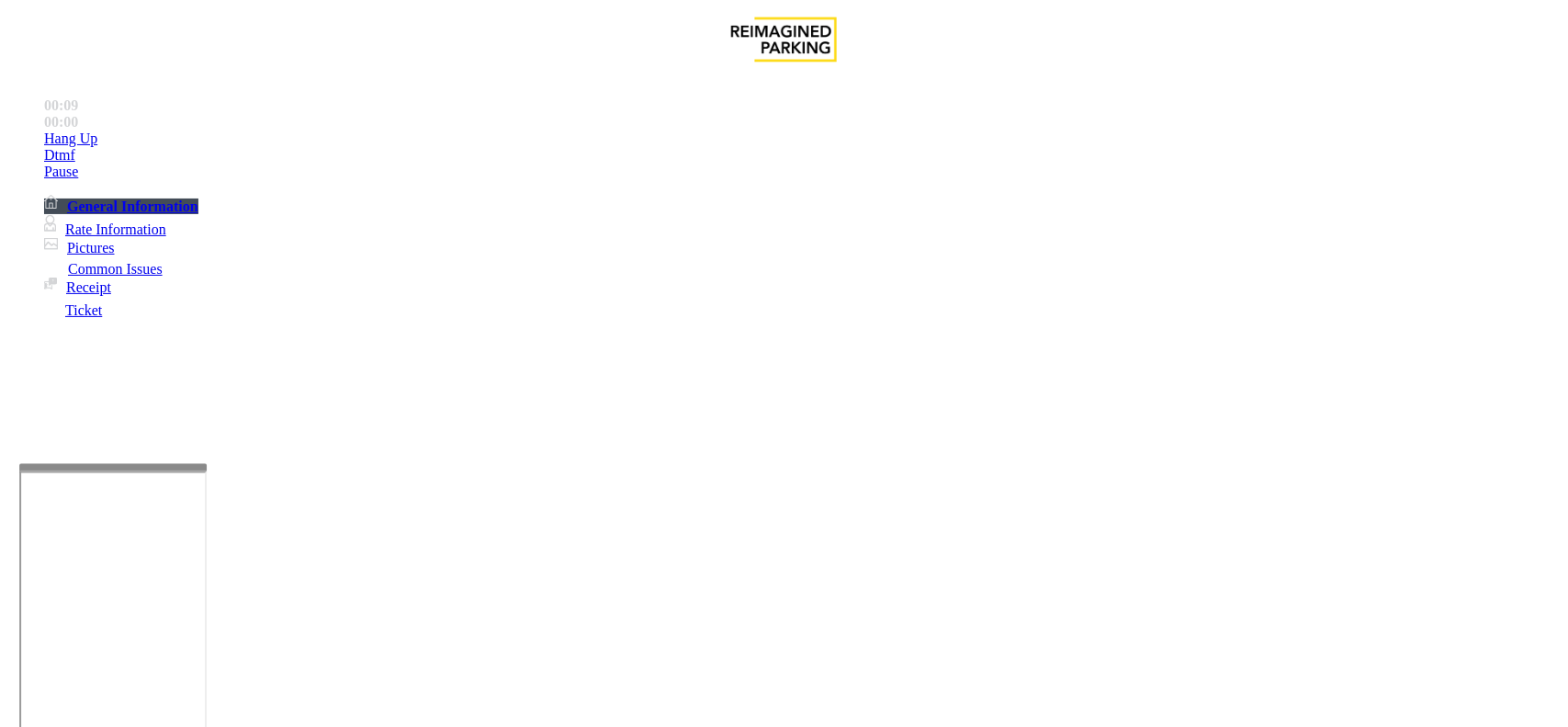 click on "[CODE]" at bounding box center [42, 2825] 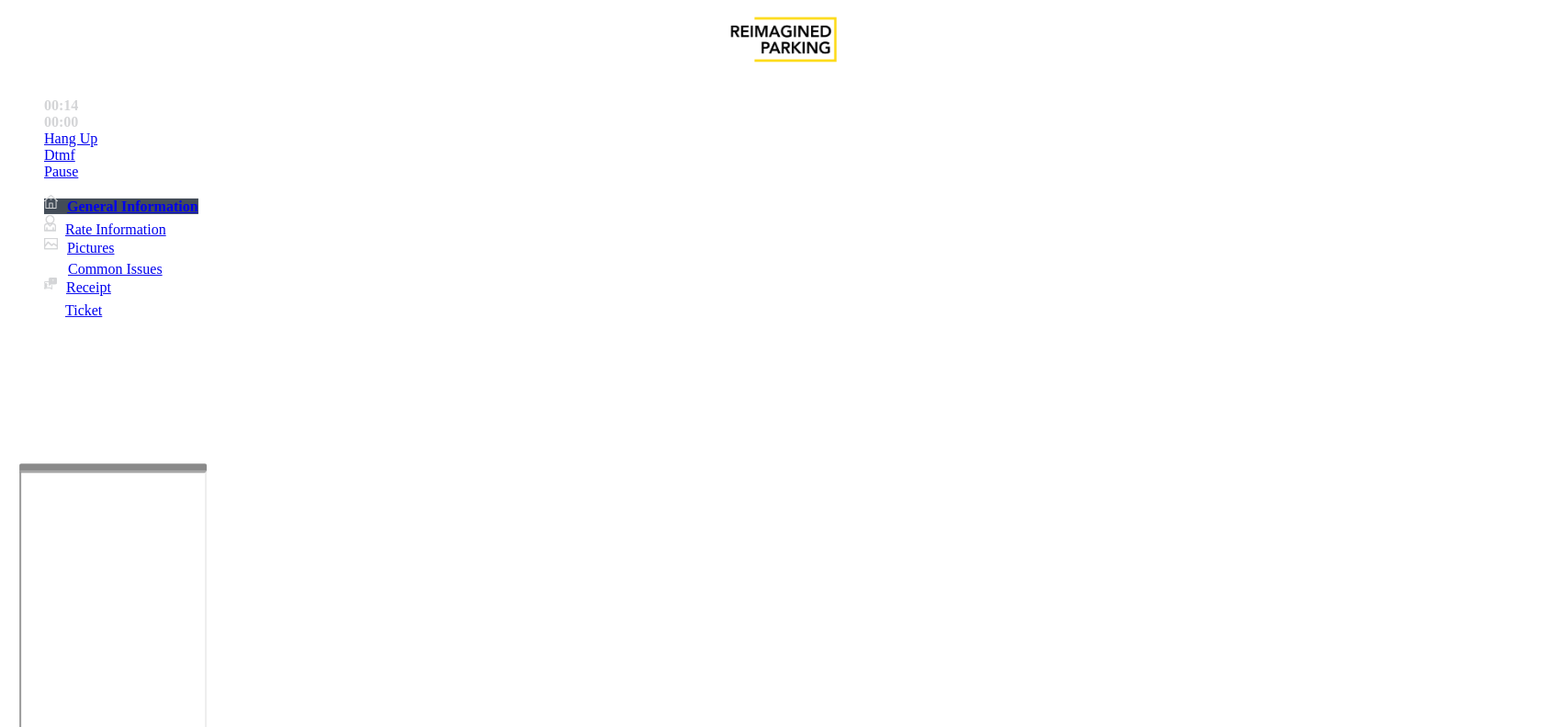 scroll, scrollTop: 230, scrollLeft: 0, axis: vertical 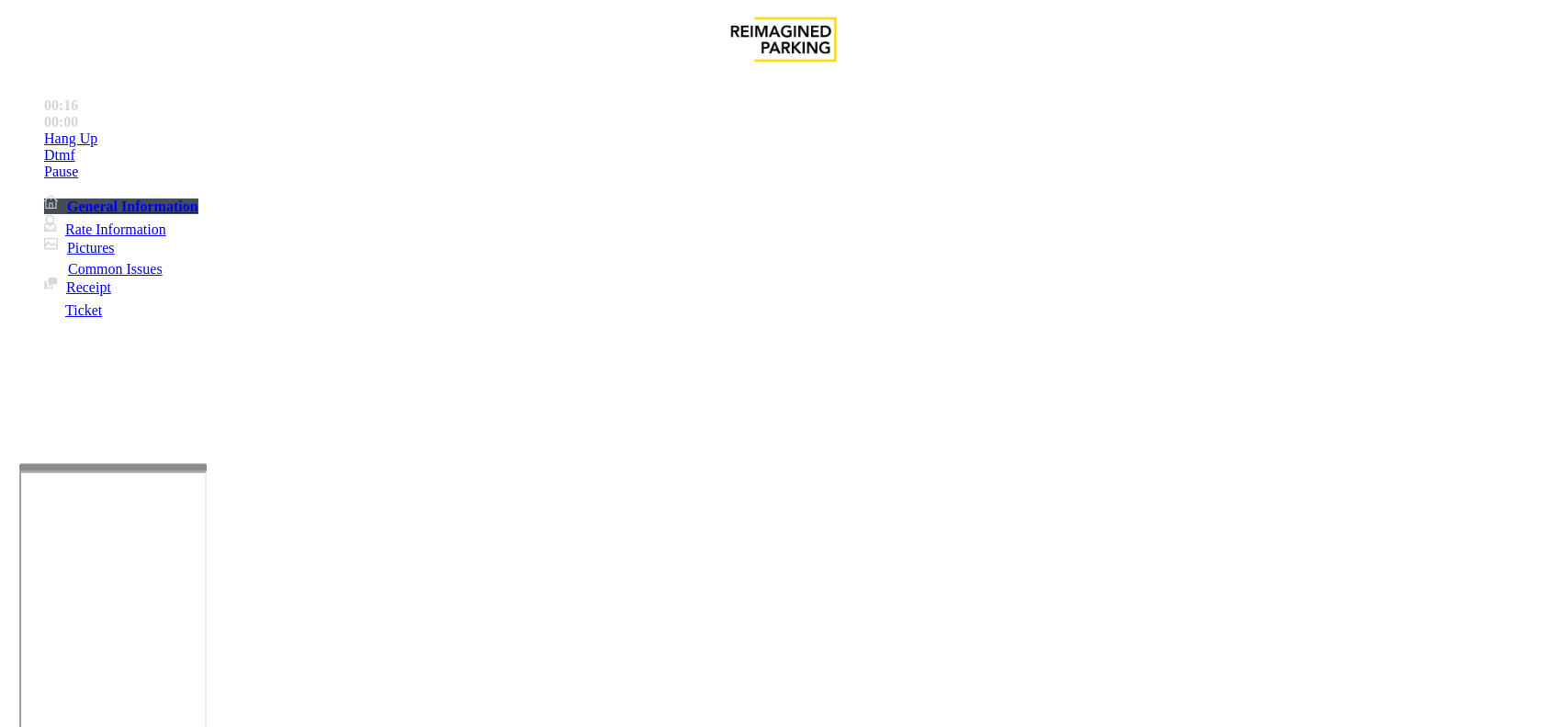 click on "Ticket Issue" at bounding box center [65, 1327] 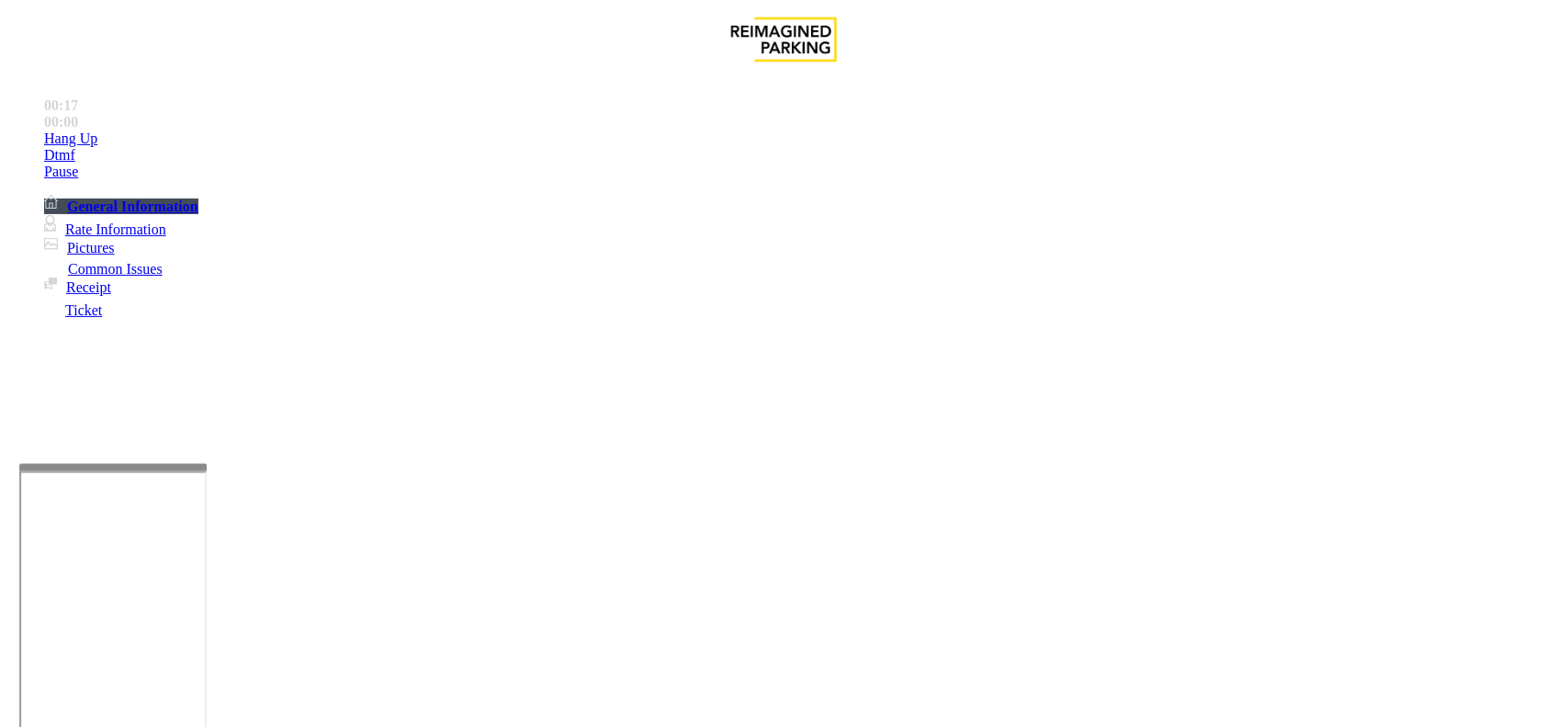 click on "Ticket Unreadable" at bounding box center (276, 1327) 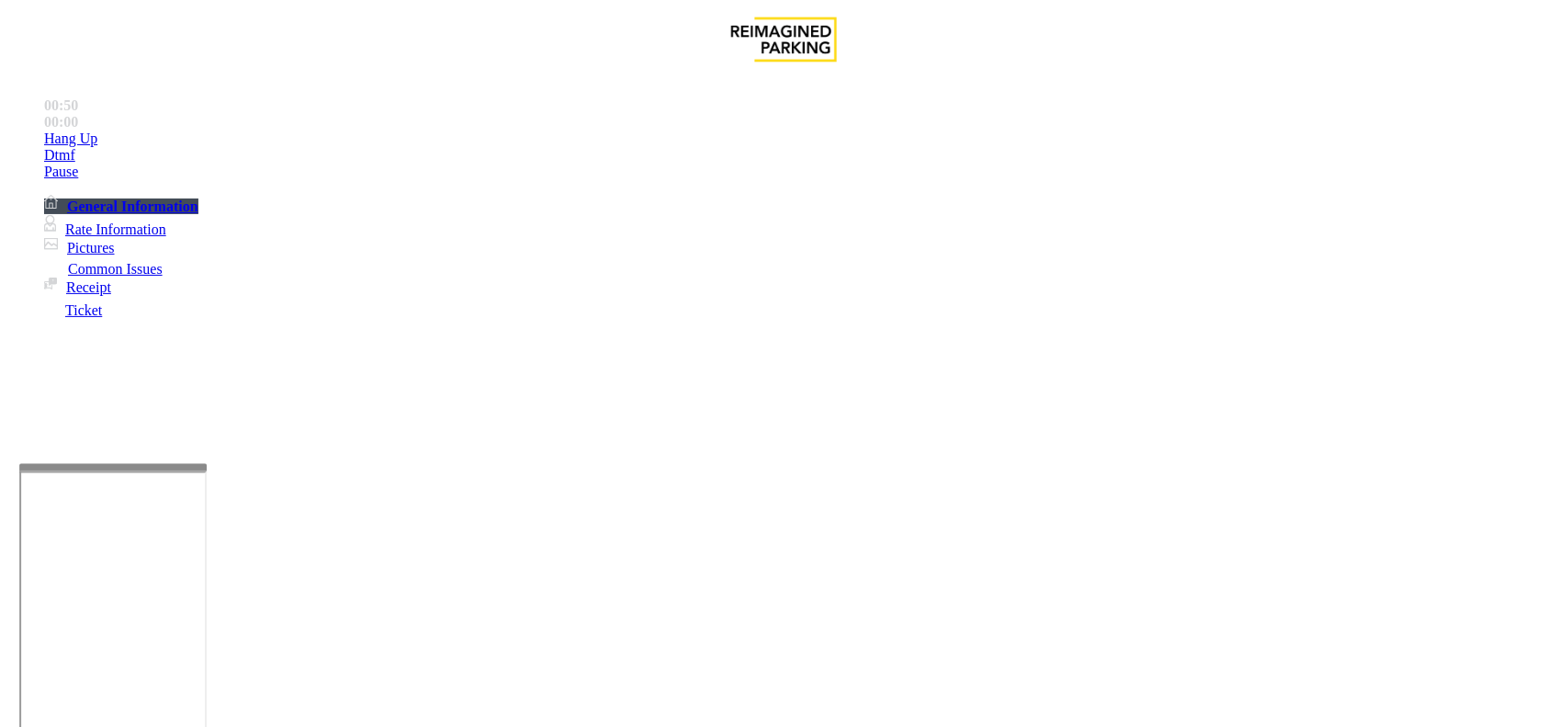 click on "Ticket Unreadable" at bounding box center (784, 1313) 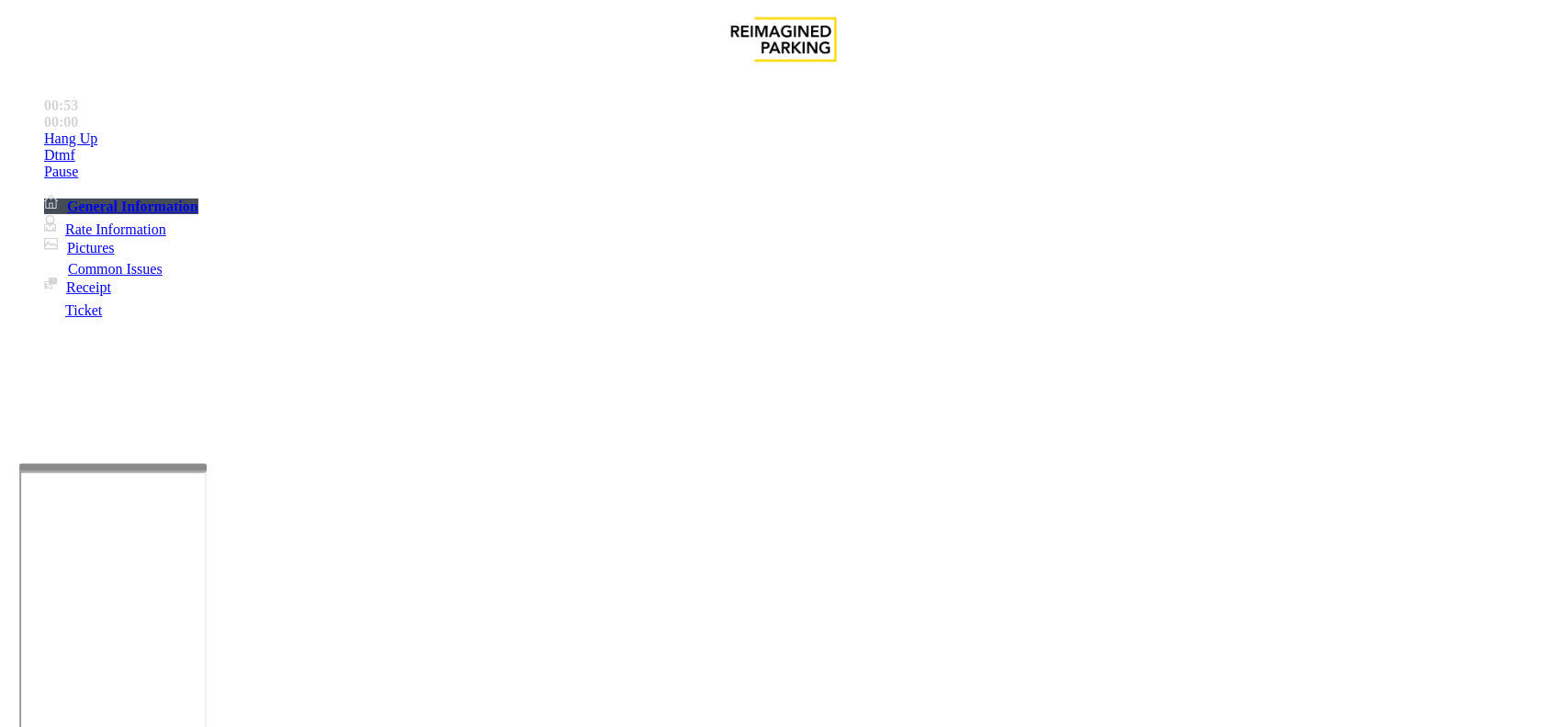click at bounding box center [254, 1640] 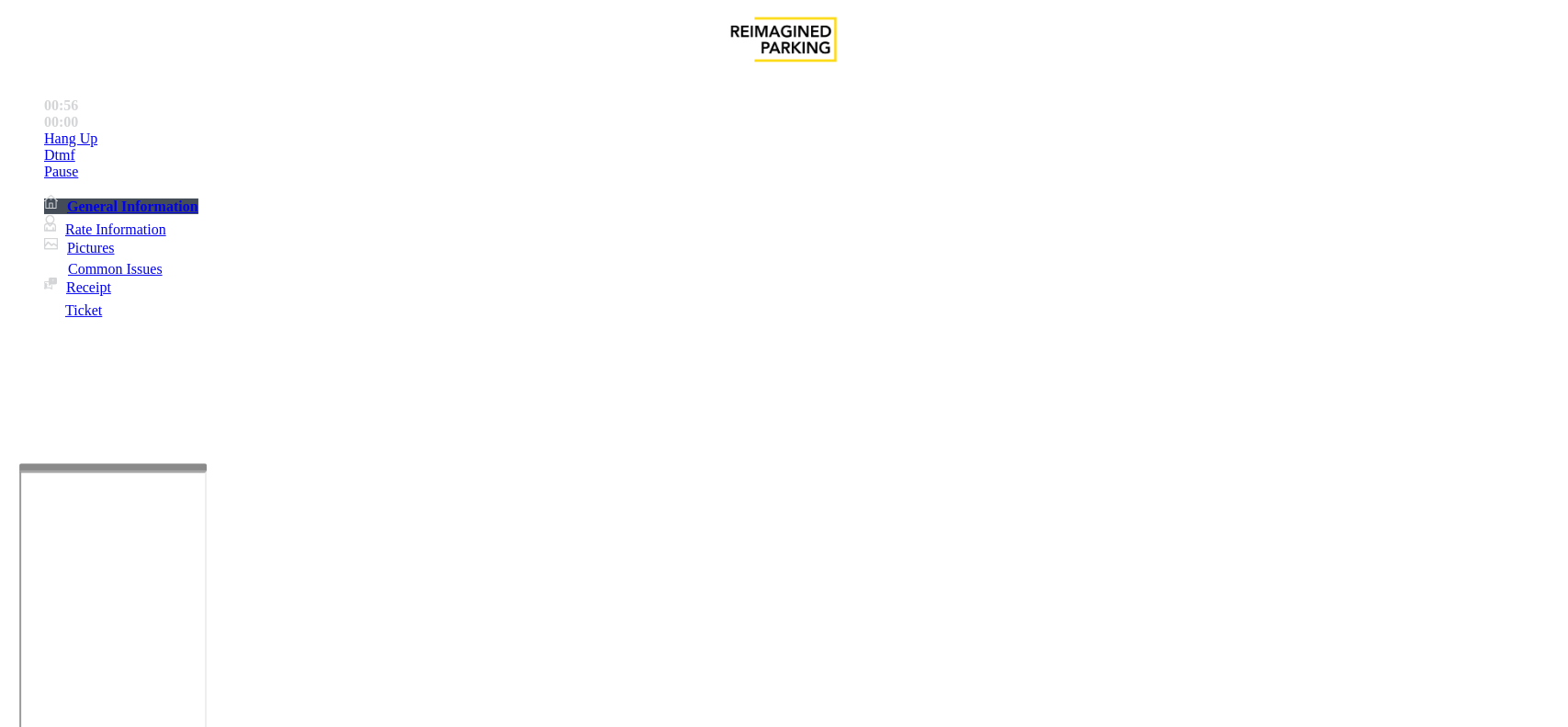 type on "**********" 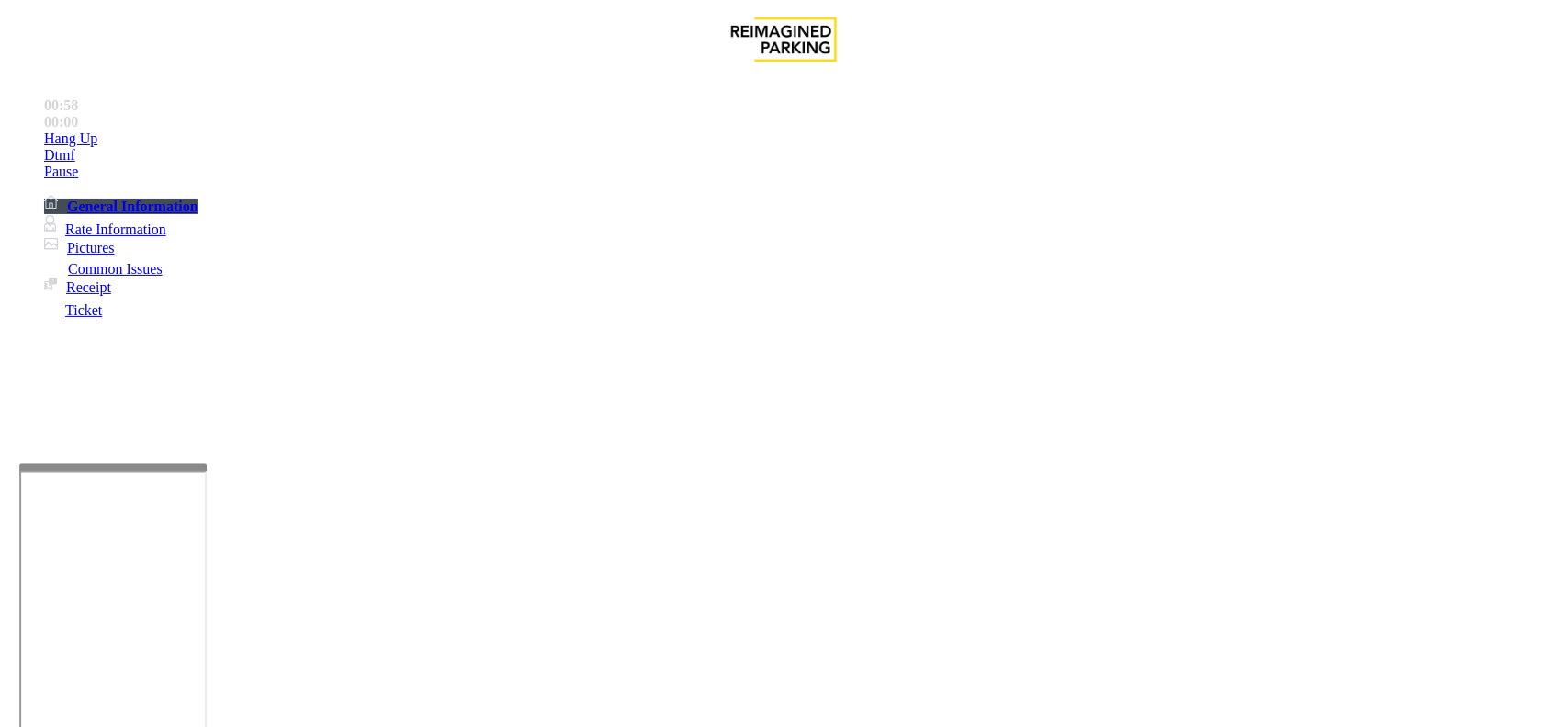 click at bounding box center (88, 1397) 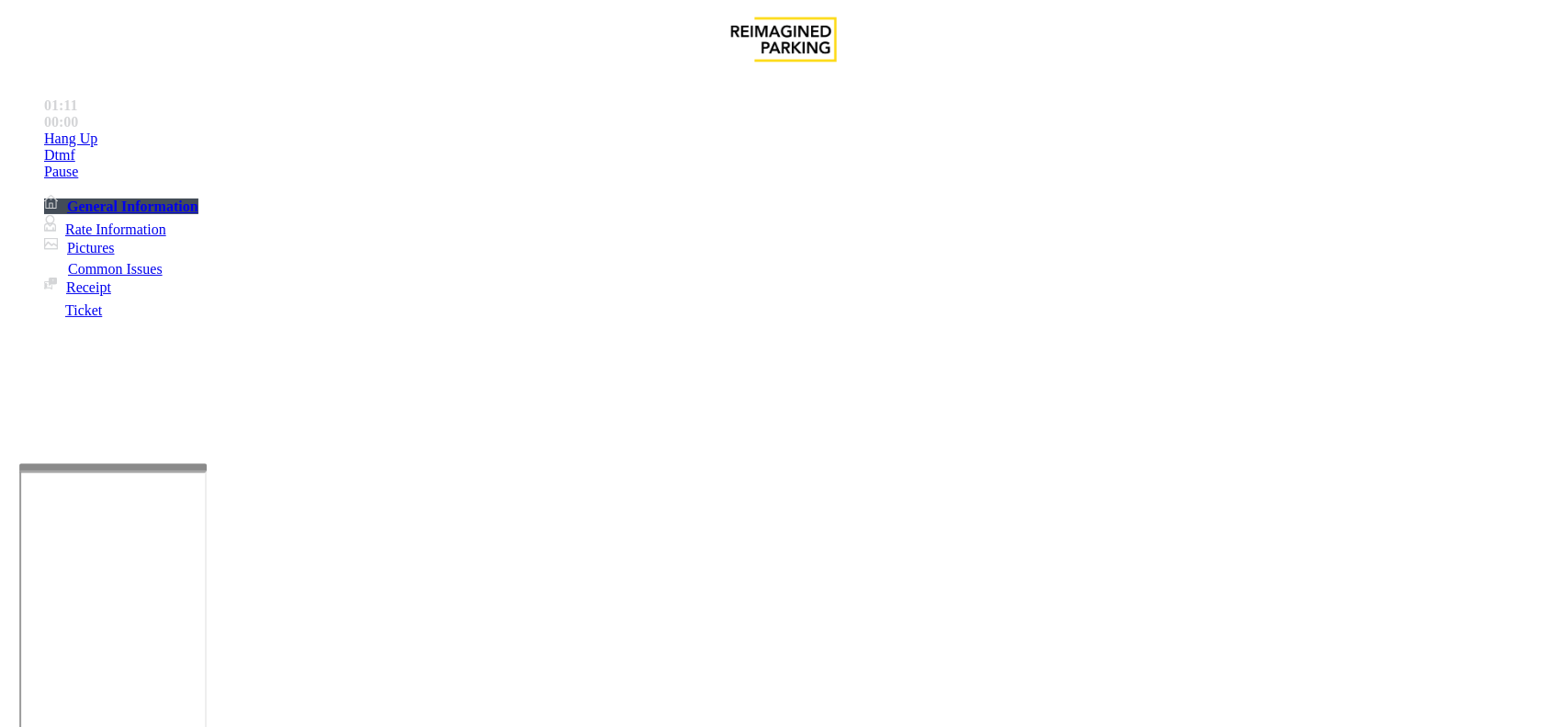 click on "Ticket Issue" at bounding box center (87, 1297) 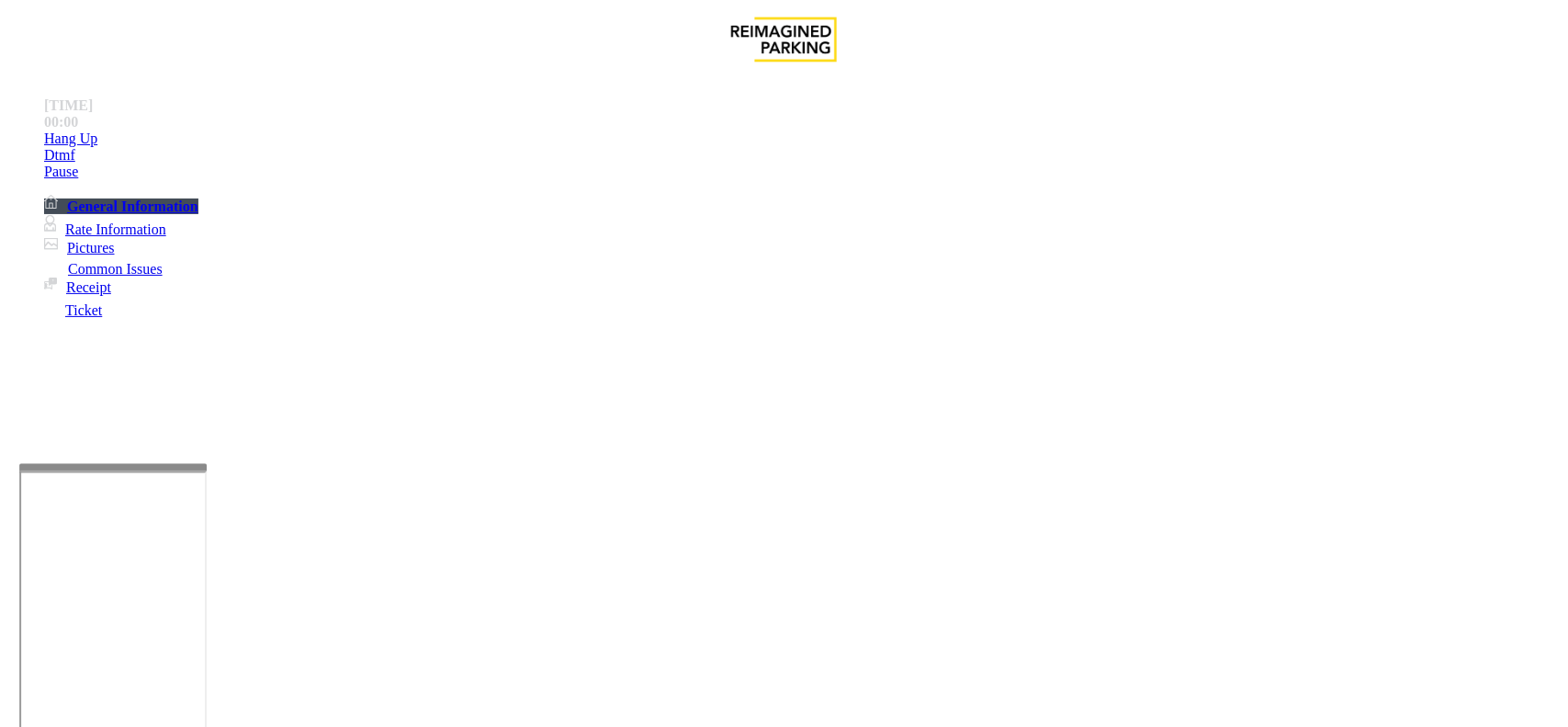 click on "Issue" at bounding box center [39, 1297] 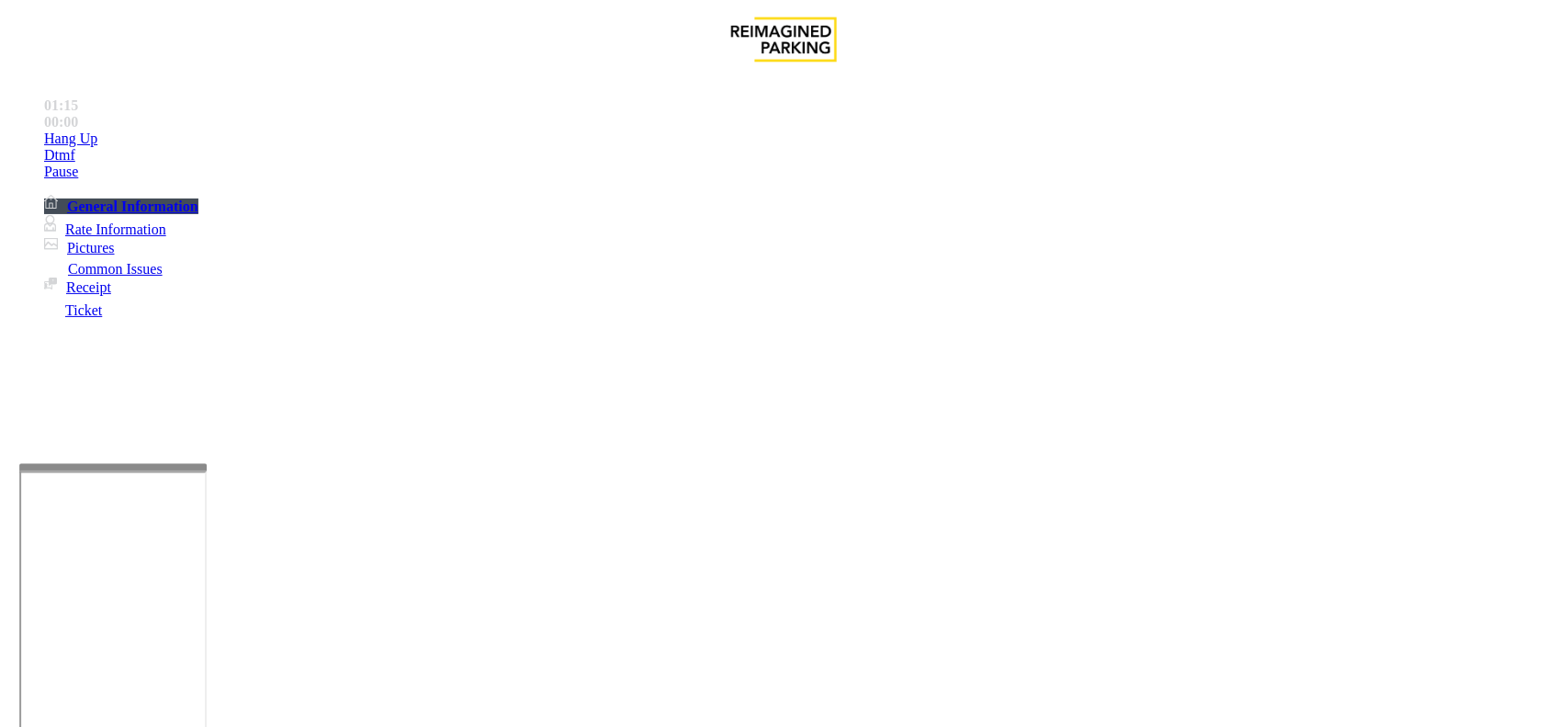 click on "Gate / Door Won't Open" at bounding box center (528, 1327) 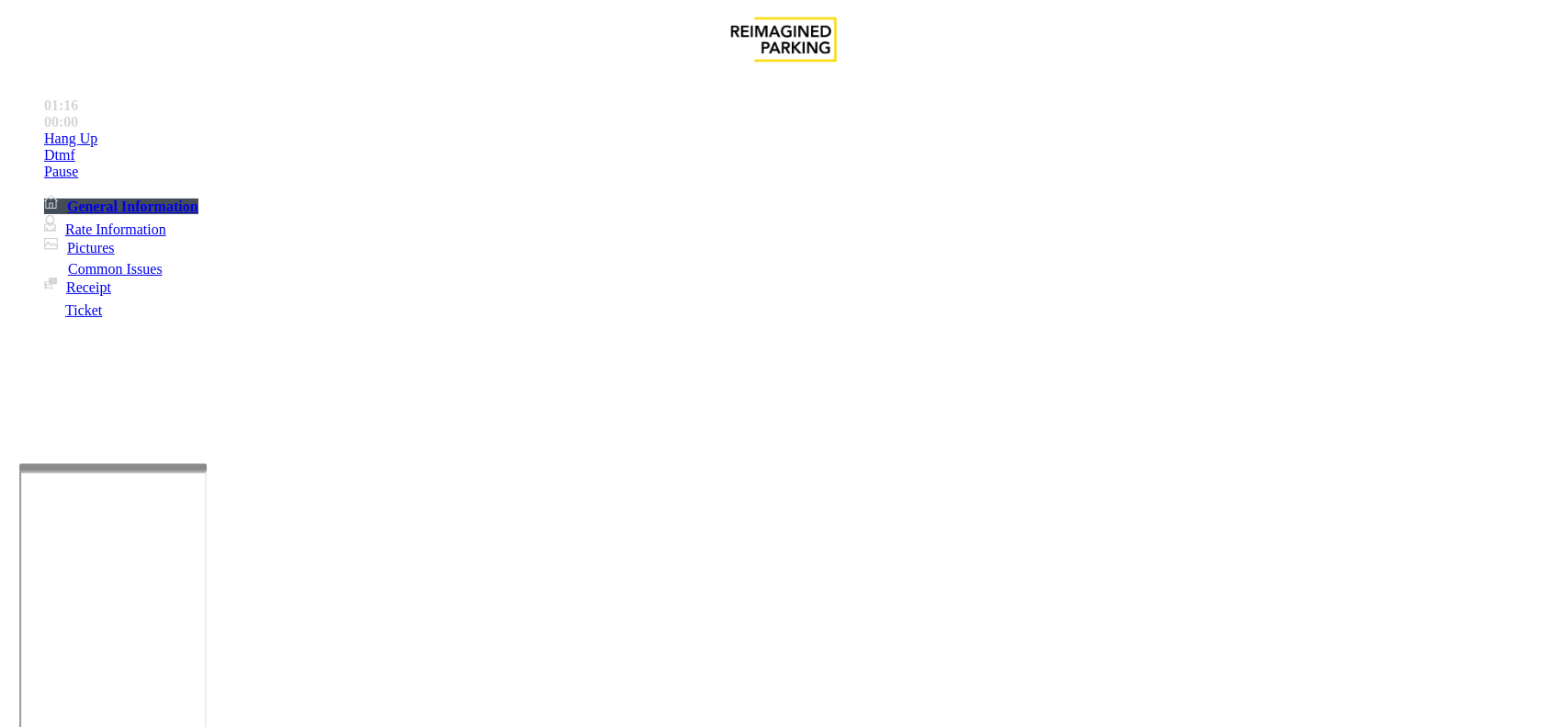 click on "Gate / Door Won't Open" at bounding box center (784, 1313) 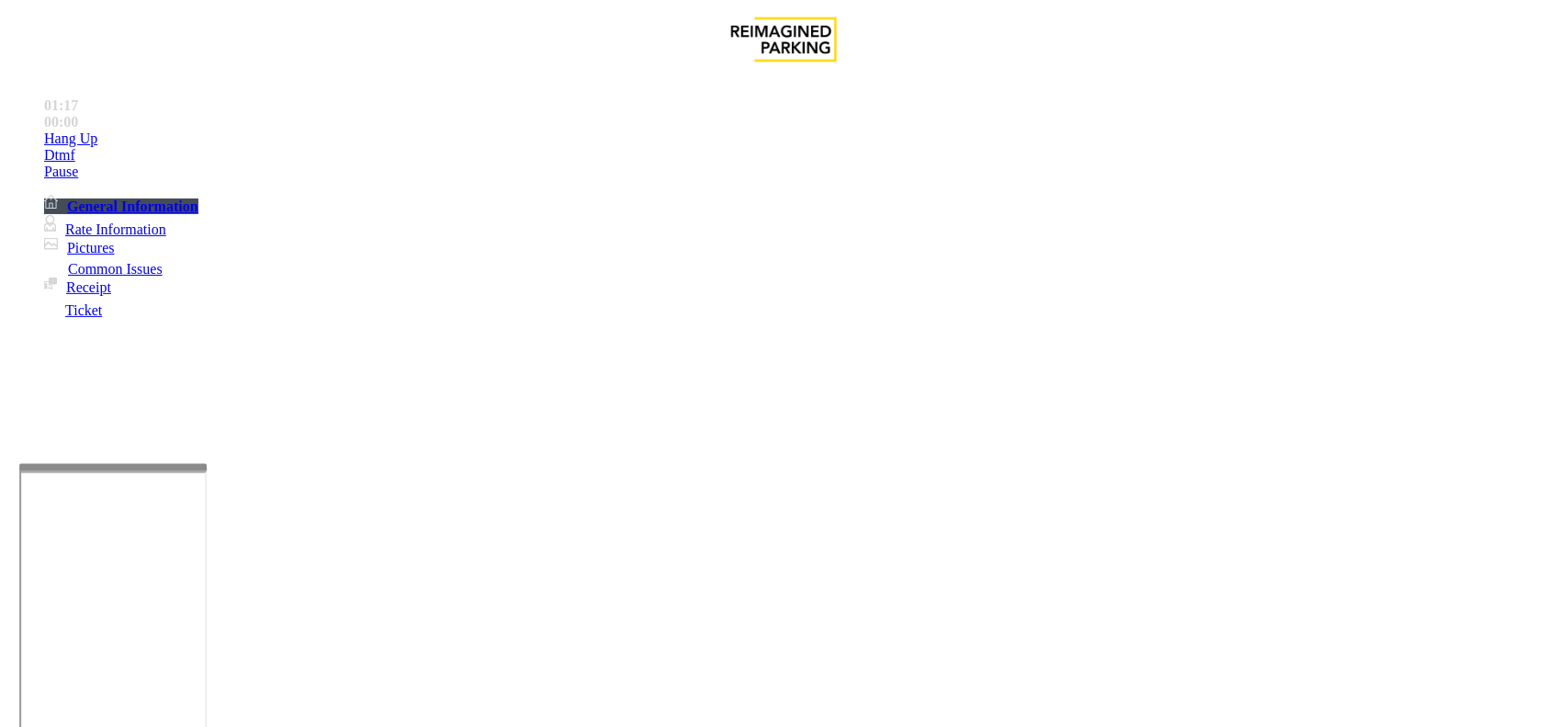 copy on "Gate / Door Won't Open" 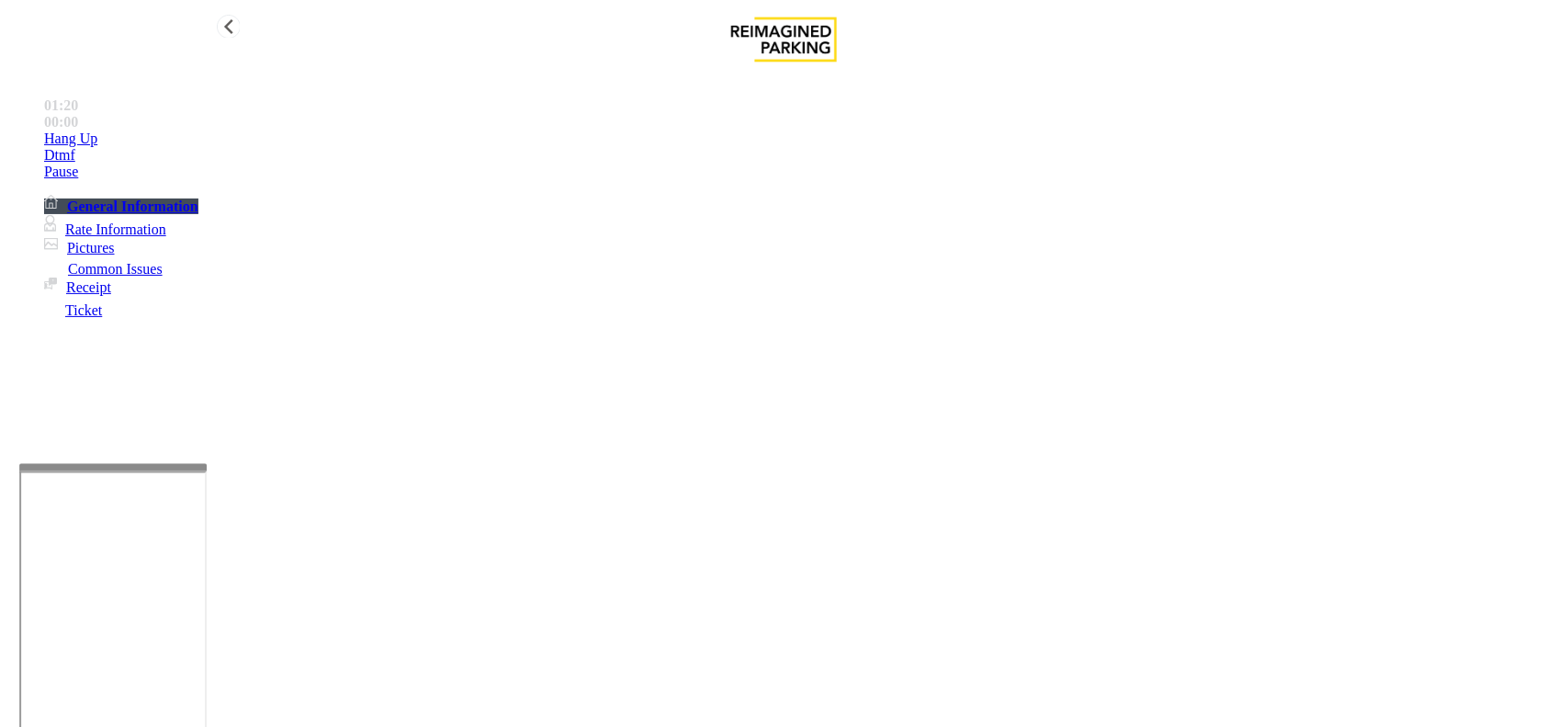 click on "Hang Up" at bounding box center (802, 139) 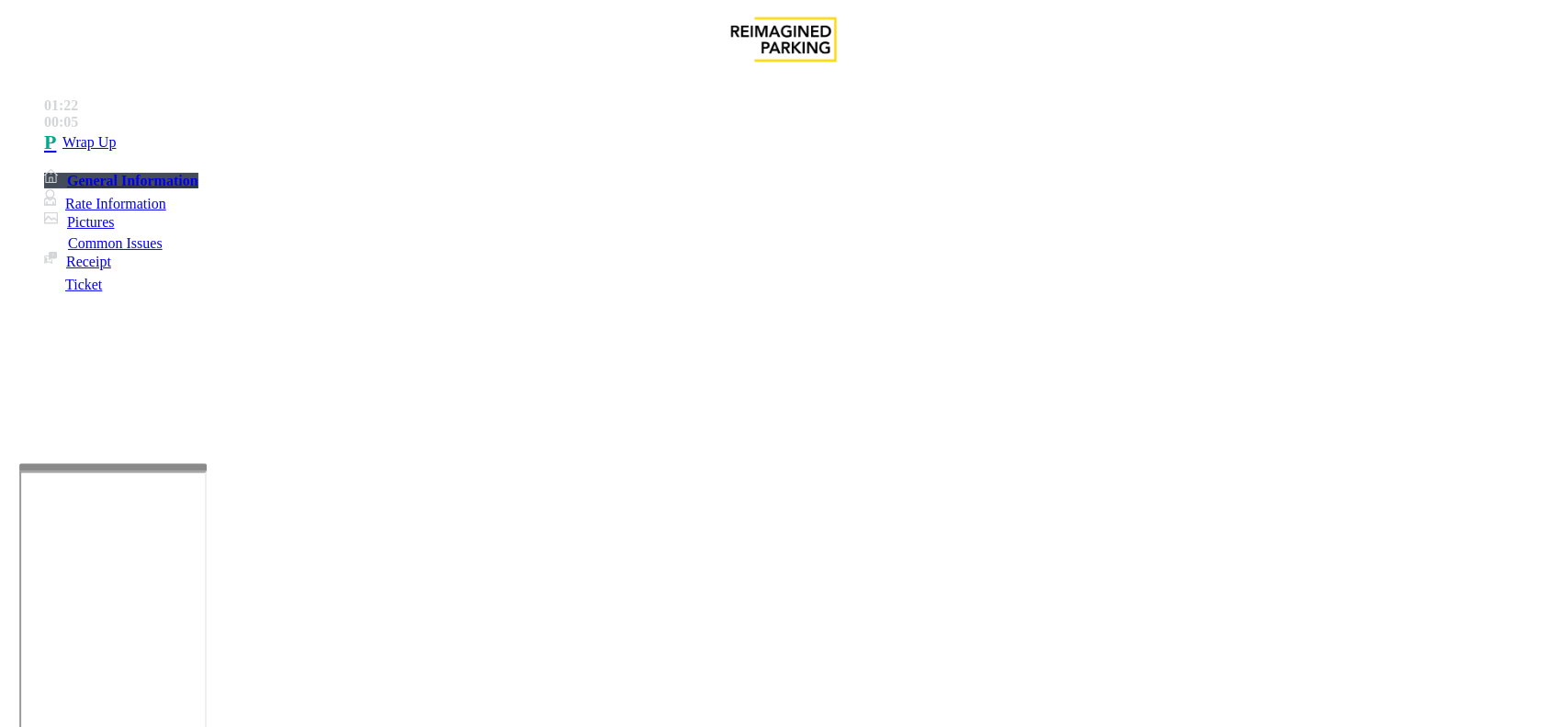 click at bounding box center (254, 1654) 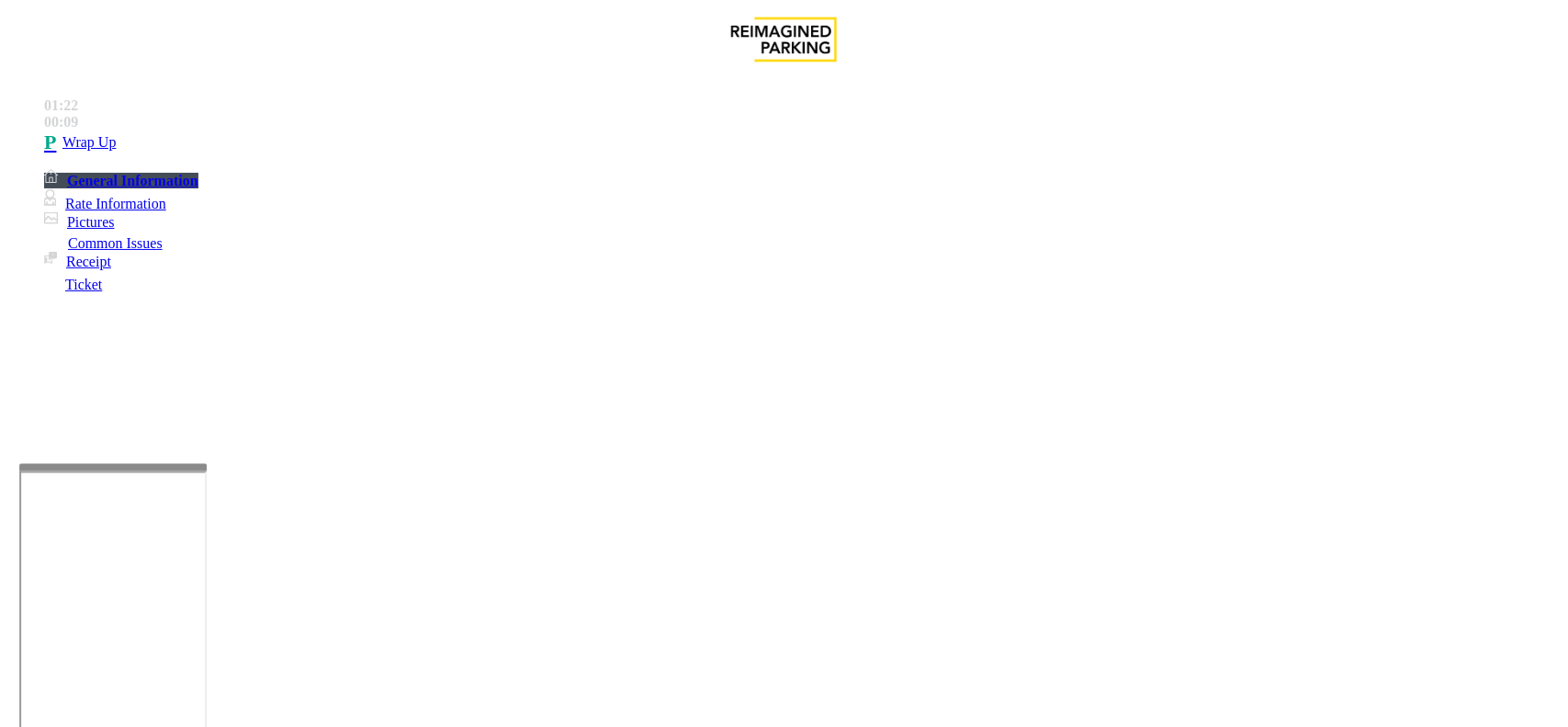 click at bounding box center [254, 1654] 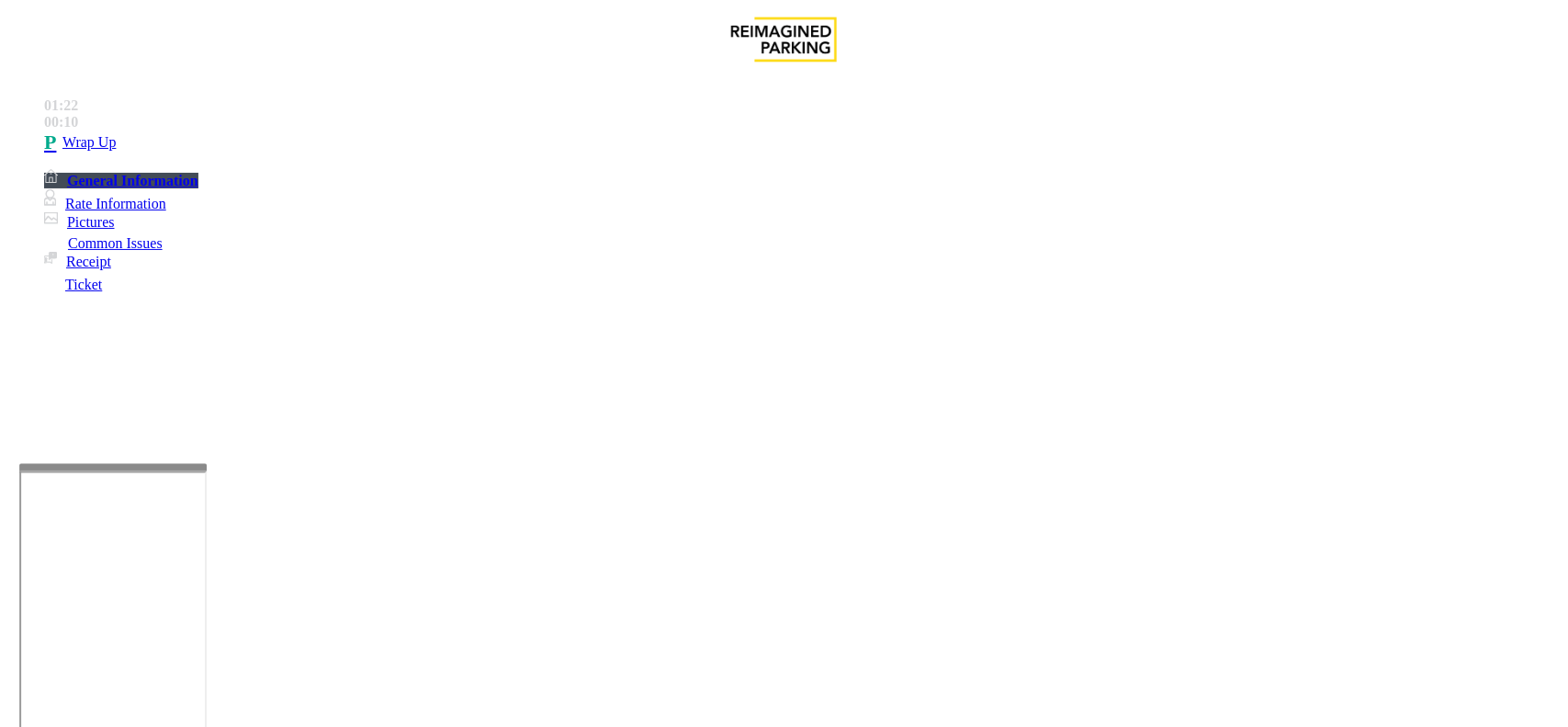click at bounding box center [254, 1654] 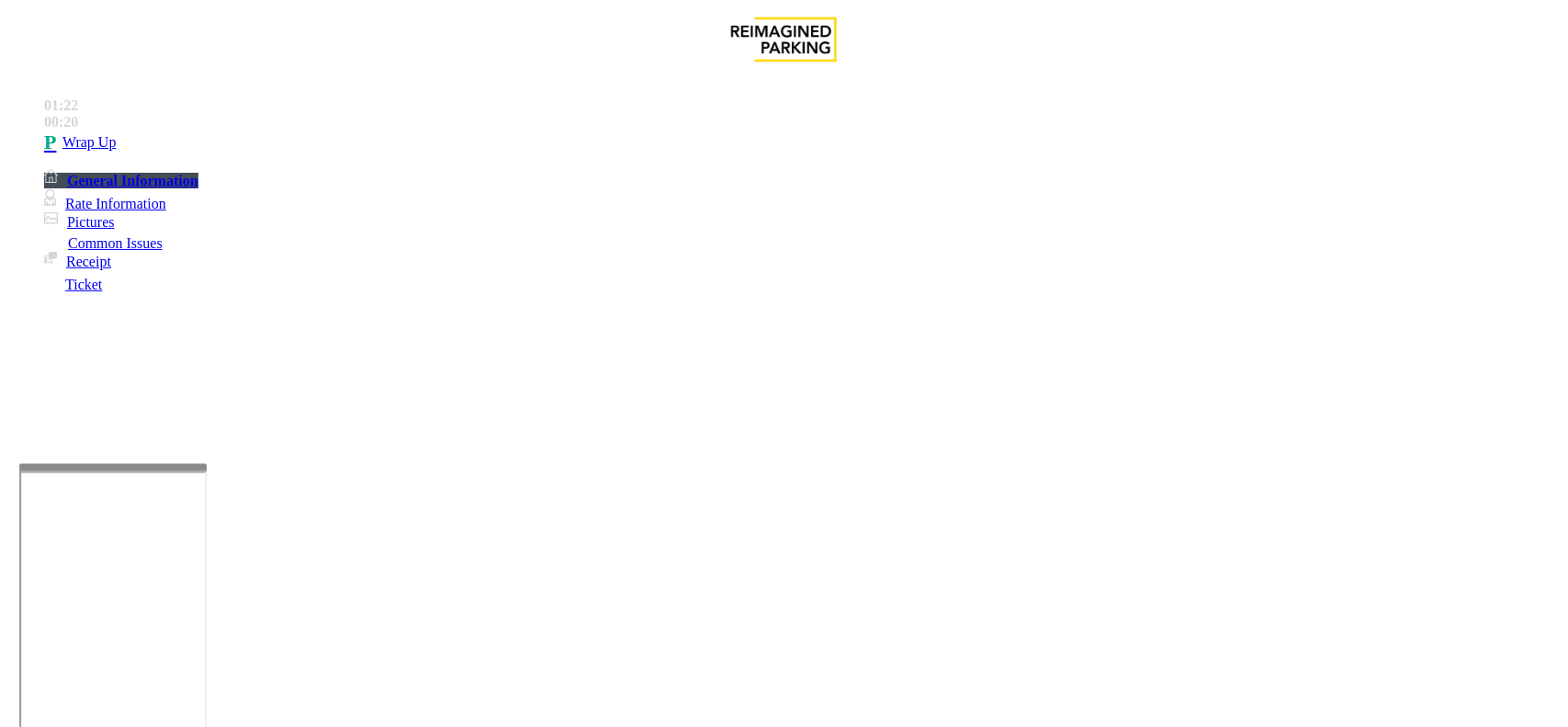 click at bounding box center [254, 1654] 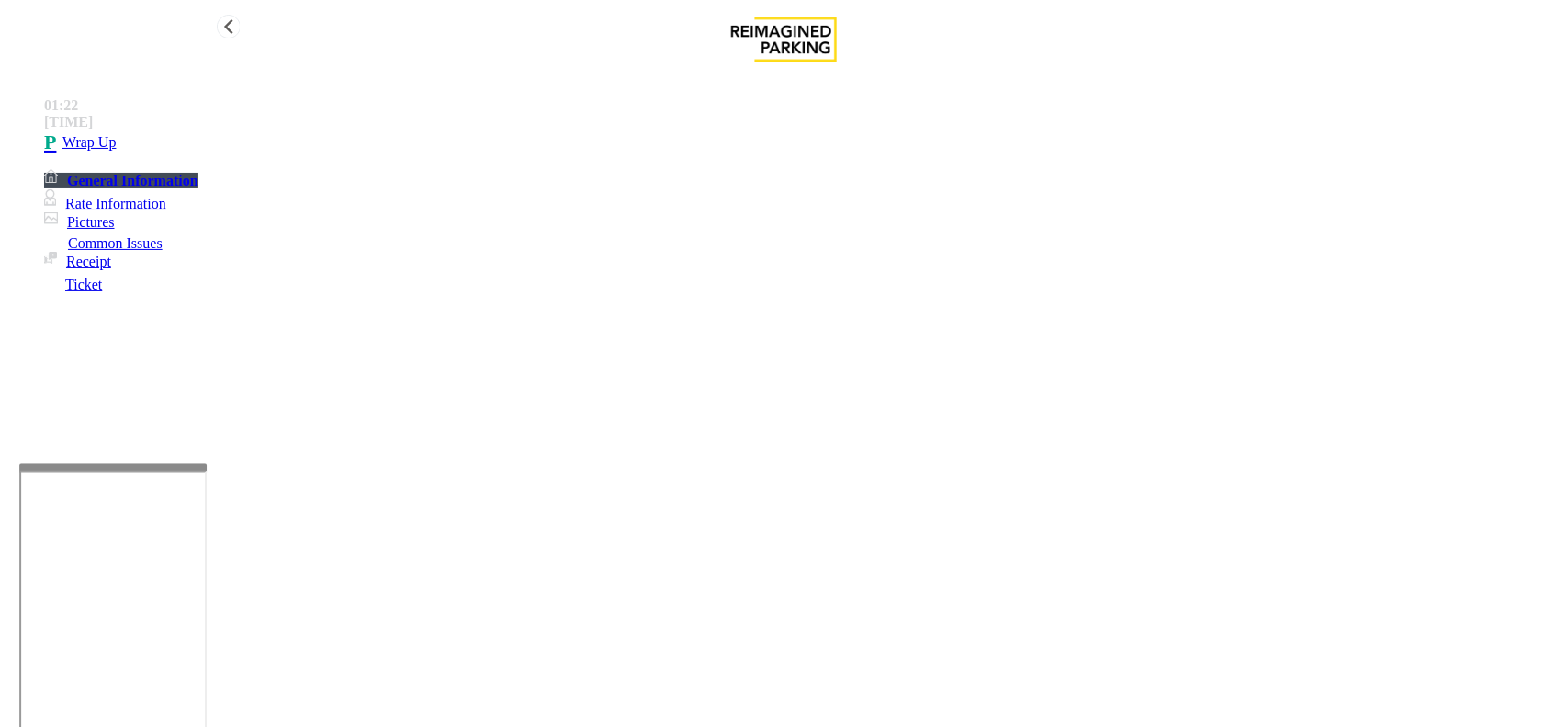 type on "**********" 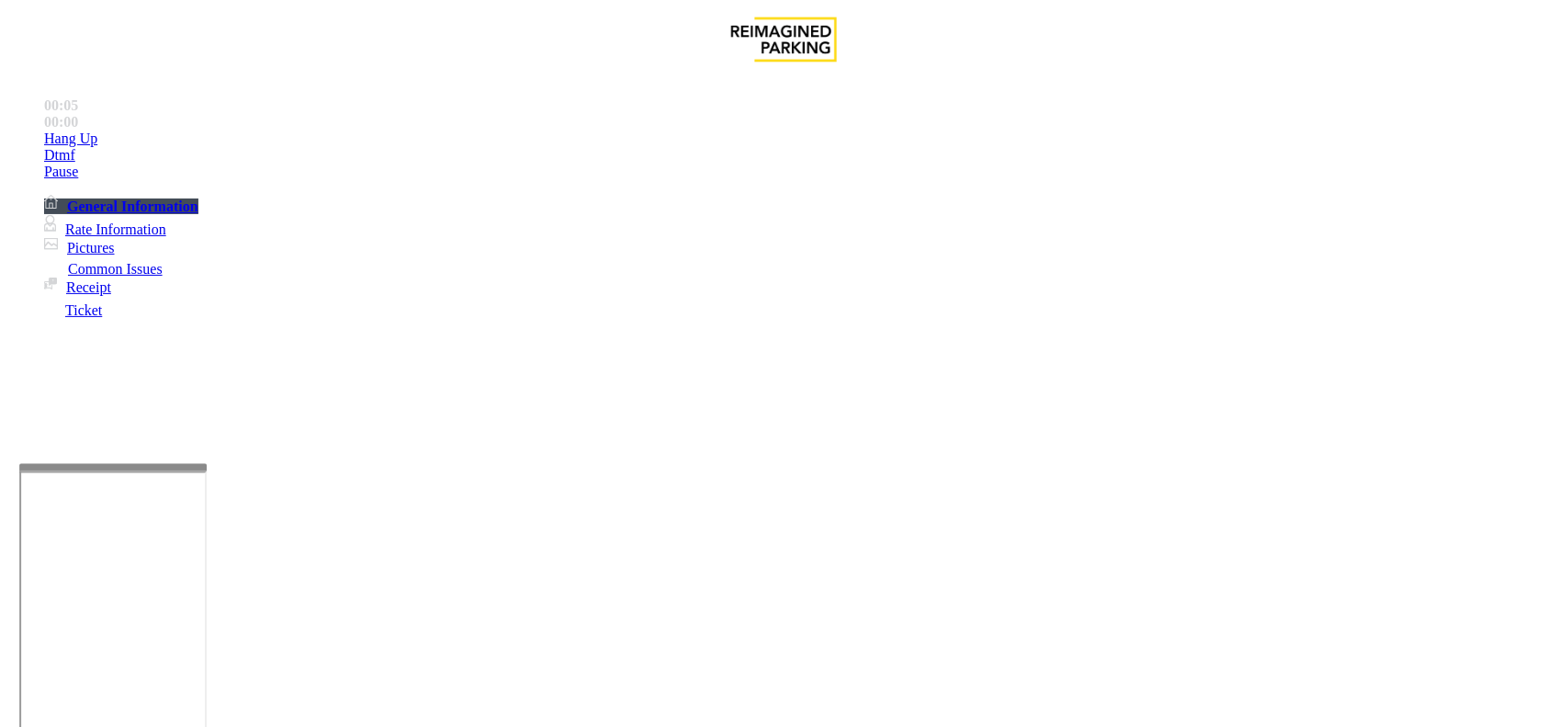 scroll, scrollTop: 689, scrollLeft: 0, axis: vertical 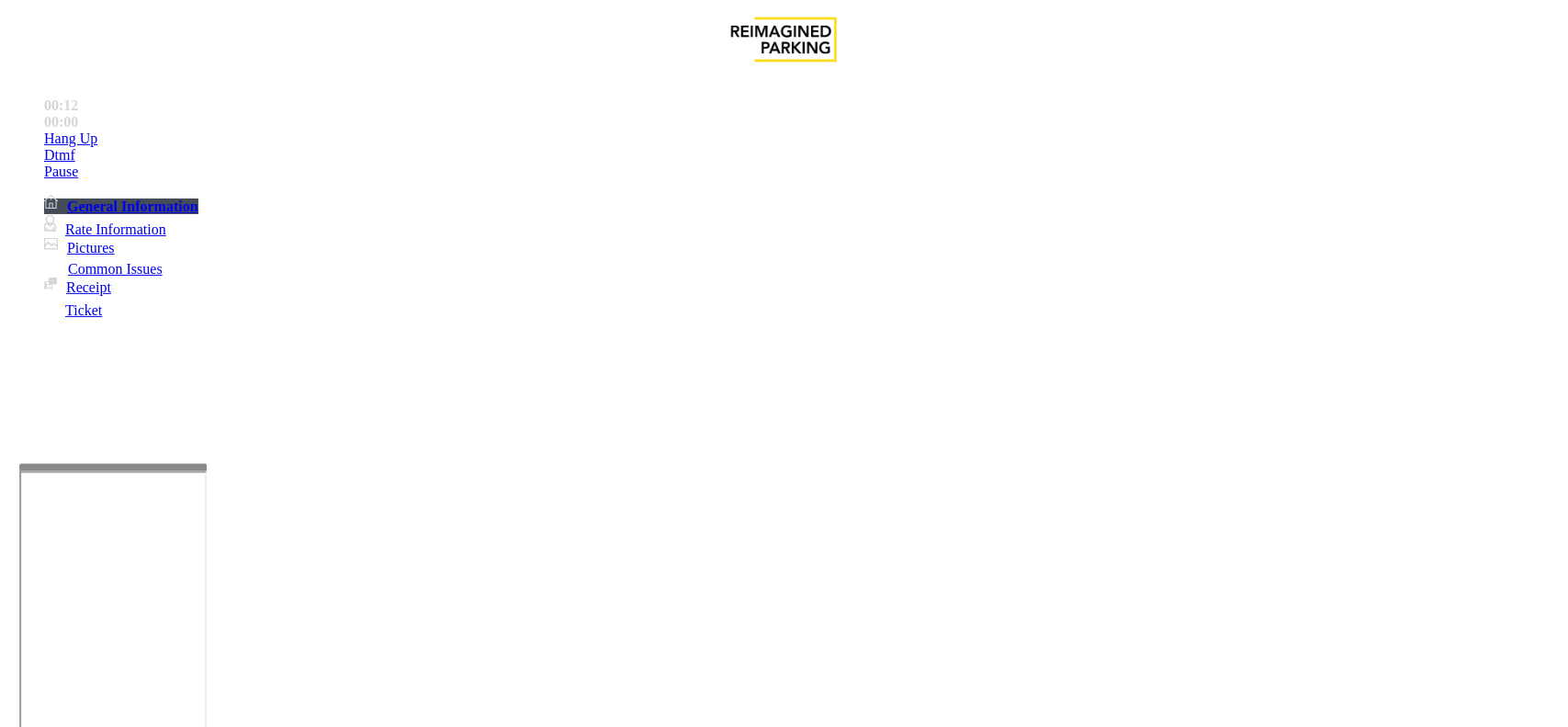 click on "Payment Issue" at bounding box center [153, 1327] 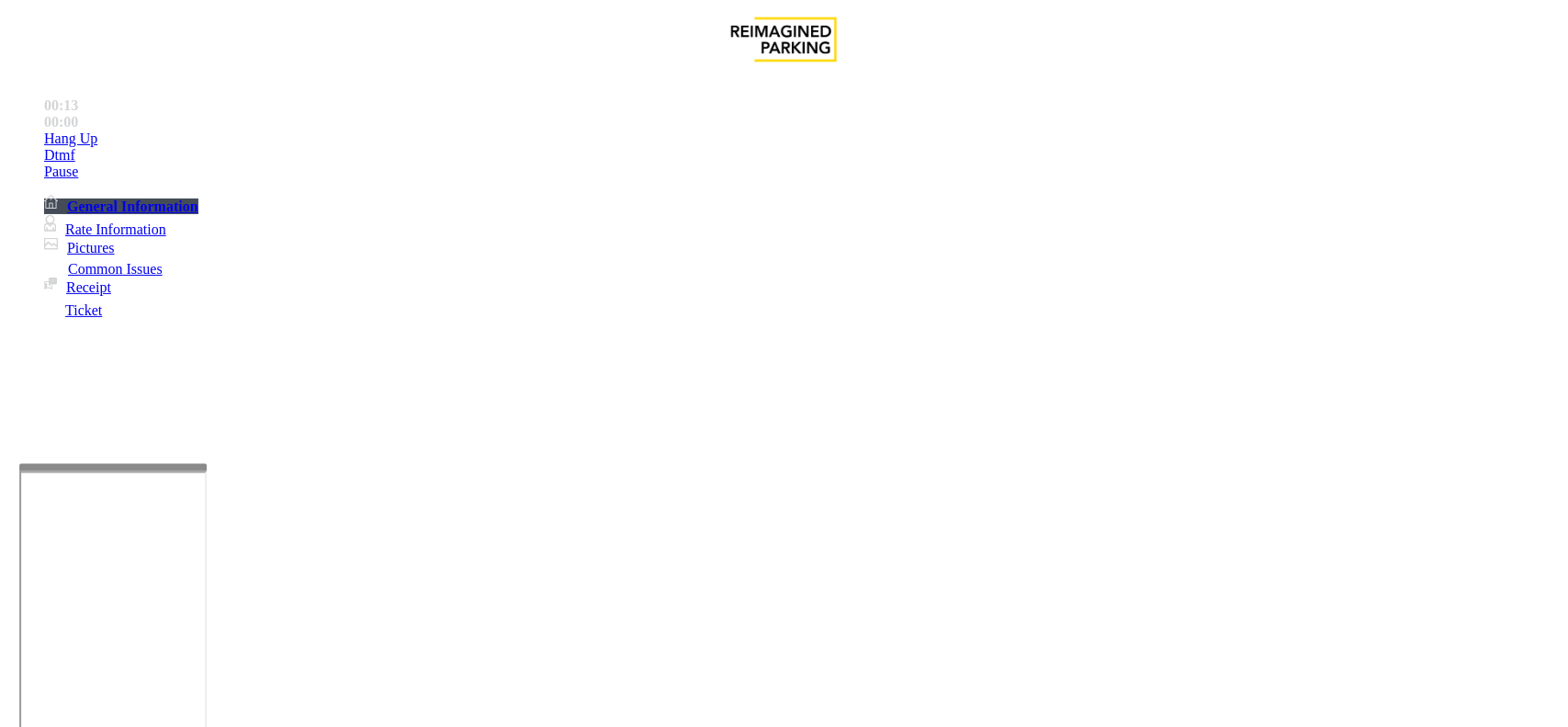 click on "Credit Card Not Reading" at bounding box center (100, 1327) 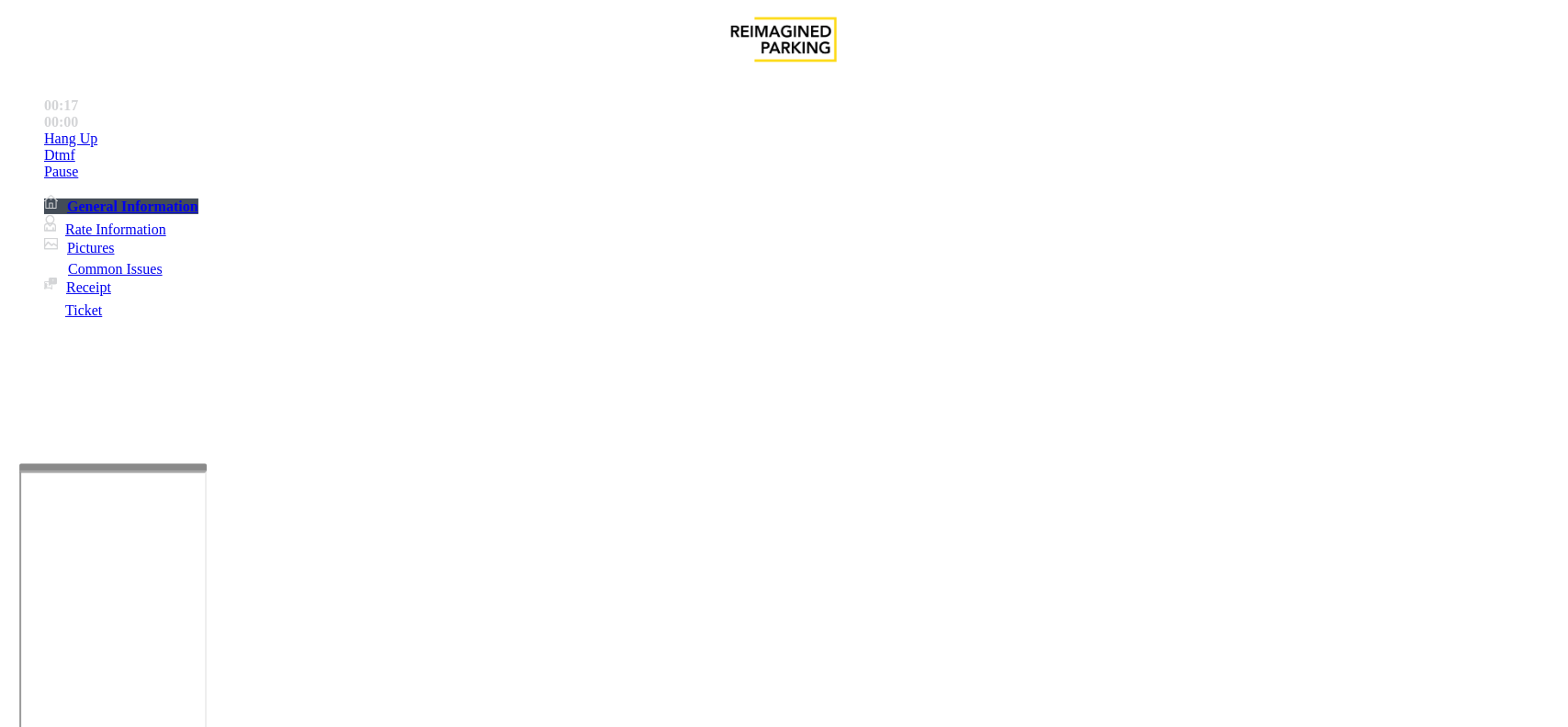 click on "Credit Card Not Reading" at bounding box center [784, 1313] 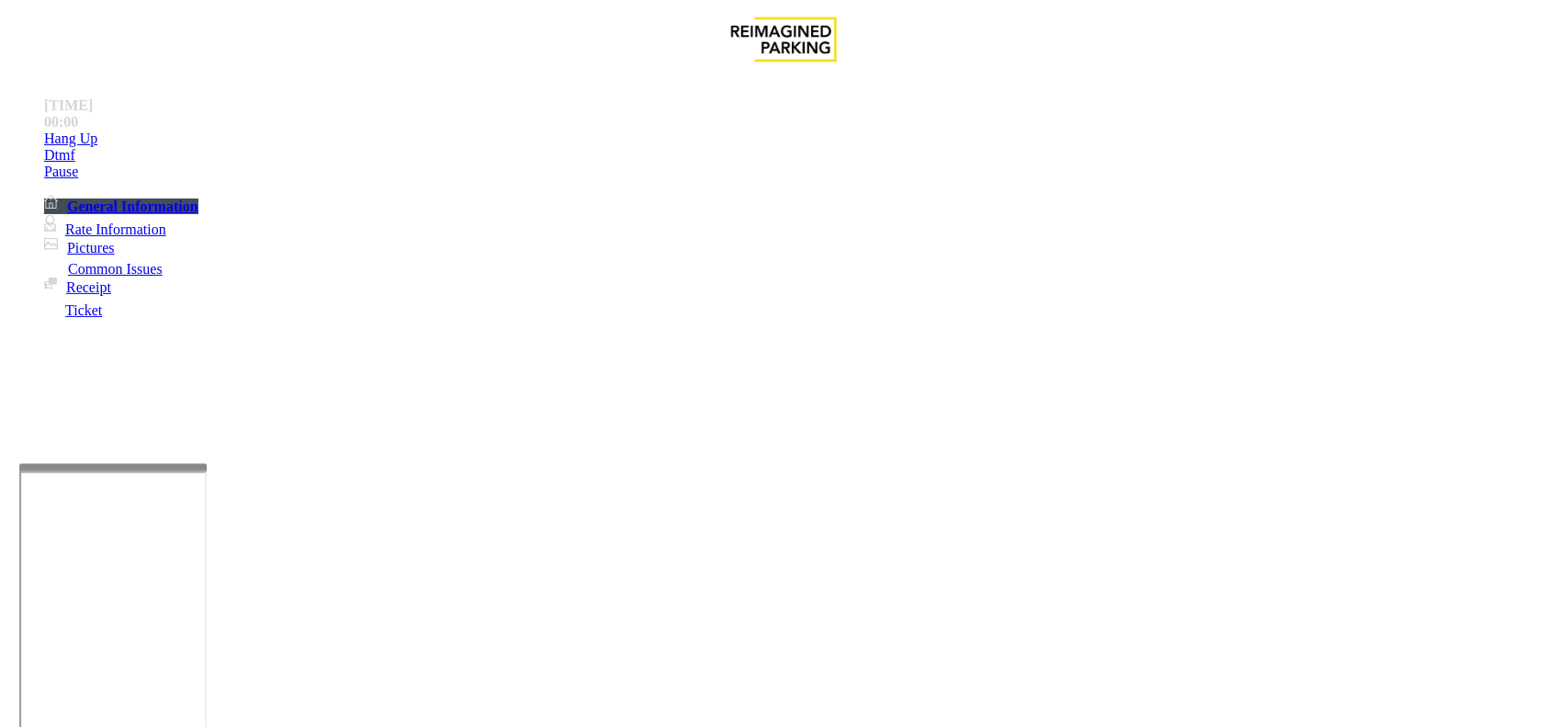 click at bounding box center [254, 1647] 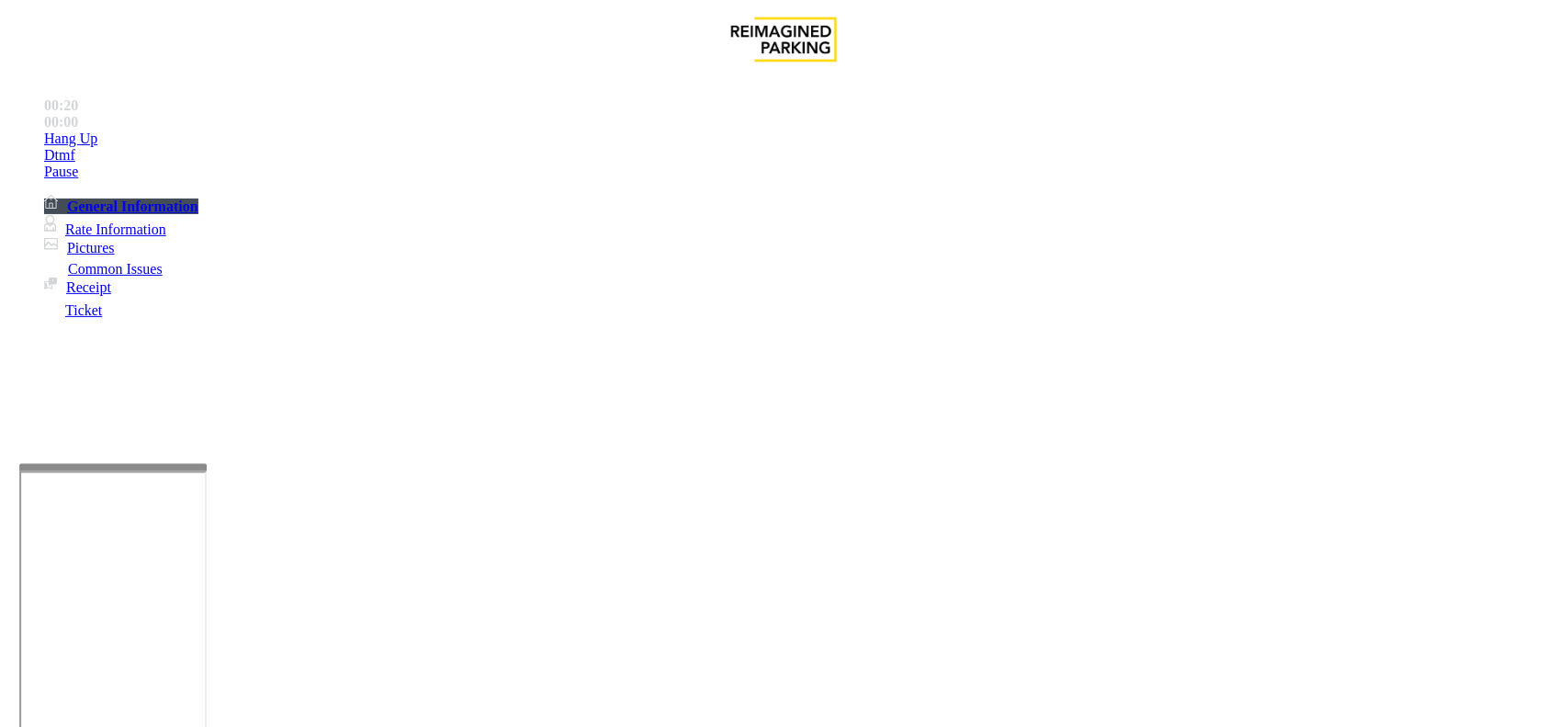 click at bounding box center [254, 1647] 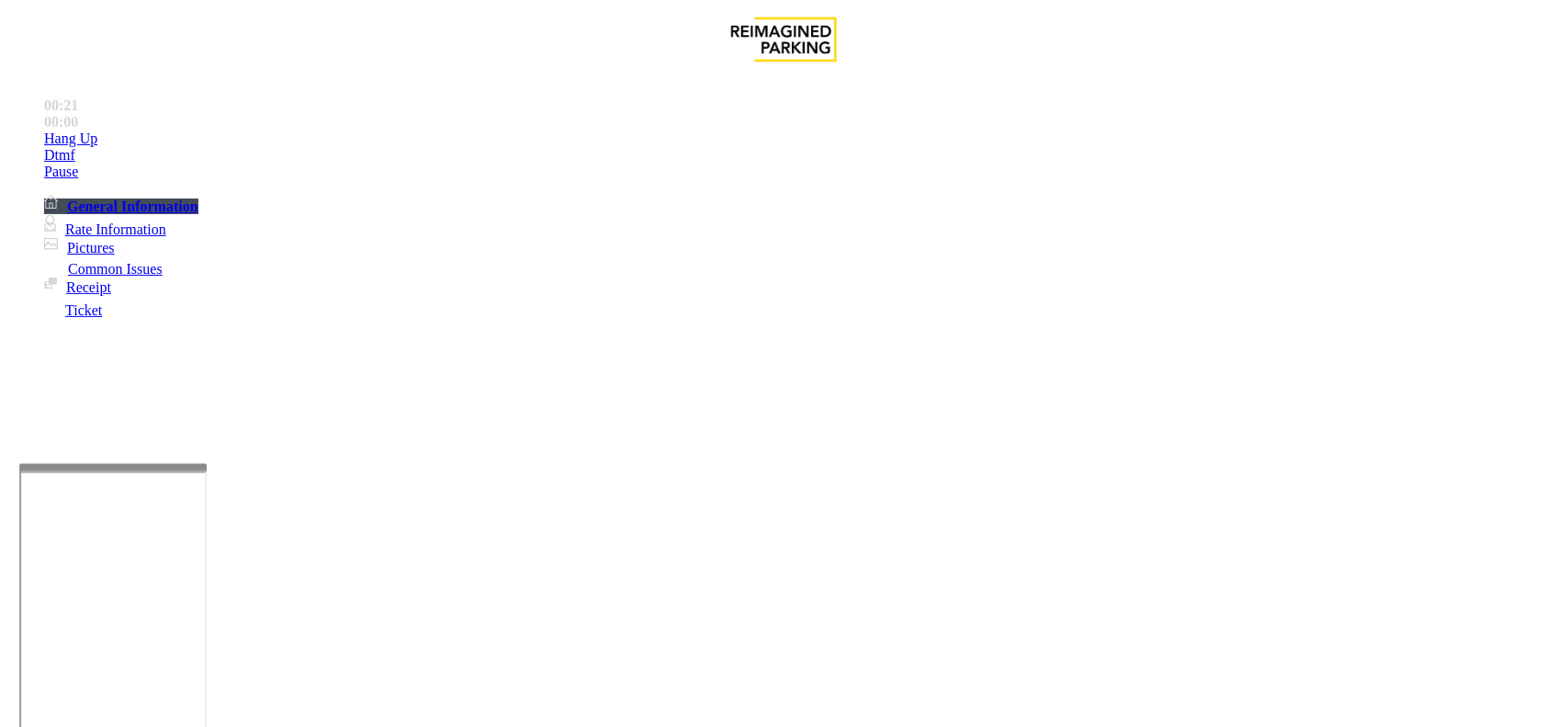 click at bounding box center (254, 1647) 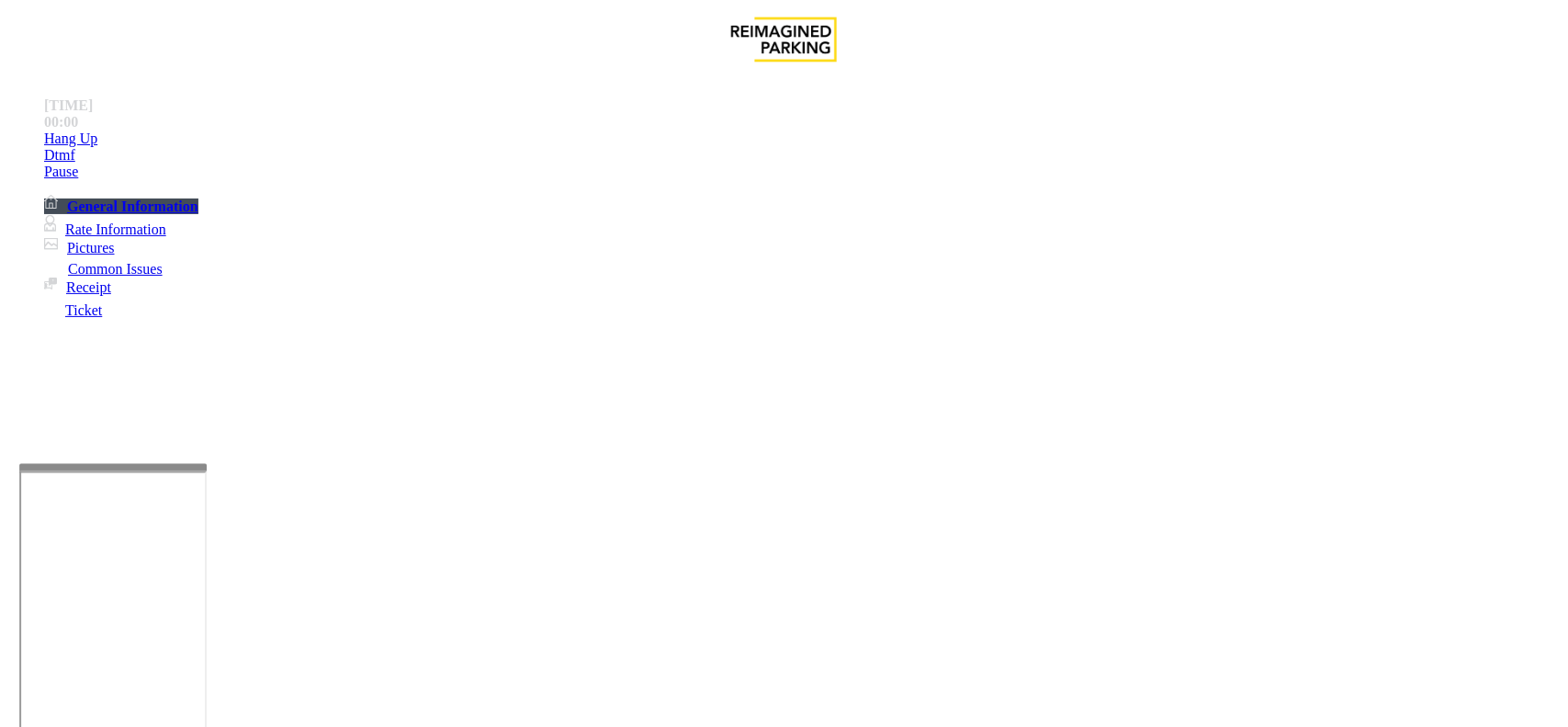click at bounding box center (254, 1647) 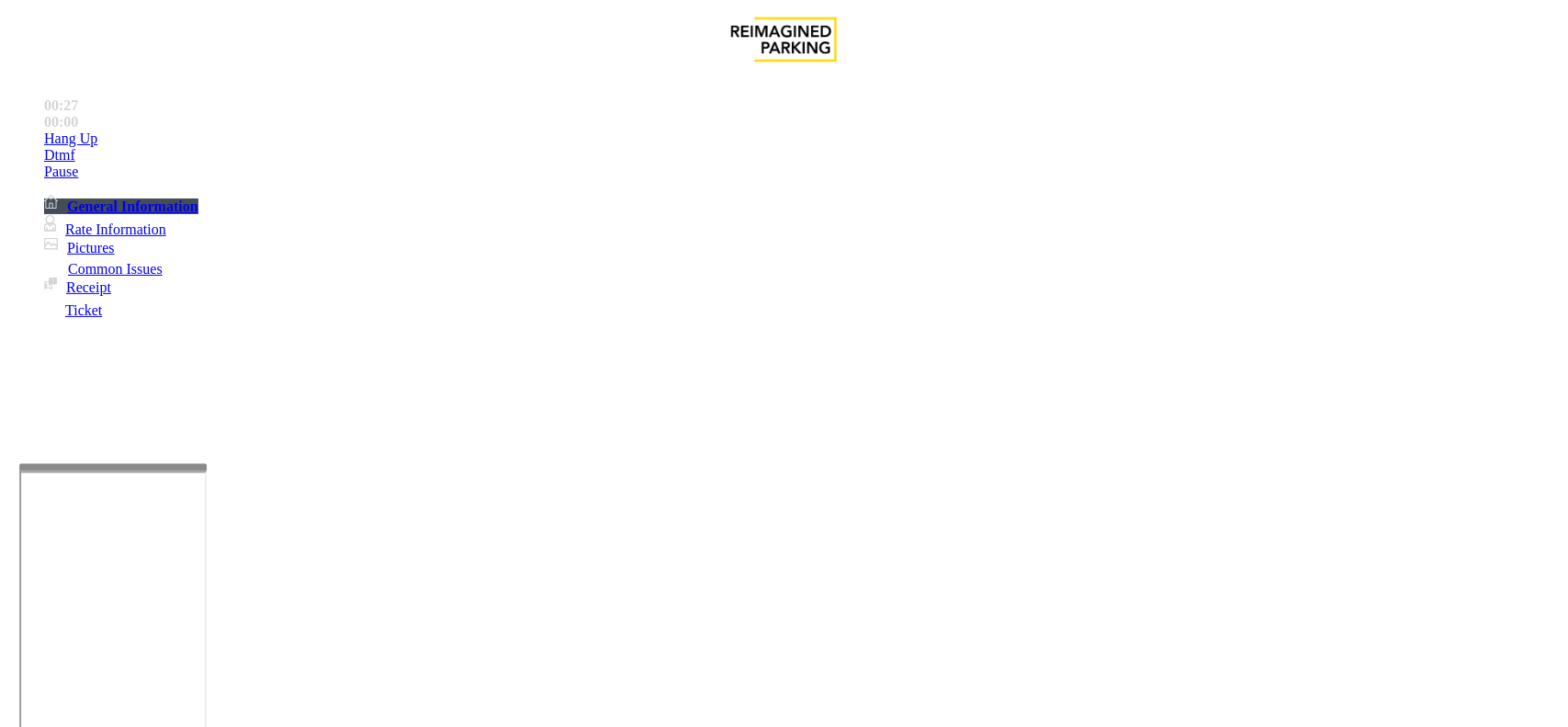 type on "**********" 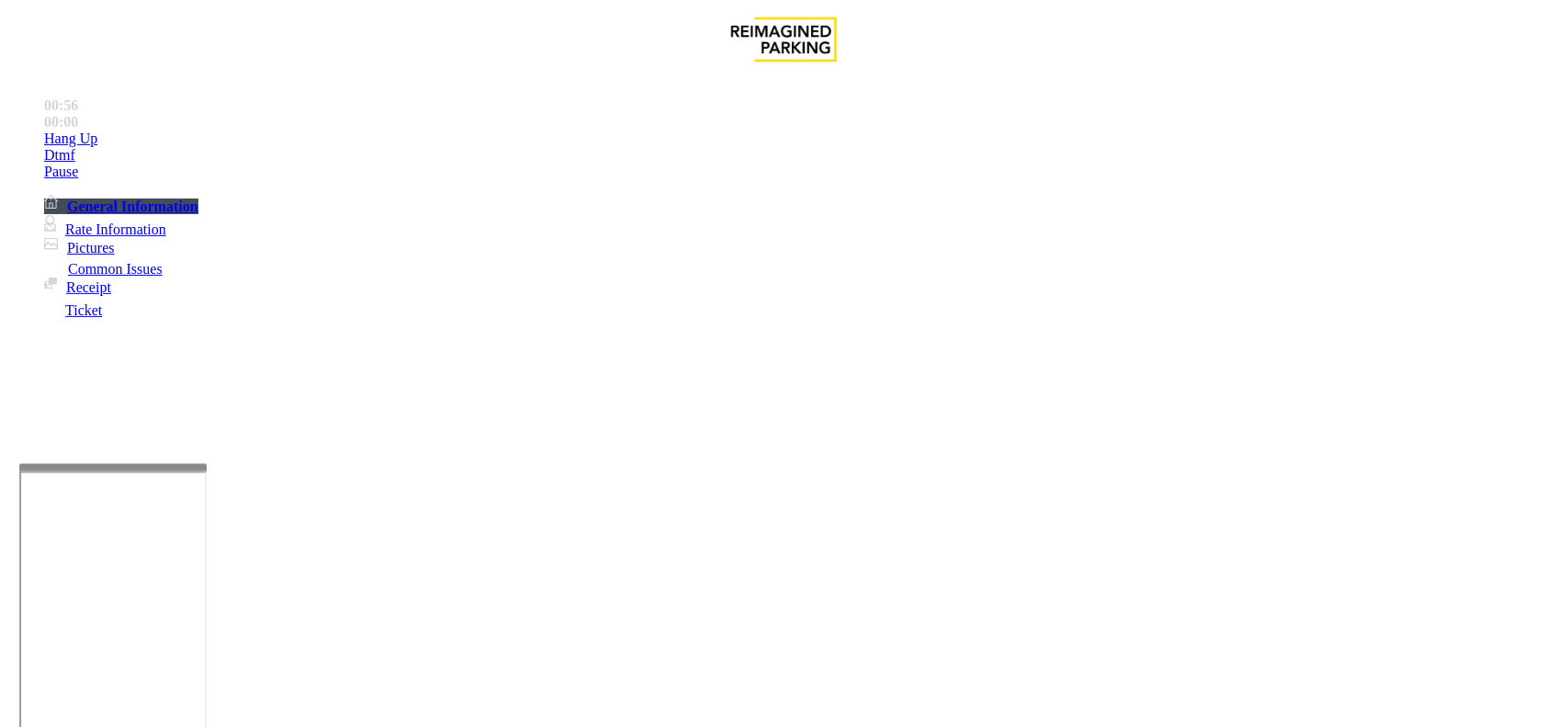 type on "********" 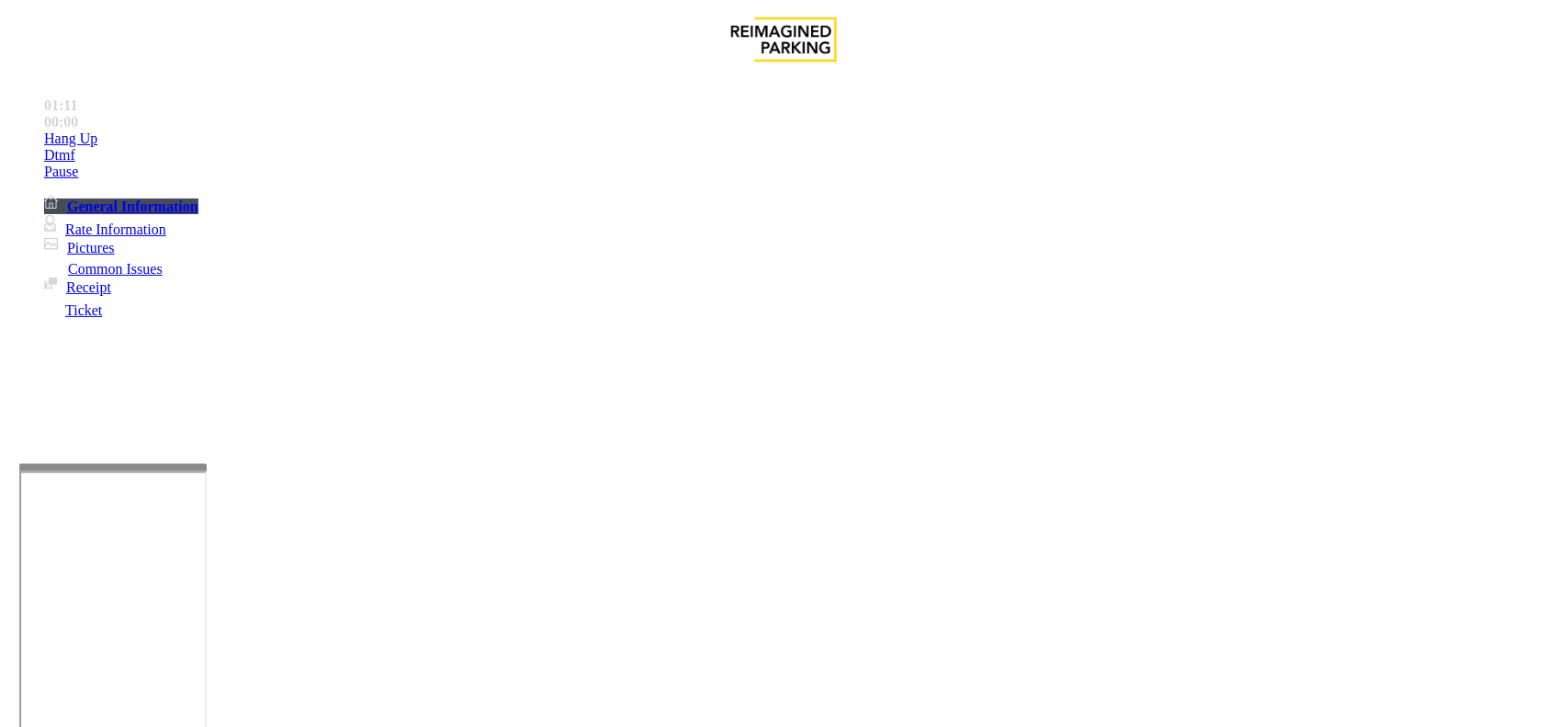 type on "******" 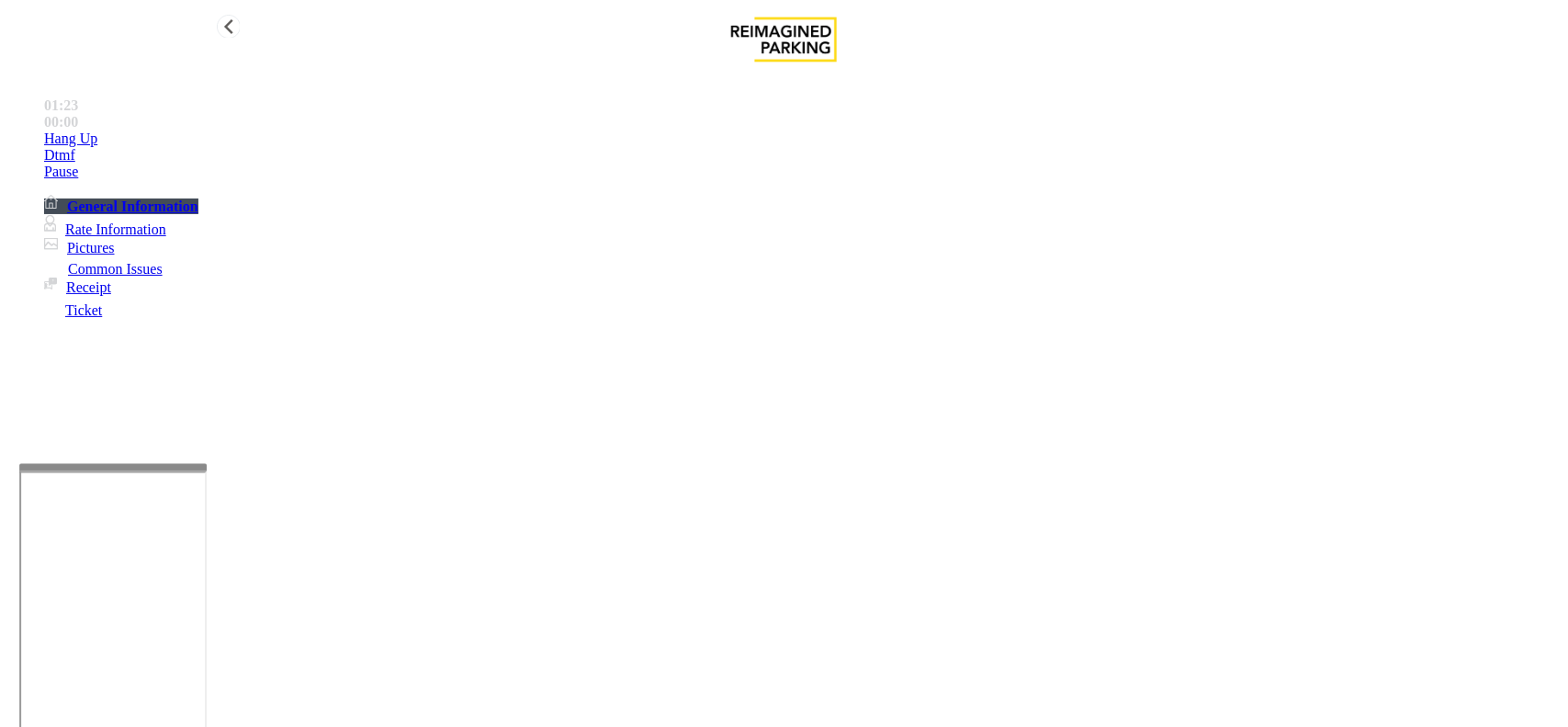 click on "Hang Up" at bounding box center [802, 139] 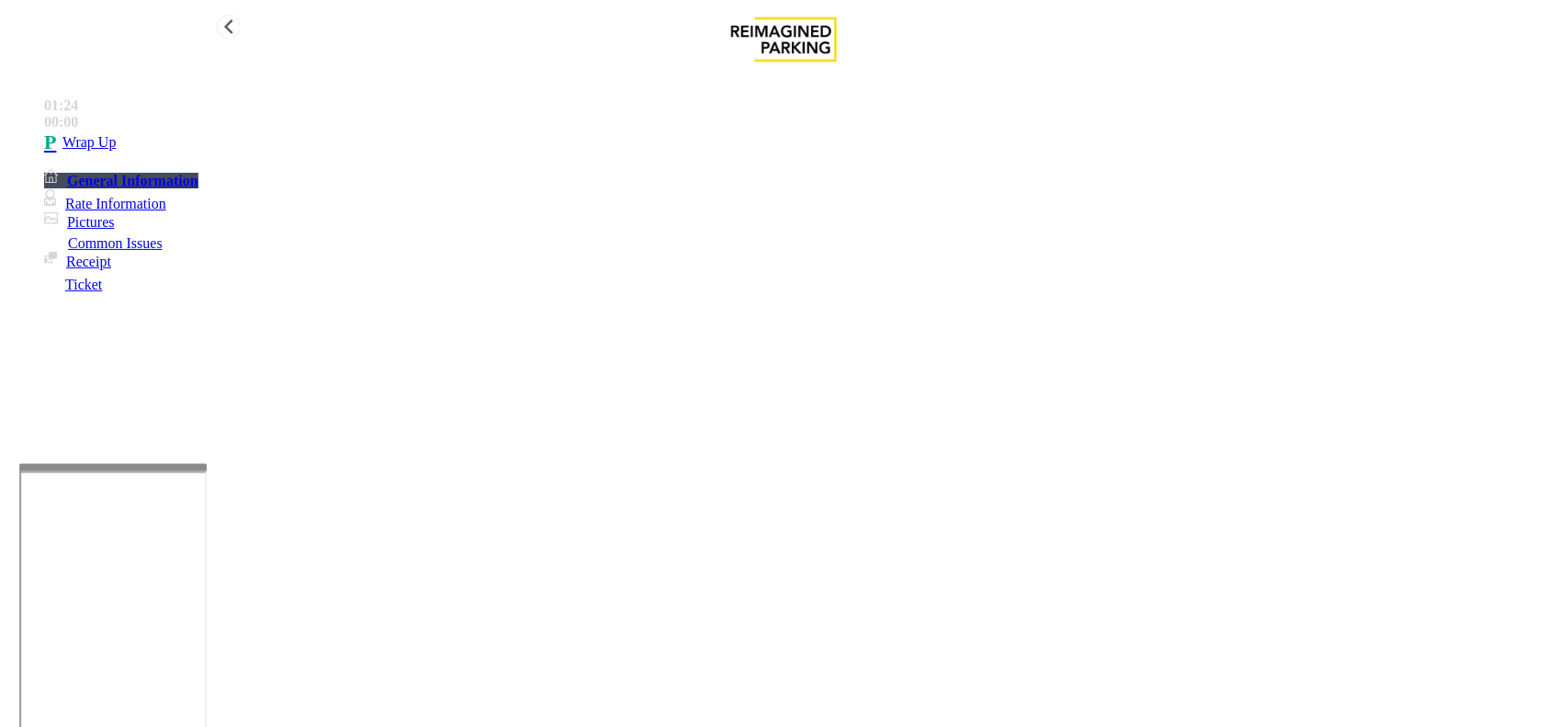 click on "Wrap Up" at bounding box center (802, 142) 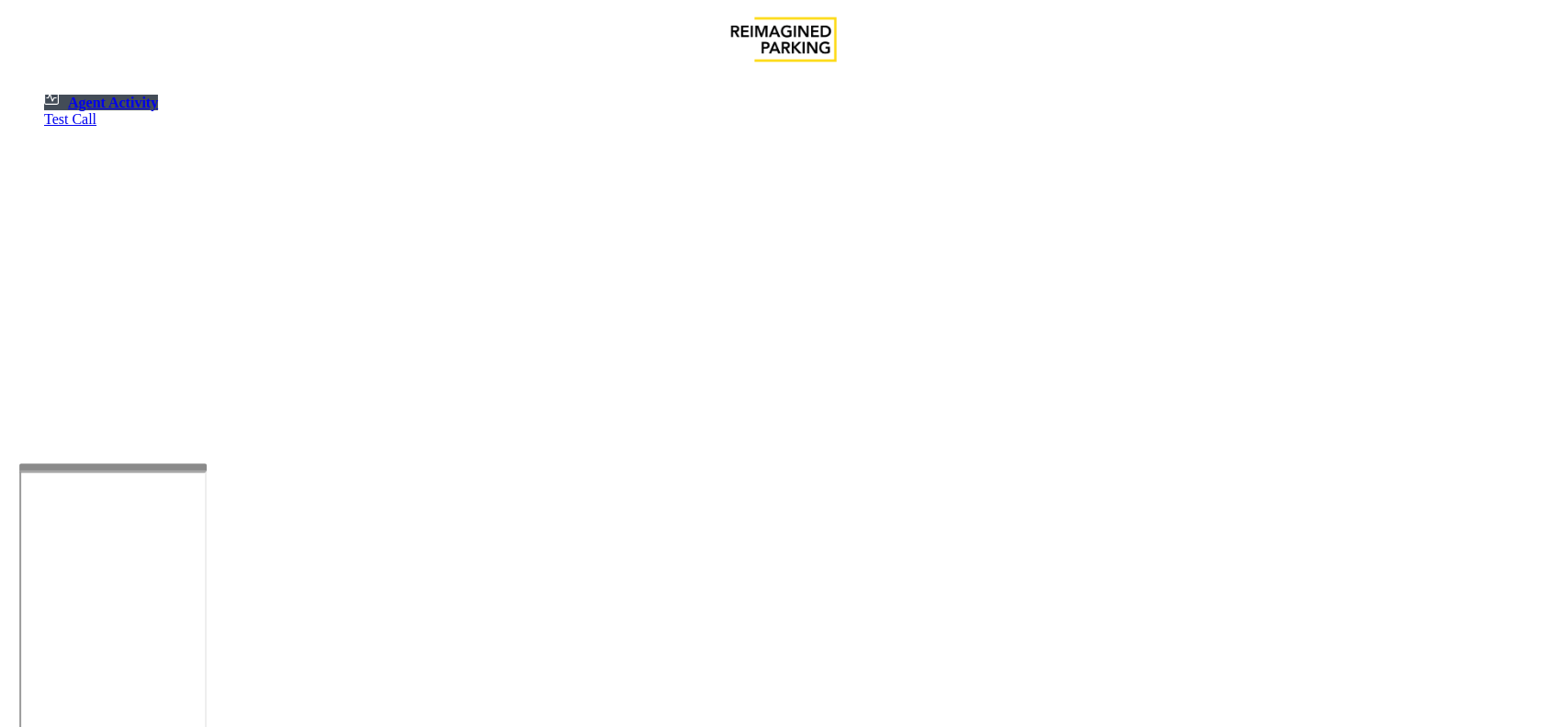 click at bounding box center (73, 1372) 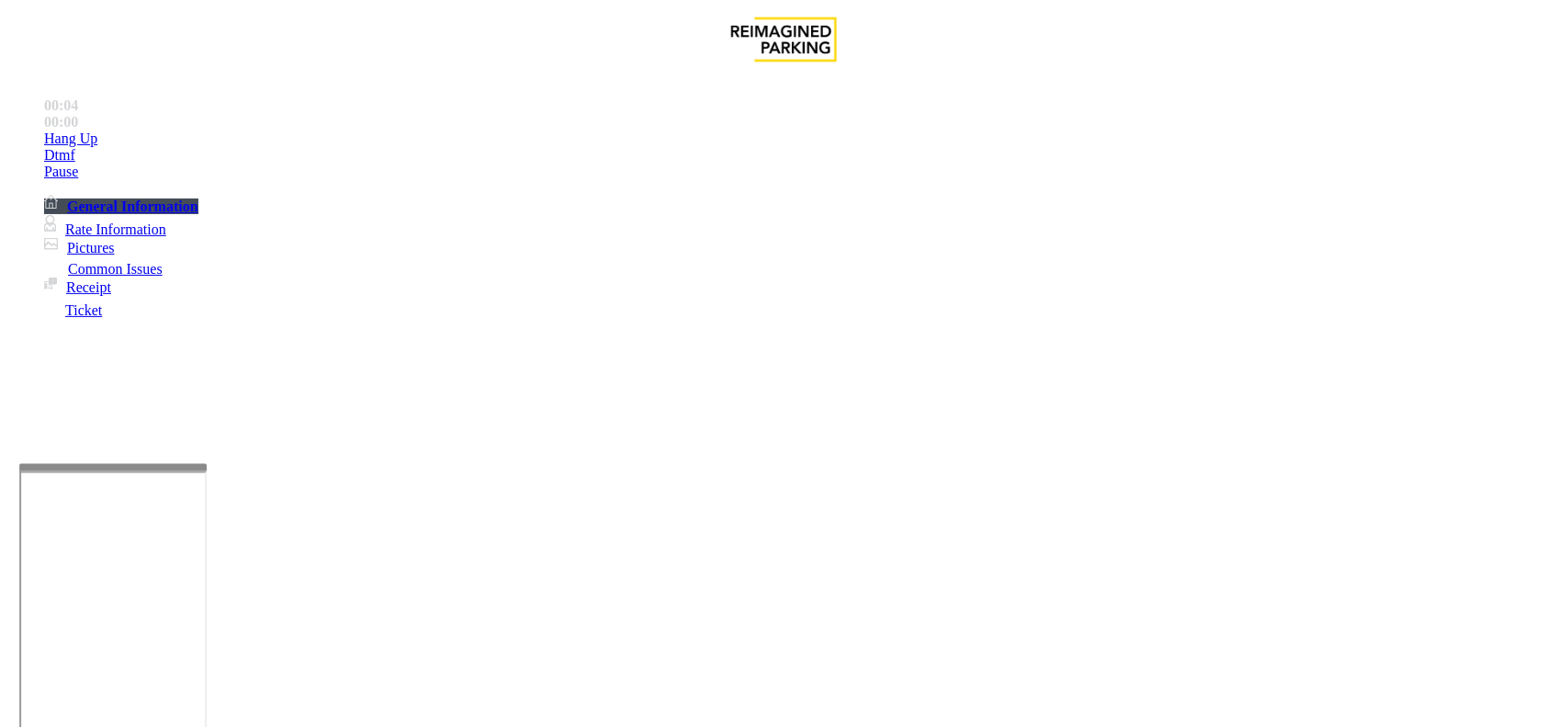 click on "×" at bounding box center [18, 7755] 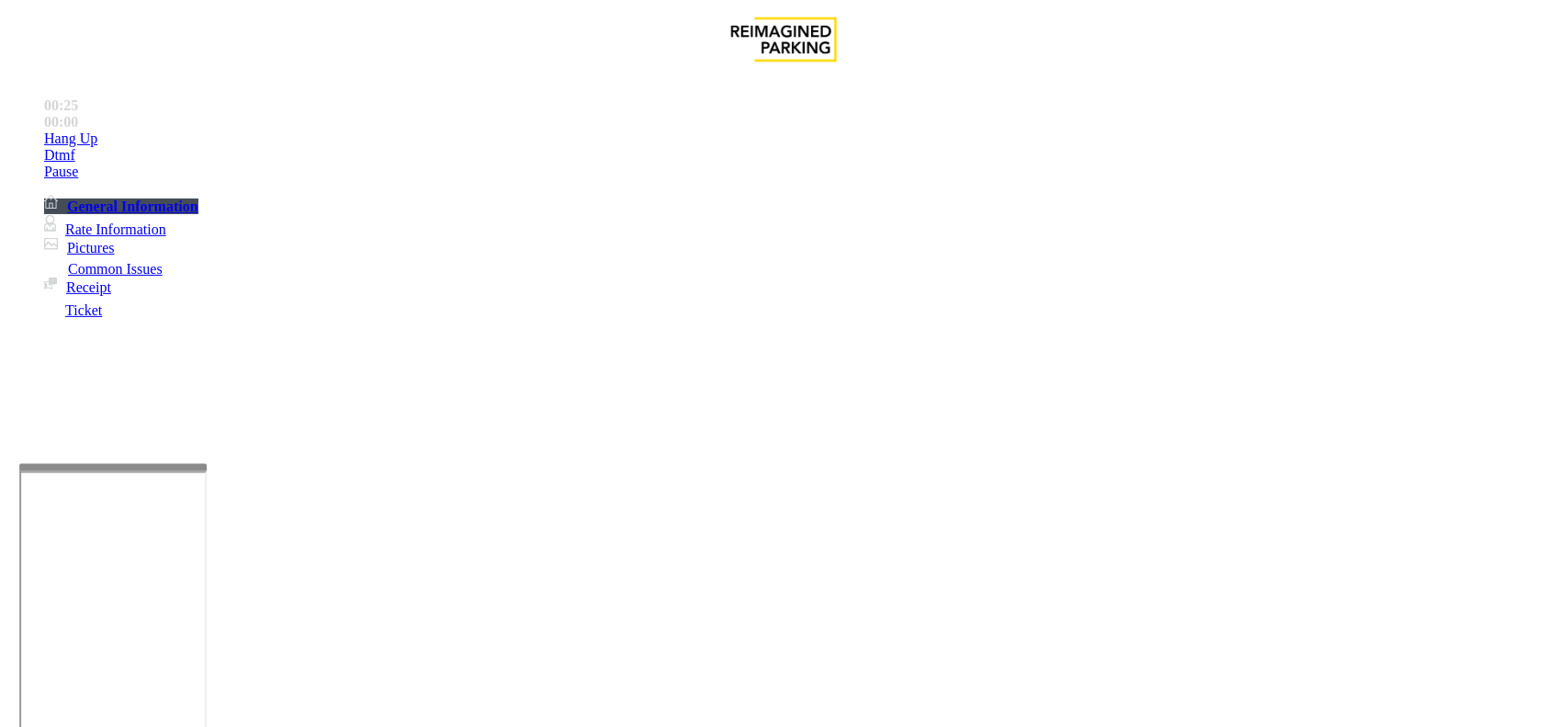 scroll, scrollTop: 574, scrollLeft: 0, axis: vertical 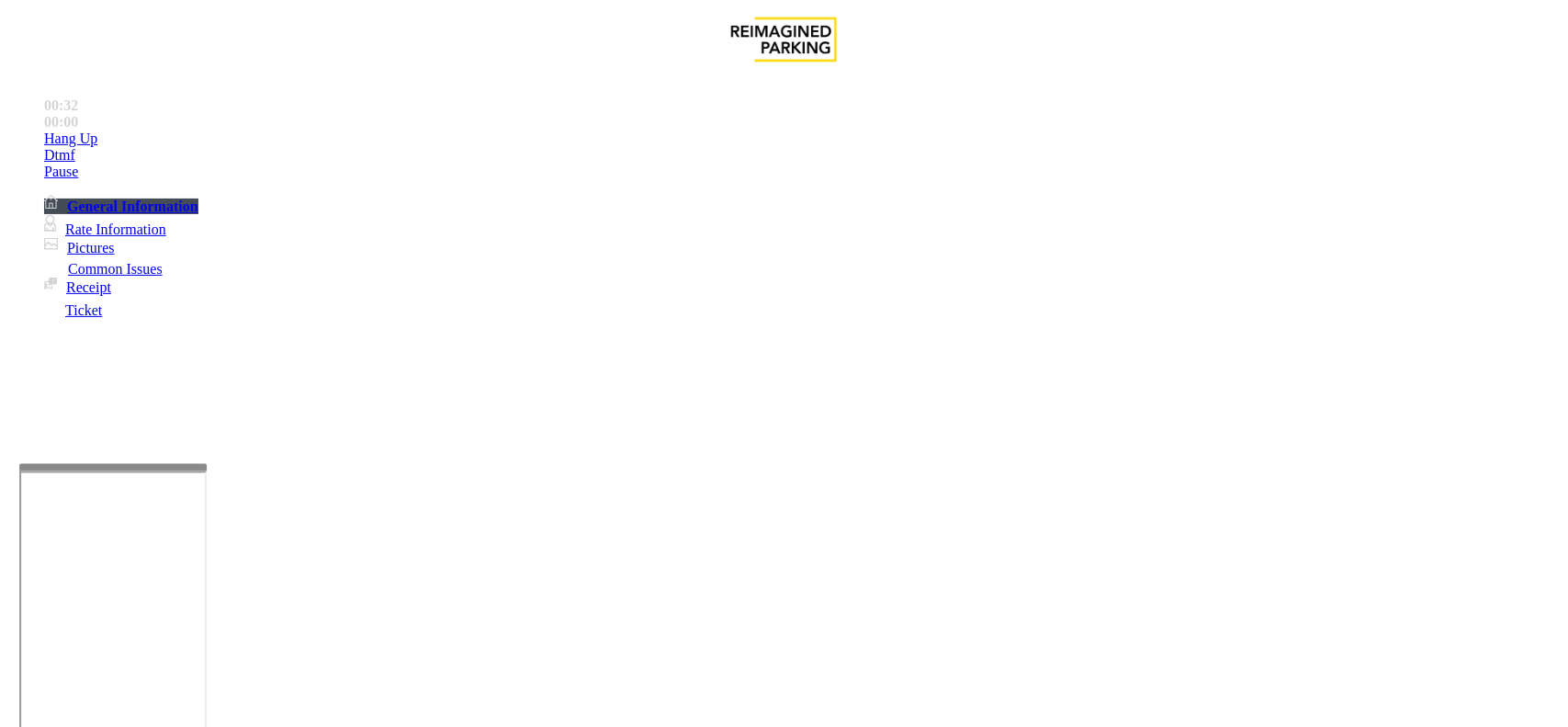 drag, startPoint x: 1394, startPoint y: 264, endPoint x: 836, endPoint y: 274, distance: 558.0896 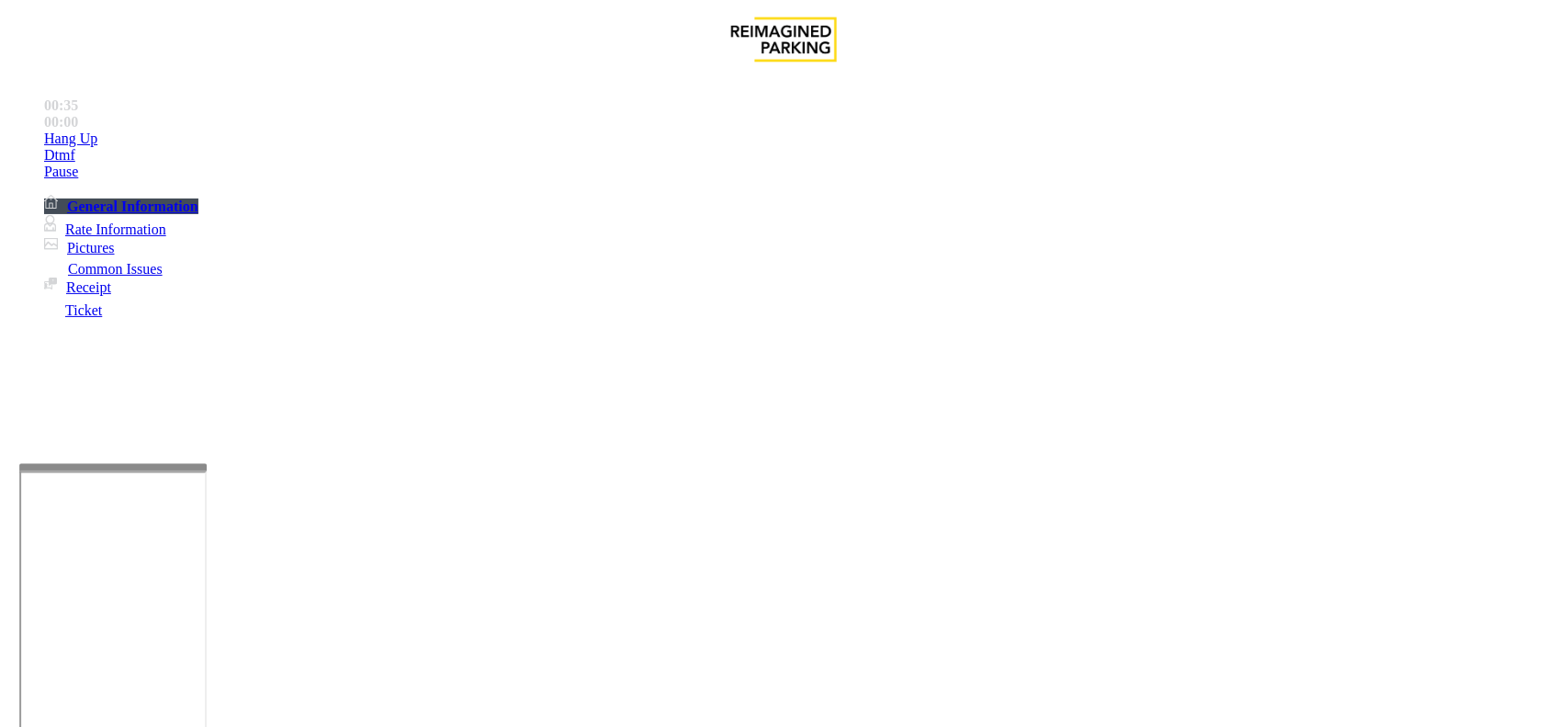 drag, startPoint x: 827, startPoint y: 267, endPoint x: 1422, endPoint y: 267, distance: 595 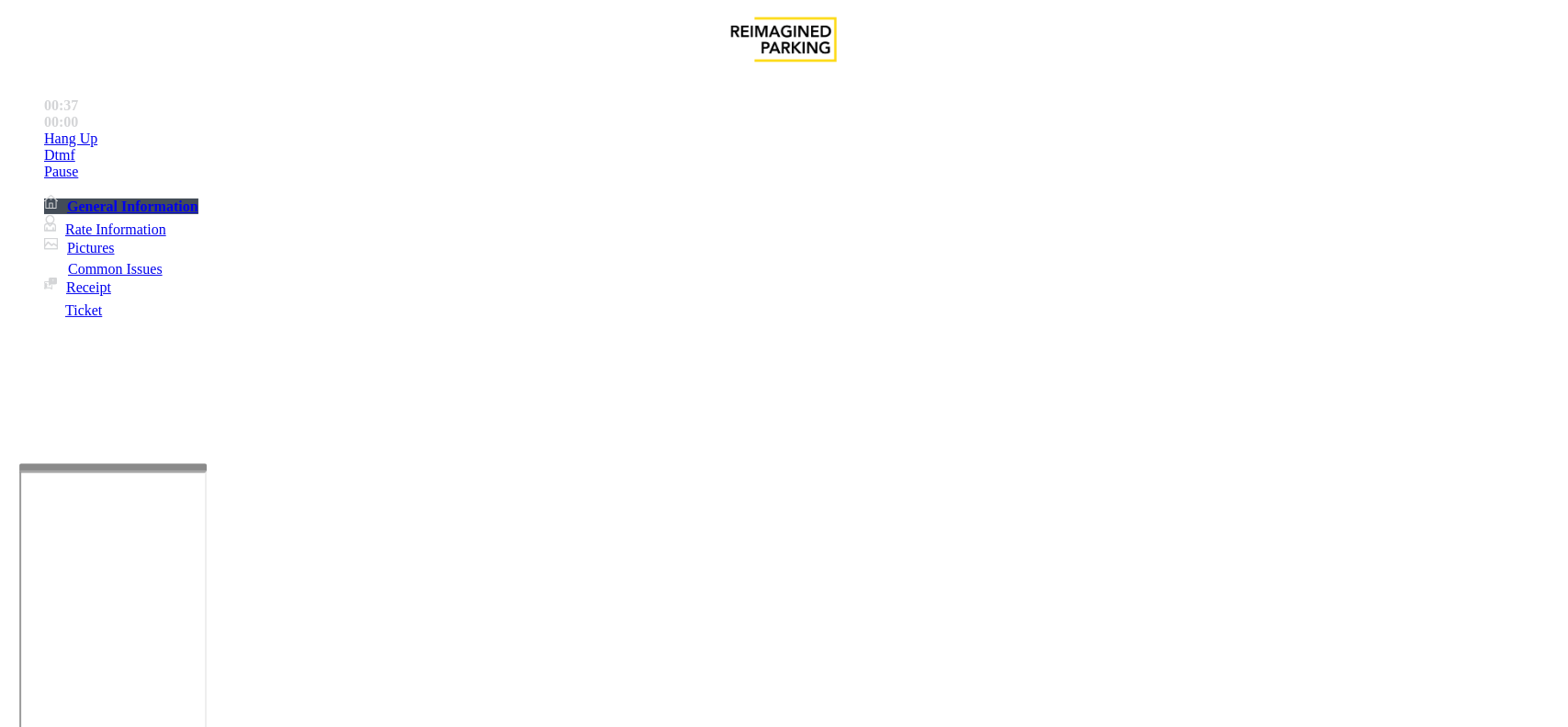 click on "Equipment Issue" at bounding box center (444, 1327) 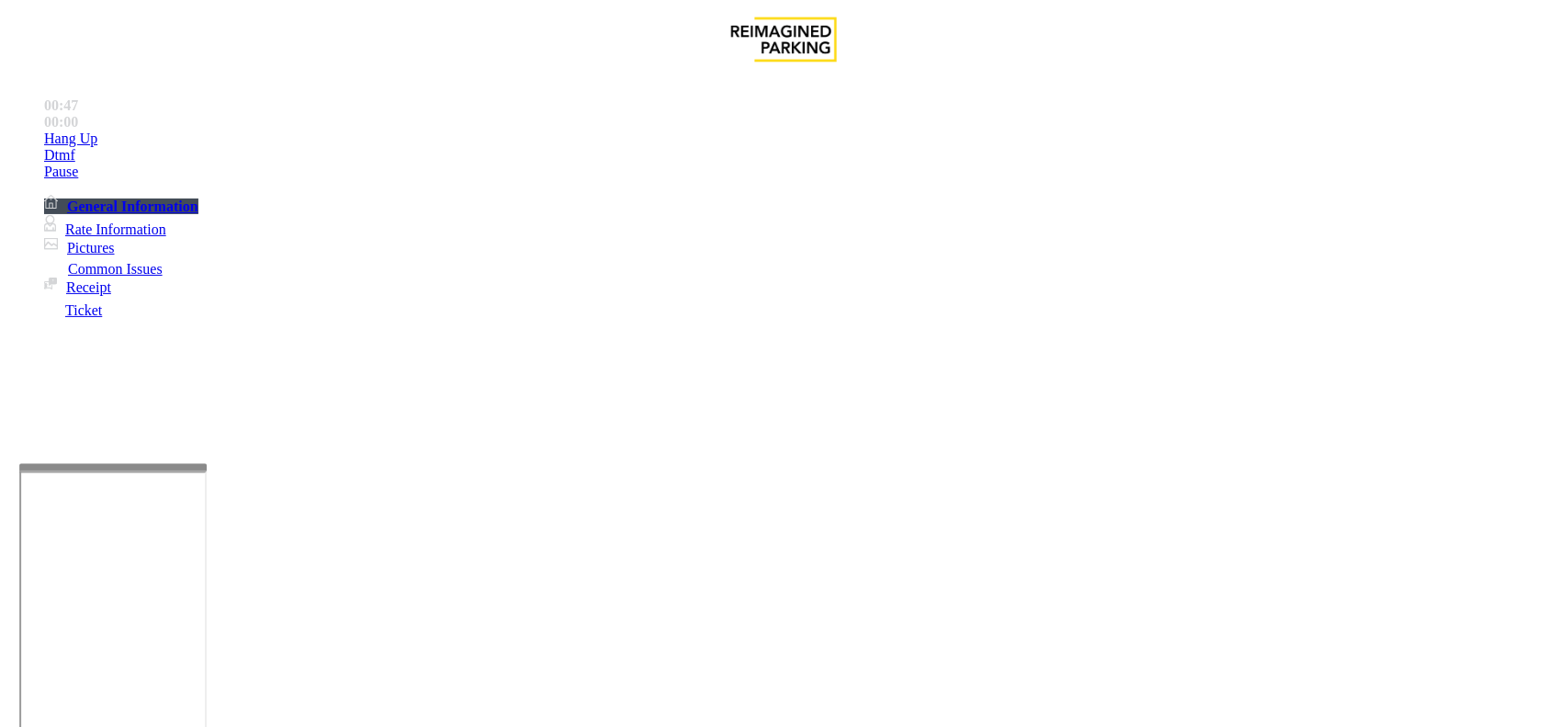 click on "Issue" at bounding box center [39, 1297] 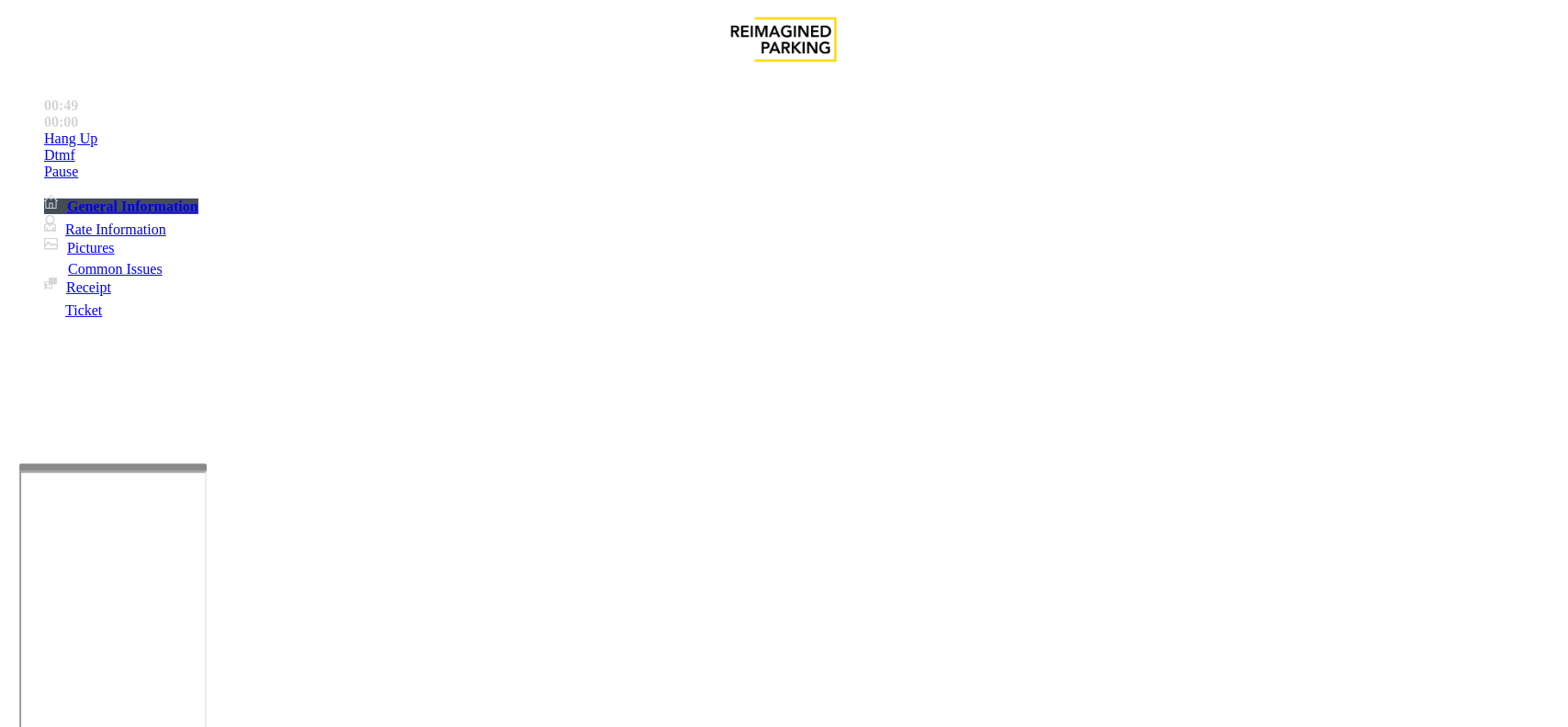 click on "Equipment Issue" at bounding box center [444, 1327] 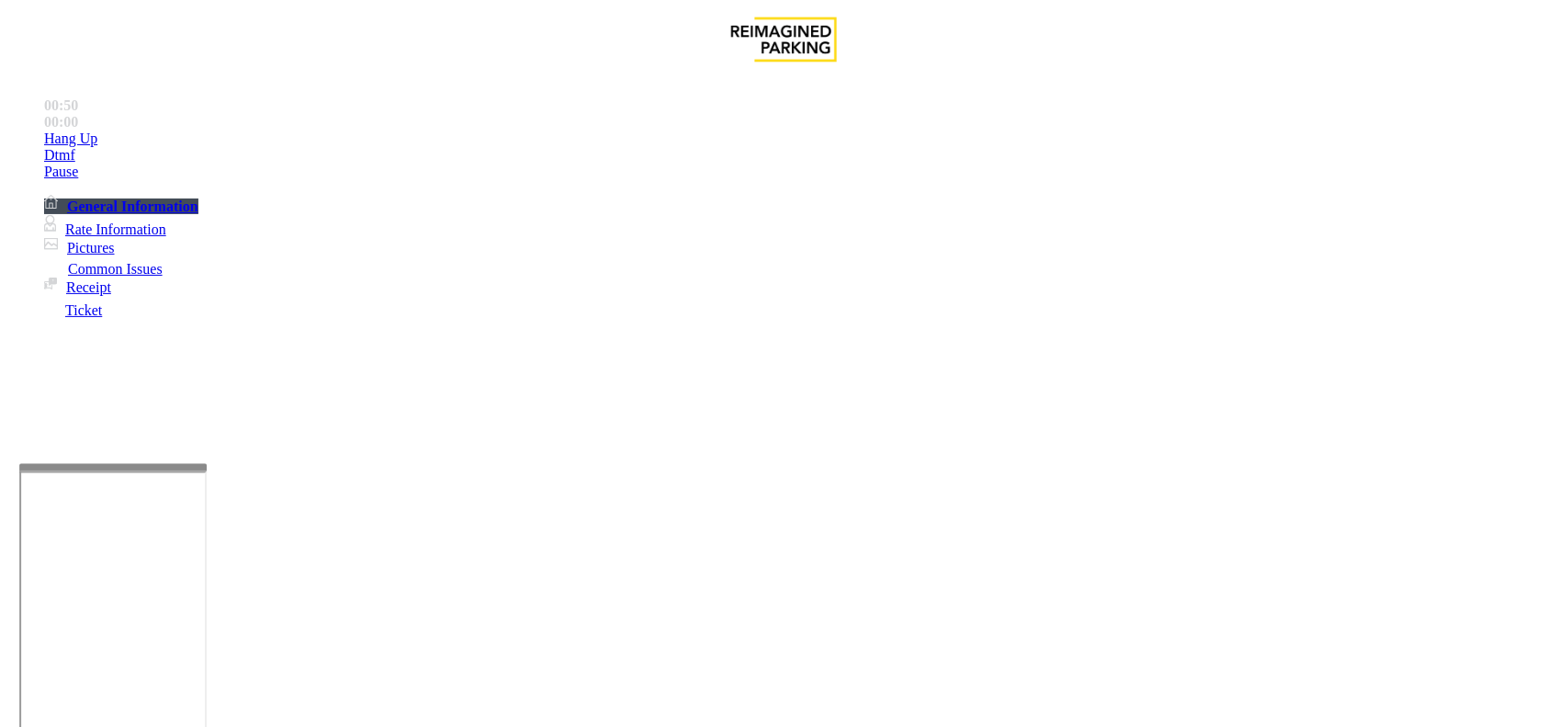 click on "Out of Tickets" at bounding box center [327, 1327] 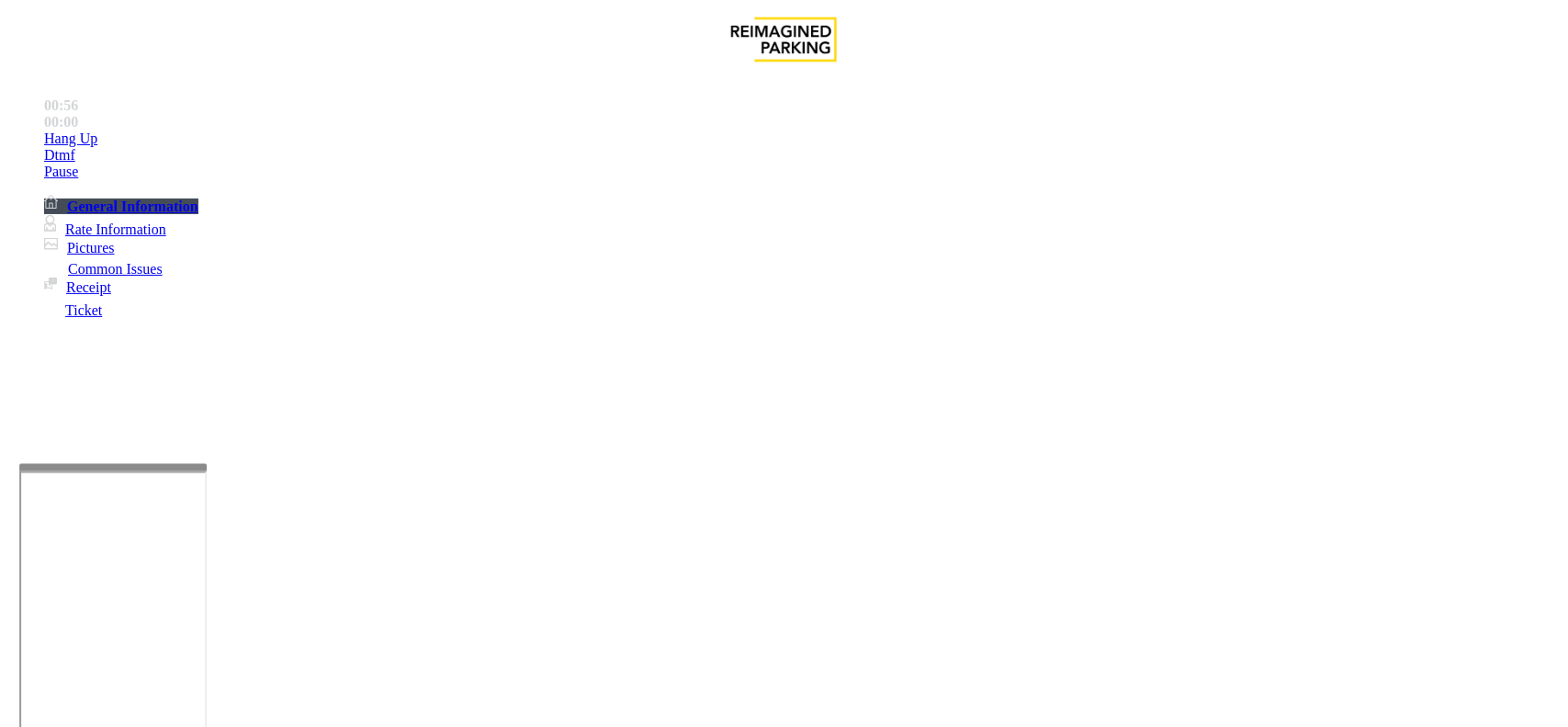 click on "Vend Gate" at bounding box center [63, 1623] 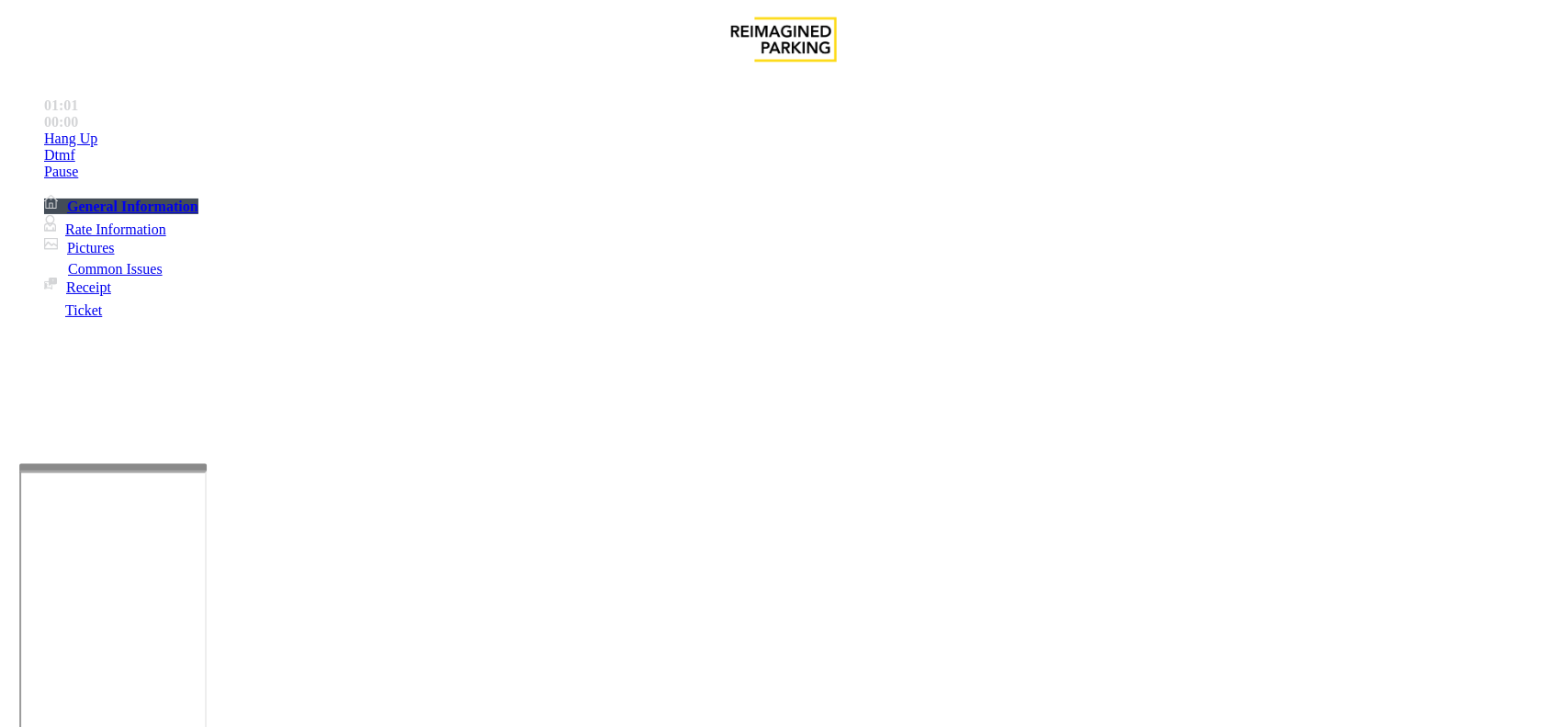 type on "****" 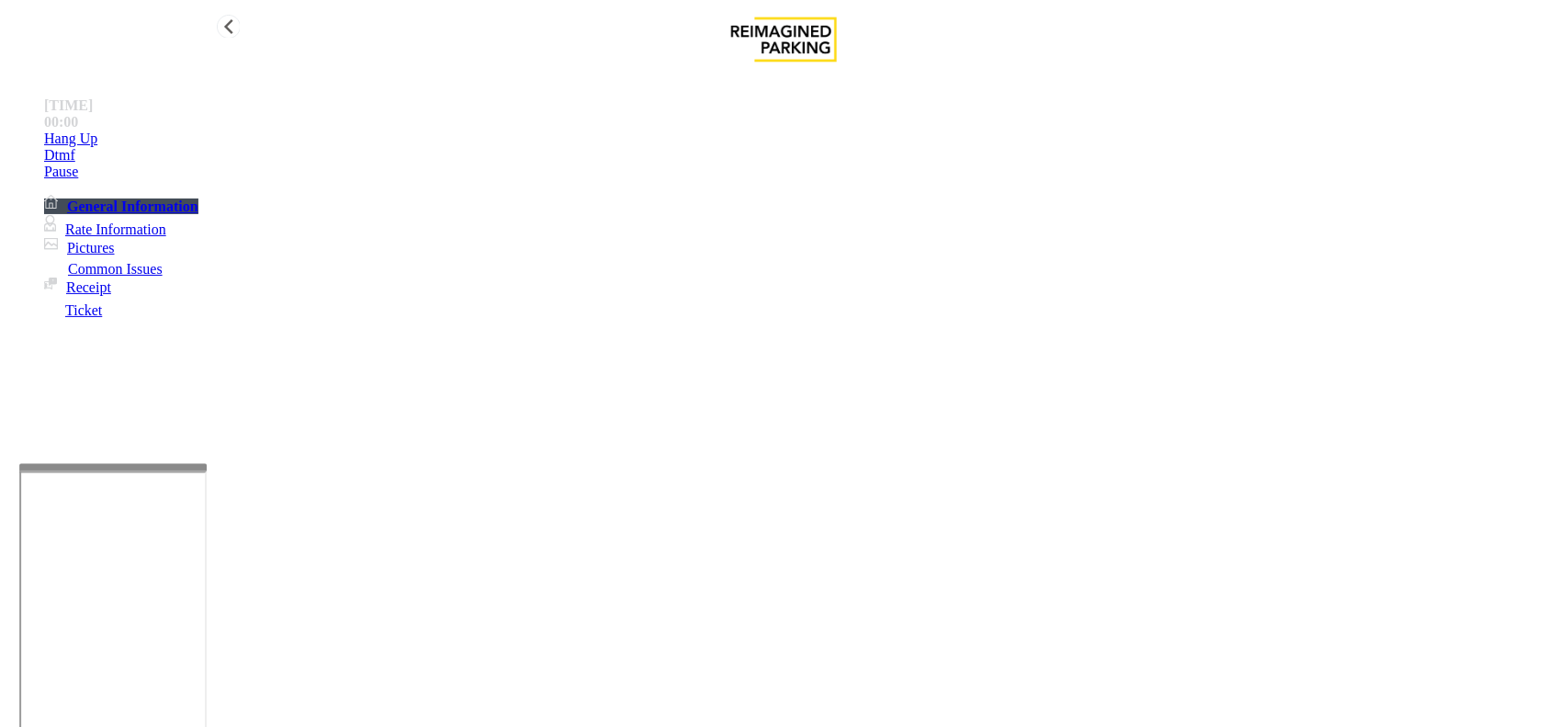 click on "Hang Up" at bounding box center (802, 139) 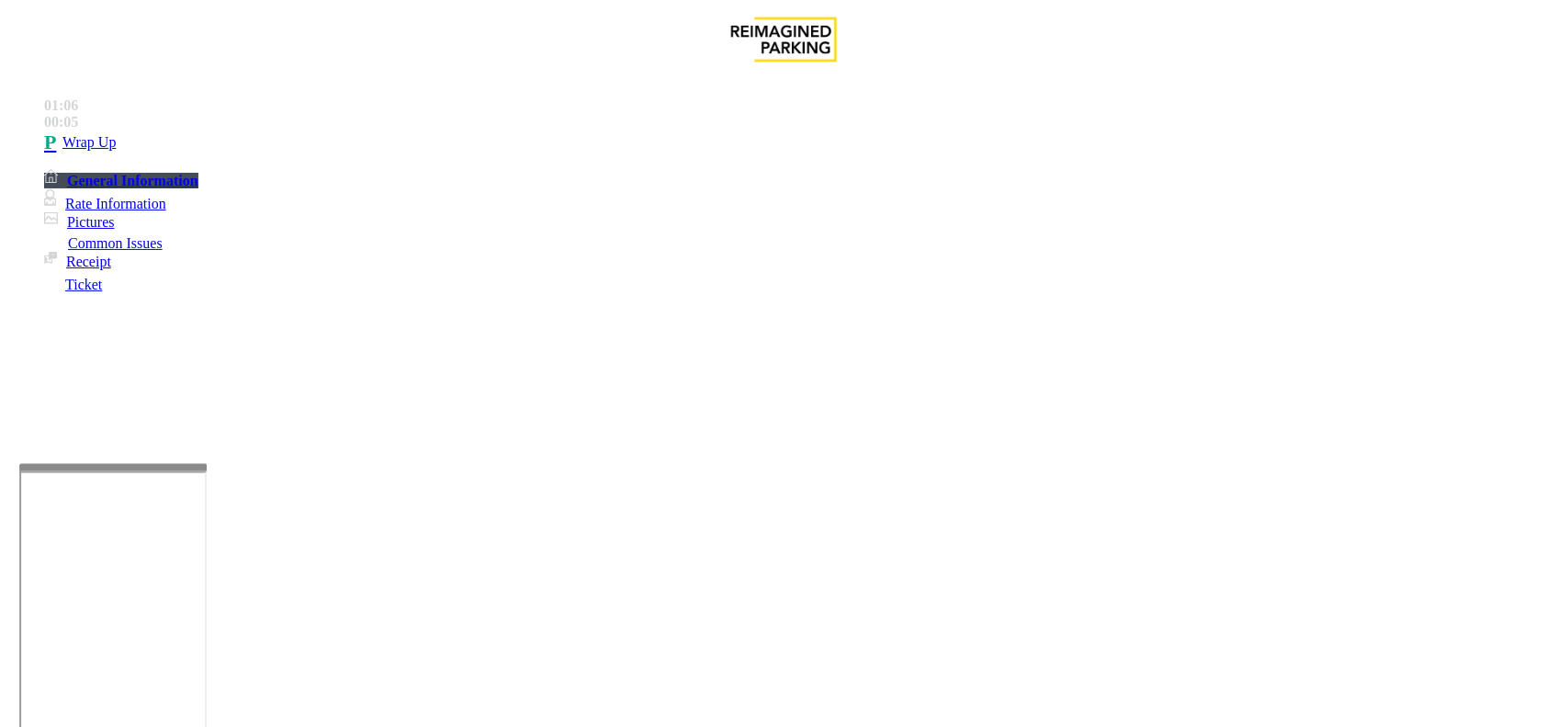 click at bounding box center (254, 1538) 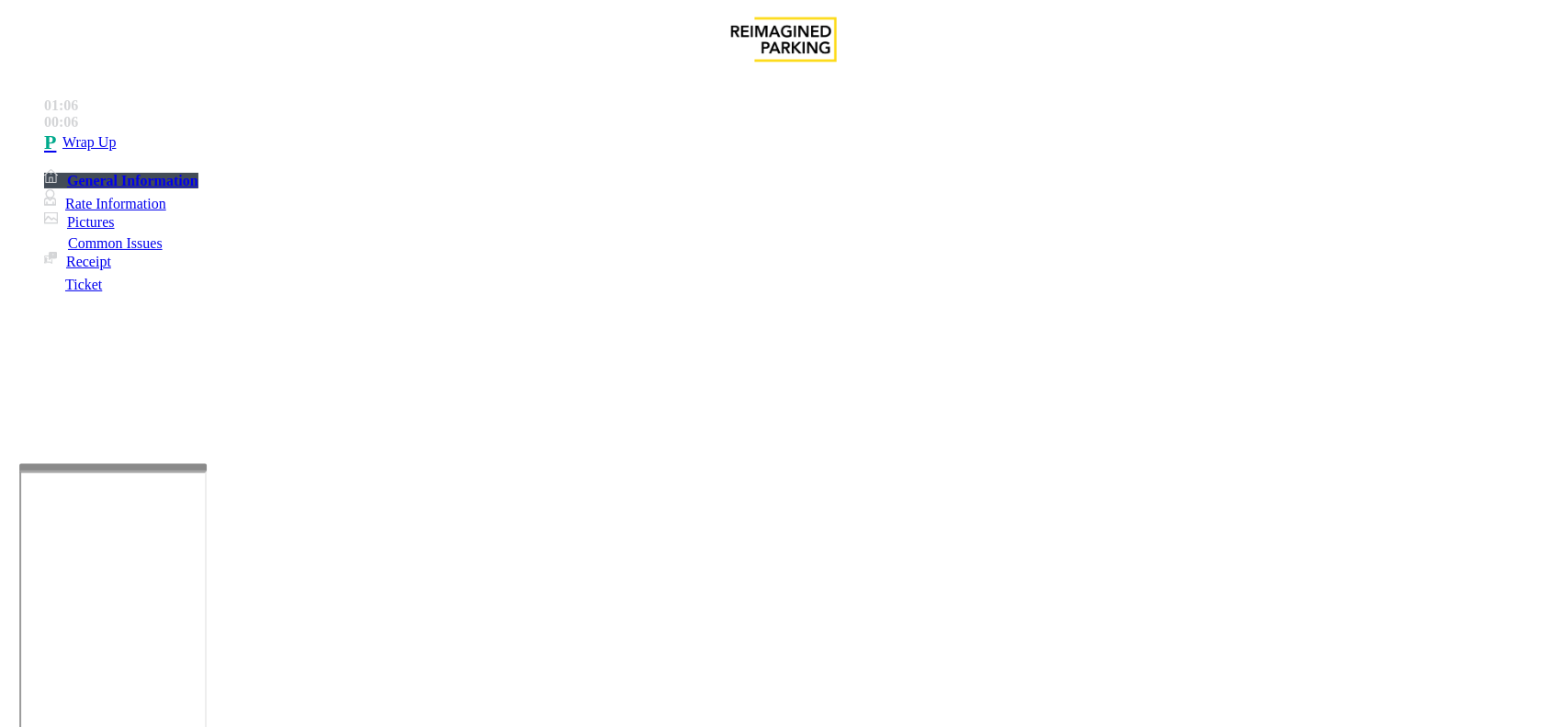 click on "Out of Tickets" at bounding box center (784, 1313) 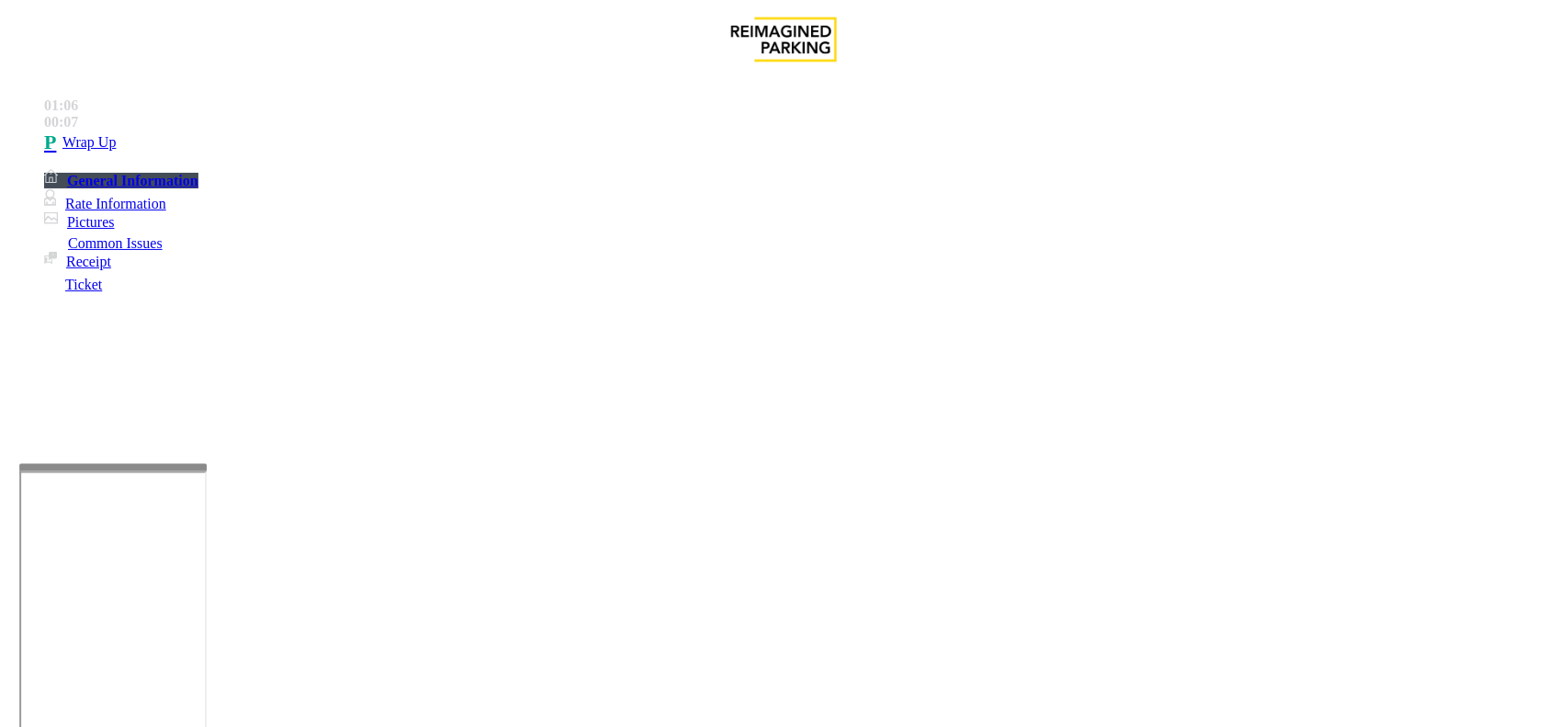 click on "Out of Tickets" at bounding box center (784, 1313) 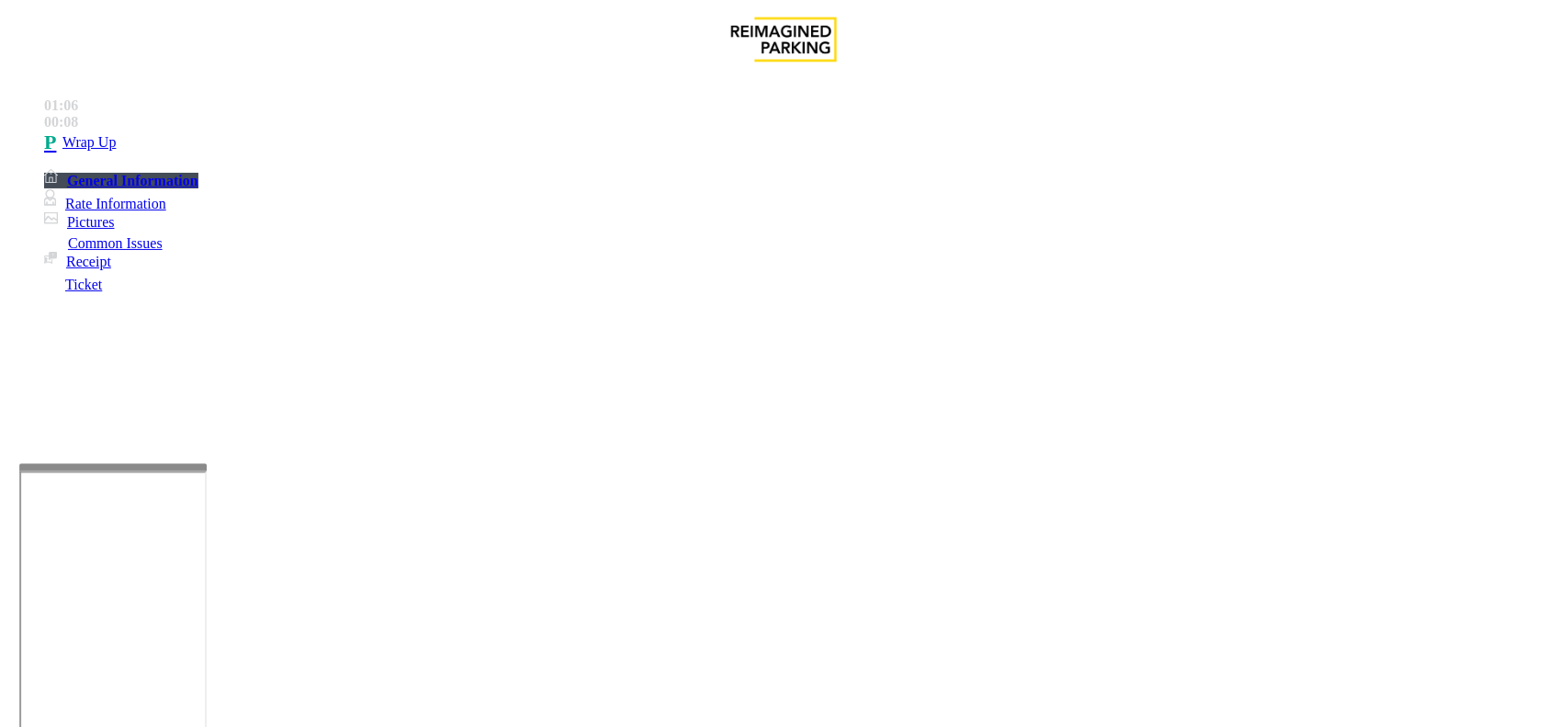 click at bounding box center [254, 1538] 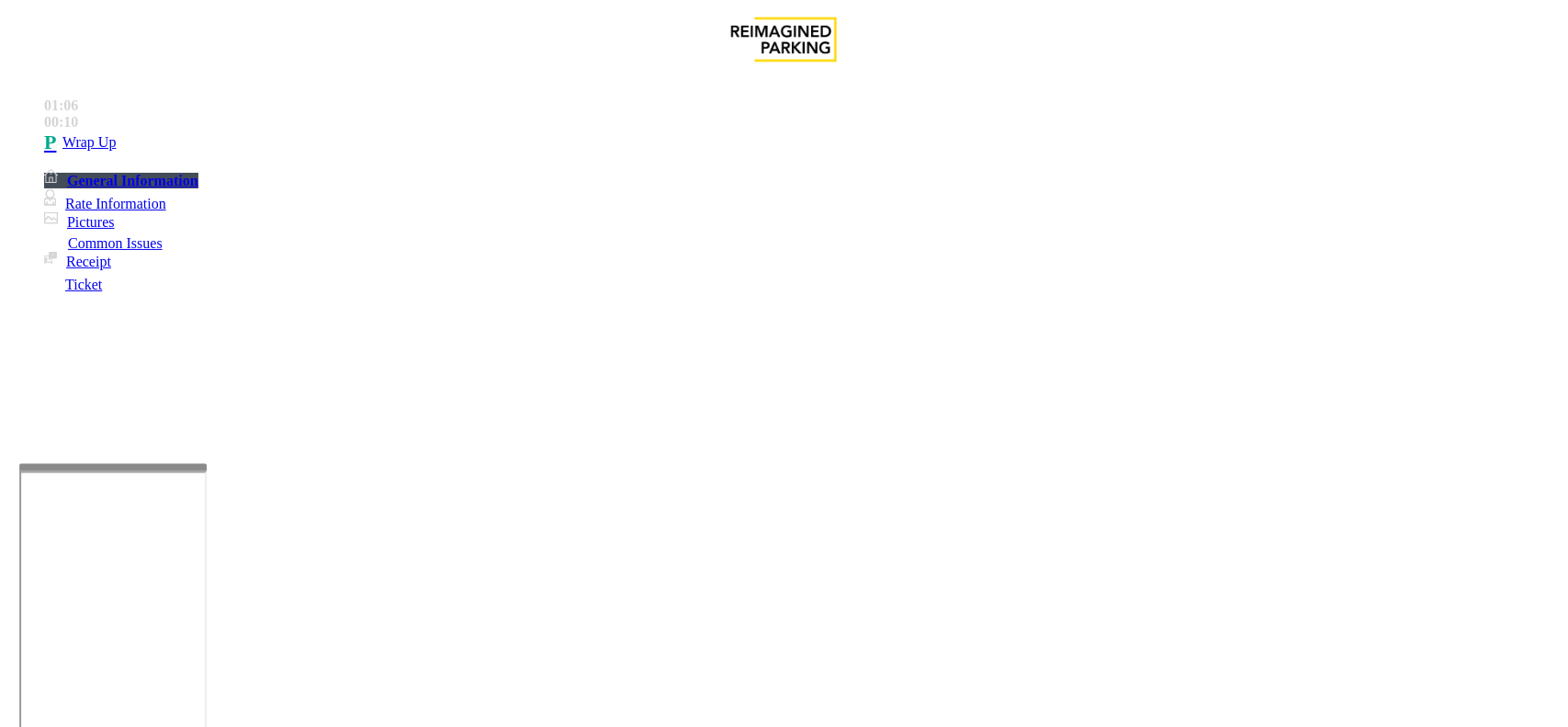 click at bounding box center [254, 1538] 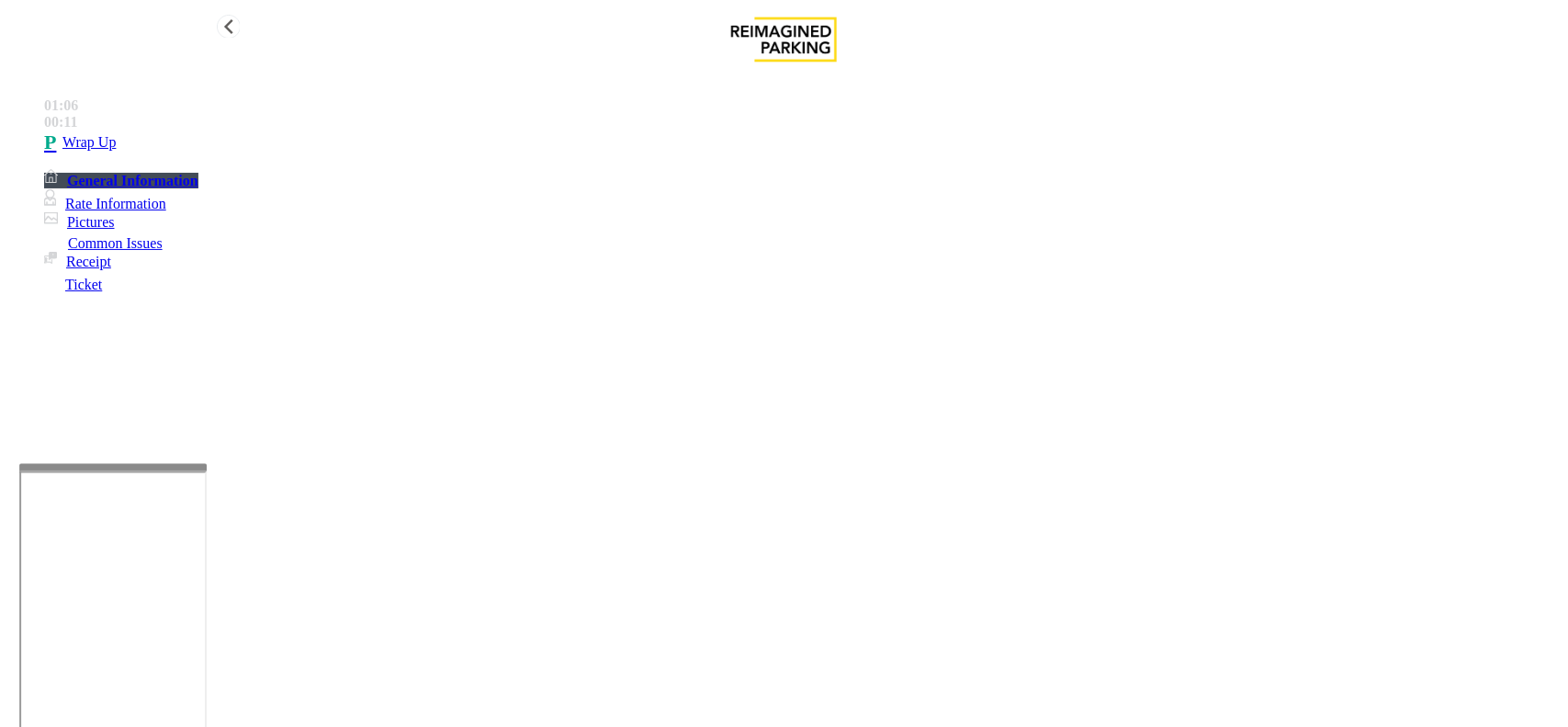 type on "**********" 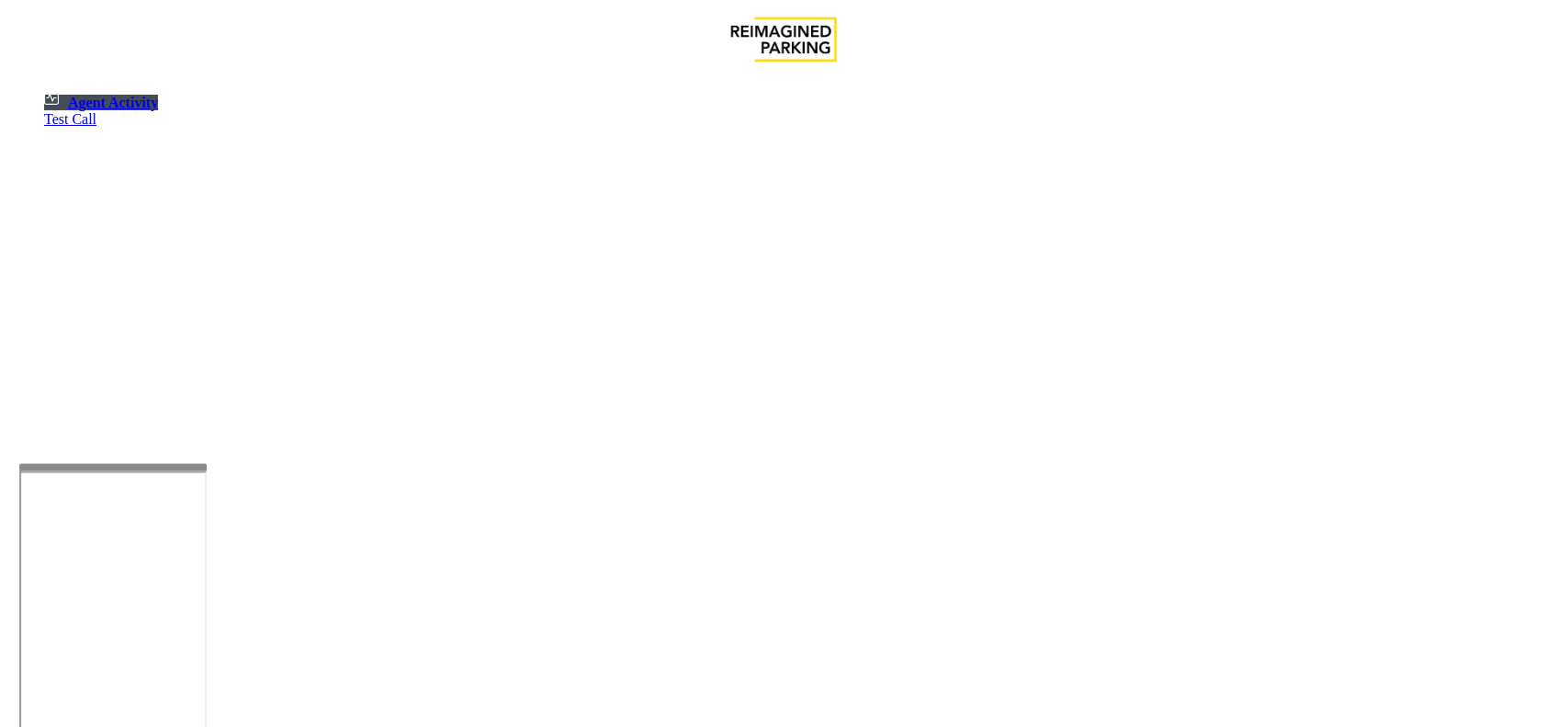 click at bounding box center [73, 1372] 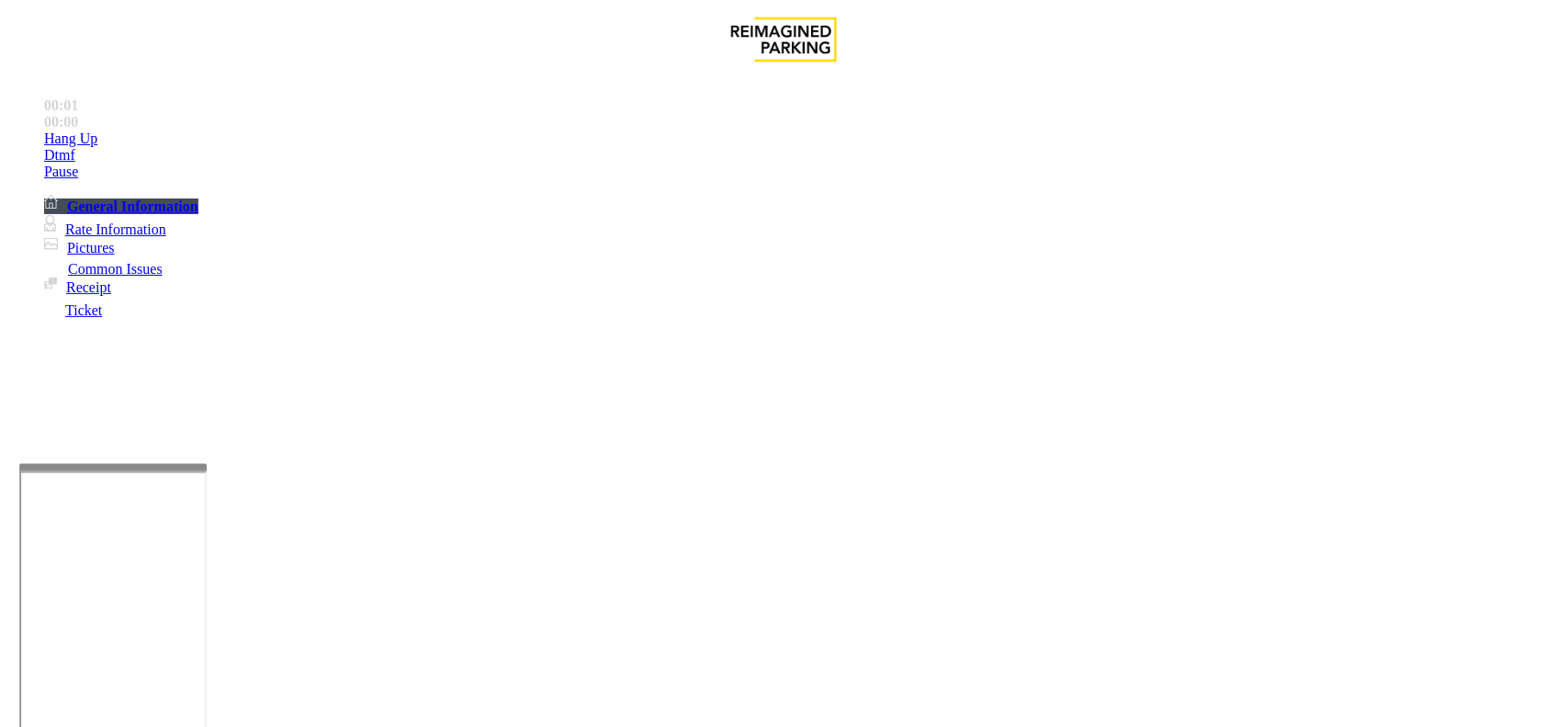 scroll, scrollTop: 345, scrollLeft: 0, axis: vertical 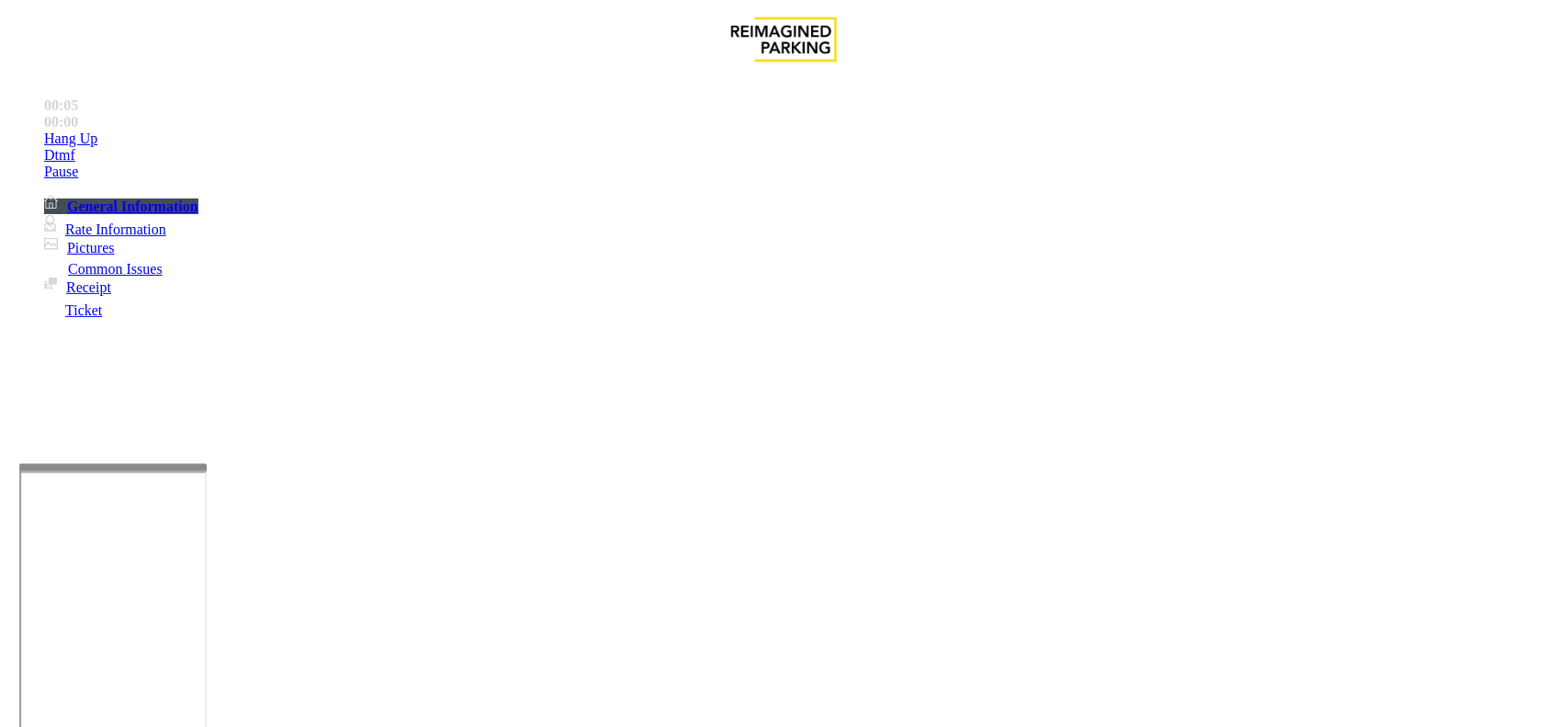 click on "Equipment Issue" at bounding box center [444, 1327] 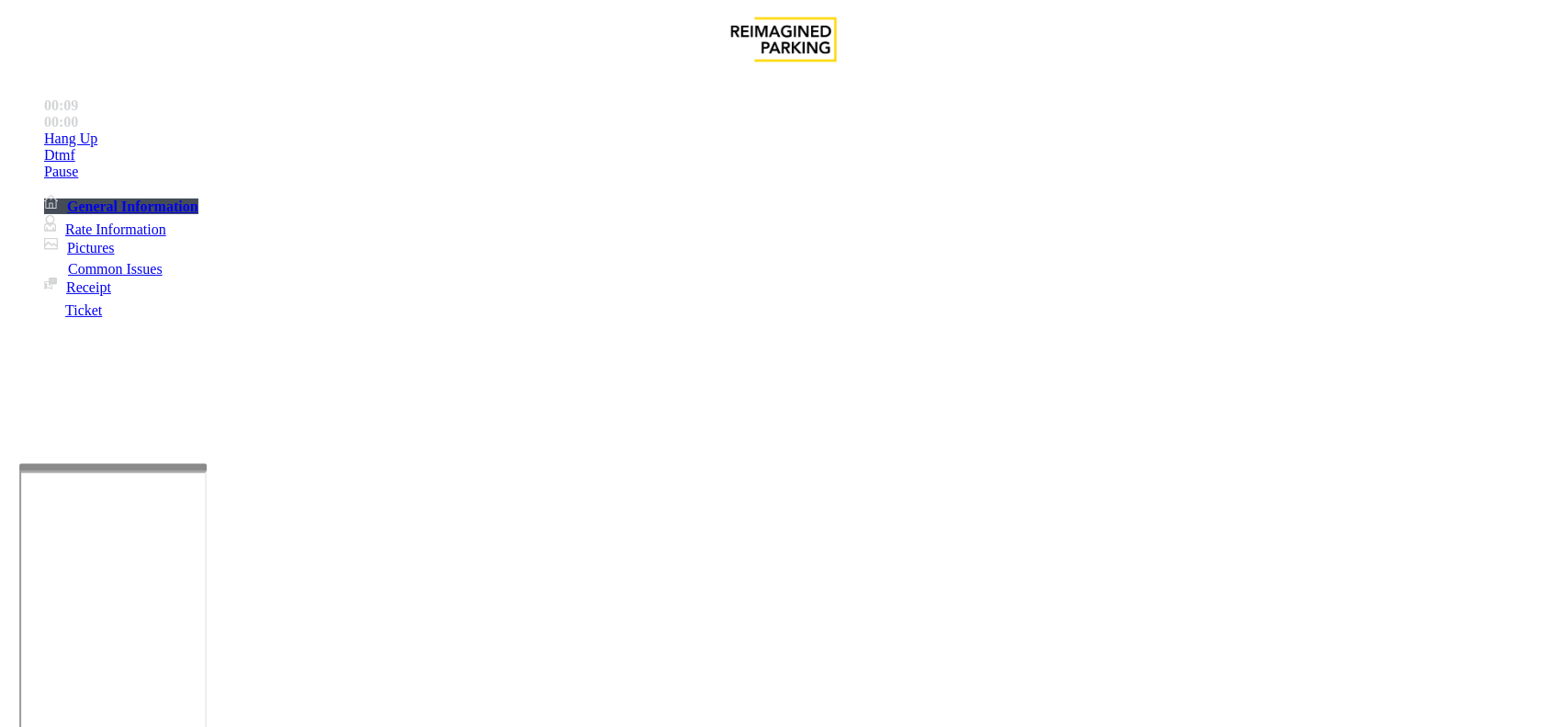 click on "Gate / Door Won't Open" at bounding box center [528, 1327] 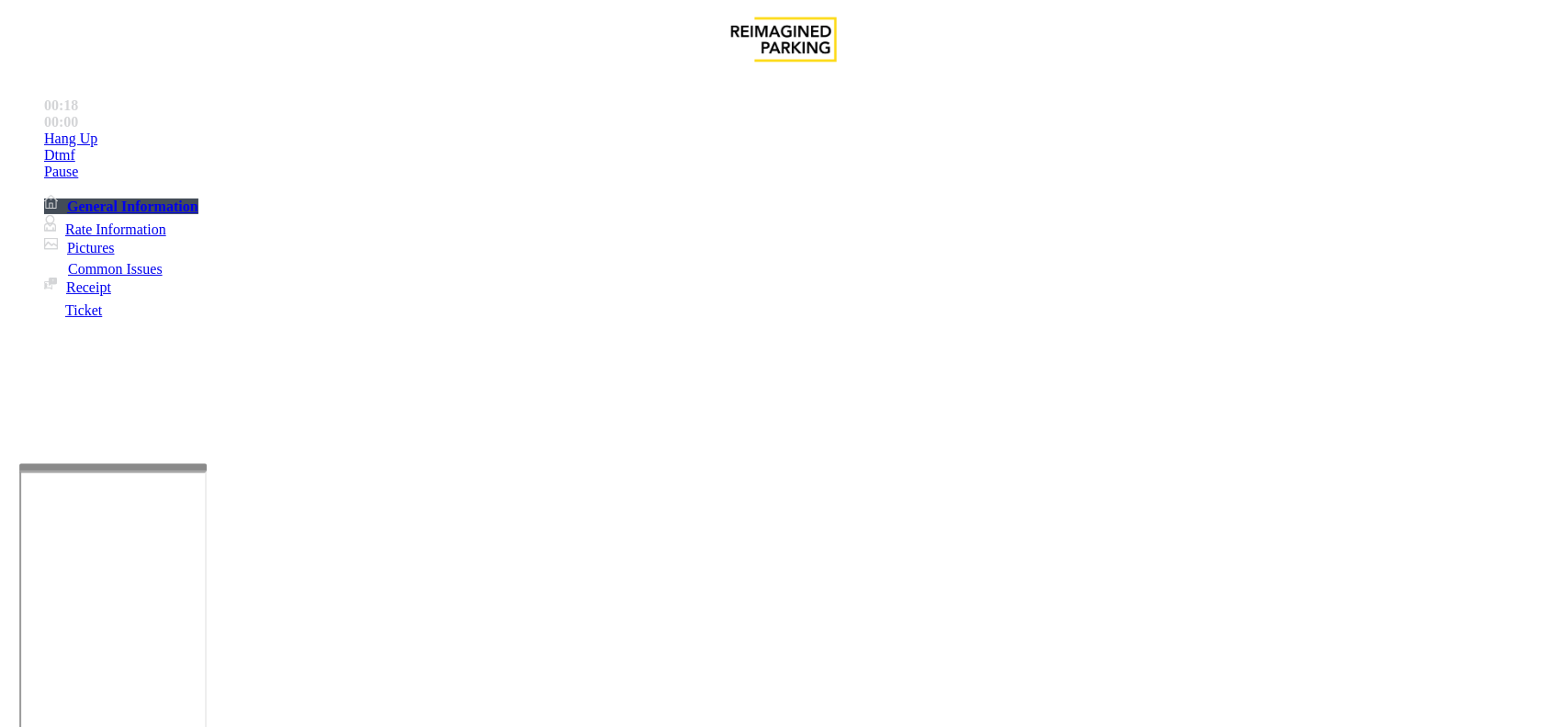 click at bounding box center (254, 1654) 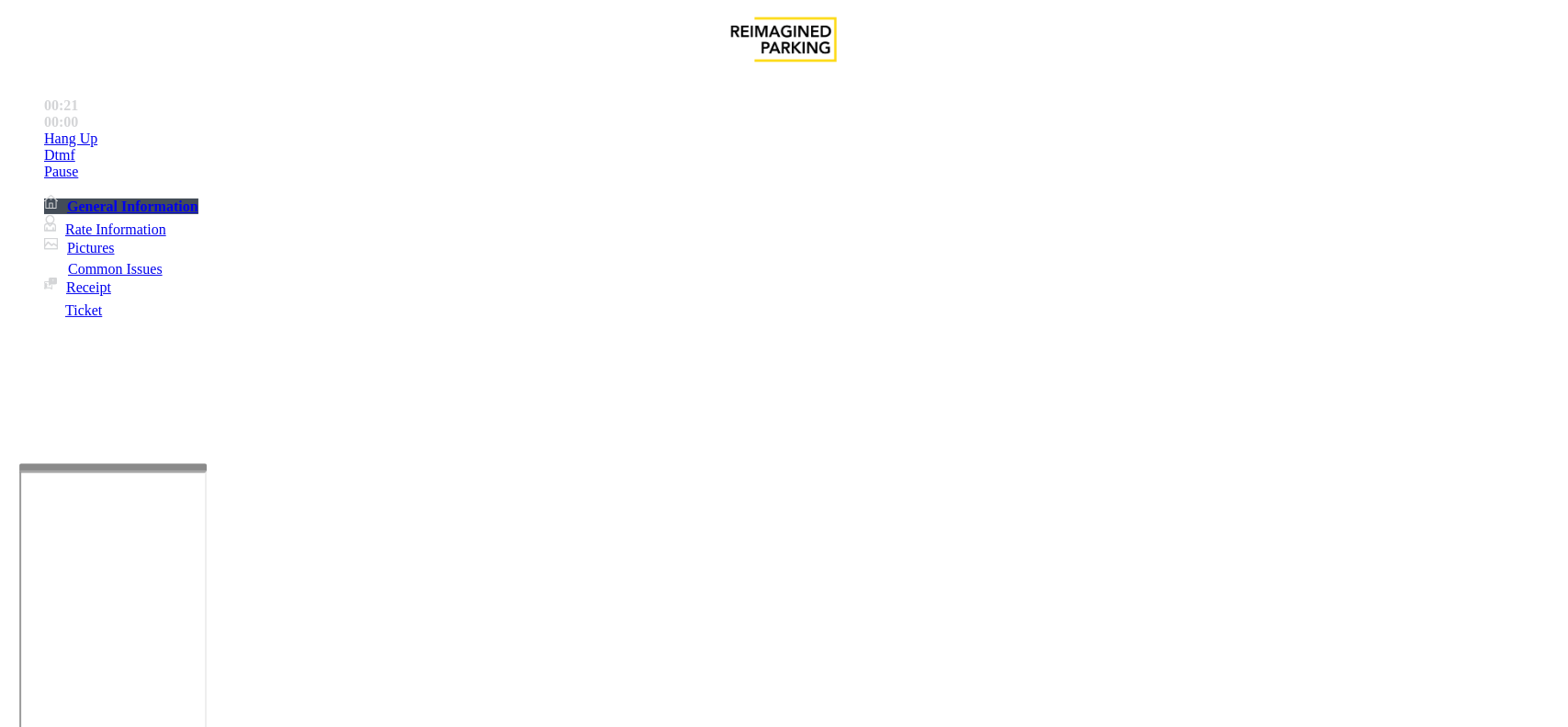 click at bounding box center (254, 1654) 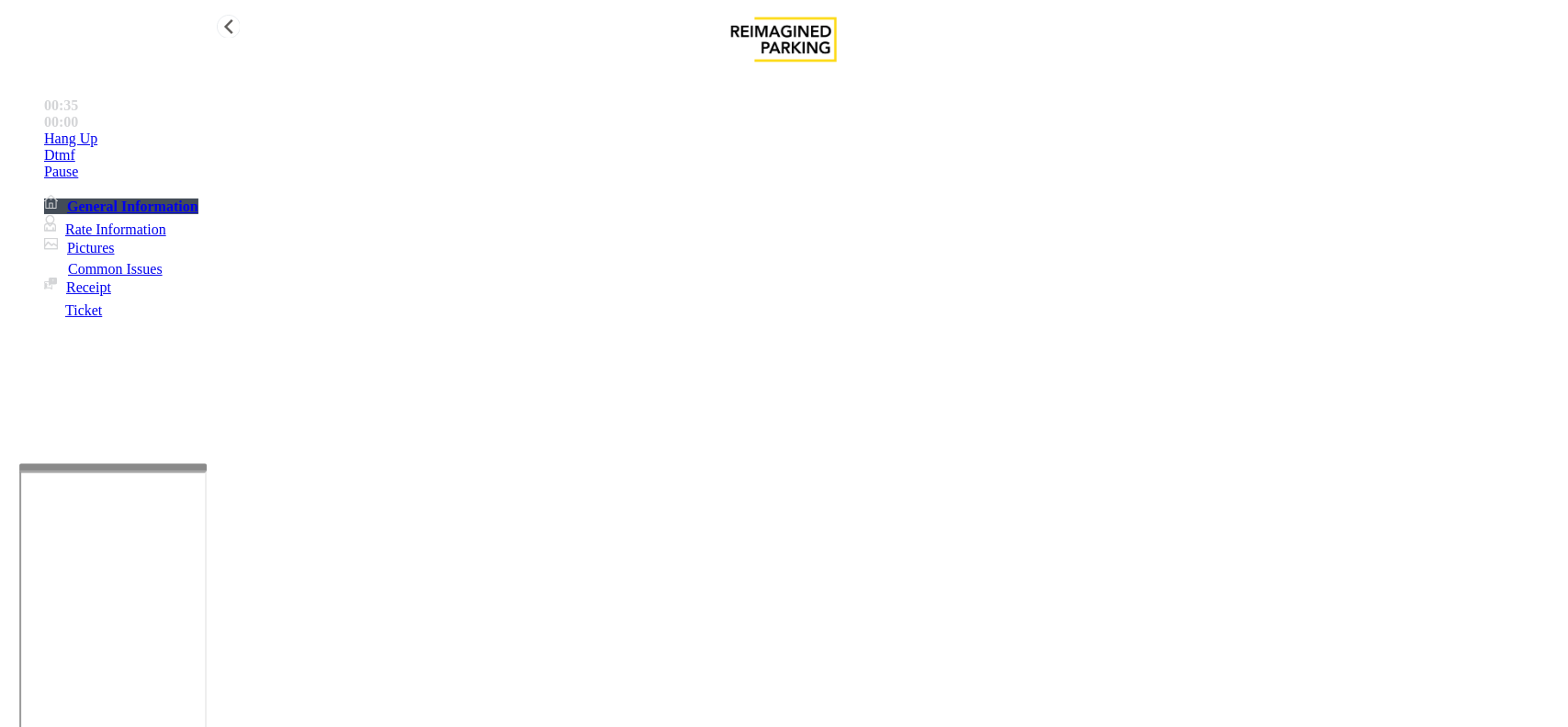 type on "**********" 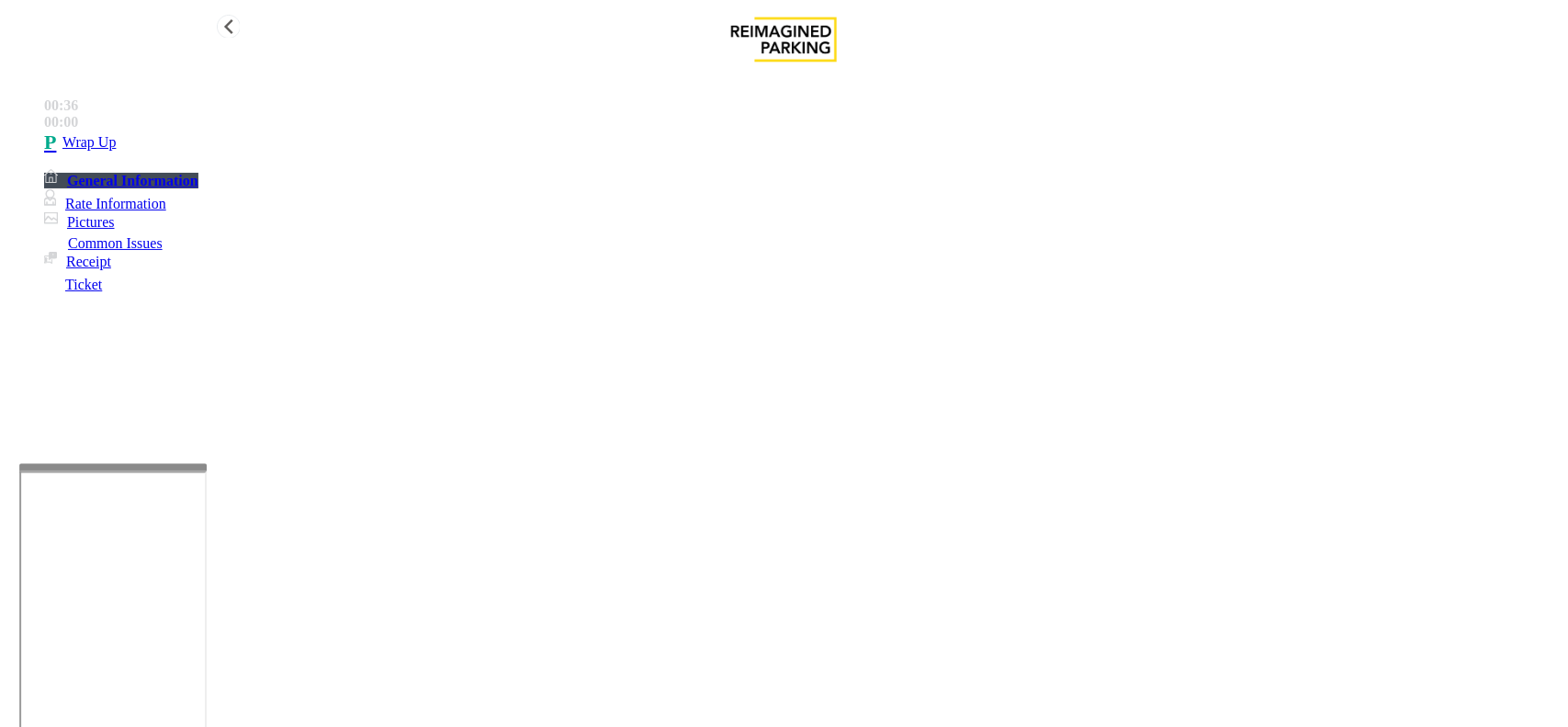 click on "[TIME]" at bounding box center (802, 106) 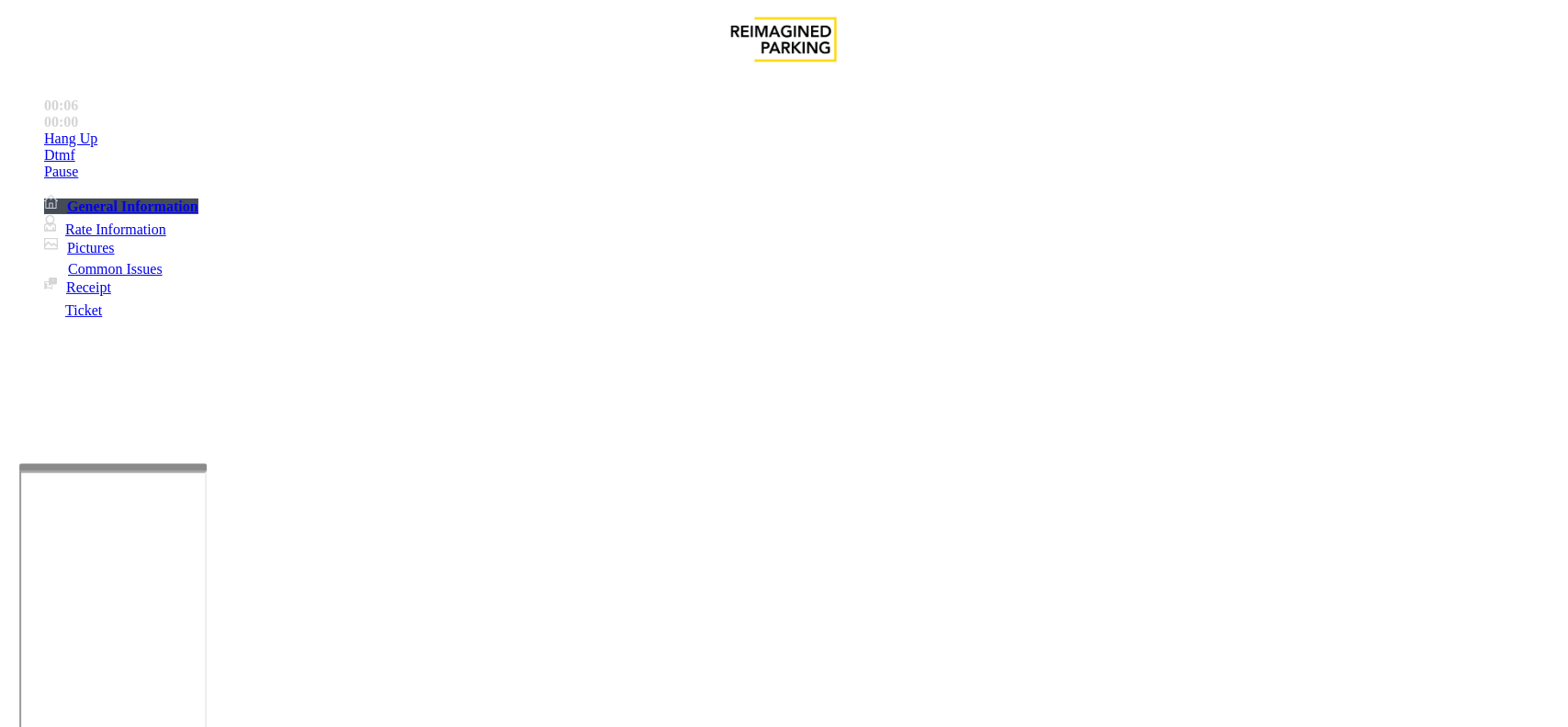 scroll, scrollTop: 460, scrollLeft: 0, axis: vertical 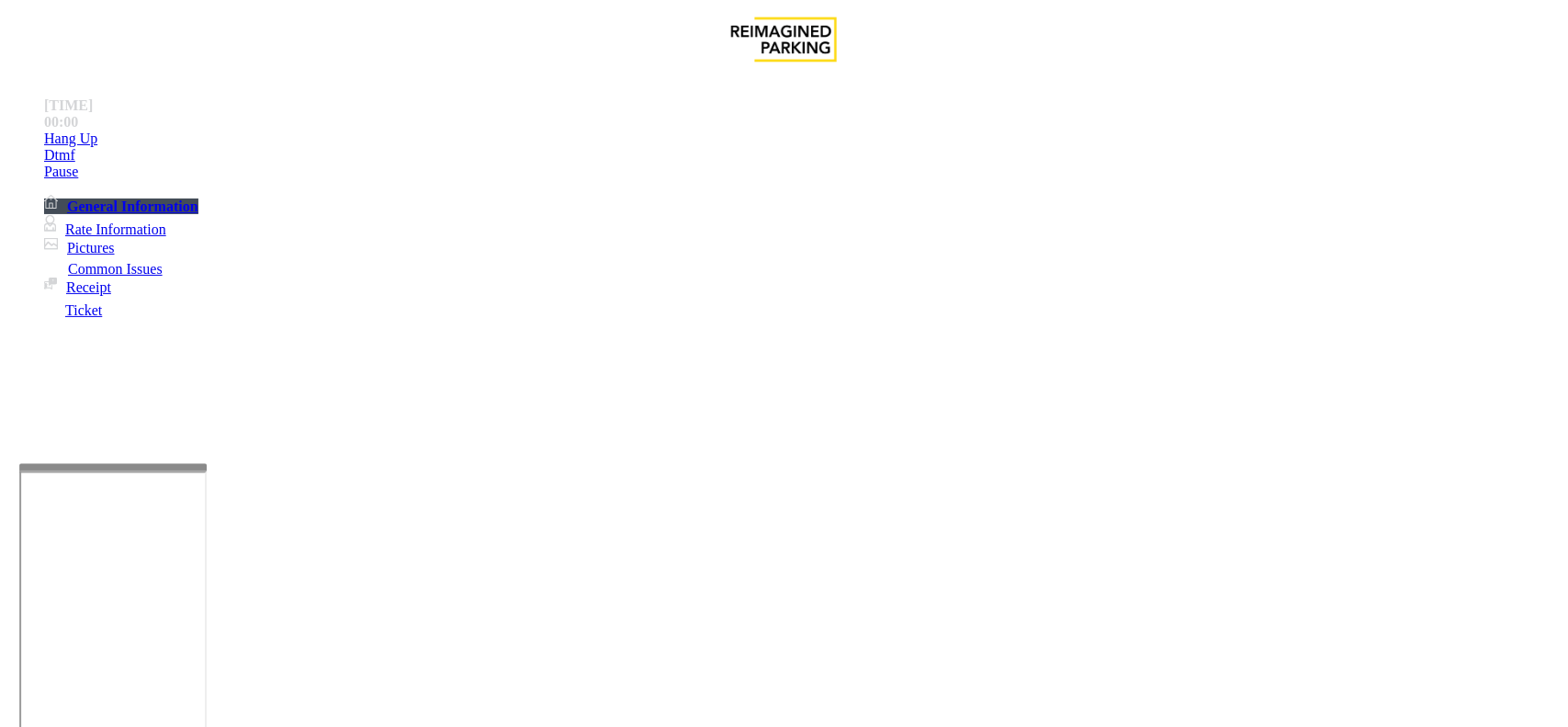click on "Equipment Issue" at bounding box center [444, 1327] 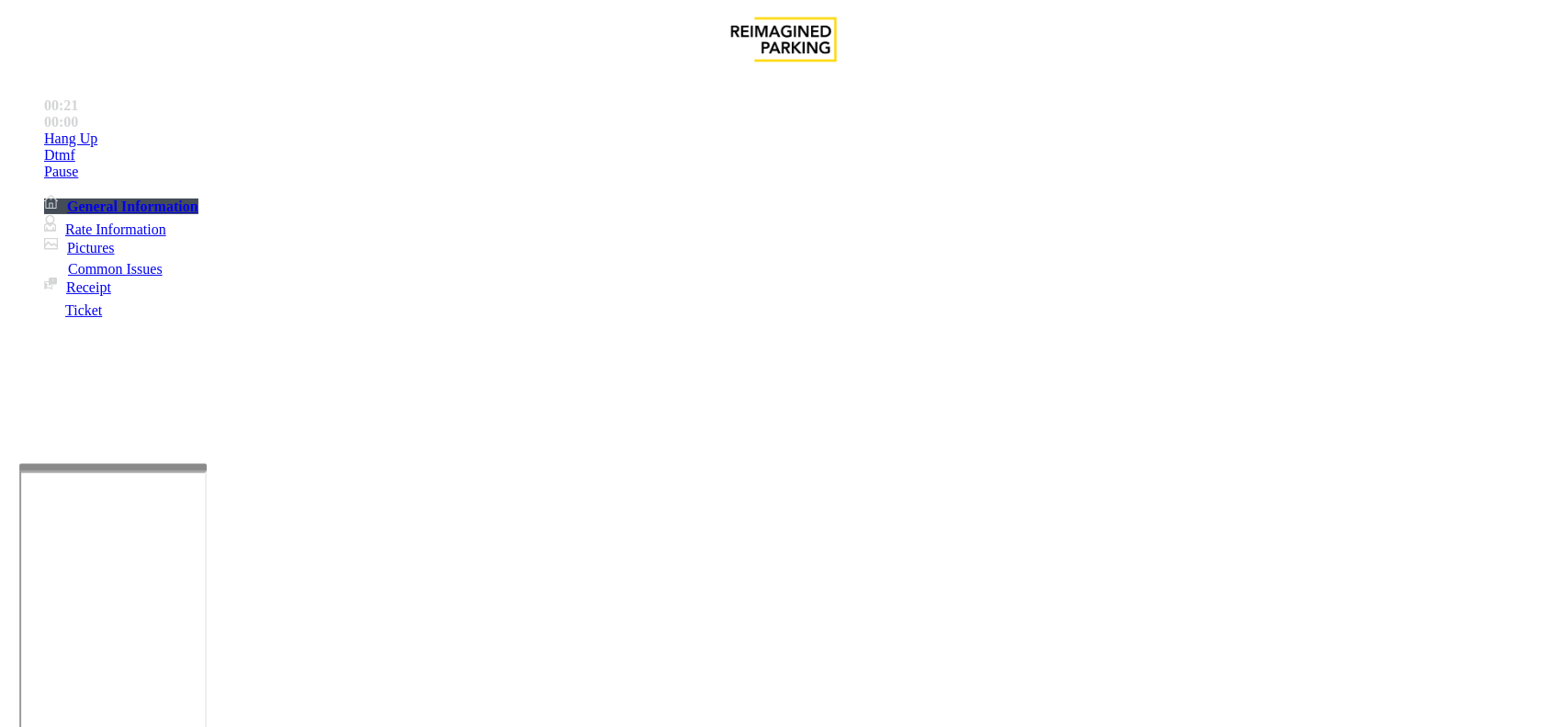 click on "Gate / Door Won't Open" at bounding box center [528, 1327] 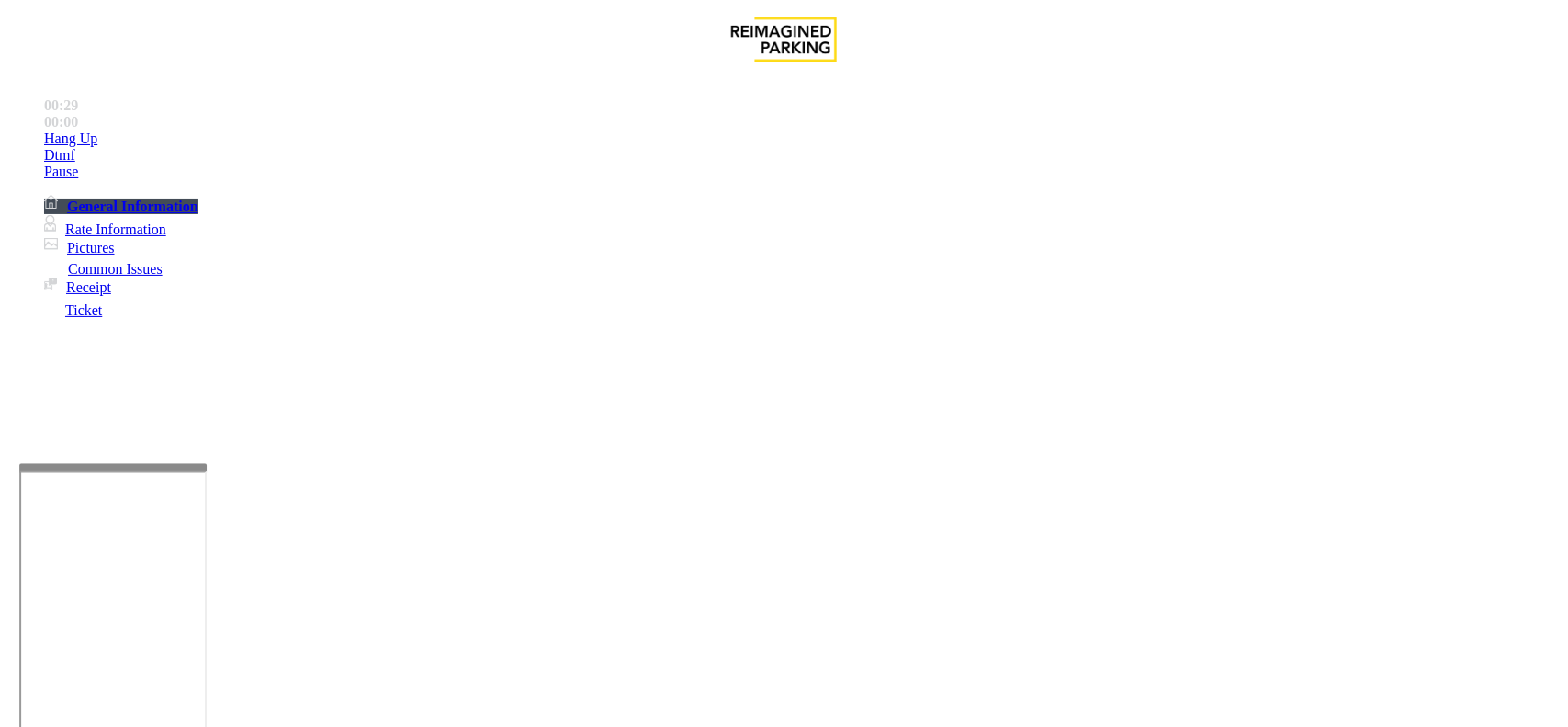 click on "Absolute Staff Entry 2" at bounding box center [73, 1276] 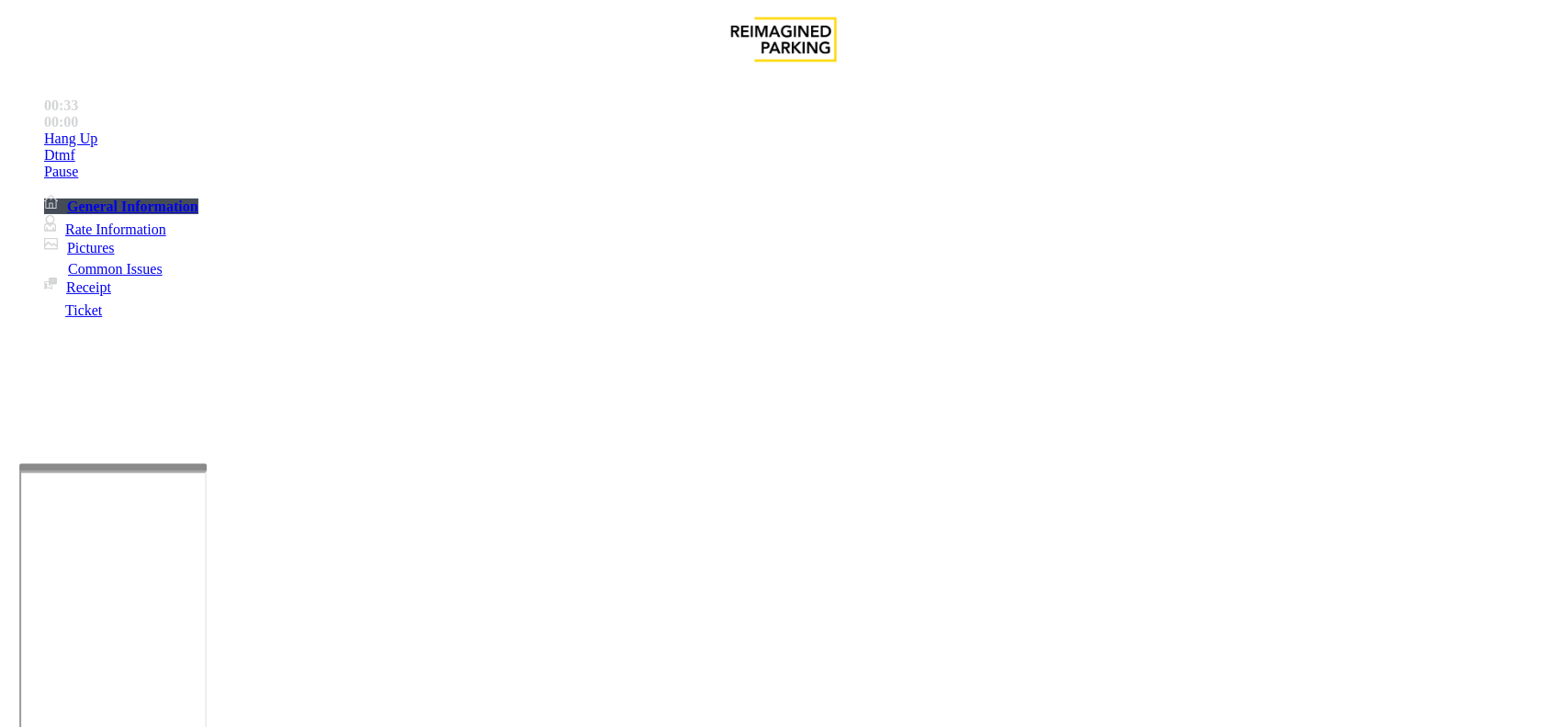 scroll, scrollTop: 0, scrollLeft: 0, axis: both 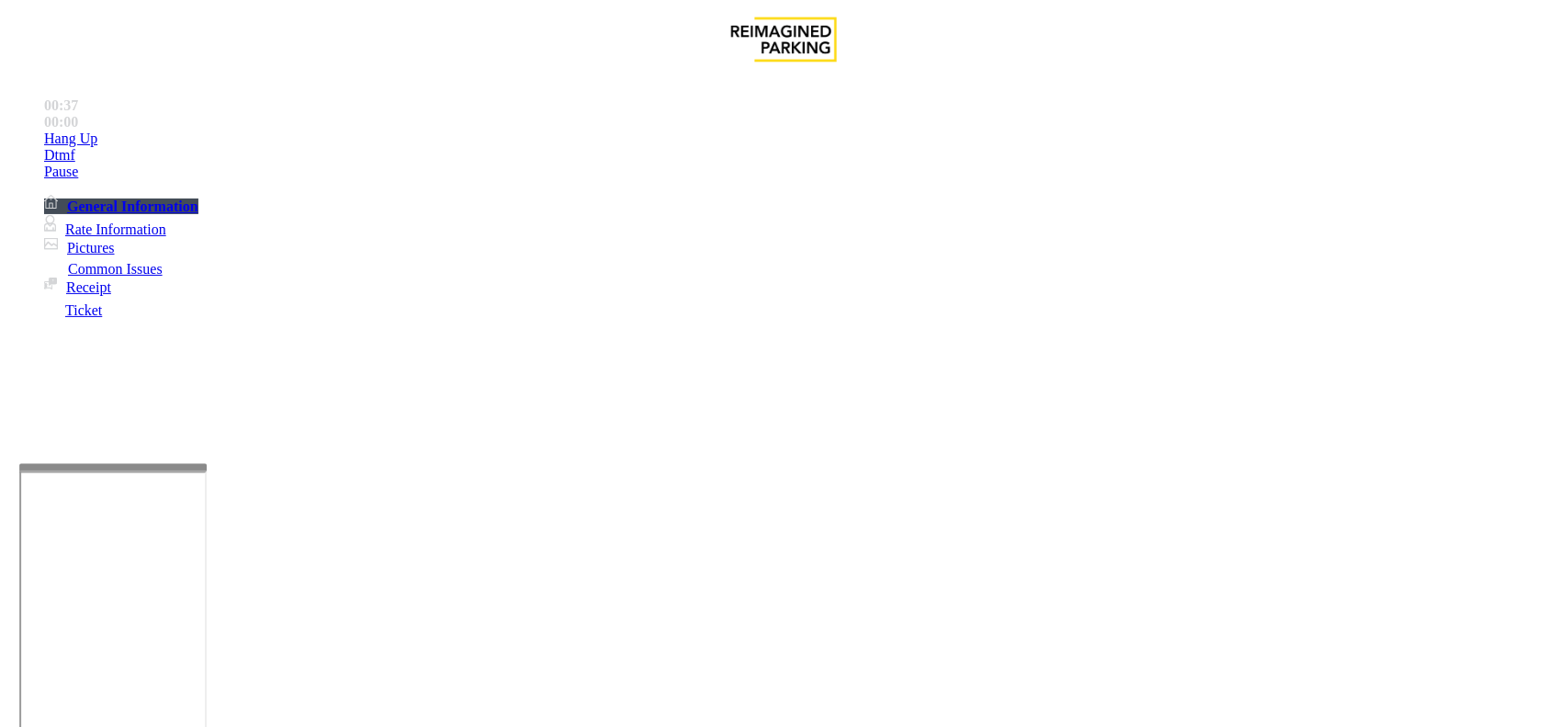 click on "Absolute Staff Entry 2" at bounding box center [73, 1276] 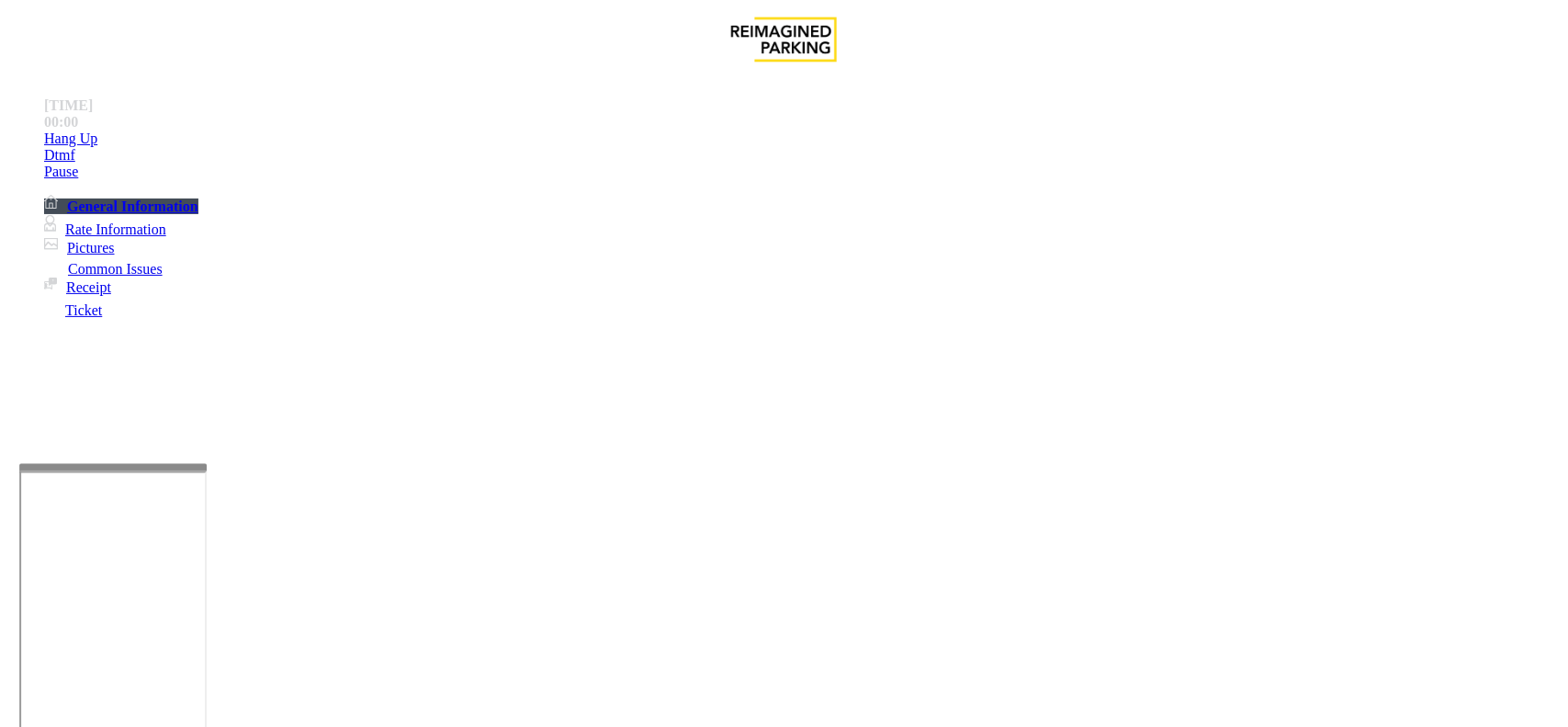 click on "Gate / Door Won't Open" at bounding box center (784, 1313) 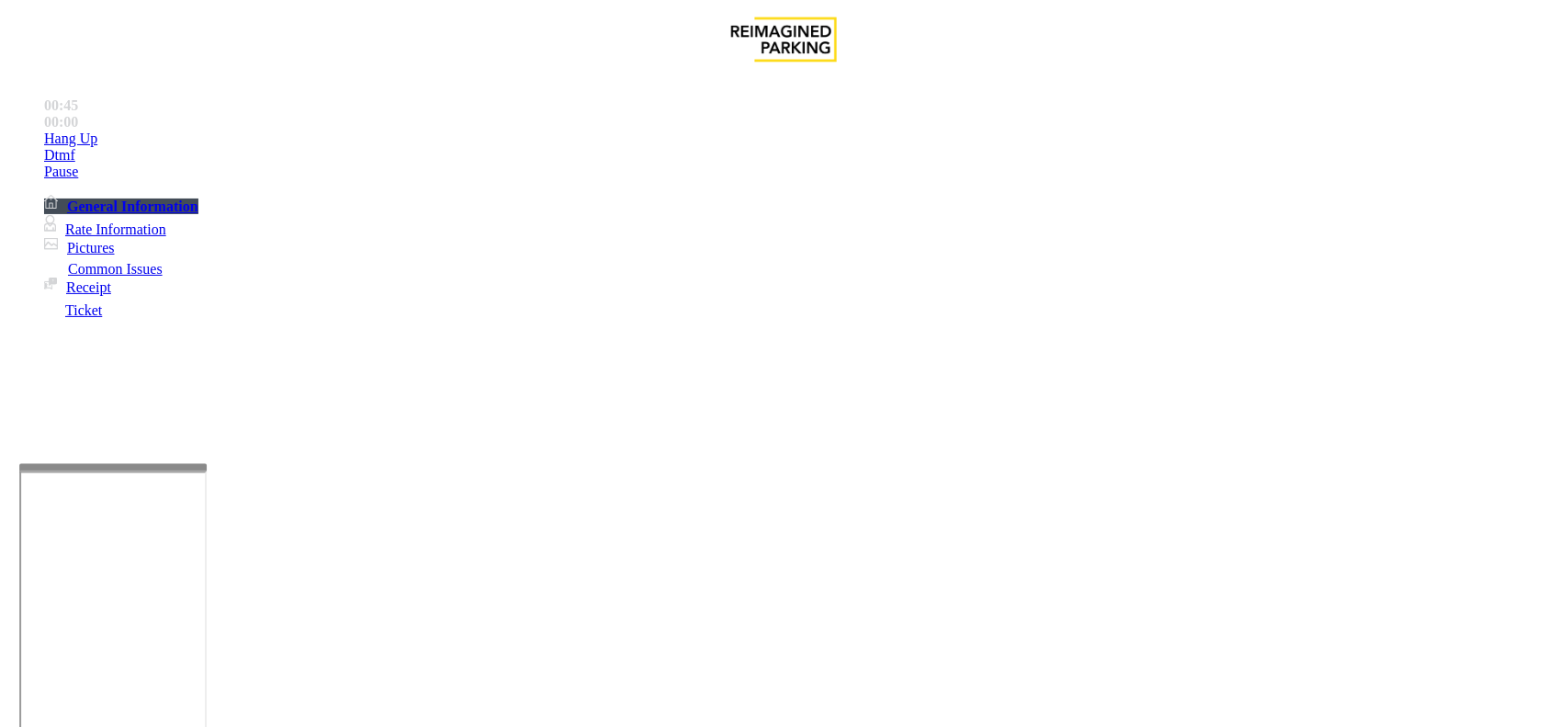 click at bounding box center (254, 1654) 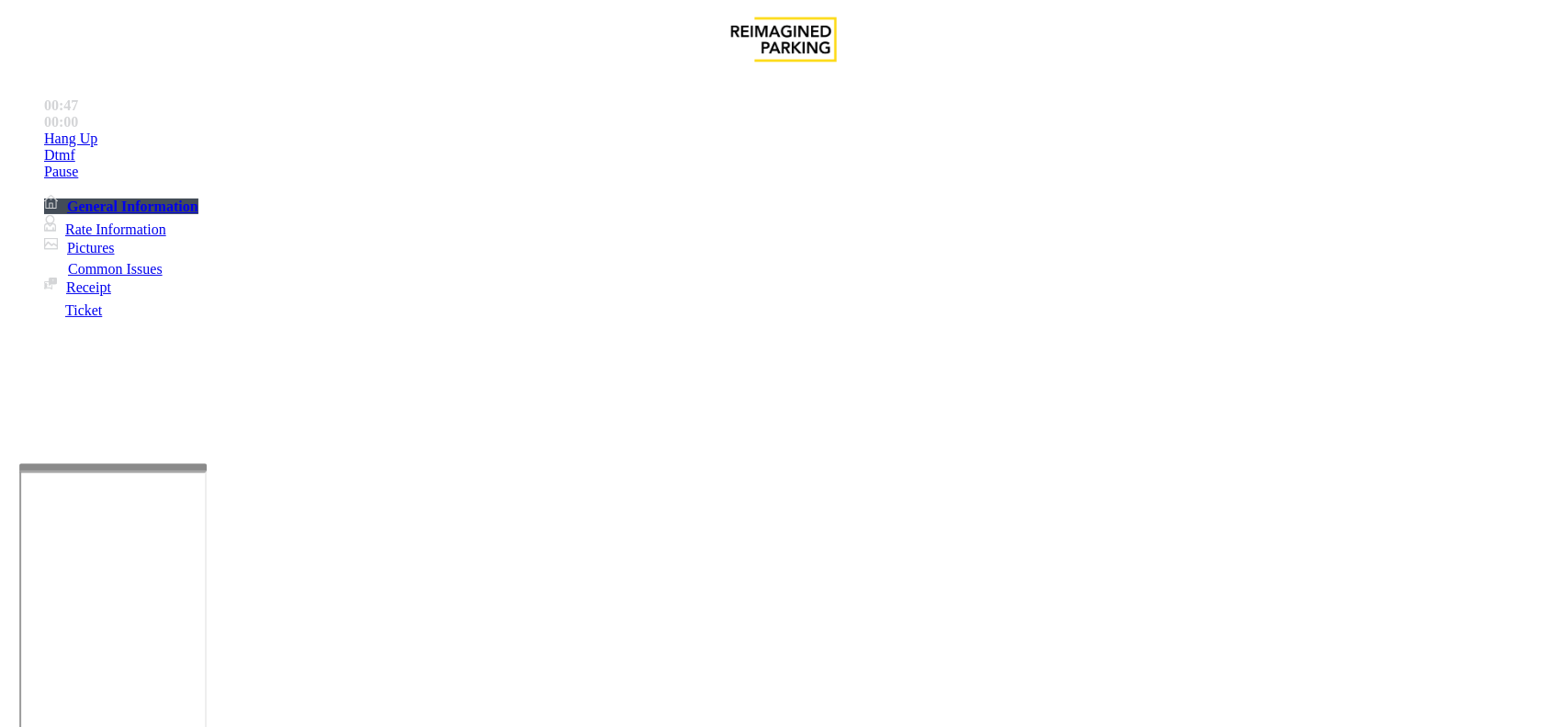 click at bounding box center (254, 1654) 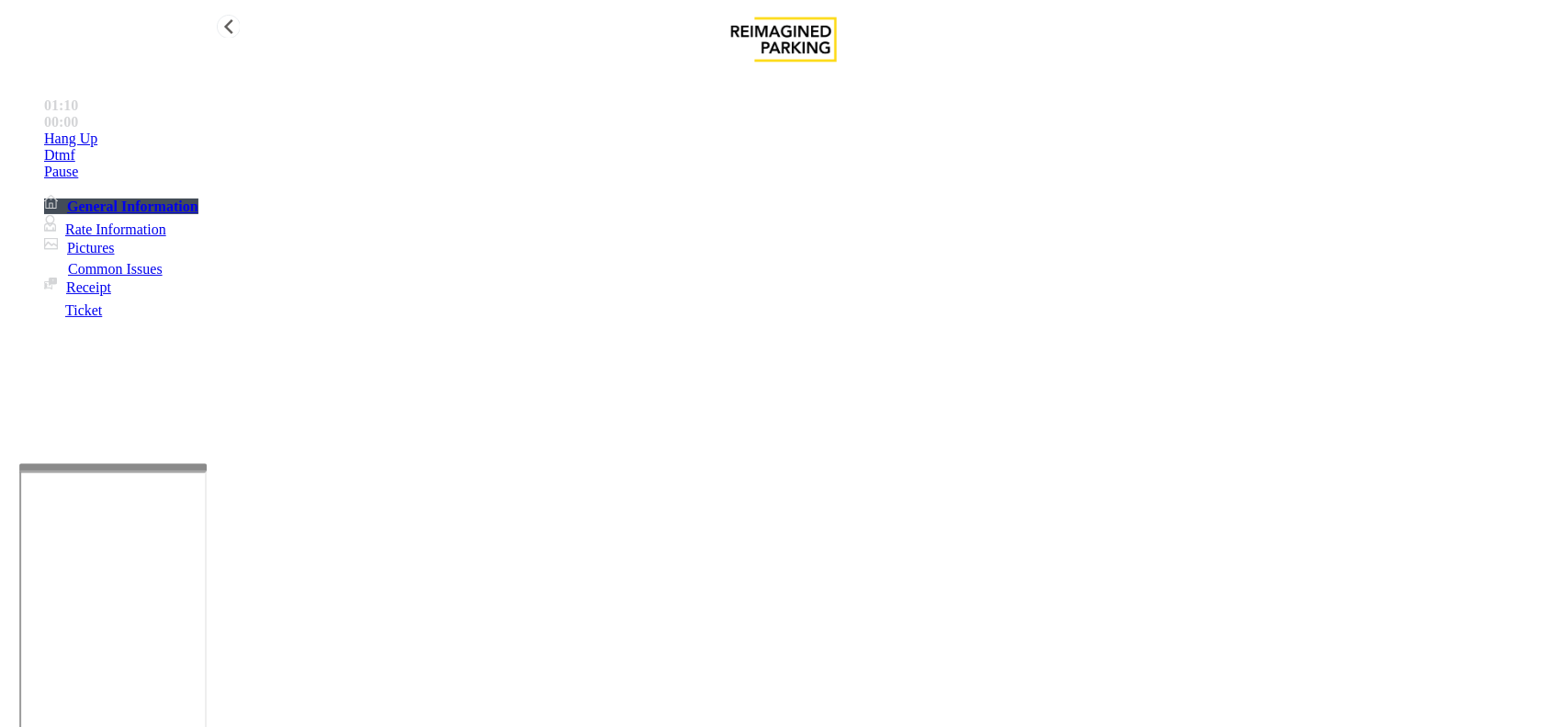 click on "Hang Up" at bounding box center (802, 139) 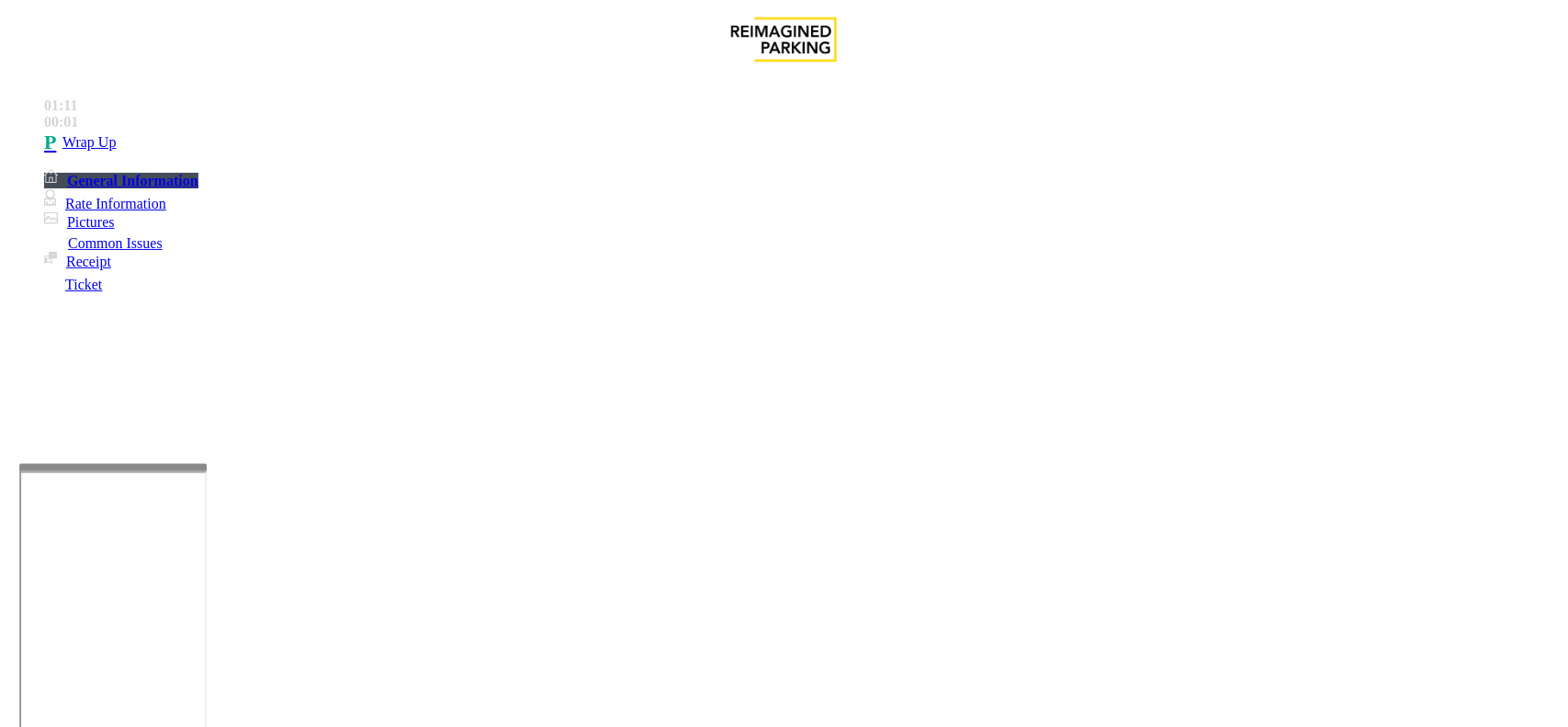 click at bounding box center [254, 1654] 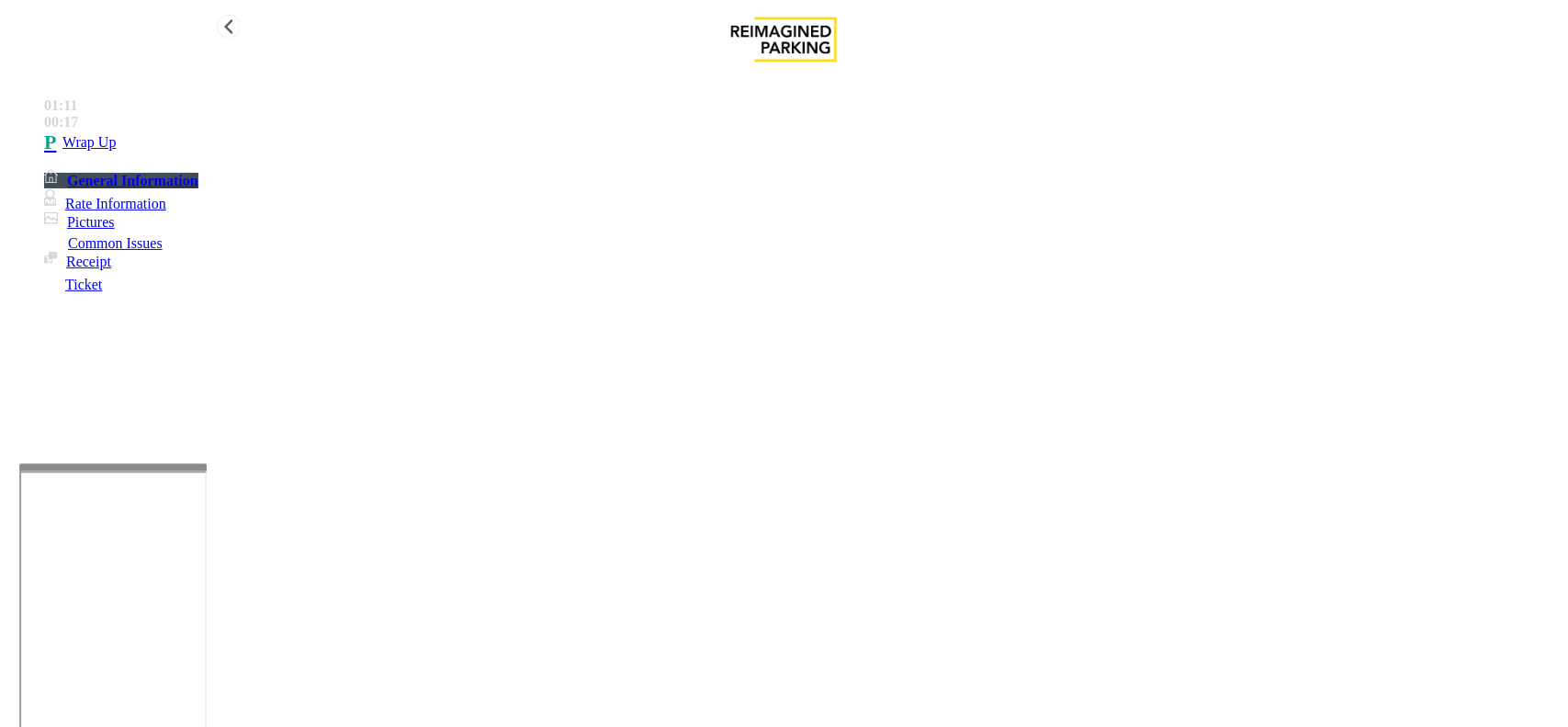 type on "**********" 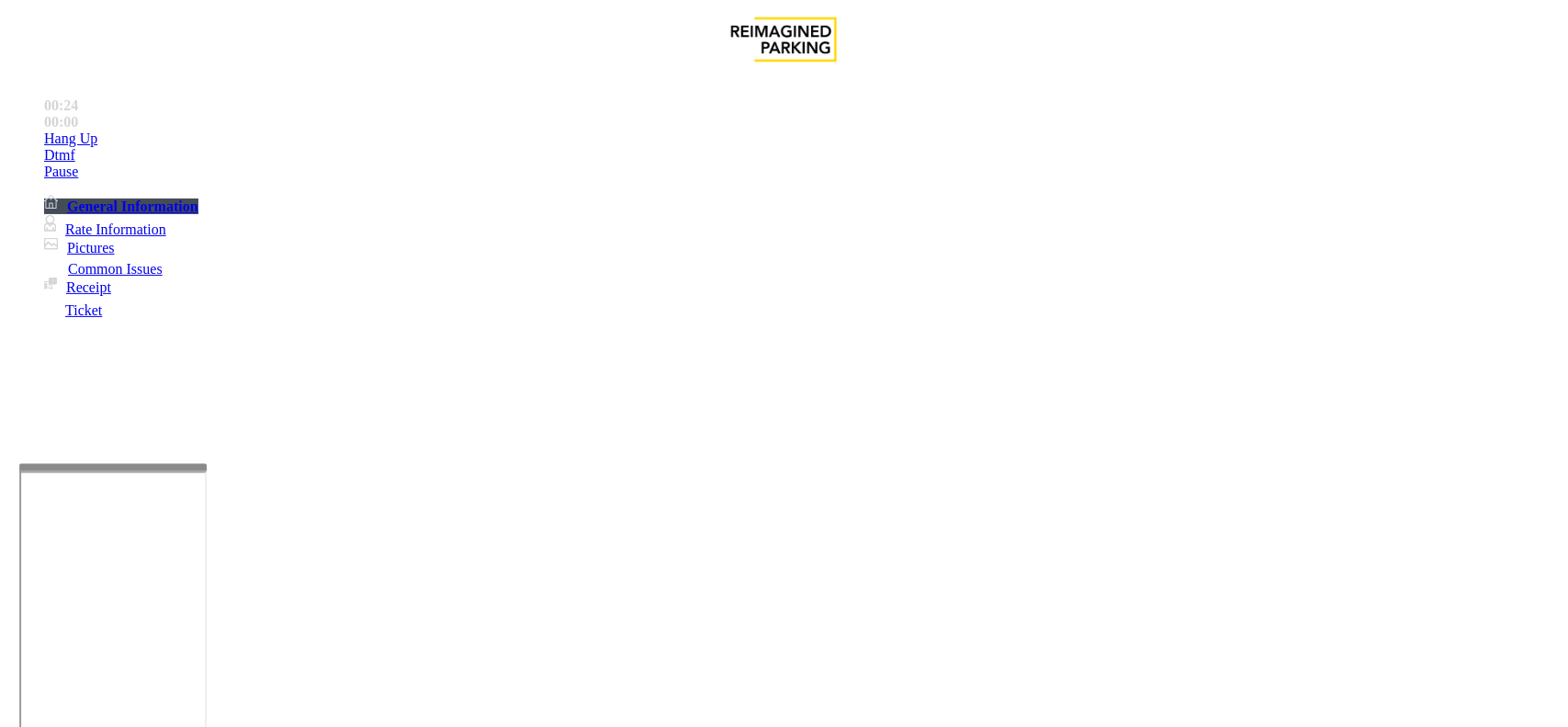 drag, startPoint x: 447, startPoint y: 437, endPoint x: 456, endPoint y: 429, distance: 12.041595 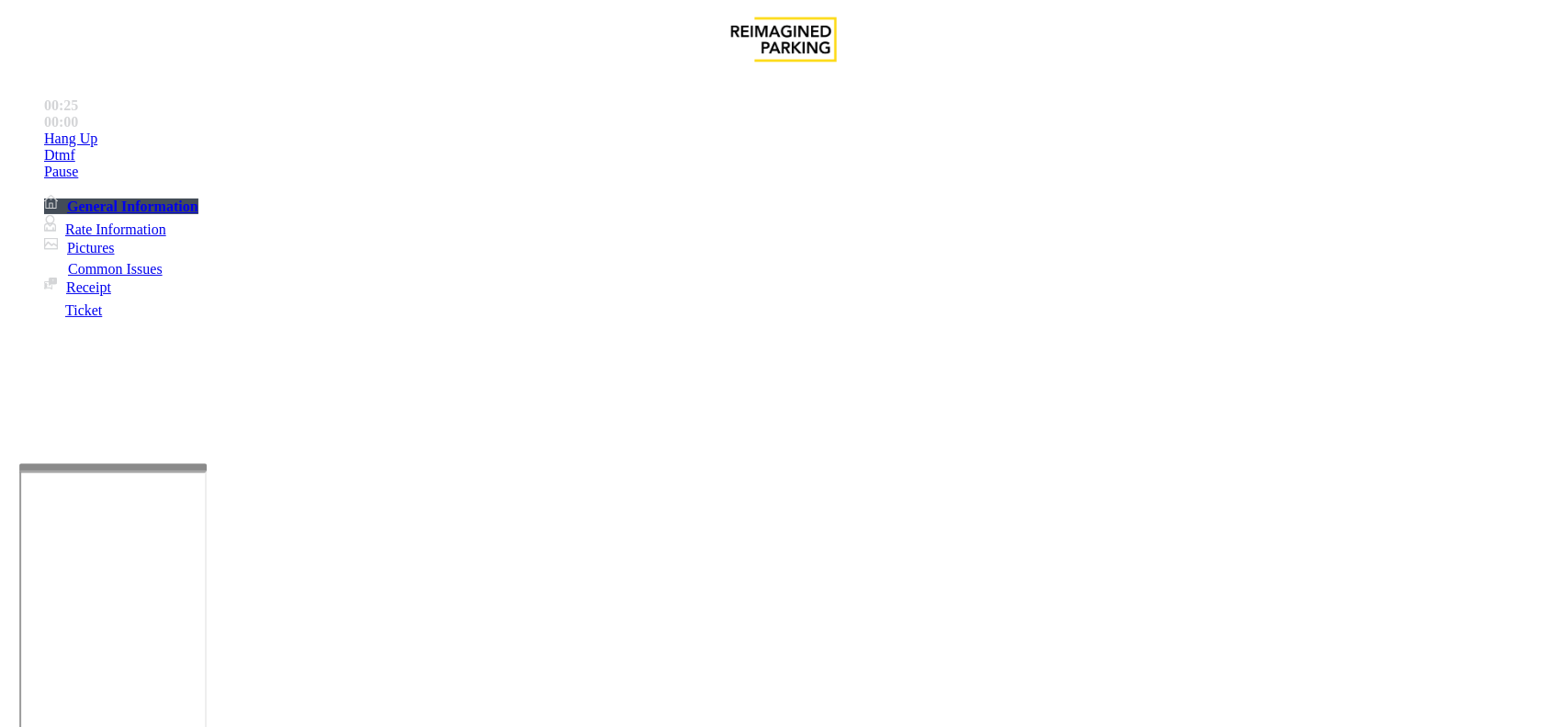 click on "Vend Gate" at bounding box center [63, 1775] 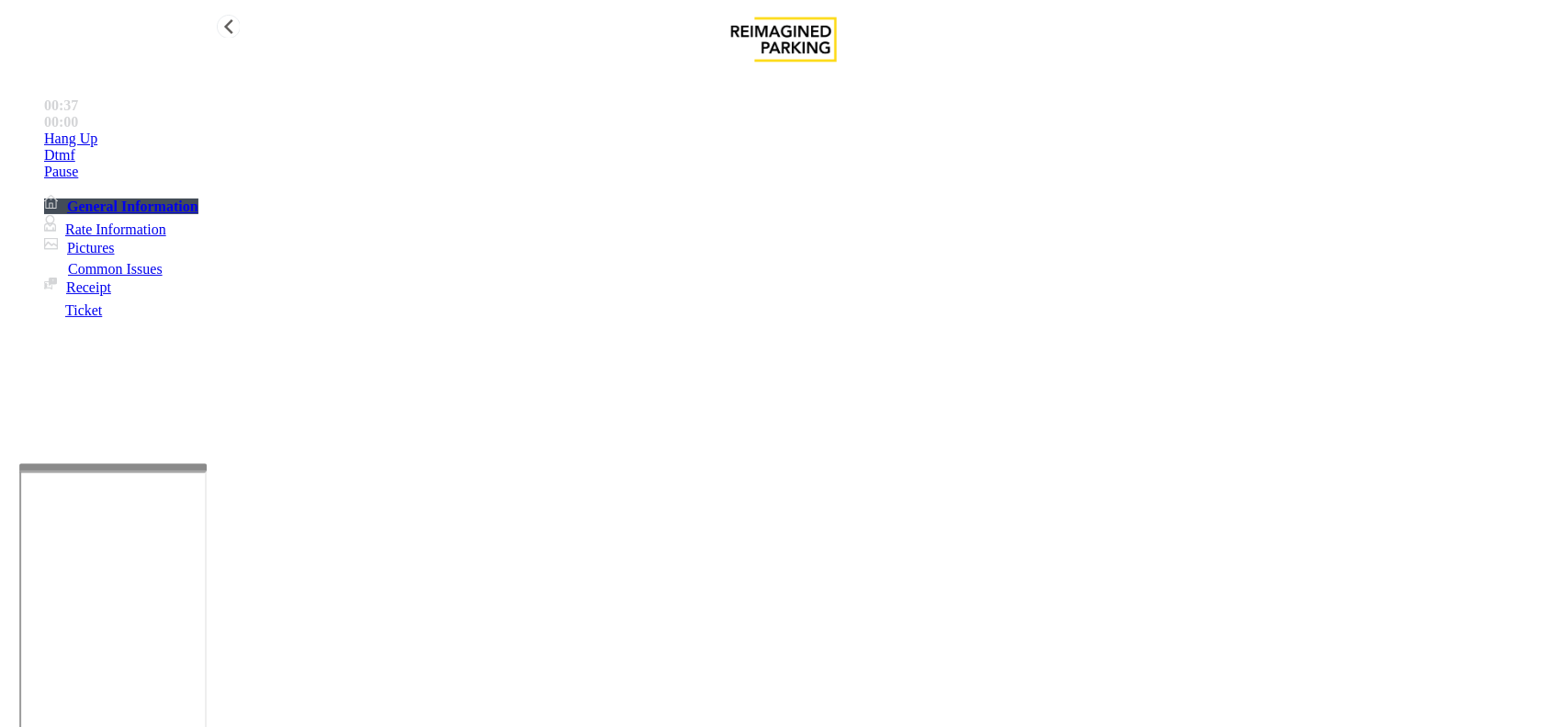 type on "**********" 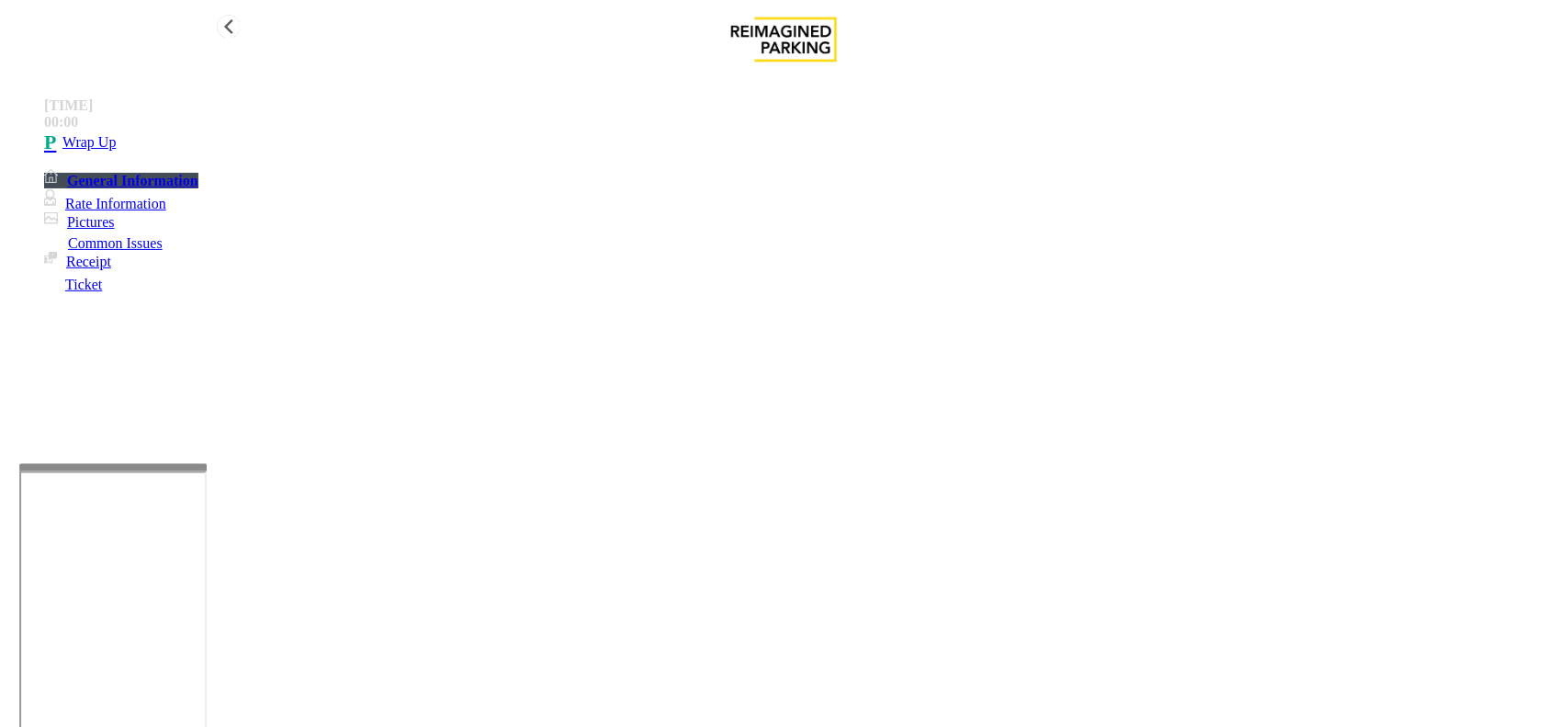 click on "Wrap Up" at bounding box center (802, 142) 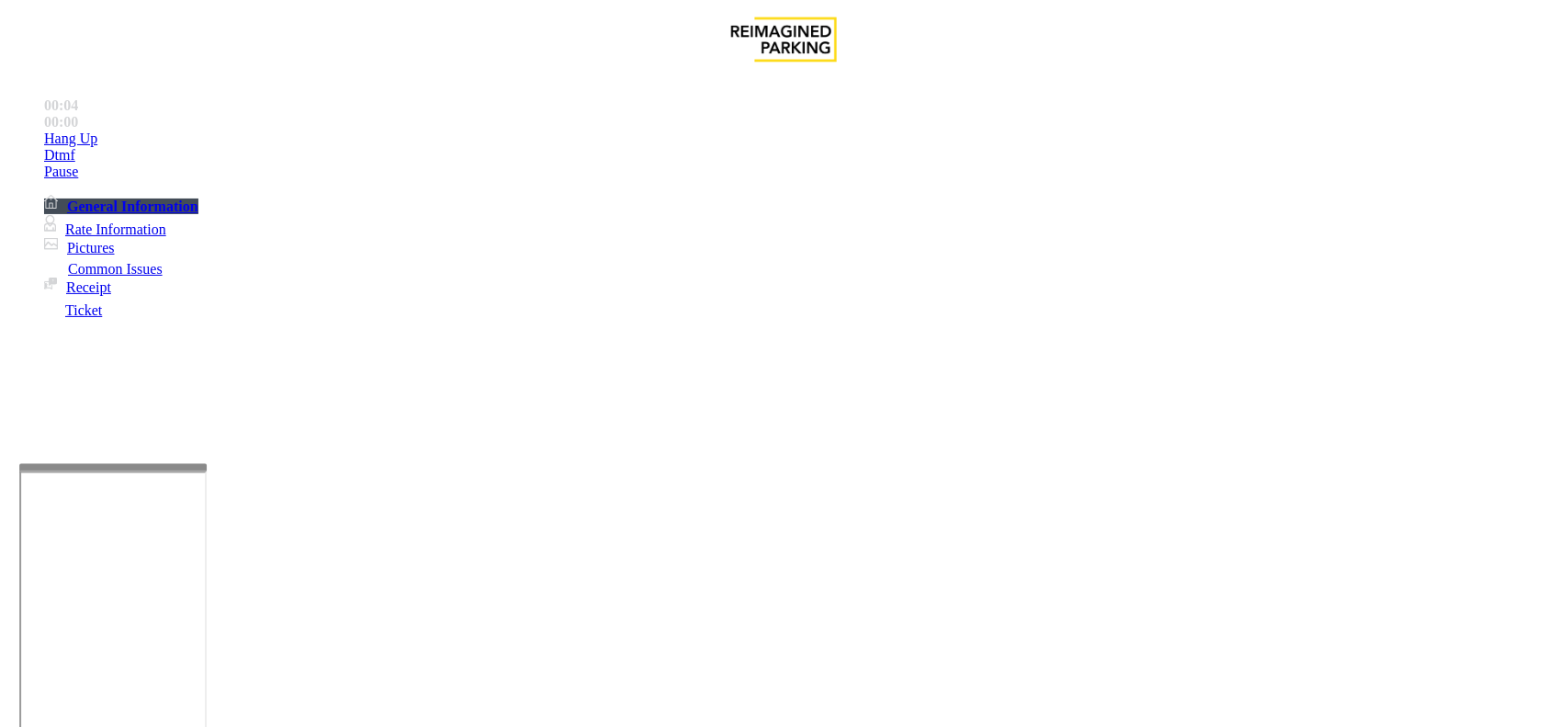 click on "Equipment Issue" at bounding box center [444, 1327] 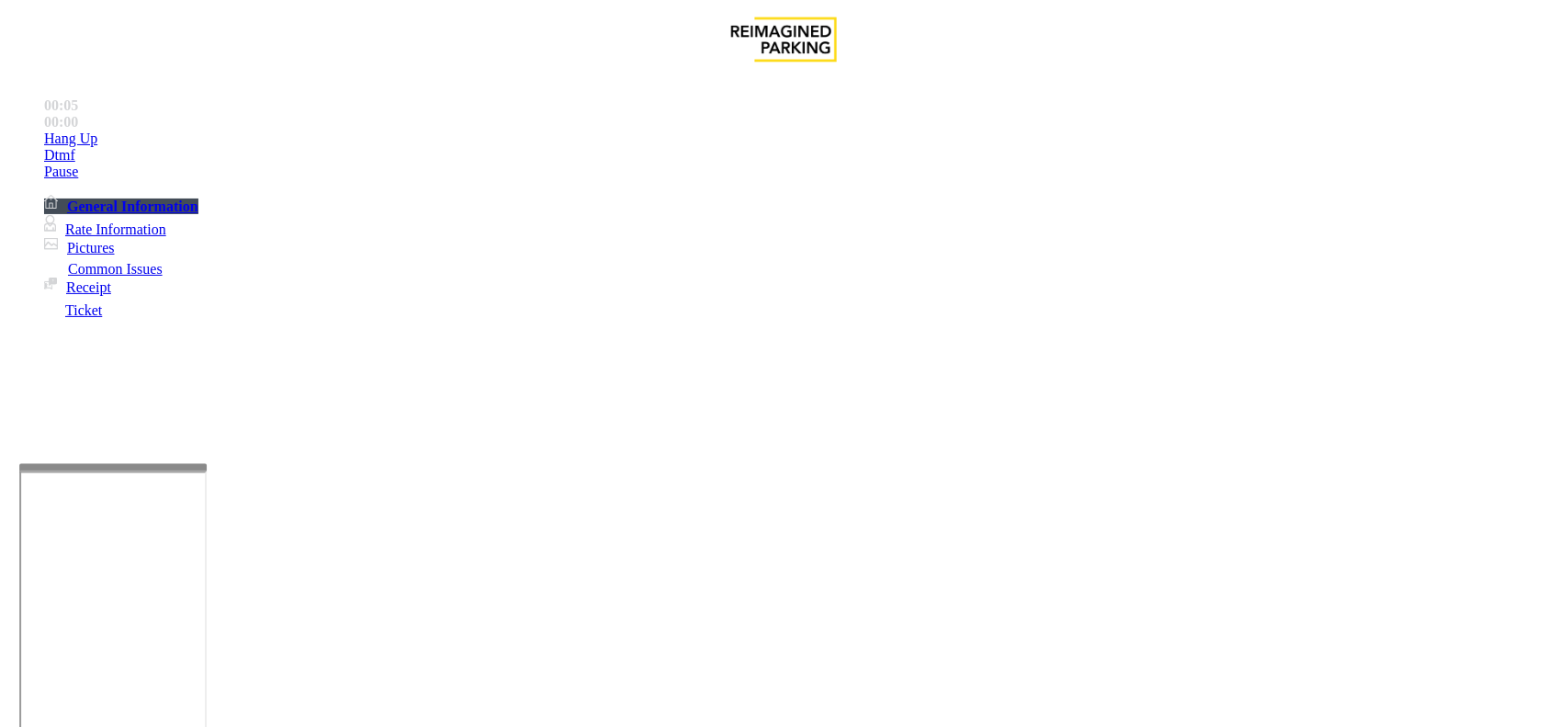 scroll, scrollTop: 460, scrollLeft: 0, axis: vertical 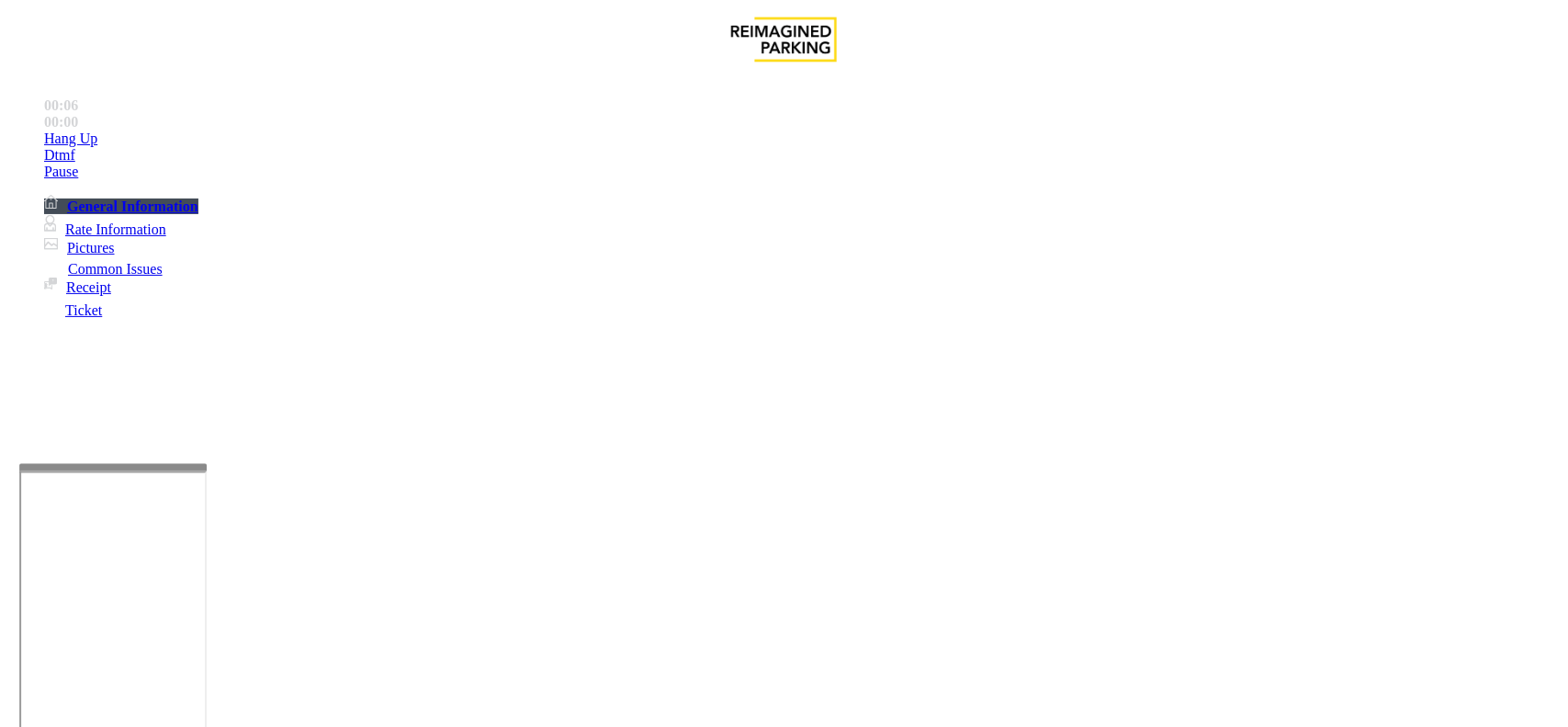 click on "Vend Gate" at bounding box center (63, 1740) 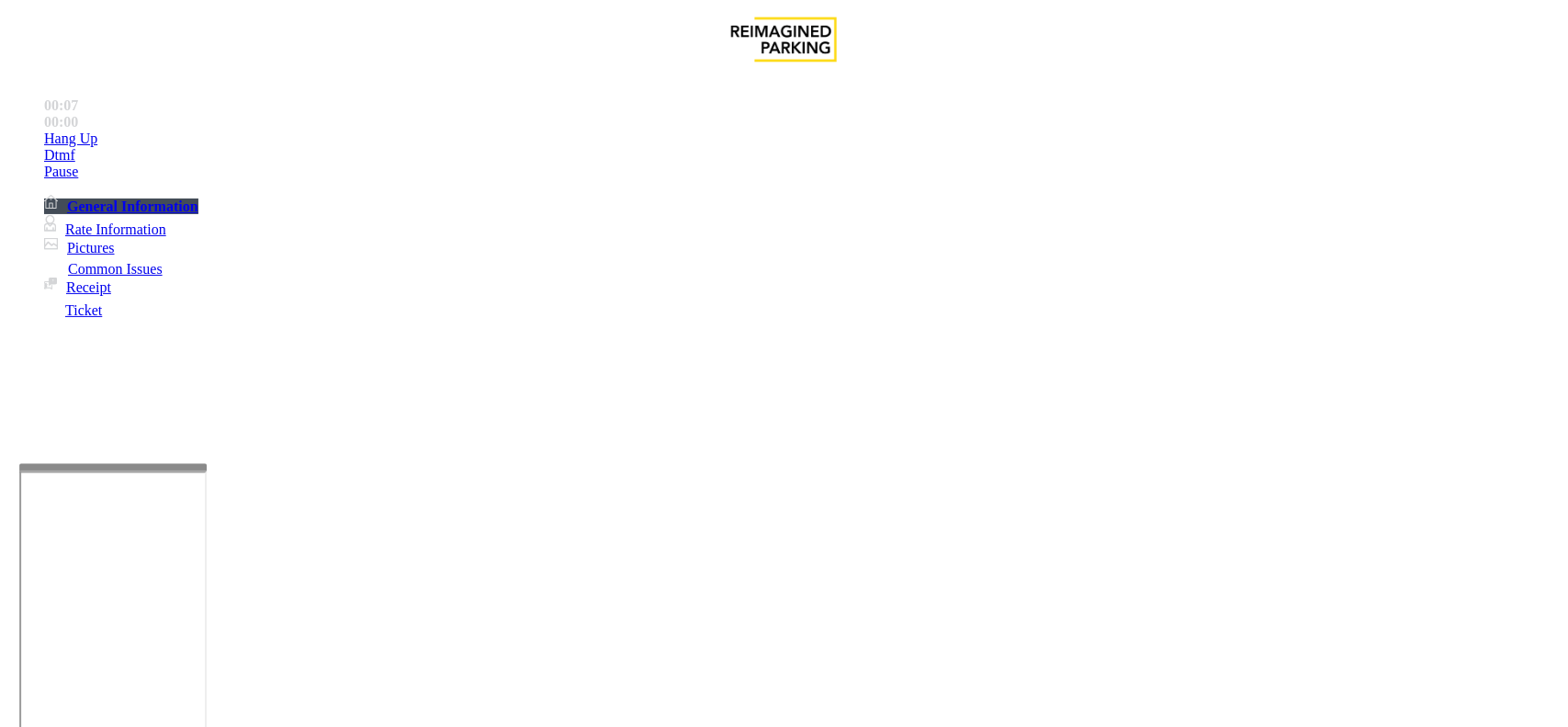 click on "Do not take any details until further notice. Simply vend the gates." at bounding box center (784, 3060) 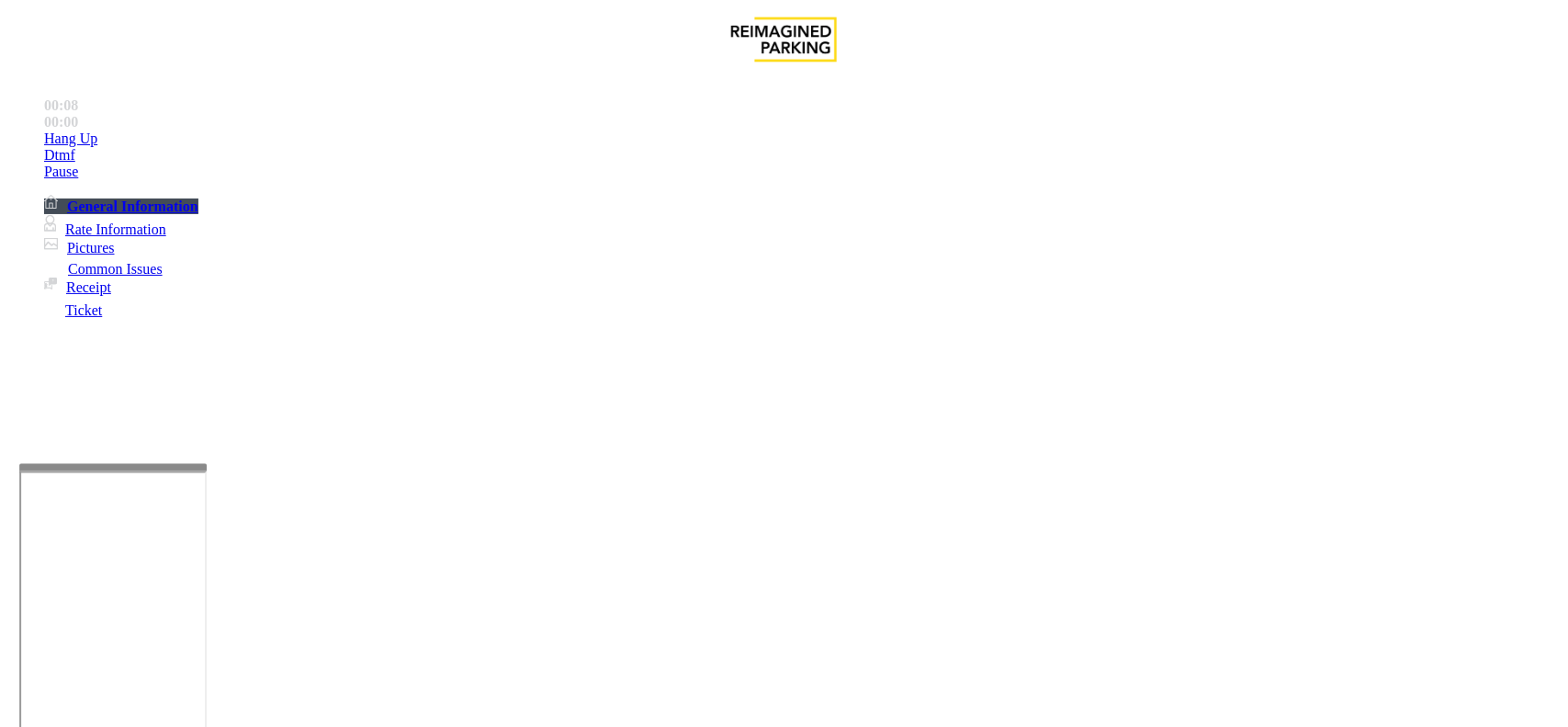 click on "Do not take any details until further notice. Simply vend the gates." at bounding box center [398, 3058] 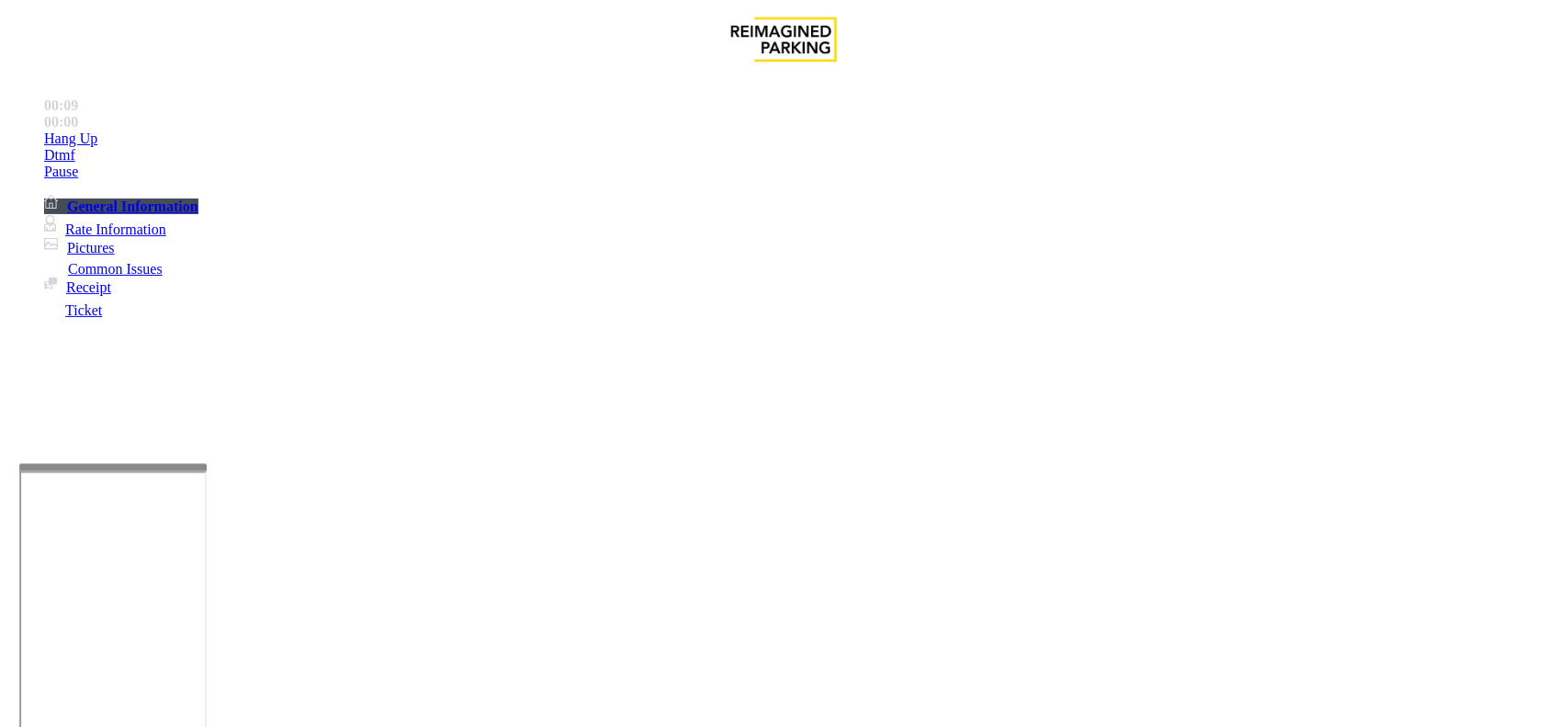 copy on "Do not take any details until further notice. Simply vend the gates." 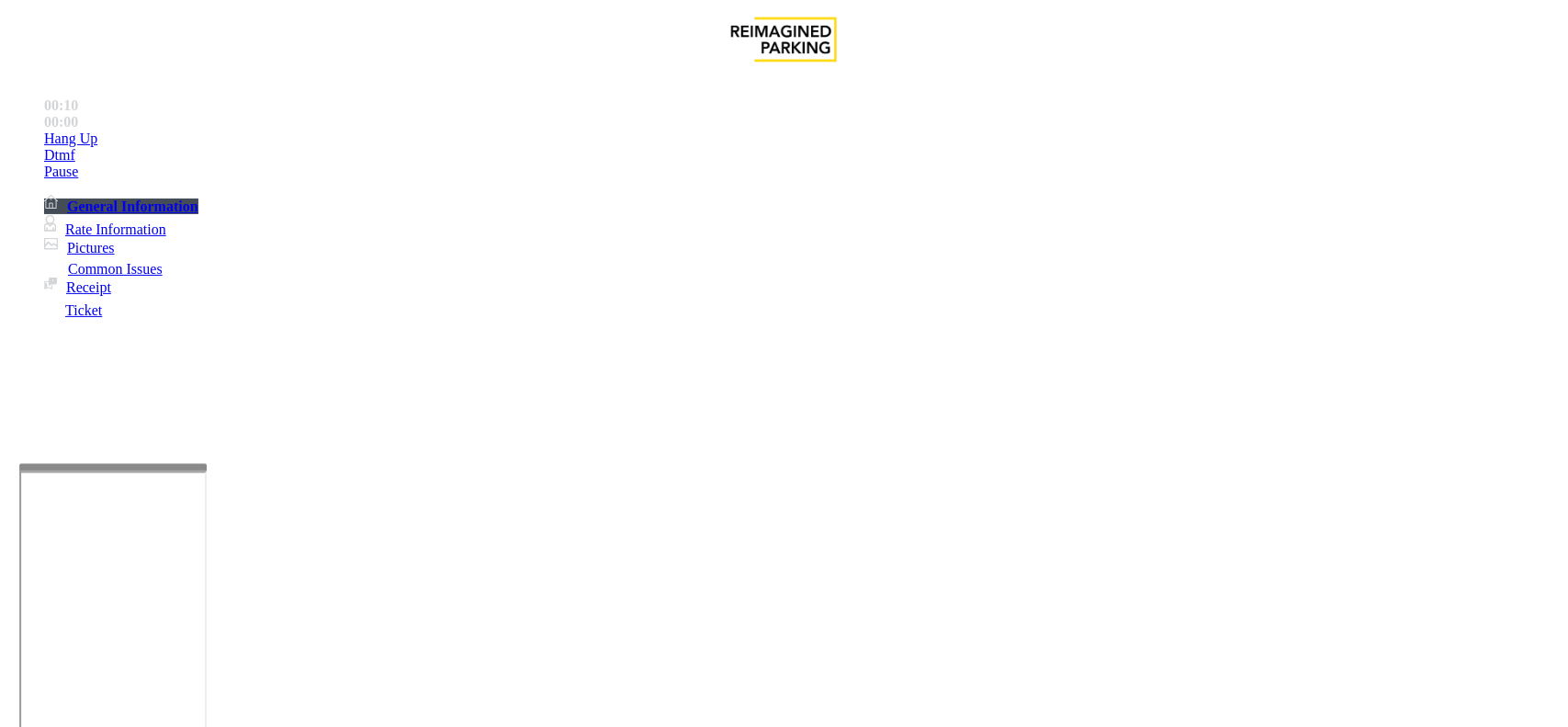 click on "Notes:" at bounding box center [784, 1656] 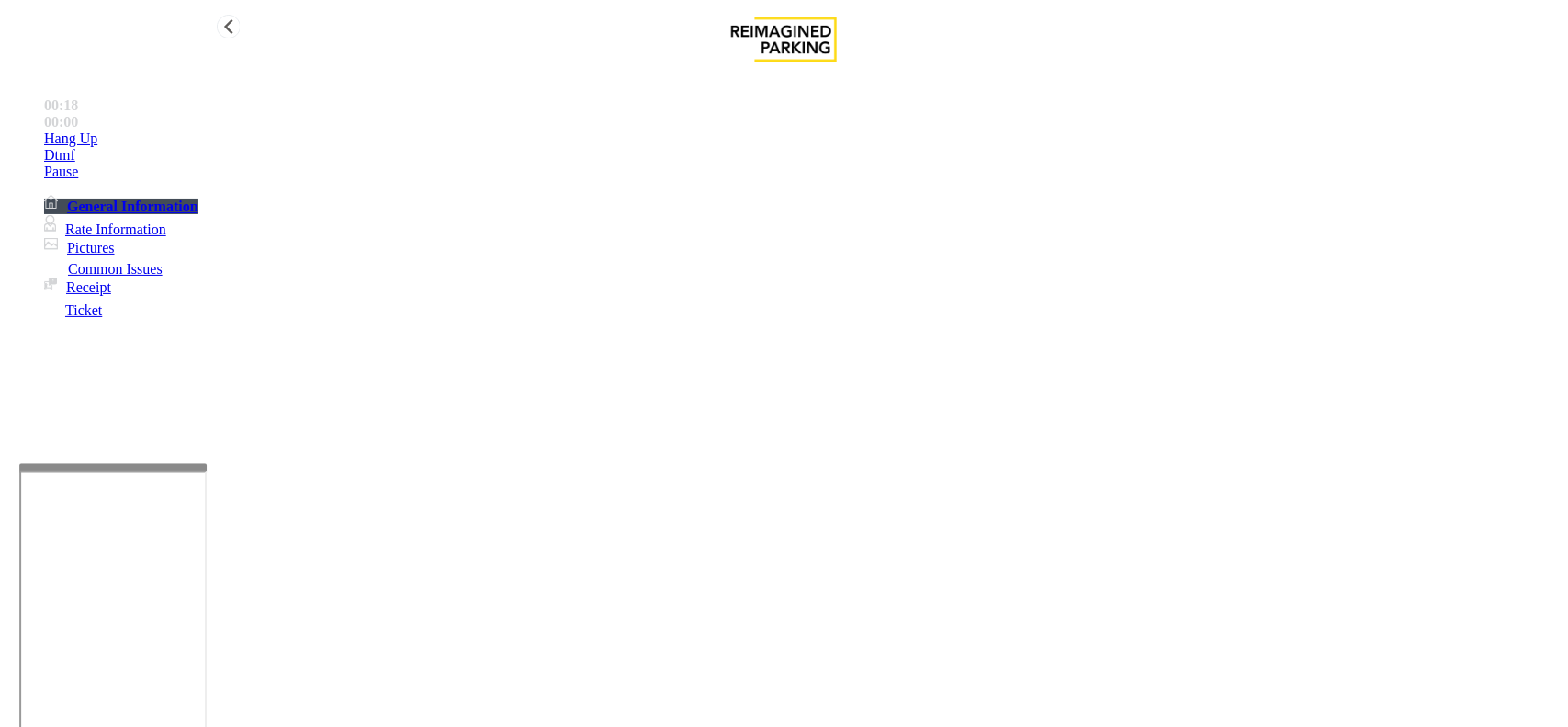 type on "**********" 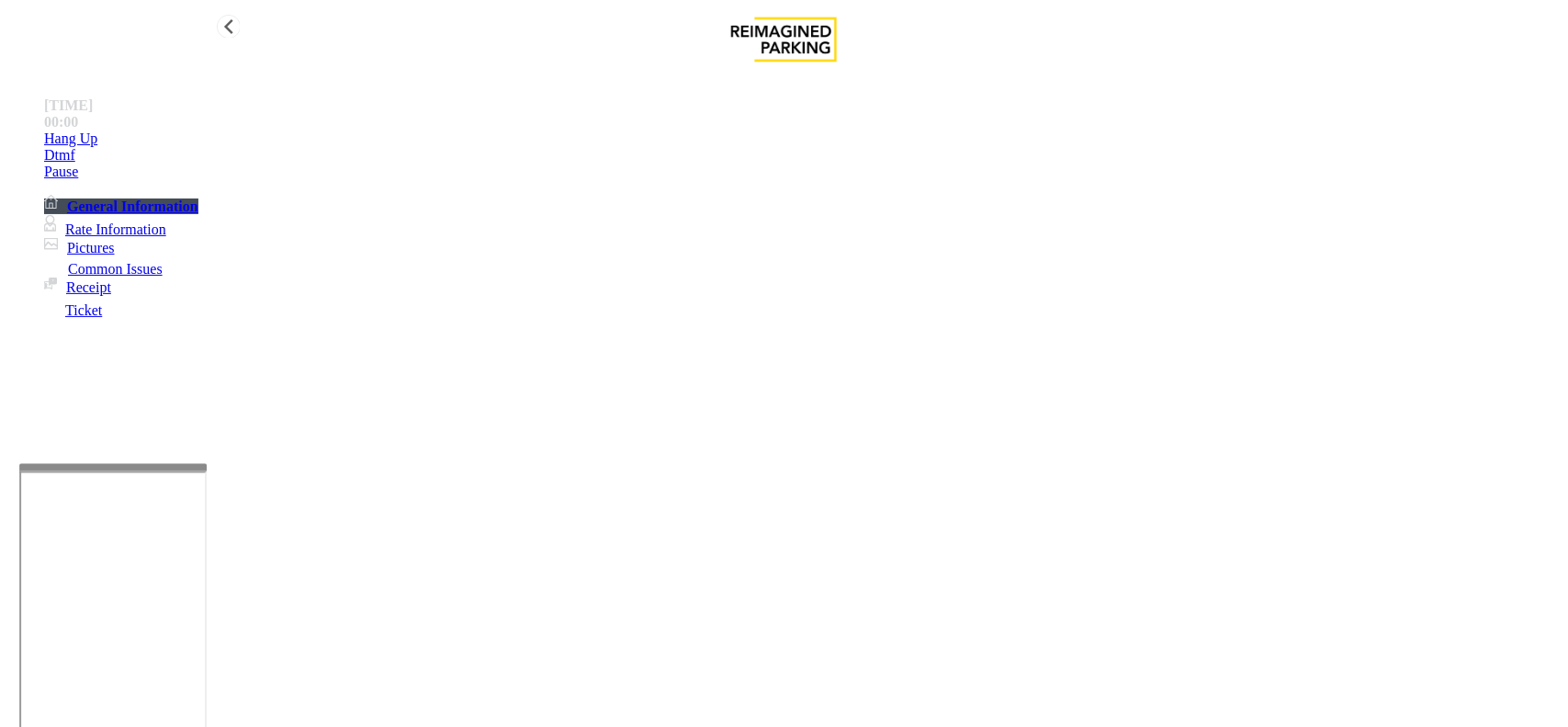 click on "Hang Up" at bounding box center (802, 139) 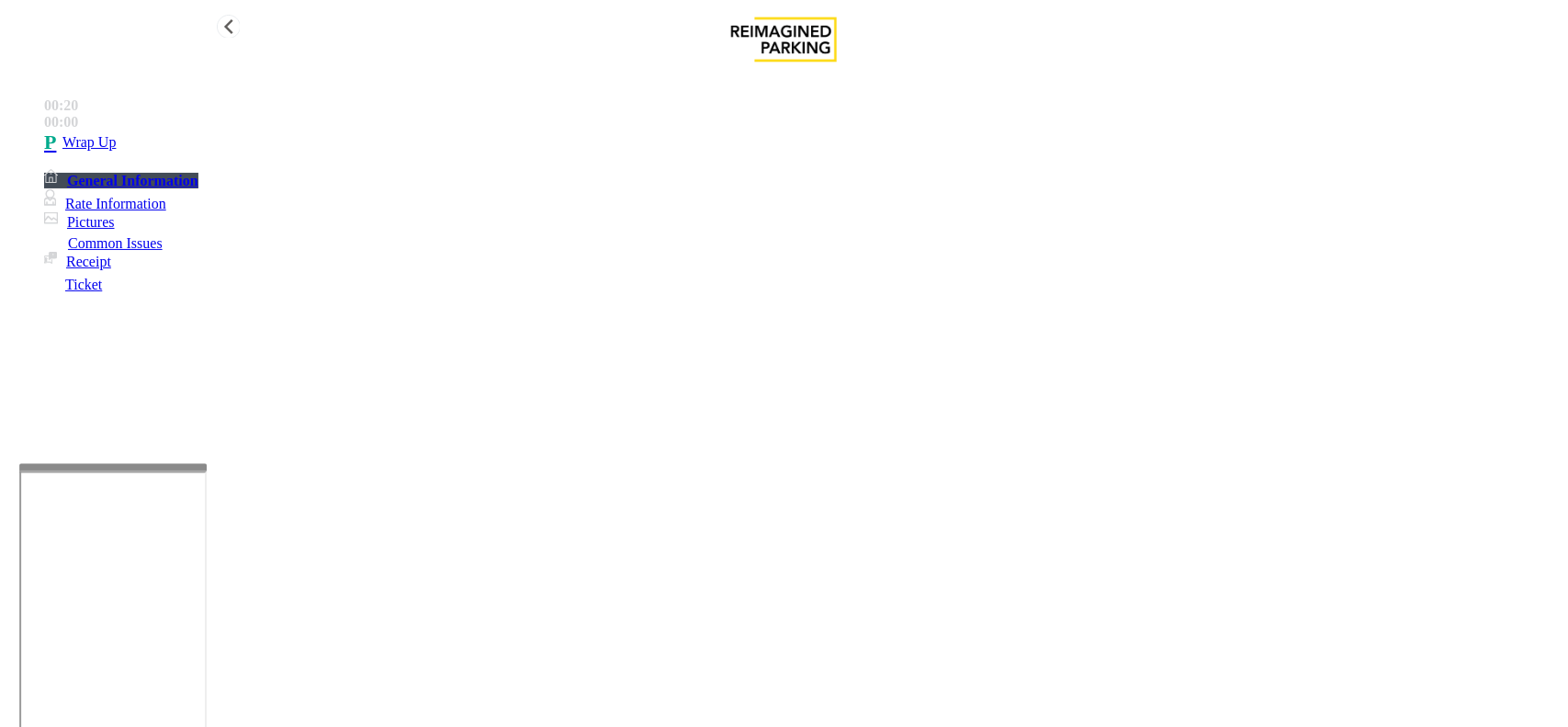 click on "Wrap Up" at bounding box center (89, 142) 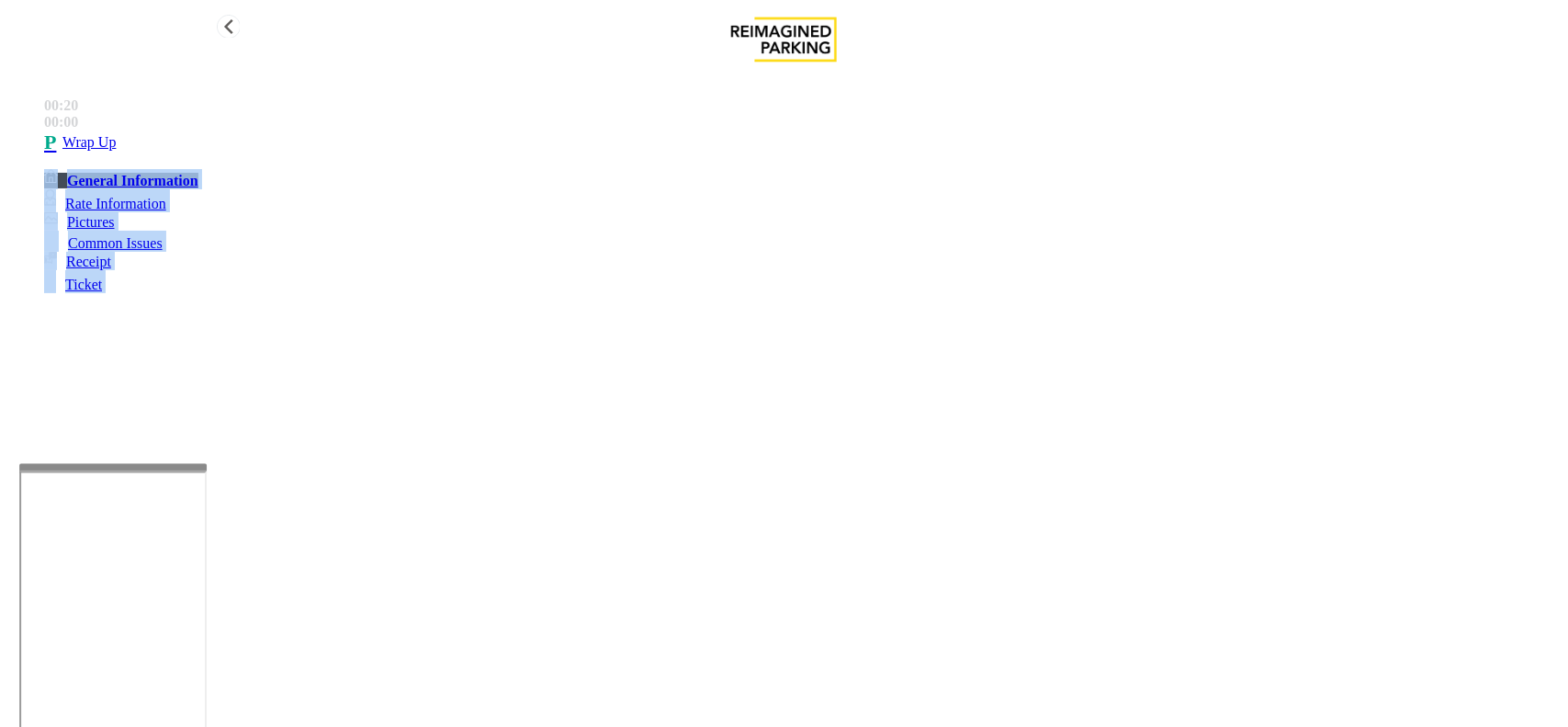 click on "00:20   00:00  Wrap Up General Information Rate Information Pictures Common Issues Receipt Ticket" at bounding box center [784, 191] 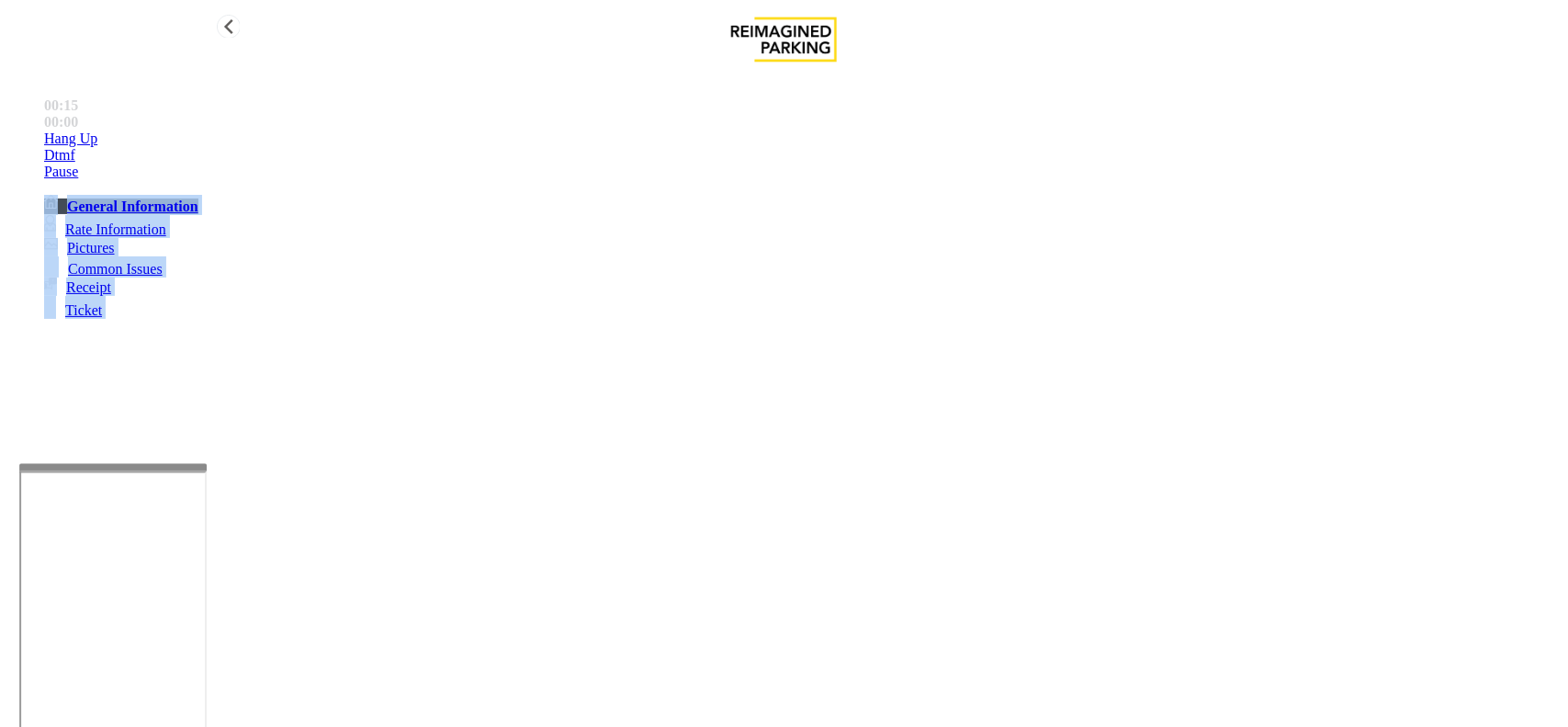 click on "Hang Up" at bounding box center (802, 139) 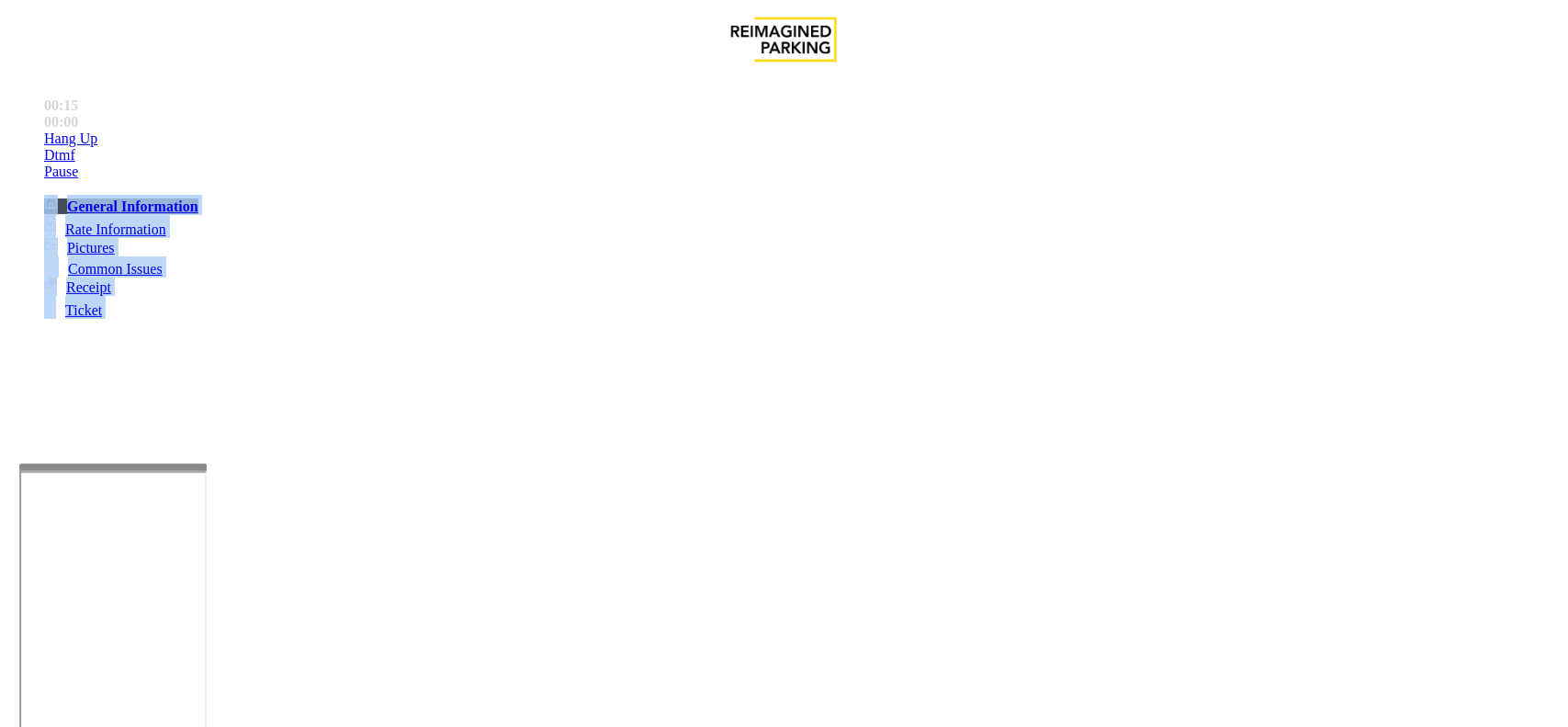 drag, startPoint x: 387, startPoint y: 478, endPoint x: 395, endPoint y: 455, distance: 24.35159 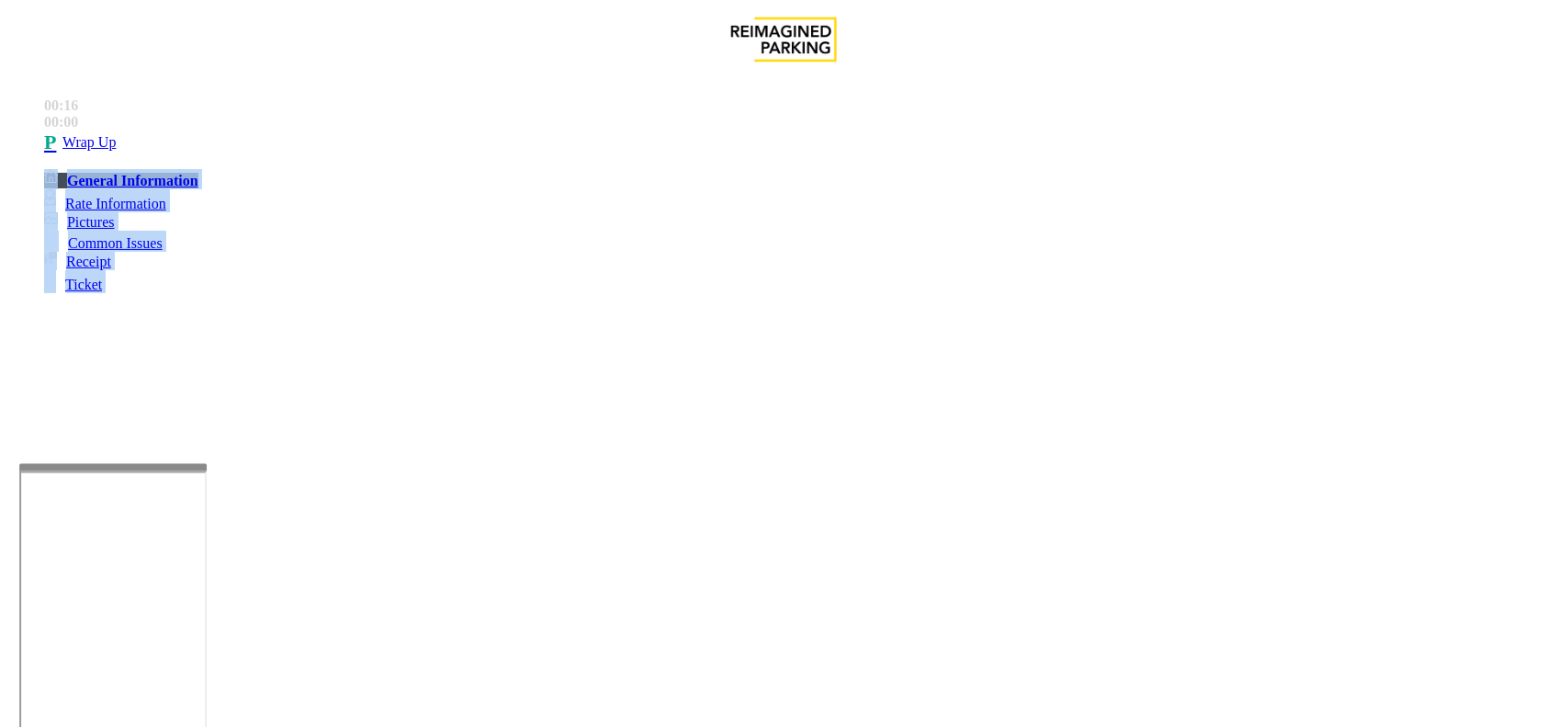 click on "No Response/Unable to hear parker" at bounding box center [130, 1327] 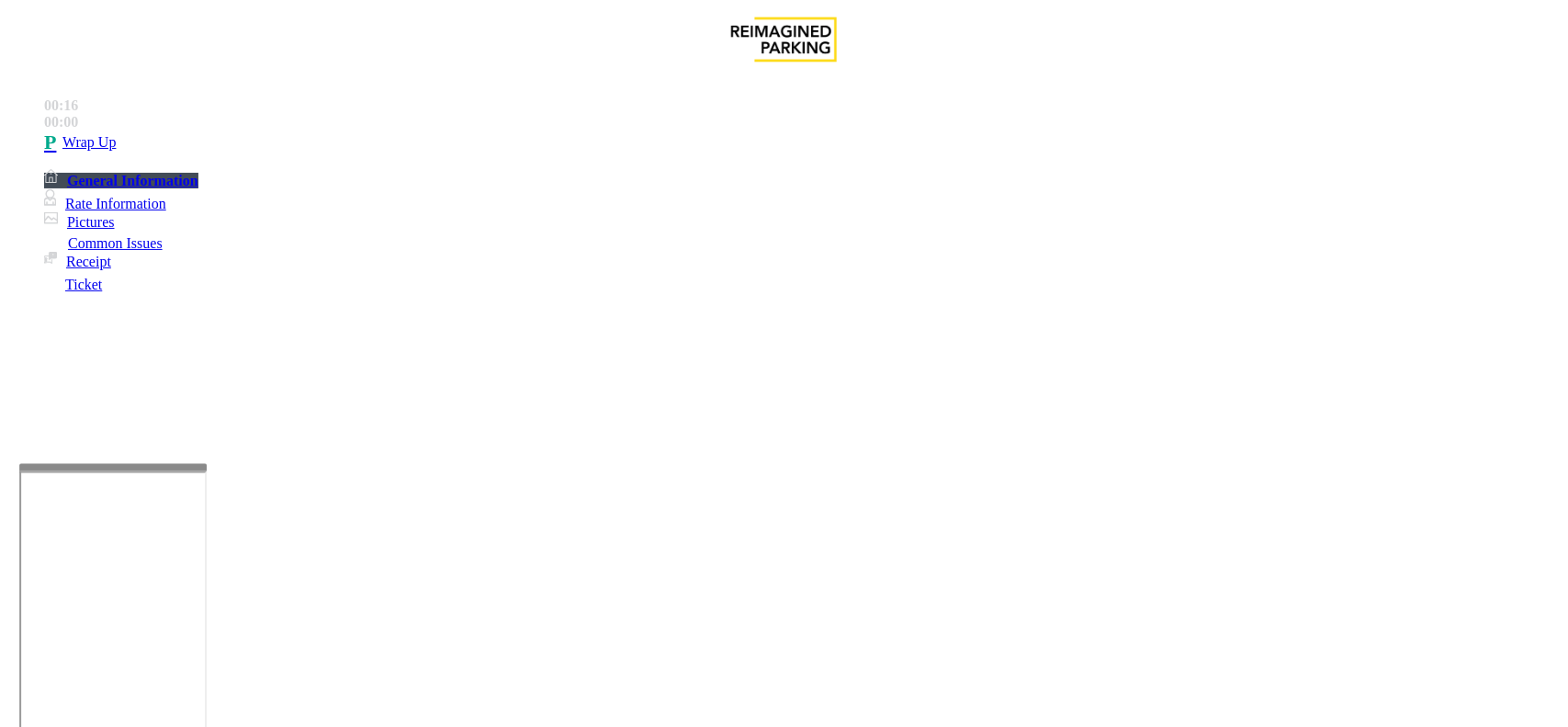 click on "No Response/Unable to hear parker" at bounding box center [784, 1313] 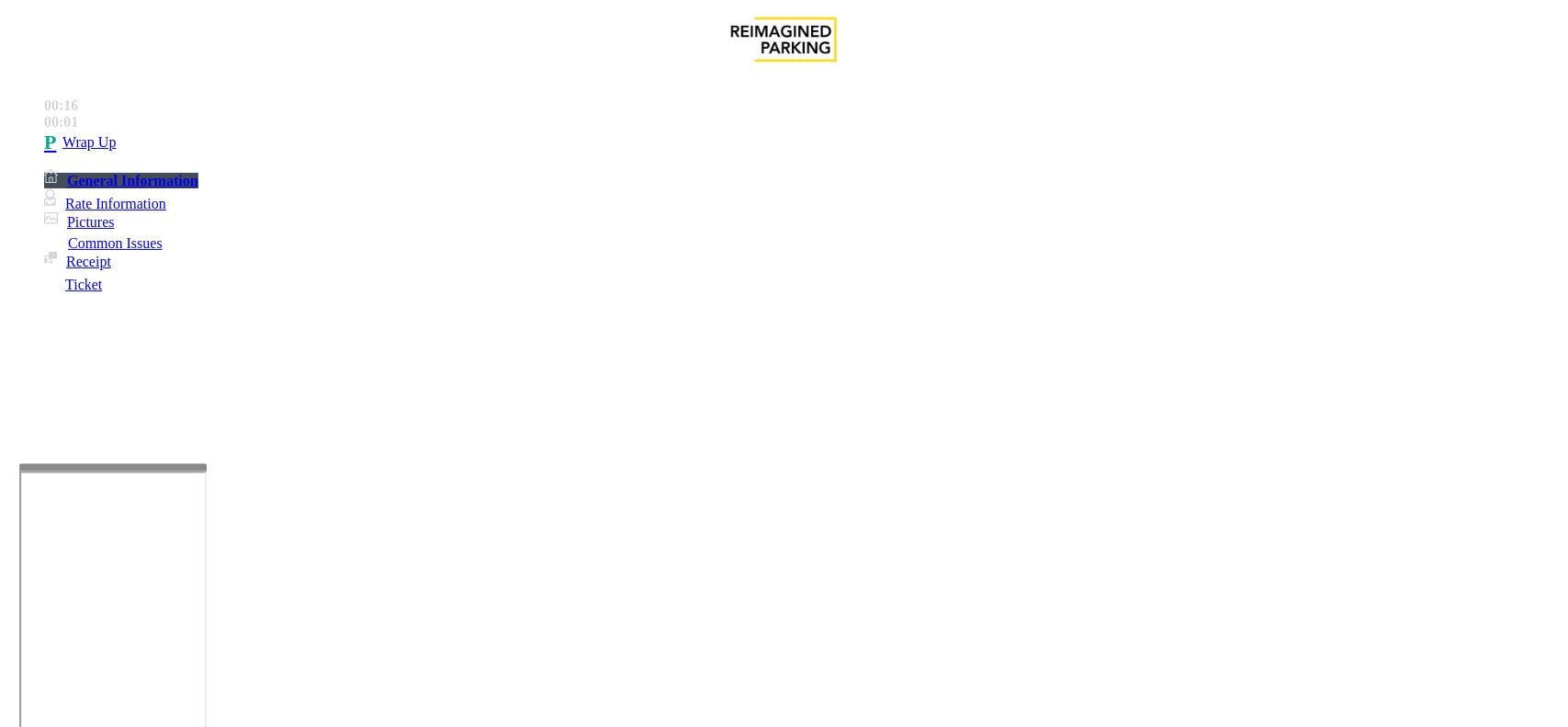 click on "No Response/Unable to hear parker" at bounding box center (784, 1313) 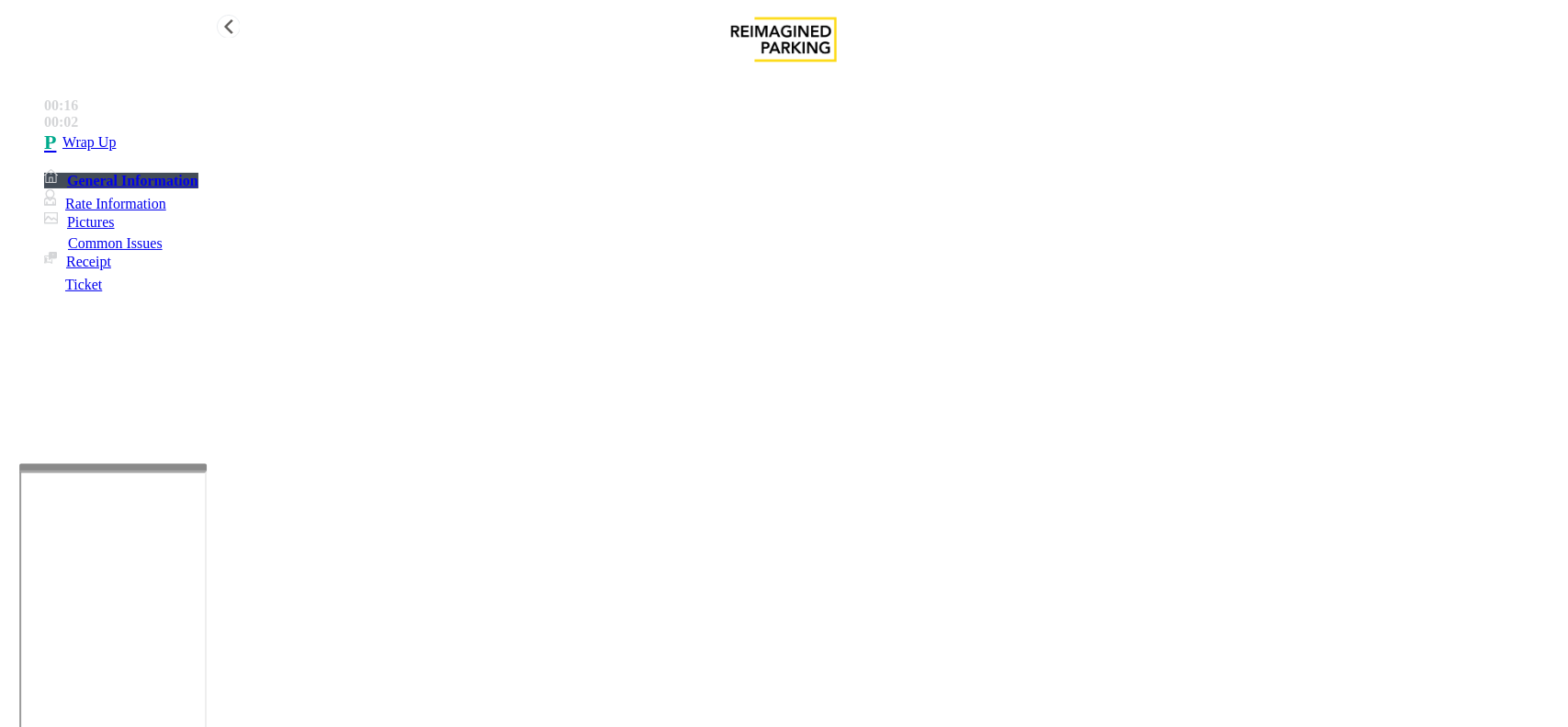 type on "**********" 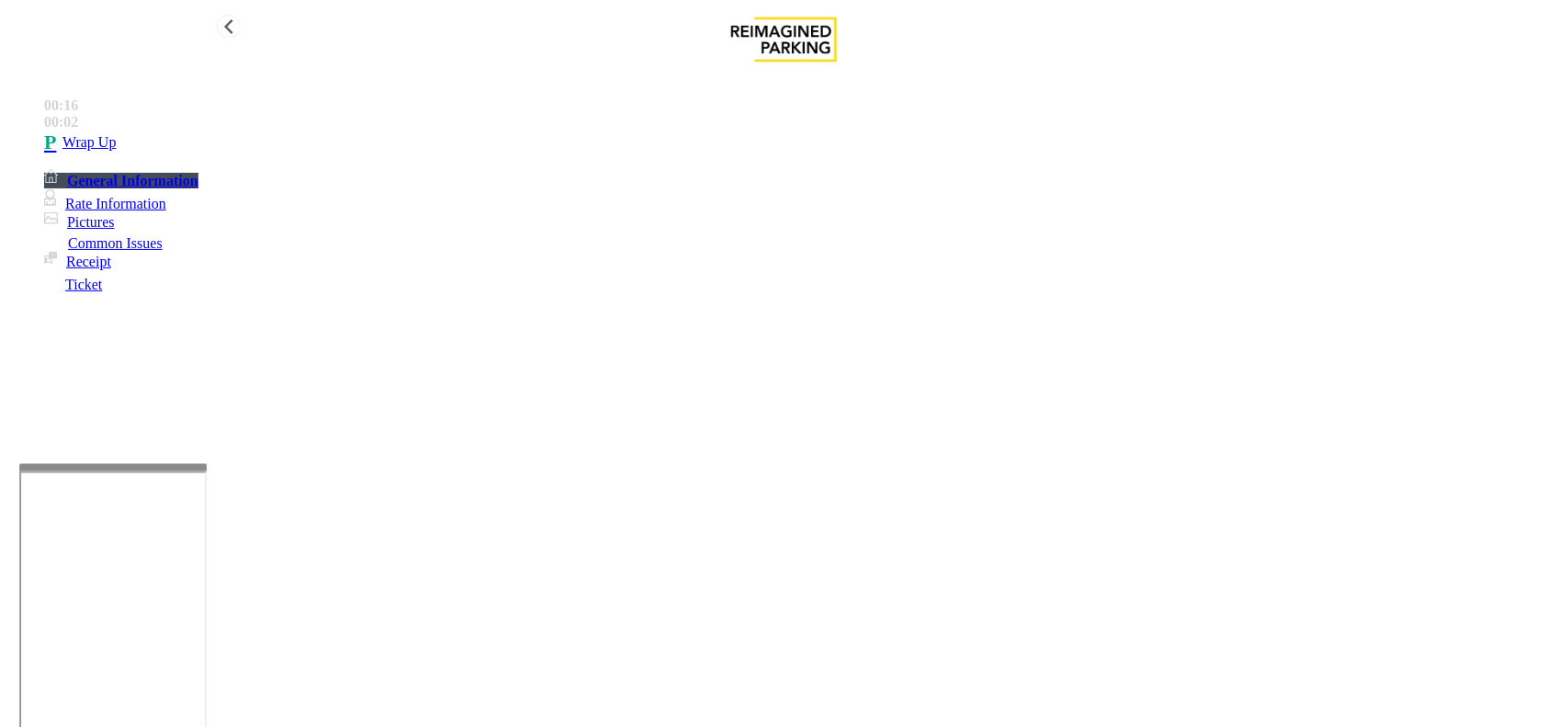 click on "Wrap Up" at bounding box center (802, 142) 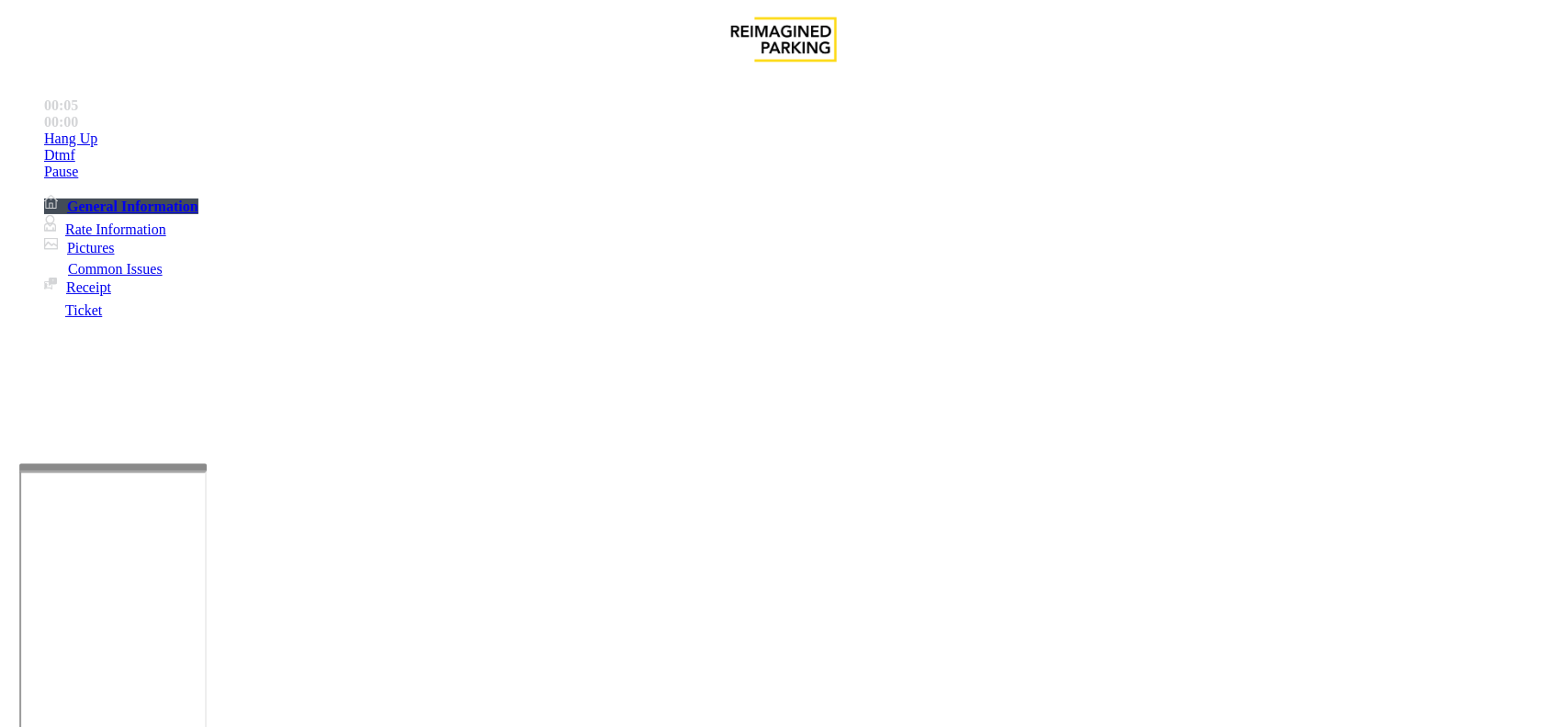 click on "Intercom Issue/No Response" at bounding box center (853, 1327) 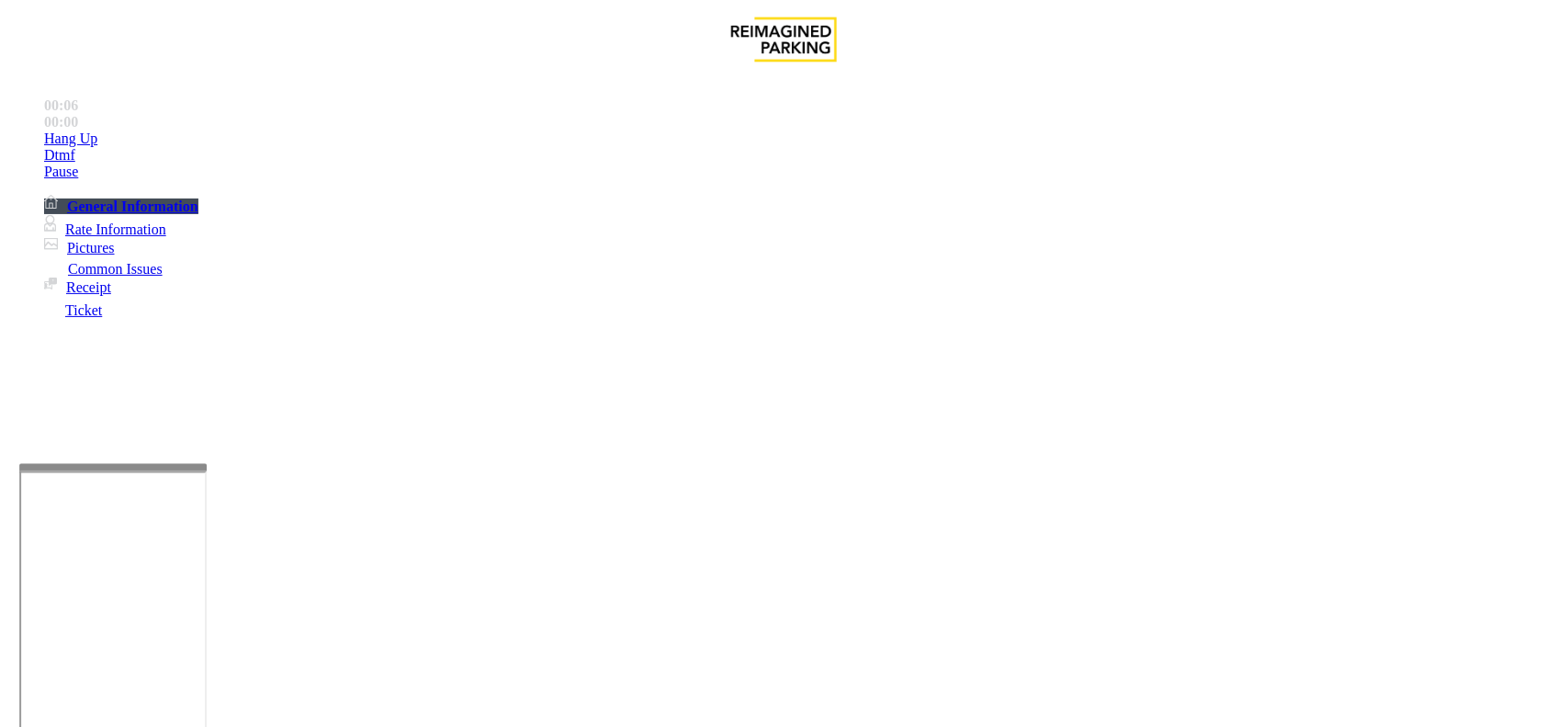 click on "No Response/Unable to hear parker" at bounding box center [130, 1327] 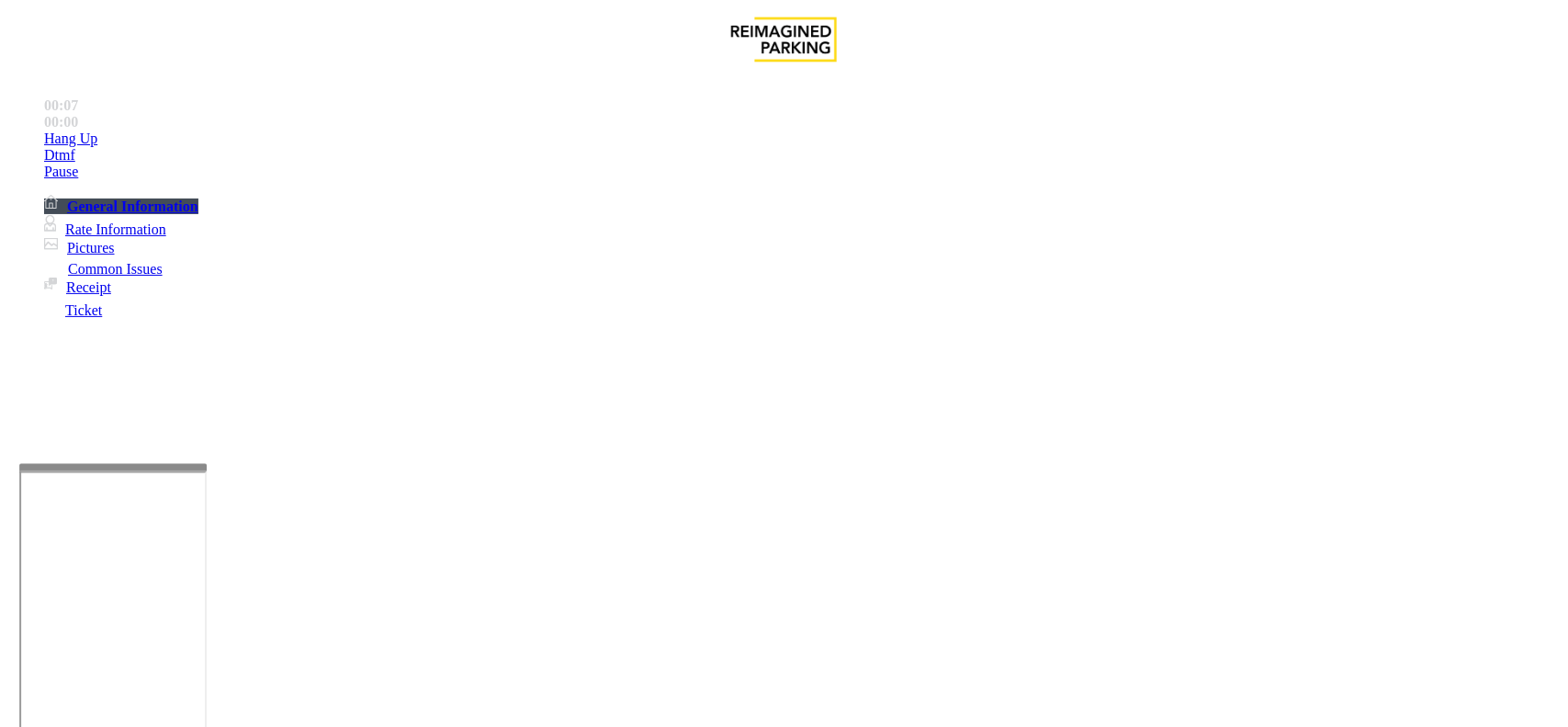 click on "No Response/Unable to hear parker" at bounding box center [784, 1313] 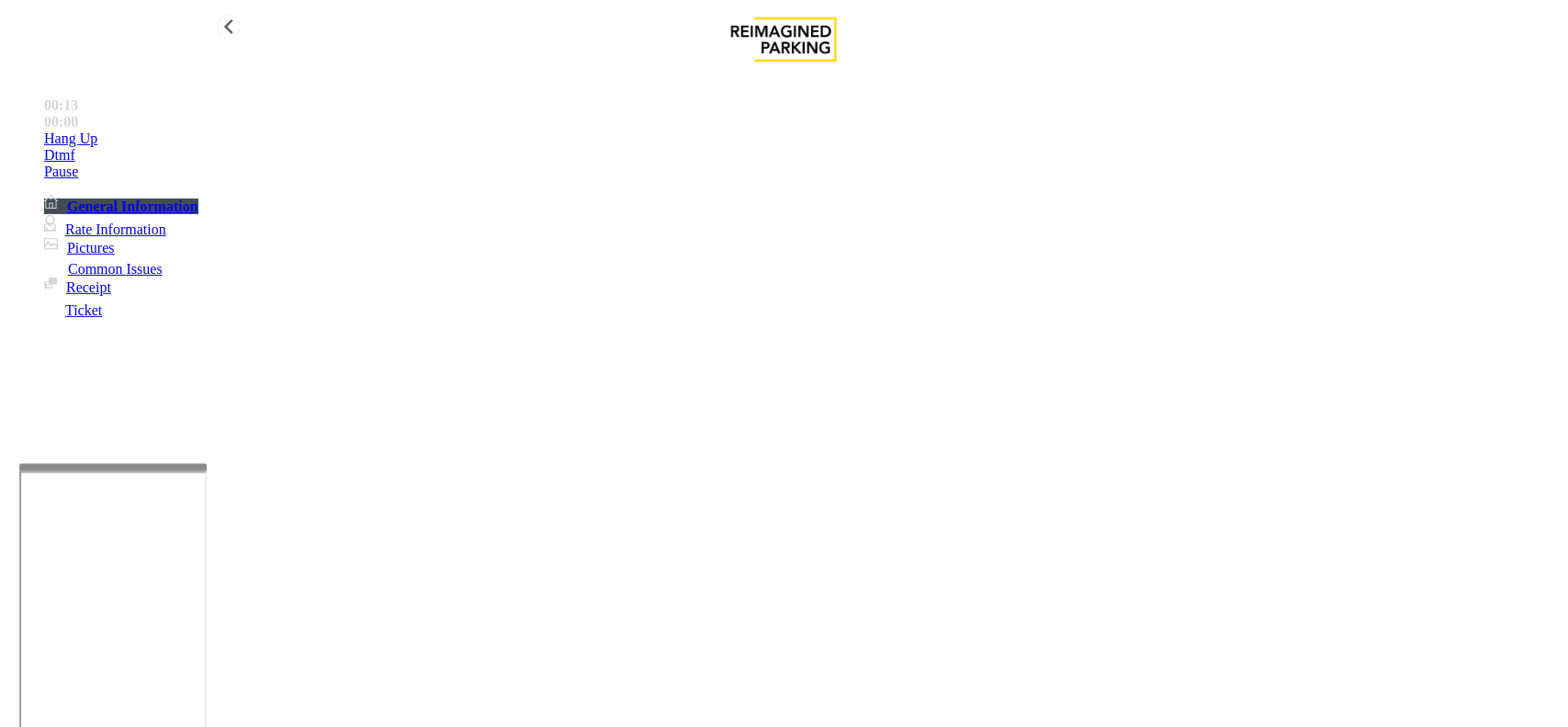 type on "**********" 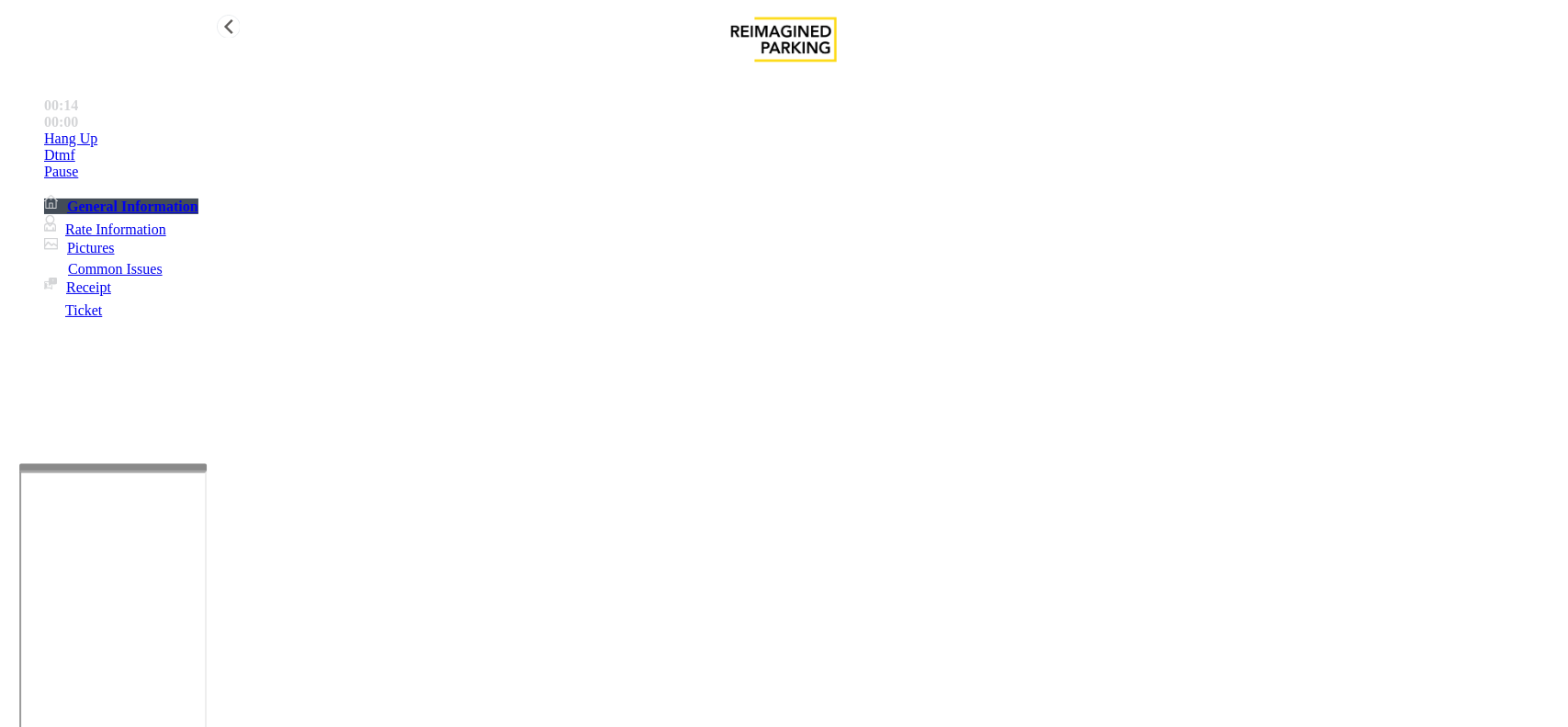 click on "Hang Up" at bounding box center (802, 139) 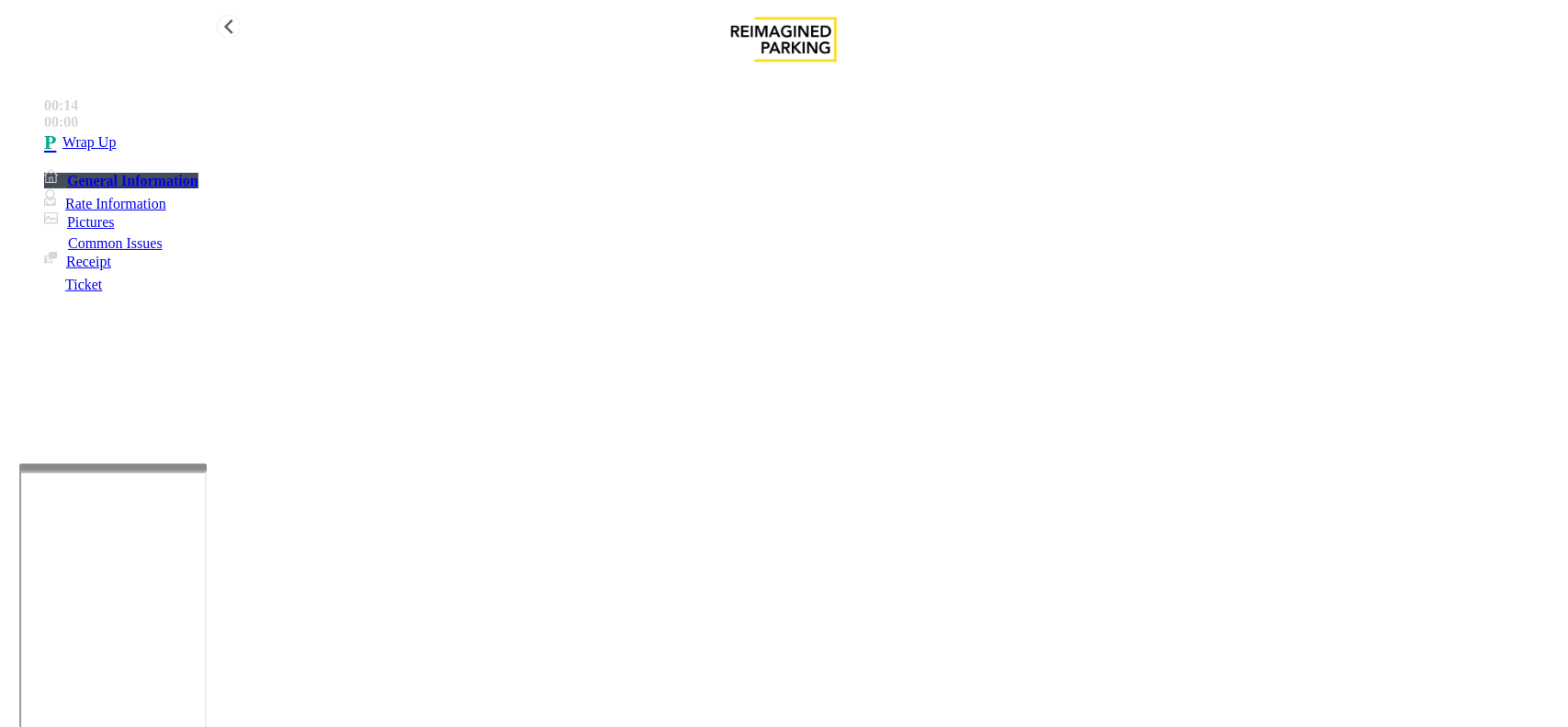 click on "Wrap Up" at bounding box center (802, 142) 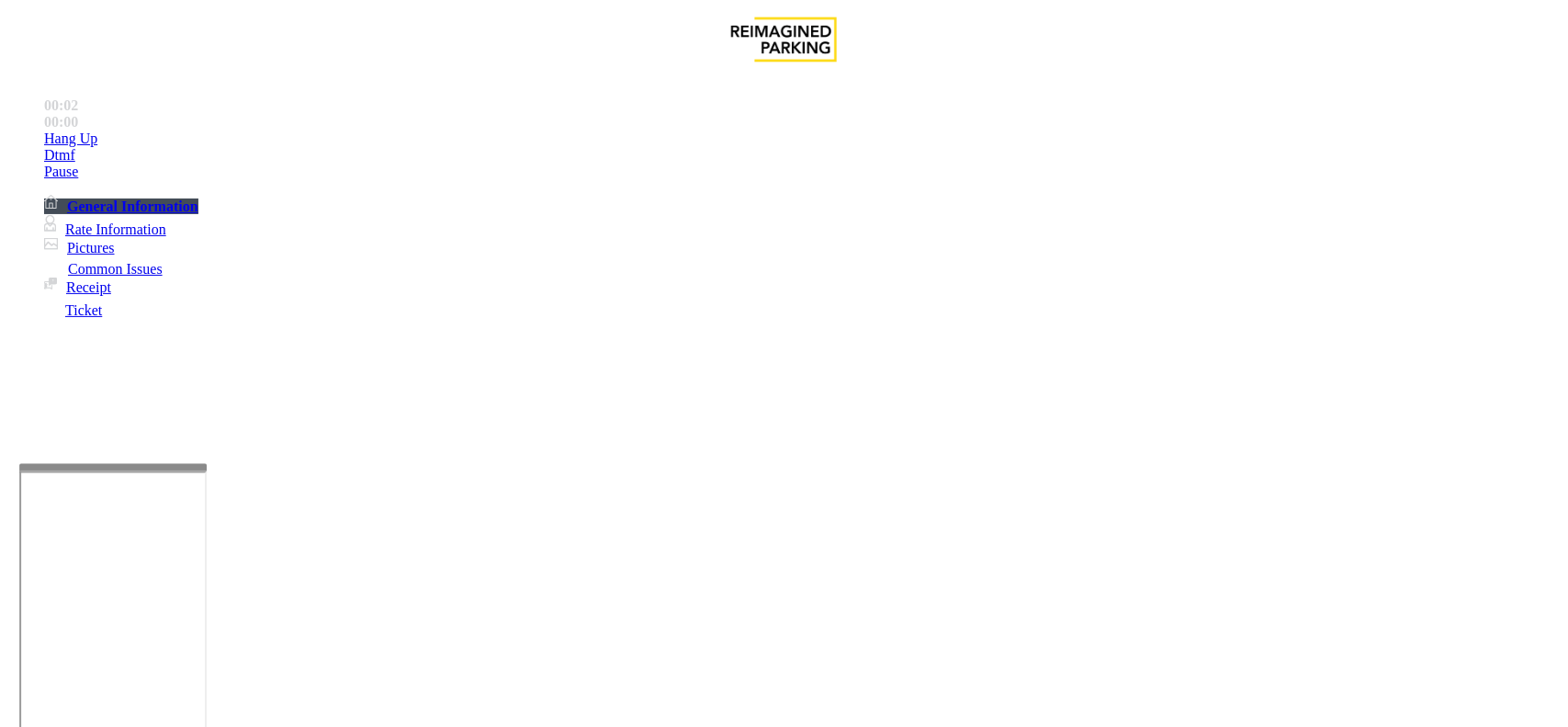 click on "Intercom Issue/No Response" at bounding box center (853, 1327) 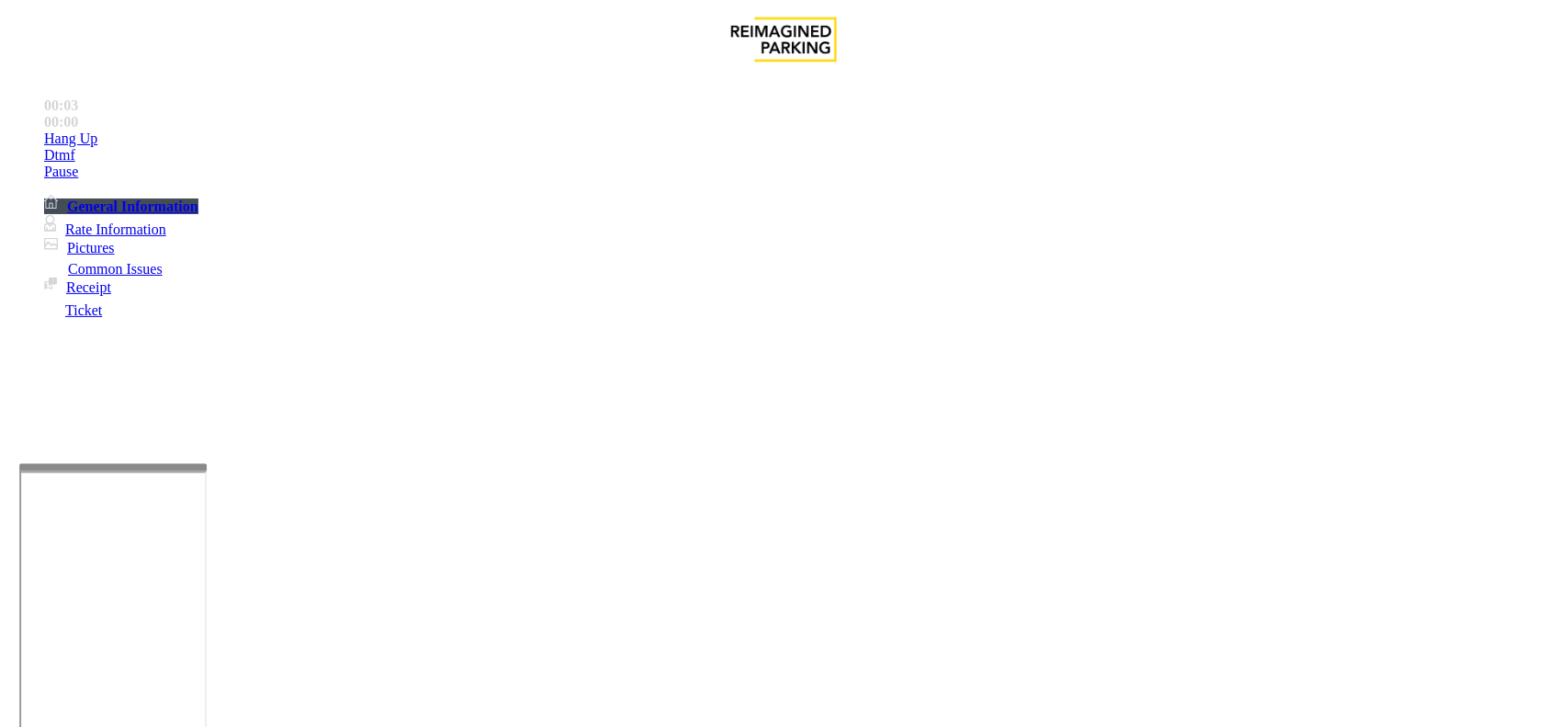 click on "No Response/Unable to hear parker" at bounding box center (130, 1327) 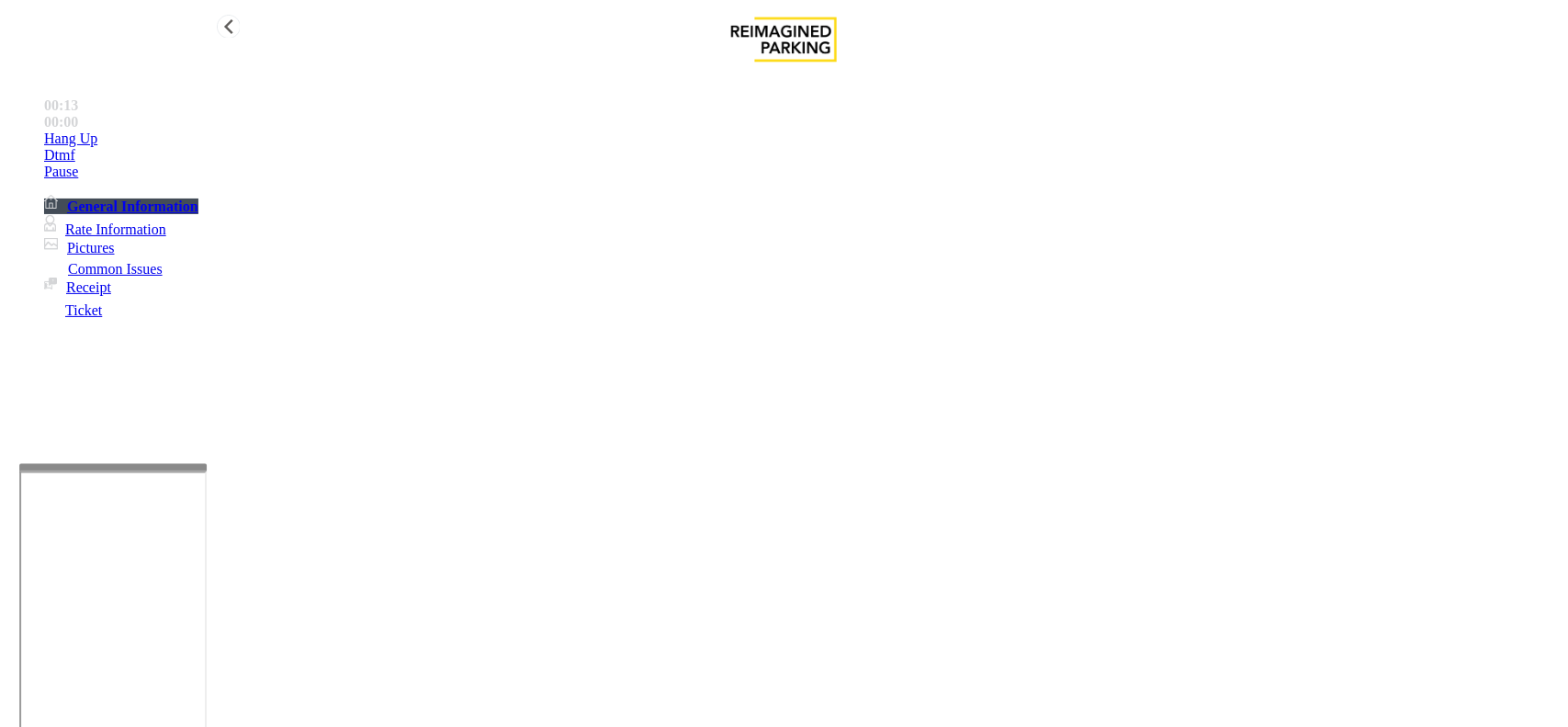 type on "**********" 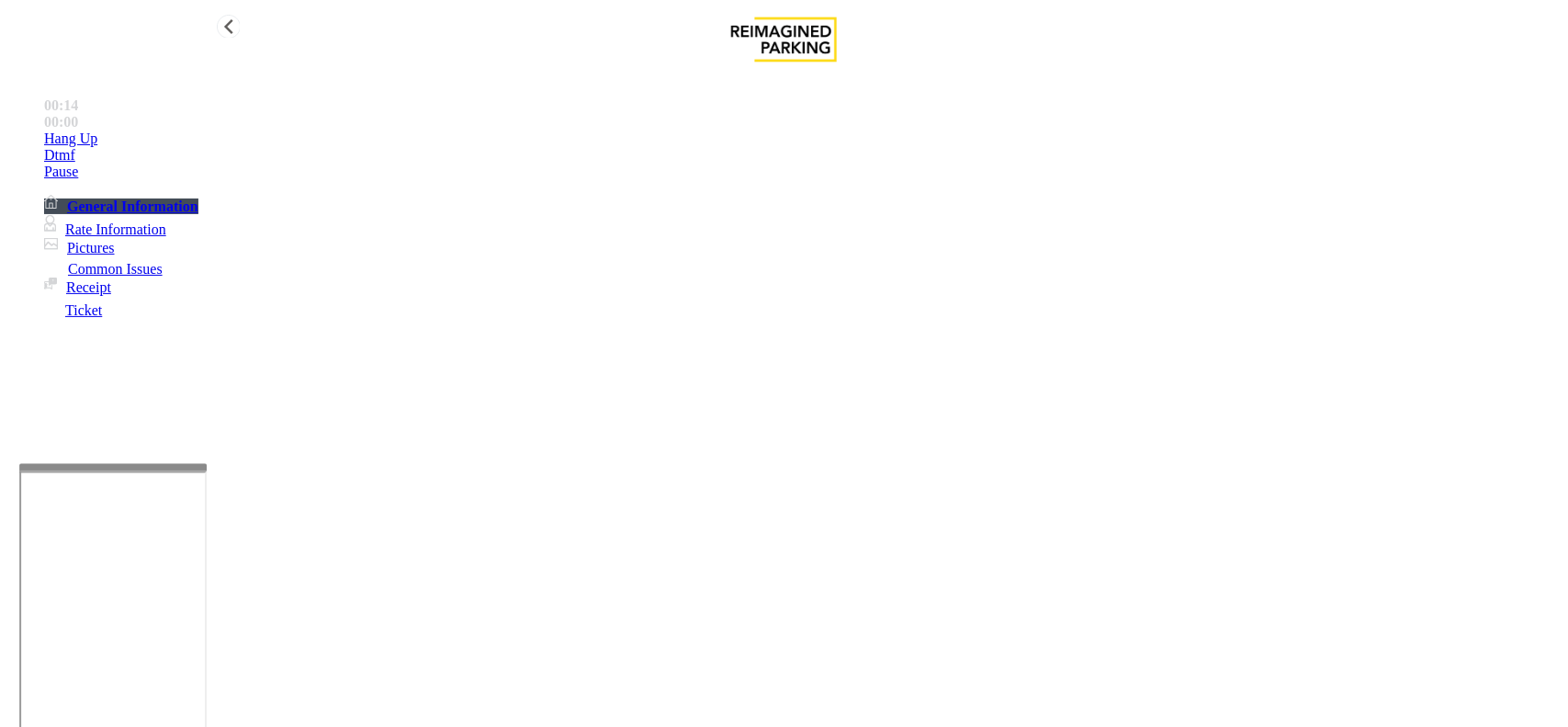 click on "Hang Up" at bounding box center (802, 139) 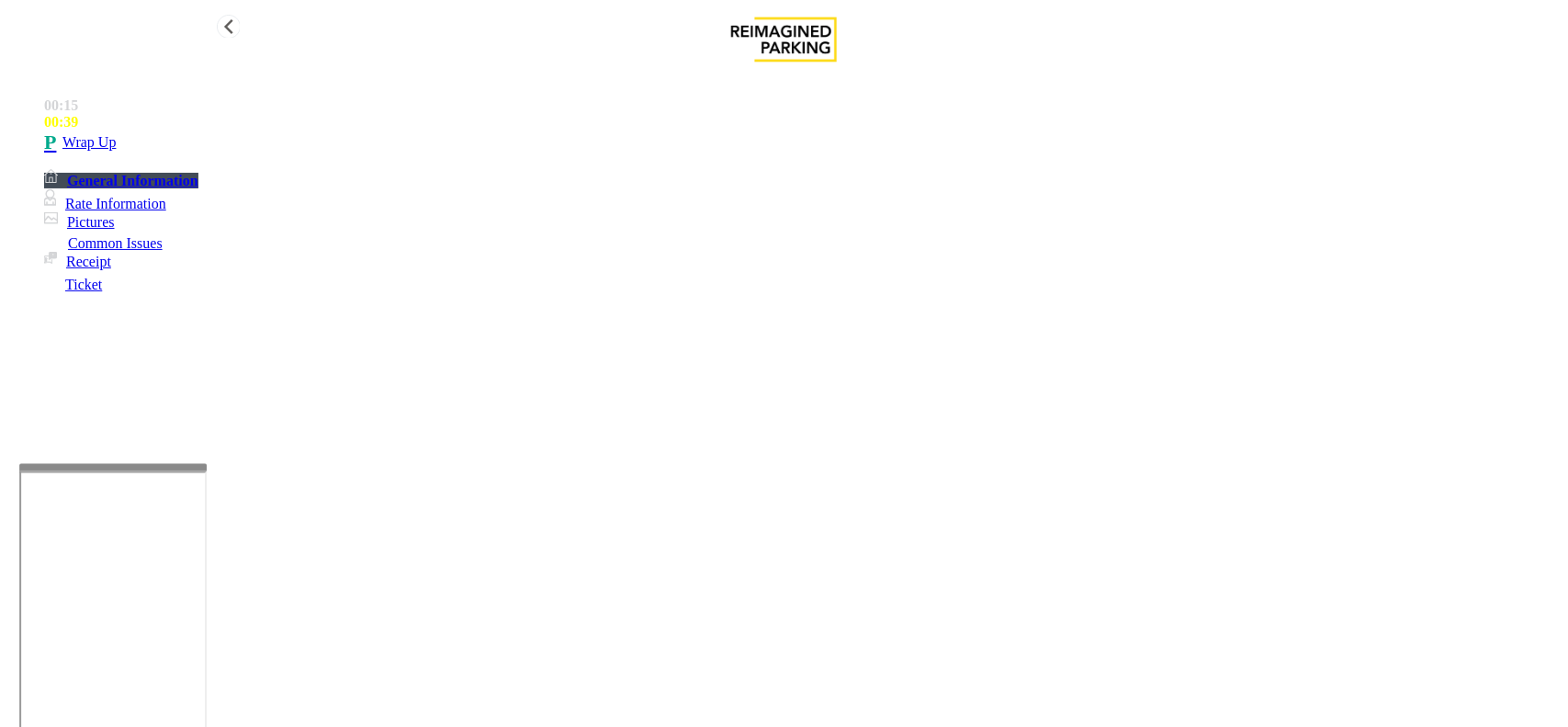 click on "Wrap Up" at bounding box center [802, 142] 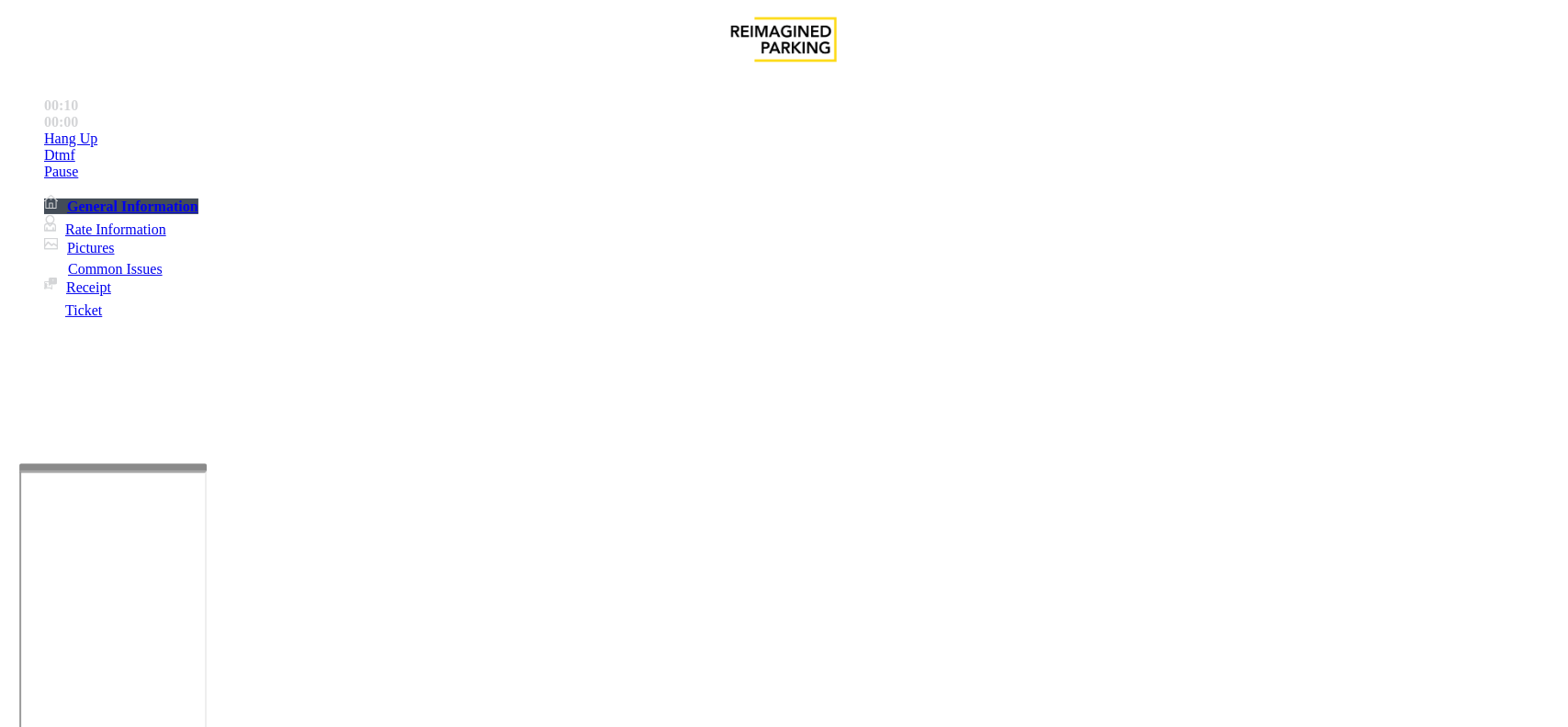 click on "Intercom Issue/No Response" at bounding box center (853, 1327) 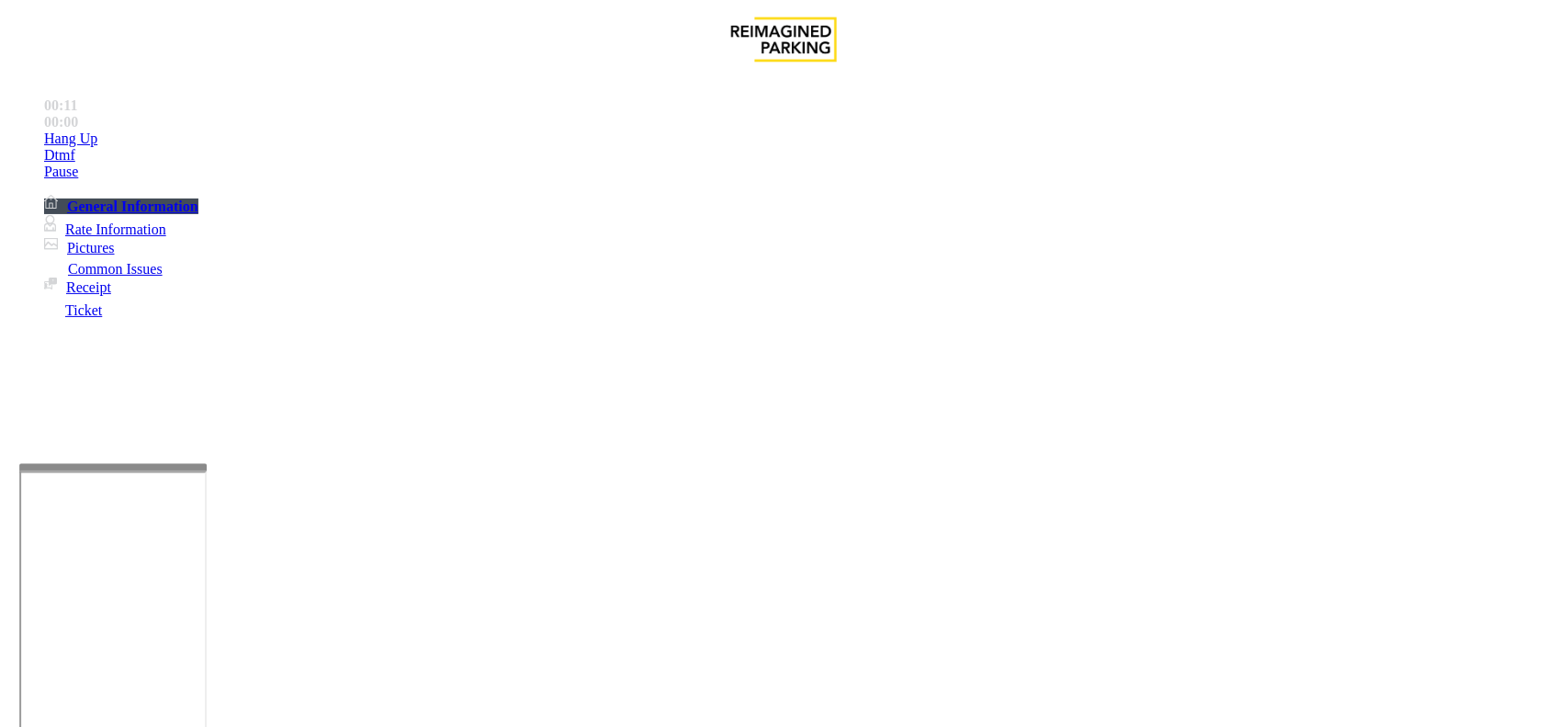 click on "No Response/Unable to hear parker" at bounding box center [130, 1327] 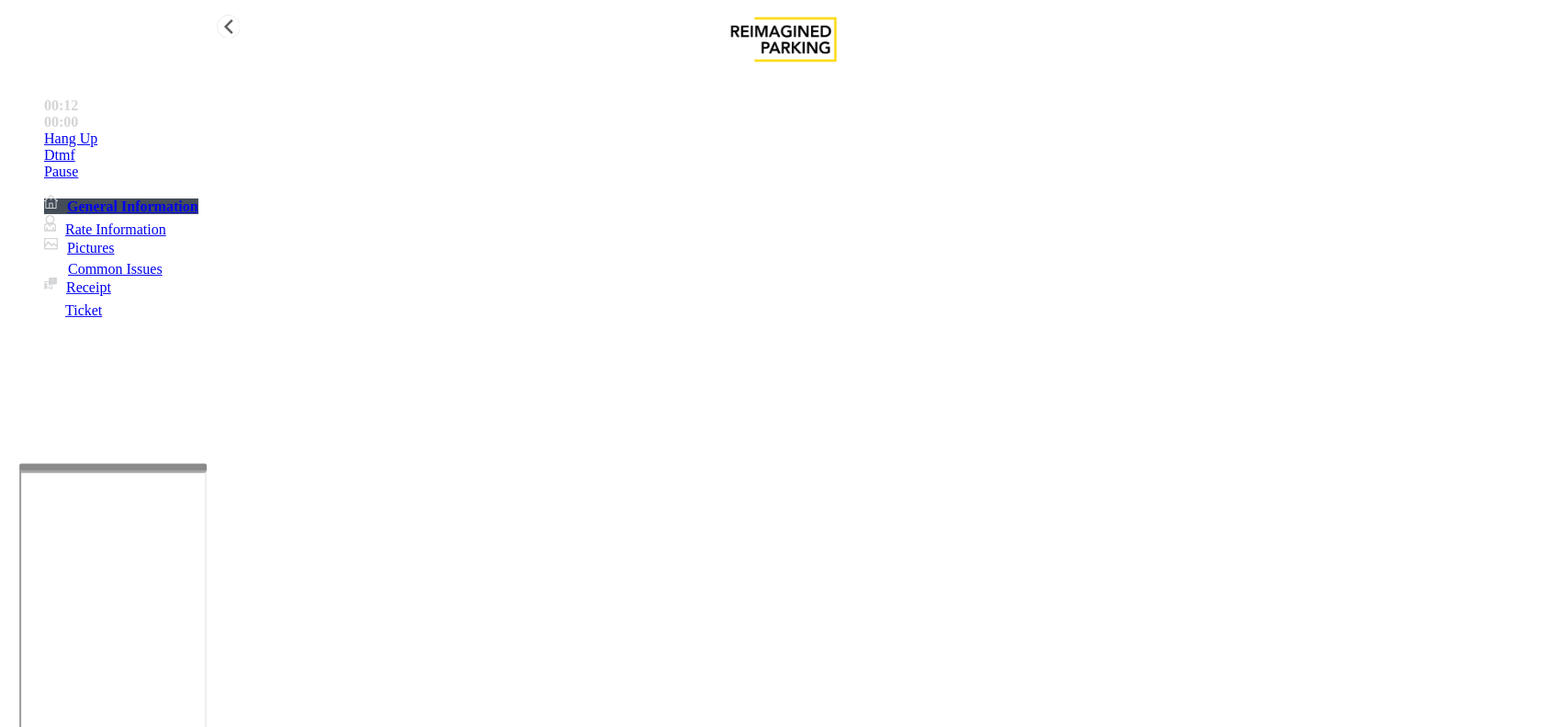 type on "**********" 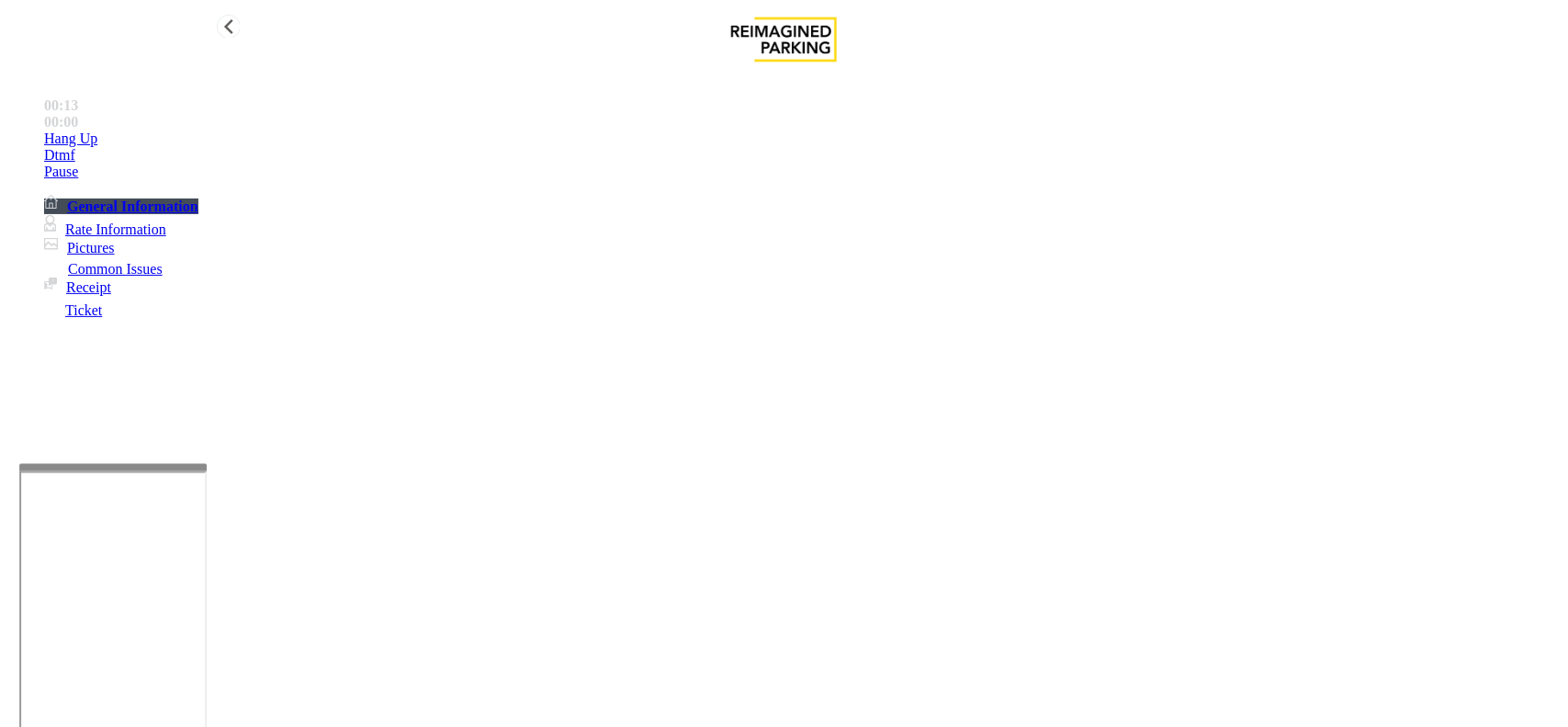 click on "Hang Up" at bounding box center [802, 139] 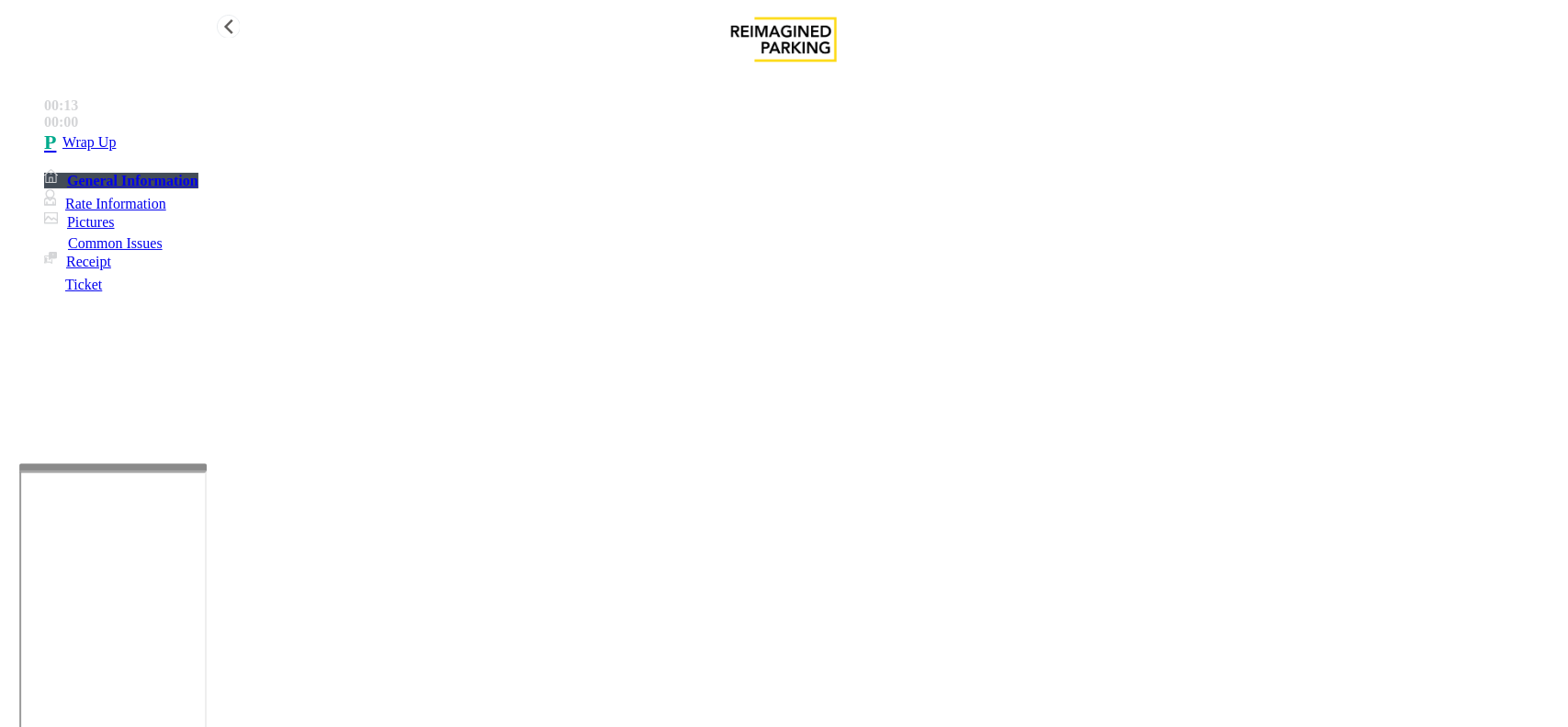click on "Wrap Up" at bounding box center (802, 142) 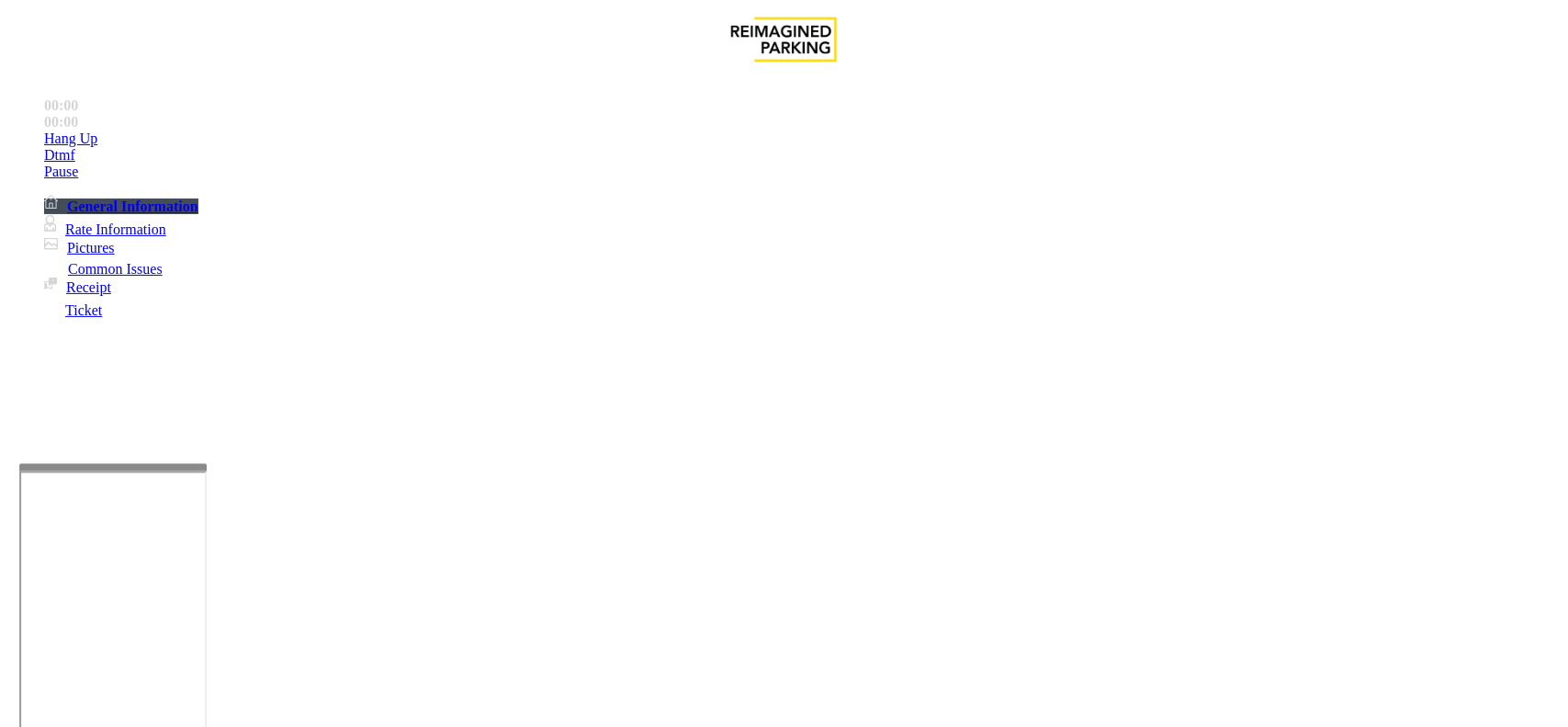 scroll, scrollTop: 153, scrollLeft: 0, axis: vertical 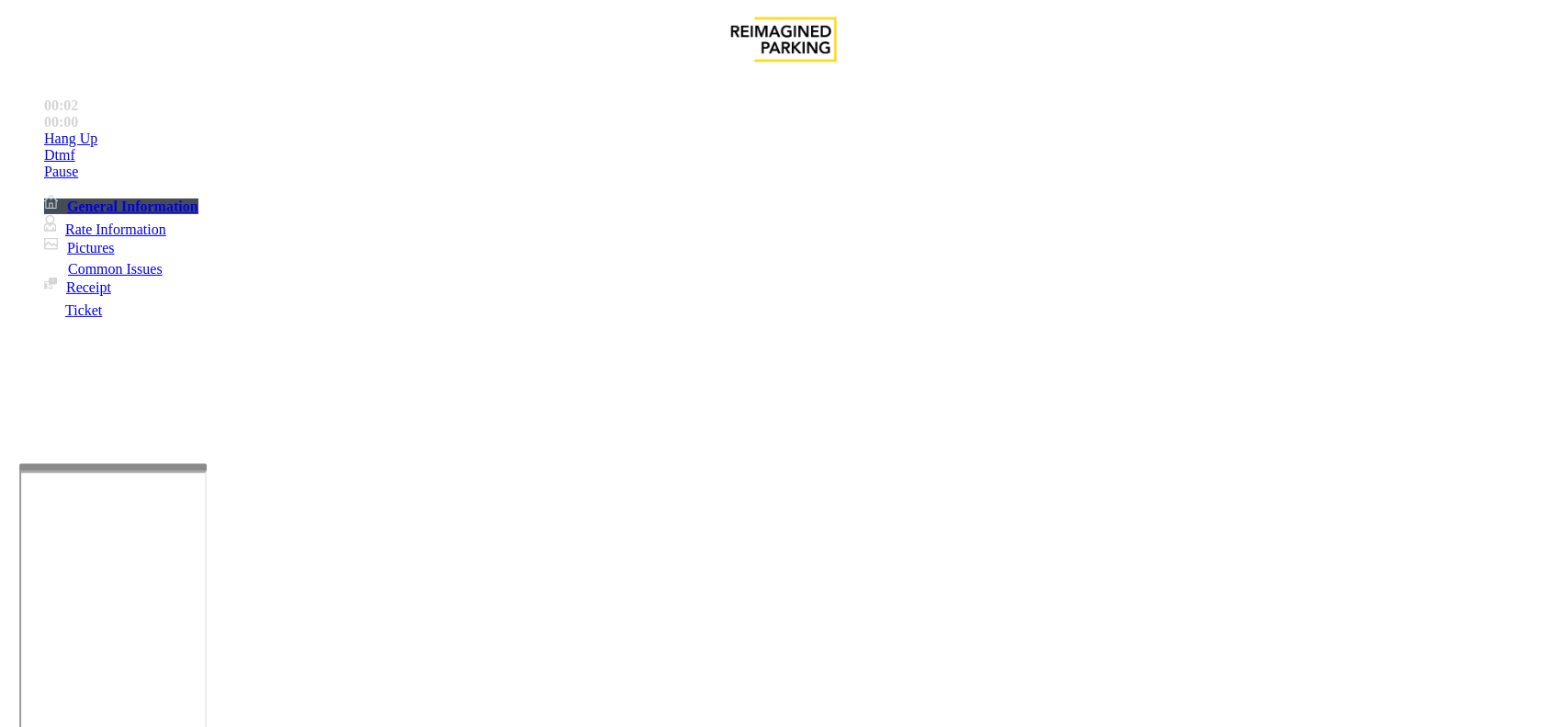 drag, startPoint x: 448, startPoint y: 524, endPoint x: 446, endPoint y: 493, distance: 31.064449 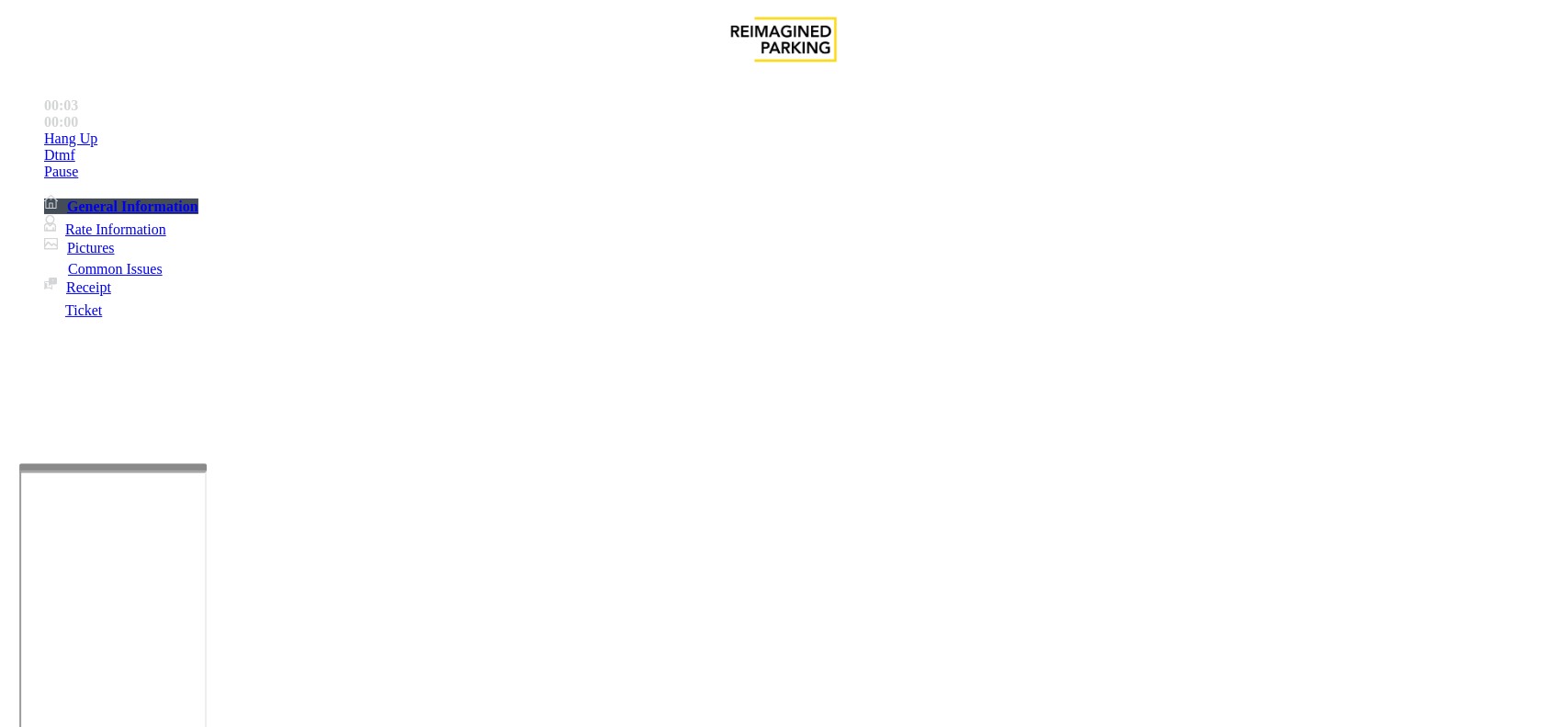 click on "No Response/Unable to hear parker" at bounding box center [784, 1313] 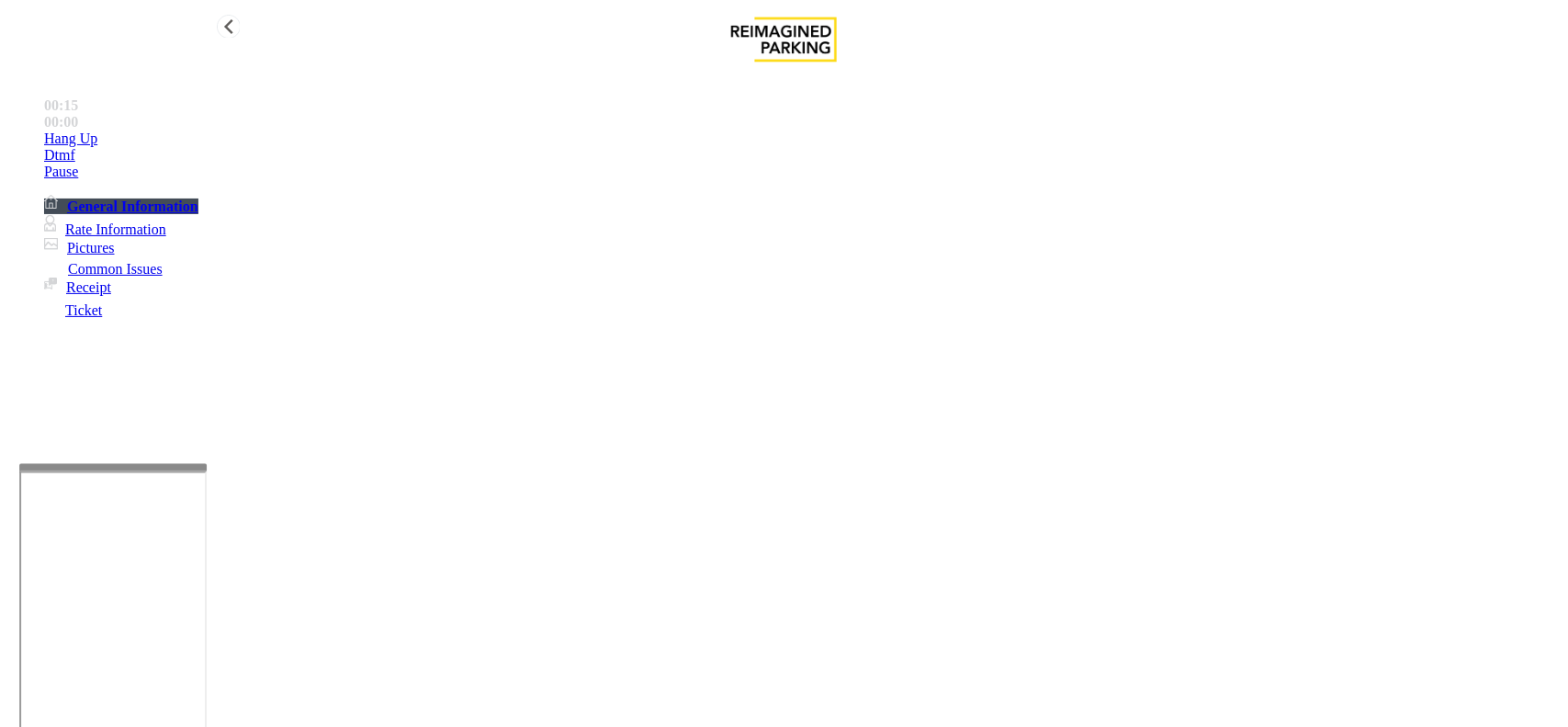 type on "**********" 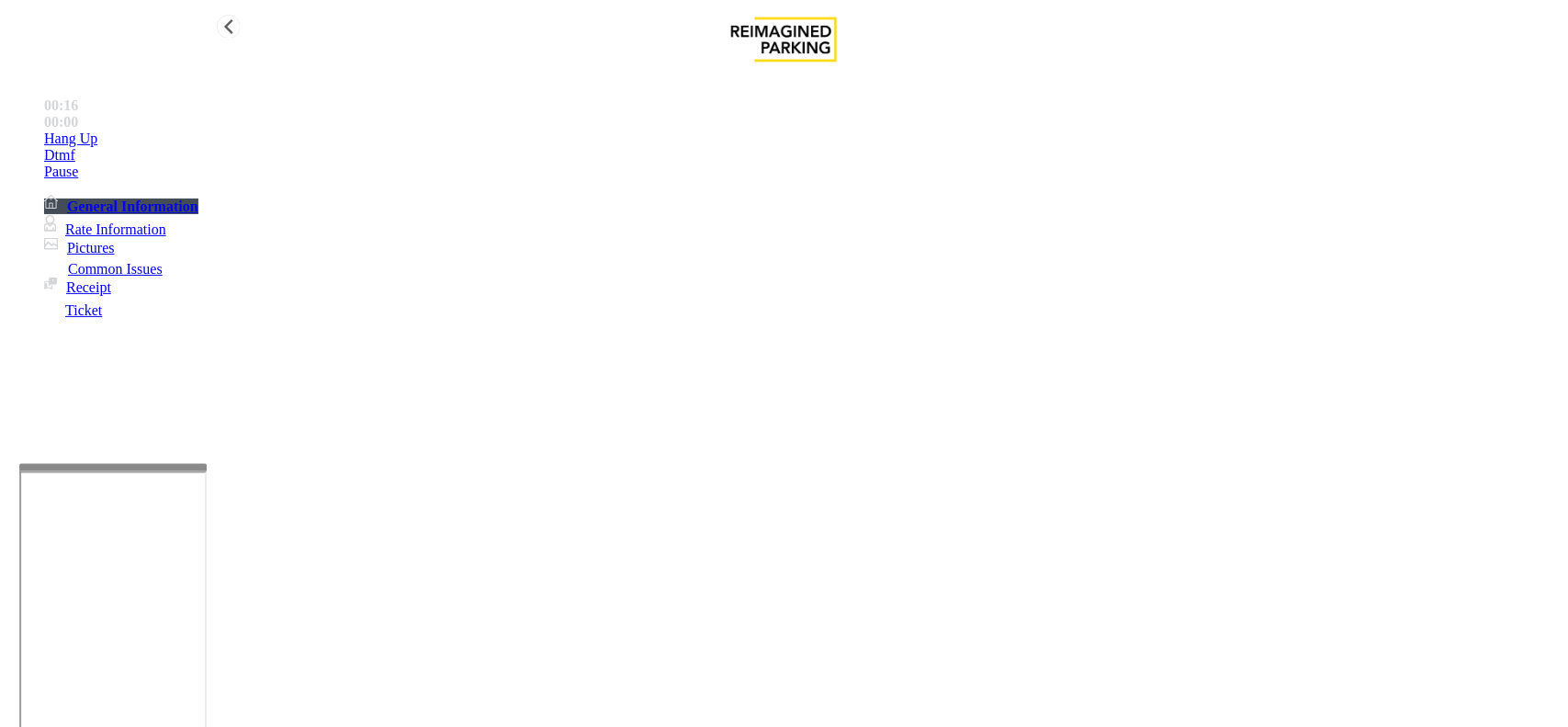 click on "Hang Up" at bounding box center [802, 139] 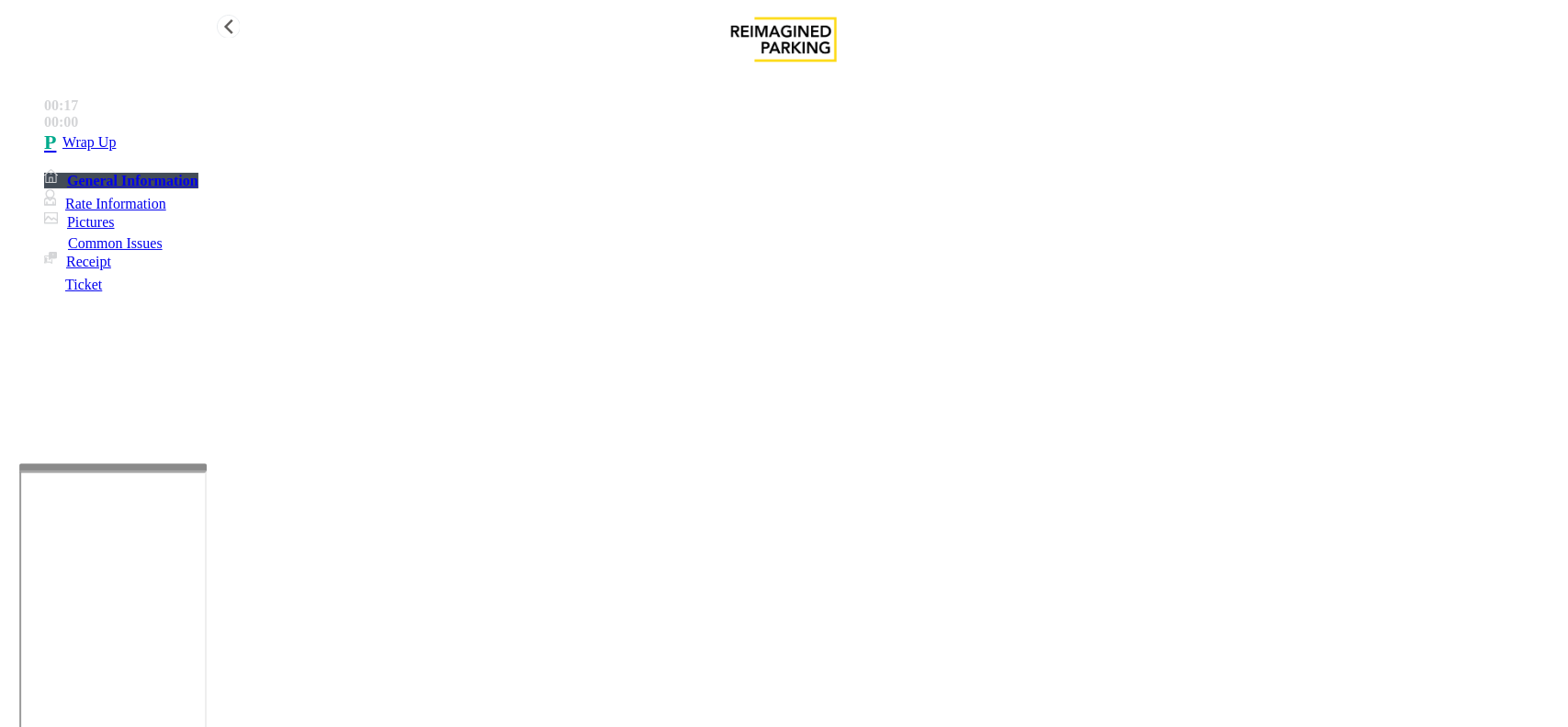 click on "Wrap Up" at bounding box center [802, 142] 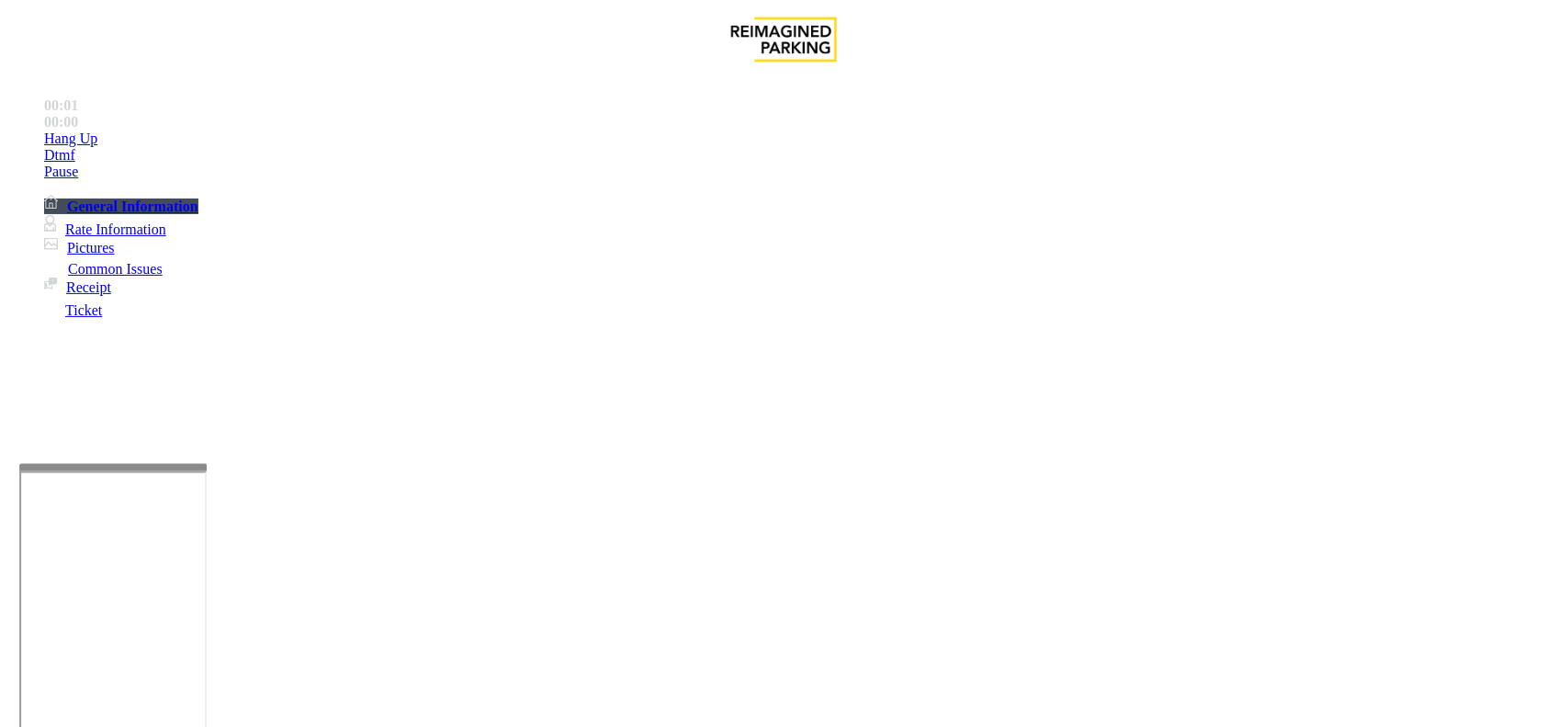 scroll, scrollTop: 689, scrollLeft: 0, axis: vertical 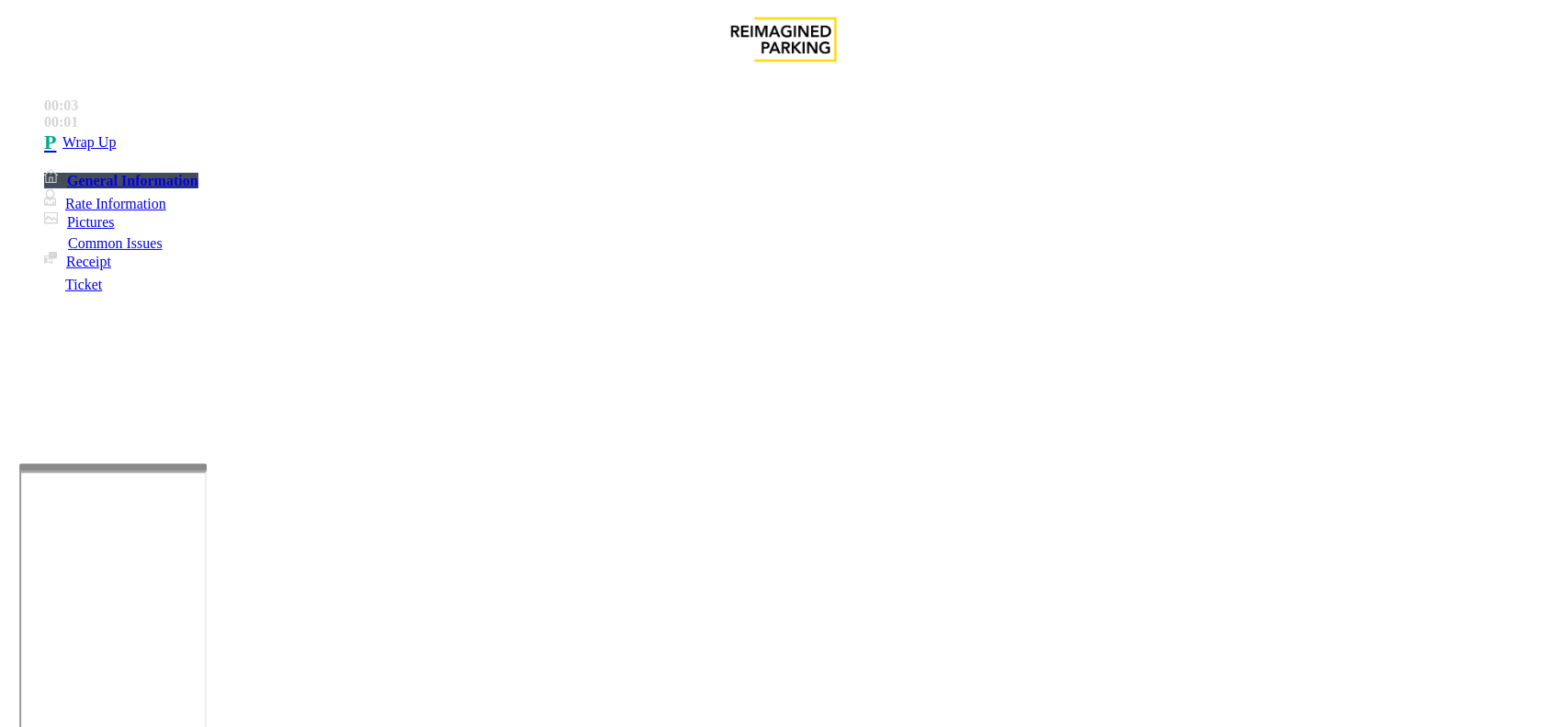 click on "Intercom Issue/No Response" at bounding box center [853, 1327] 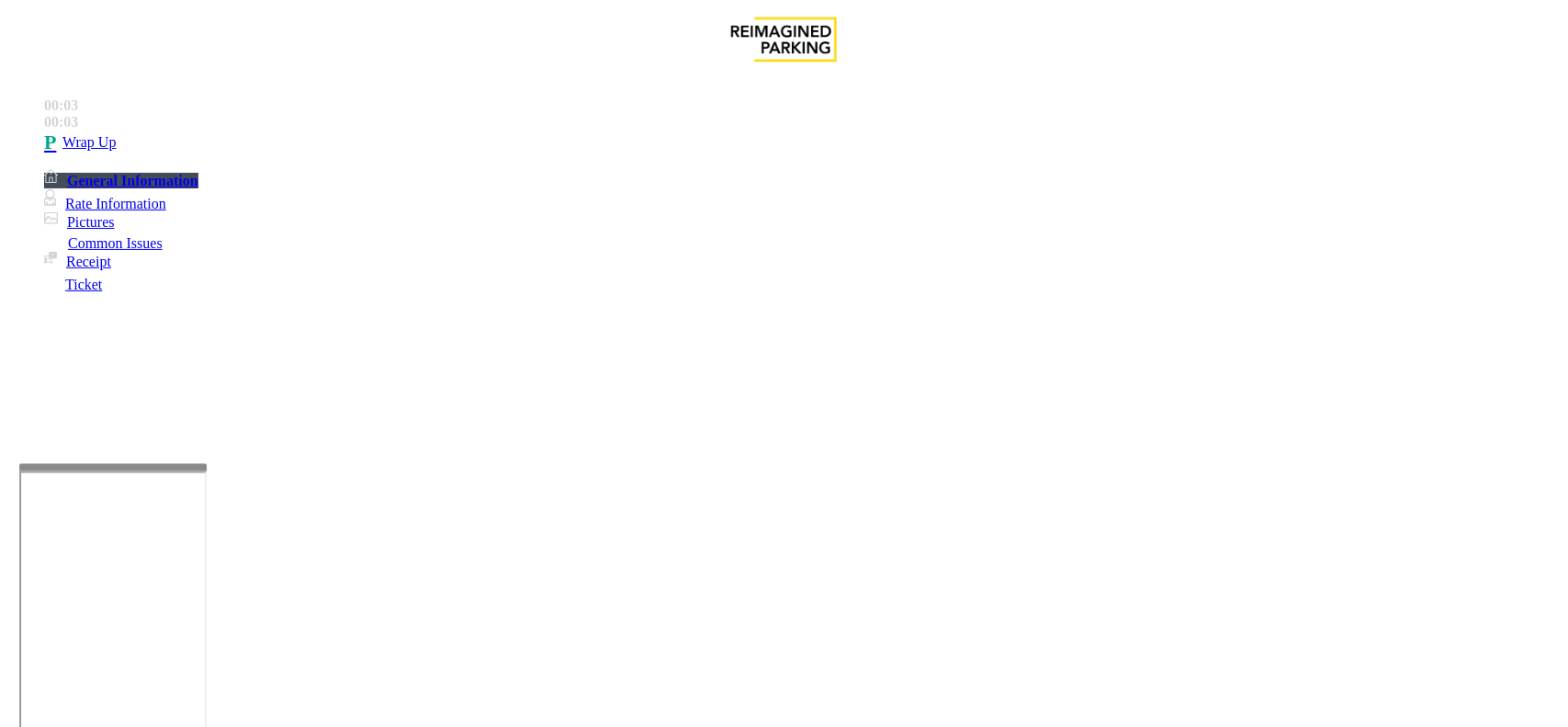 click on "Call dropped" at bounding box center [502, 1327] 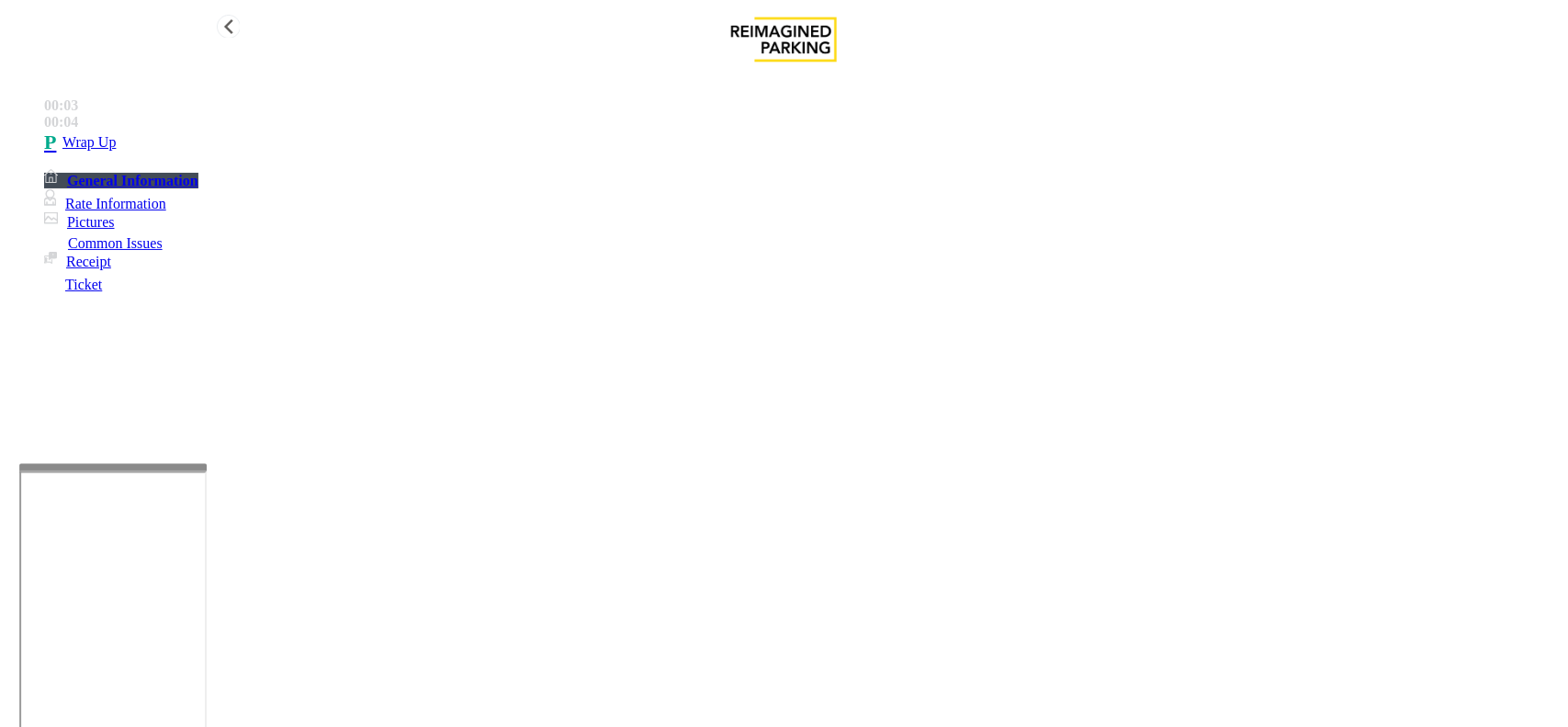 type on "**********" 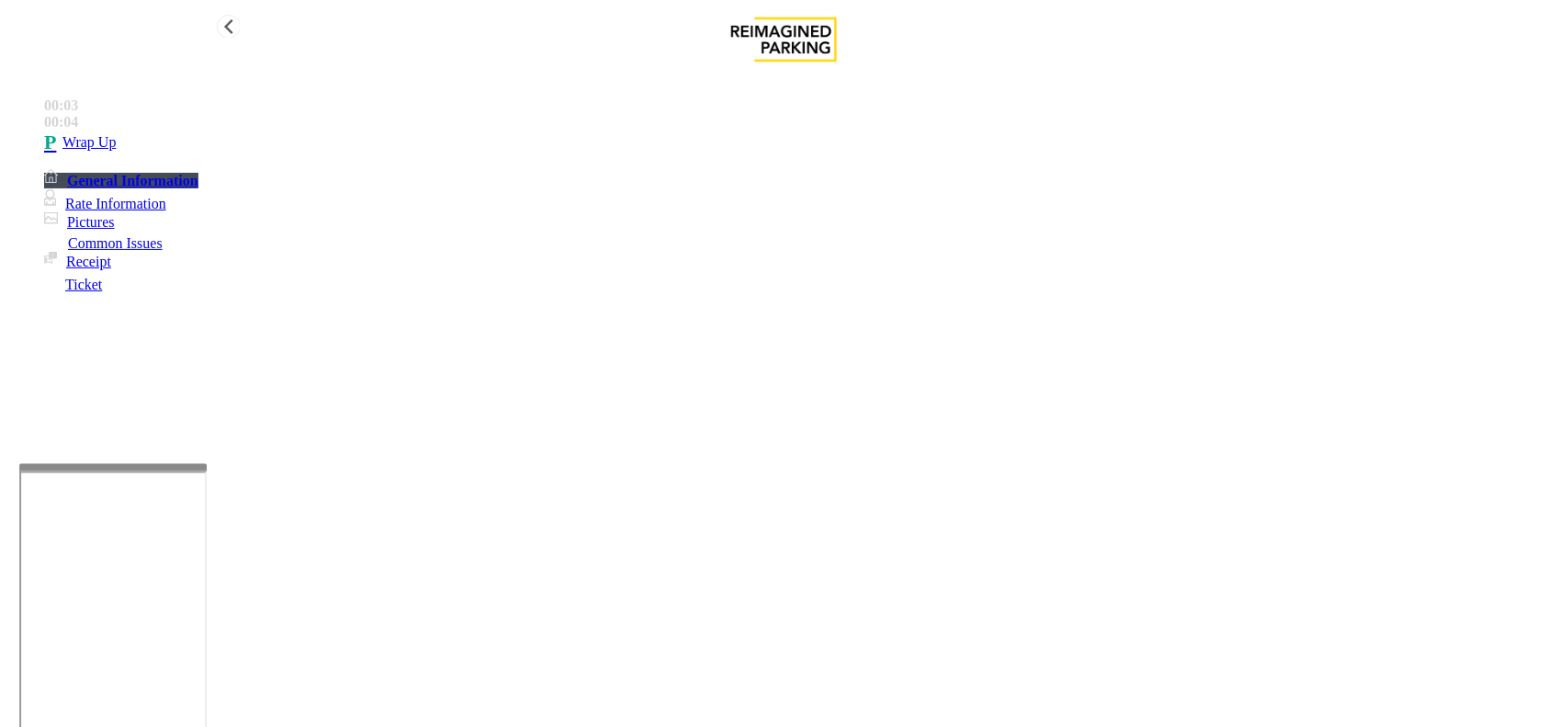 click on "Wrap Up" at bounding box center [802, 142] 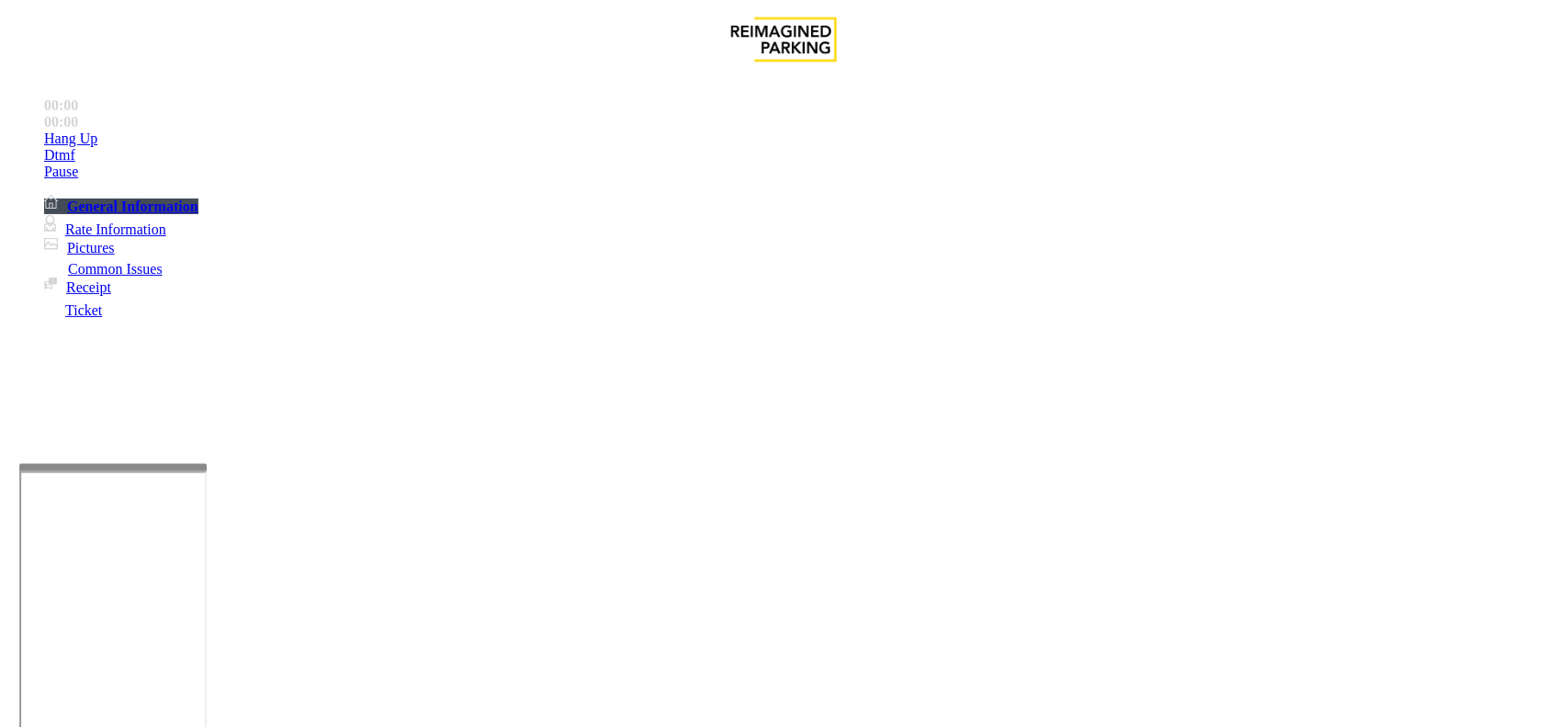 scroll, scrollTop: 153, scrollLeft: 0, axis: vertical 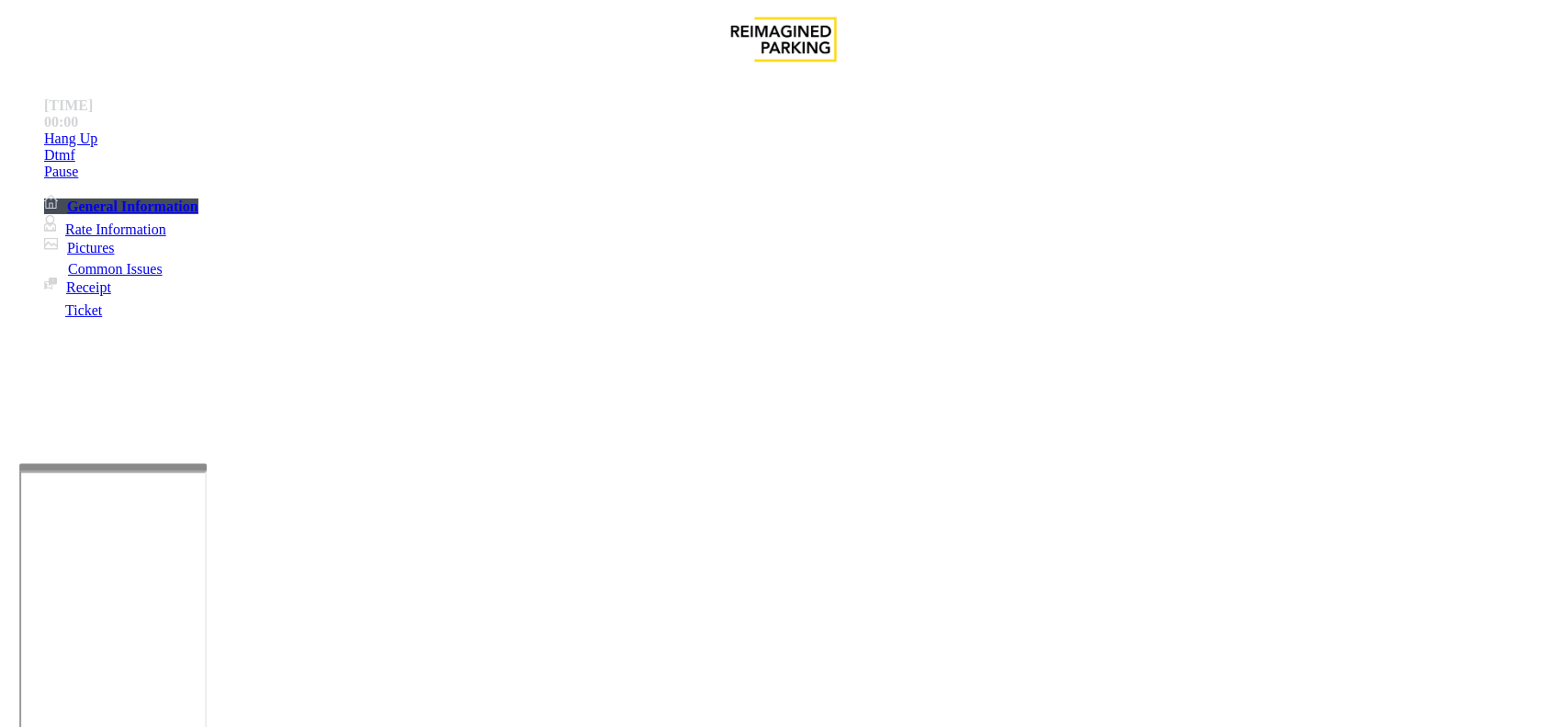 click at bounding box center [113, 683] 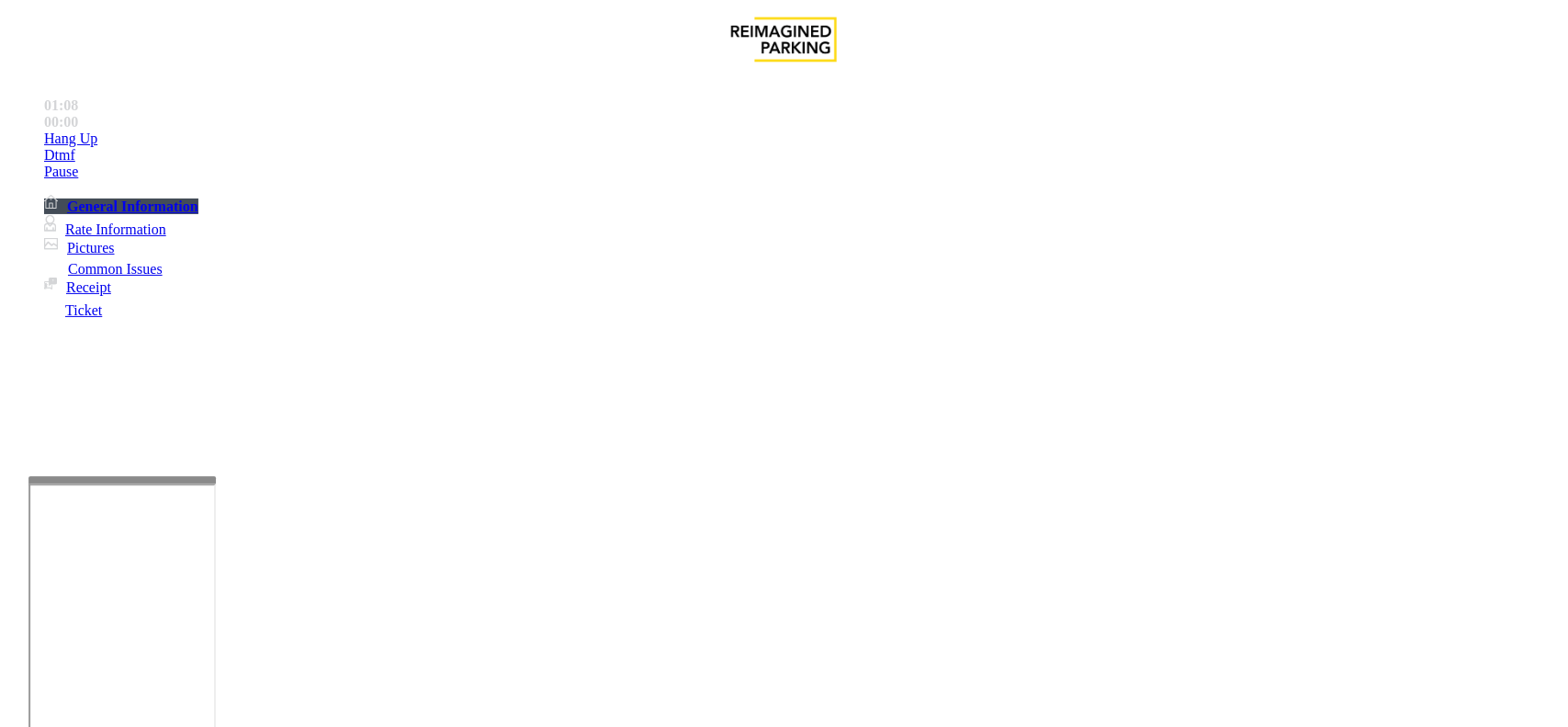 click at bounding box center [122, 480] 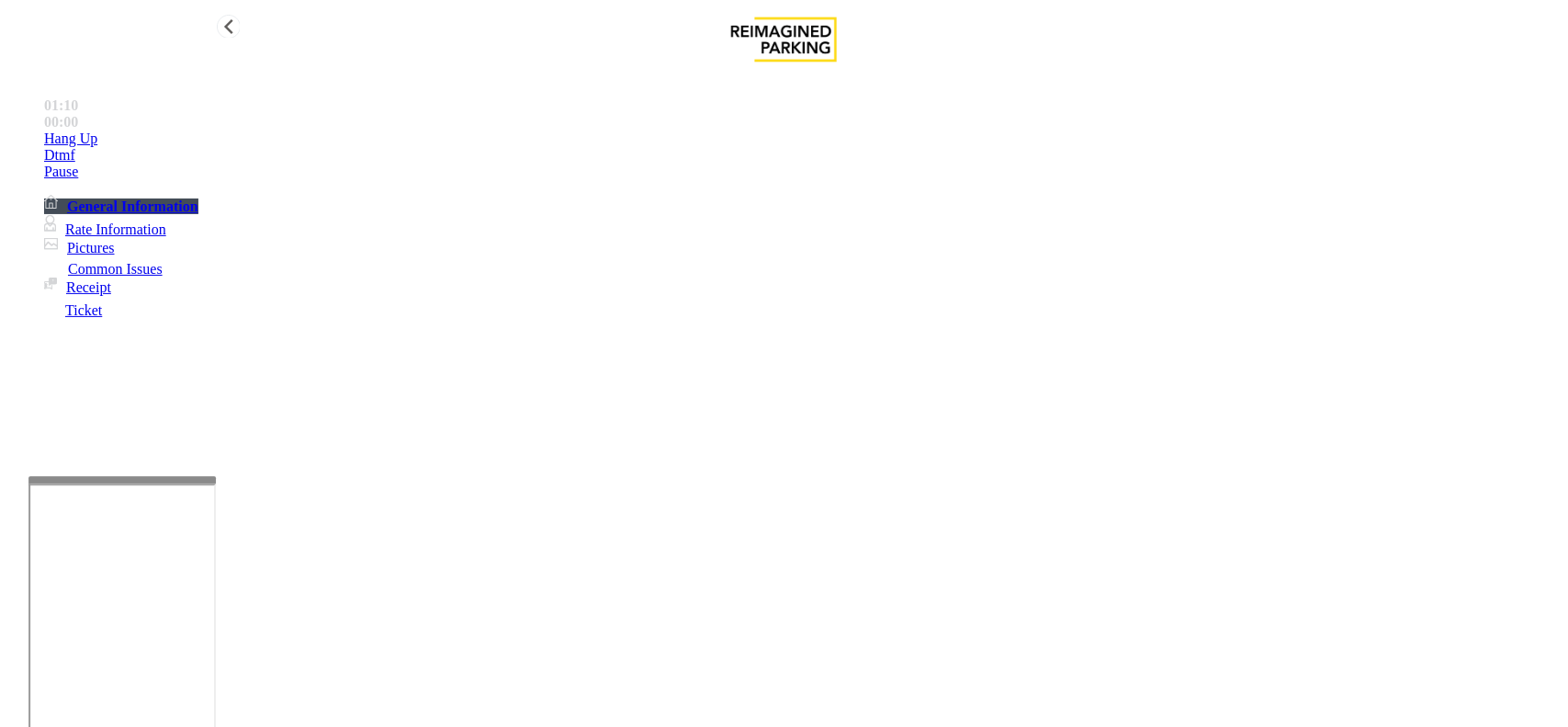 click on "Hang Up" at bounding box center (71, 139) 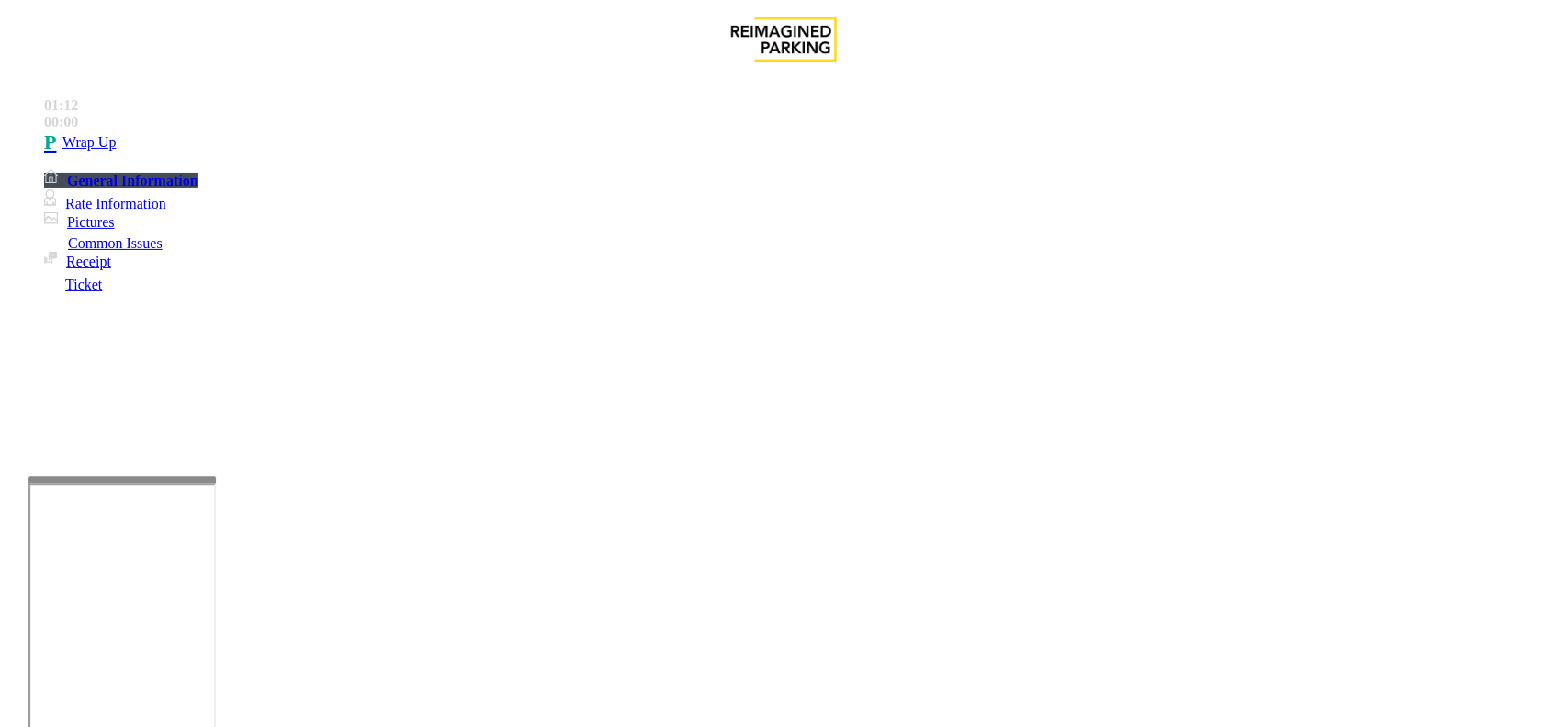 click on "Equipment Issue" at bounding box center [444, 1327] 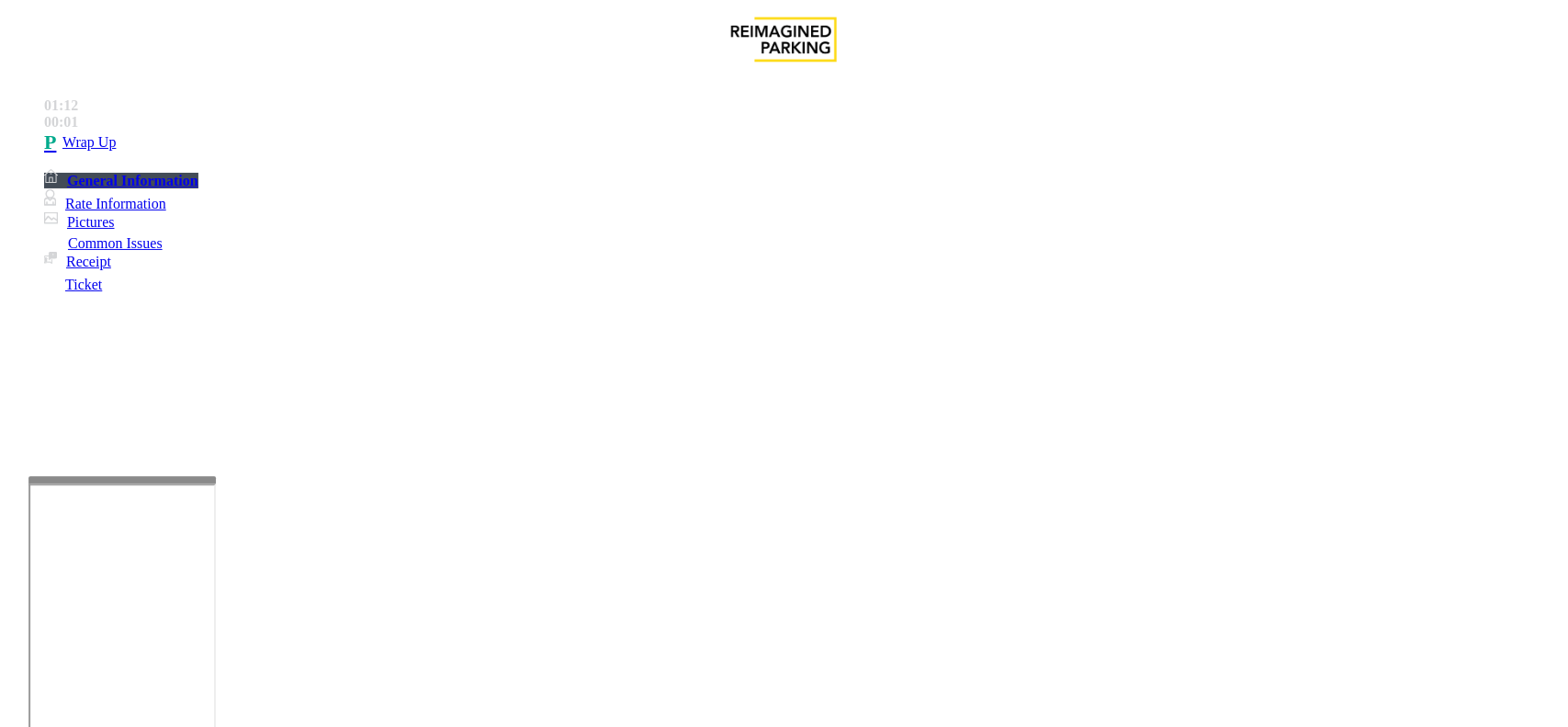 click on "Gate / Door Won't Open" at bounding box center [528, 1327] 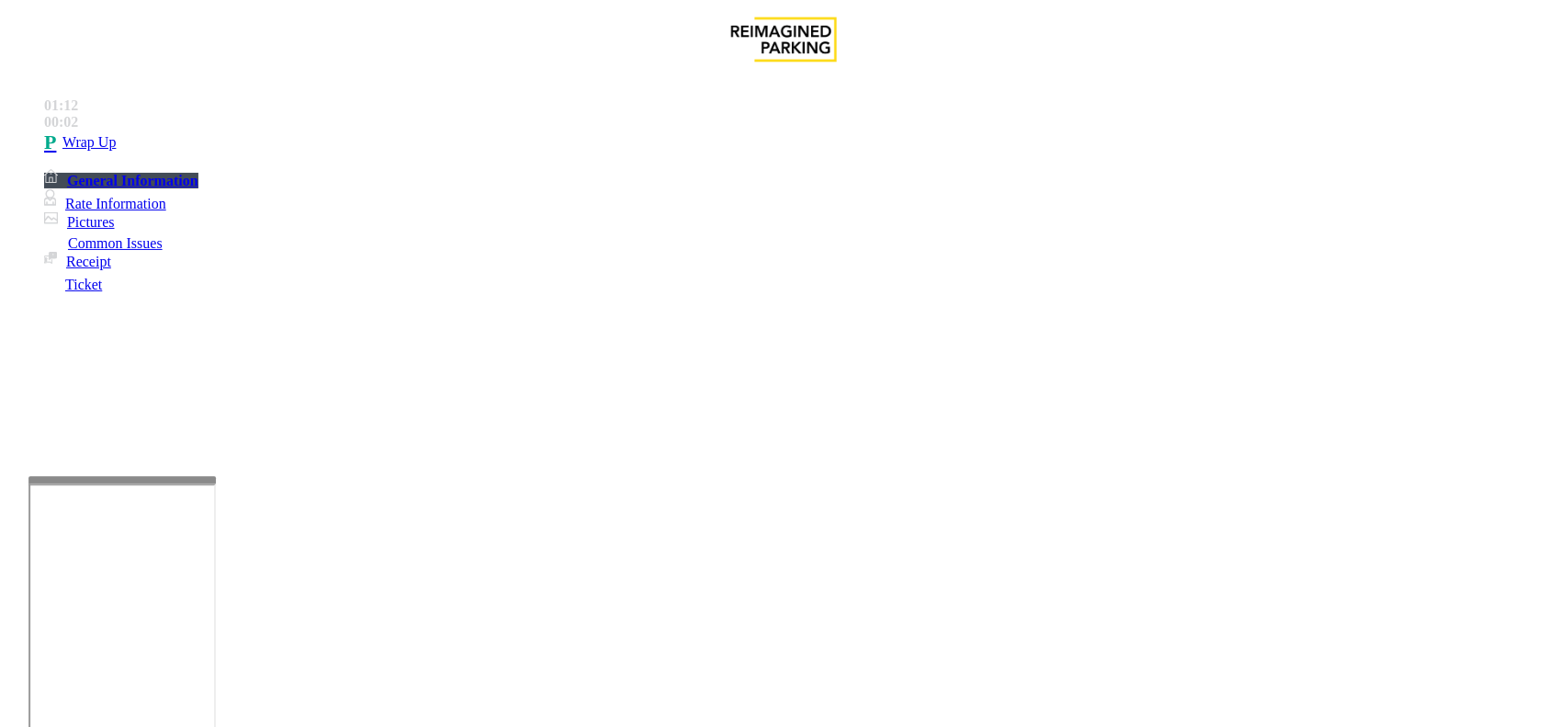 click on "Gate / Door Won't Open" at bounding box center (784, 1313) 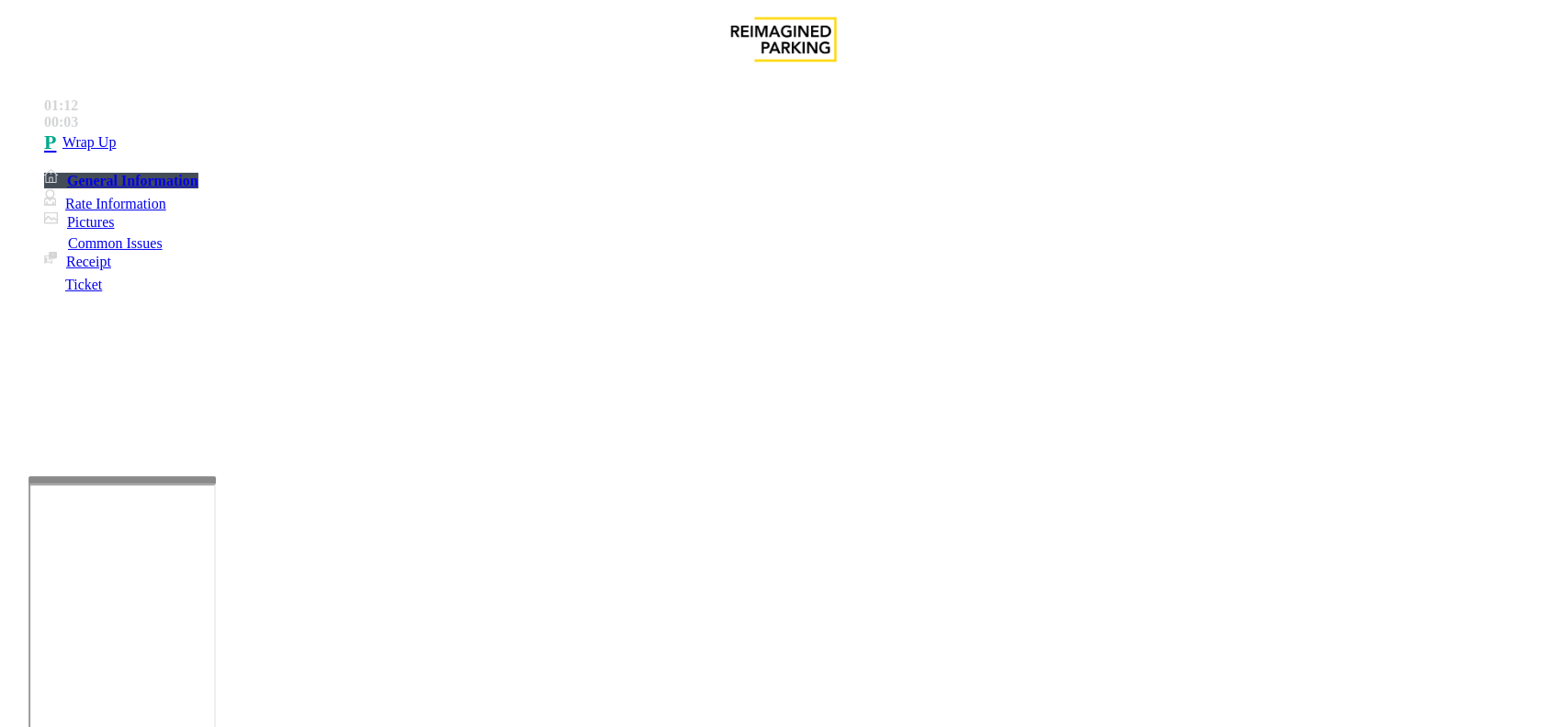 copy on "Gate / Door Won't Open" 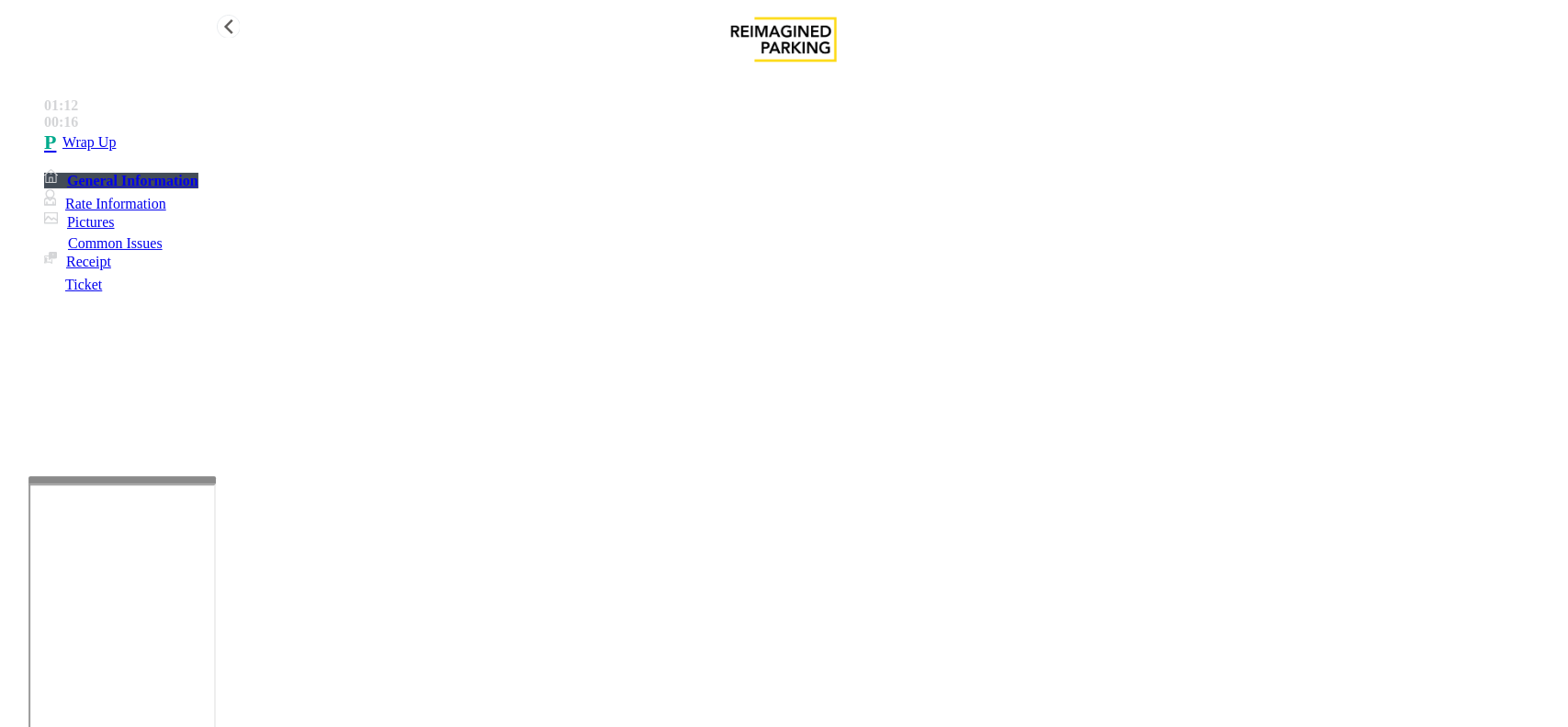type on "**********" 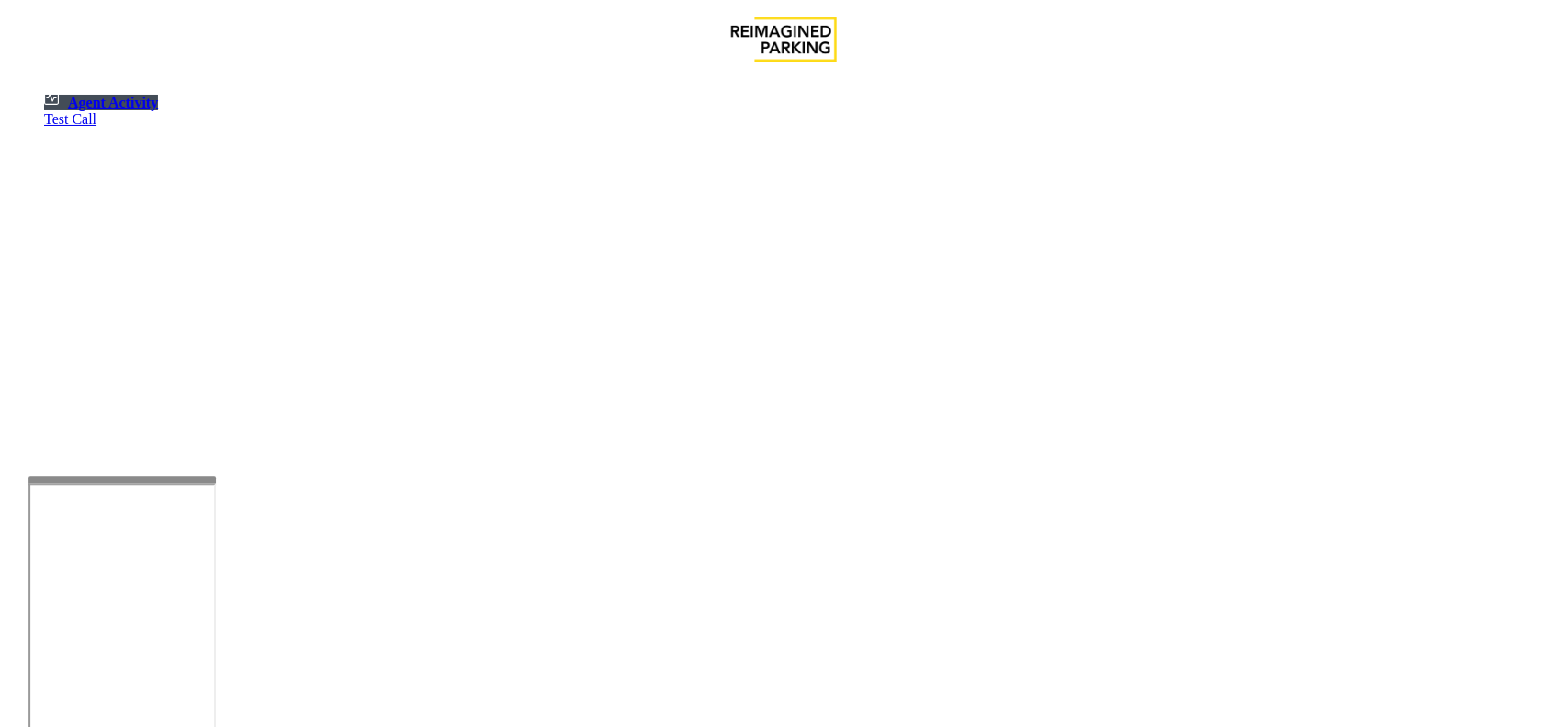 click at bounding box center [73, 1372] 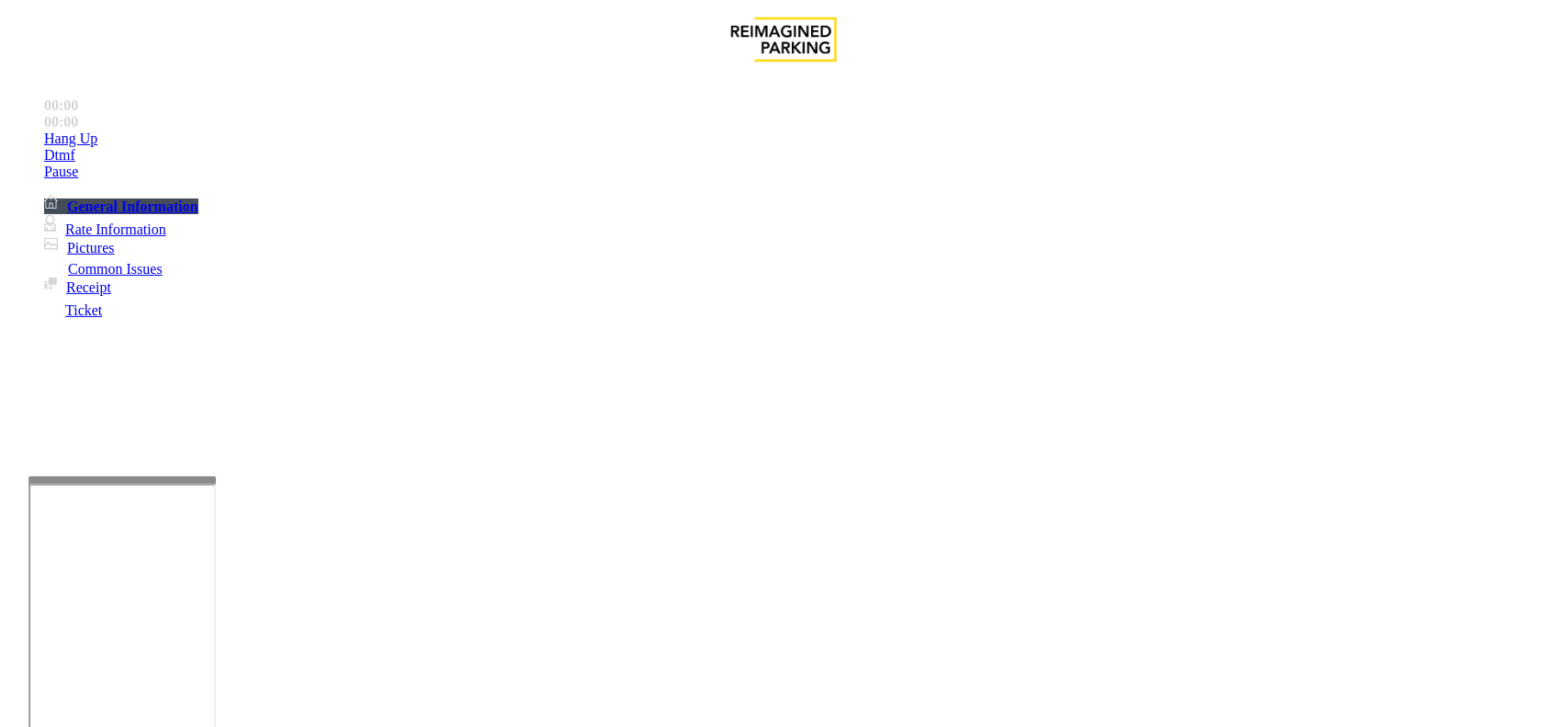 scroll, scrollTop: 460, scrollLeft: 0, axis: vertical 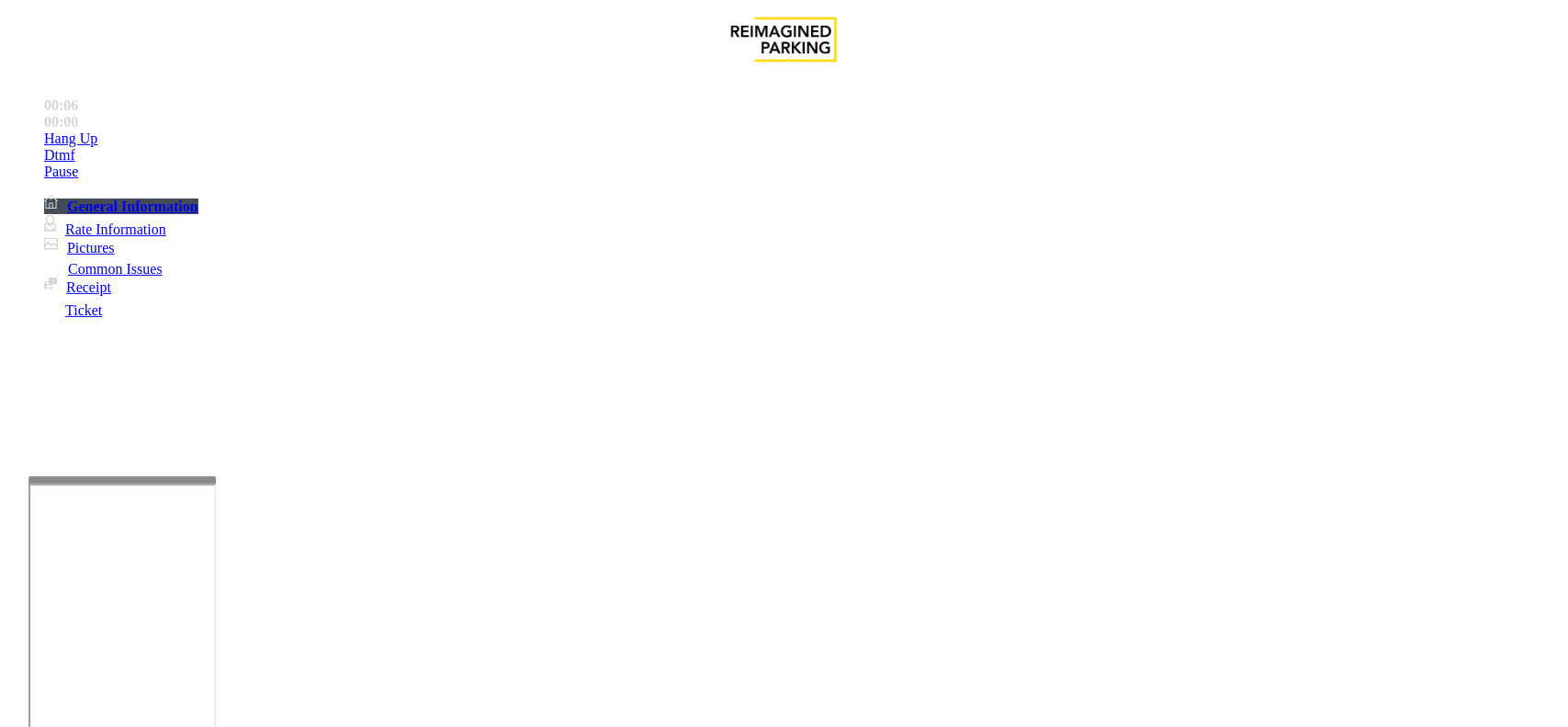 drag, startPoint x: 1404, startPoint y: 379, endPoint x: 1483, endPoint y: 427, distance: 92.43917 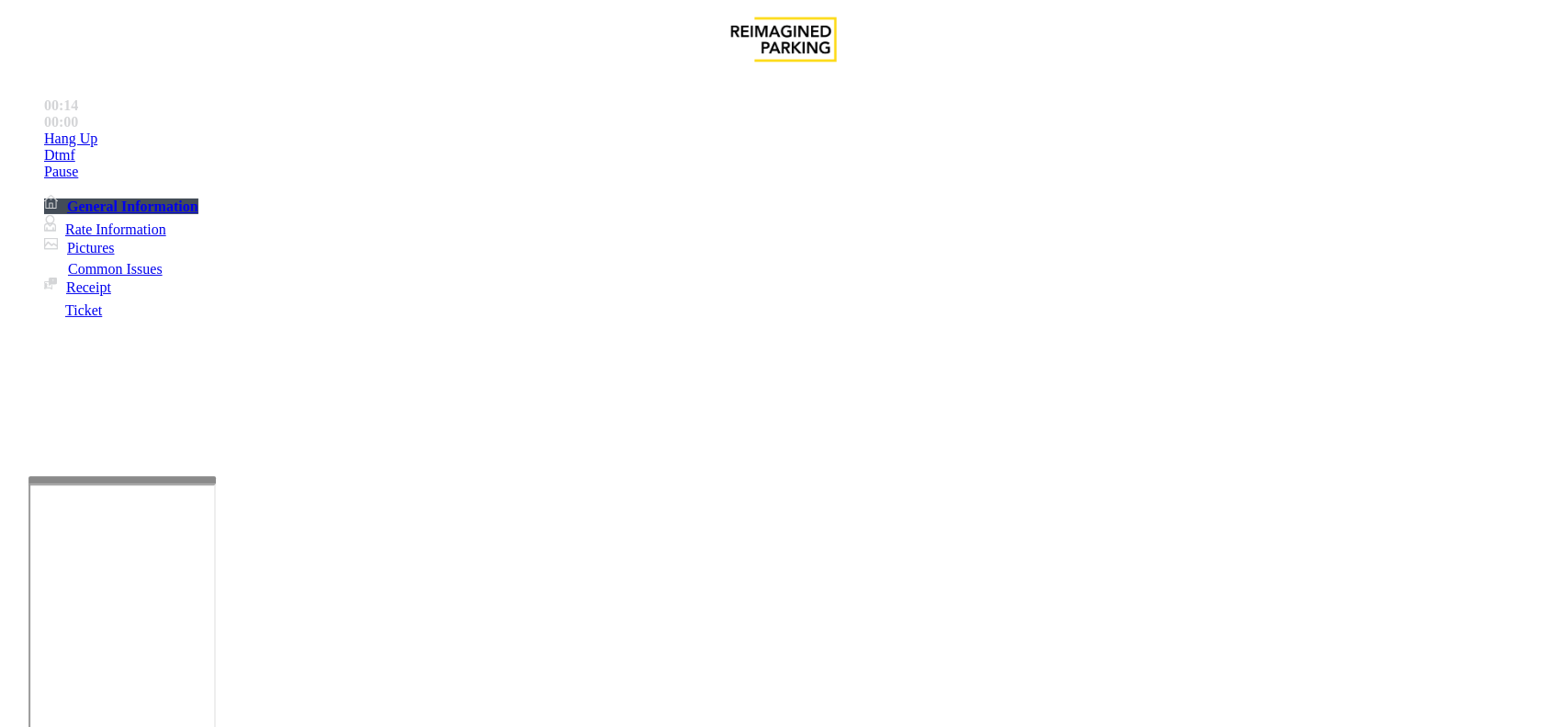 click on "CC slot is also the ticket slot, insert with the chip first." at bounding box center (946, 2301) 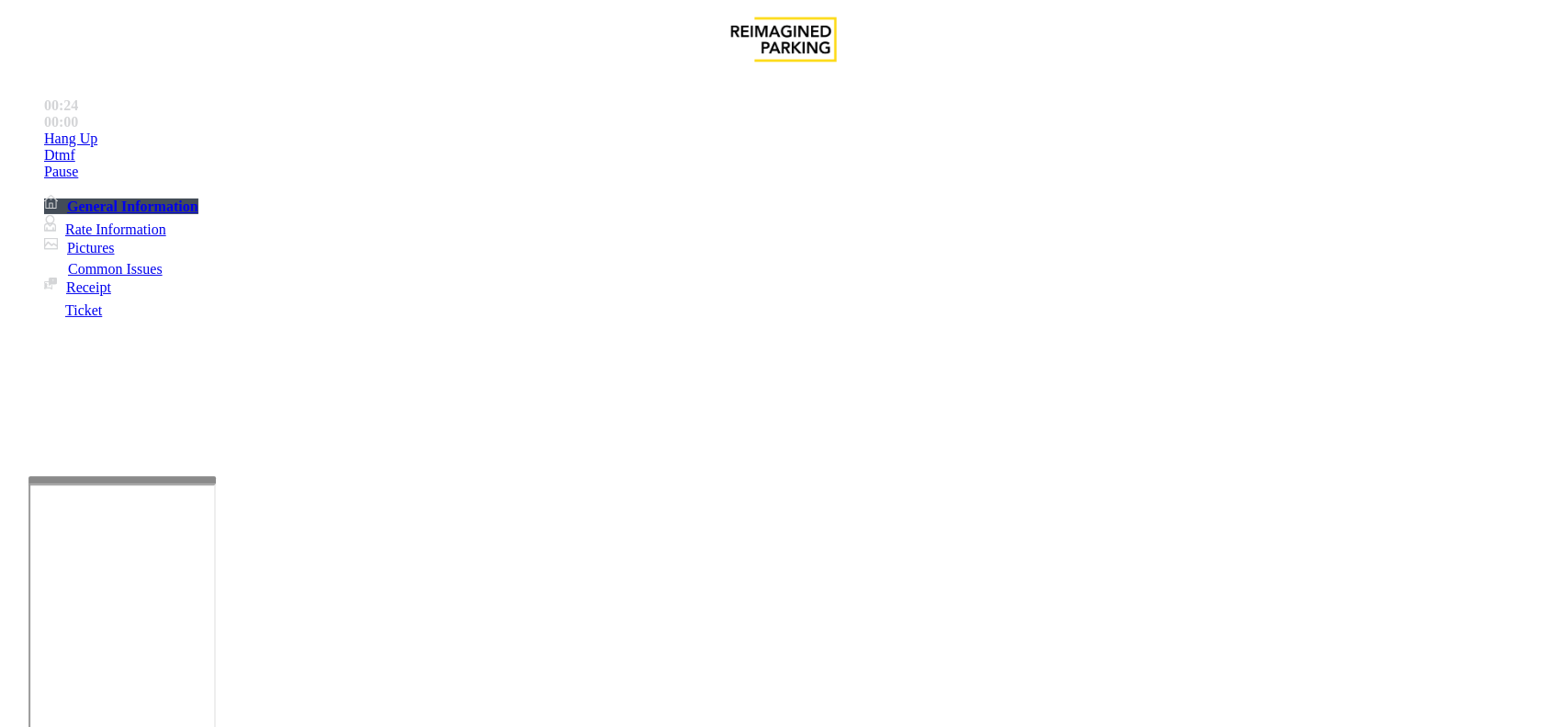 click on "Payment Issue" at bounding box center (153, 1327) 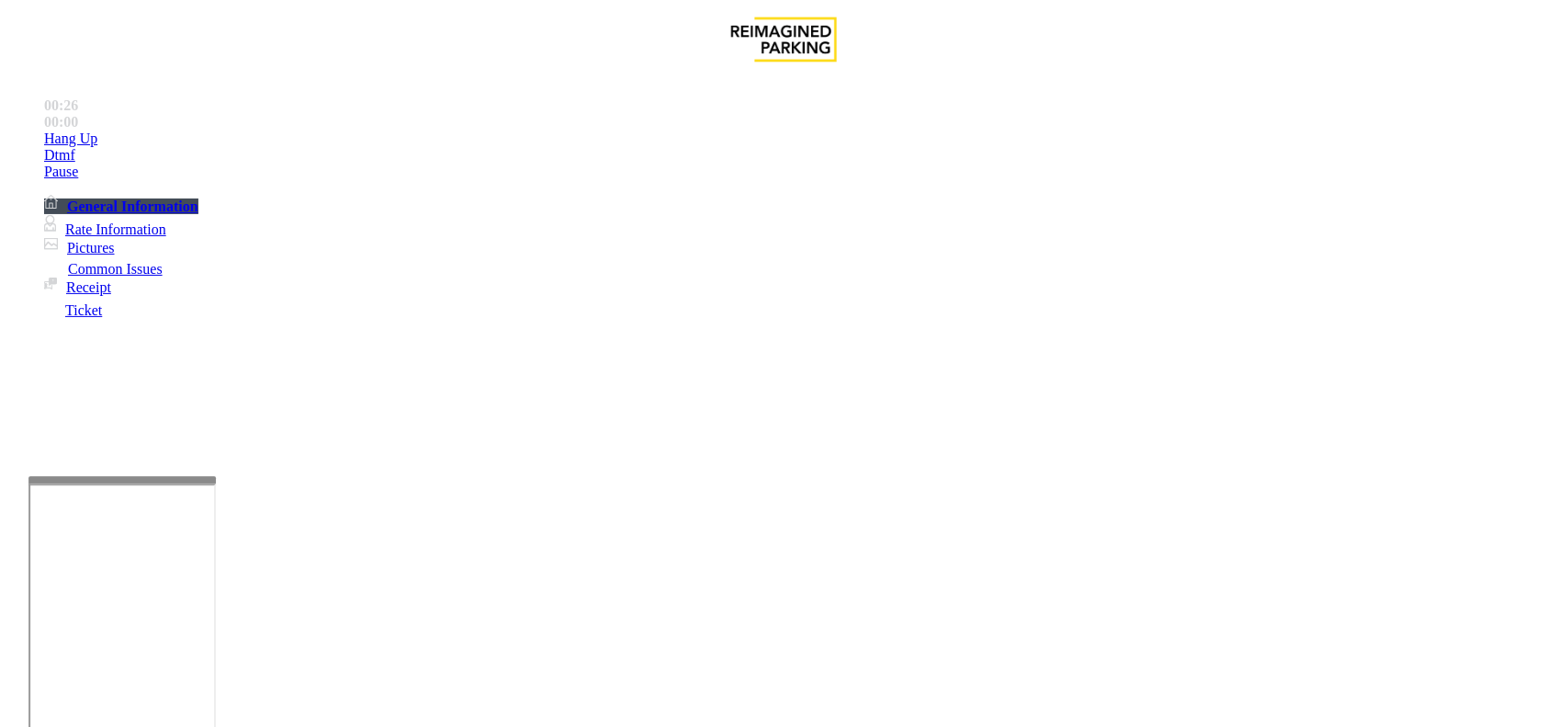click on "Credit Card Only Machine" at bounding box center [908, 1327] 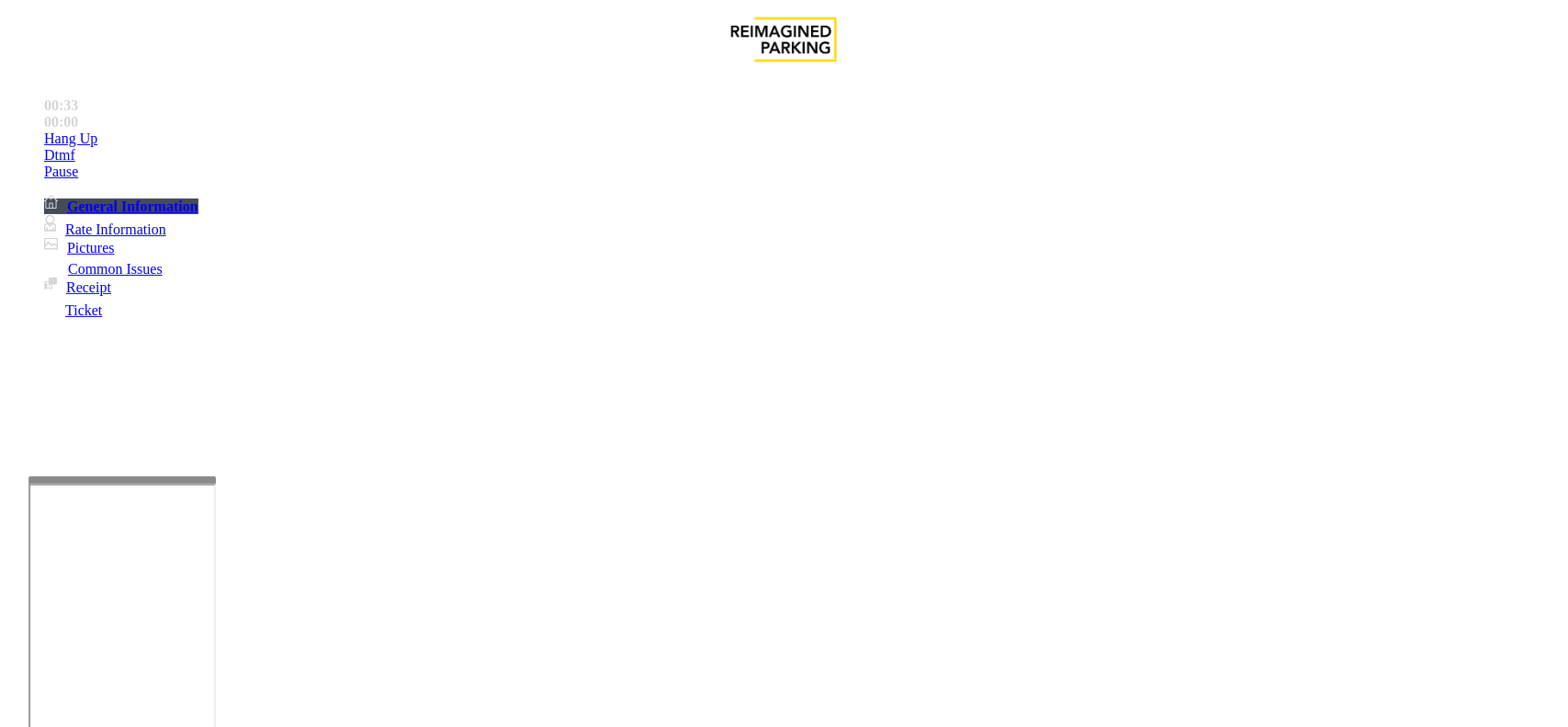 click on "Credit Card Only Machine" at bounding box center (784, 1313) 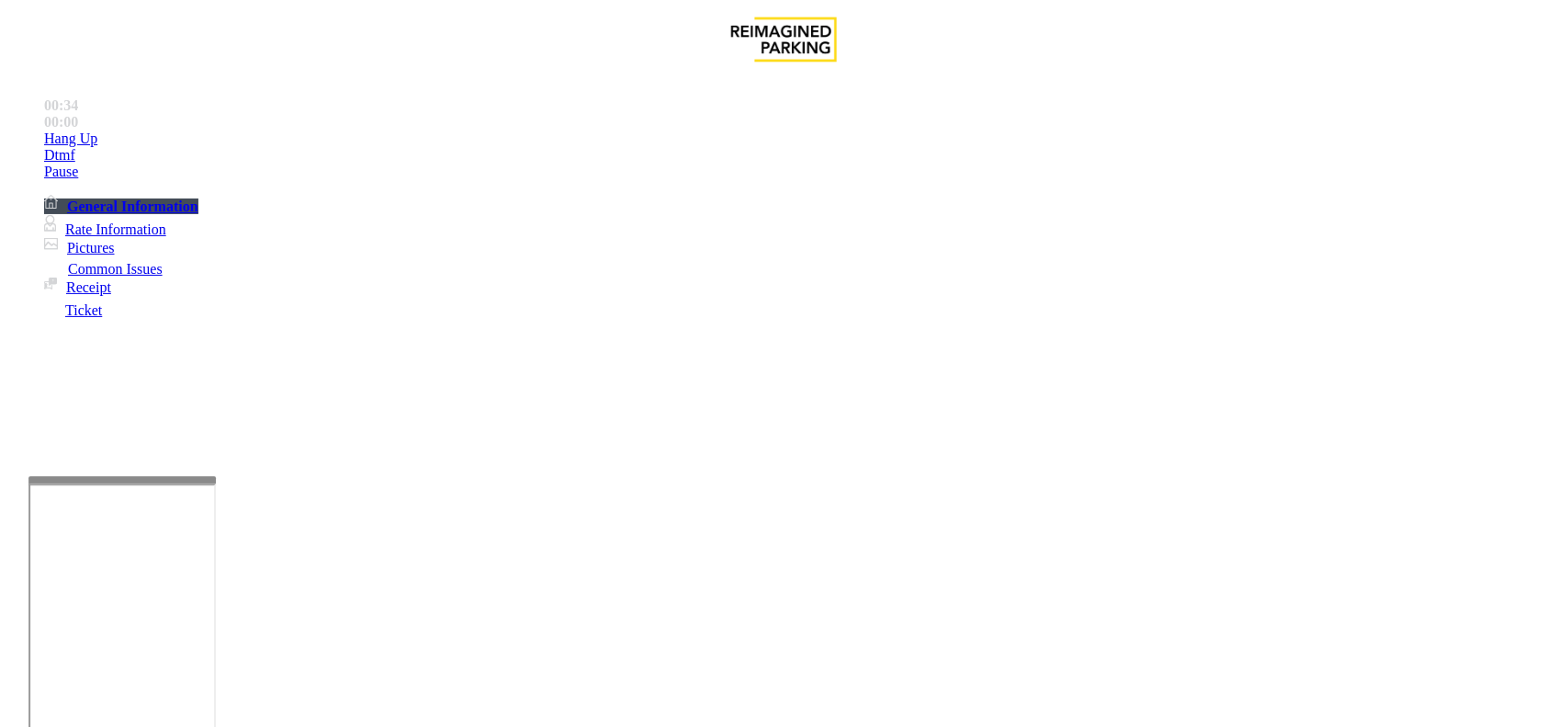 click on "Credit Card Only Machine" at bounding box center [784, 1313] 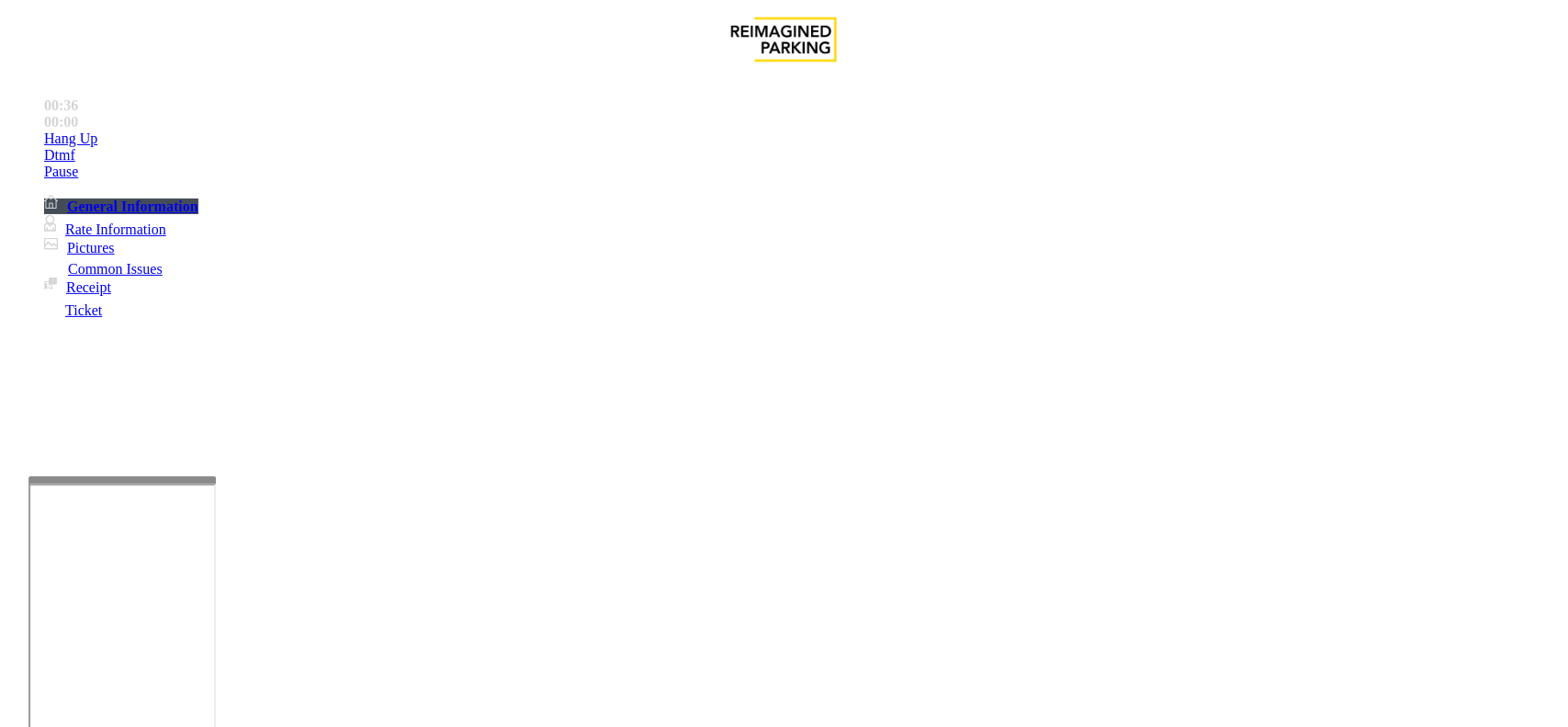 click at bounding box center (254, 1622) 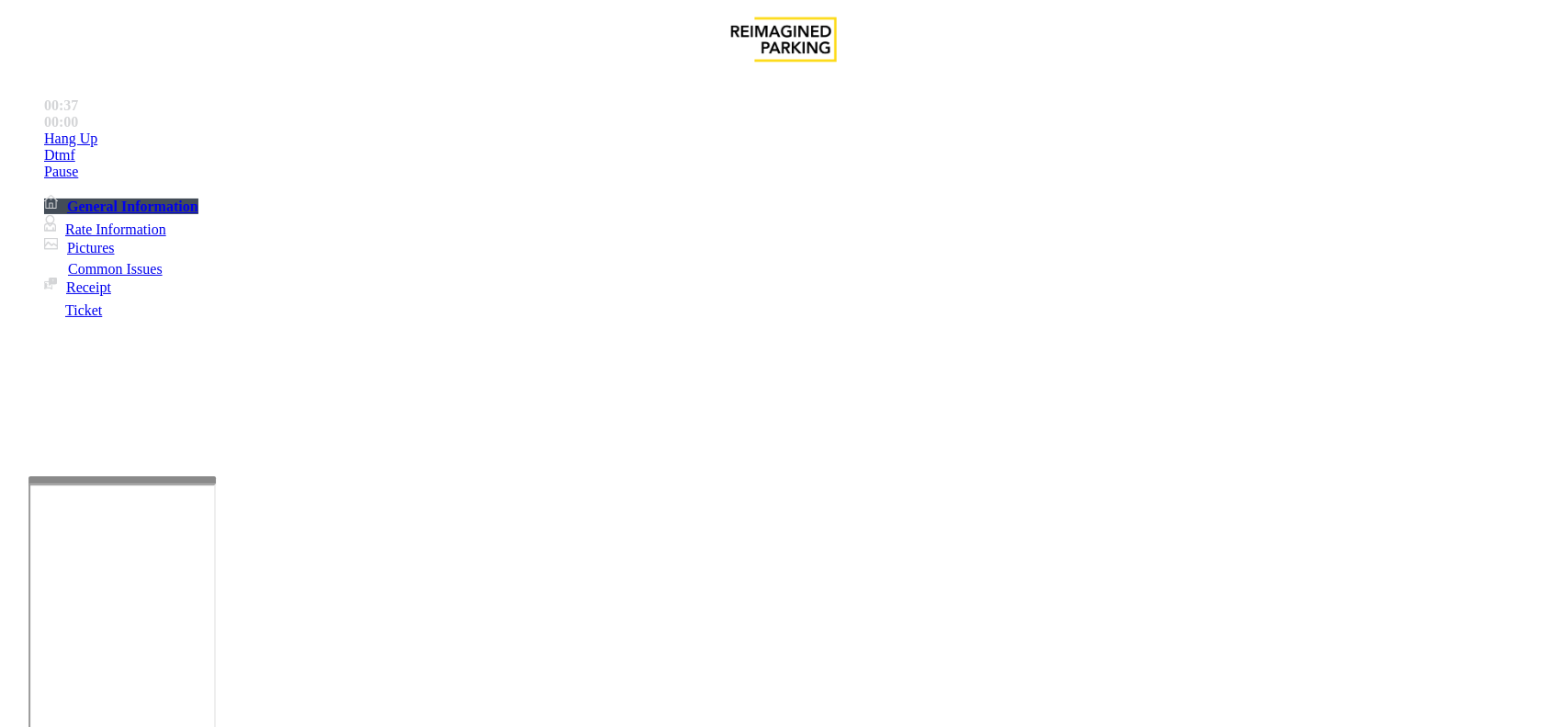 click at bounding box center [254, 1622] 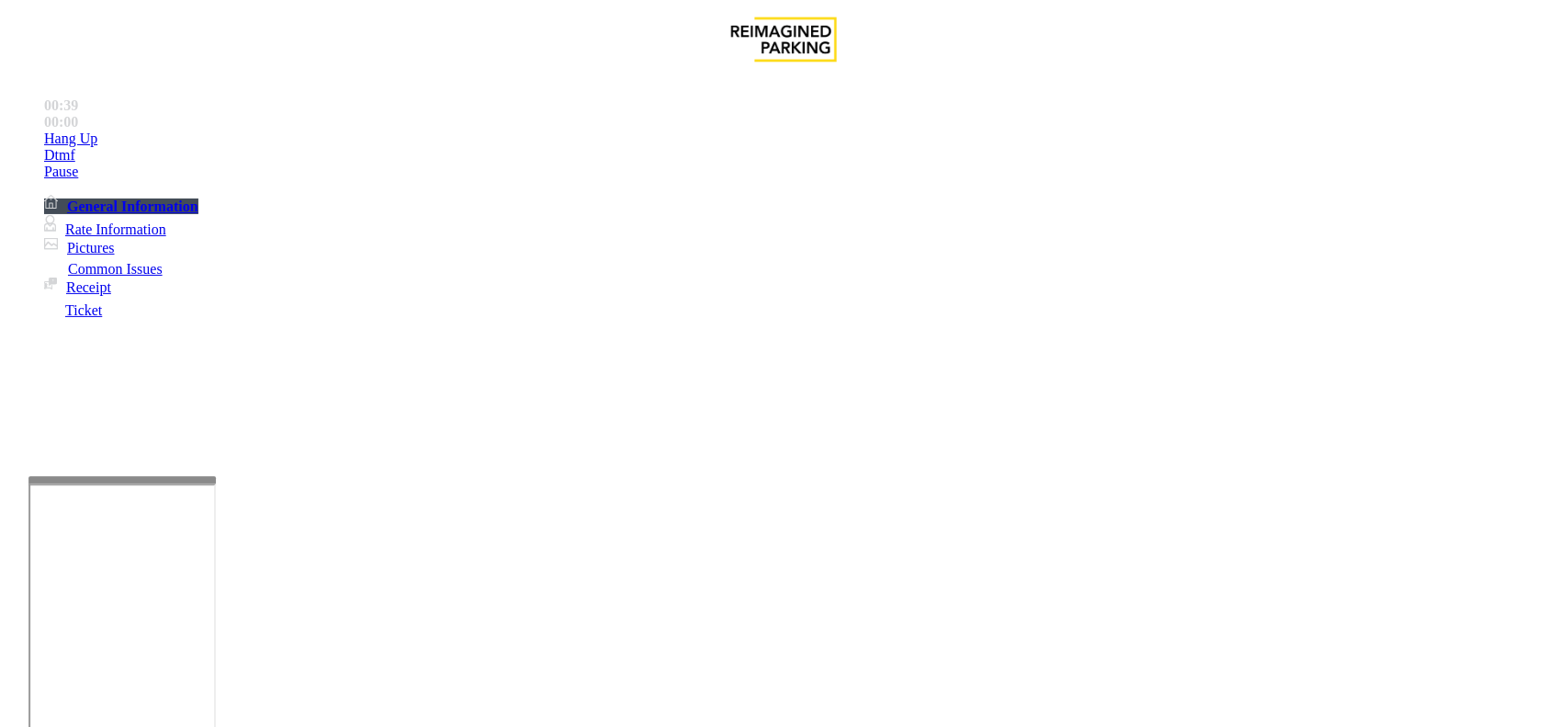 type on "**********" 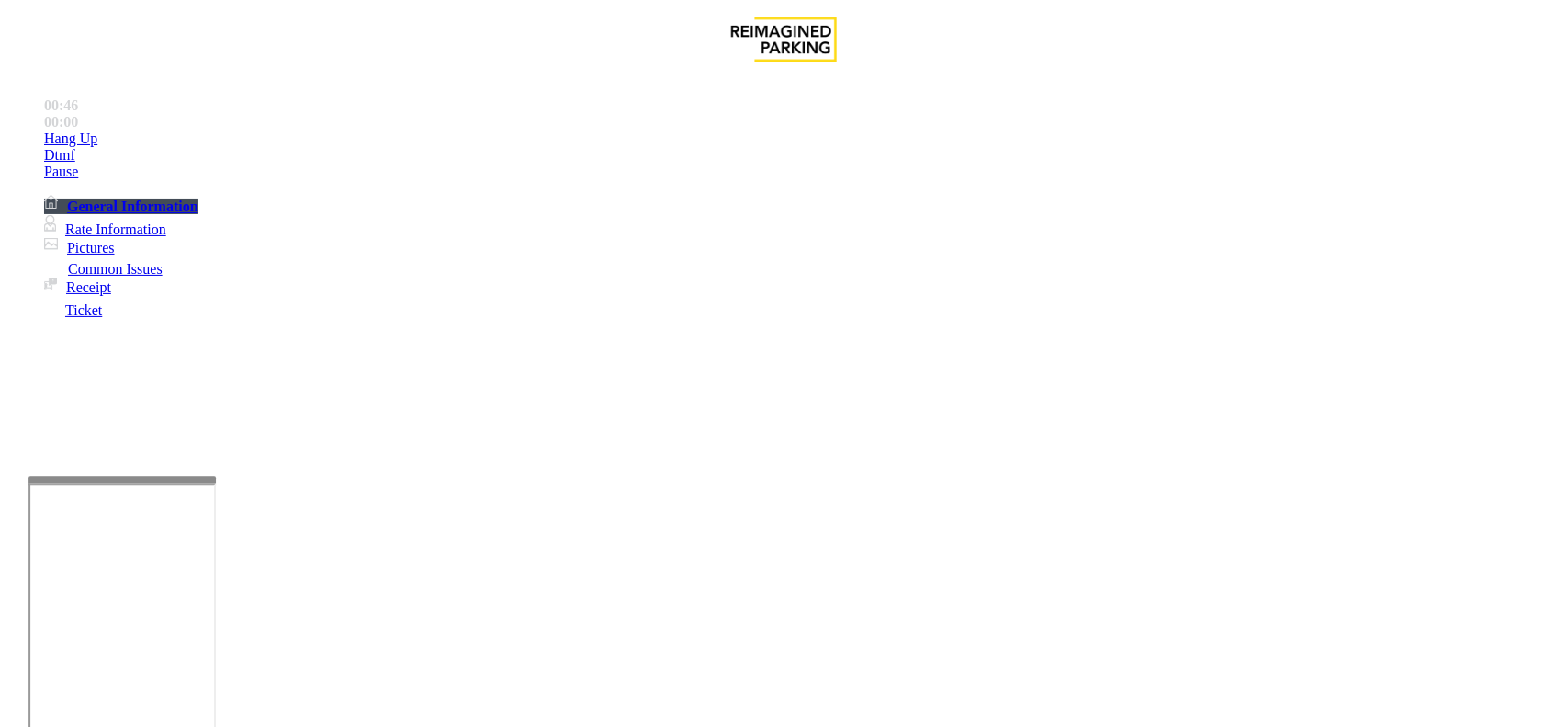 type on "*******" 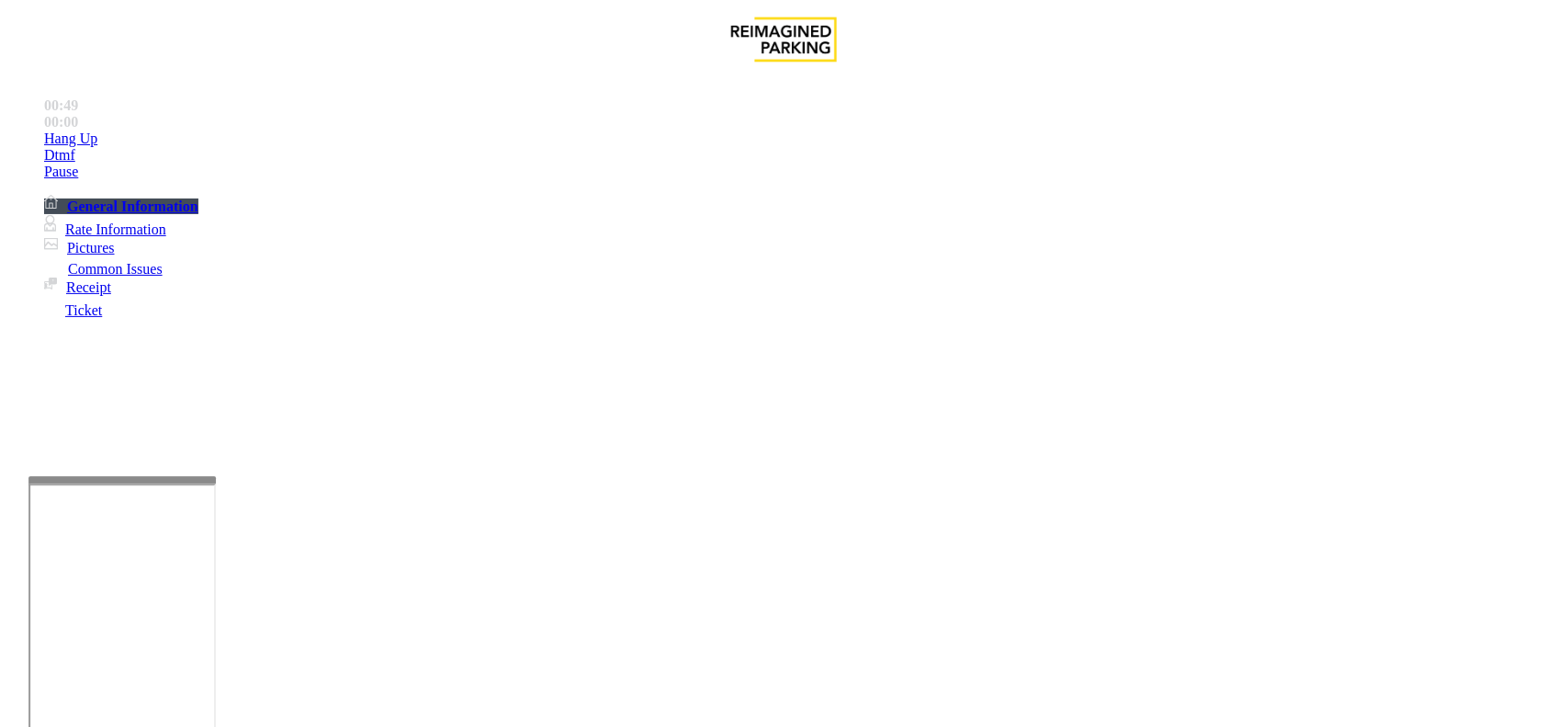 click at bounding box center (254, 1622) 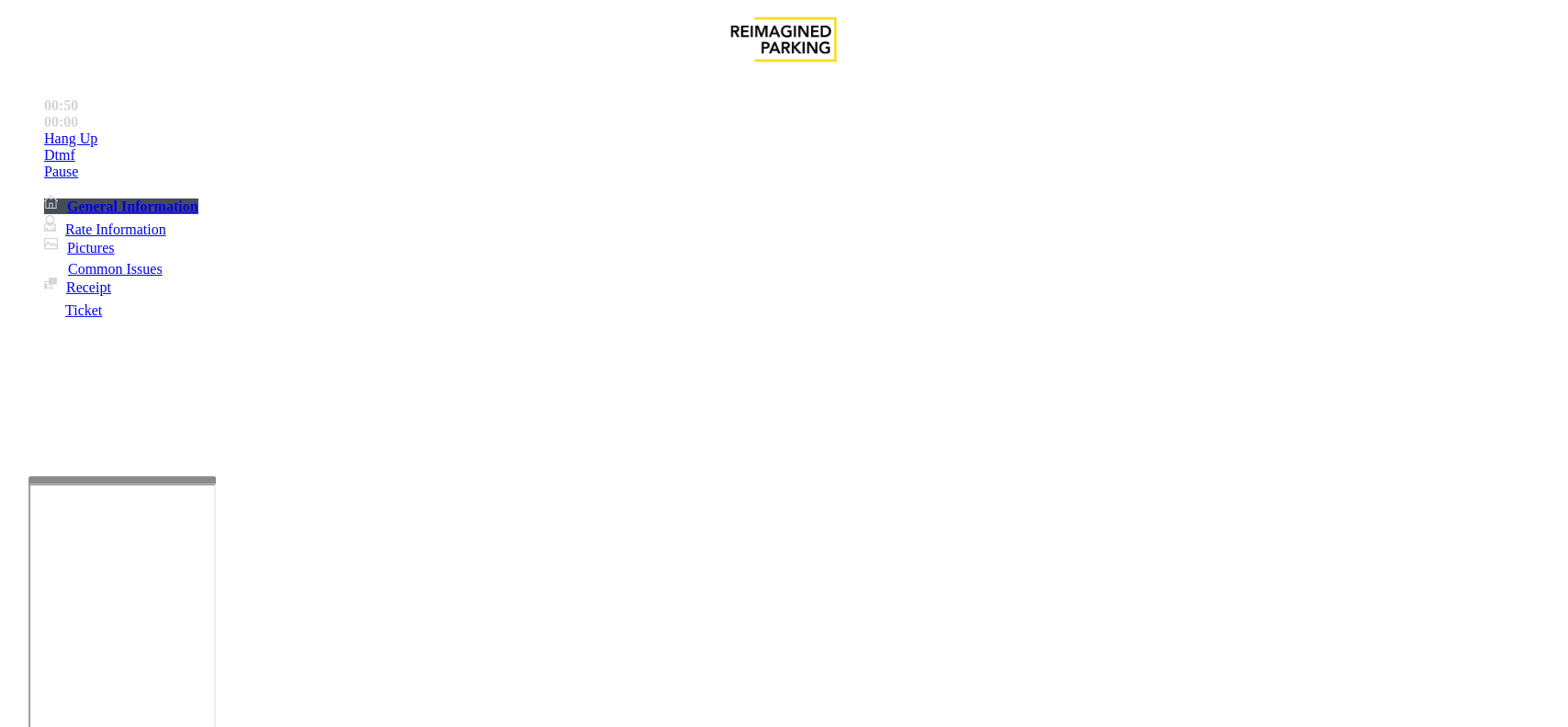 click at bounding box center [88, 1347] 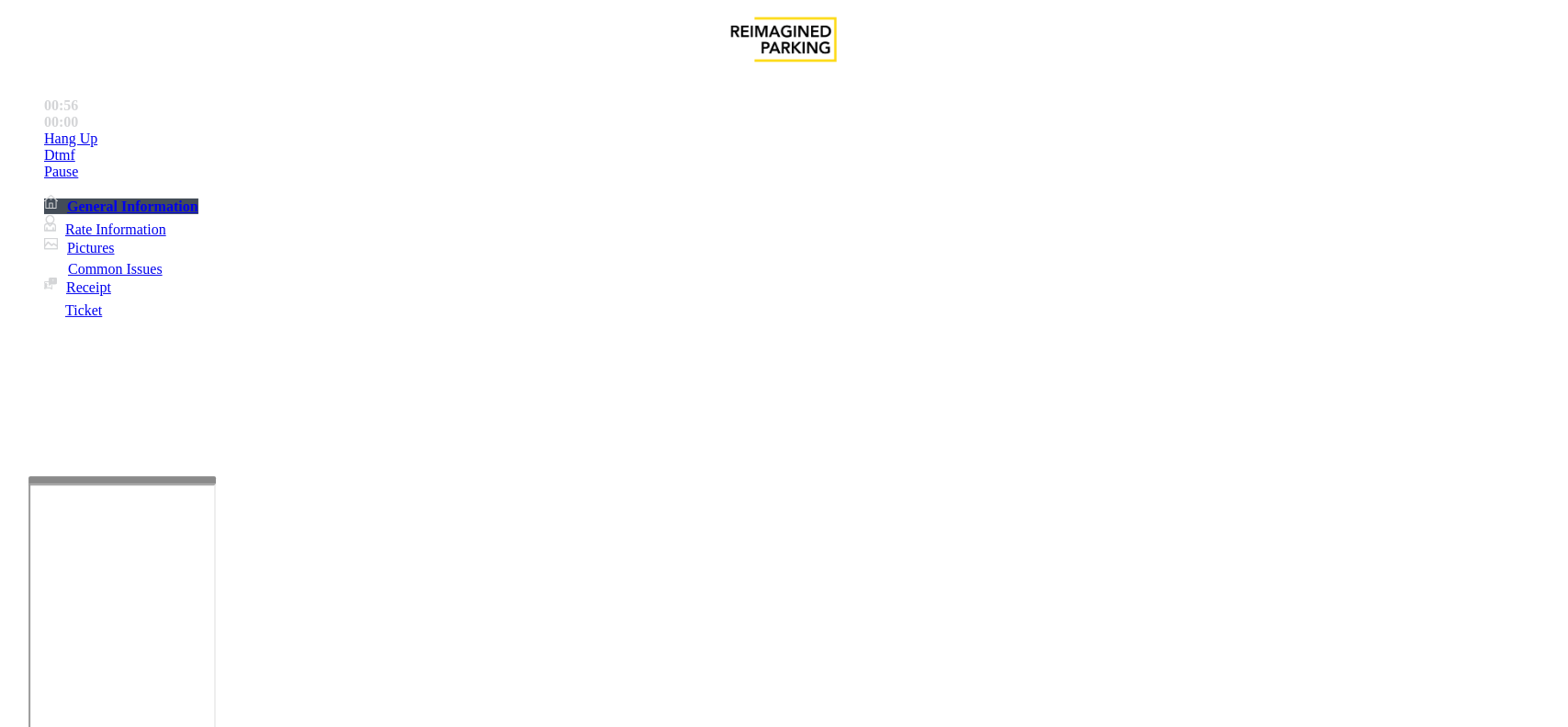 type on "****" 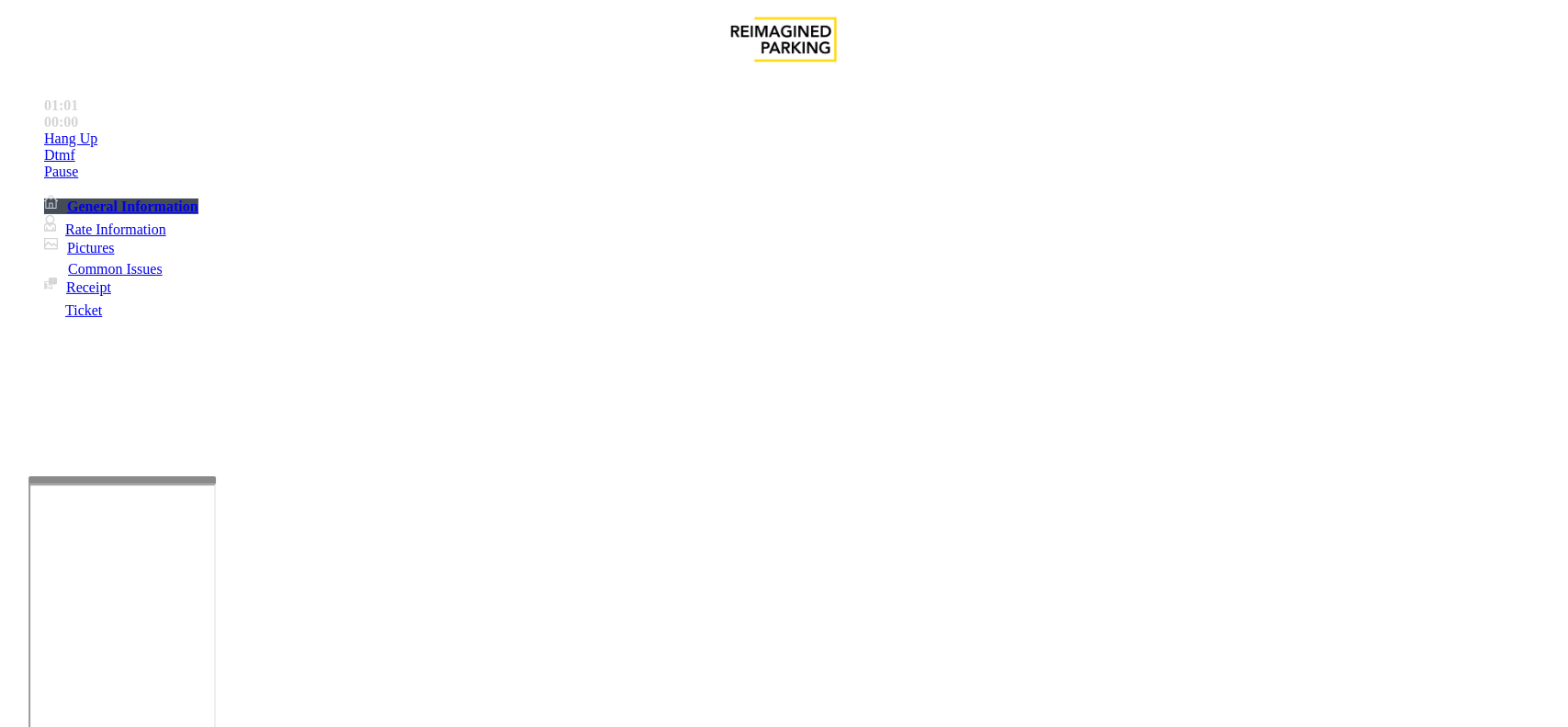 click on "Credit Card Not Reading" at bounding box center [100, 1327] 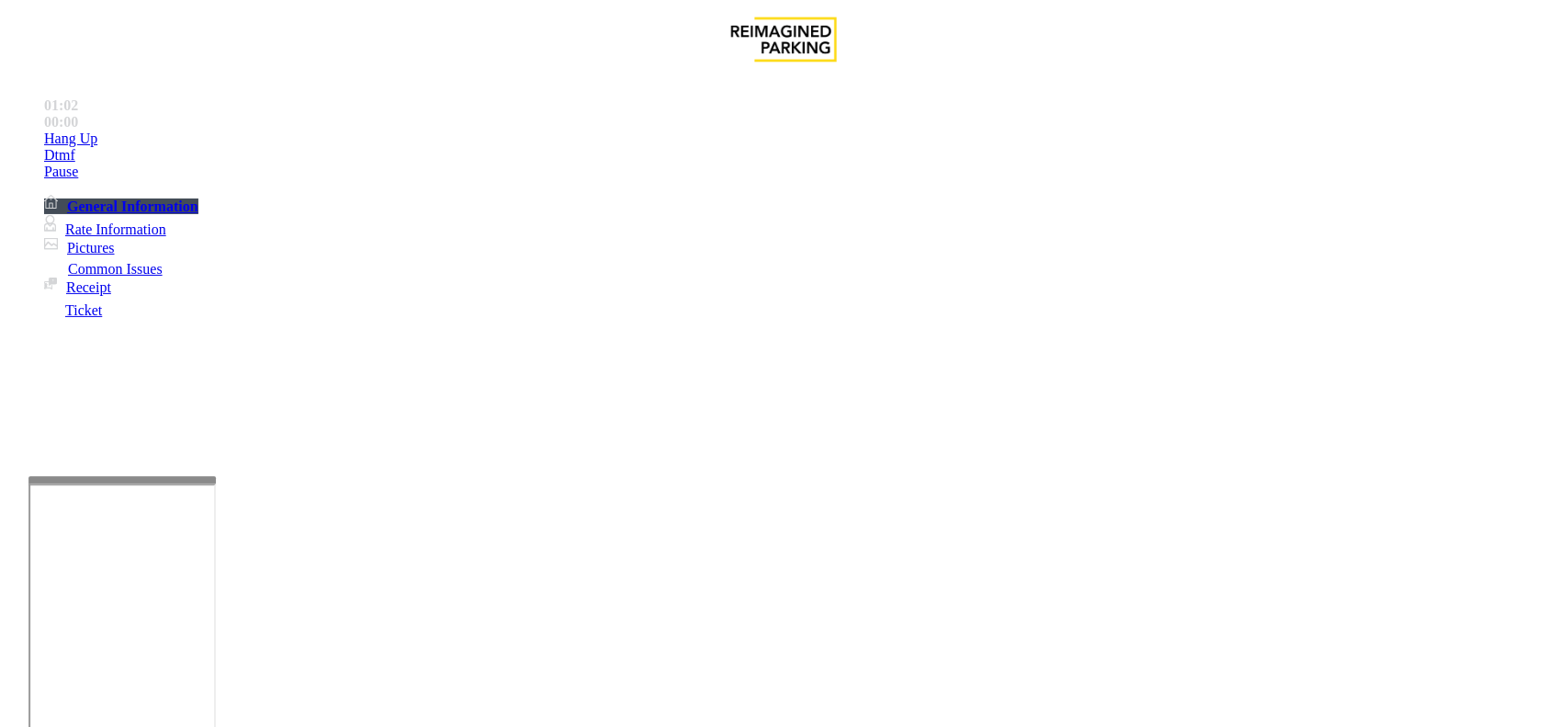 click on "Vend Gate" at bounding box center [63, 1732] 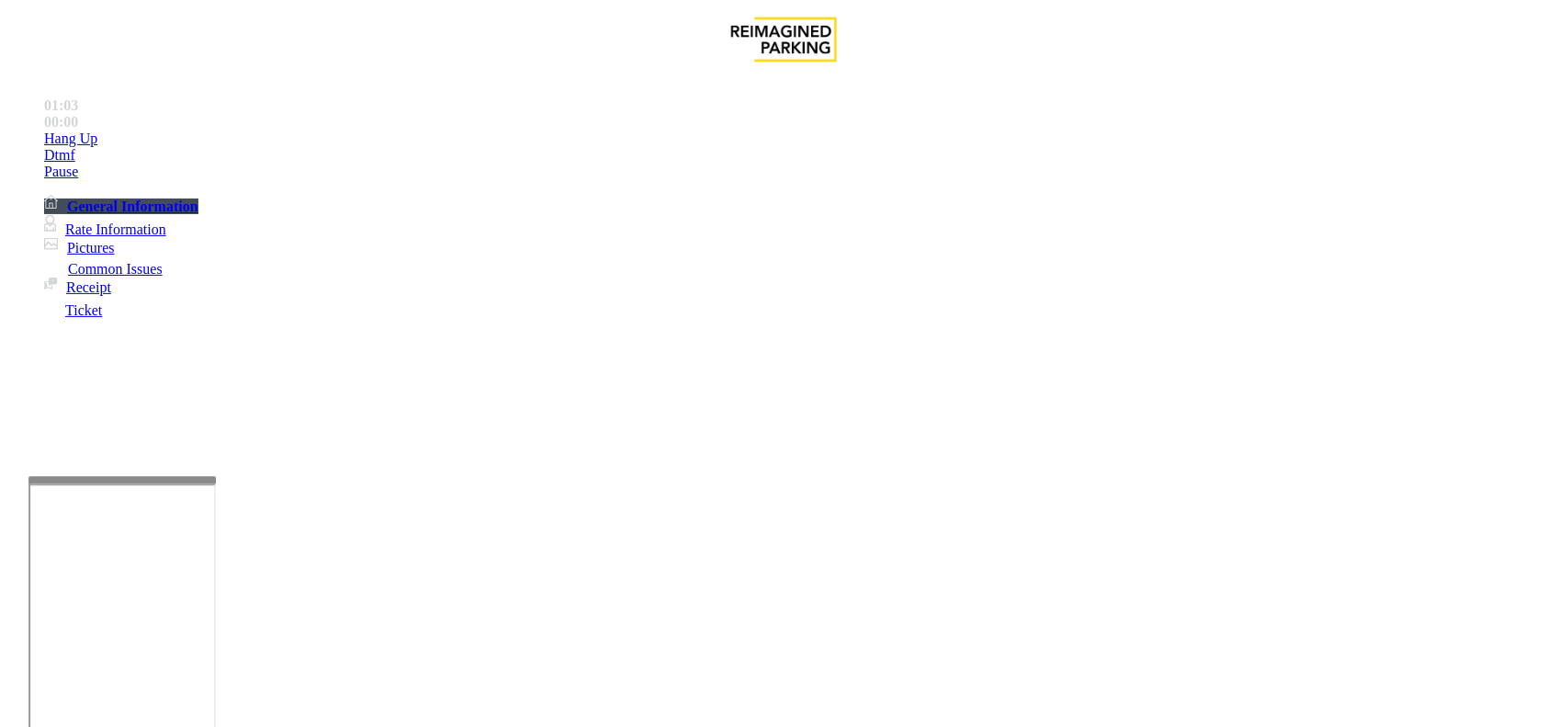 click on "Payment Issue" at bounding box center (93, 1297) 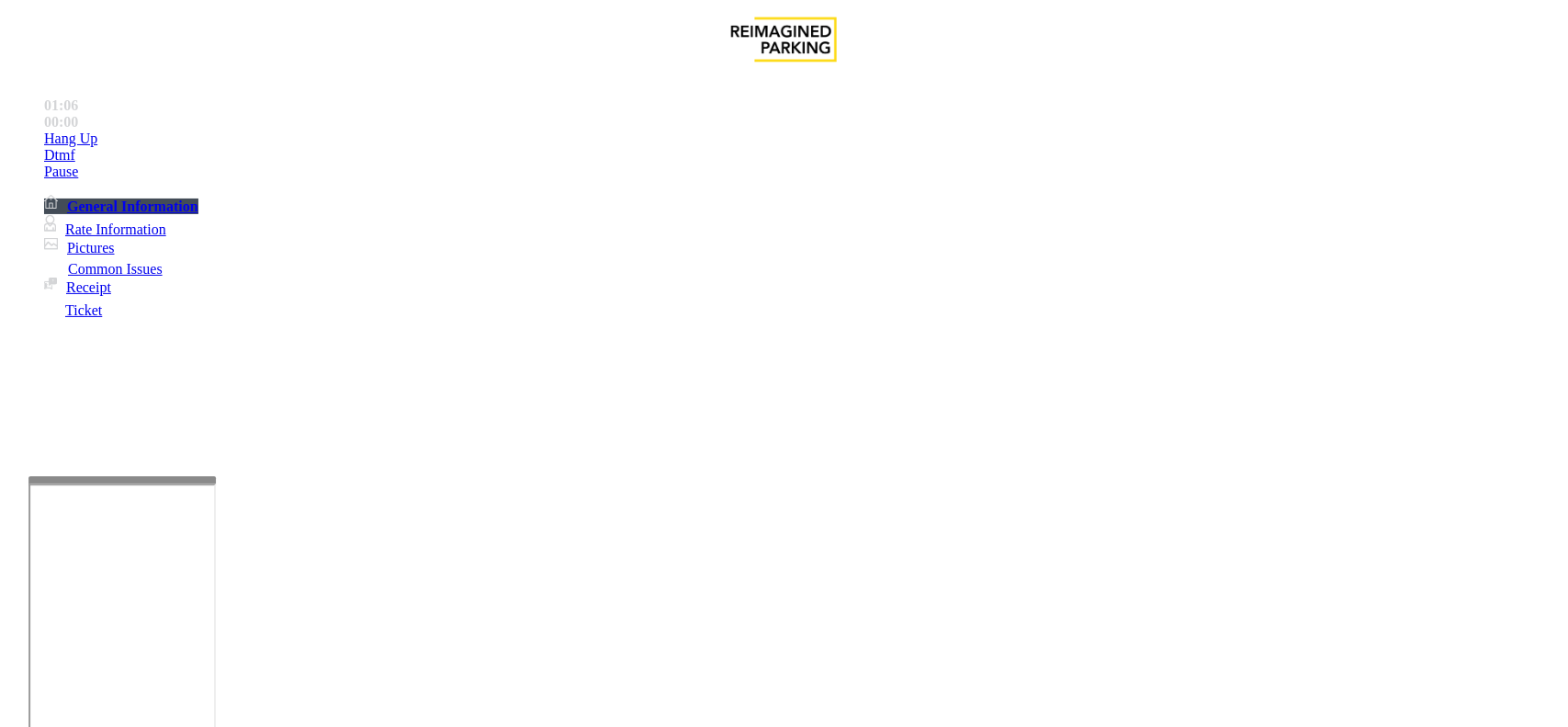 click on "Credit Card Only Machine" at bounding box center (908, 1327) 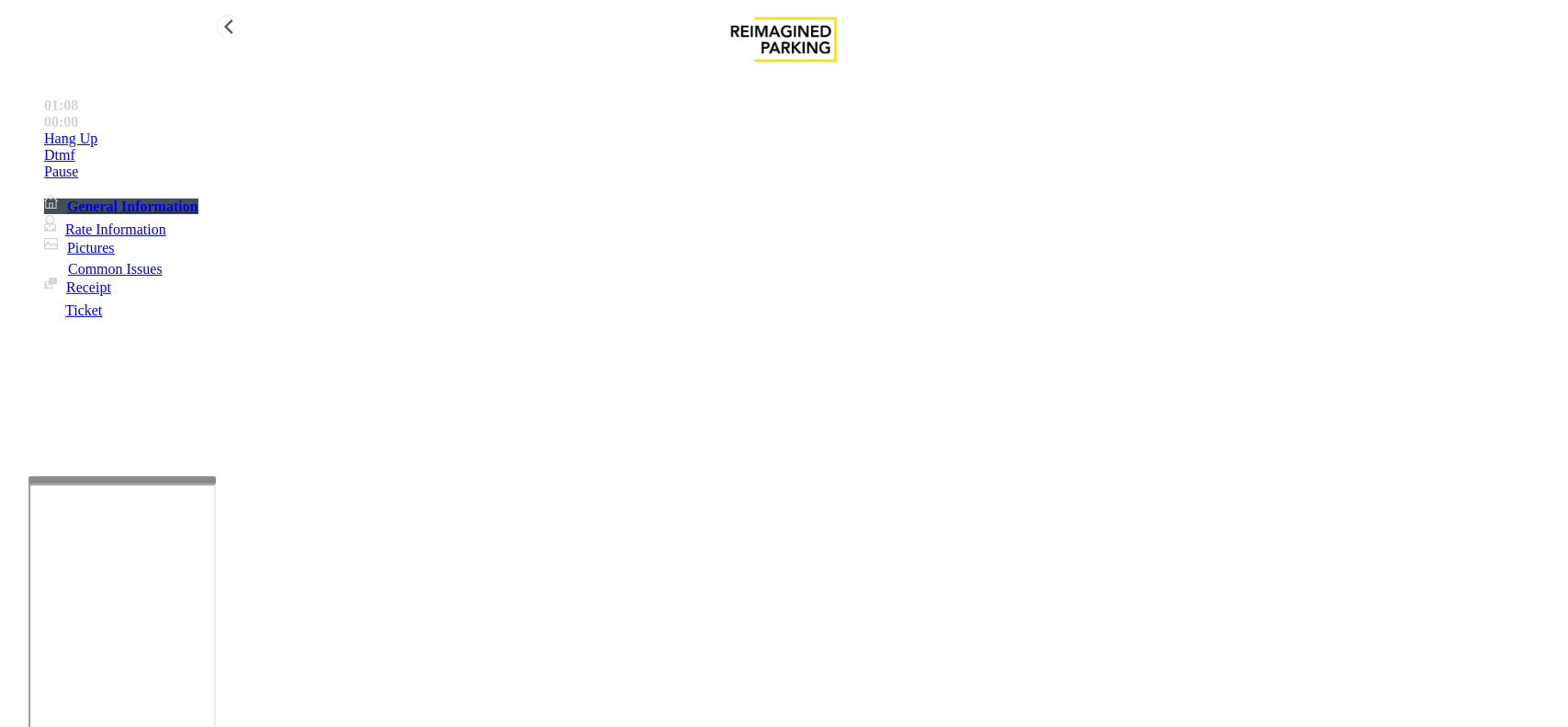 click on "Hang Up" at bounding box center [802, 139] 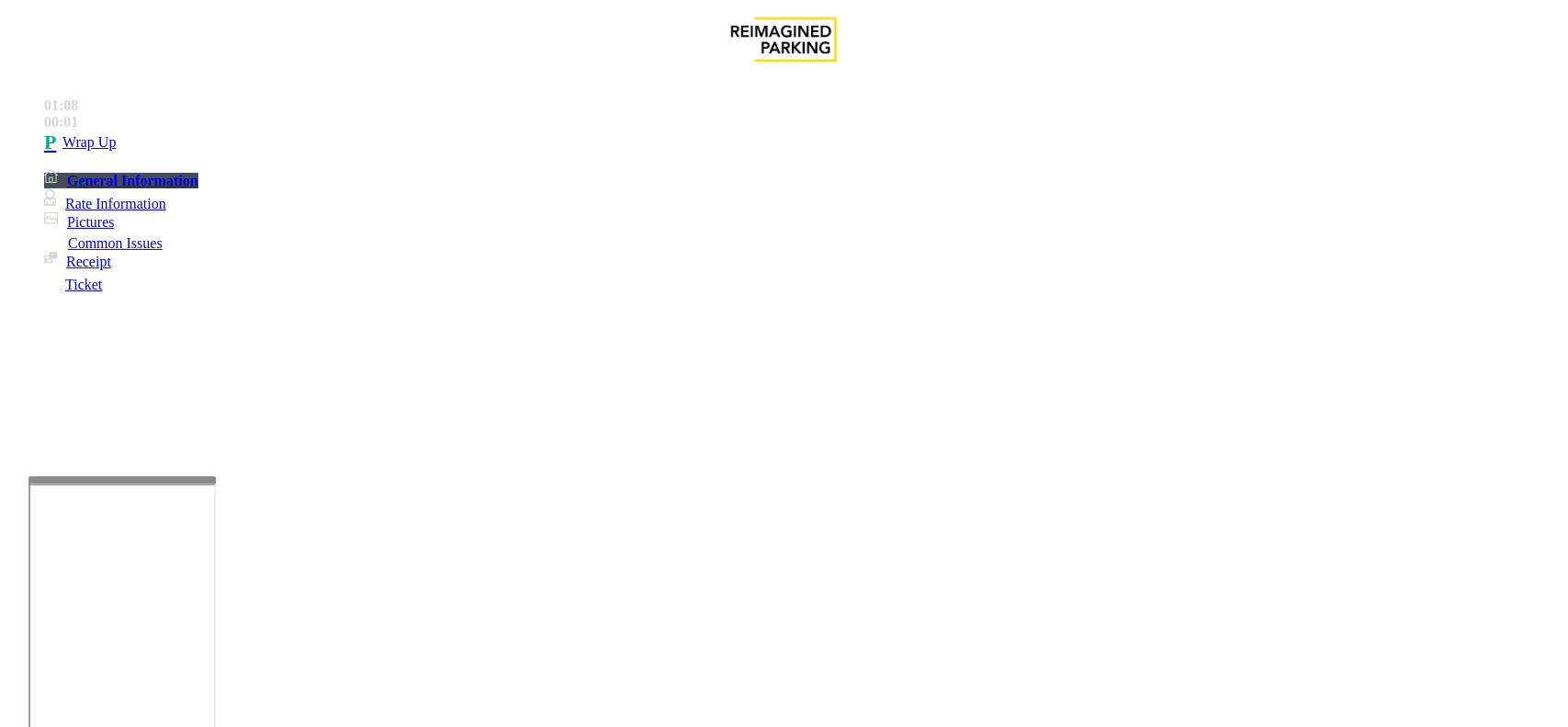 click at bounding box center [254, 1622] 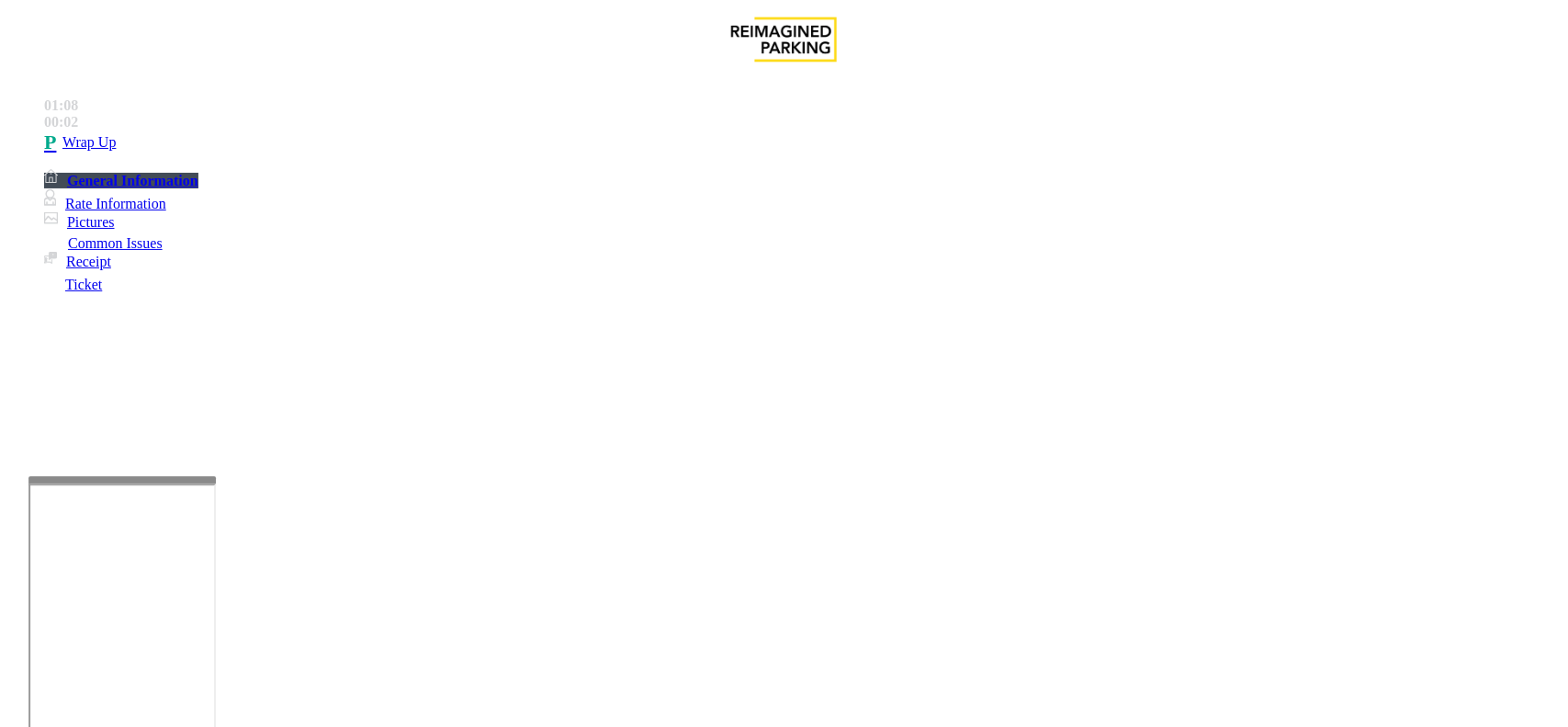 click at bounding box center [254, 1622] 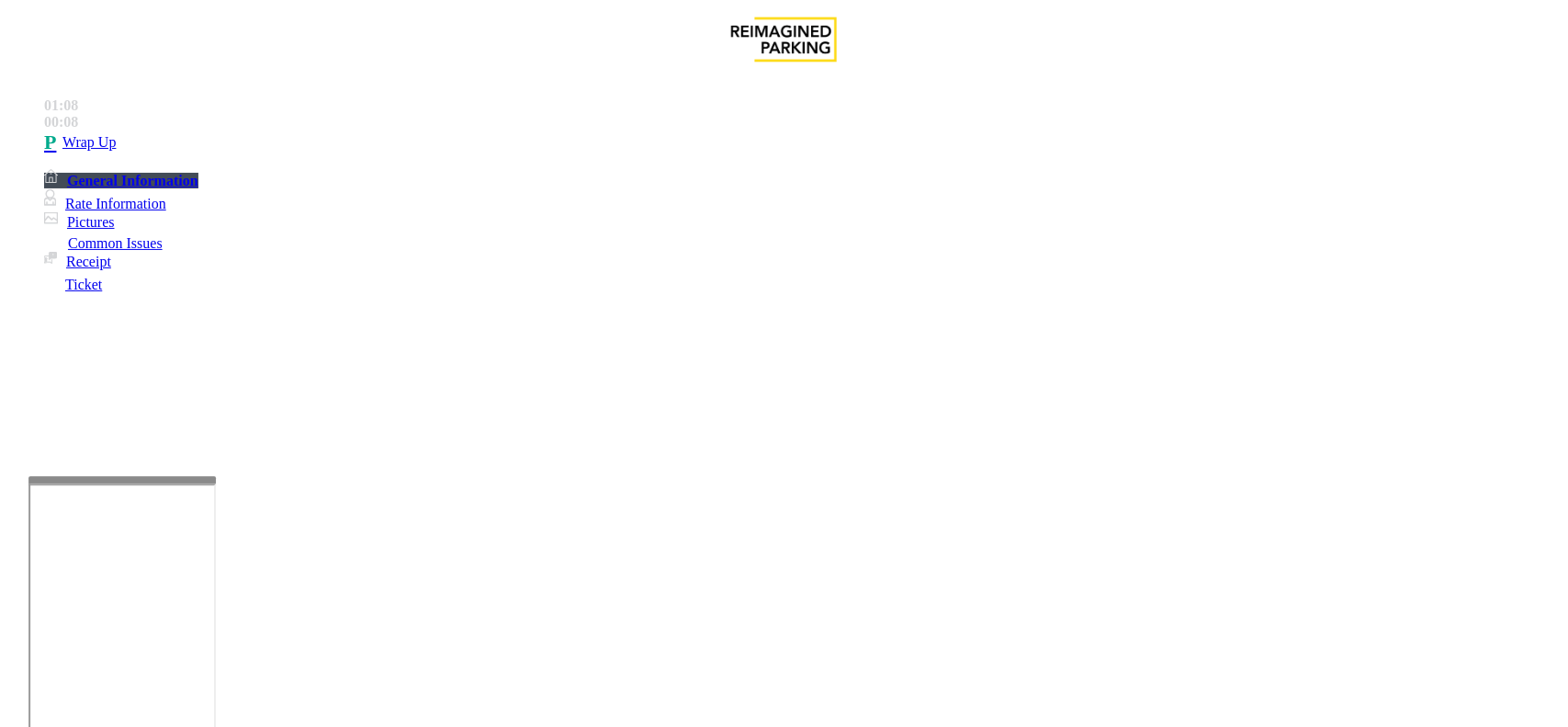 click at bounding box center (254, 1622) 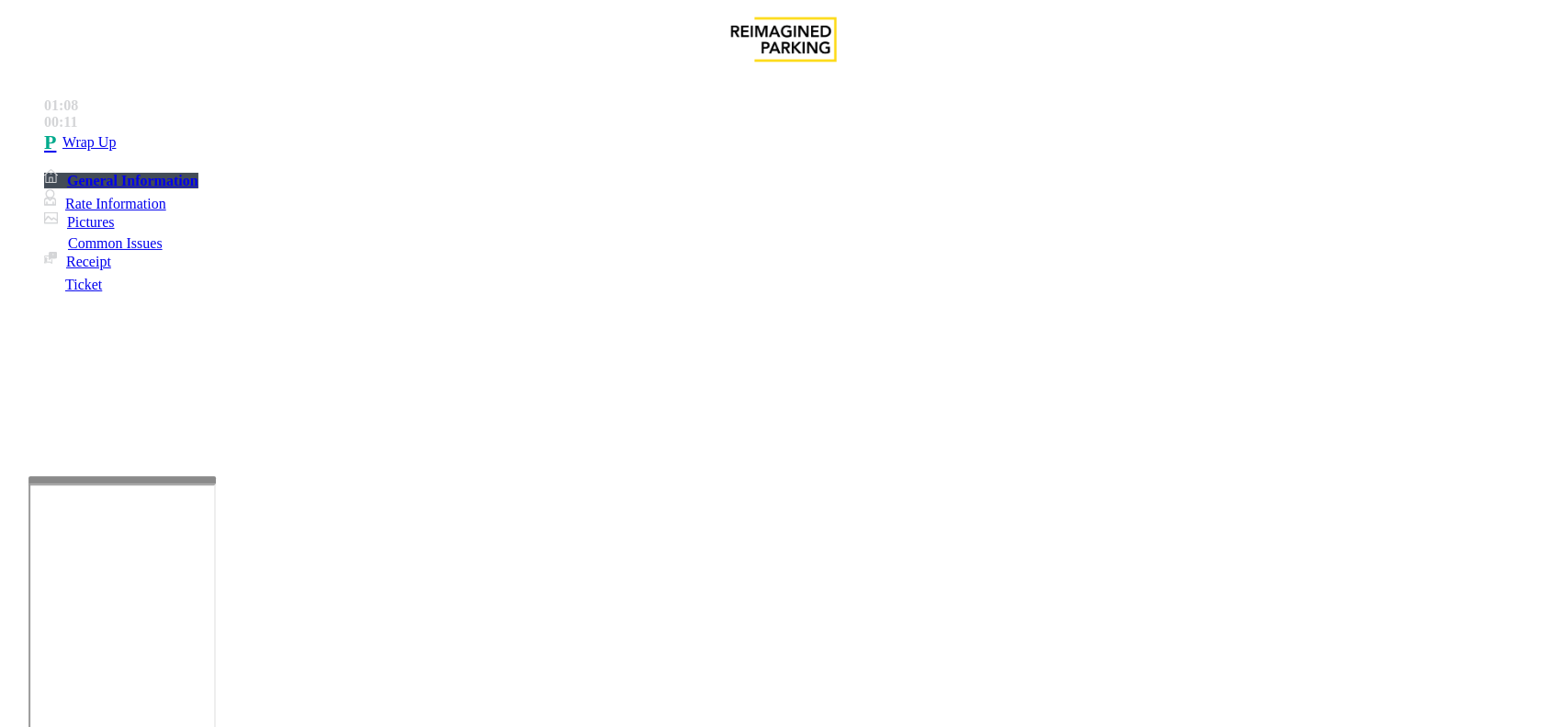 paste on "**********" 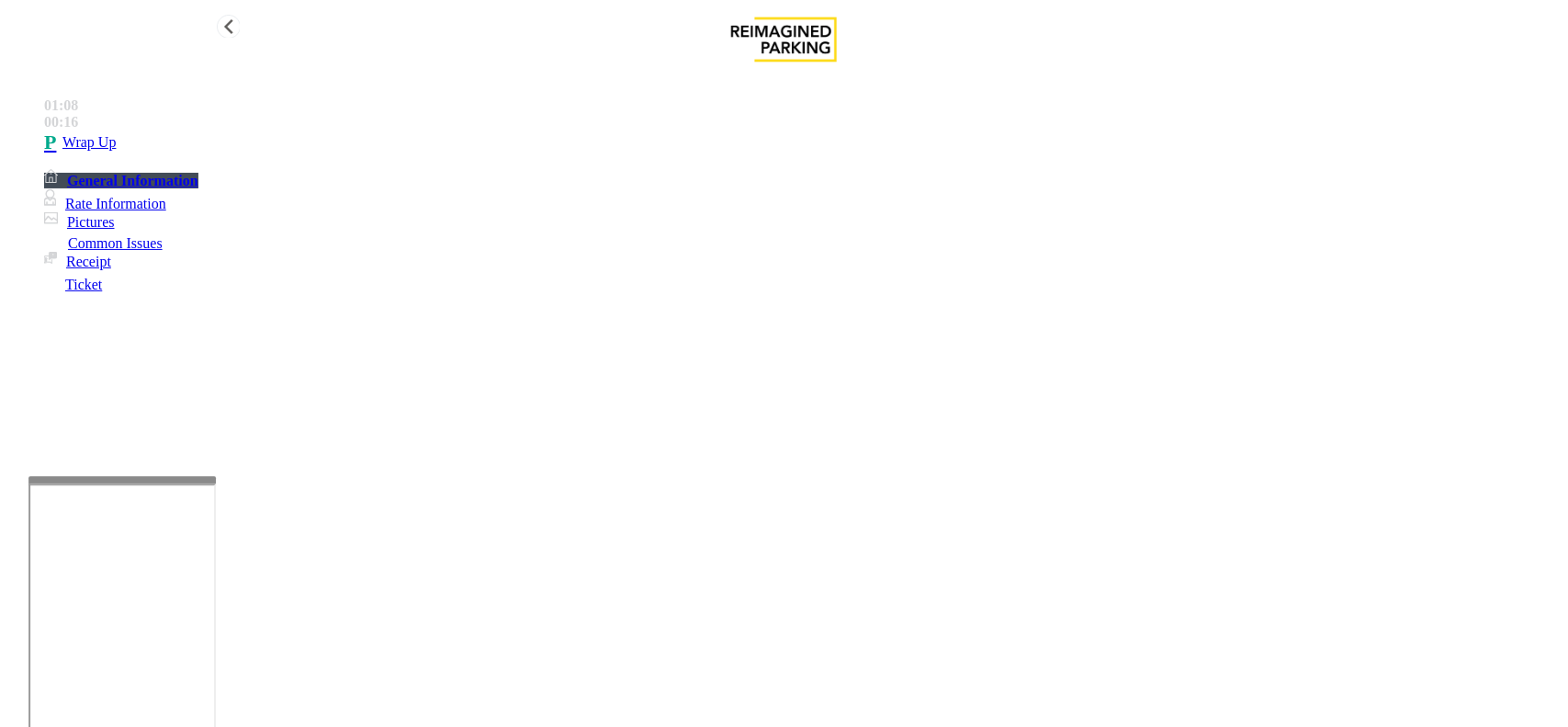 type on "**********" 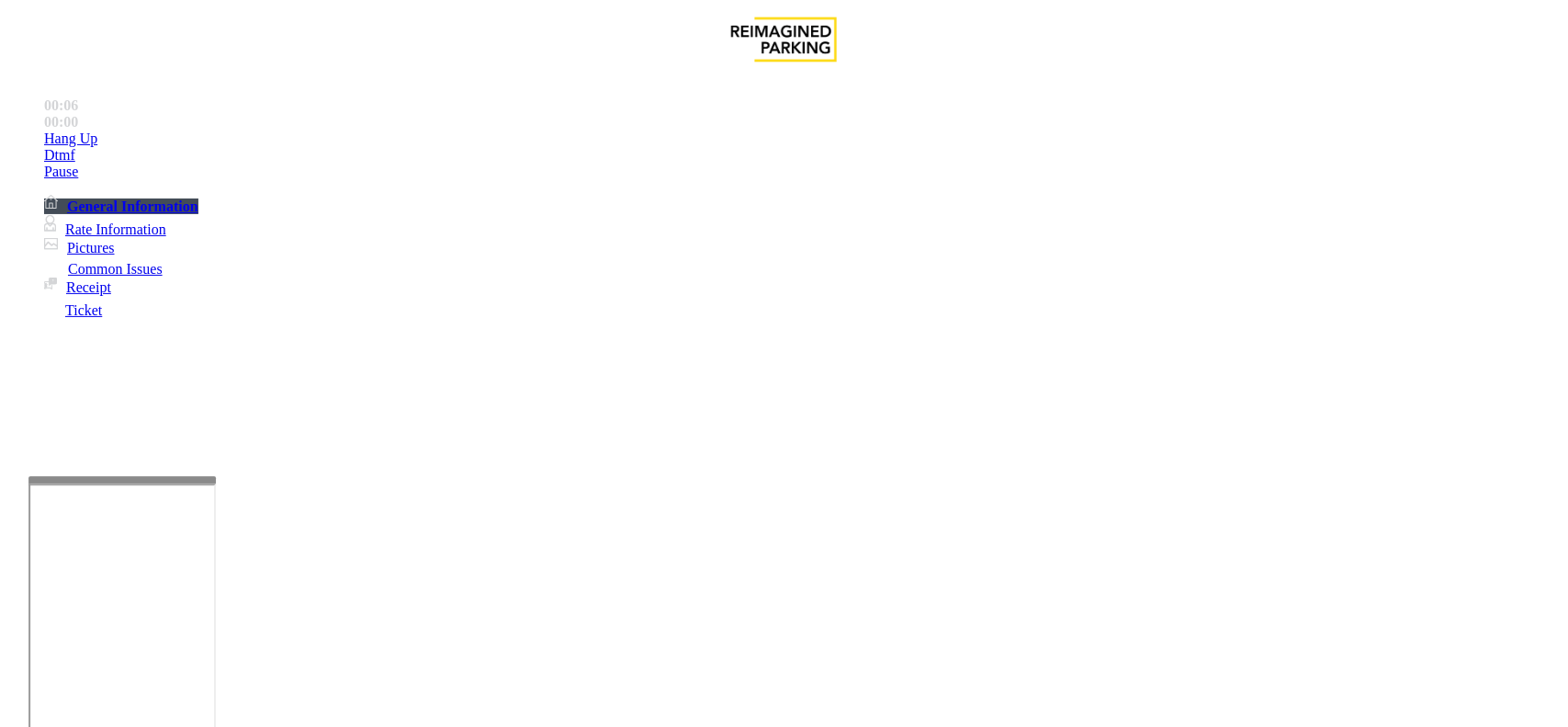 drag, startPoint x: 459, startPoint y: 513, endPoint x: 441, endPoint y: 478, distance: 39.357337 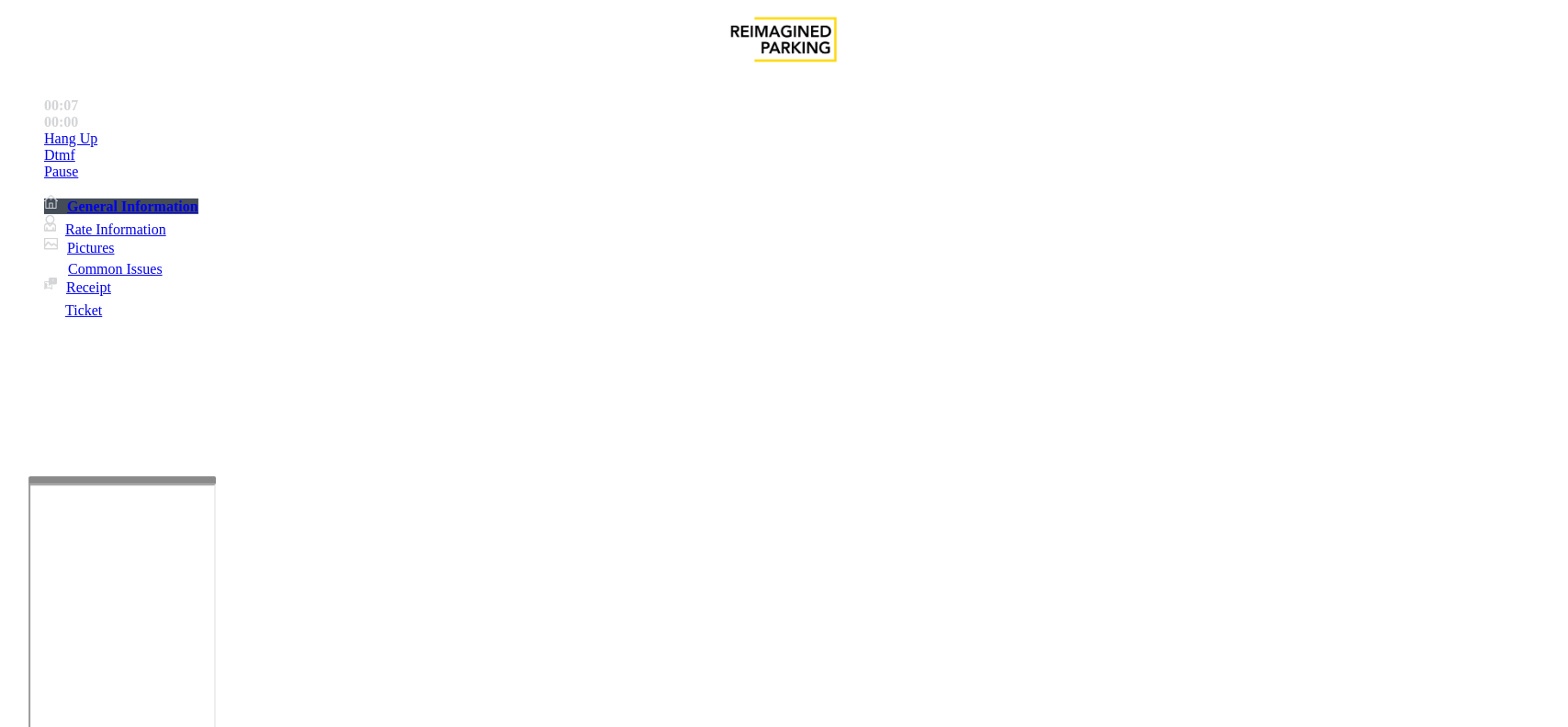 click on "No Response/Unable to hear parker" at bounding box center (130, 1327) 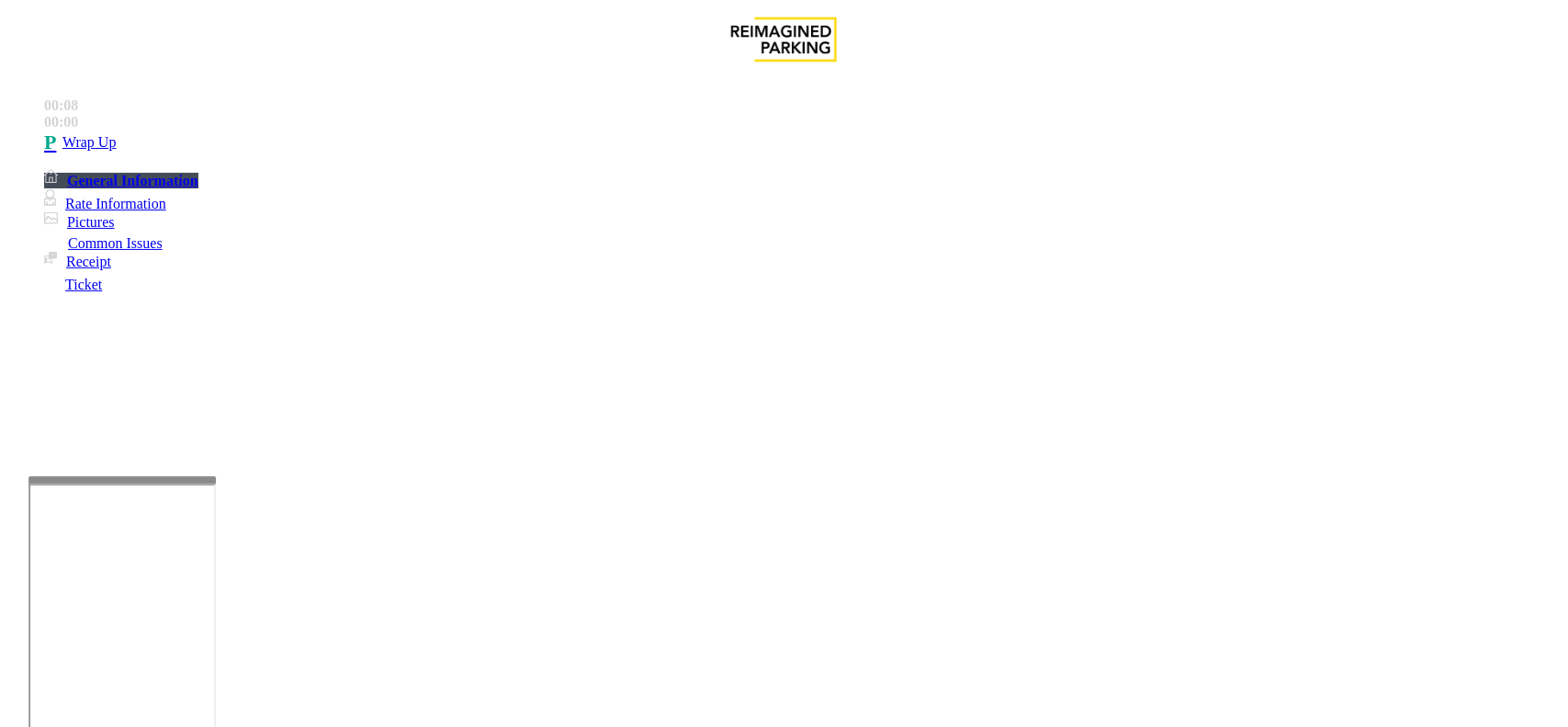 click on "No Response/Unable to hear parker" at bounding box center [784, 1313] 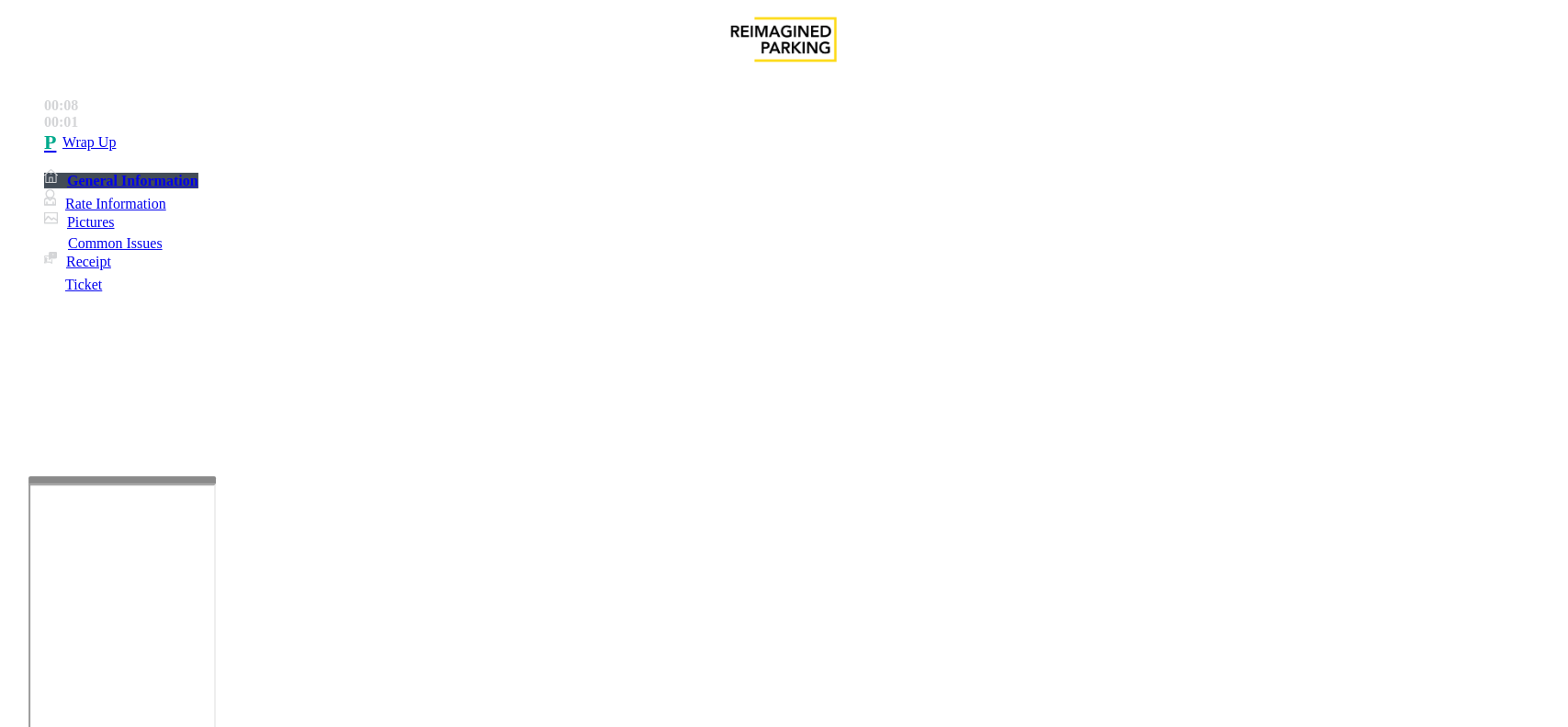 click on "Intercom Issue/No Response" at bounding box center (130, 1297) 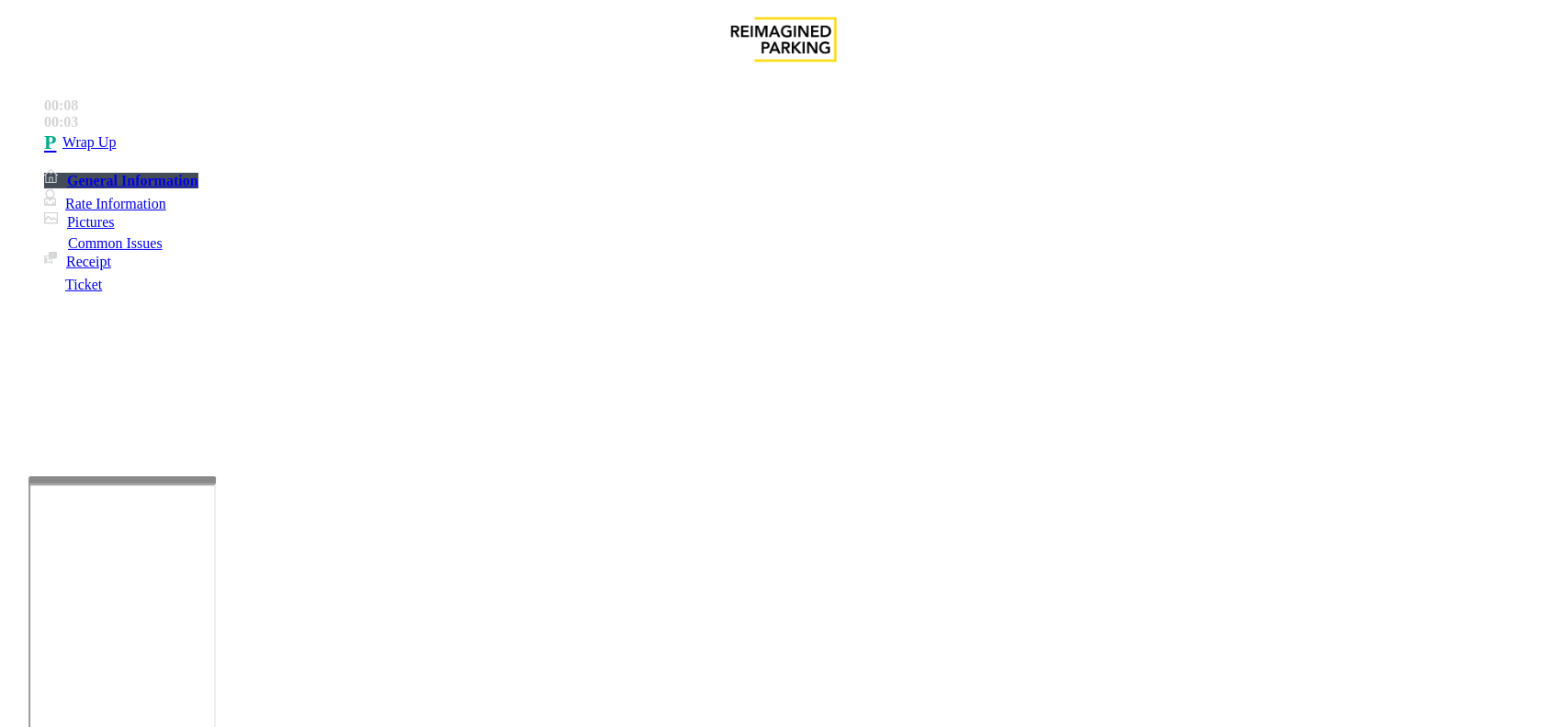 click on "Call dropped" at bounding box center (784, 1313) 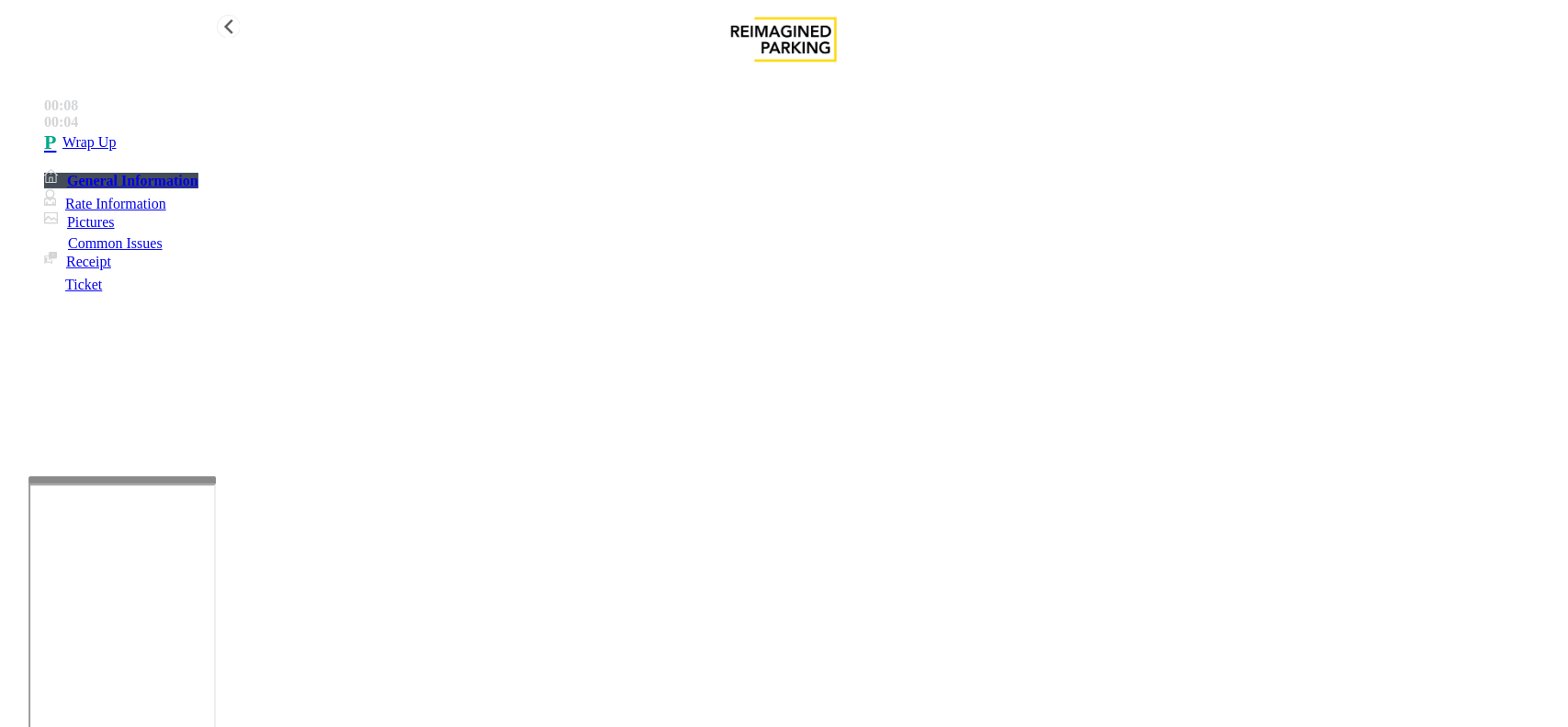 type on "**********" 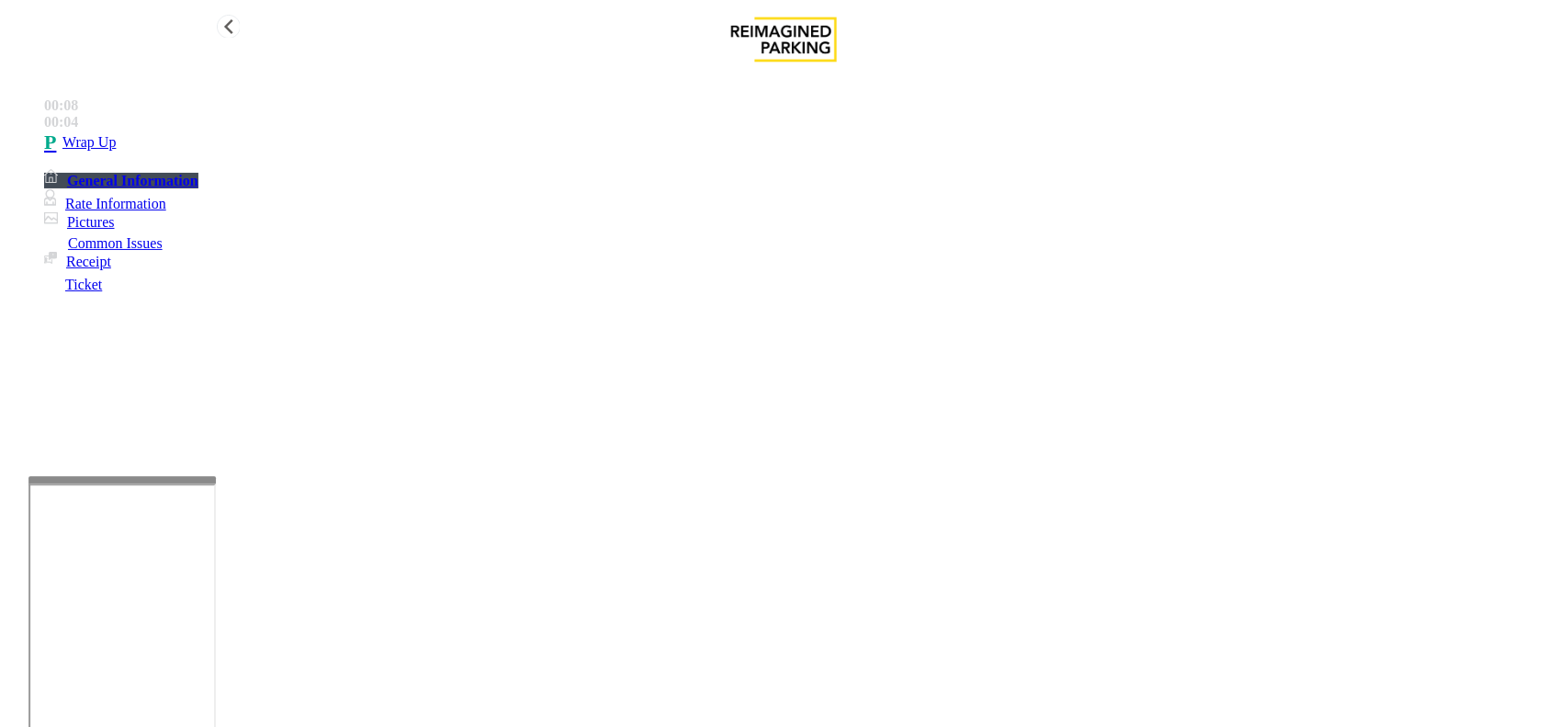 click on "Wrap Up" at bounding box center [802, 142] 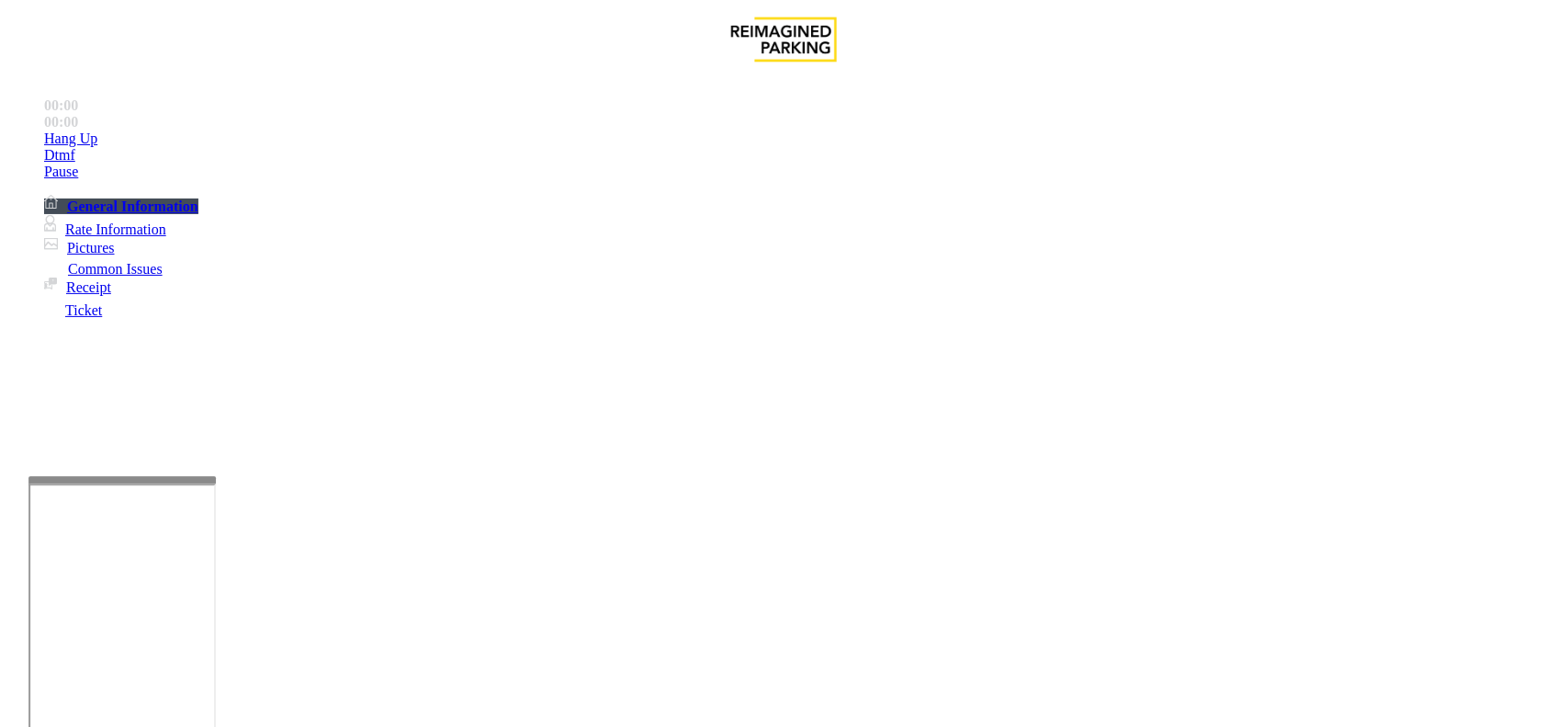 scroll, scrollTop: 460, scrollLeft: 0, axis: vertical 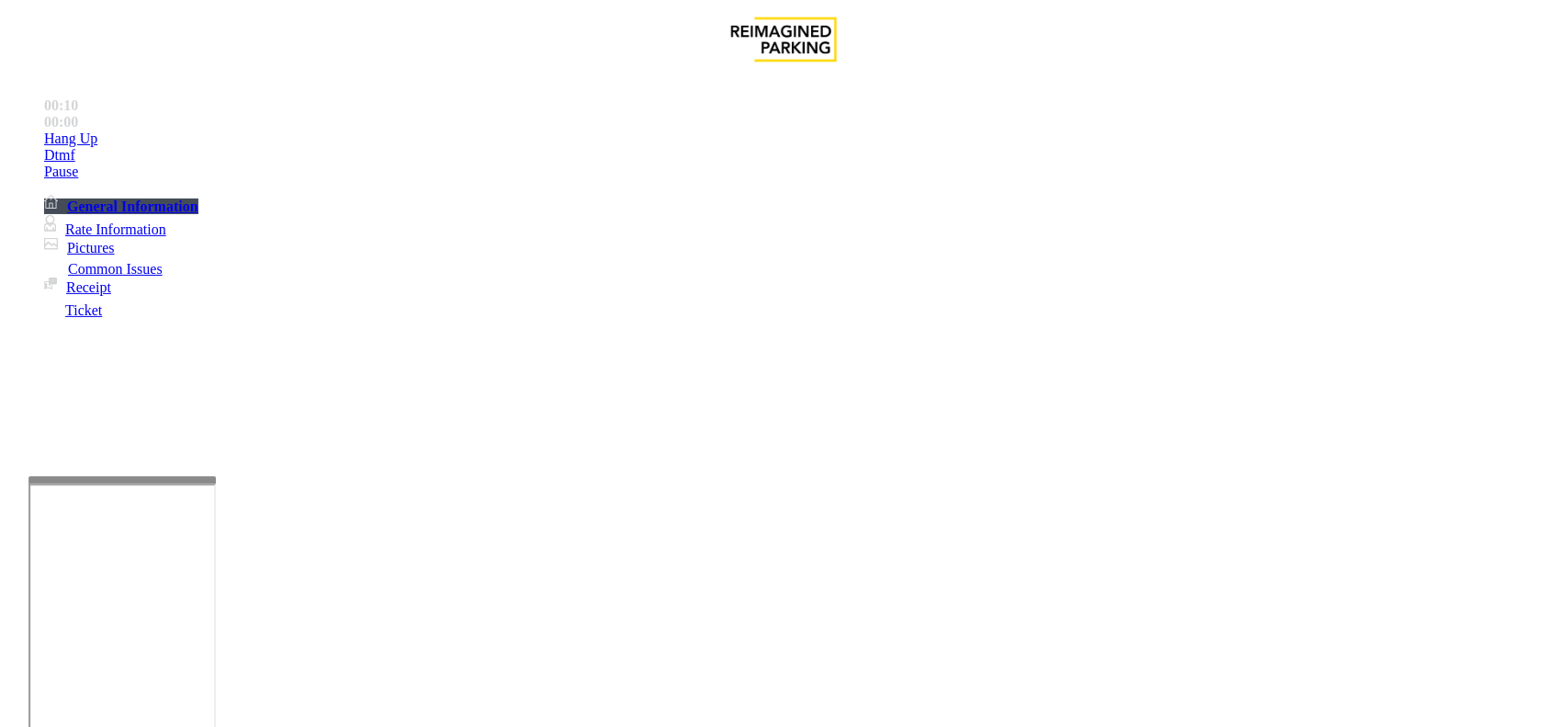 click on "Intercom Issue/No Response" at bounding box center (992, 1327) 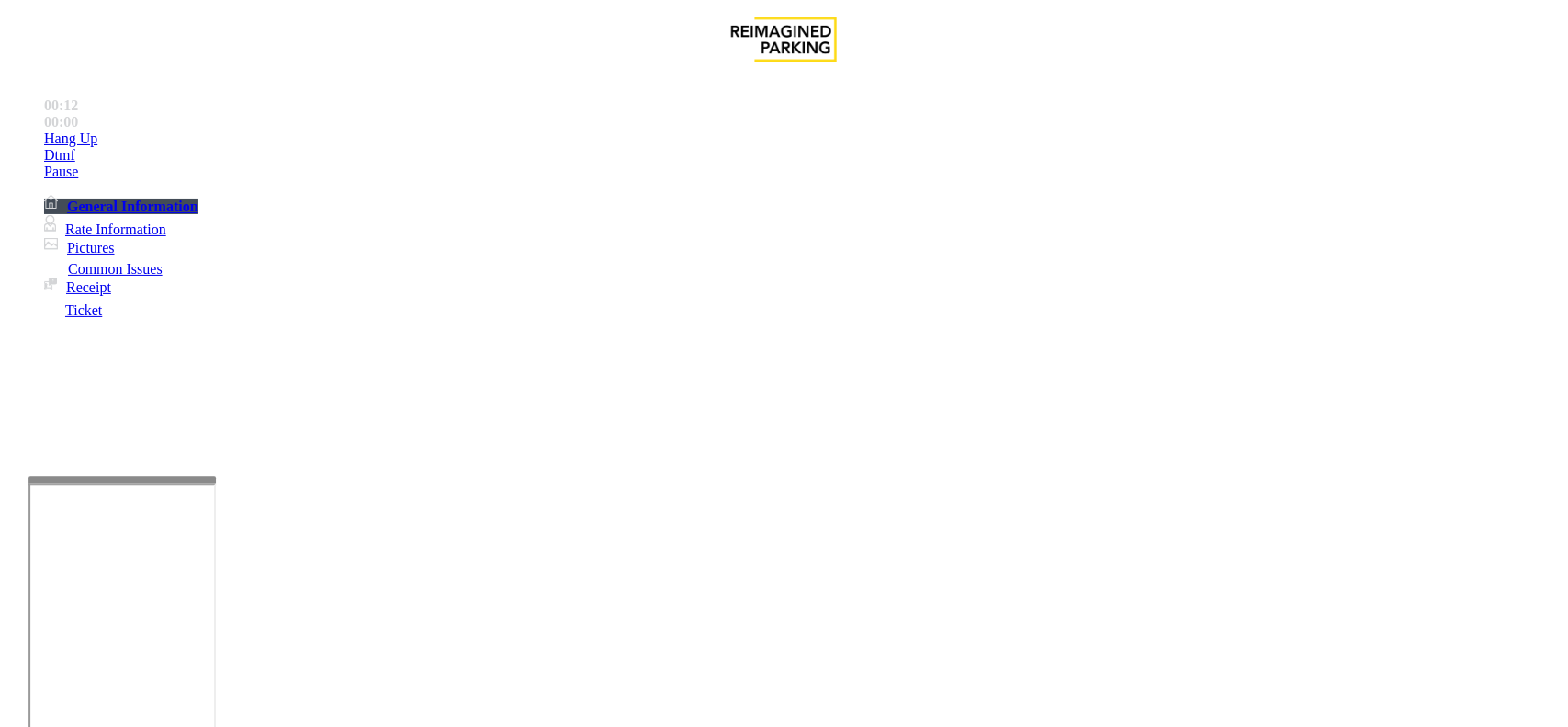 click on "No Response/Unable to hear parker" at bounding box center [130, 1327] 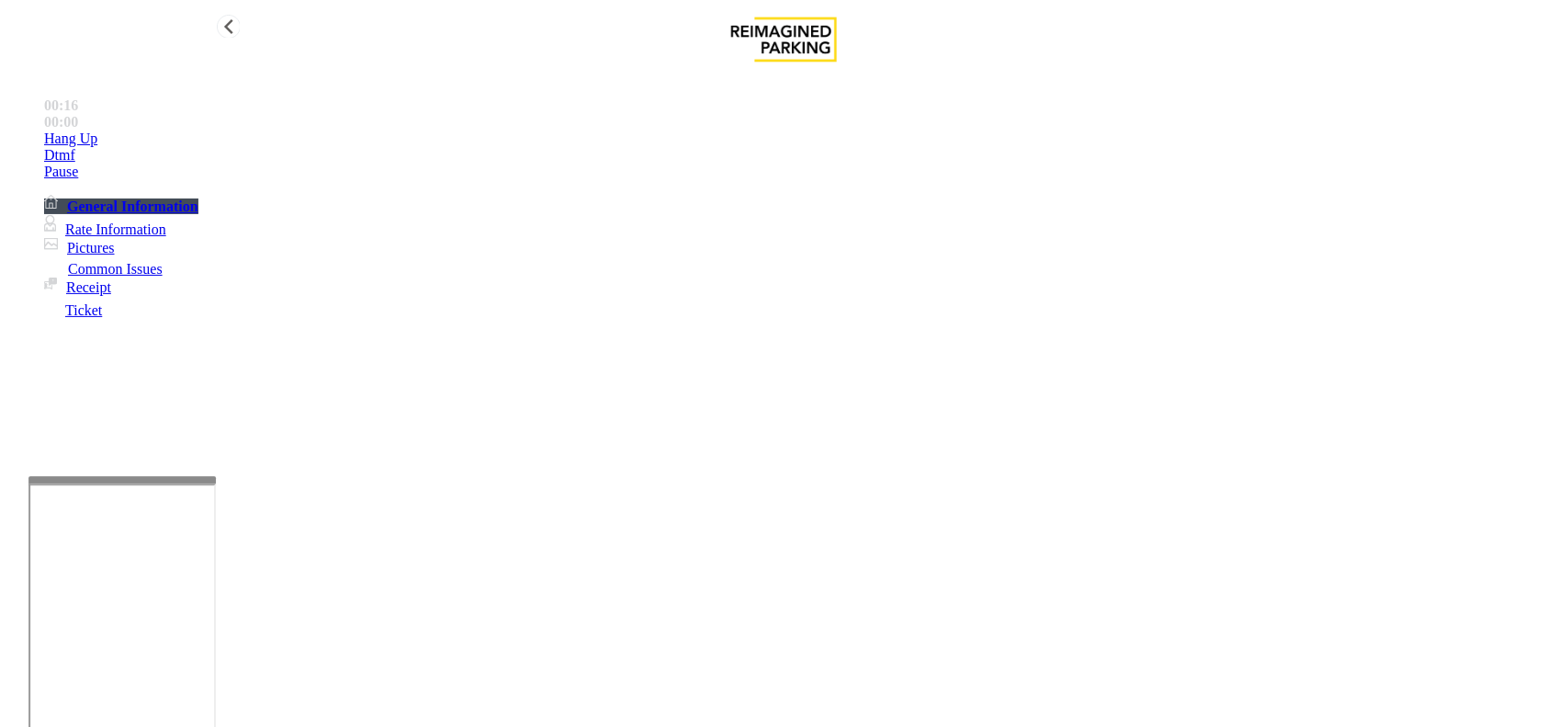 type on "**********" 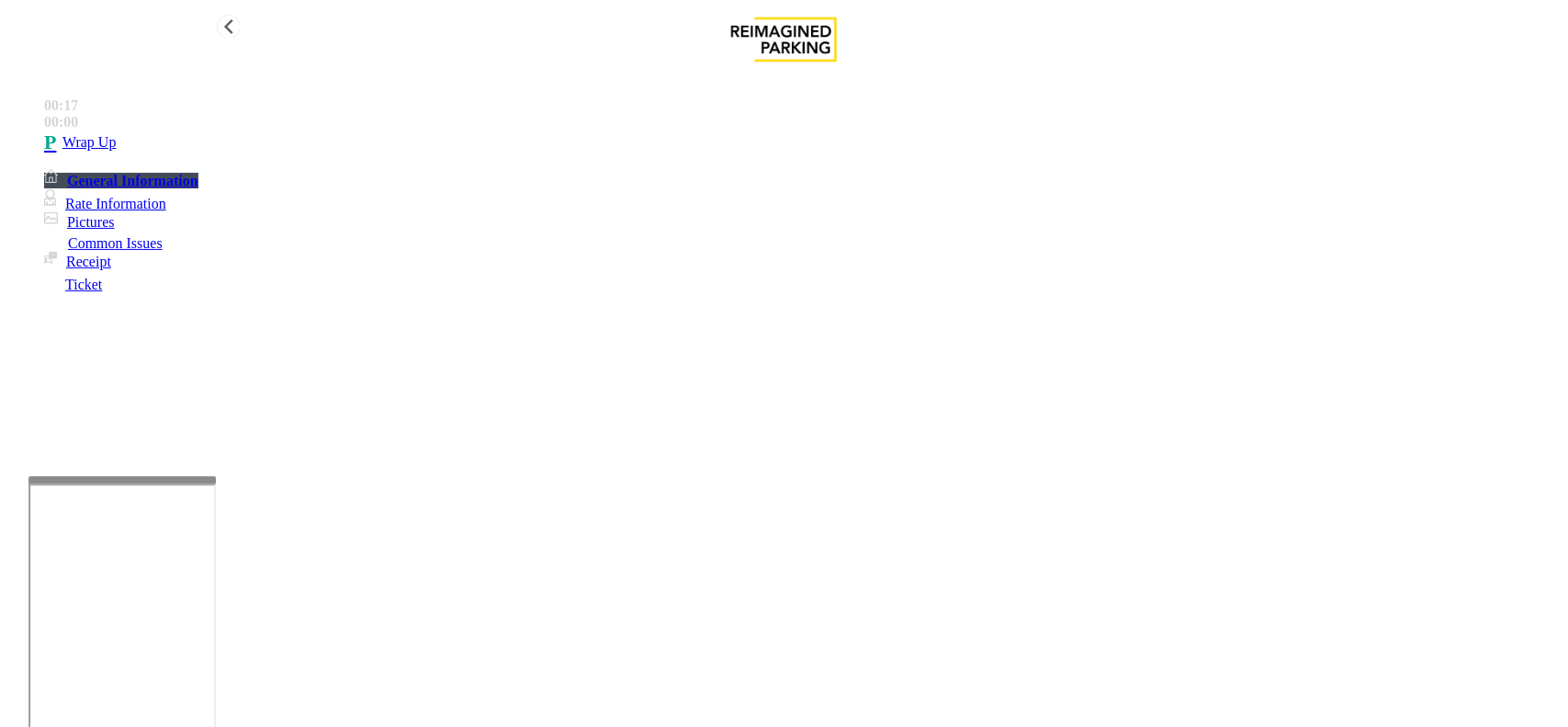 click on "Wrap Up" at bounding box center (802, 142) 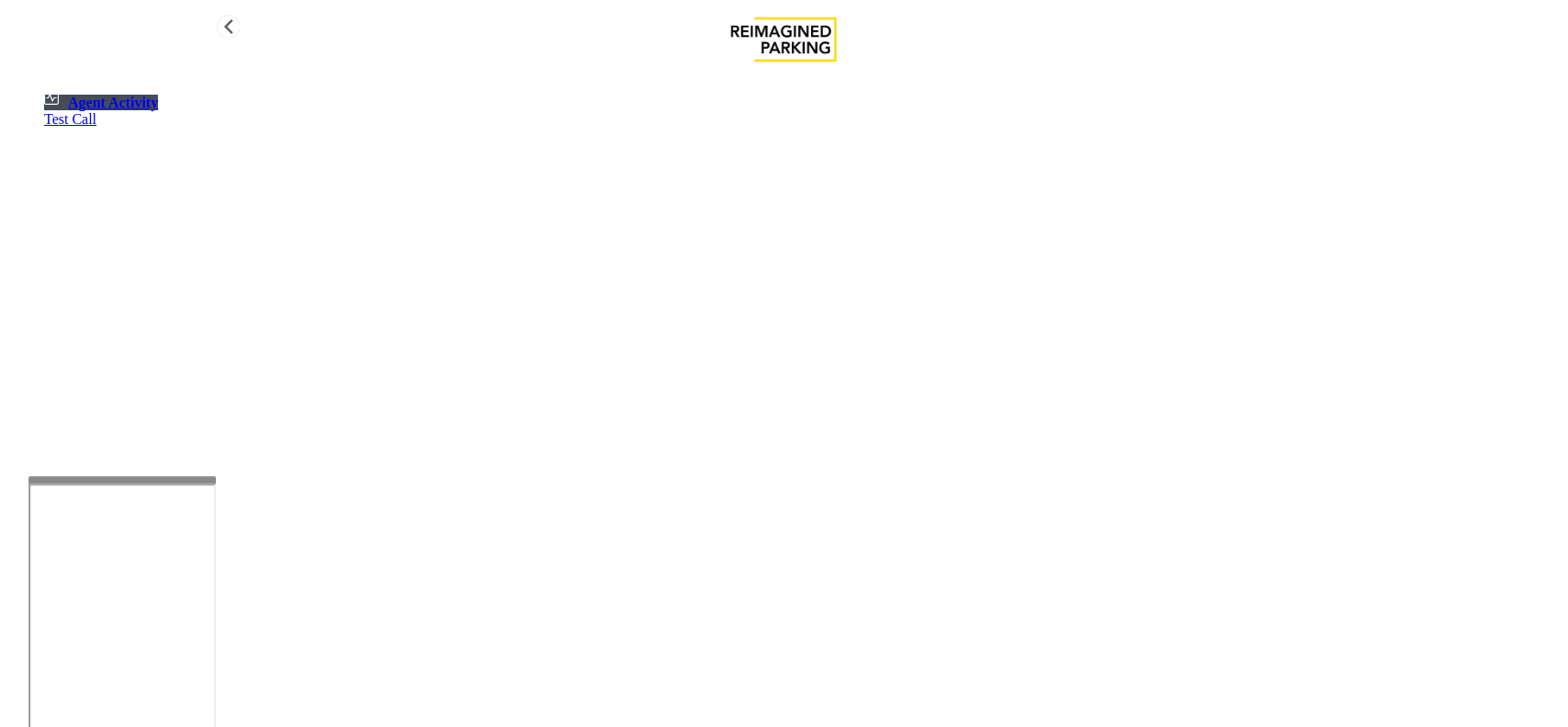 click on "Agent Activity Test Call" at bounding box center (784, 108) 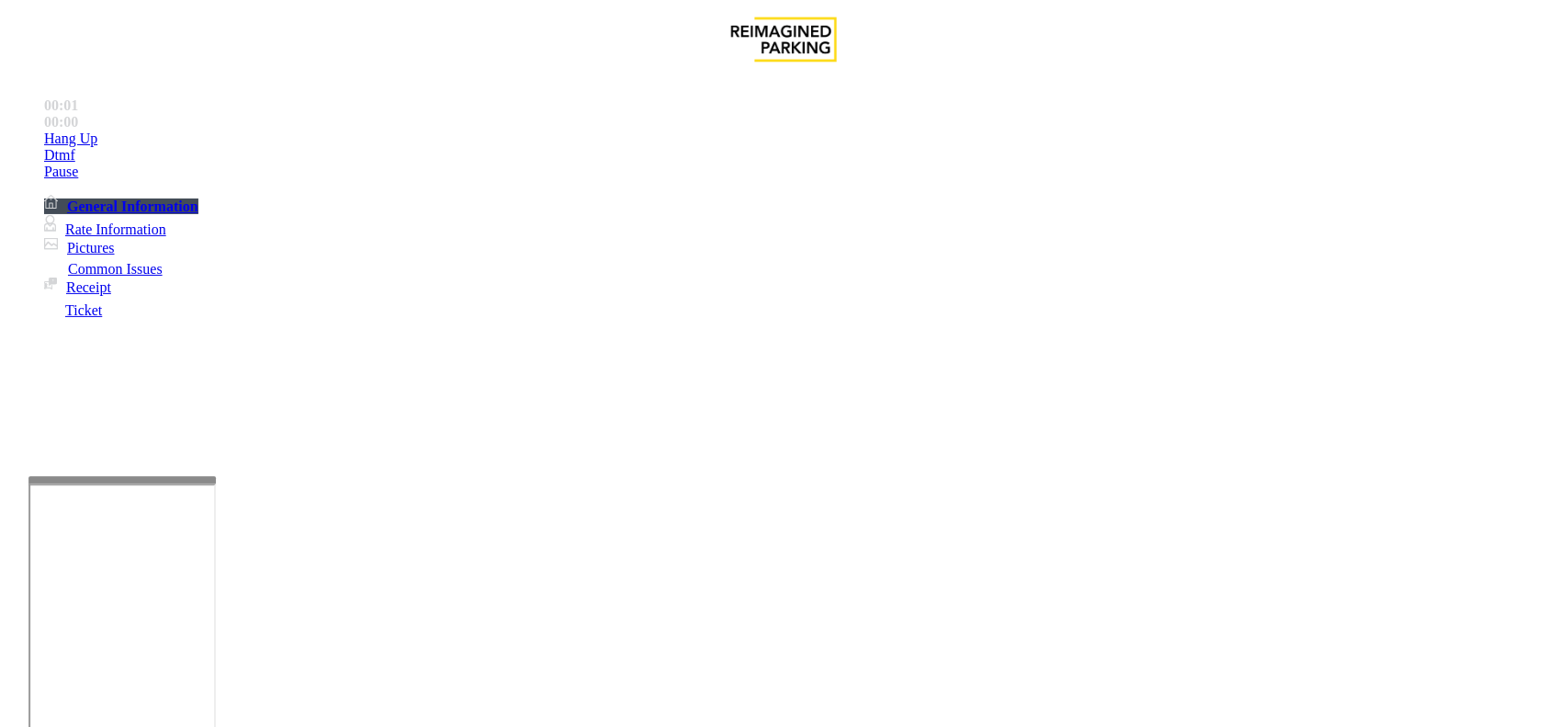 scroll, scrollTop: 153, scrollLeft: 0, axis: vertical 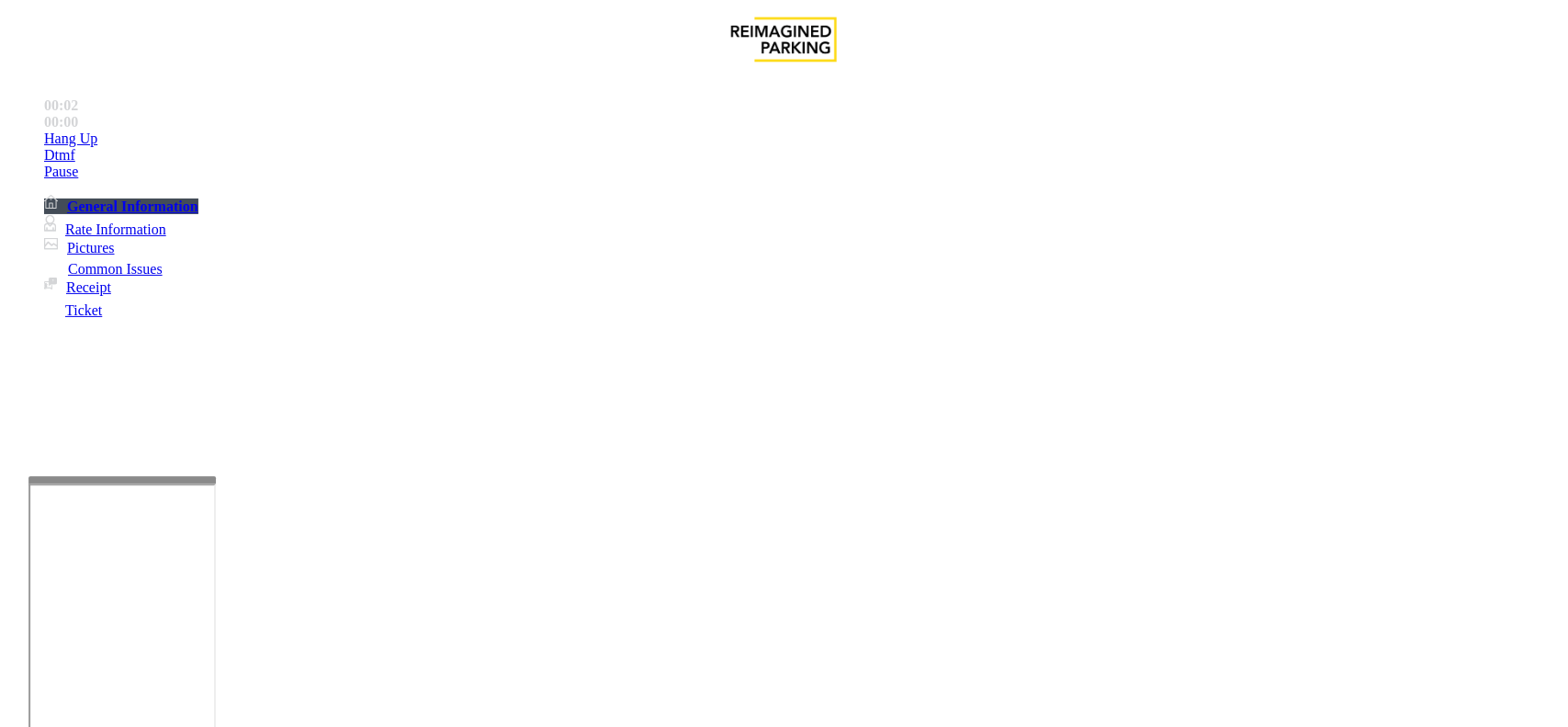 click on "No Response/Unable to hear parker" at bounding box center (130, 1327) 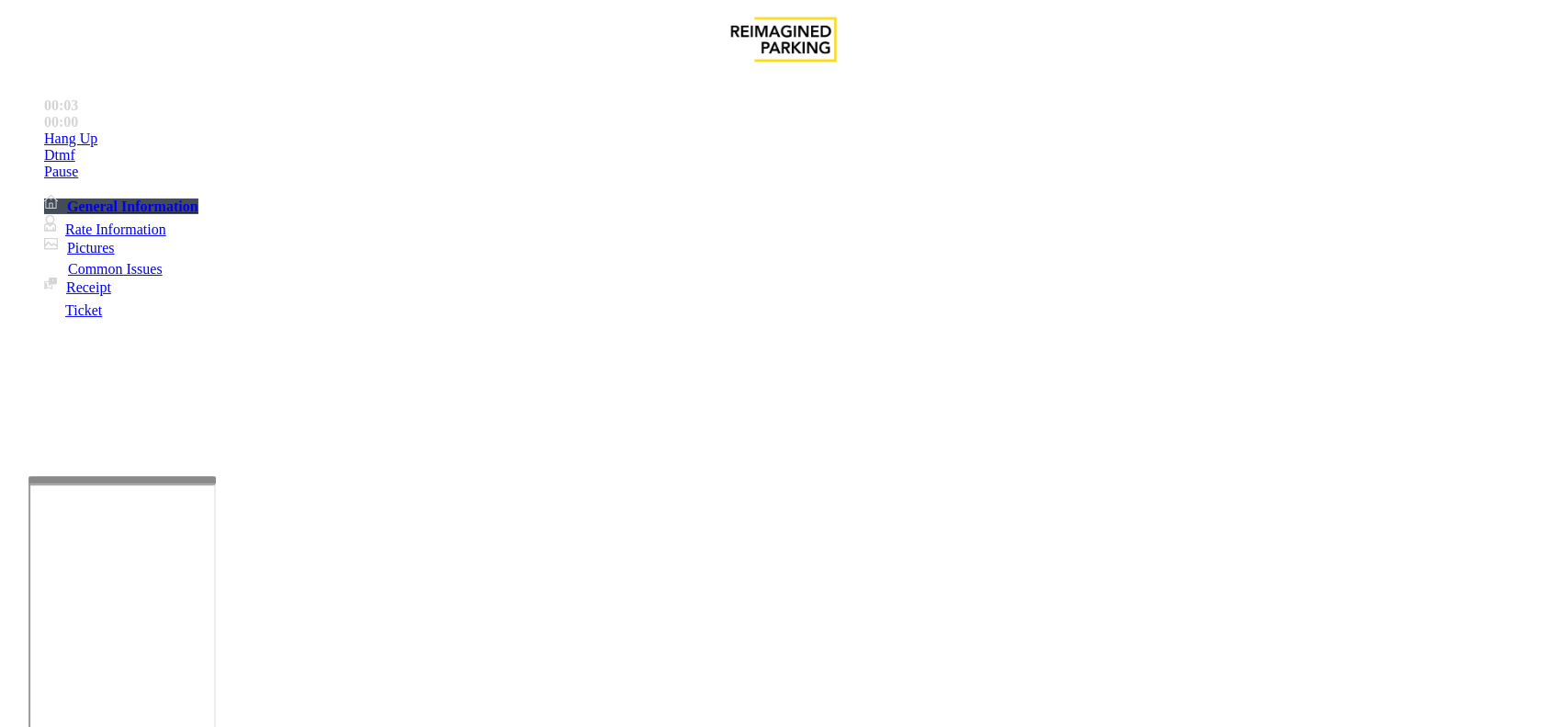 click on "No Response/Unable to hear parker" at bounding box center [784, 1313] 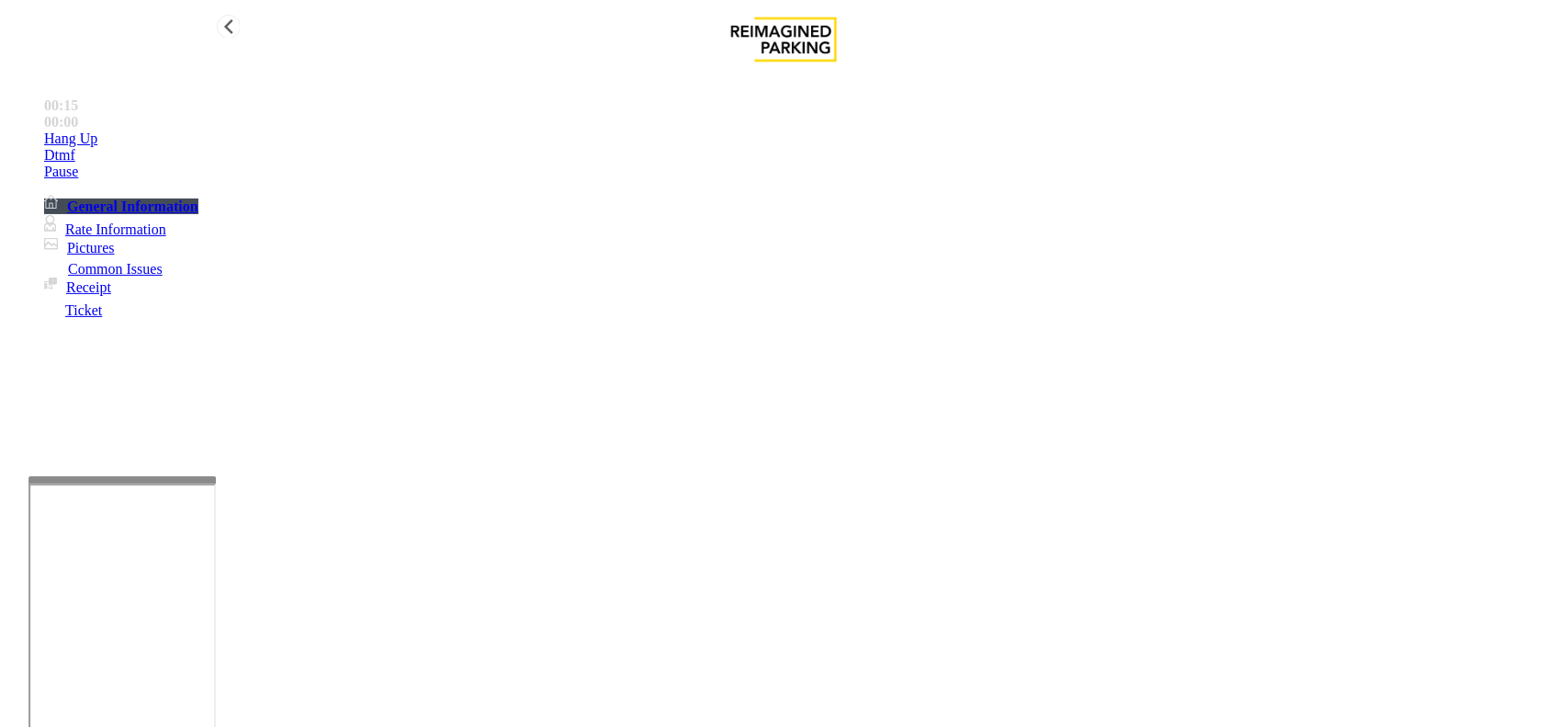 type on "**********" 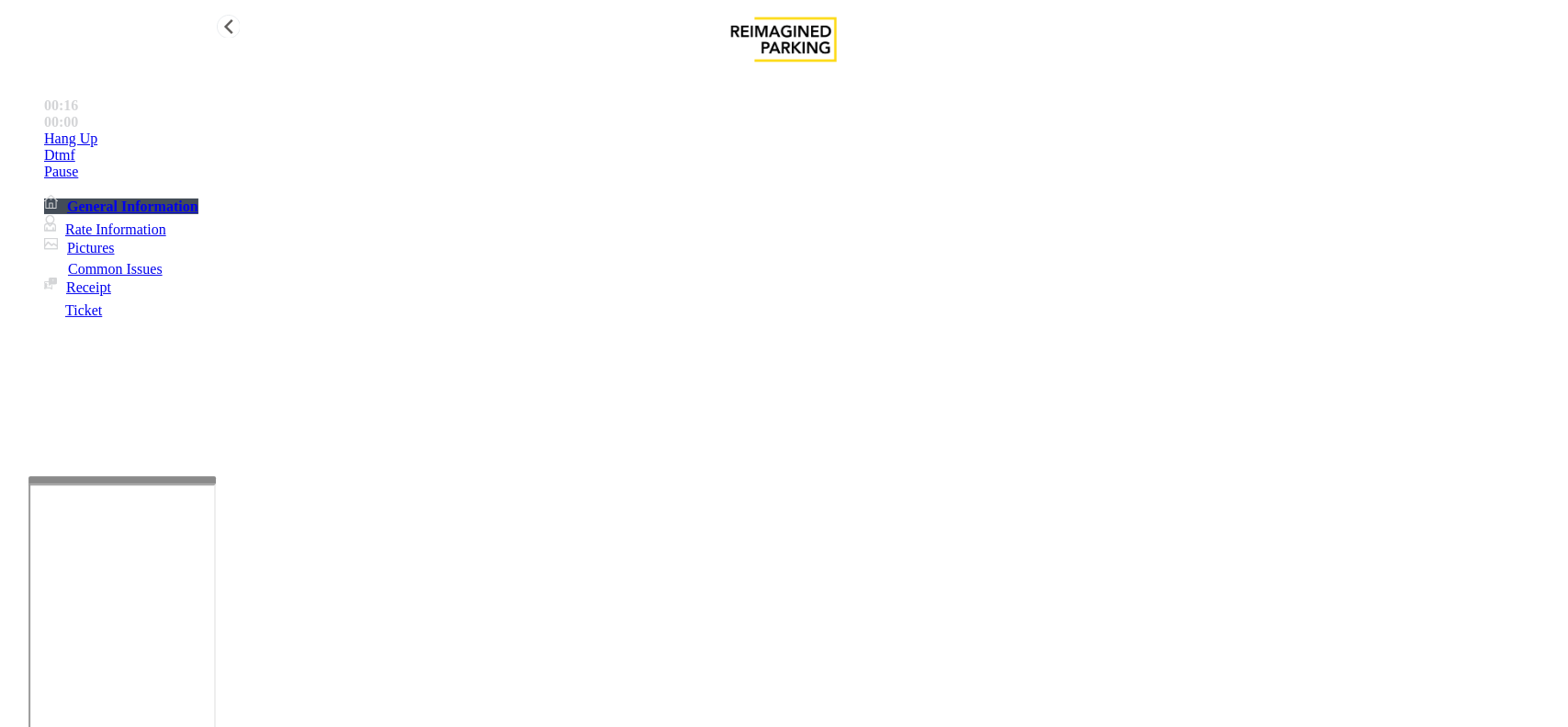 click on "Hang Up" at bounding box center (802, 139) 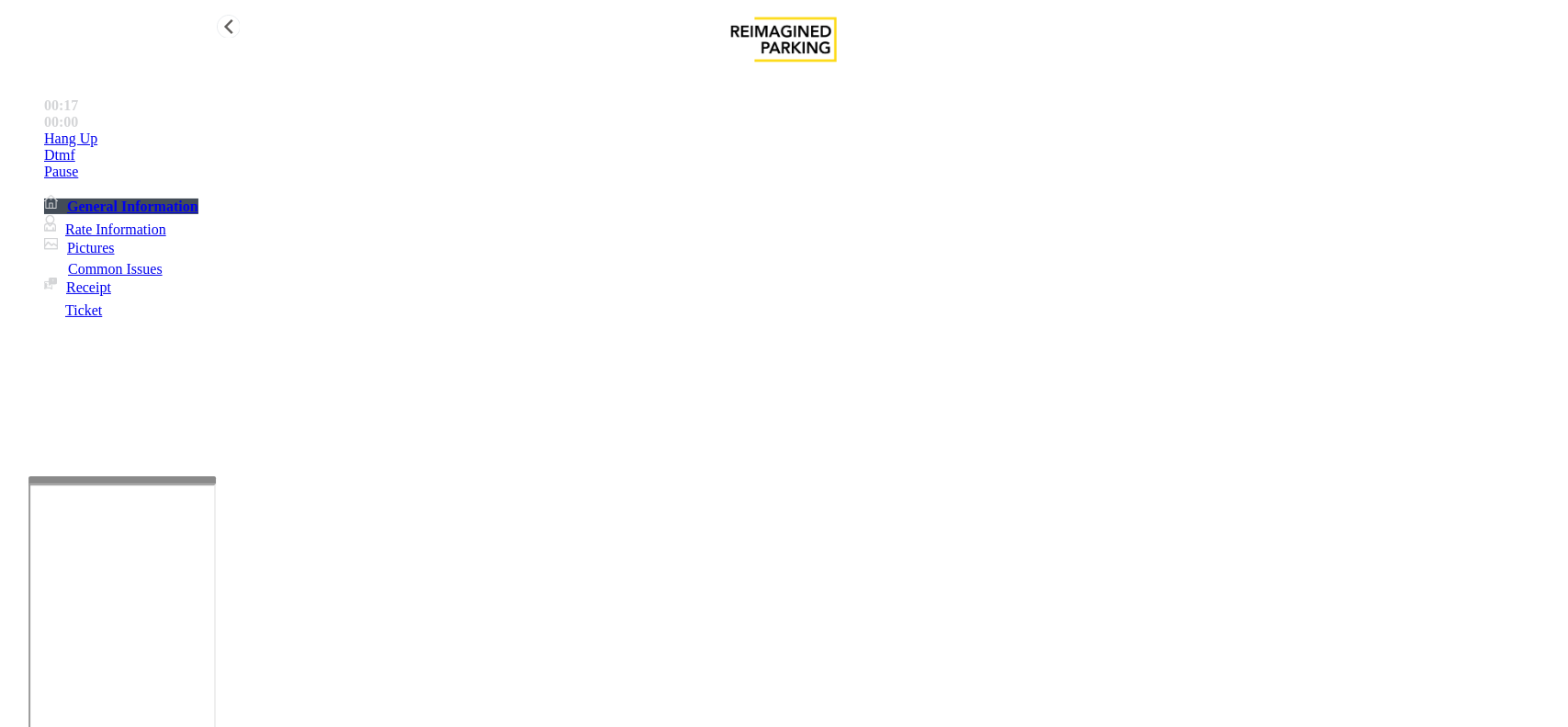click on "Hang Up" at bounding box center [802, 139] 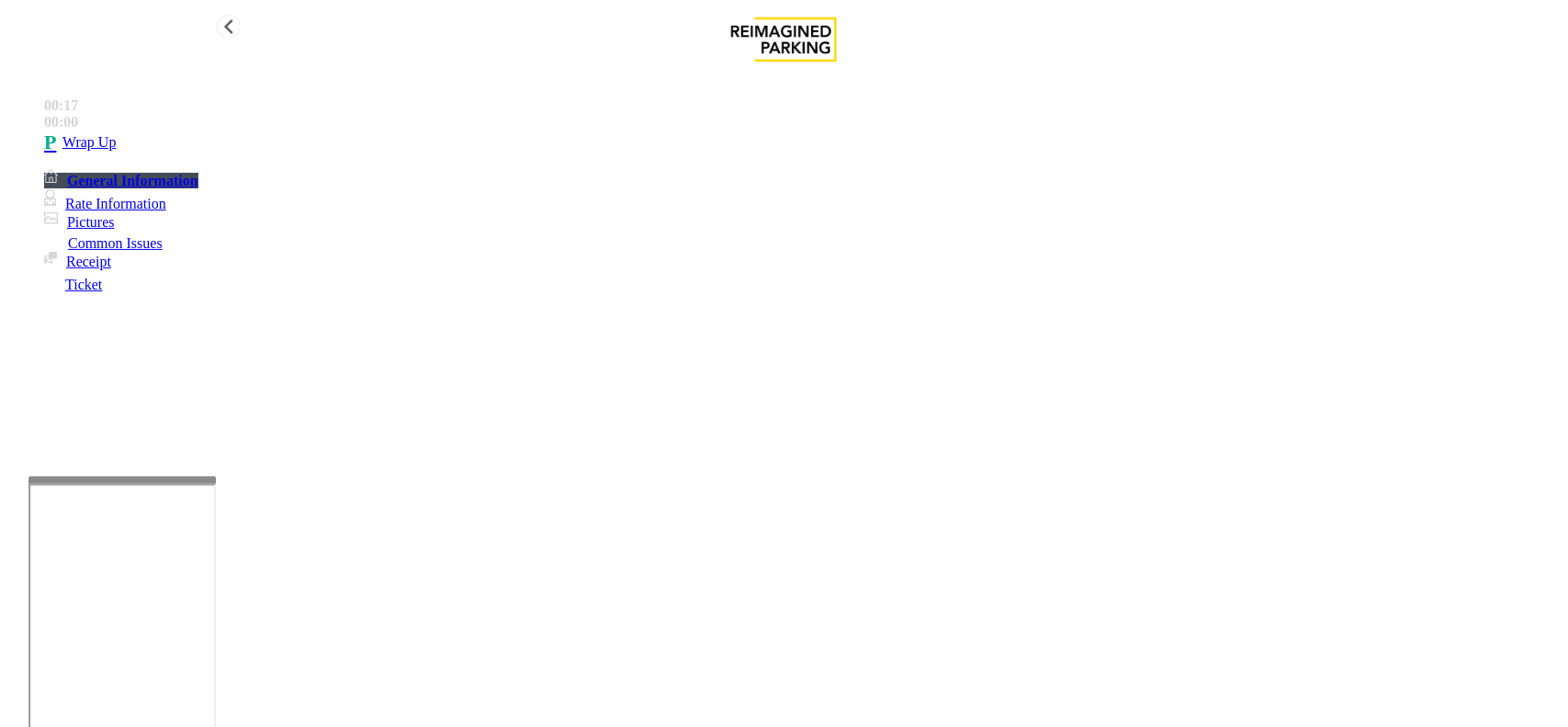 click on "Wrap Up" at bounding box center [802, 142] 